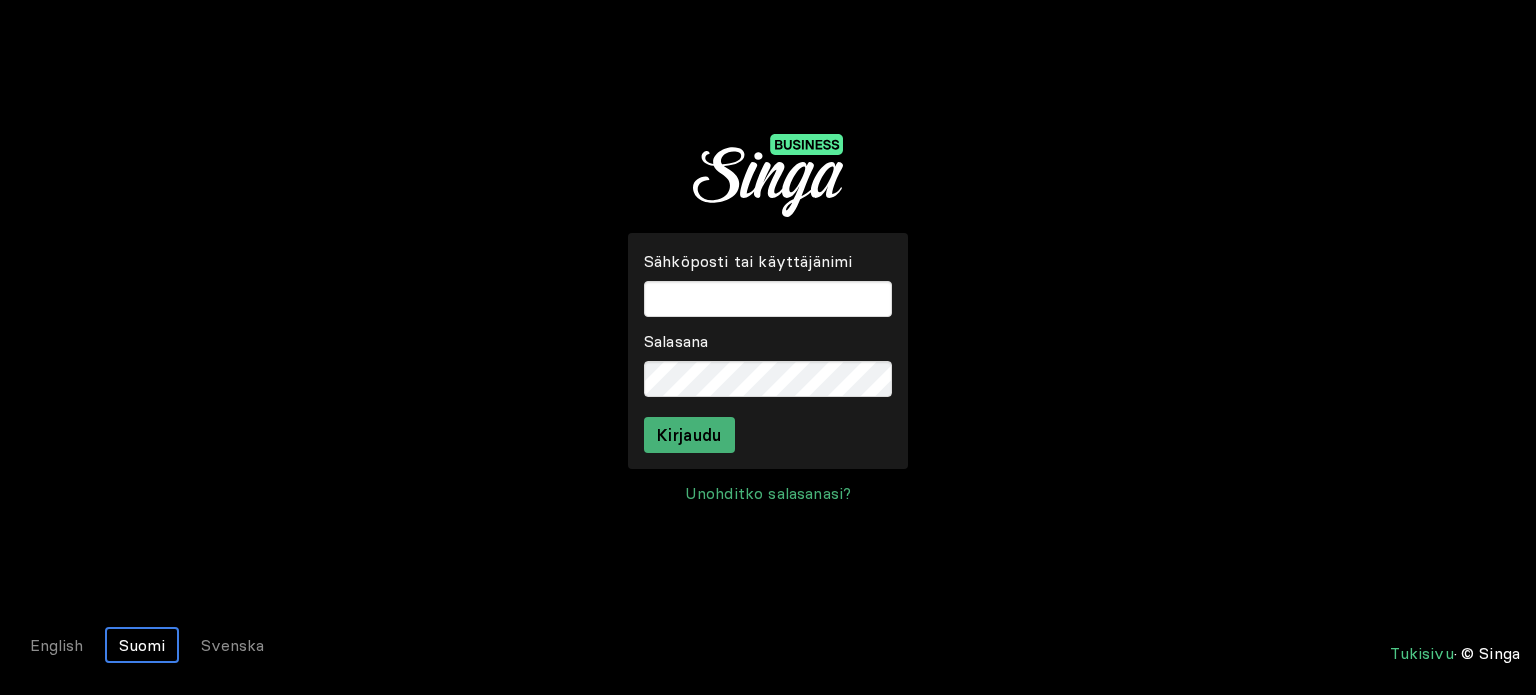 scroll, scrollTop: 0, scrollLeft: 0, axis: both 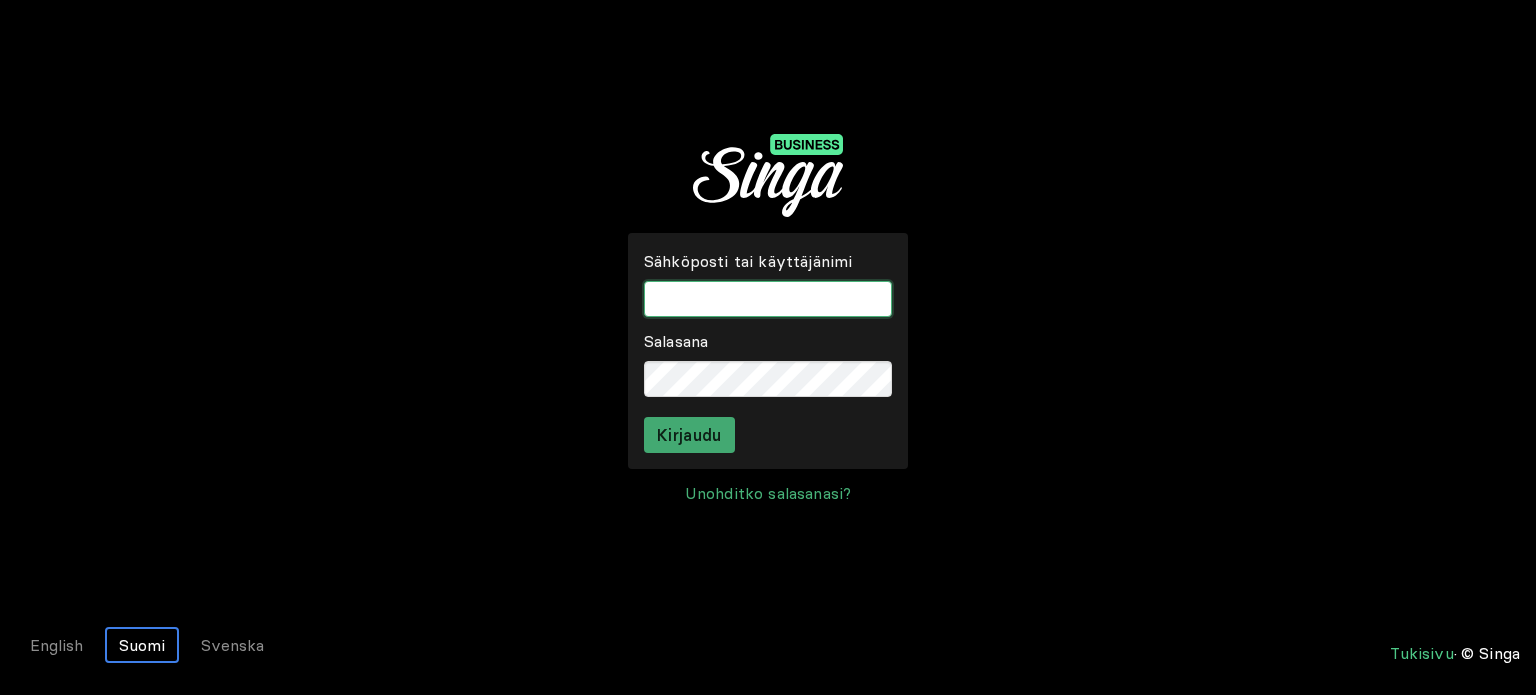 type on "[USERNAME]@[DOMAIN]" 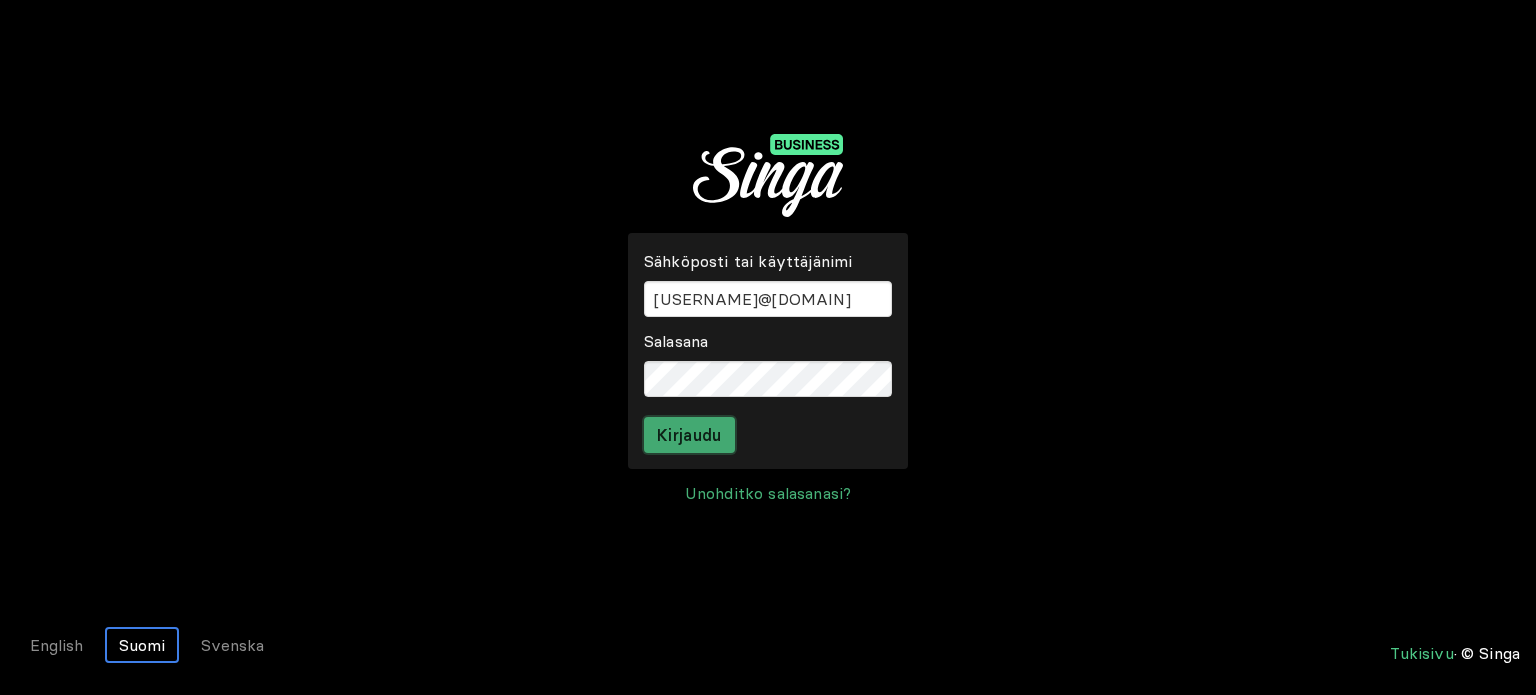 click on "Kirjaudu" at bounding box center [689, 435] 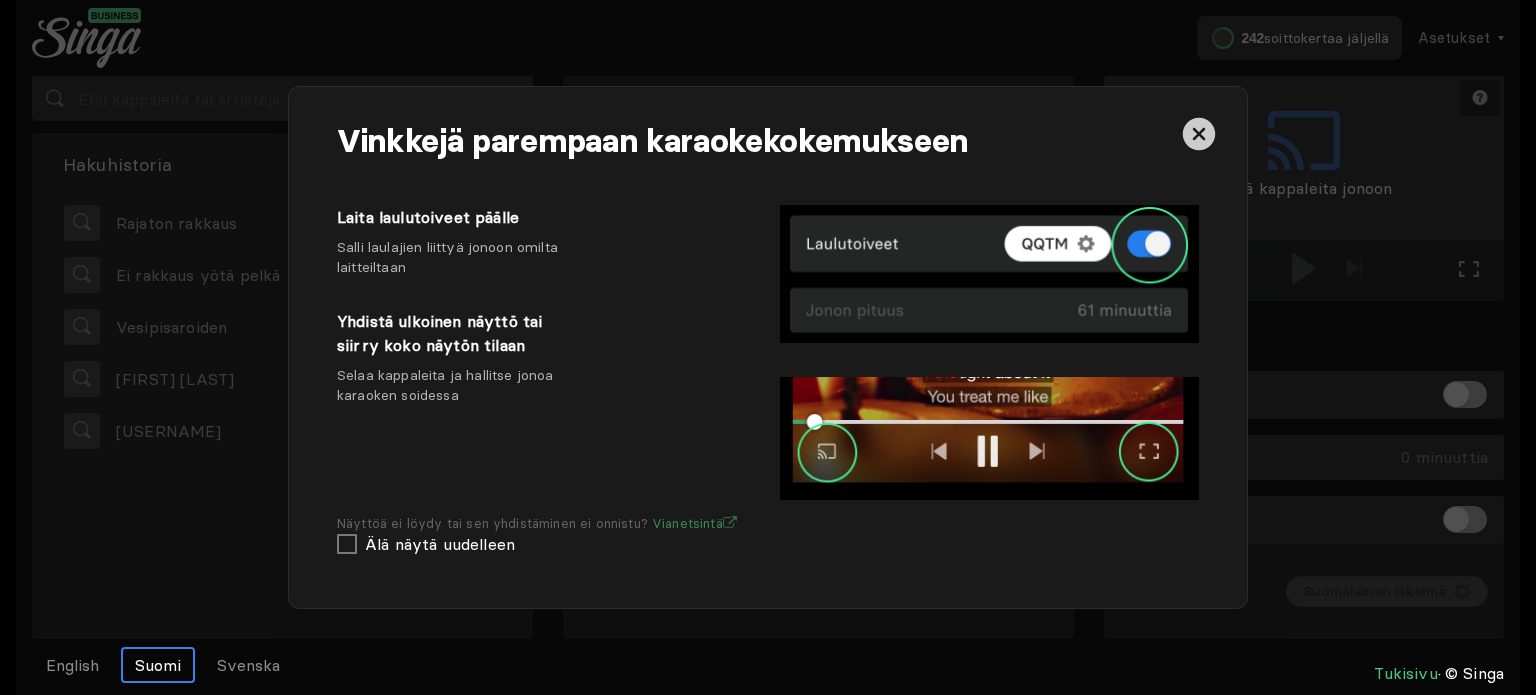 click at bounding box center [1199, 134] 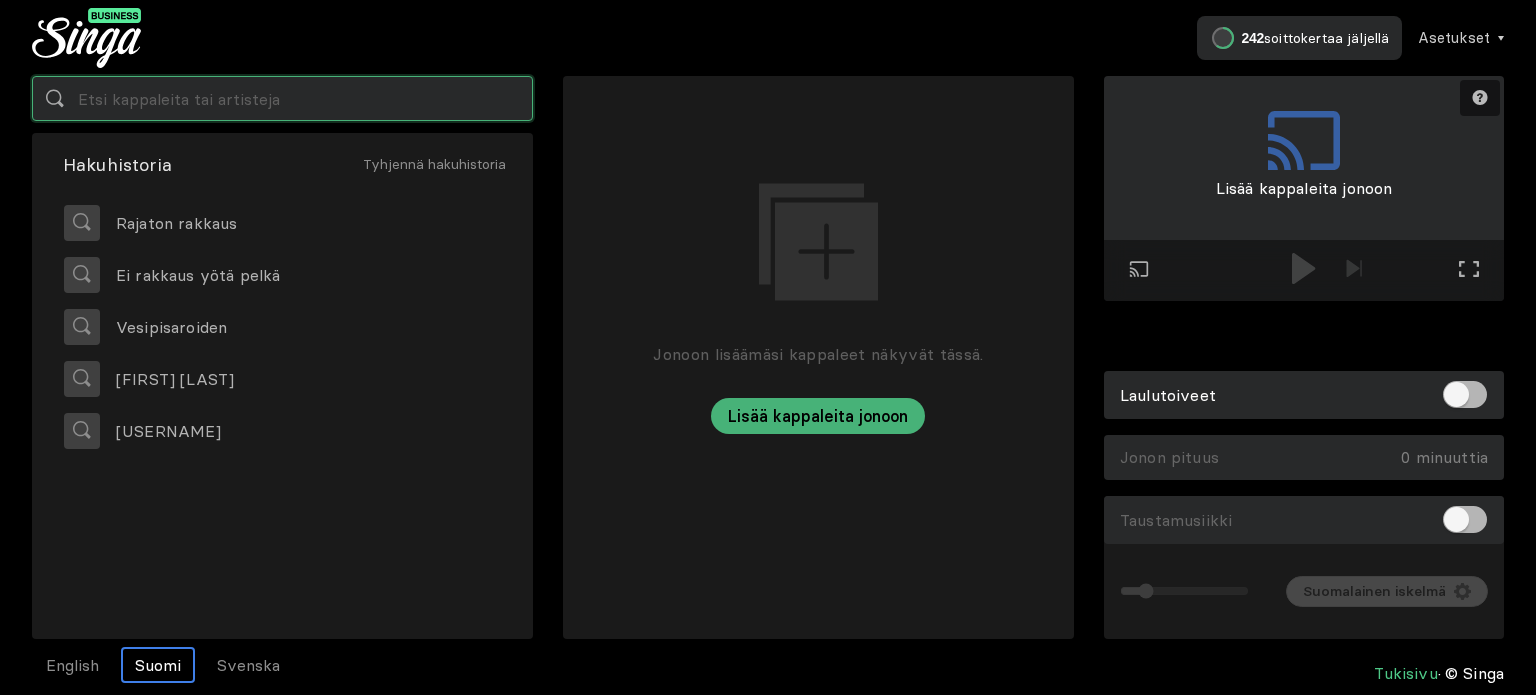 drag, startPoint x: 13, startPoint y: 94, endPoint x: 334, endPoint y: 100, distance: 321.05606 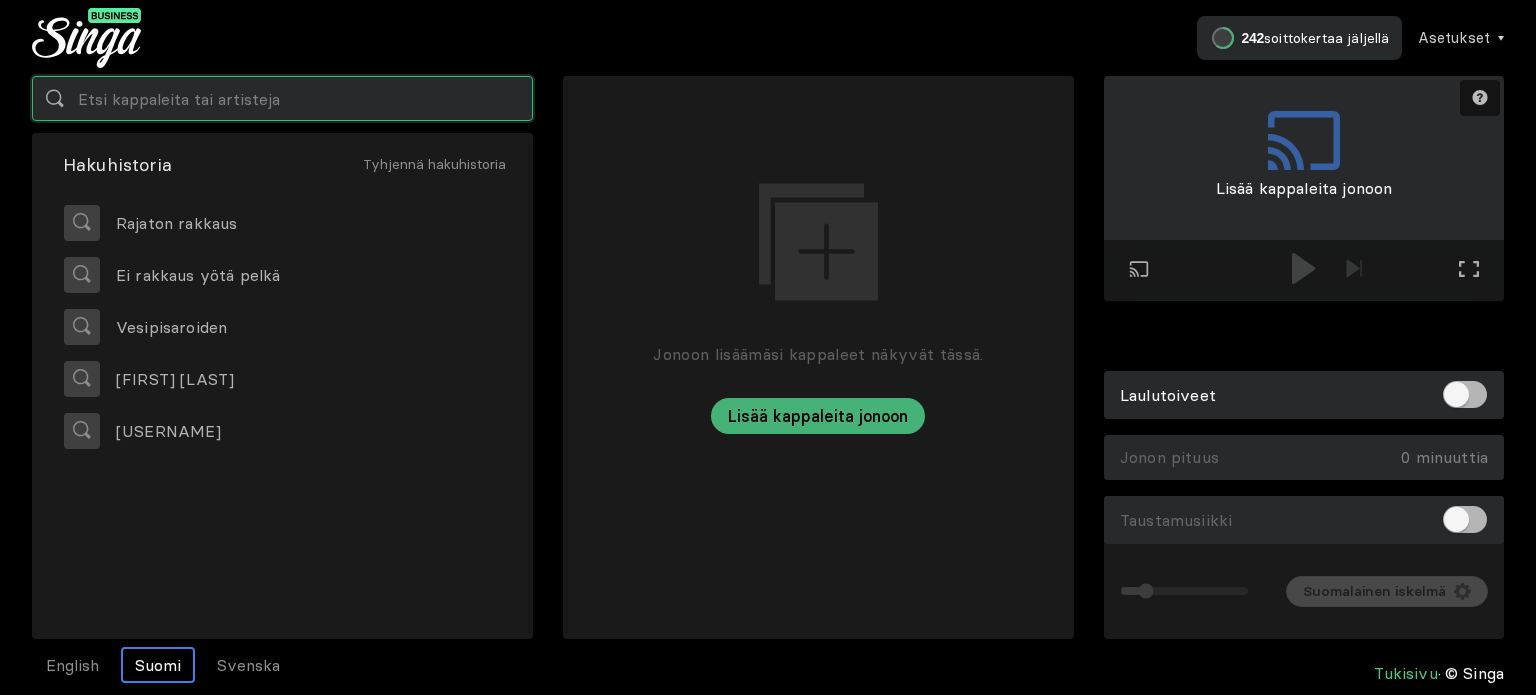 click at bounding box center [282, 98] 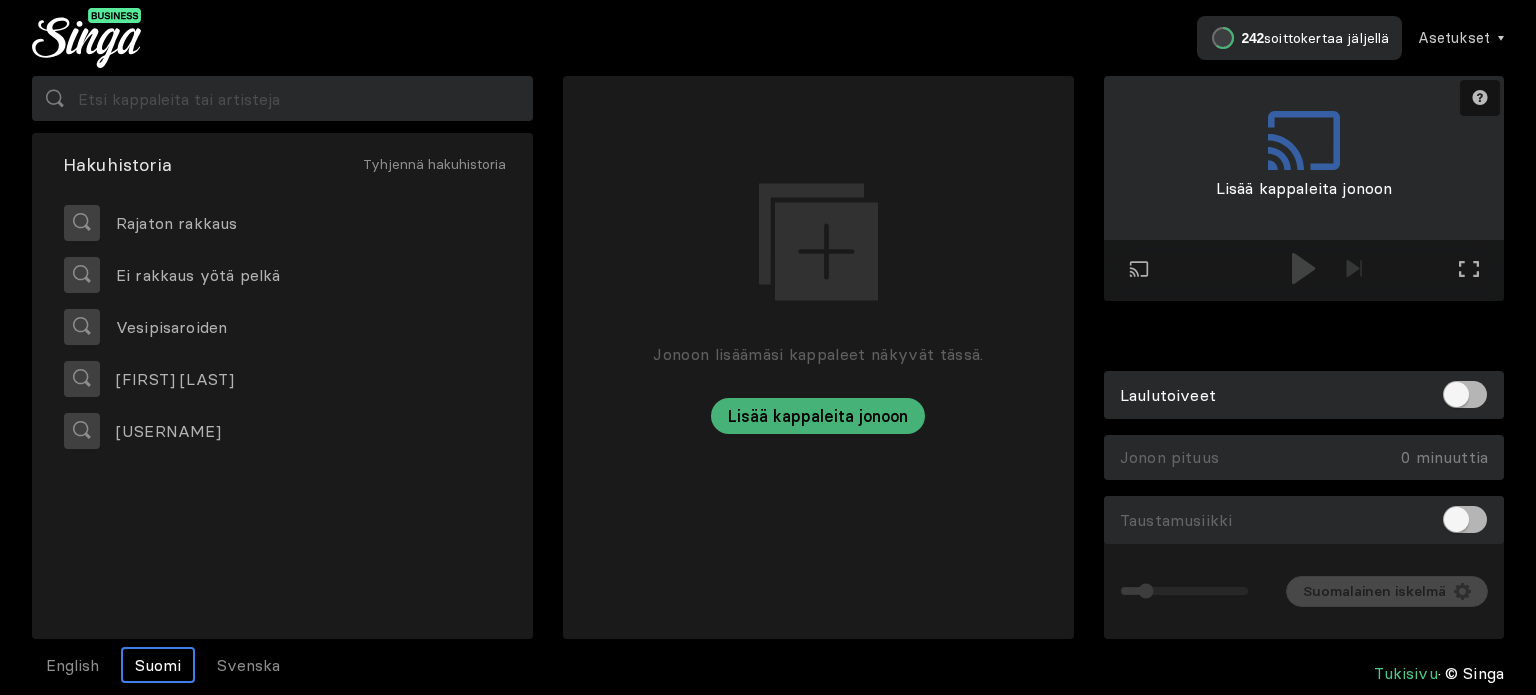 click on "Jonoon lisäämäsi kappaleet näkyvät tässä. Lisää kappaleita jonoon" at bounding box center (818, 255) 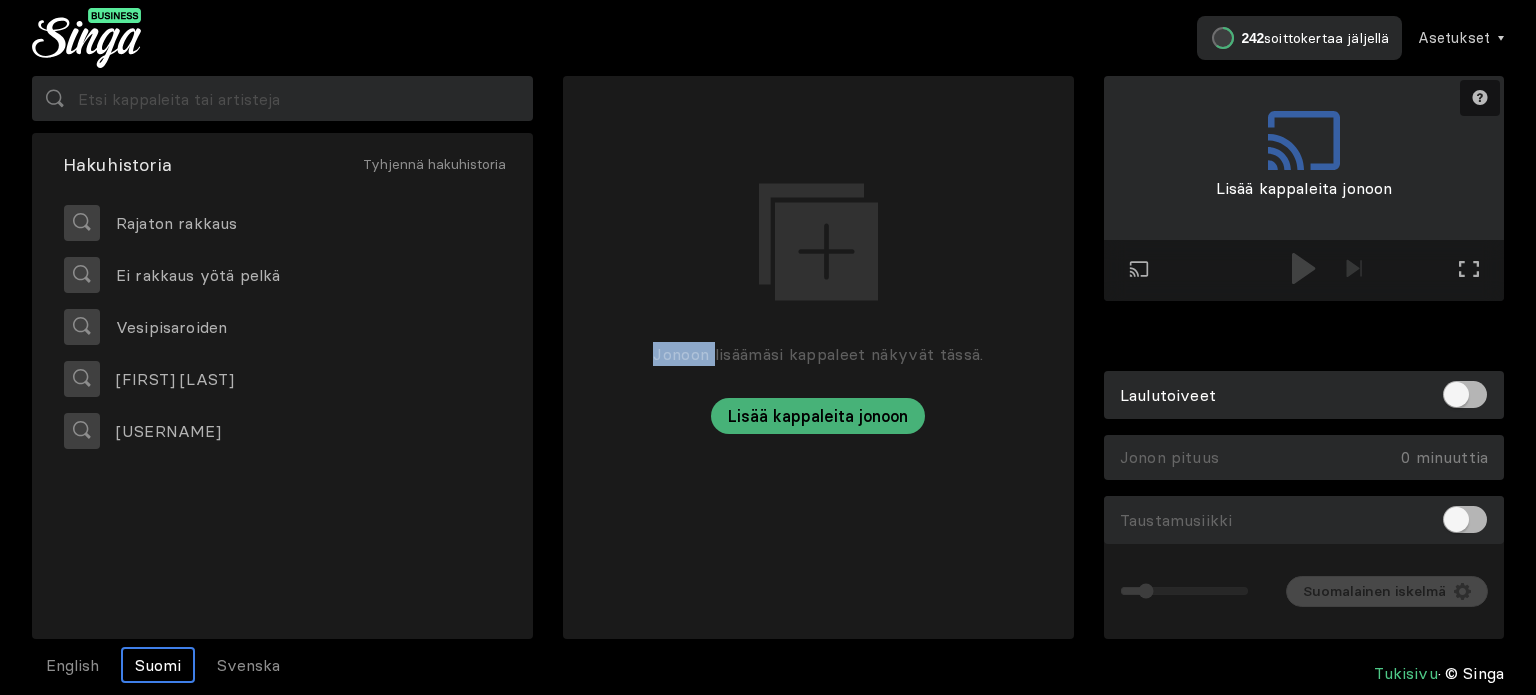 click on "Jonoon lisäämäsi kappaleet näkyvät tässä. Lisää kappaleita jonoon" at bounding box center (818, 255) 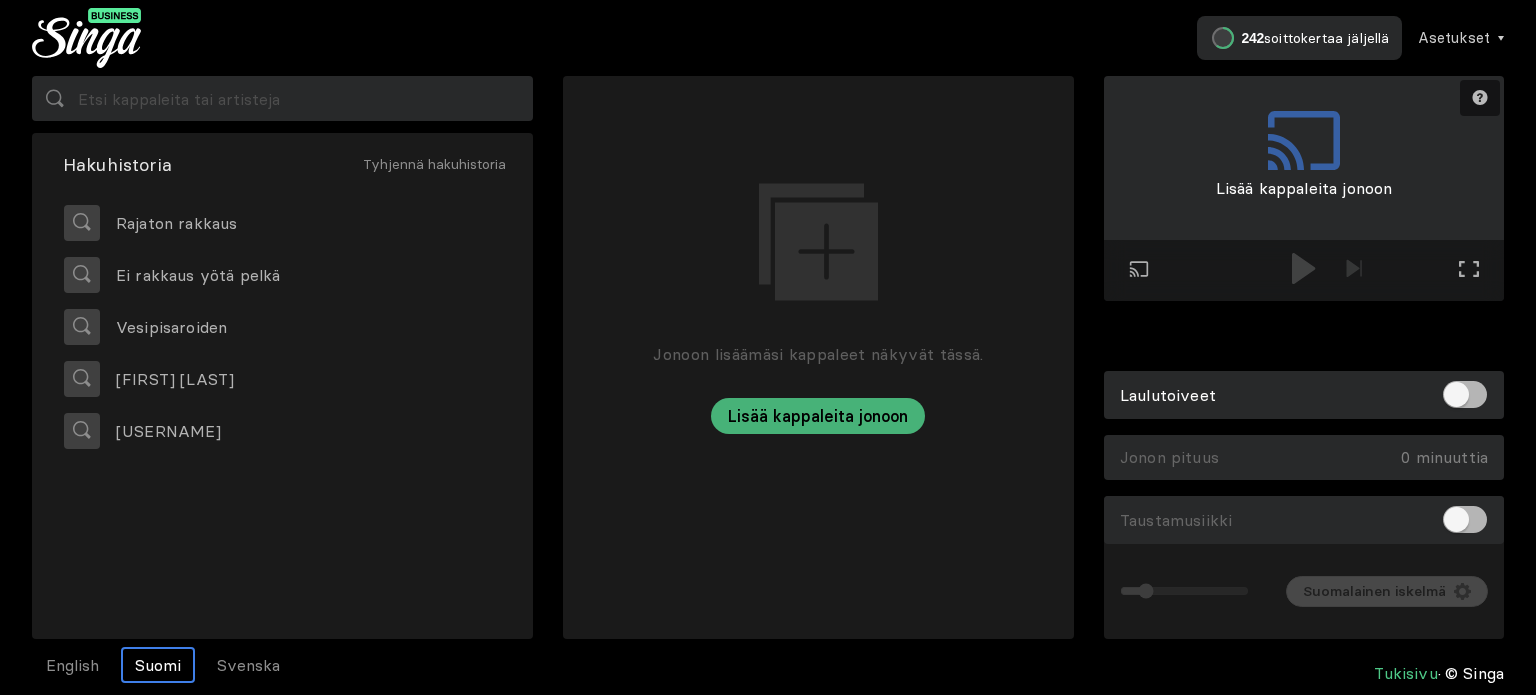 click on "Jonoon lisäämäsi kappaleet näkyvät tässä. Lisää kappaleita jonoon" at bounding box center [818, 255] 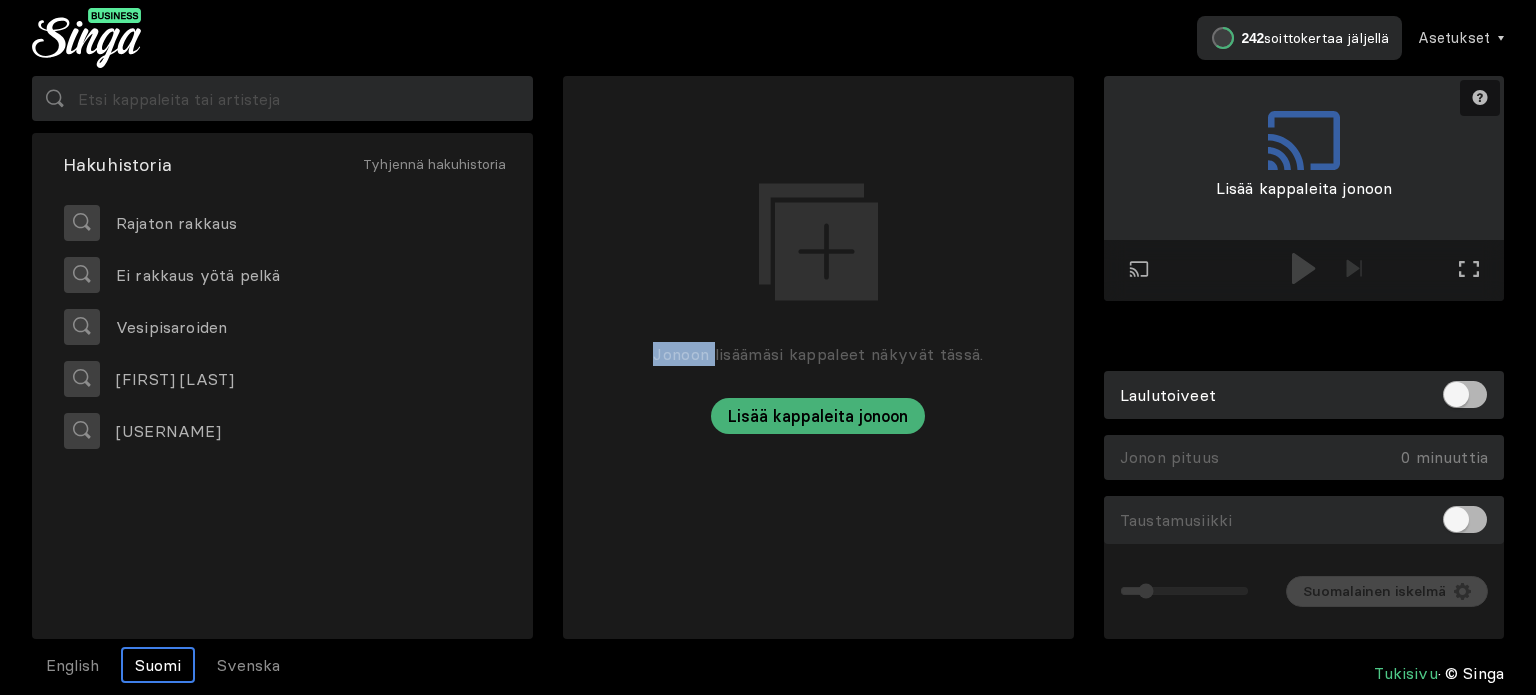 click on "Jonoon lisäämäsi kappaleet näkyvät tässä. Lisää kappaleita jonoon" at bounding box center (818, 255) 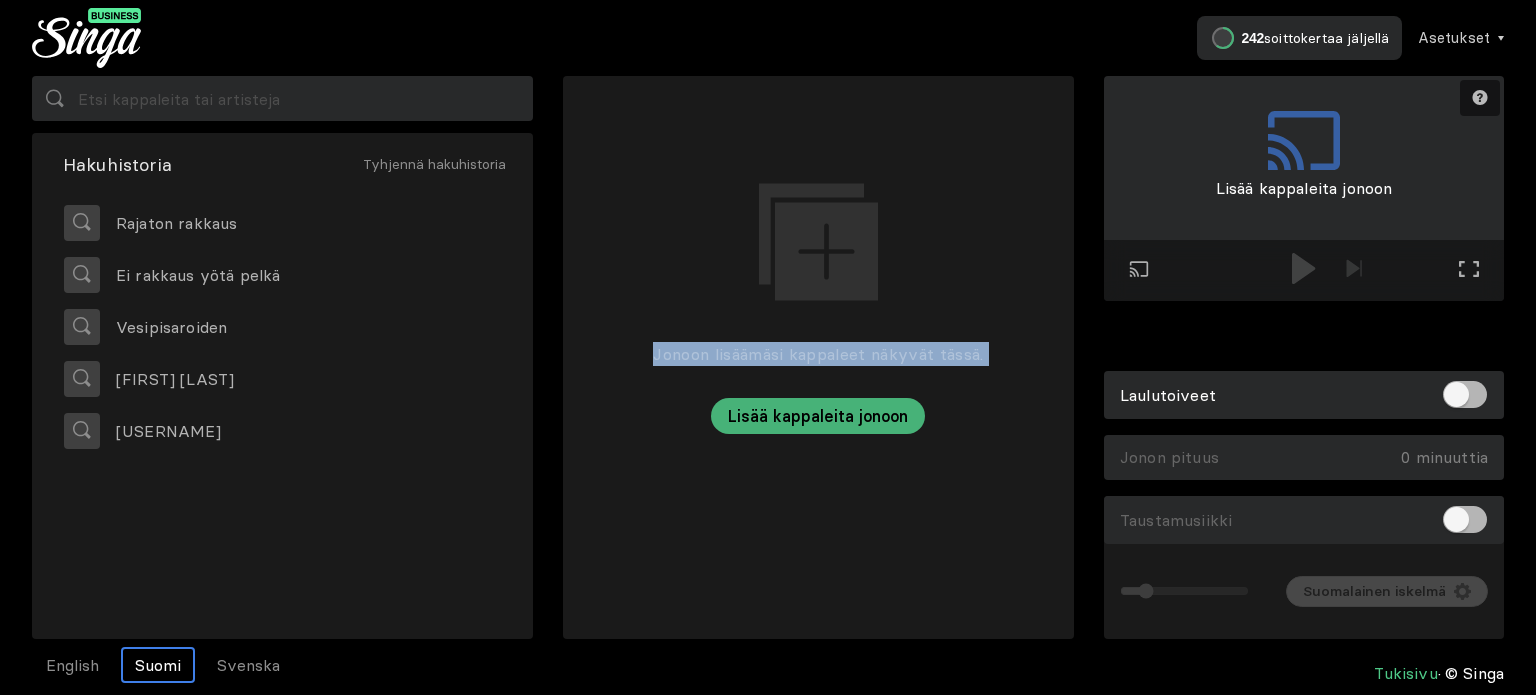 click on "Jonoon lisäämäsi kappaleet näkyvät tässä. Lisää kappaleita jonoon" at bounding box center [818, 255] 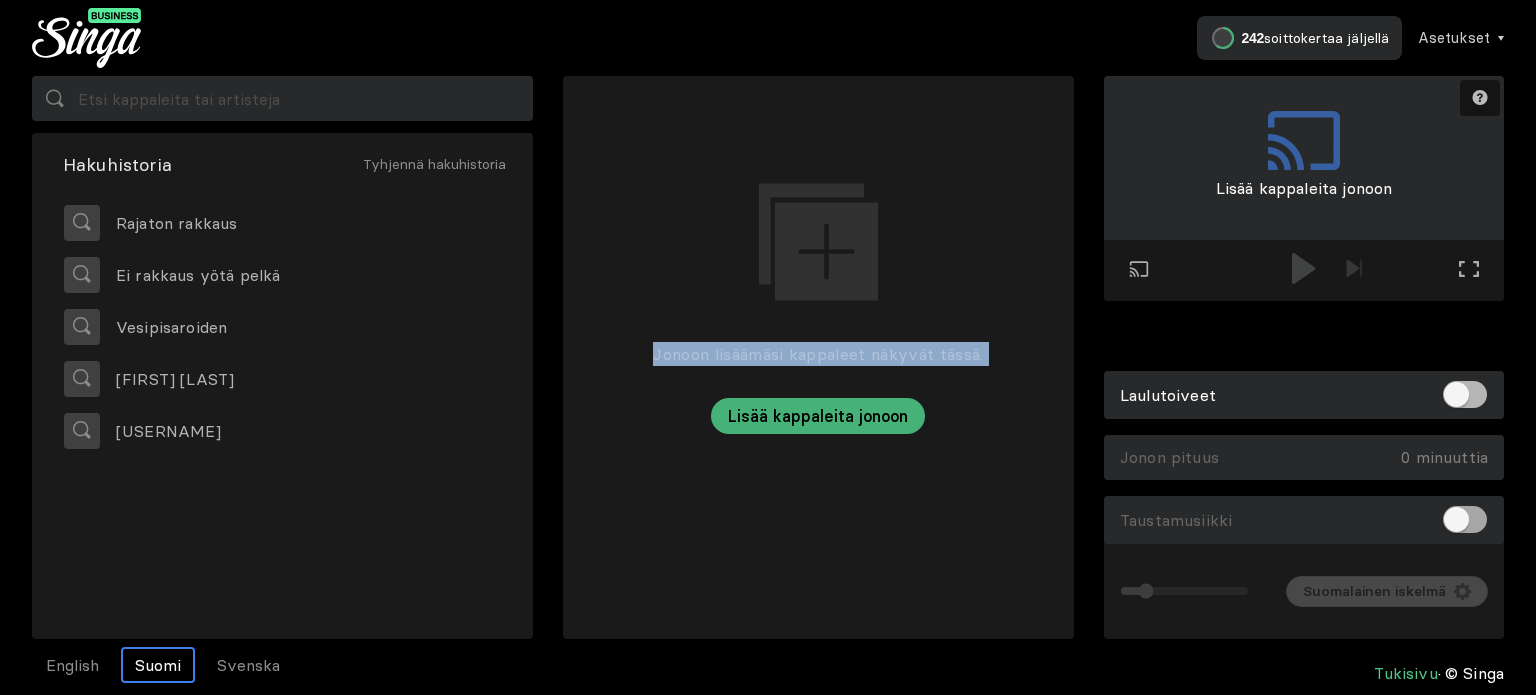click at bounding box center [1465, 519] 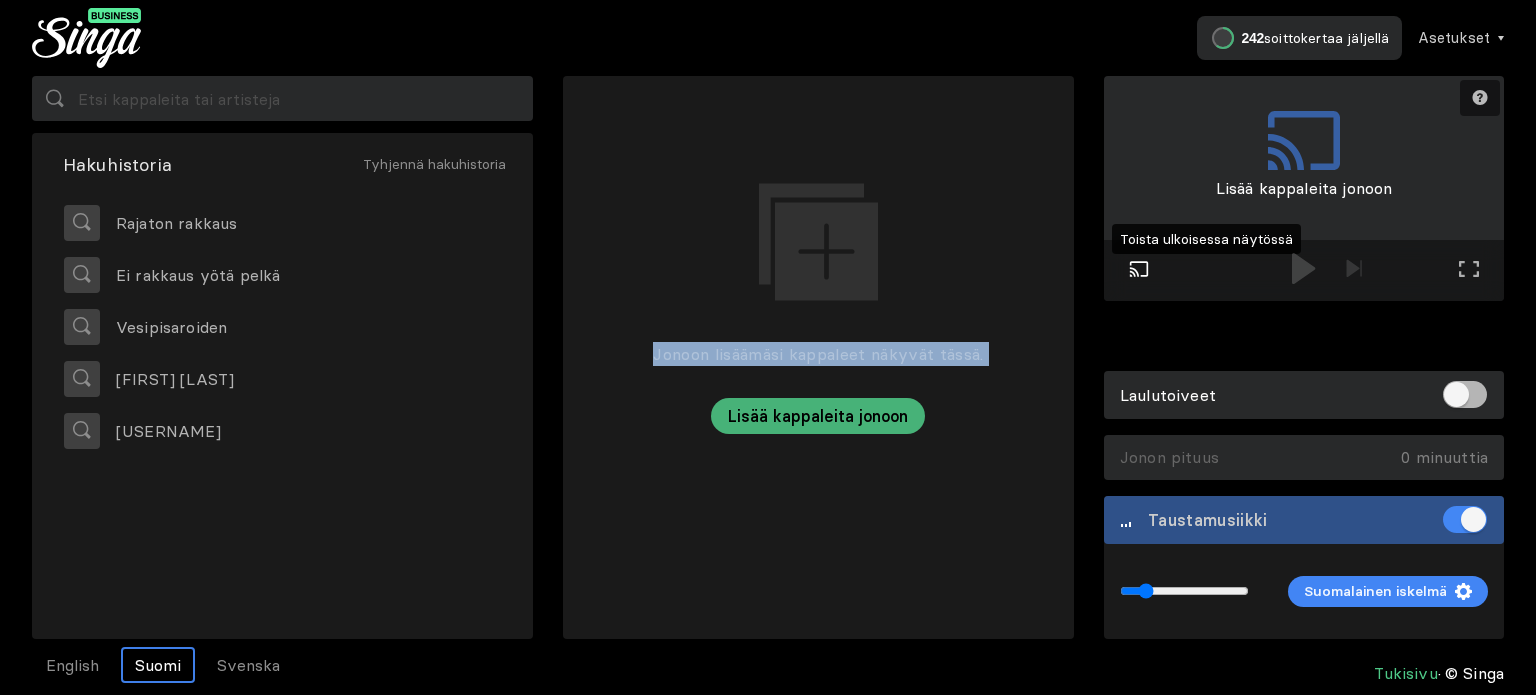 click at bounding box center (1139, 269) 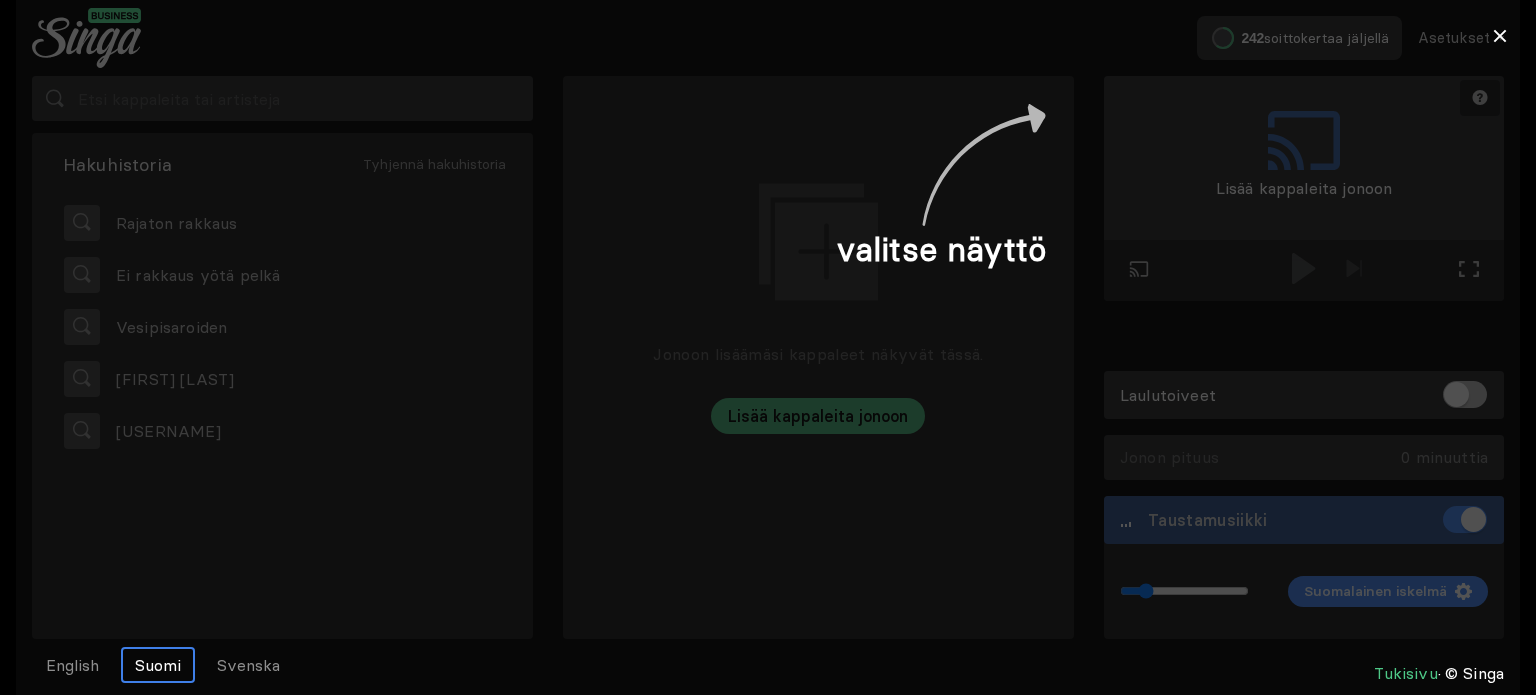 click at bounding box center (984, 165) 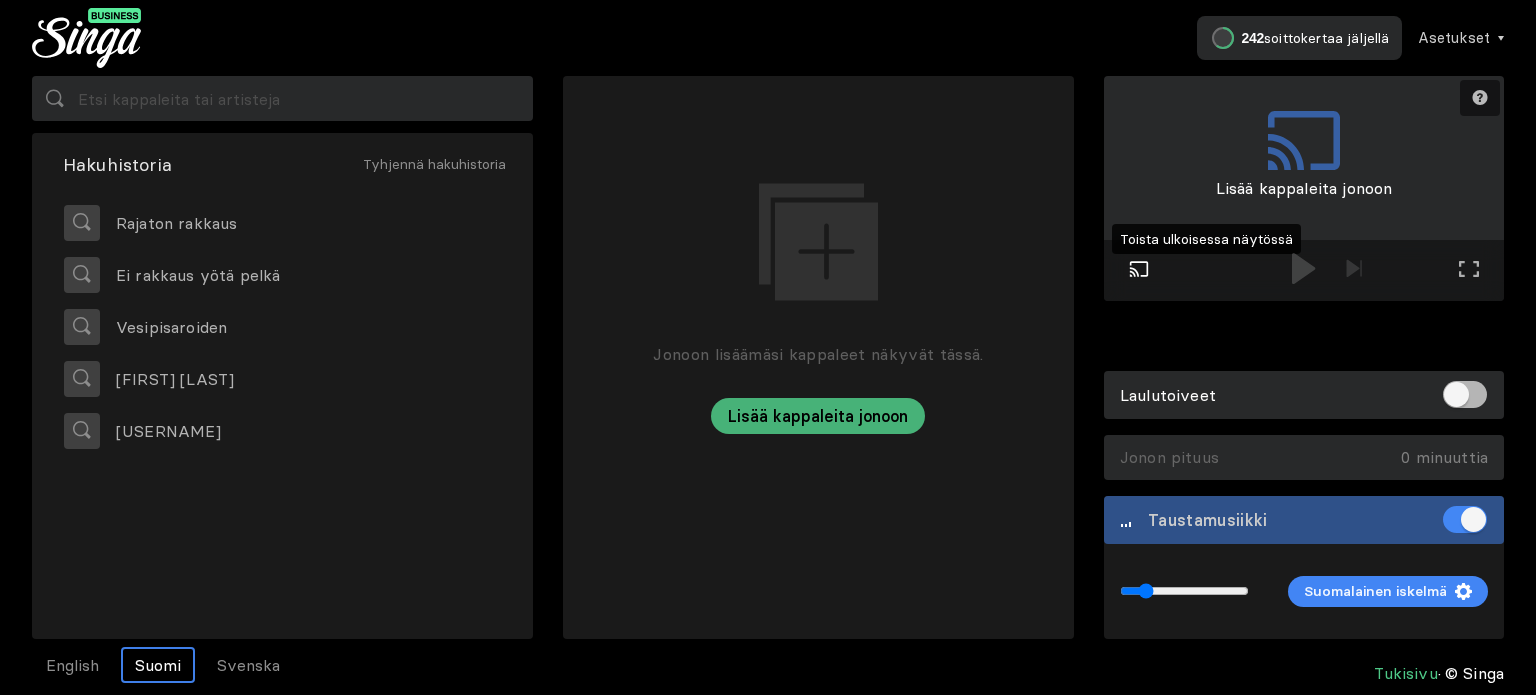 click at bounding box center (1139, 269) 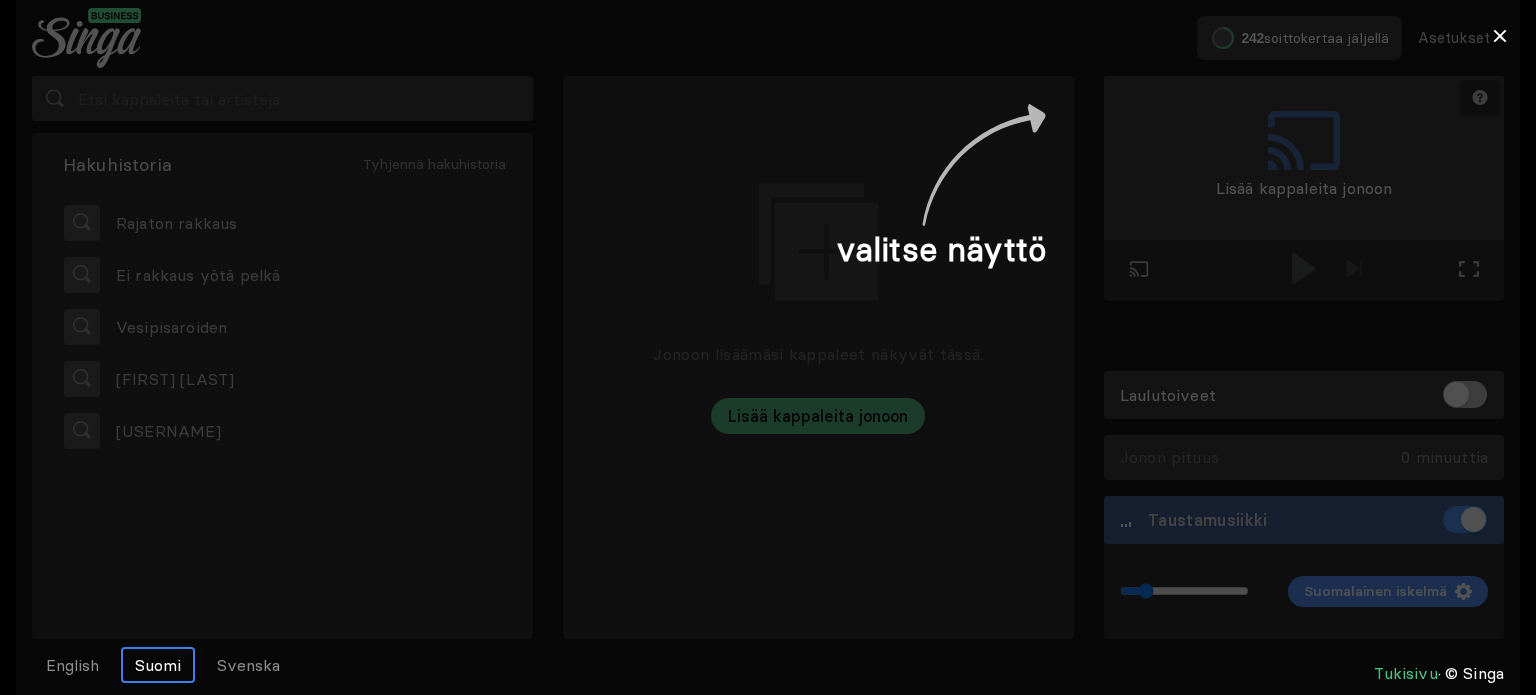 click at bounding box center [768, 347] 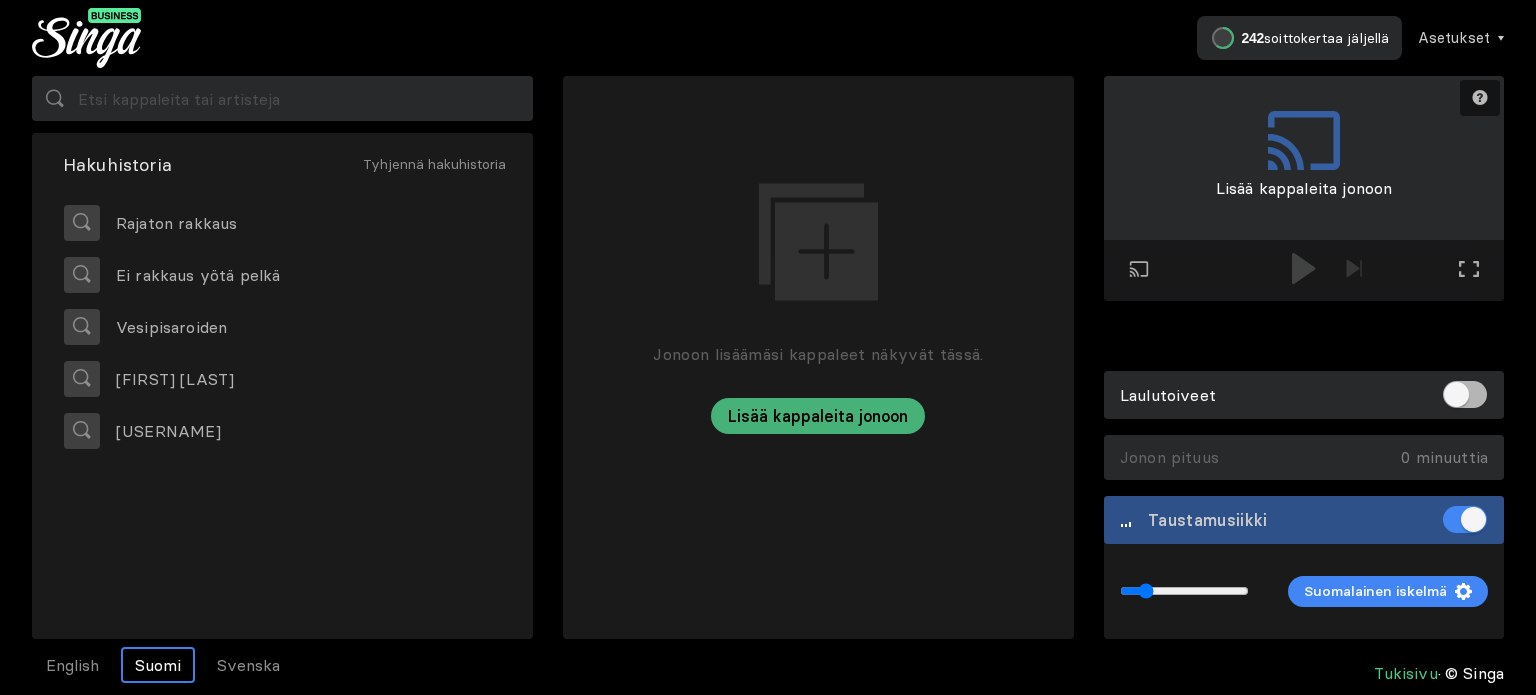 drag, startPoint x: 1137, startPoint y: 269, endPoint x: 1120, endPoint y: 323, distance: 56.61272 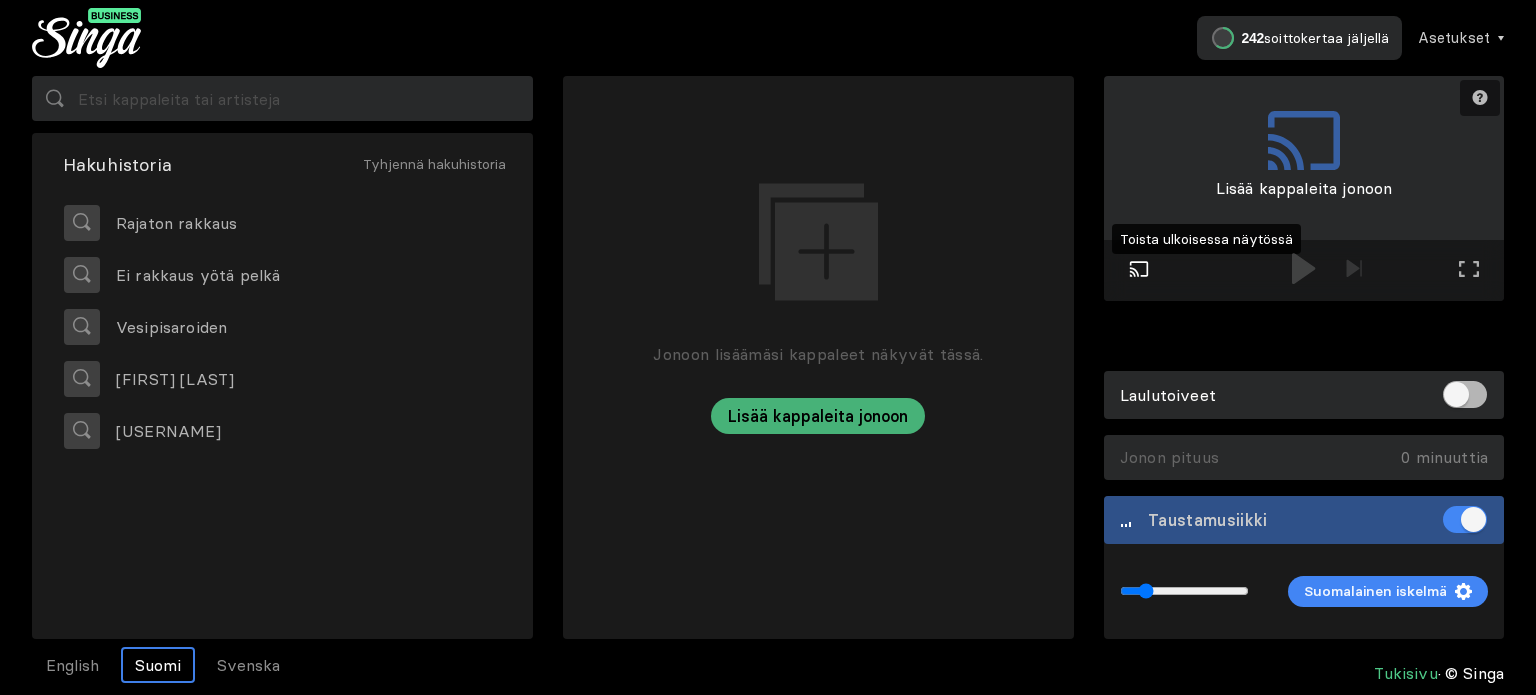 click at bounding box center [1139, 269] 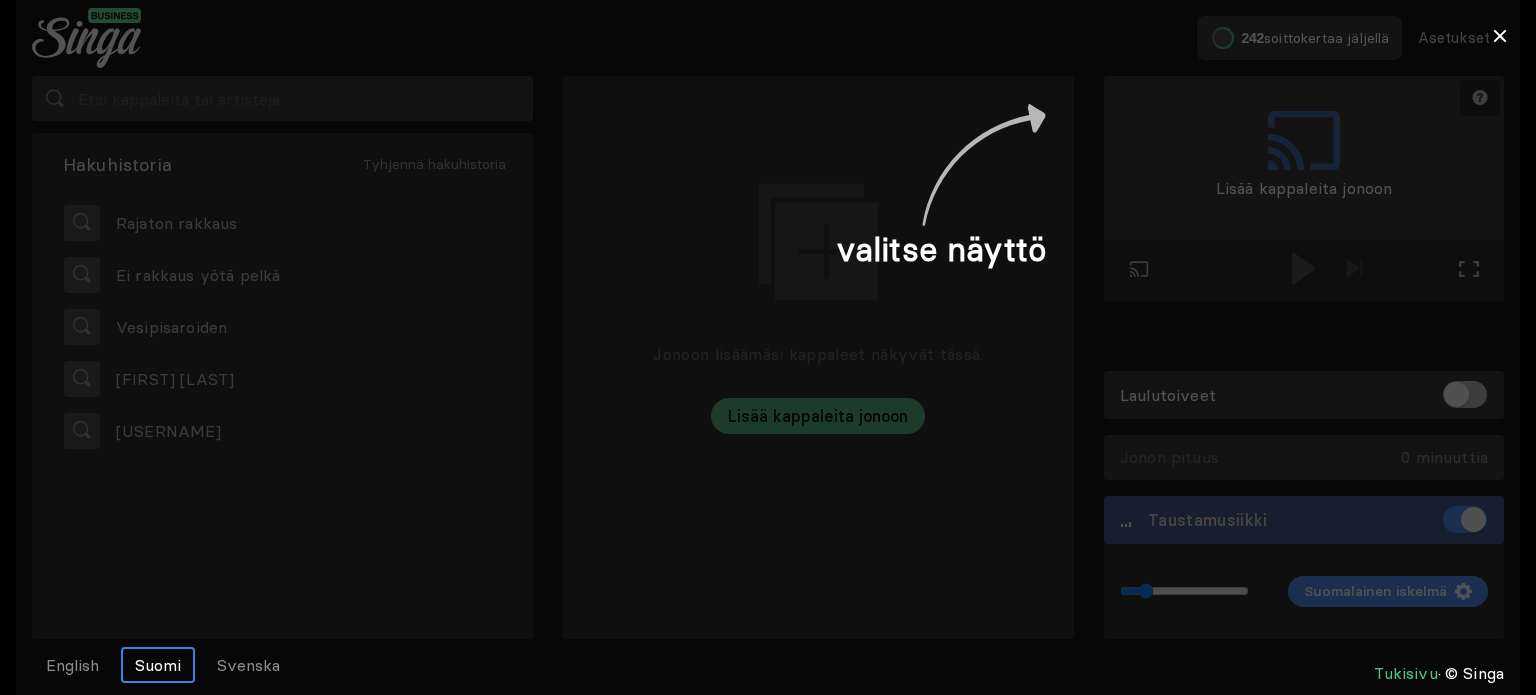 click at bounding box center [984, 165] 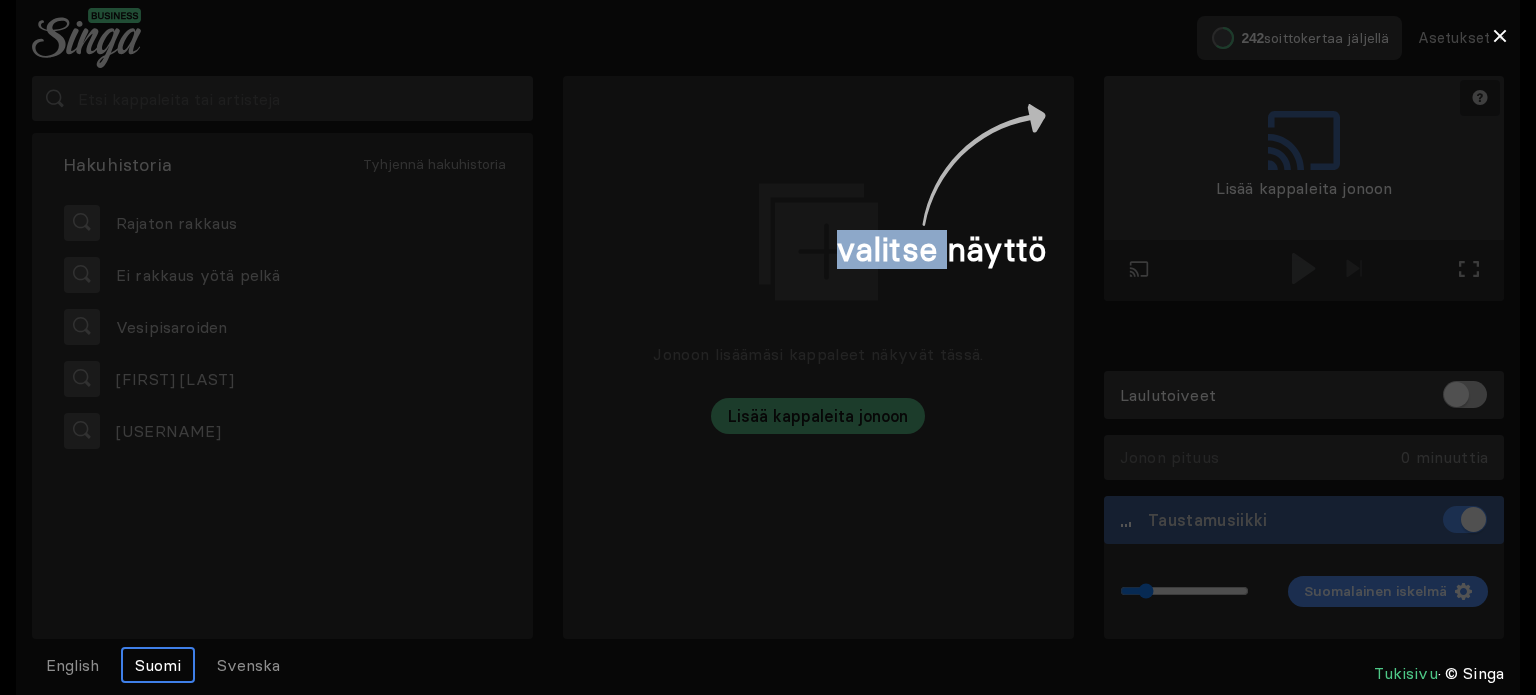 click at bounding box center (984, 165) 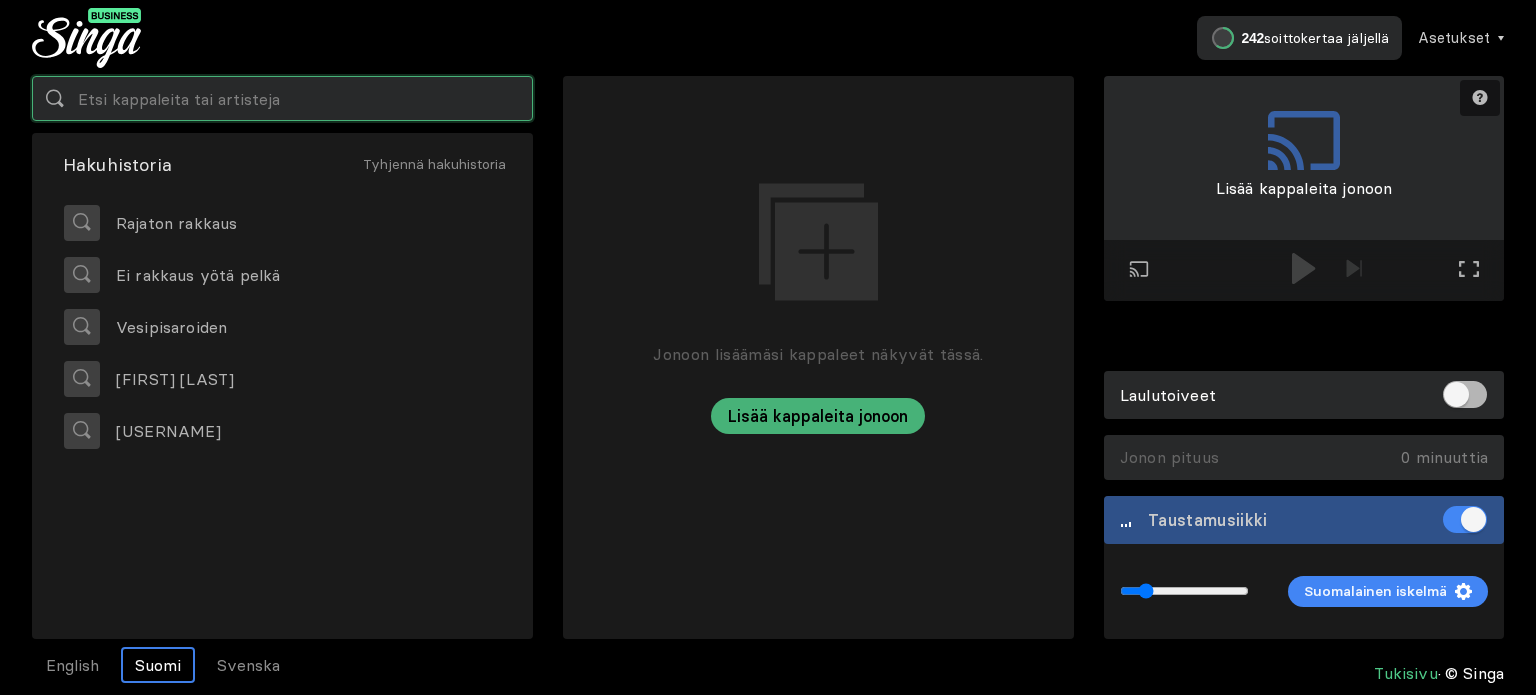 click at bounding box center (282, 98) 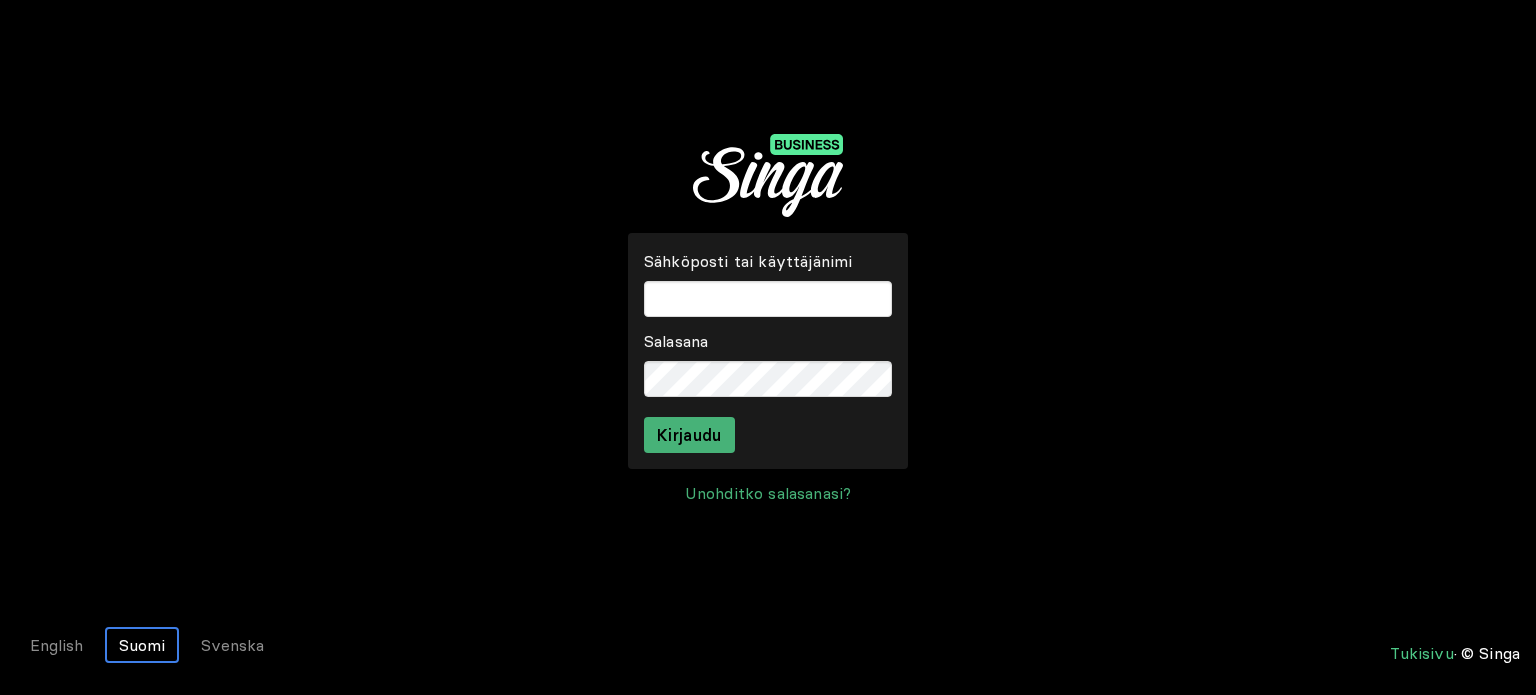 scroll, scrollTop: 0, scrollLeft: 0, axis: both 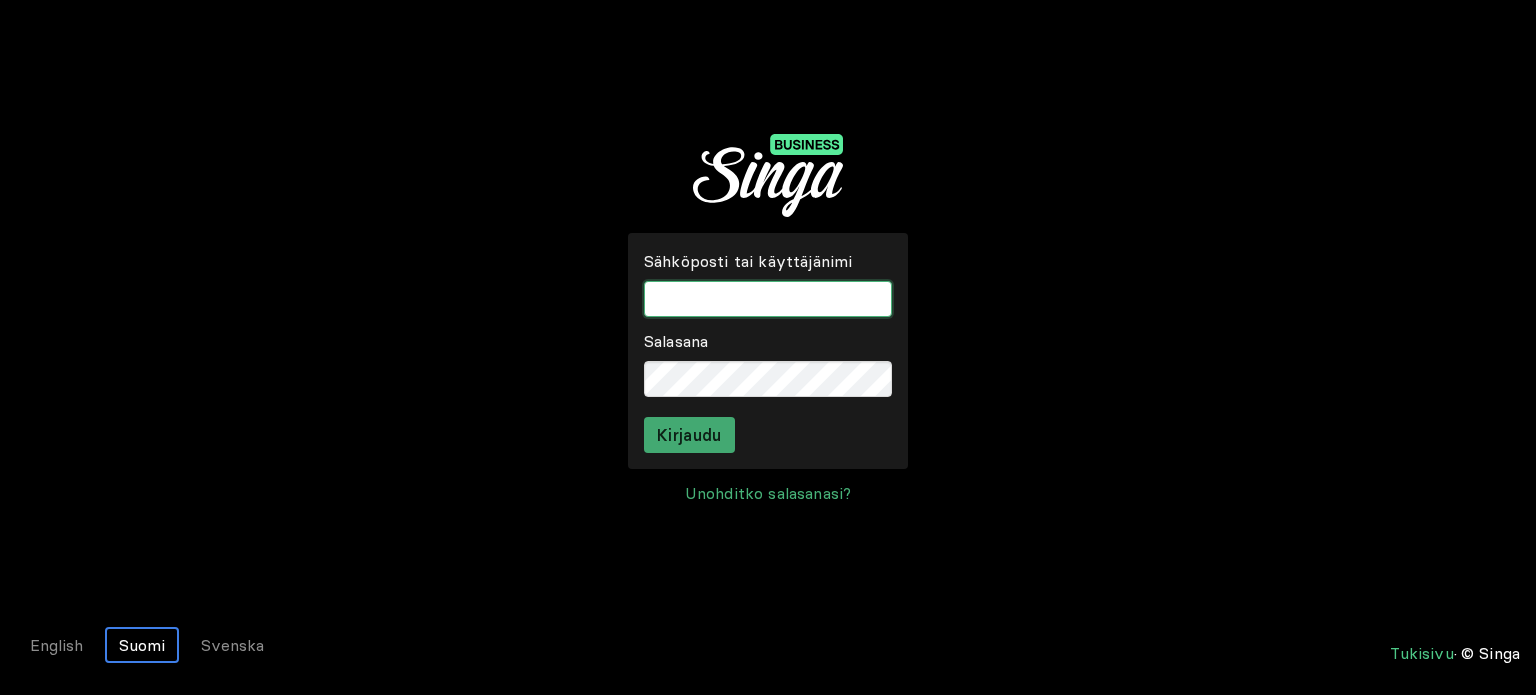 type on "ismo.pulkkine@example.com" 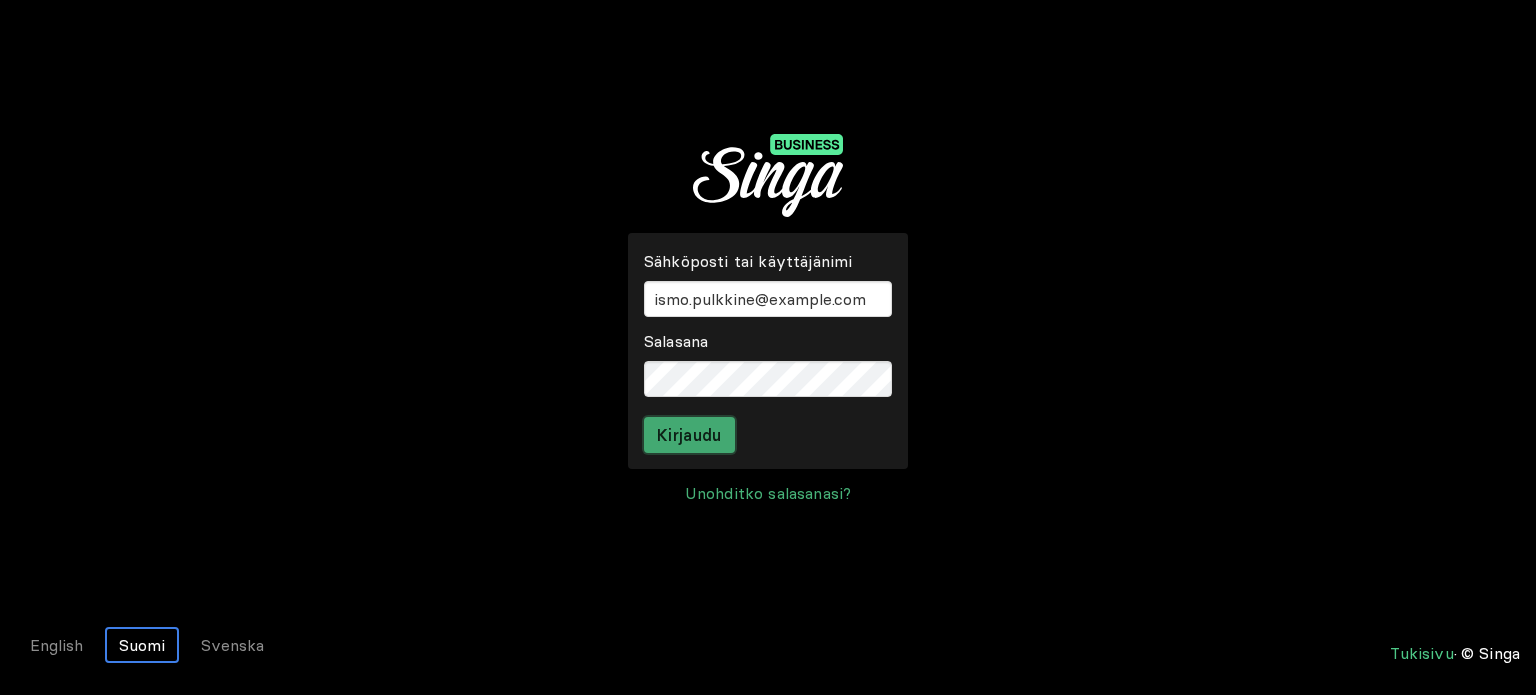 click on "Kirjaudu" at bounding box center [689, 435] 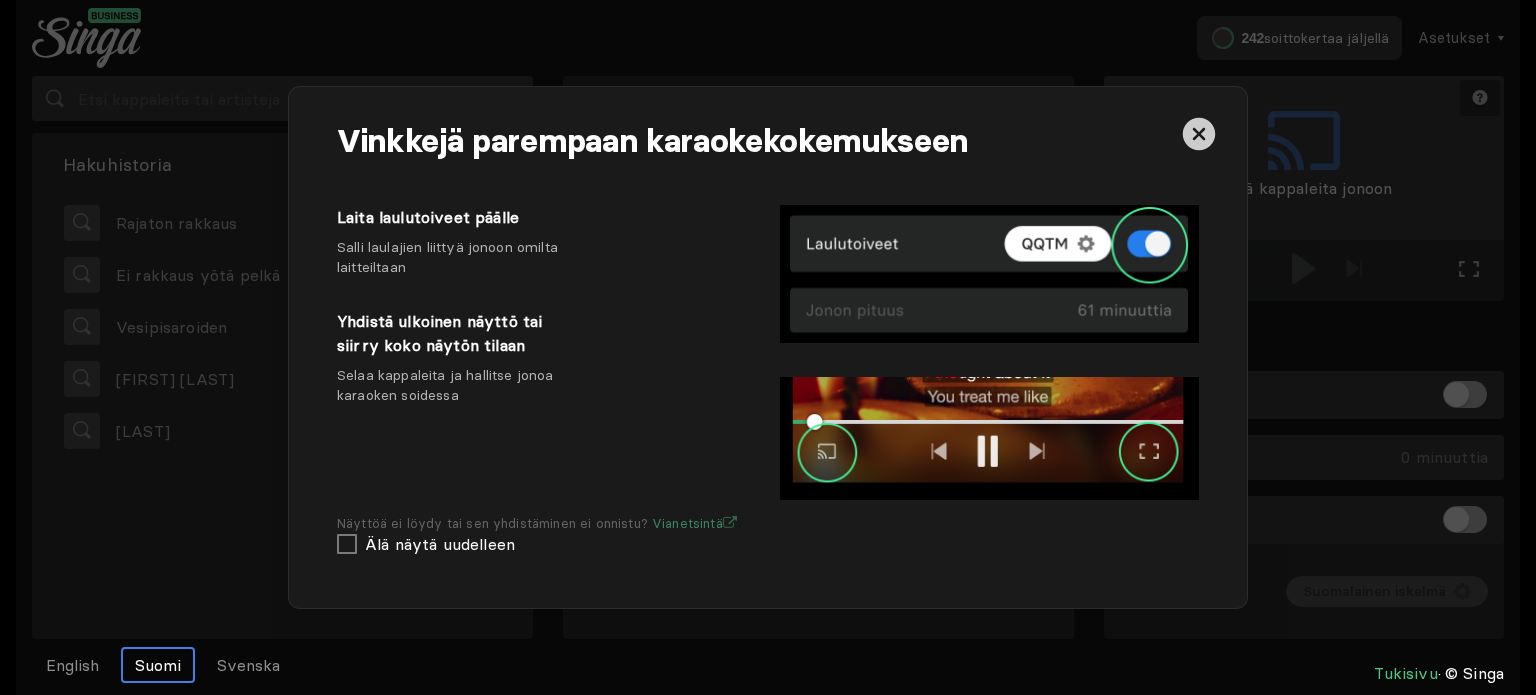 click at bounding box center (1199, 134) 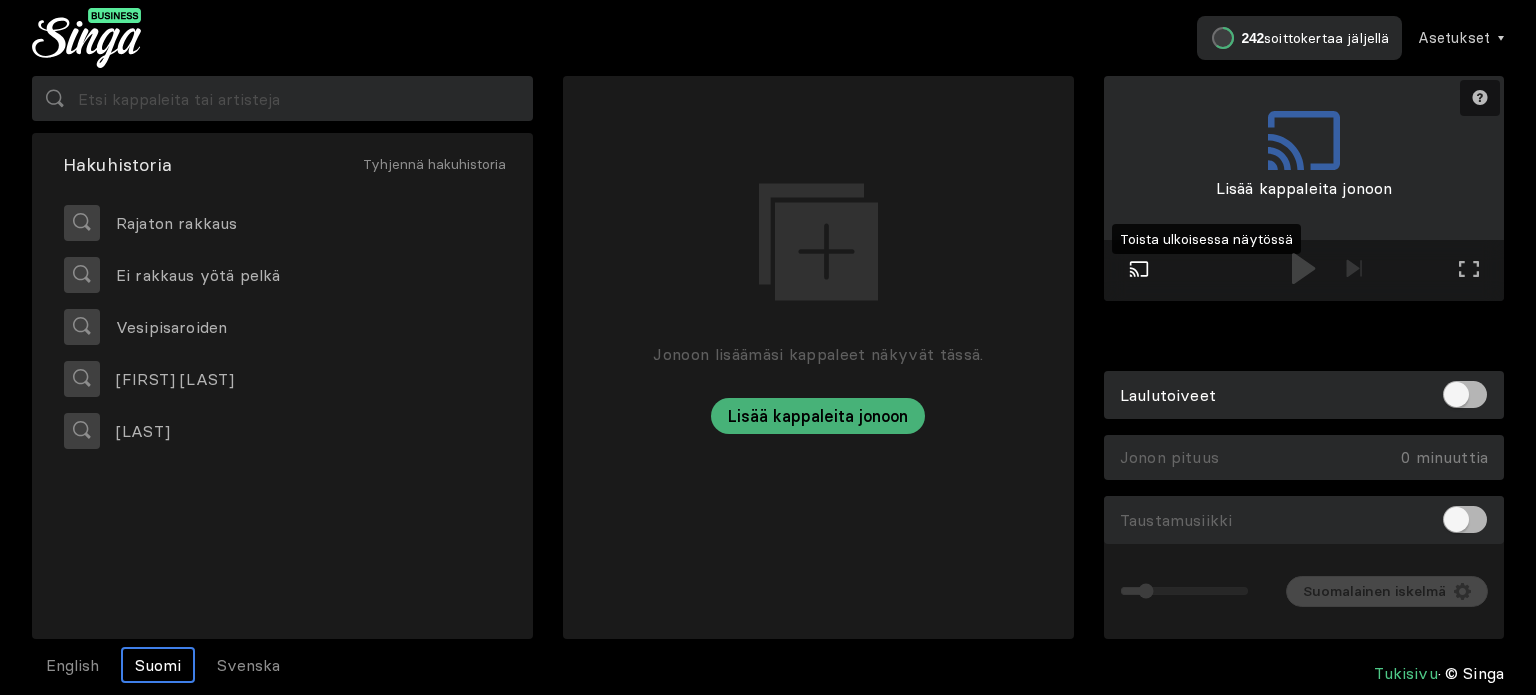 click at bounding box center (1139, 268) 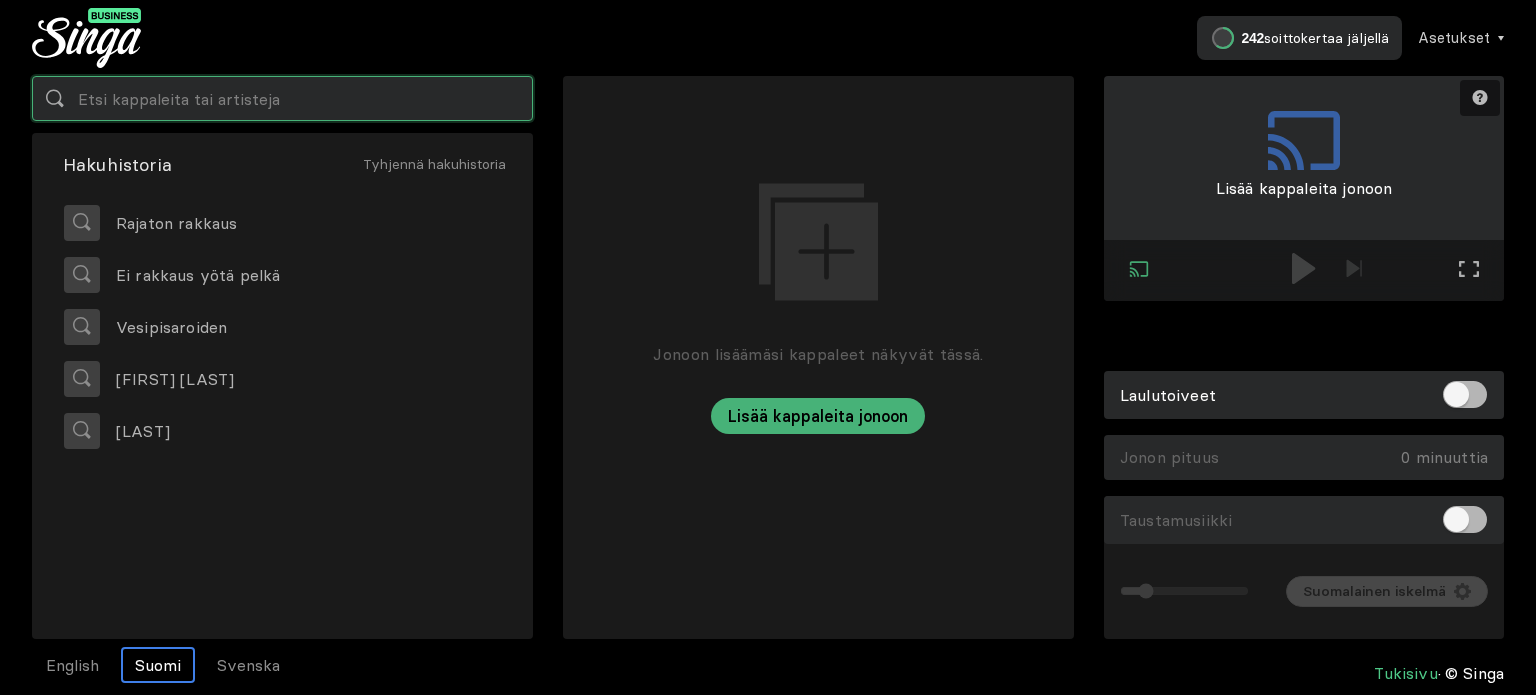 click at bounding box center [282, 98] 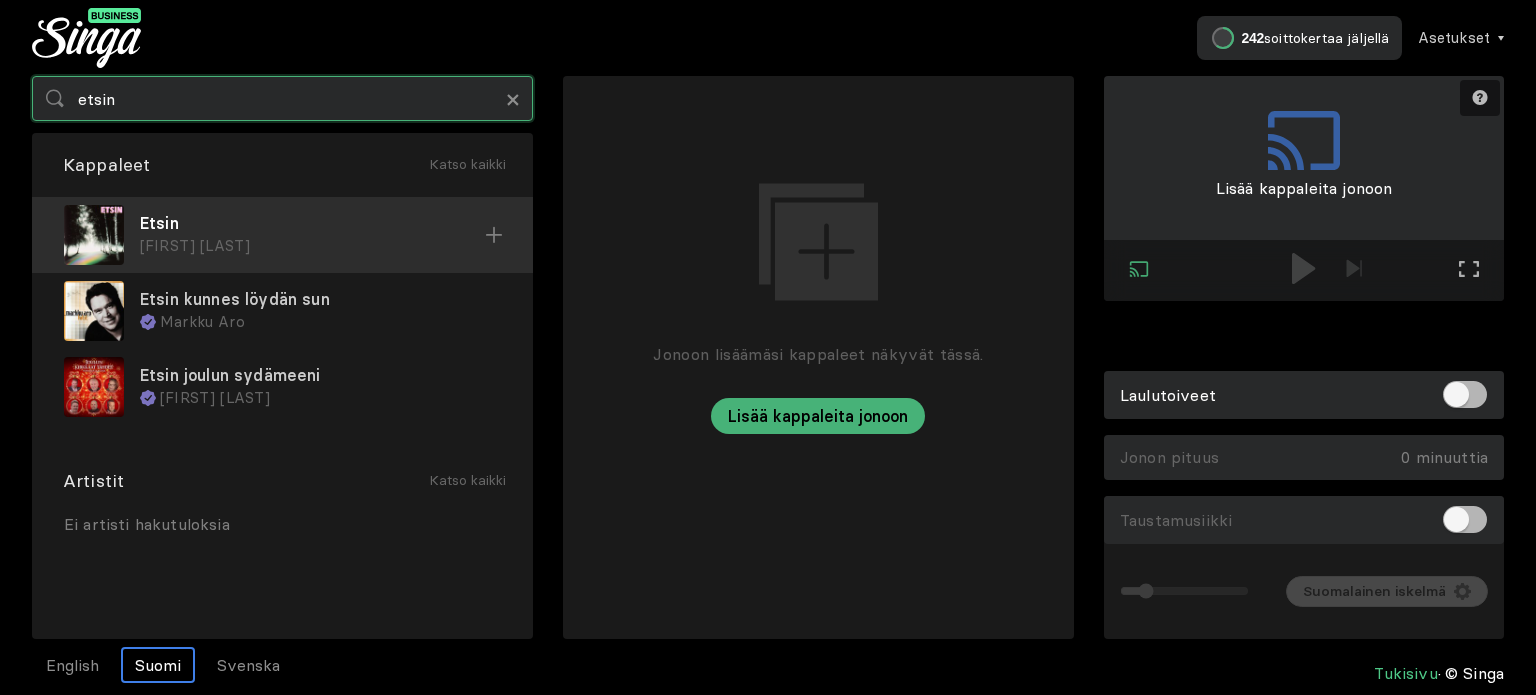 type on "etsin" 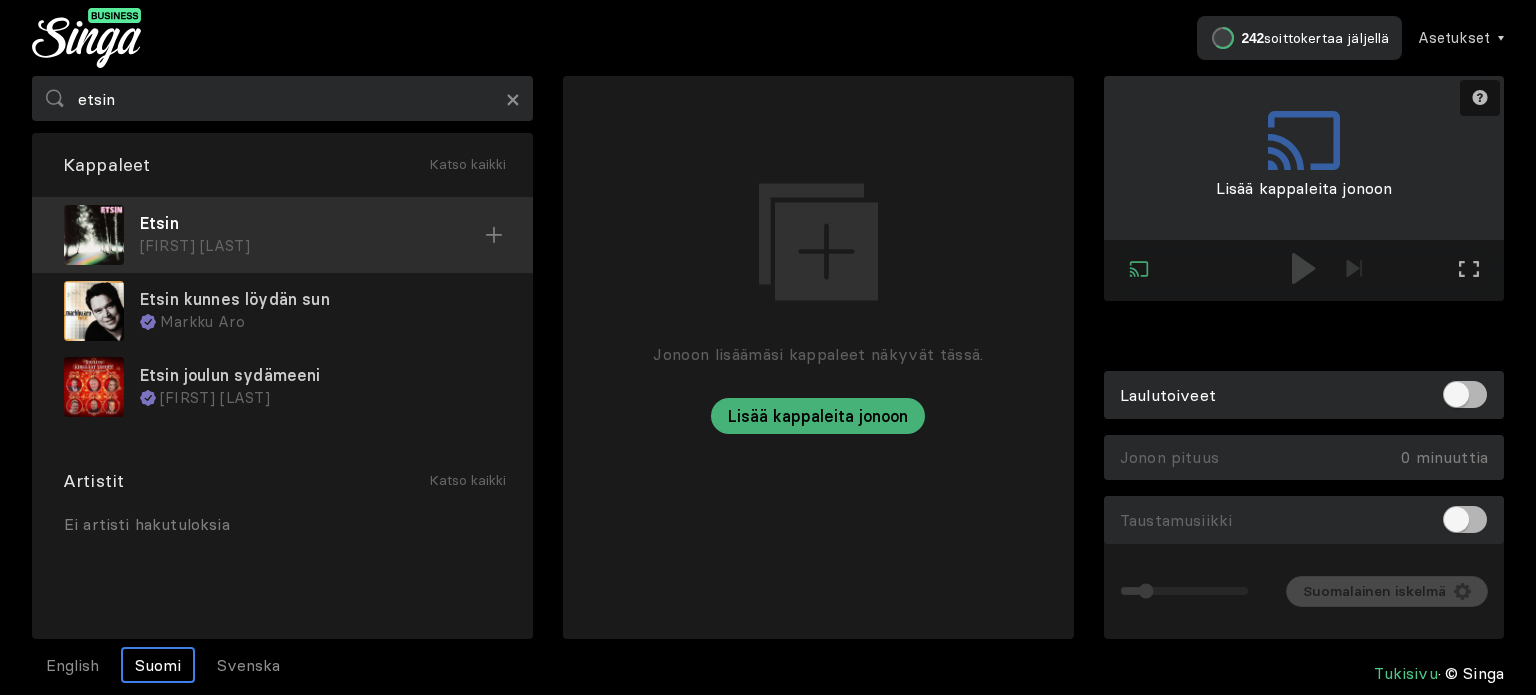 click on "Etsin" at bounding box center [312, 223] 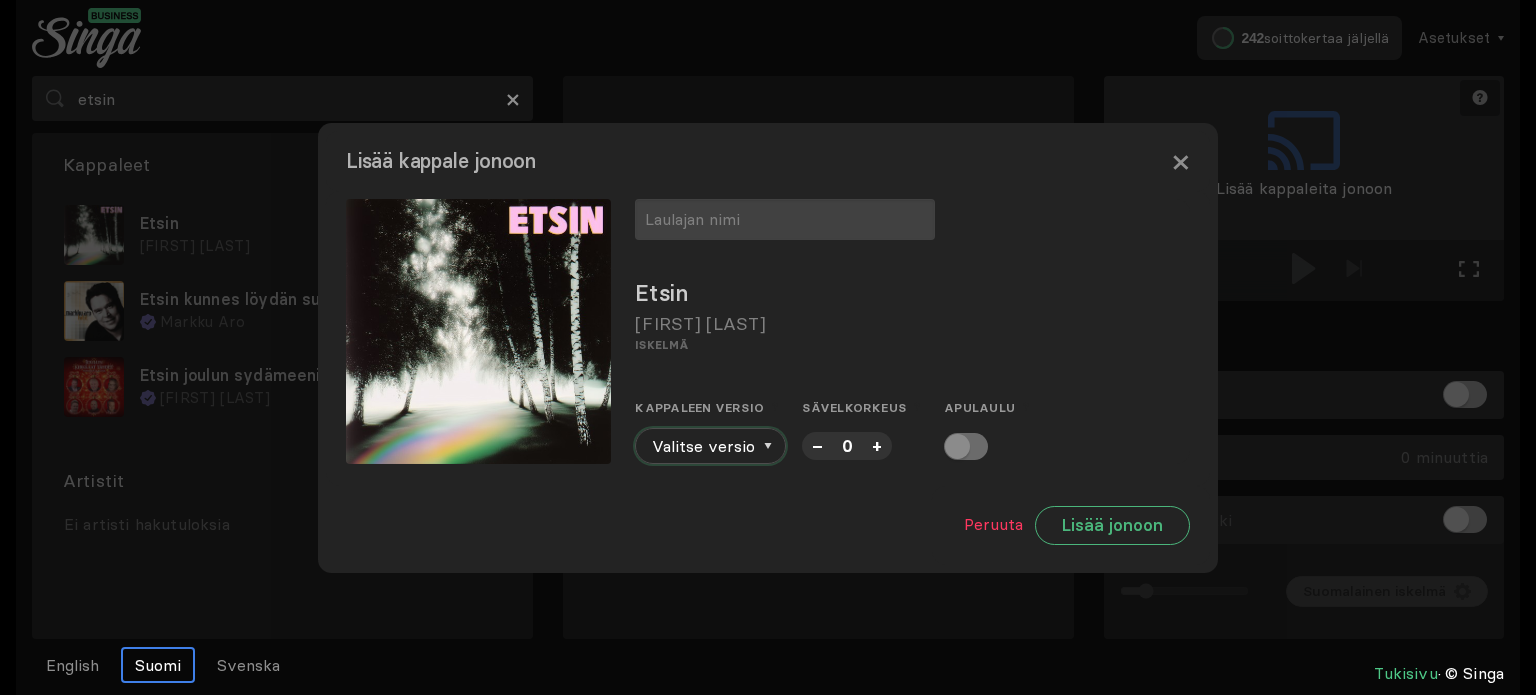 click at bounding box center [768, 446] 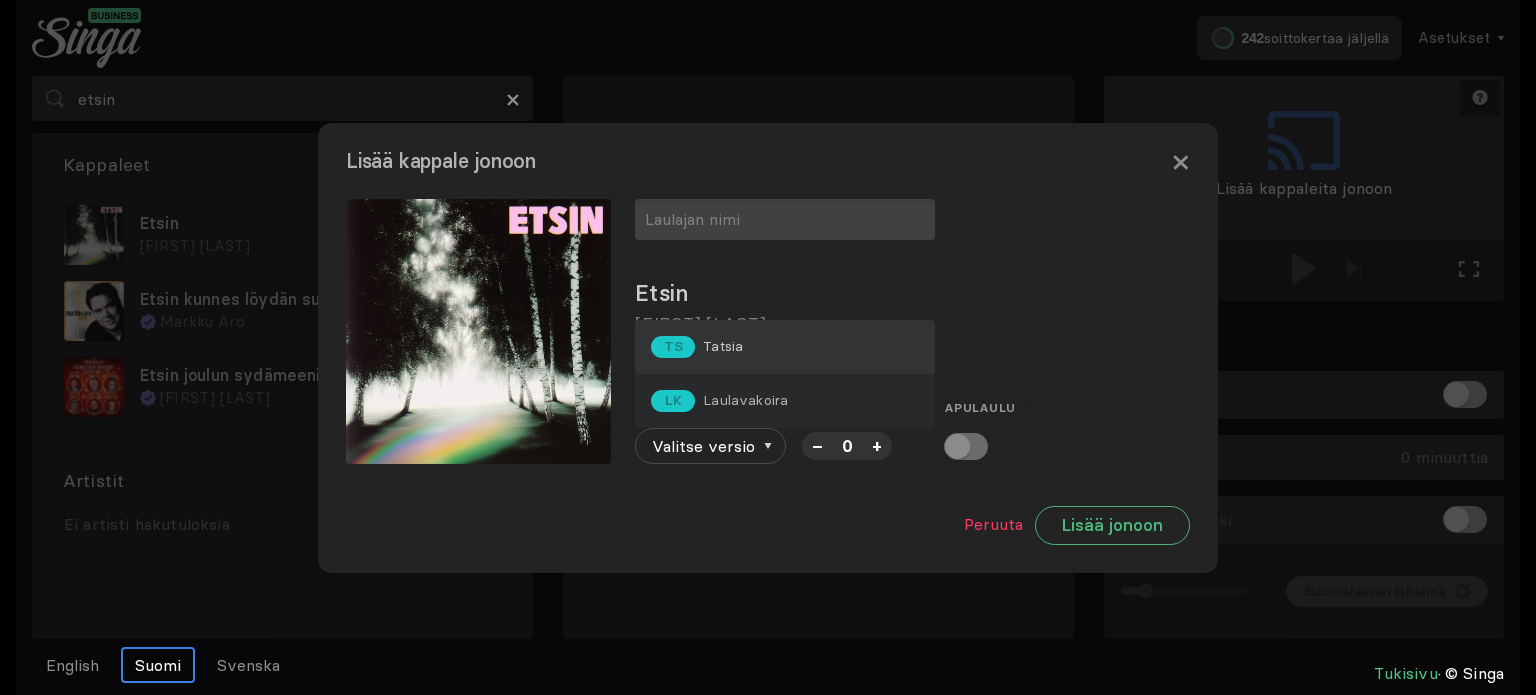 click on "Tatsia" at bounding box center (723, 346) 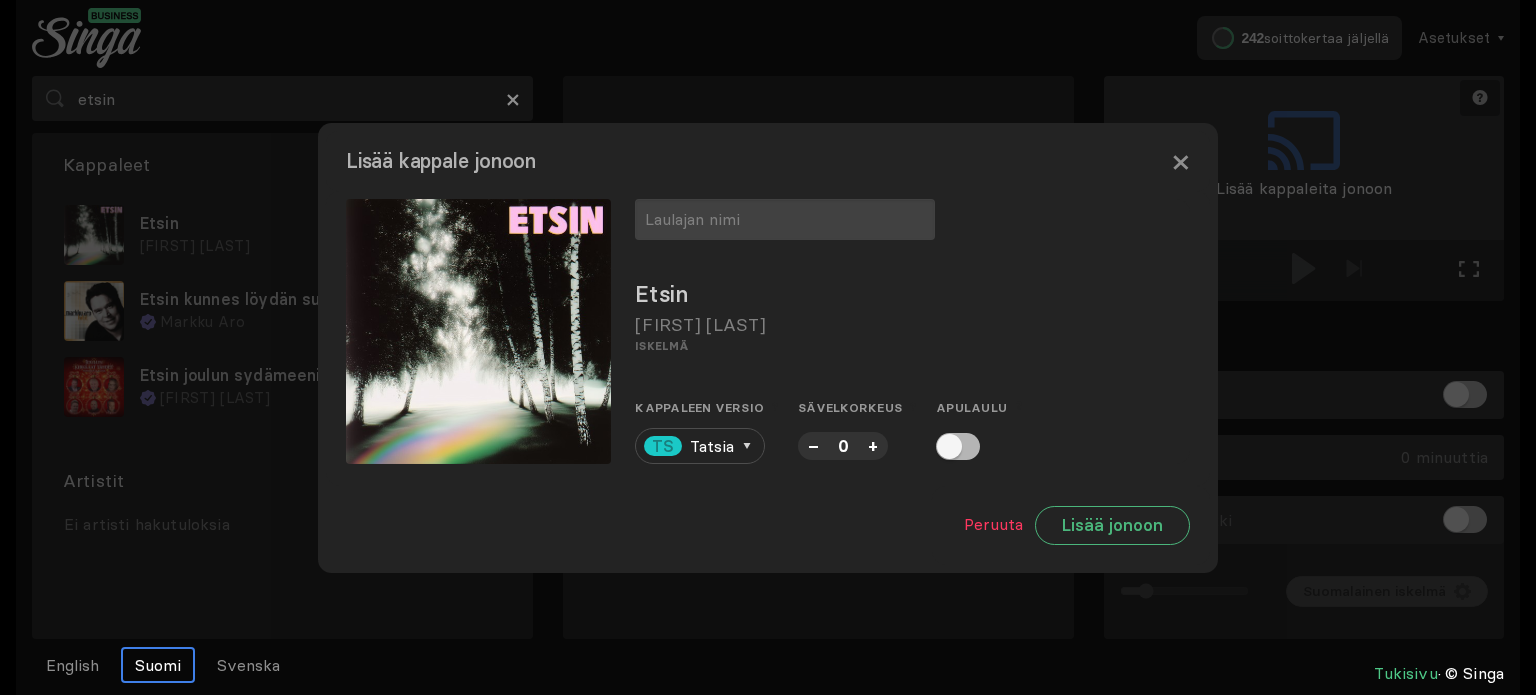 click on "+" at bounding box center [873, 445] 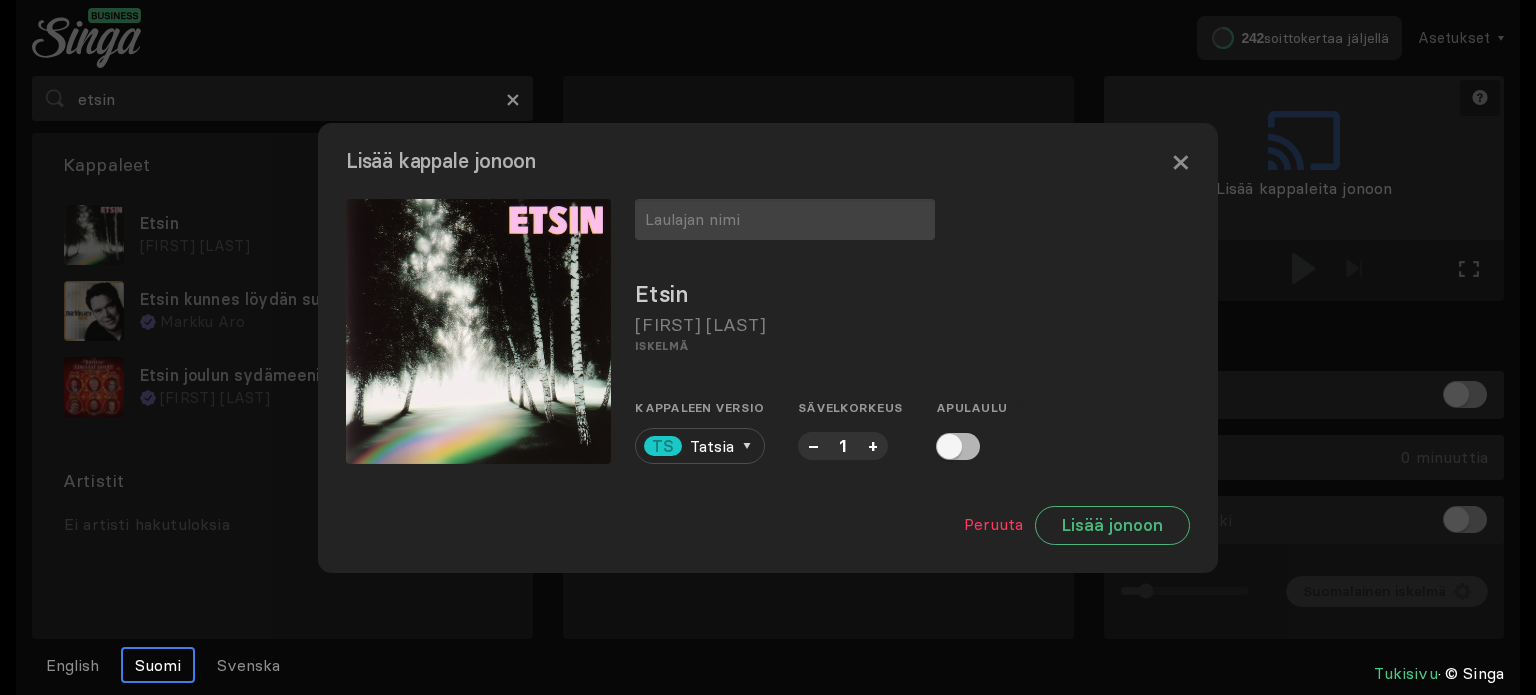 click on "+" at bounding box center [873, 445] 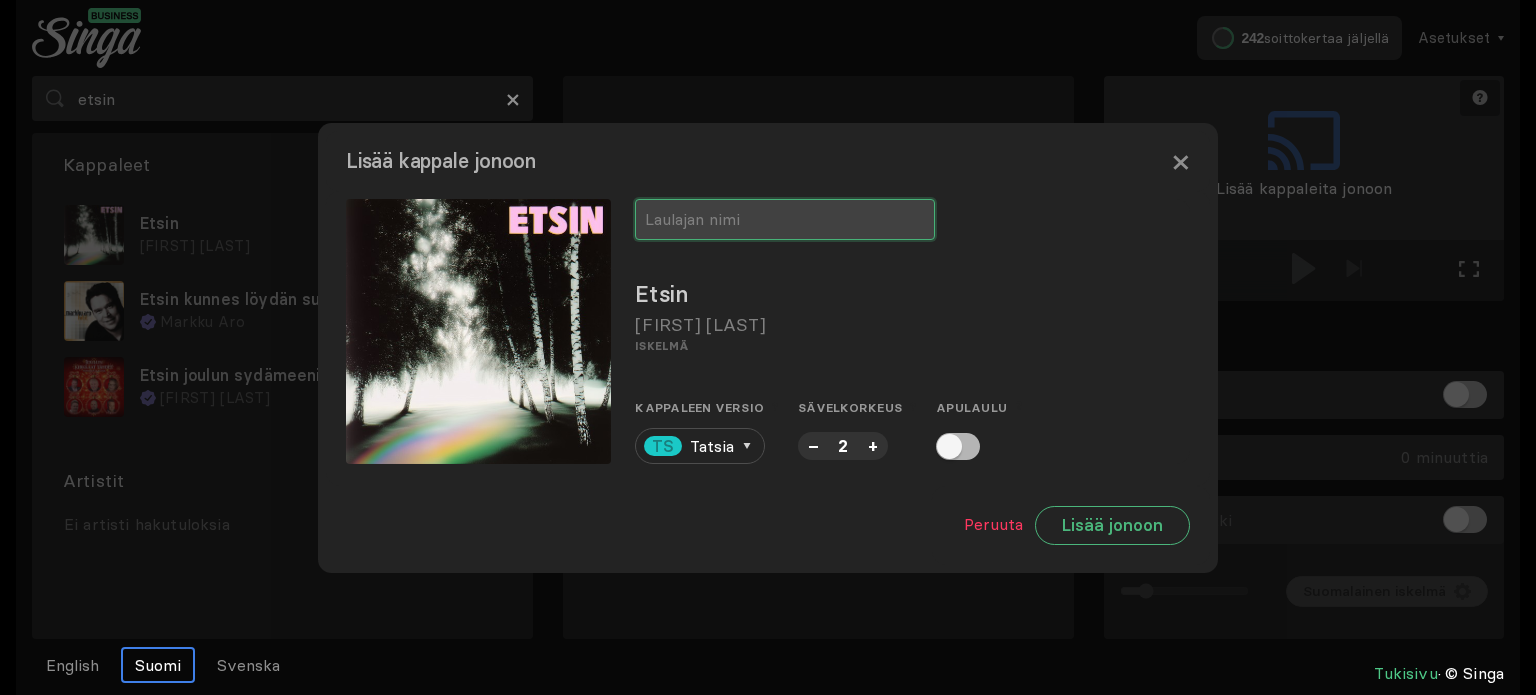 click at bounding box center (785, 219) 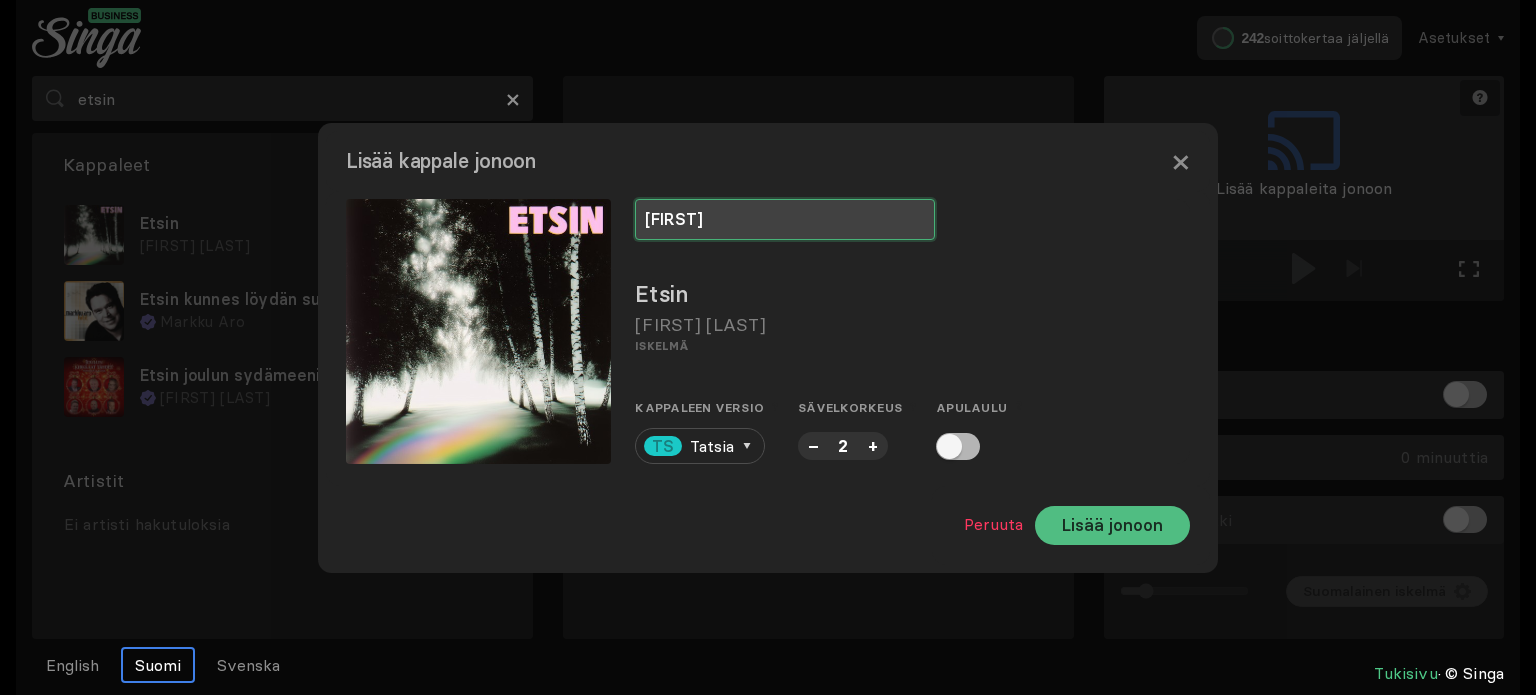 type on "[FIRST]" 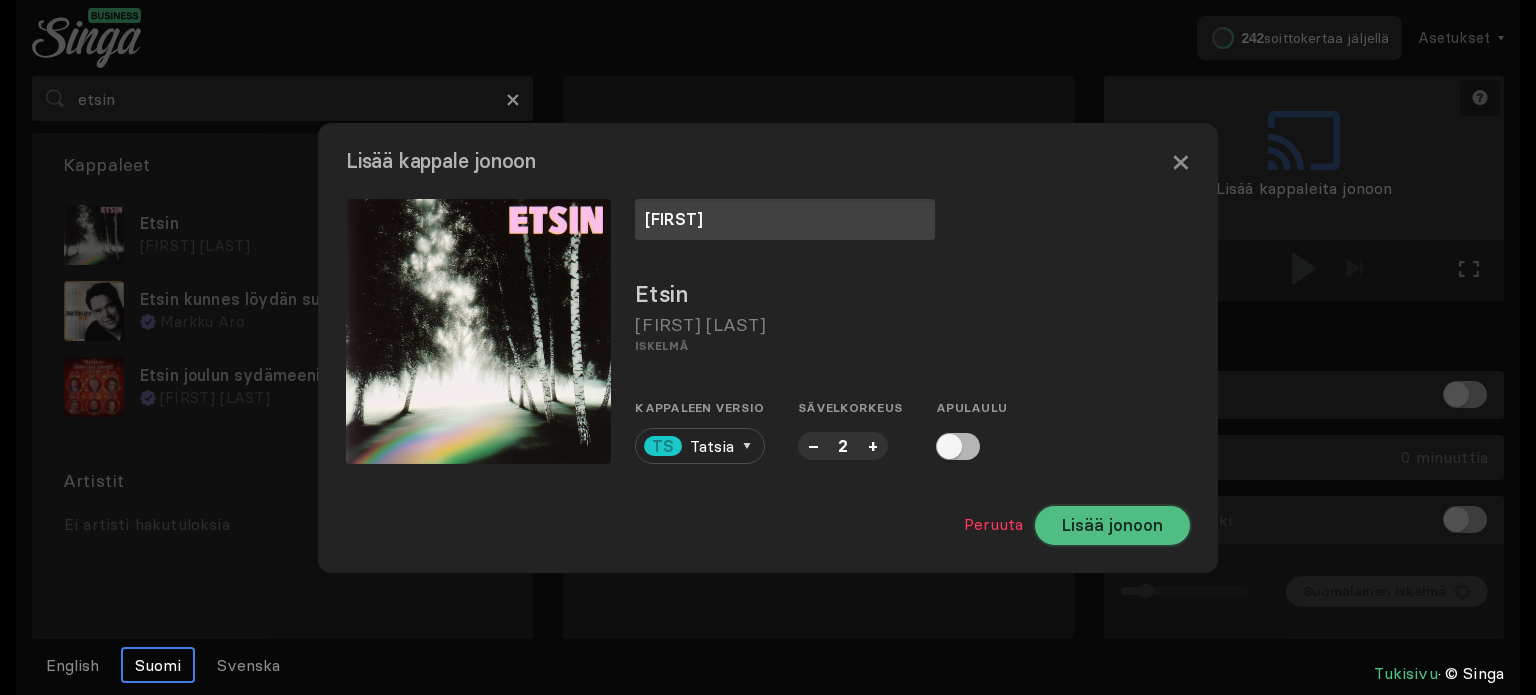 click on "Lisää jonoon" at bounding box center (1112, 525) 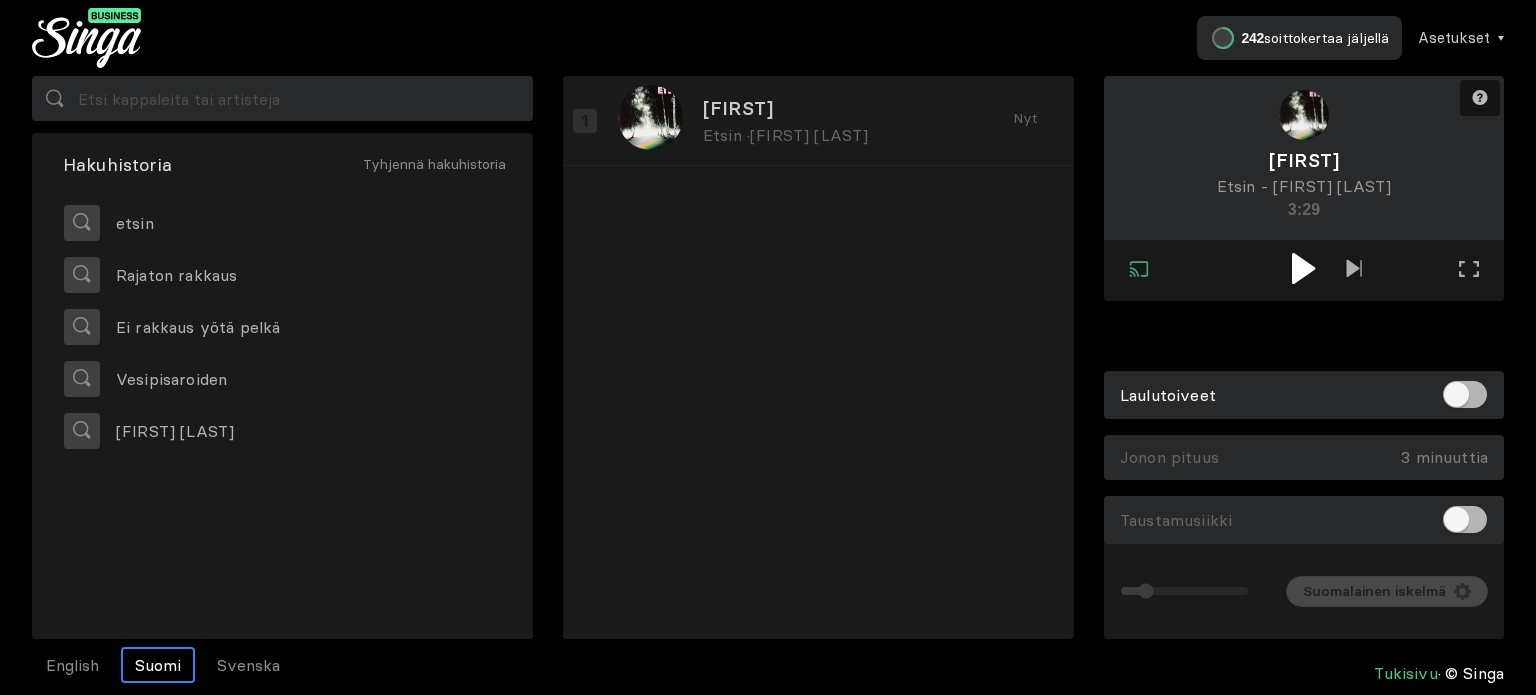 click at bounding box center (1303, 268) 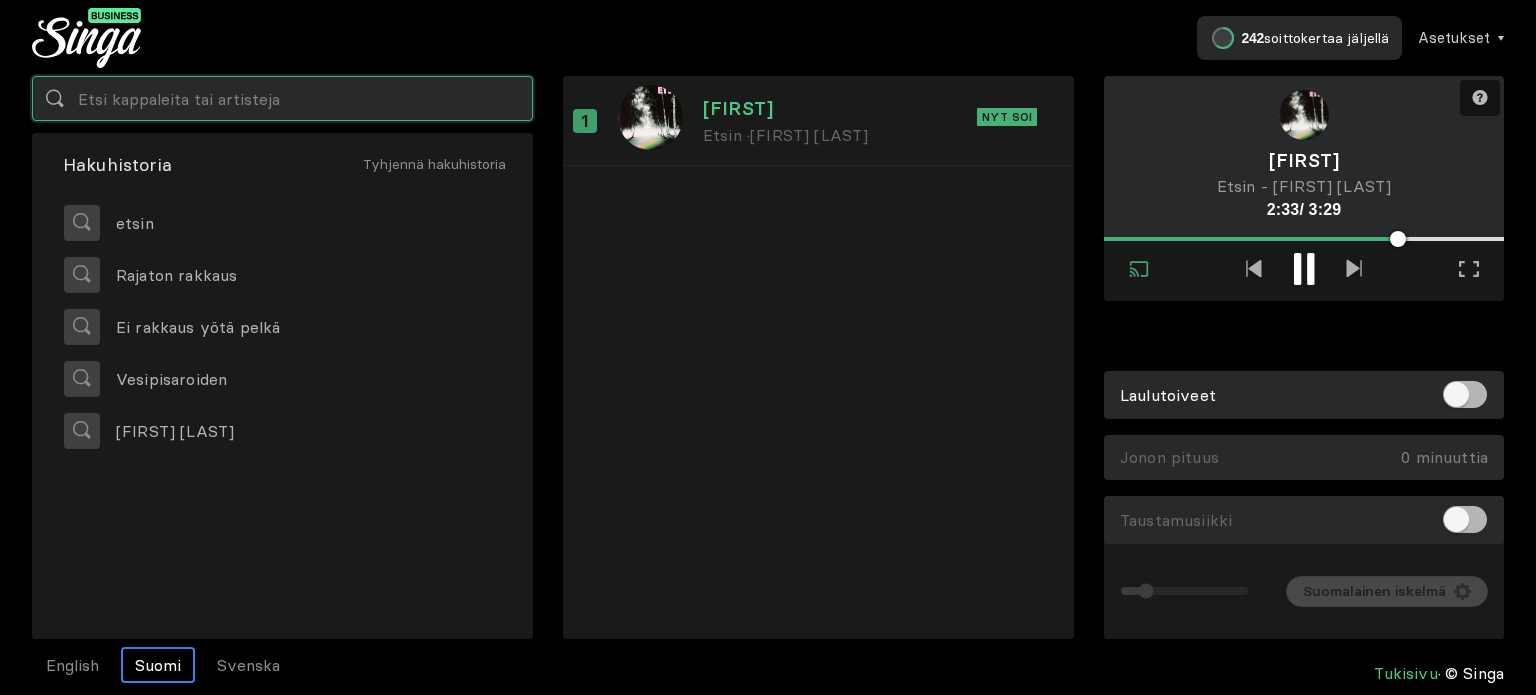 click at bounding box center [282, 98] 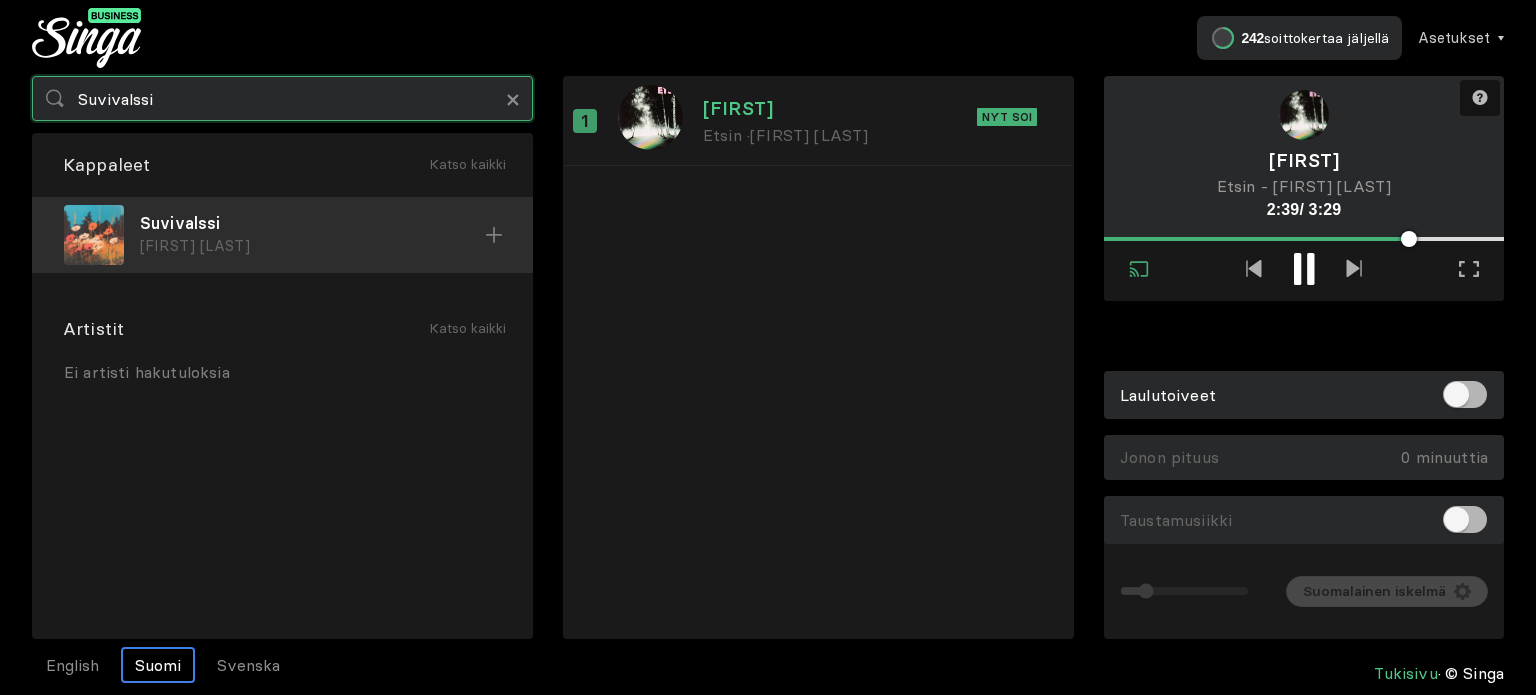 type on "Suvivalssi" 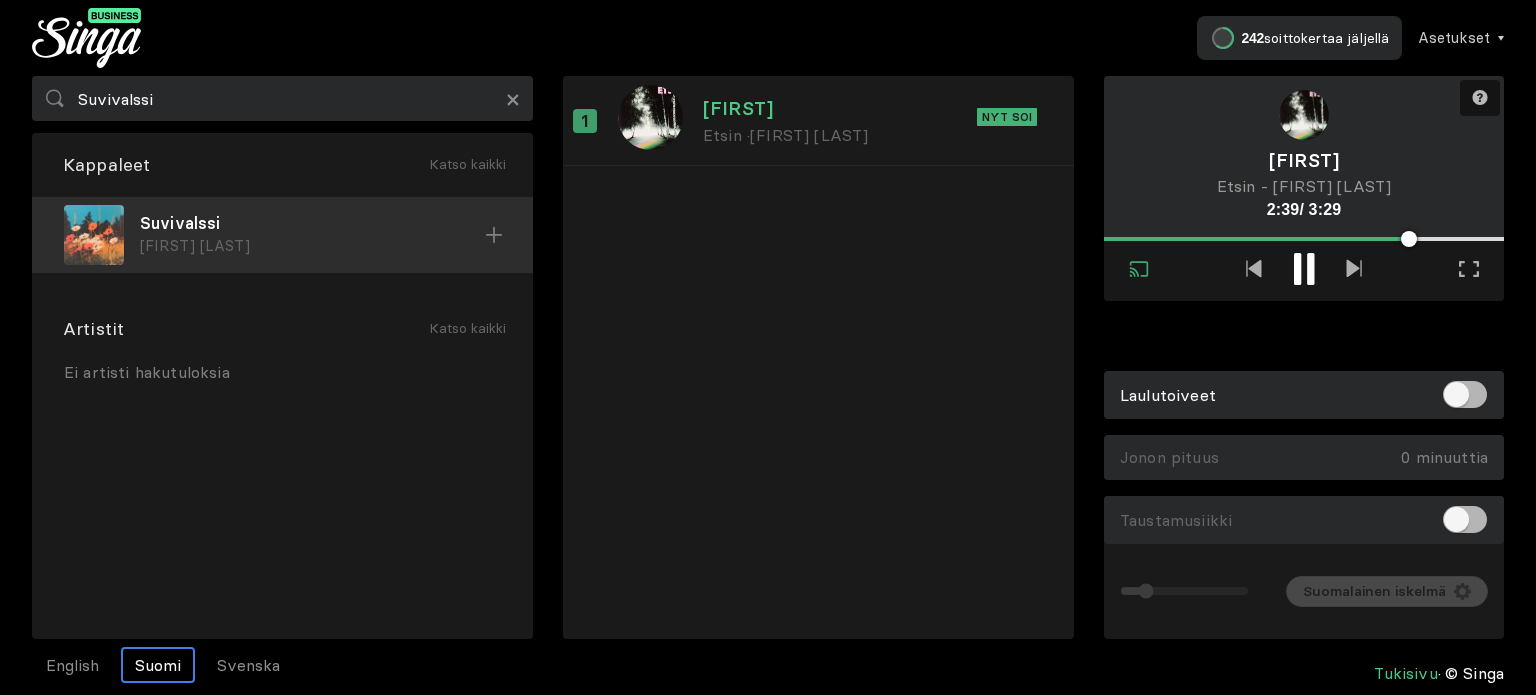 click on "Suvivalssi" at bounding box center (312, 223) 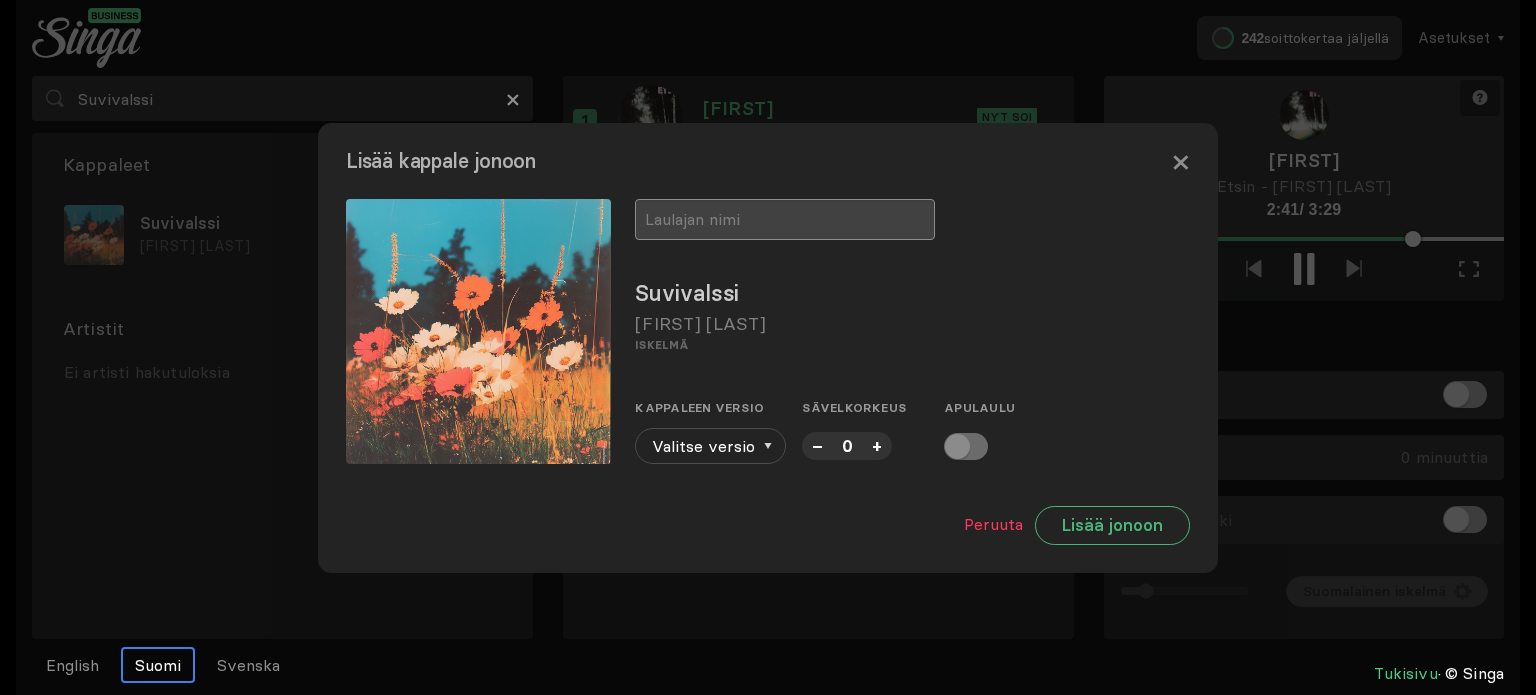 click at bounding box center [785, 219] 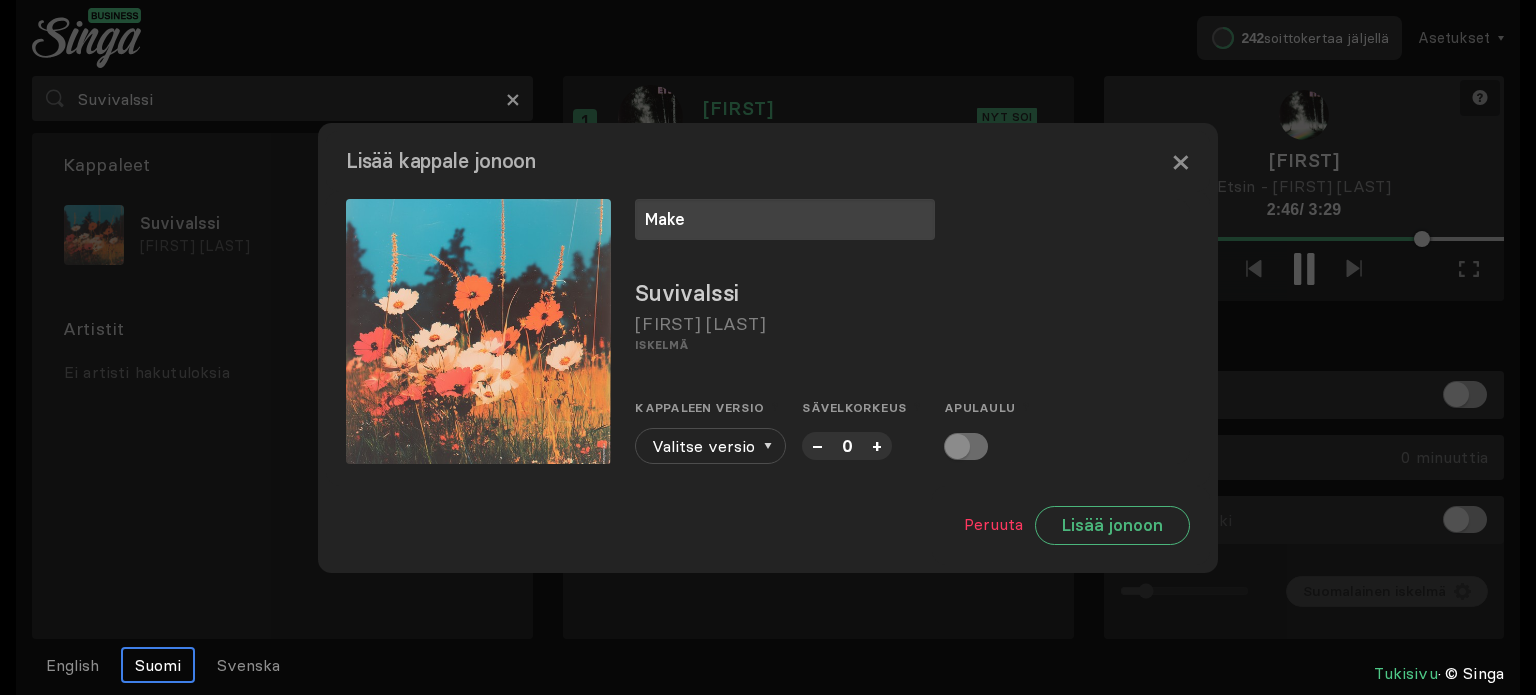 type on "Make" 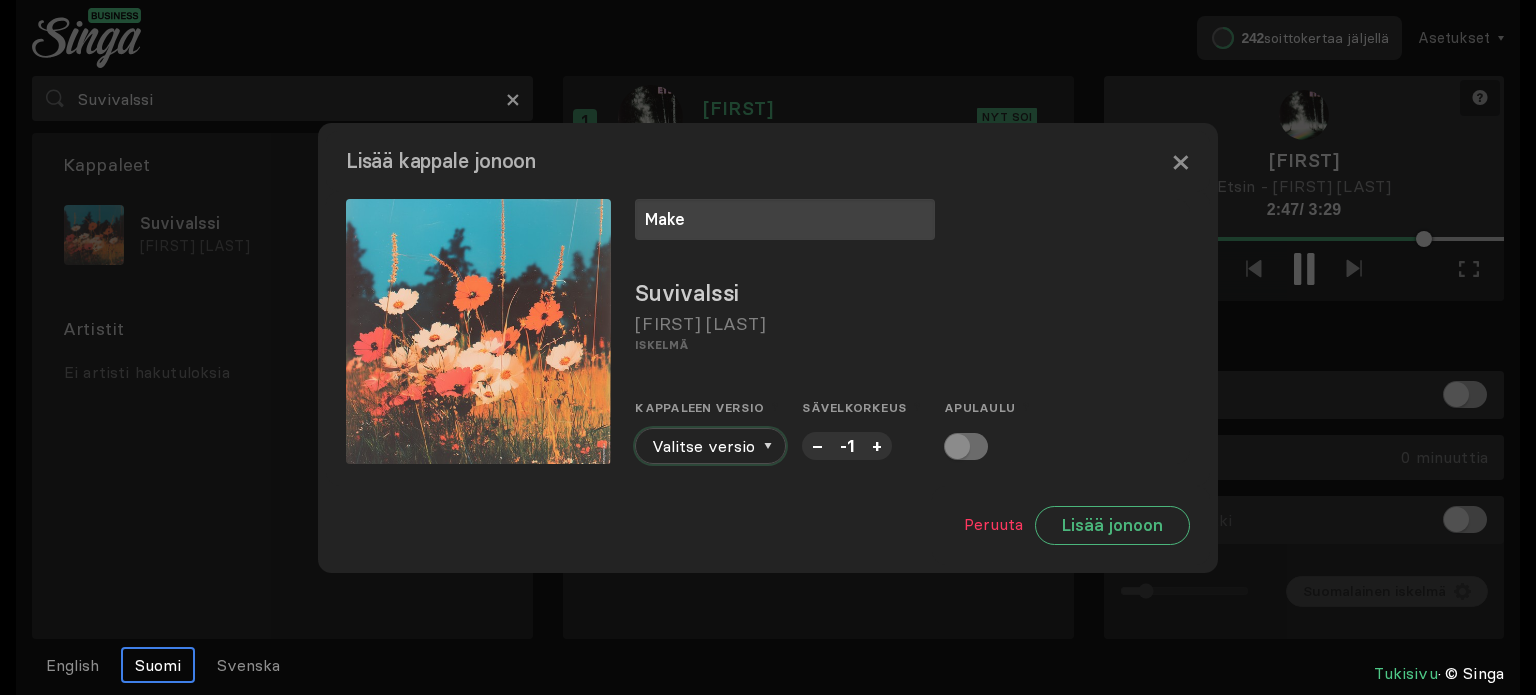 click at bounding box center [768, 446] 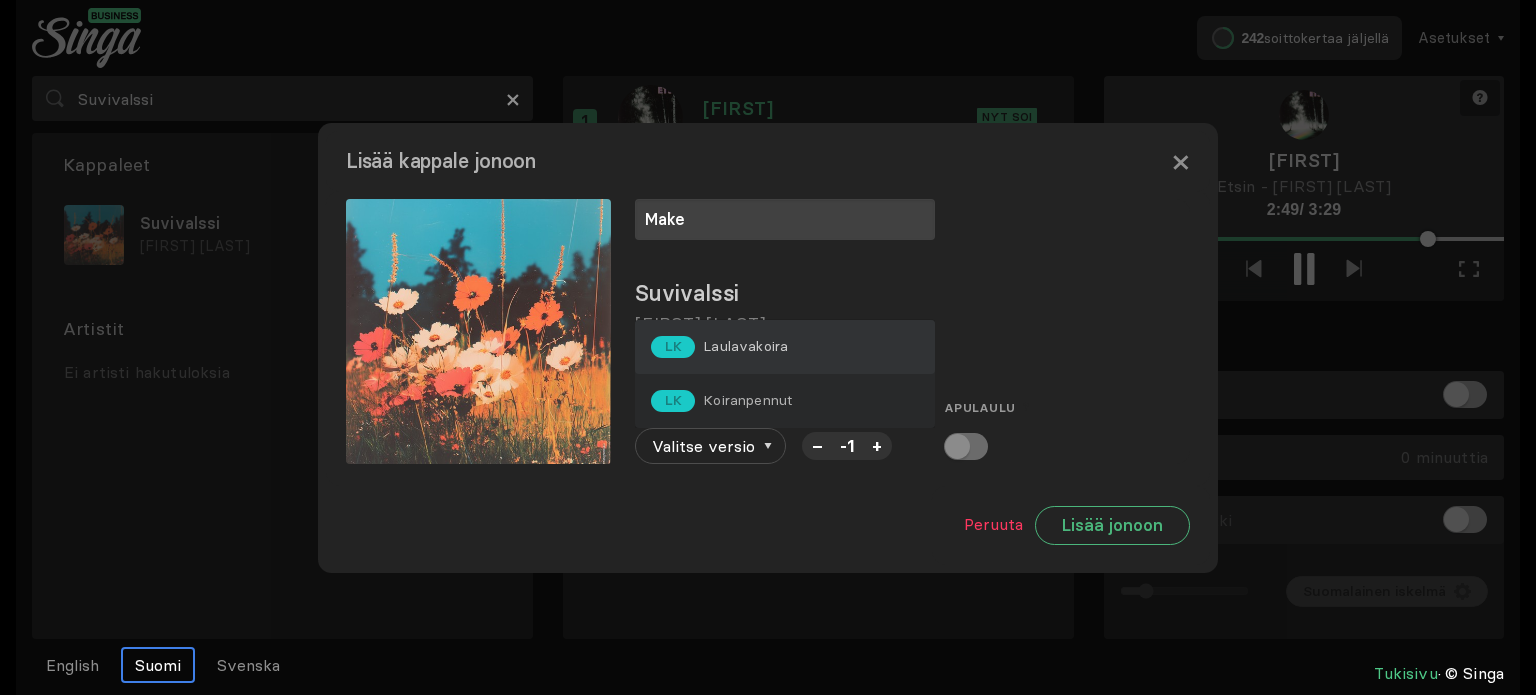 click on "Laulavakoira" at bounding box center (745, 346) 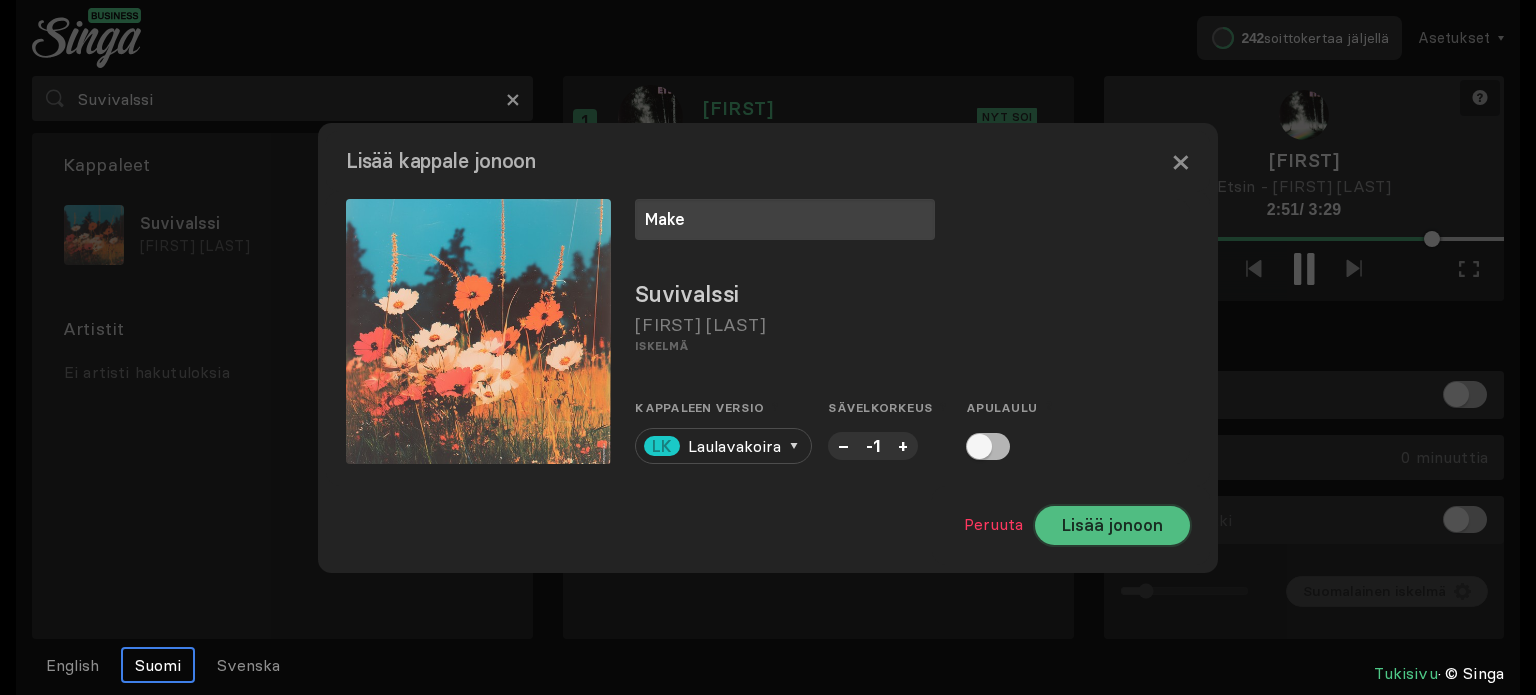 click on "Lisää jonoon" at bounding box center [1112, 525] 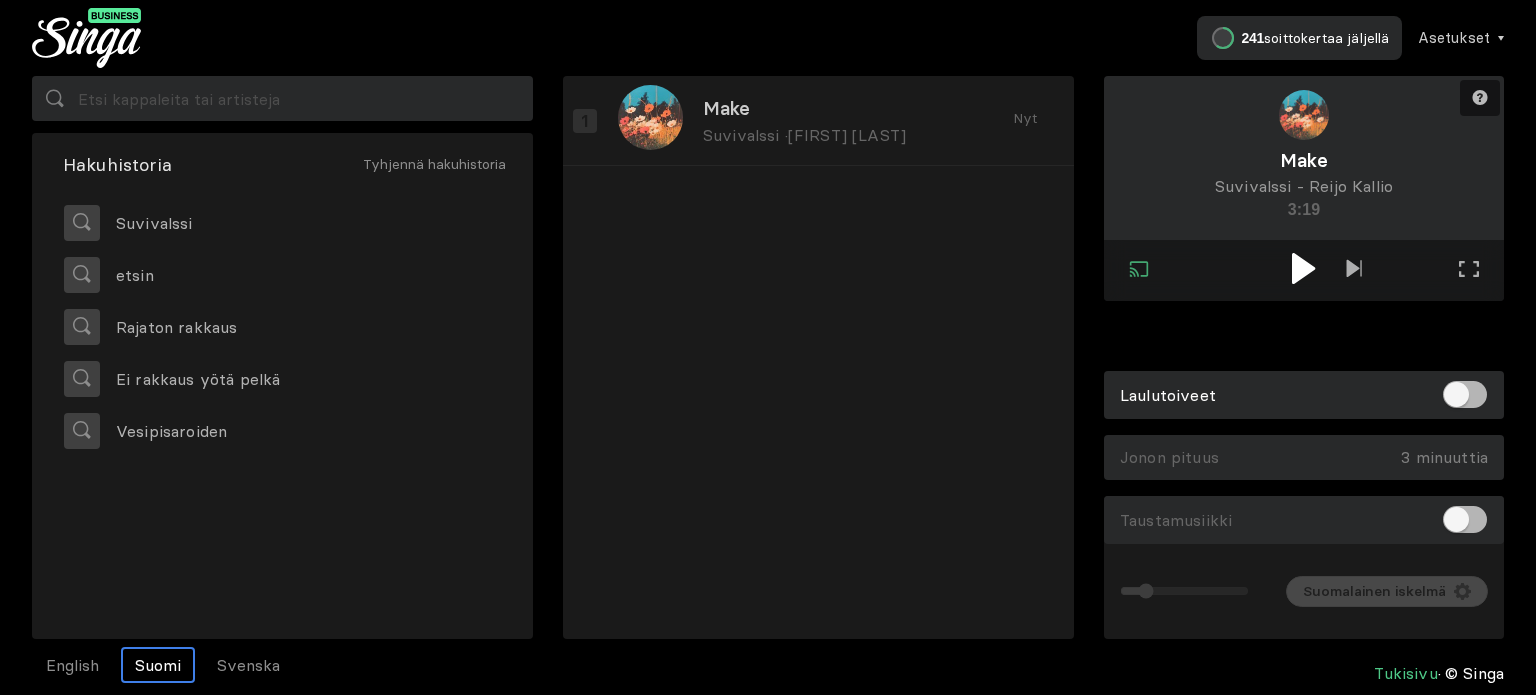 click at bounding box center (1303, 268) 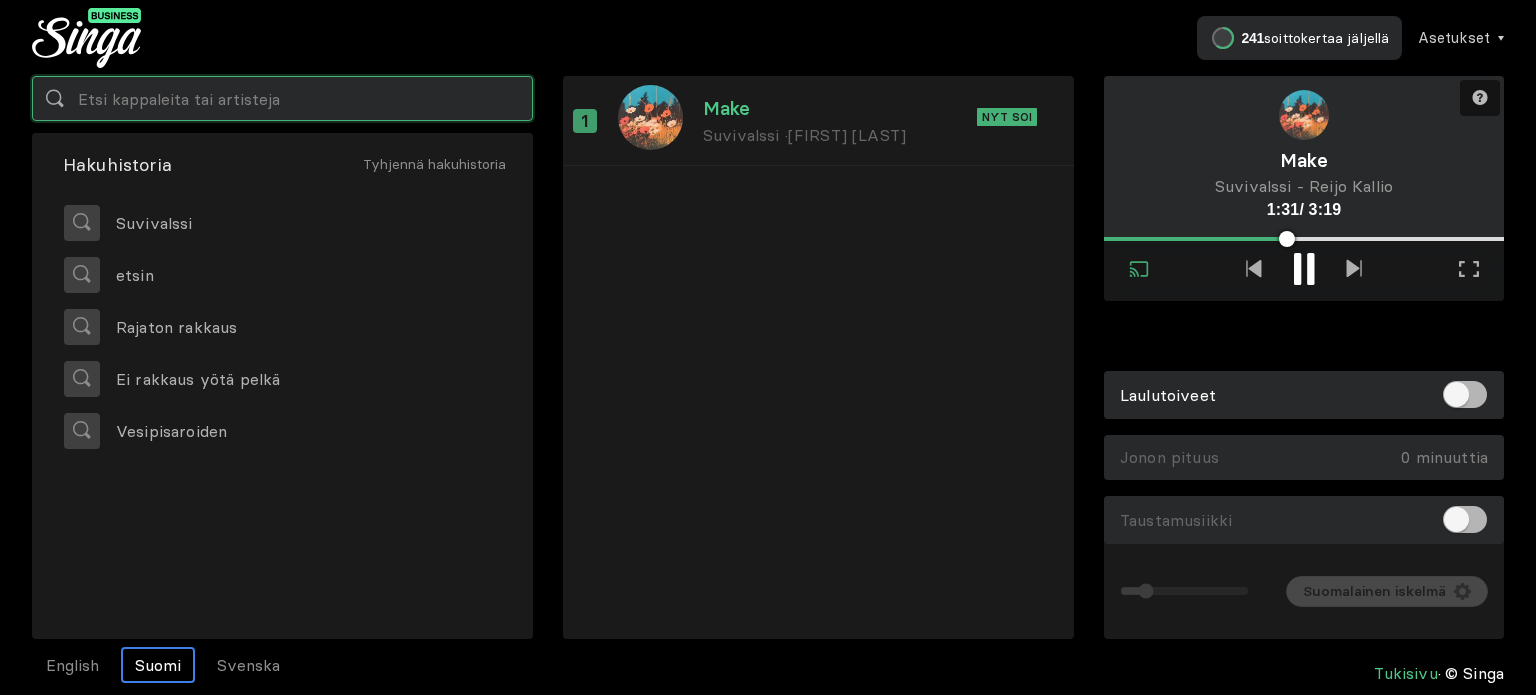 click at bounding box center (282, 98) 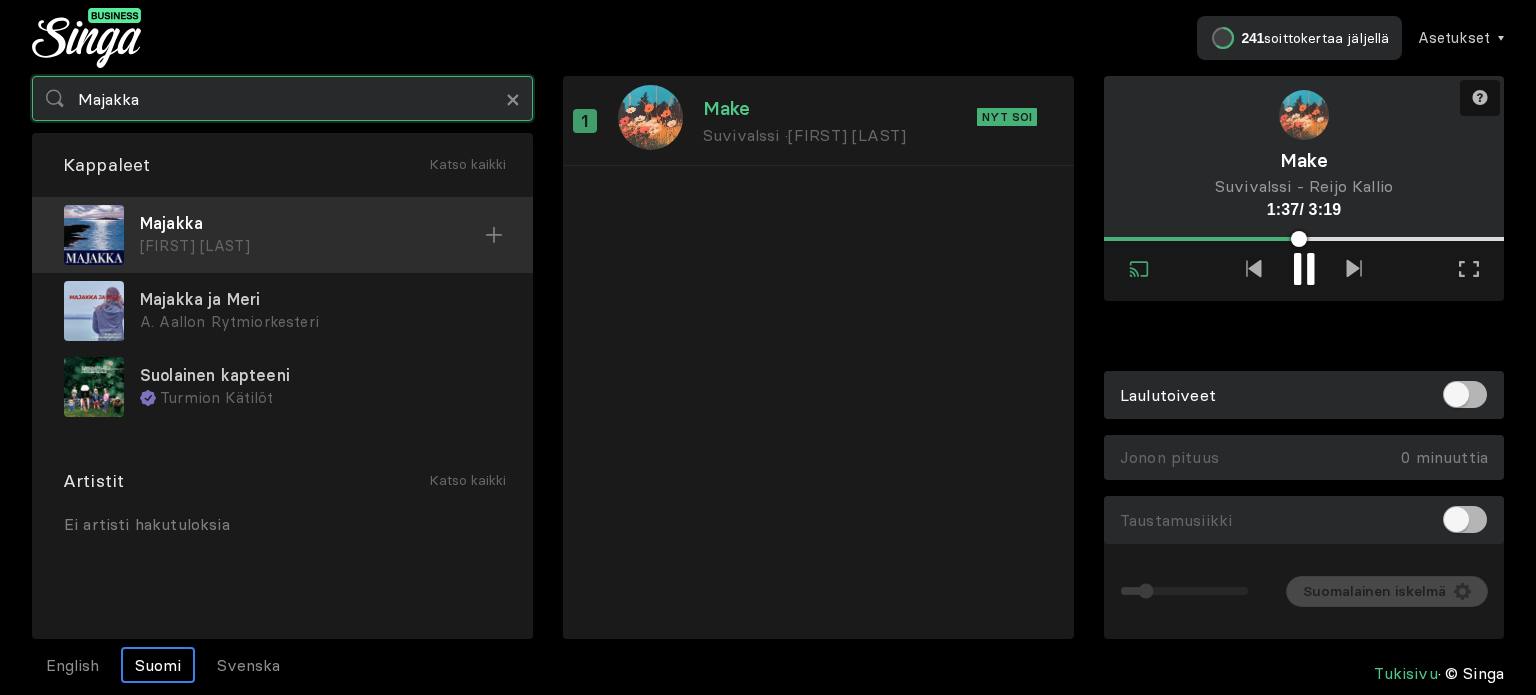 type on "Majakka" 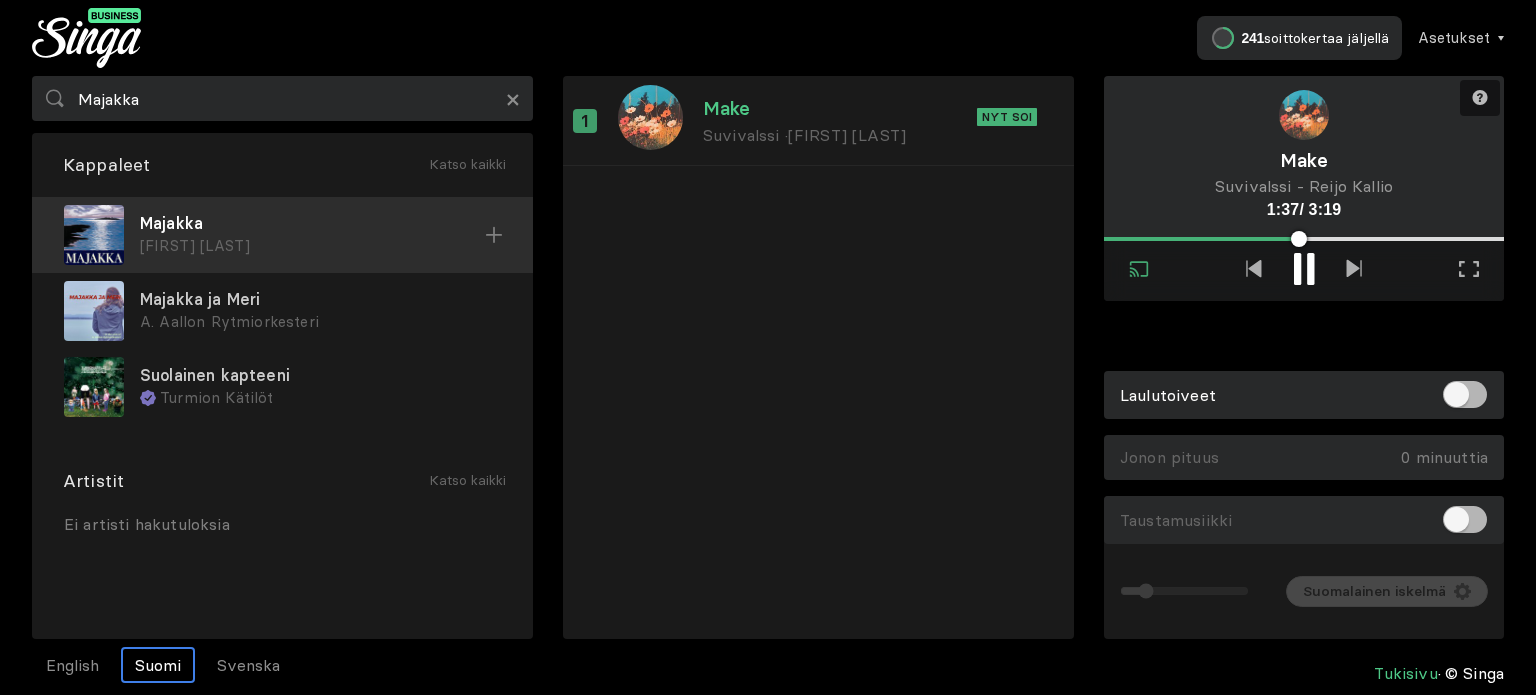 click on "[FIRST] [LAST]" at bounding box center [312, 246] 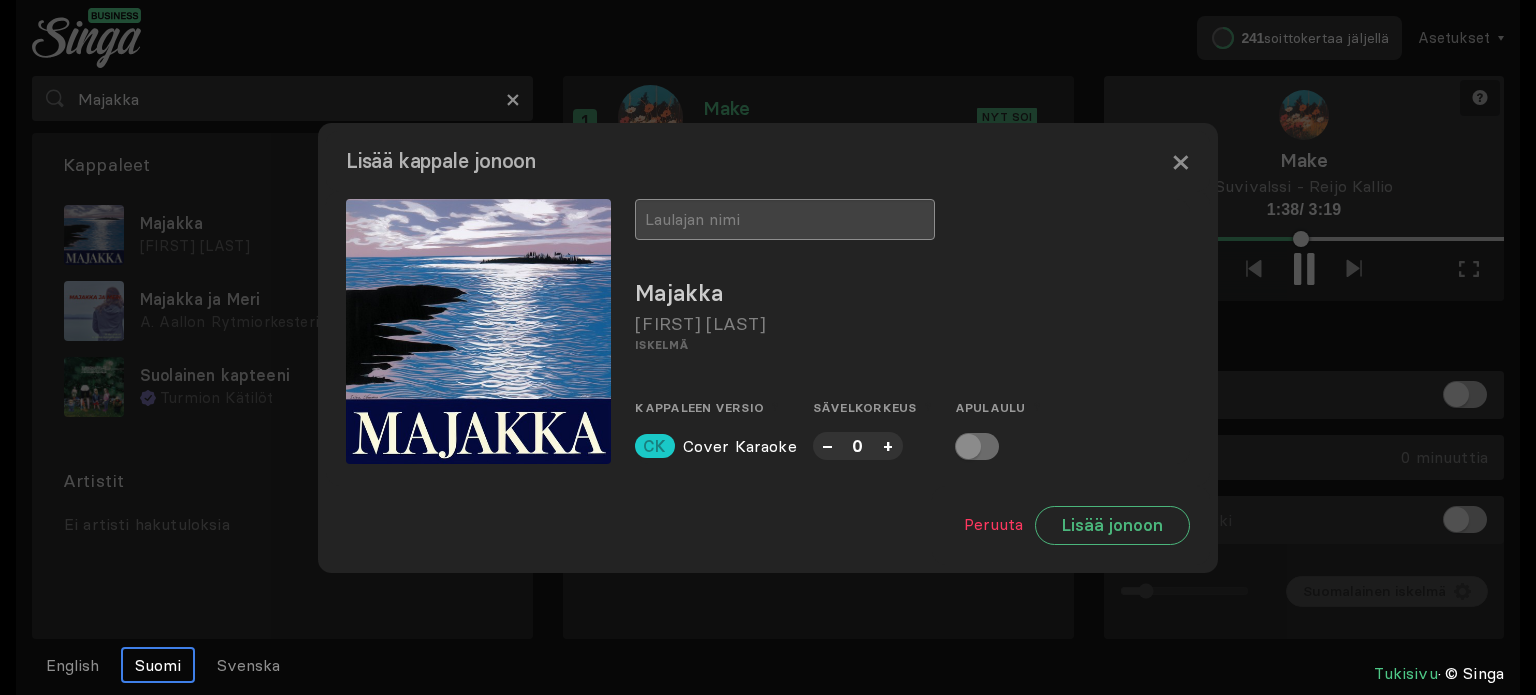 click at bounding box center [785, 219] 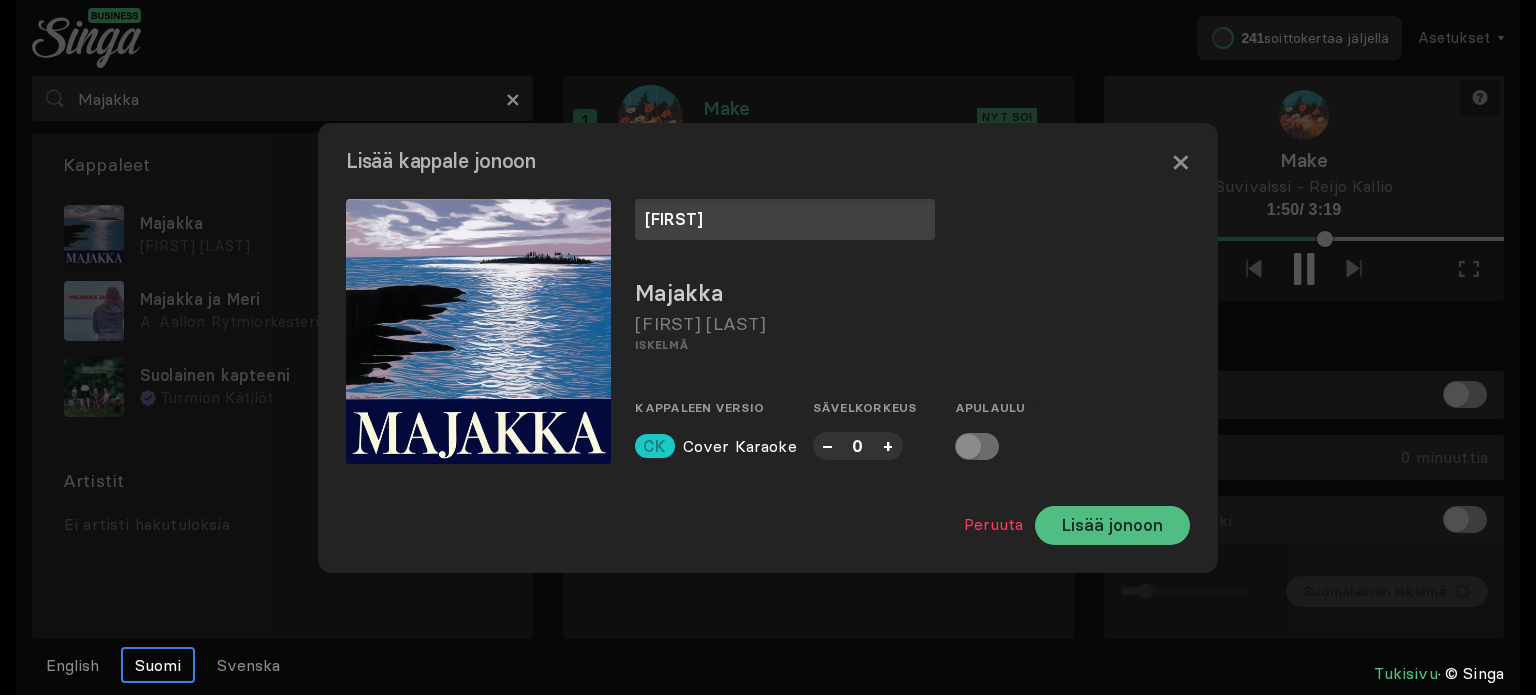 type on "[FIRST]" 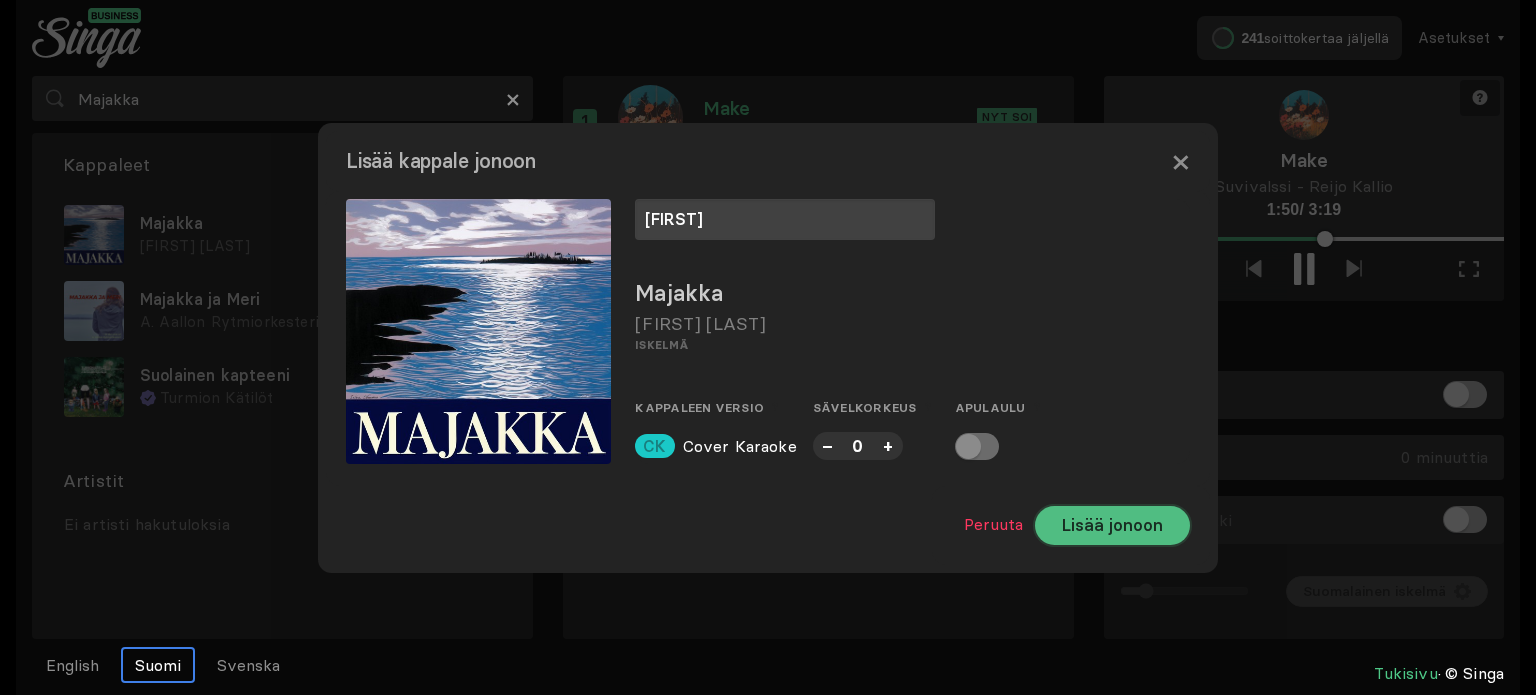 click on "Lisää jonoon" at bounding box center [1112, 525] 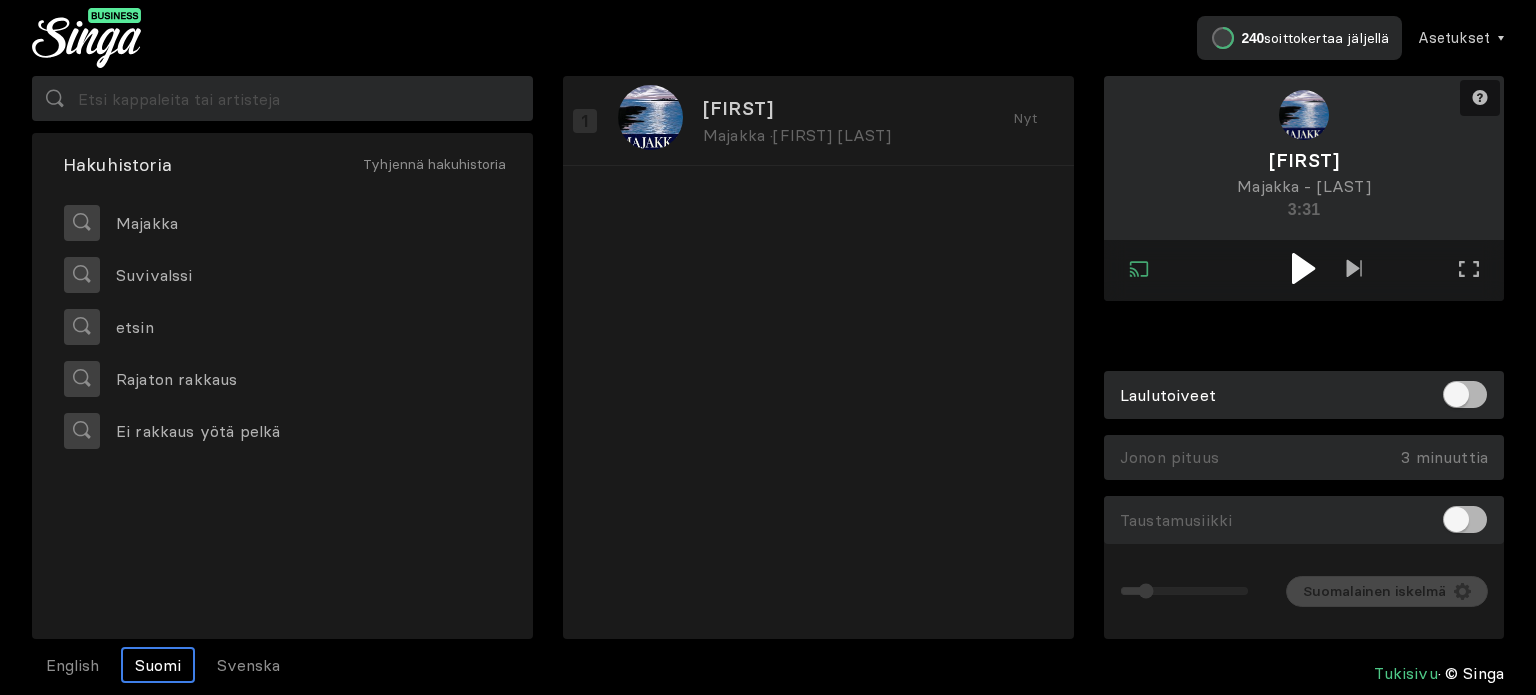 click at bounding box center [1303, 268] 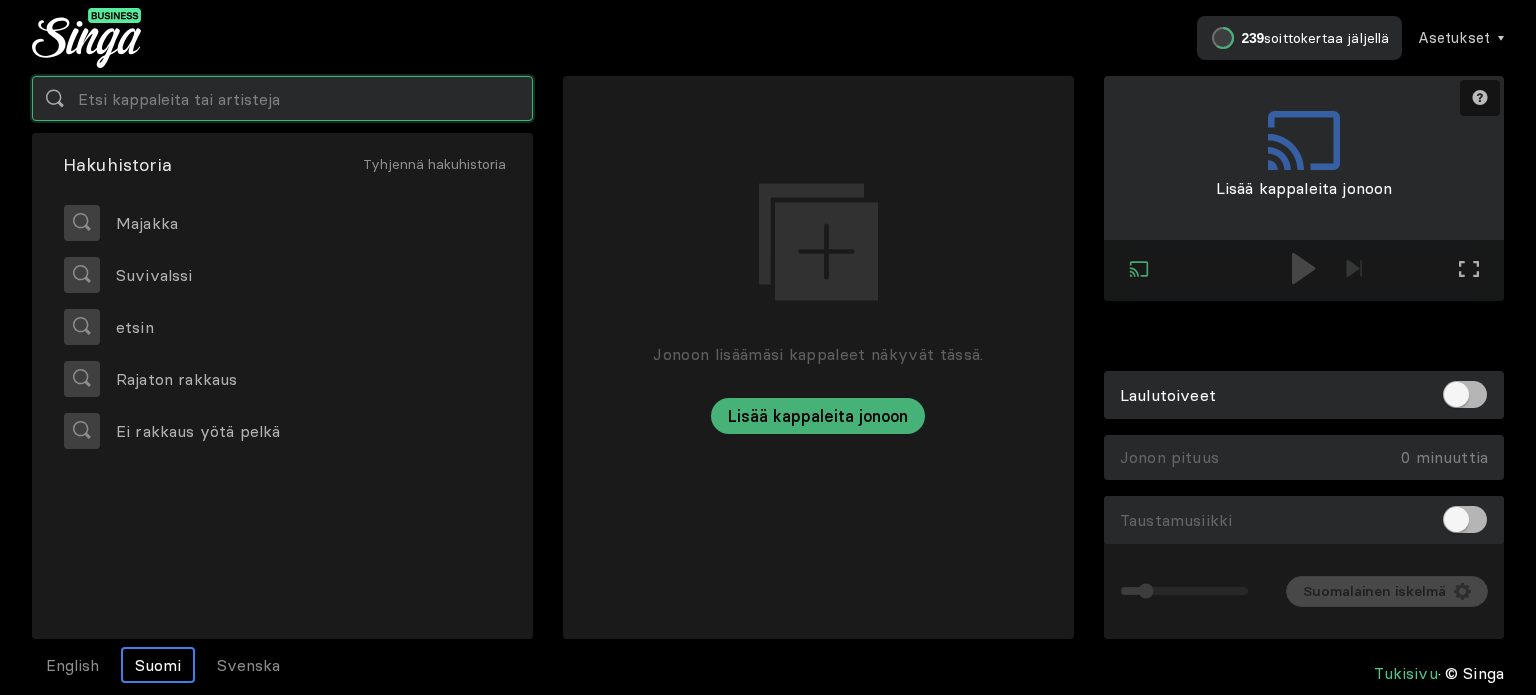 click at bounding box center [282, 98] 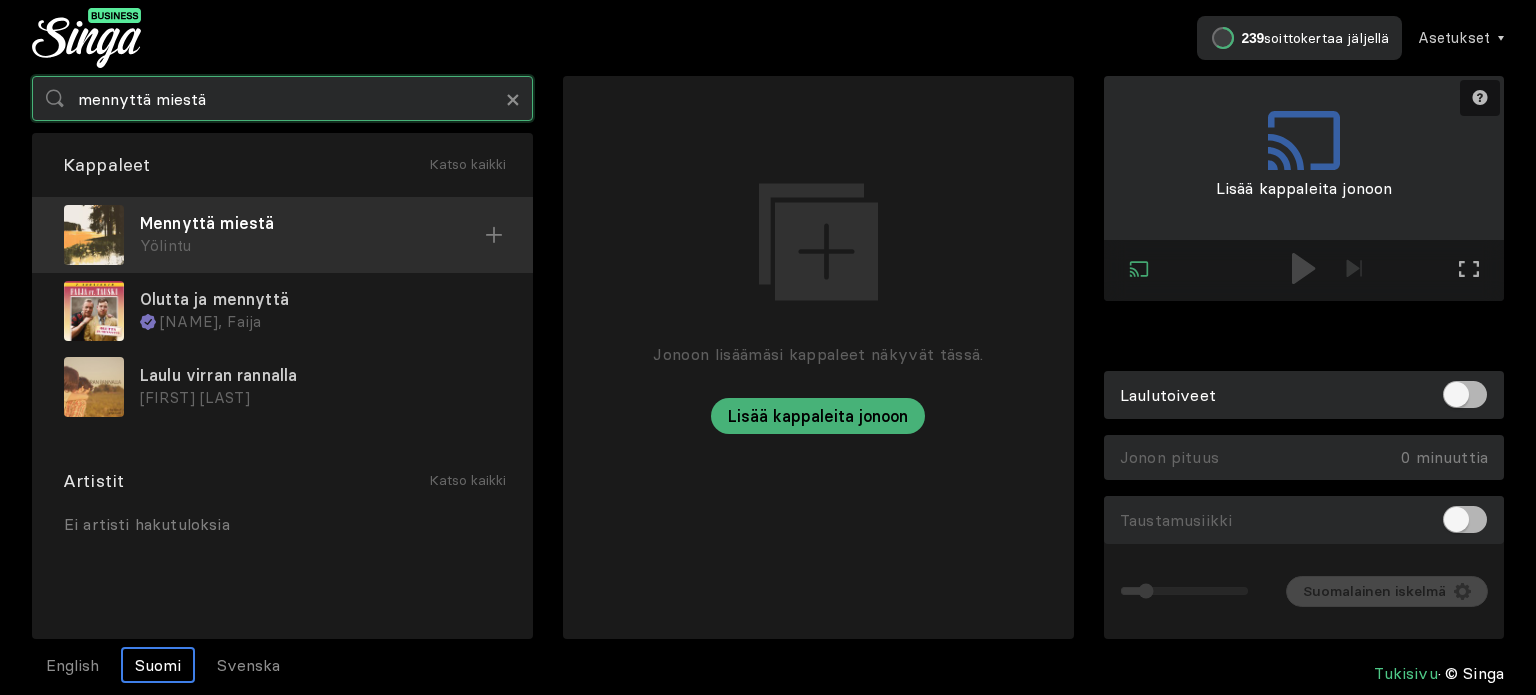 type on "mennyttä miestä" 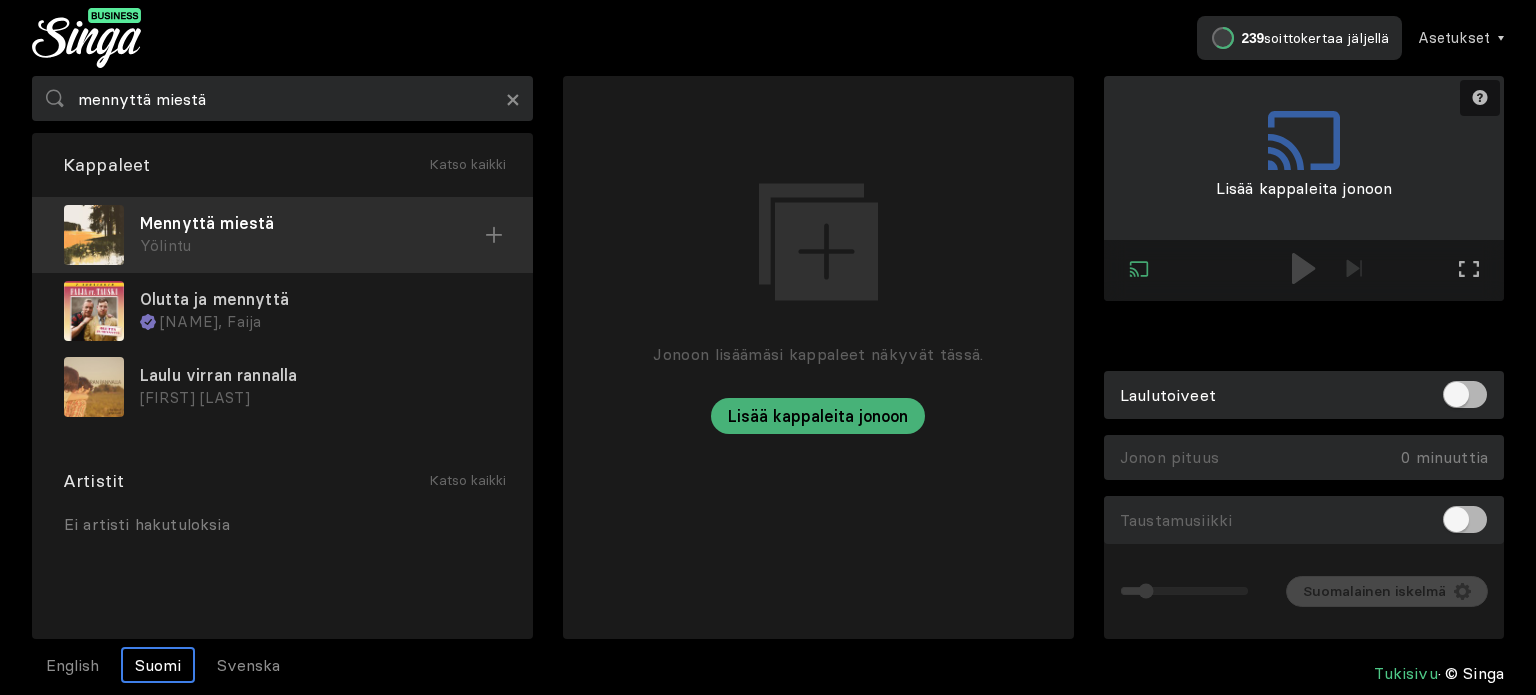 click on "Mennyttä miestä" at bounding box center [312, 223] 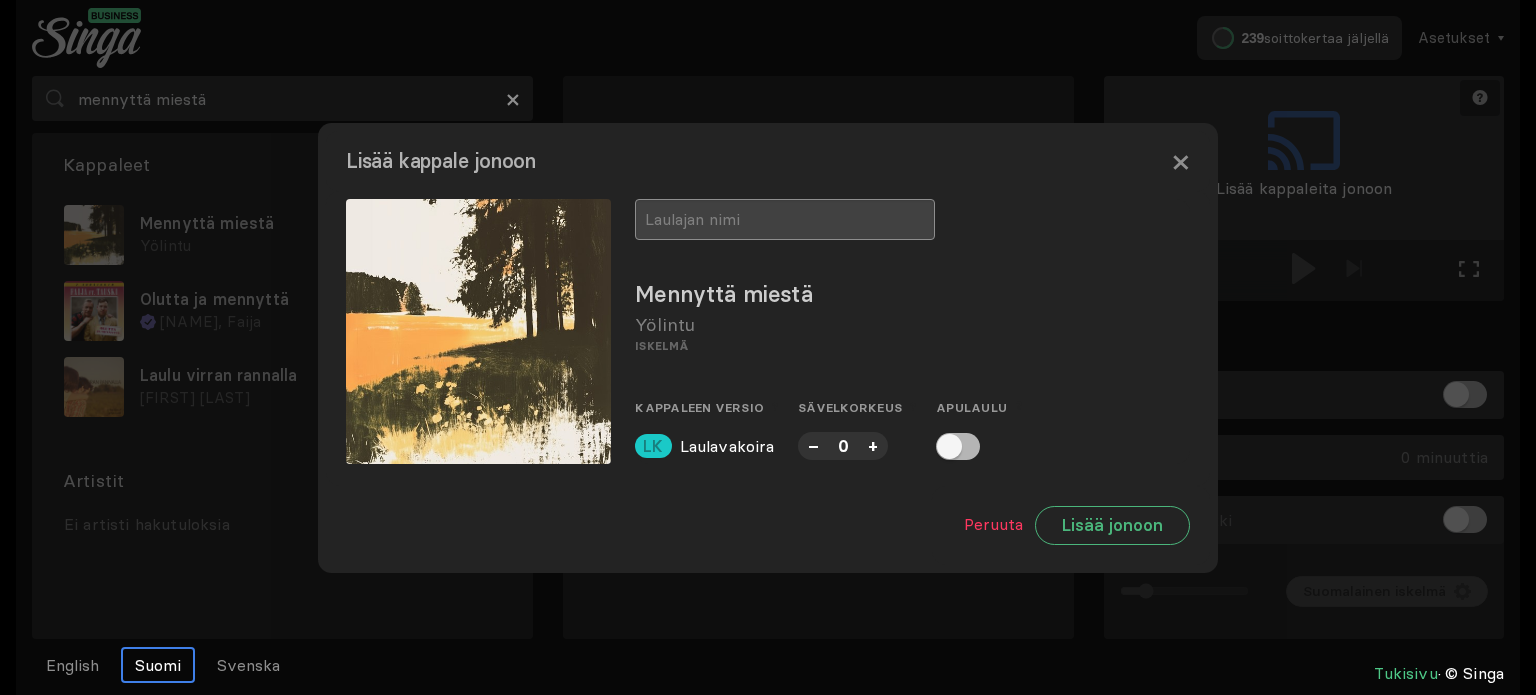 click at bounding box center (785, 219) 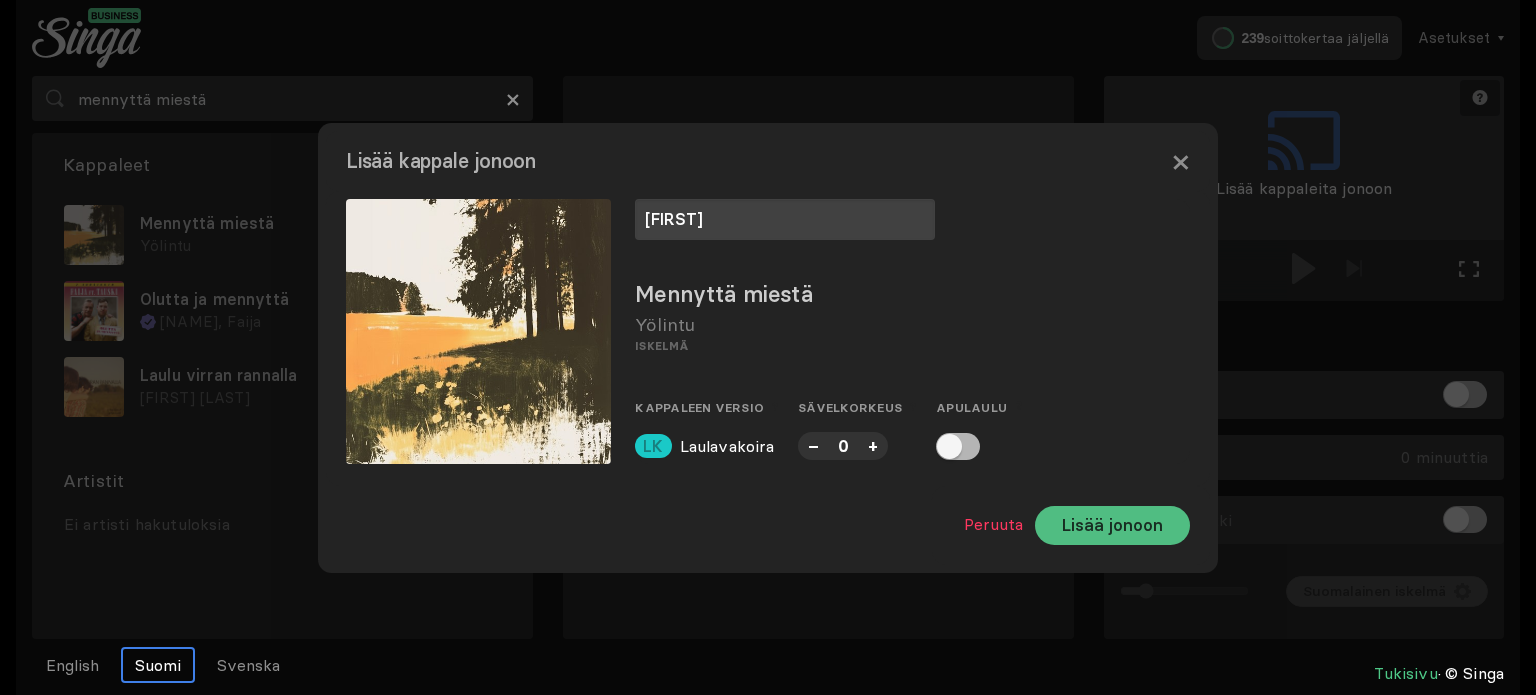 type on "[FIRST]" 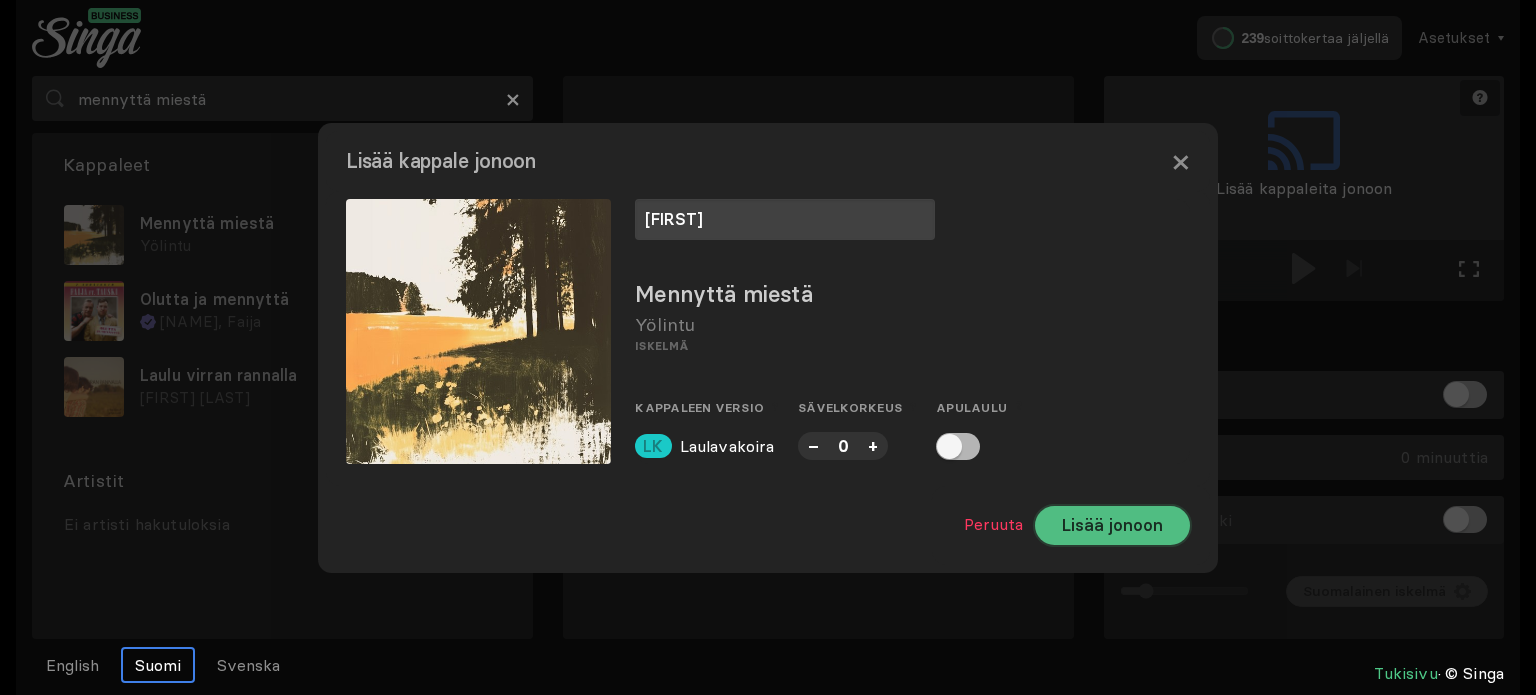 click on "Lisää jonoon" at bounding box center (1112, 525) 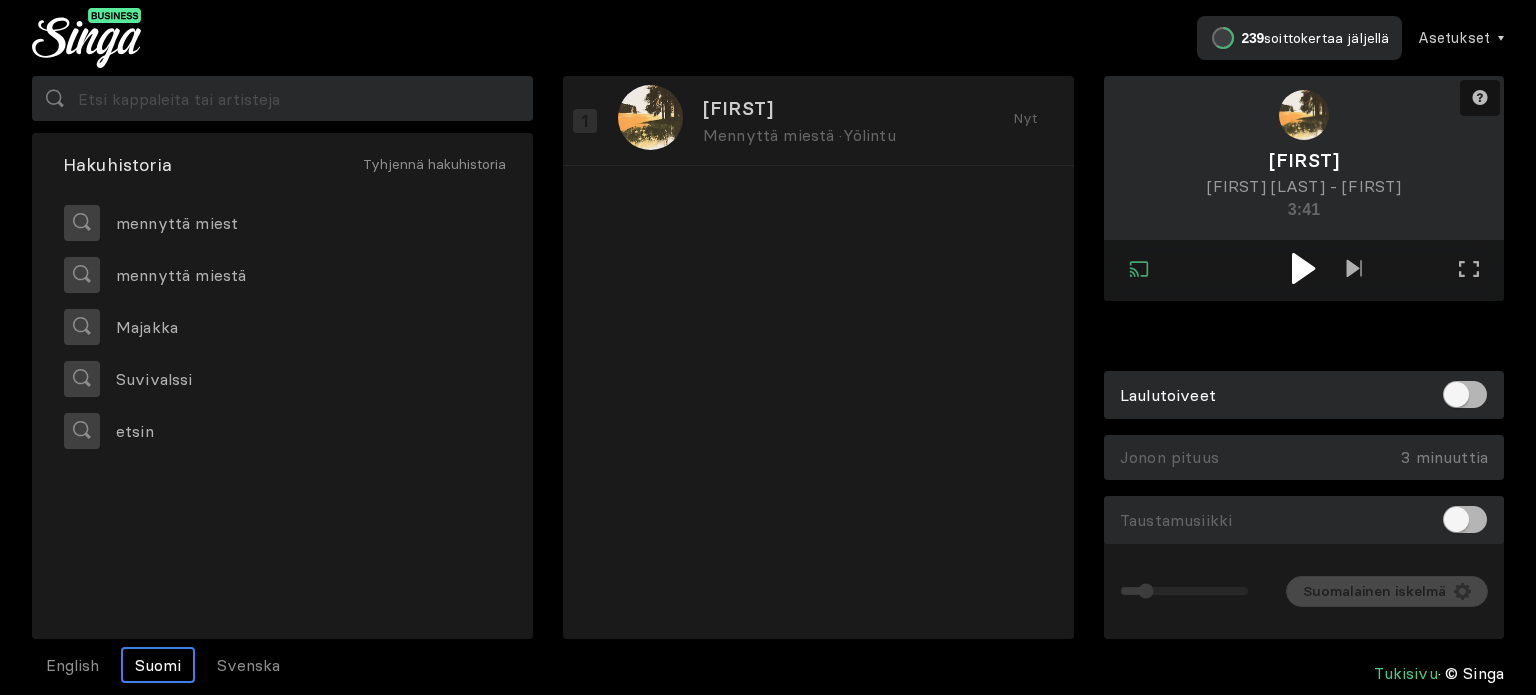 click at bounding box center (1303, 268) 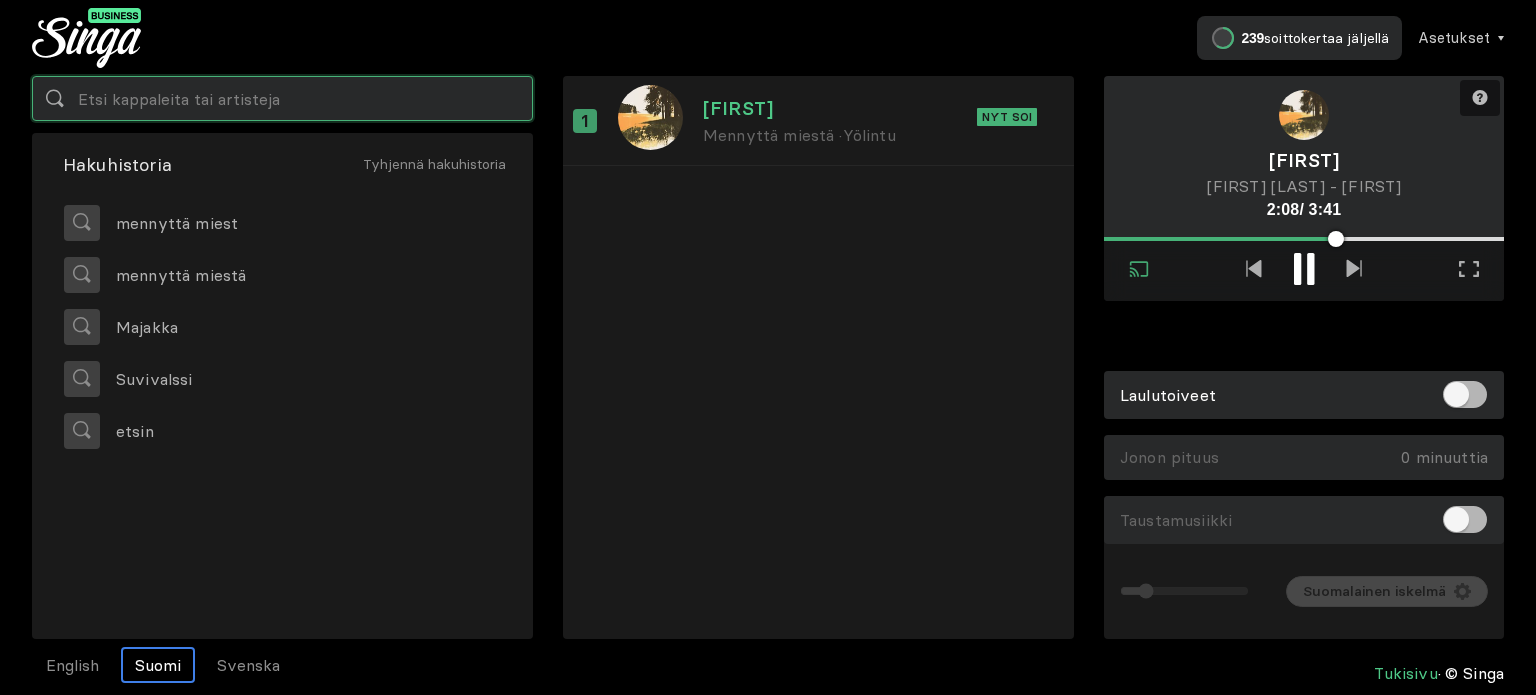 click at bounding box center [282, 98] 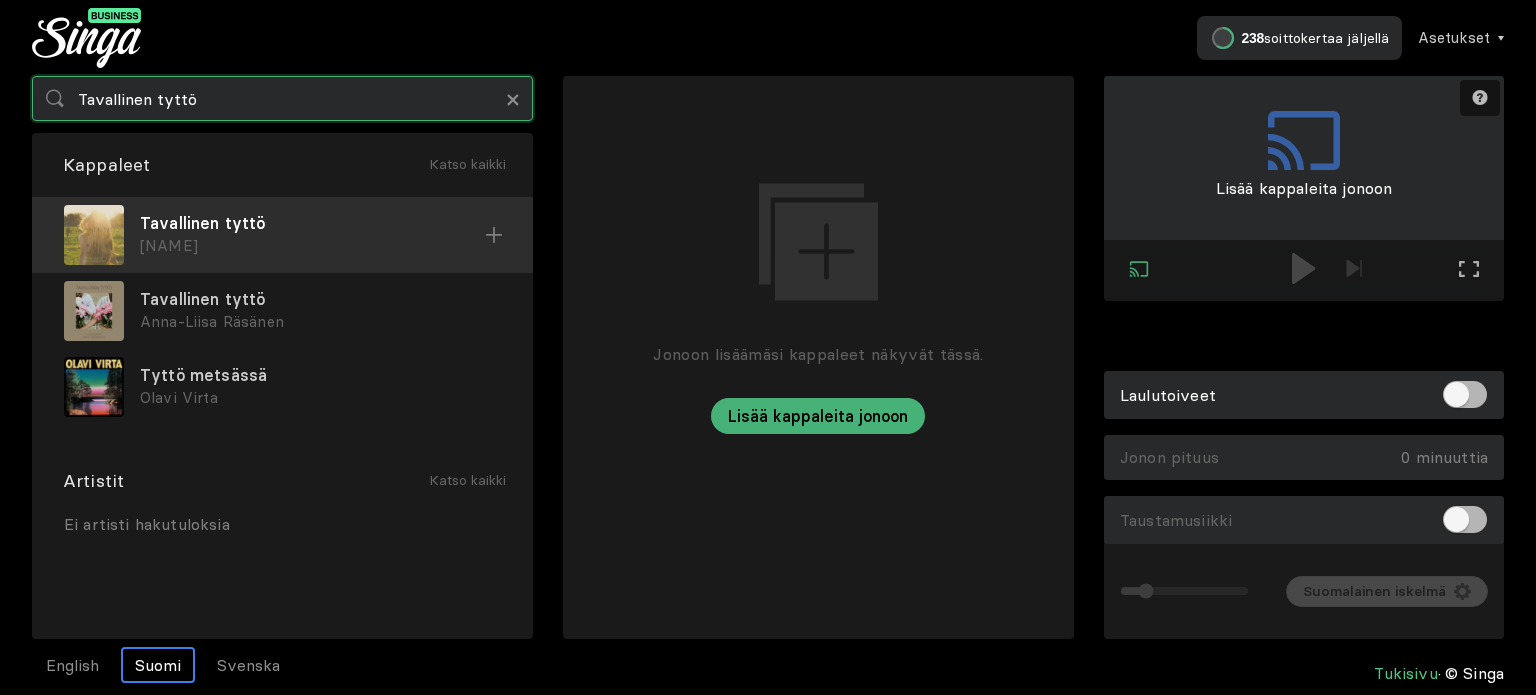 type on "Tavallinen tyttö" 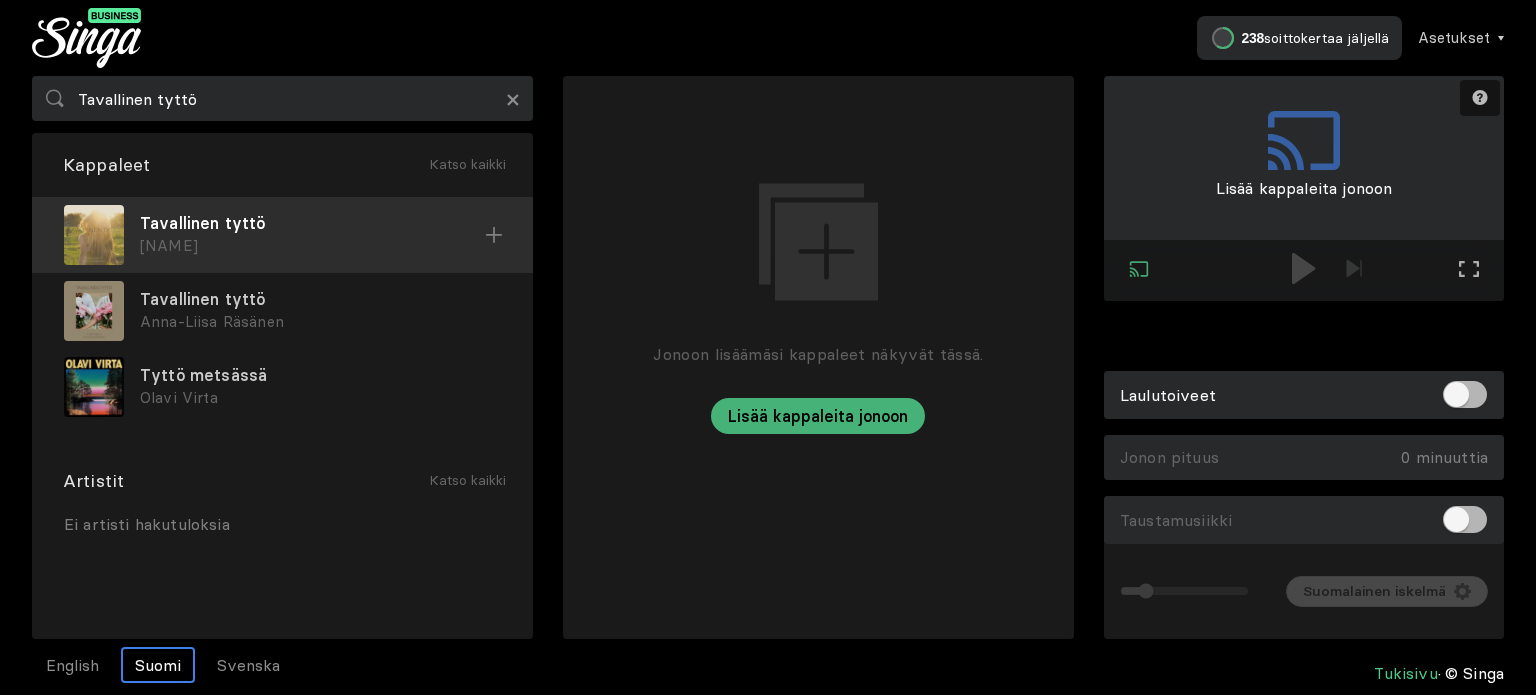click on "Tavallinen tyttö" at bounding box center (312, 223) 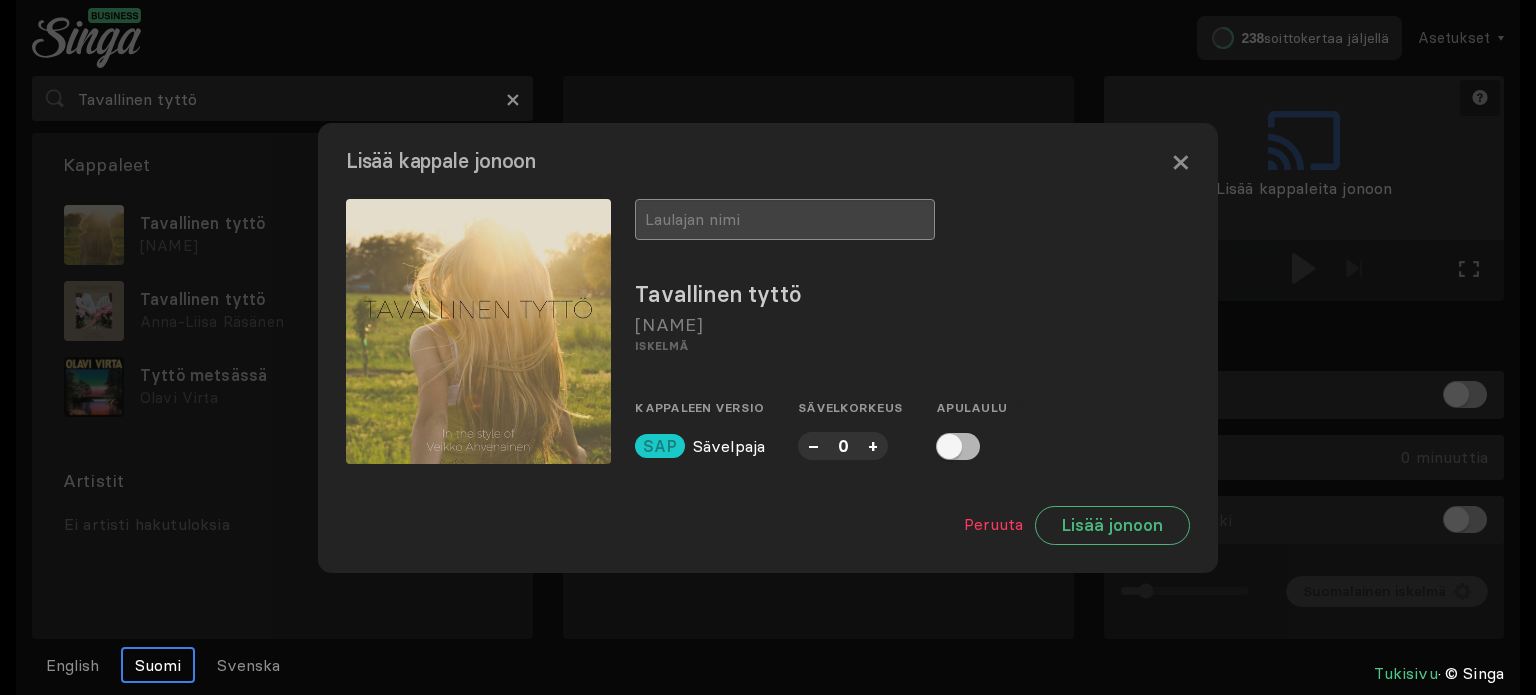 click at bounding box center [785, 219] 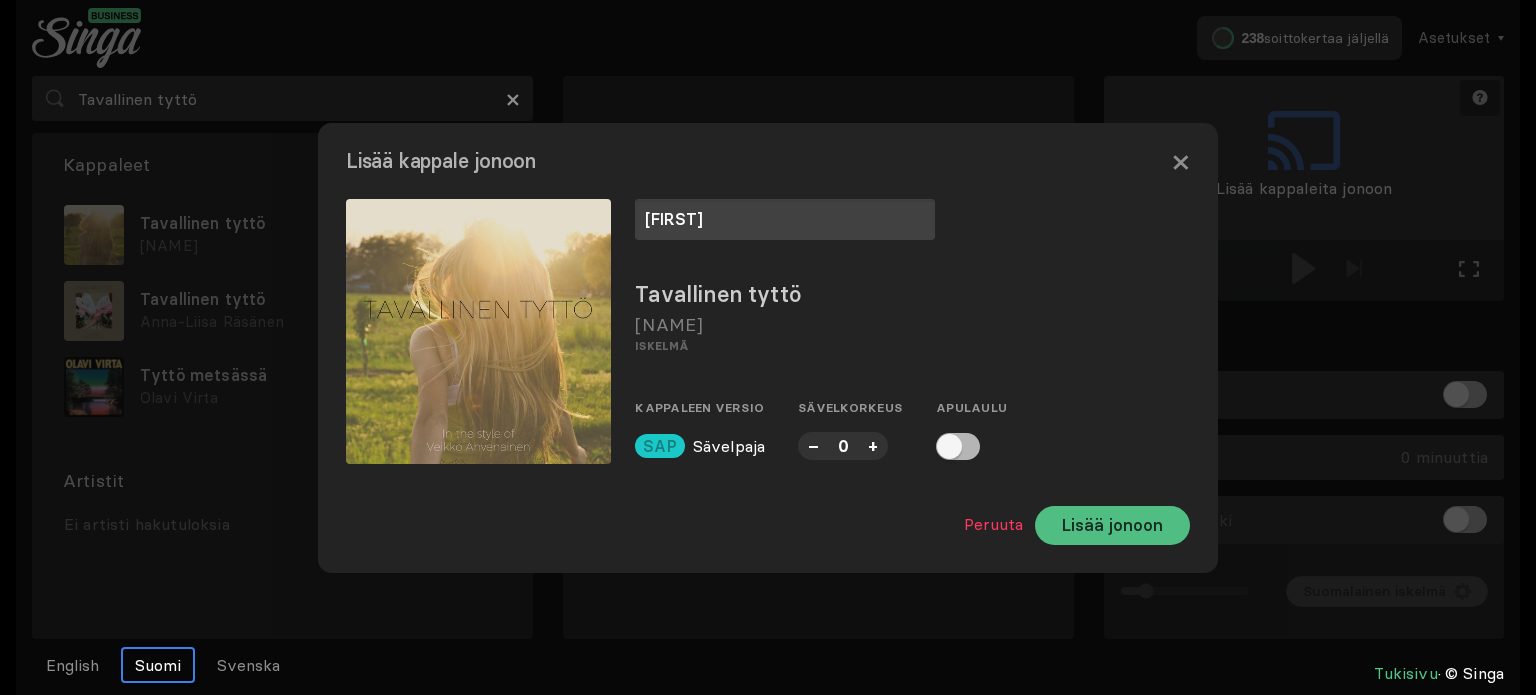 type on "[FIRST]" 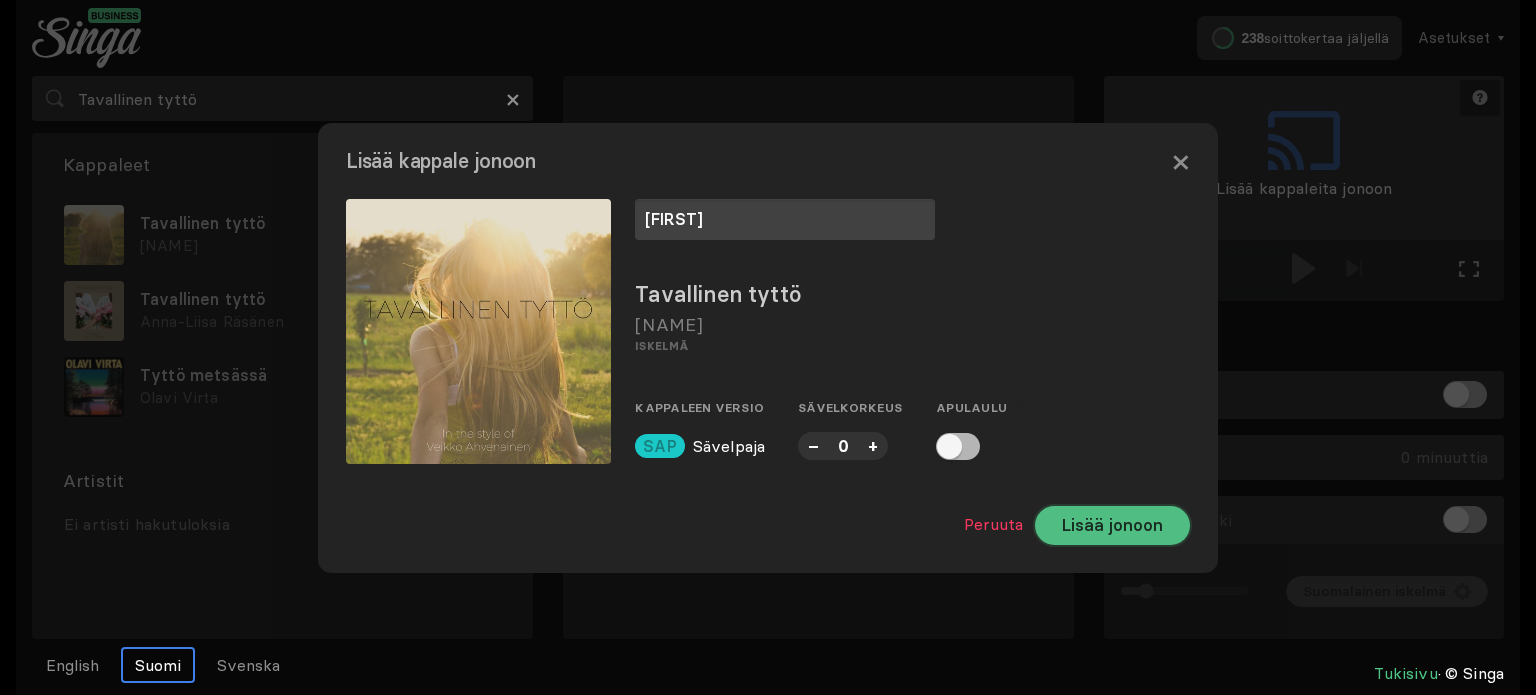 click on "Lisää jonoon" at bounding box center (1112, 525) 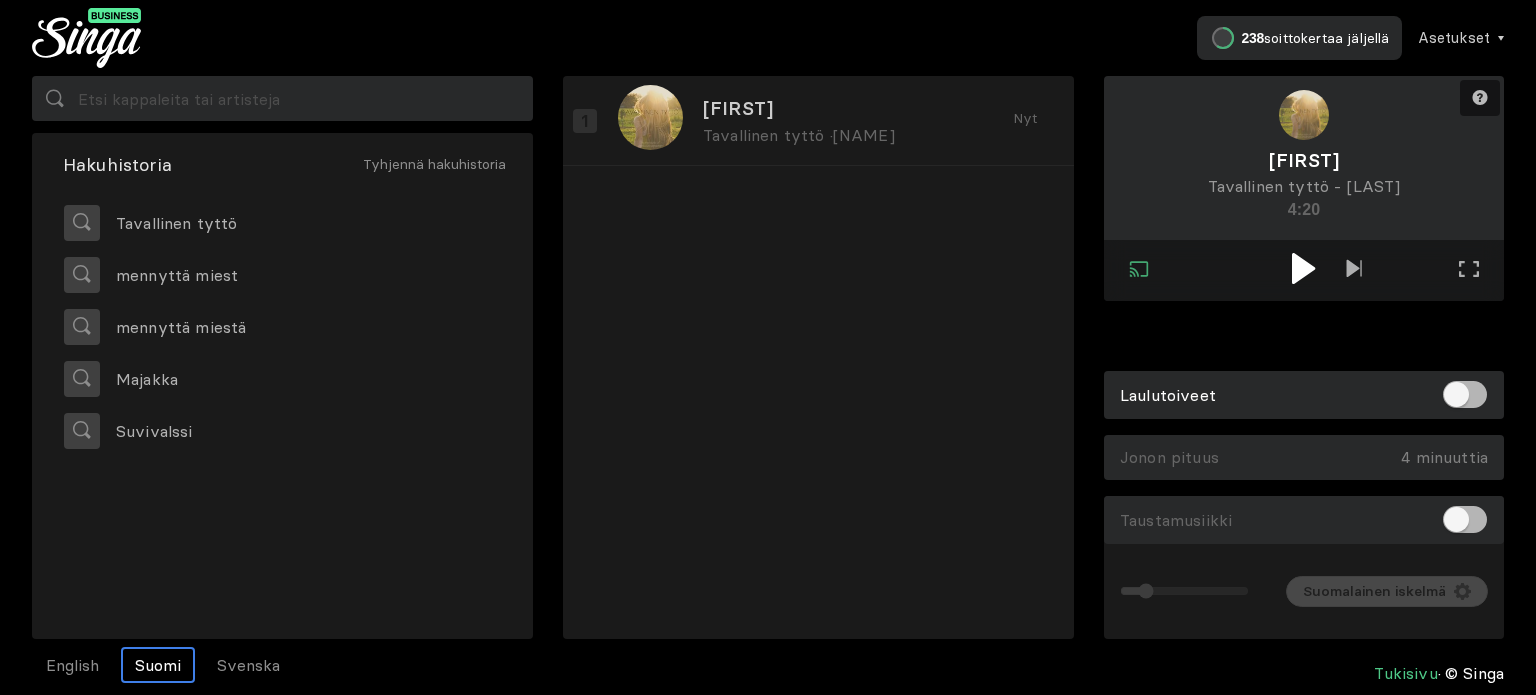 click at bounding box center (1303, 268) 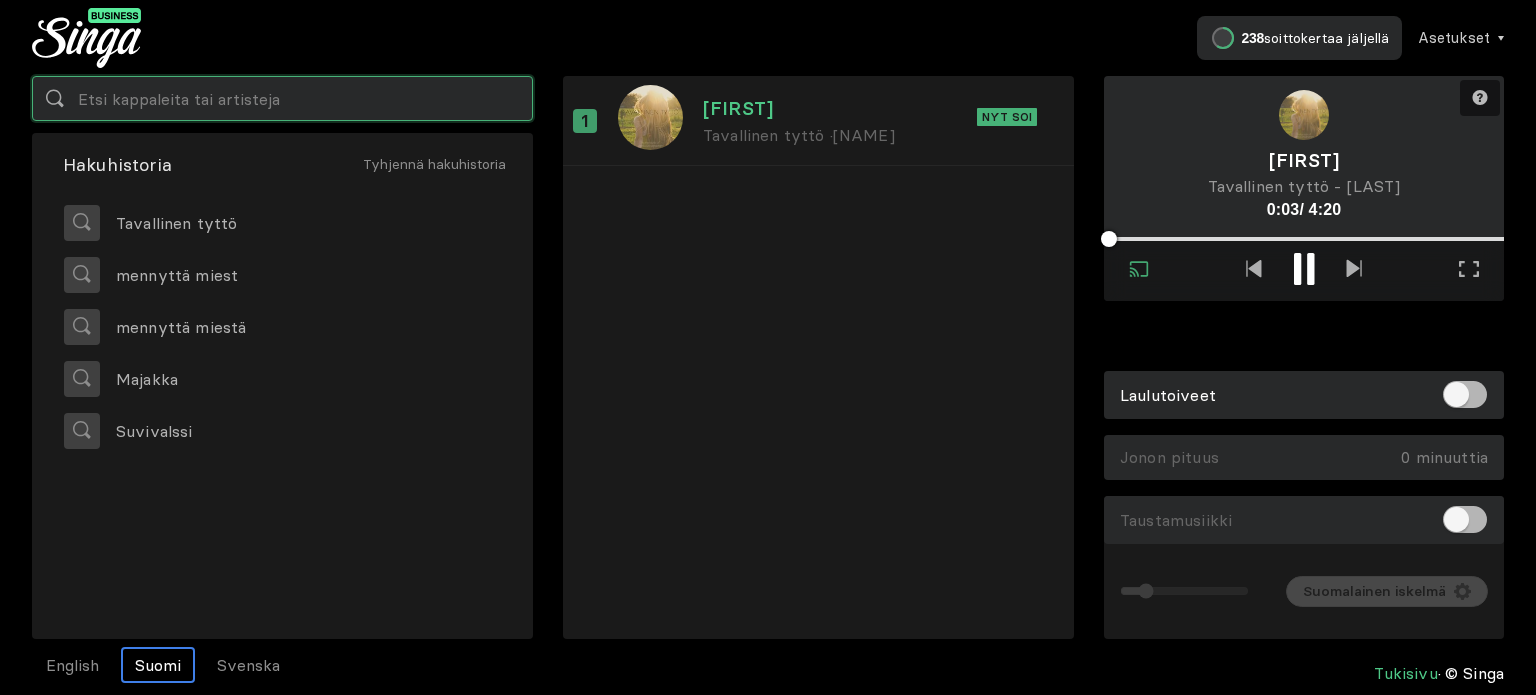click at bounding box center (282, 98) 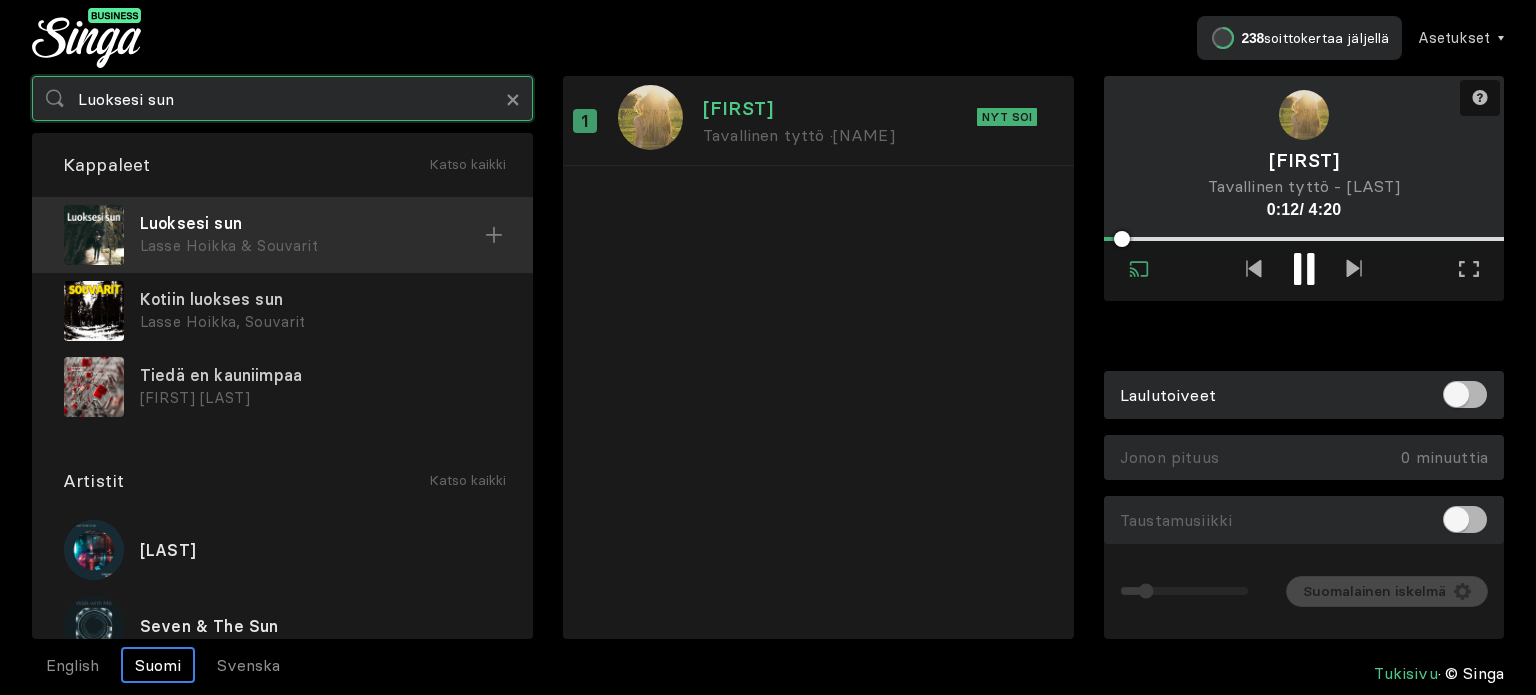 type on "Luoksesi sun" 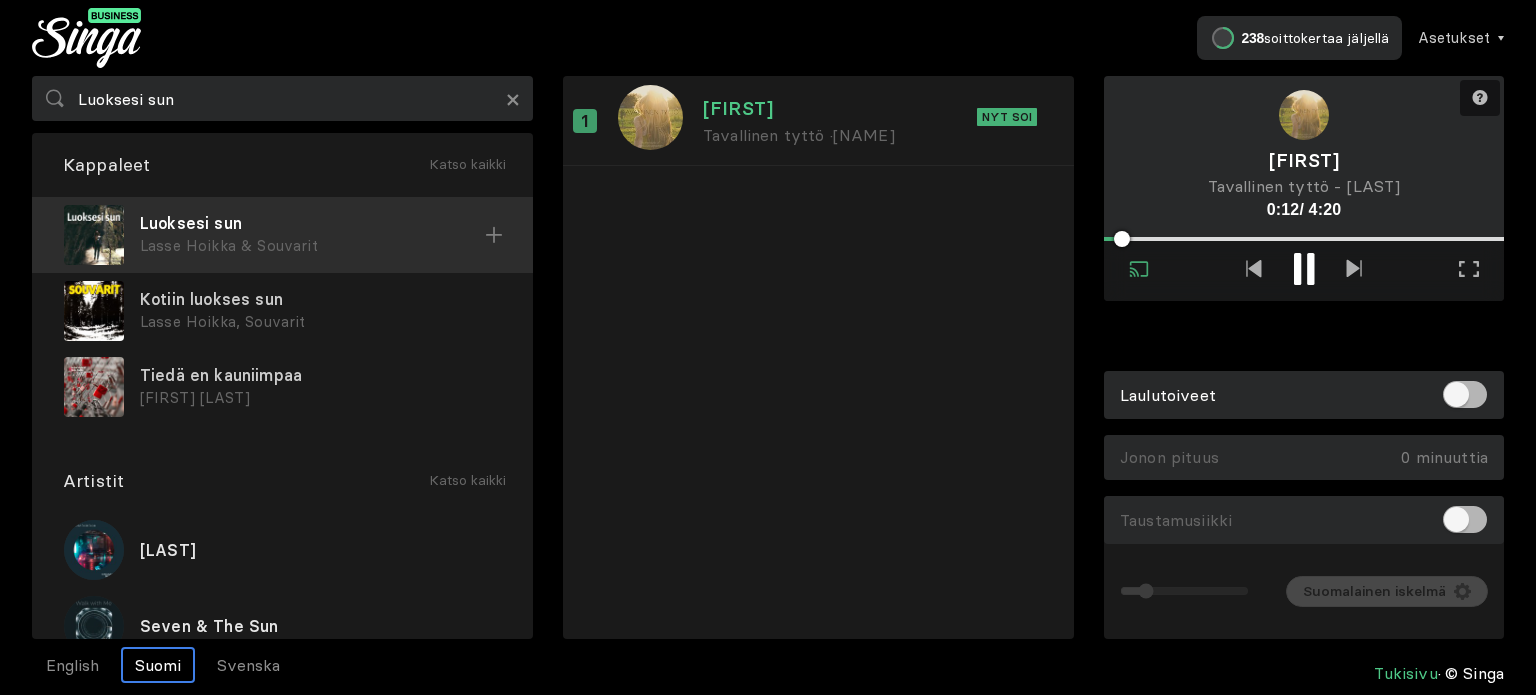 click on "Luoksesi sun" at bounding box center (312, 223) 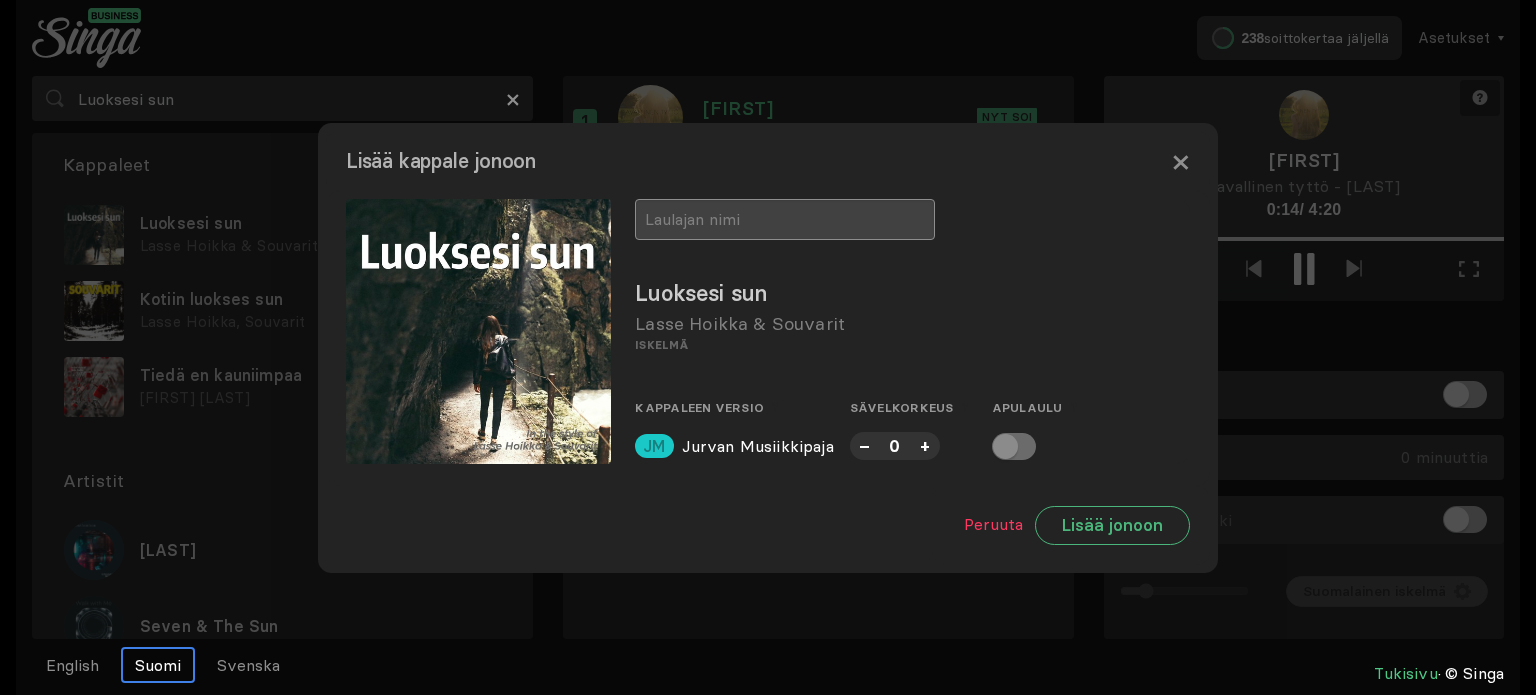 click at bounding box center (785, 219) 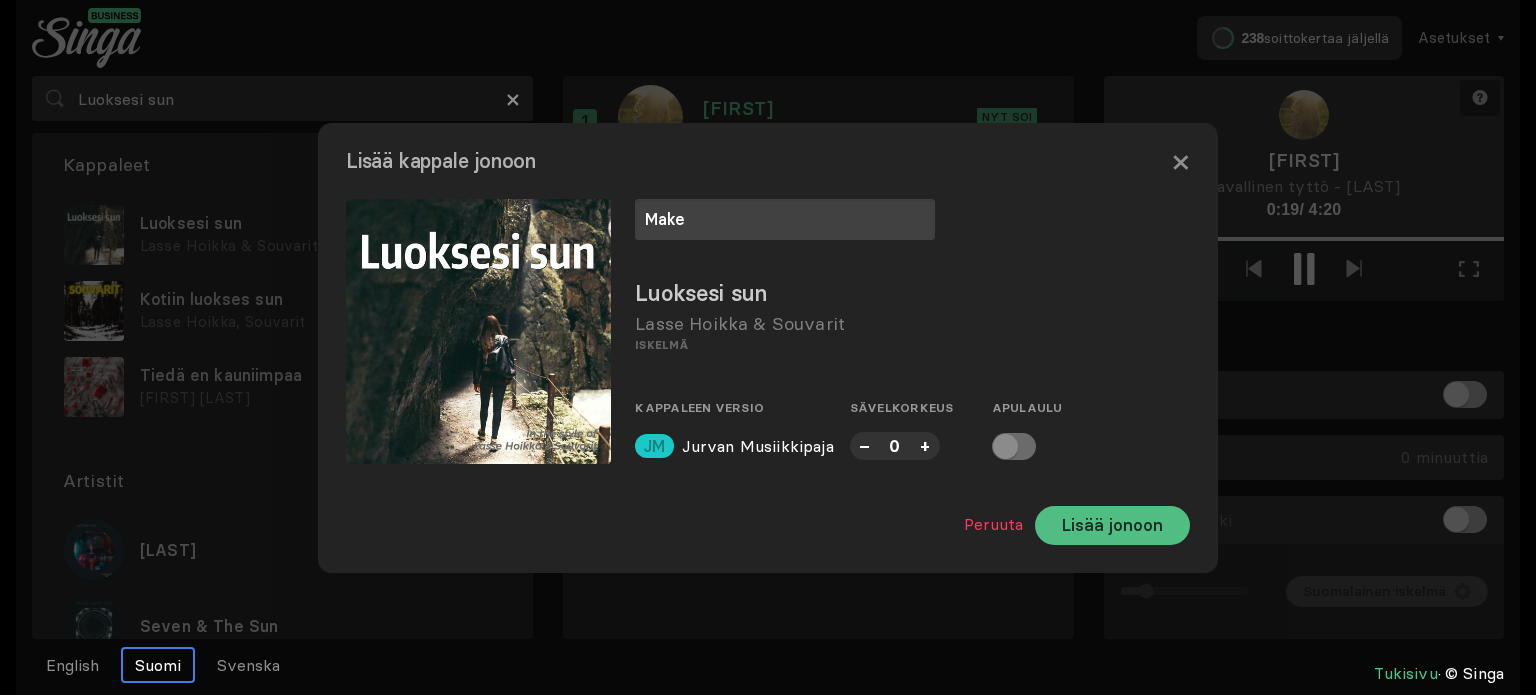 type on "Make" 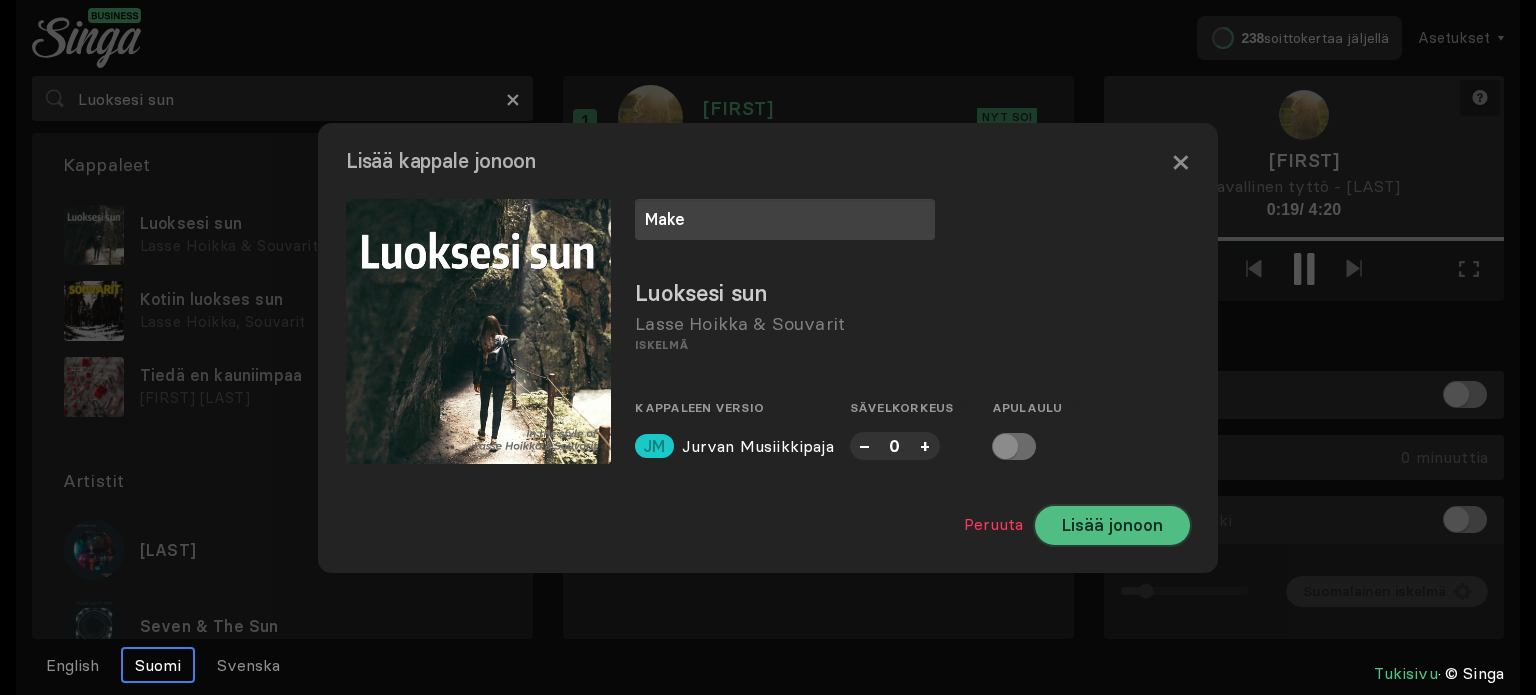 click on "Lisää jonoon" at bounding box center [1112, 525] 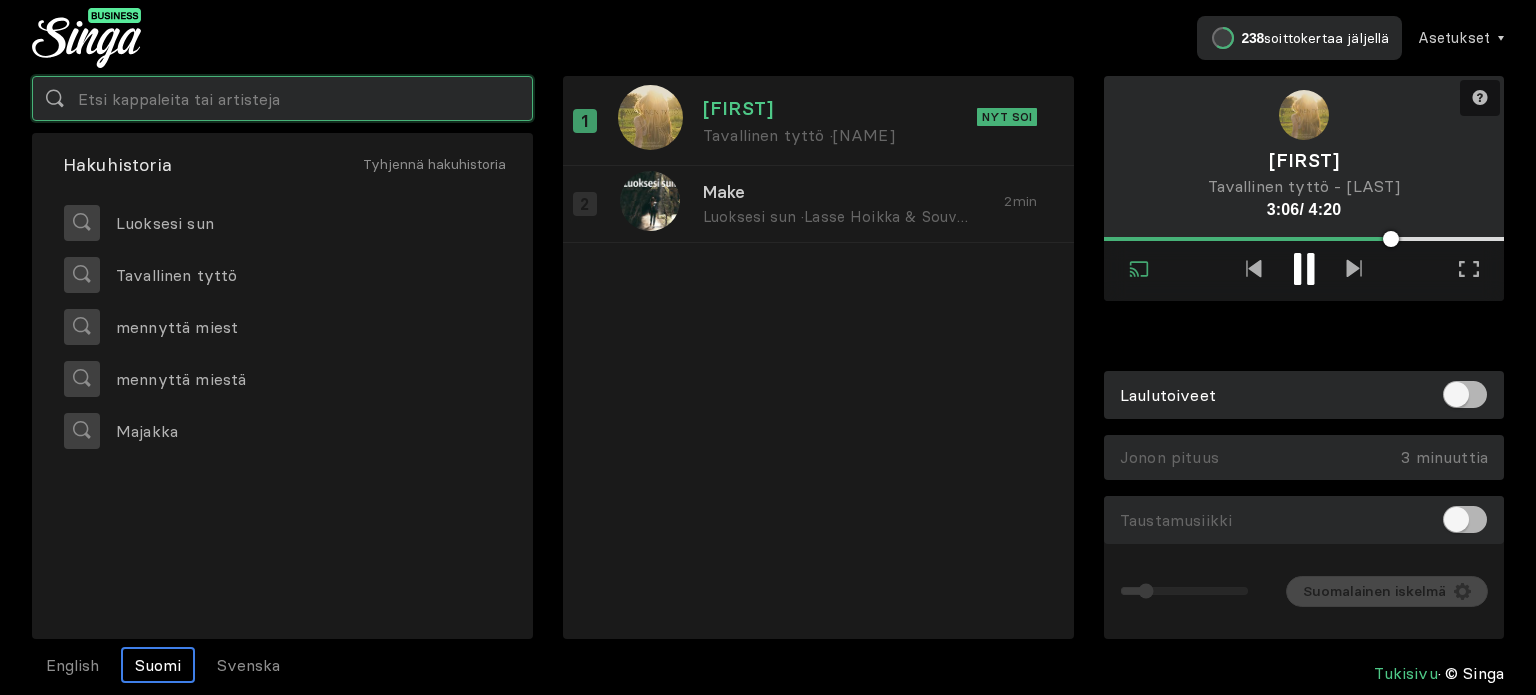 click at bounding box center [282, 98] 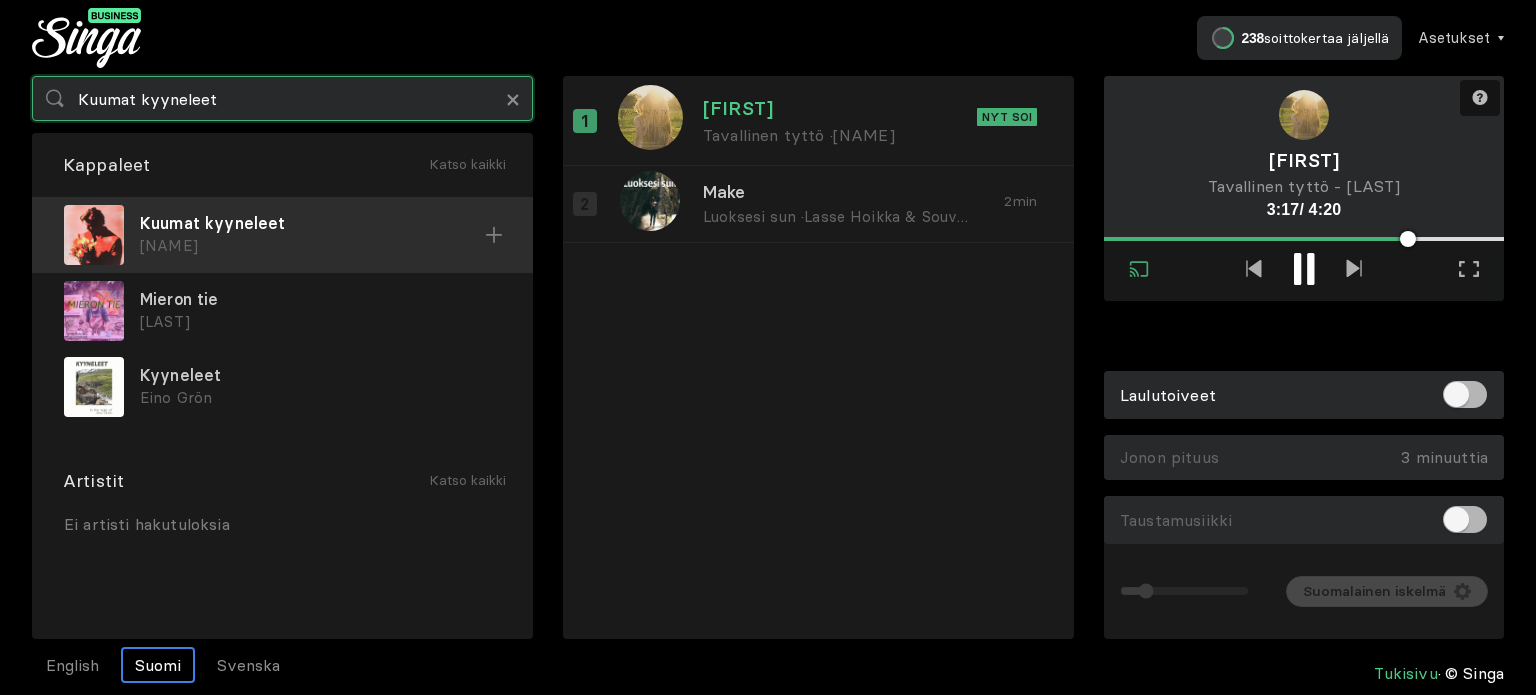 type on "Kuumat kyyneleet" 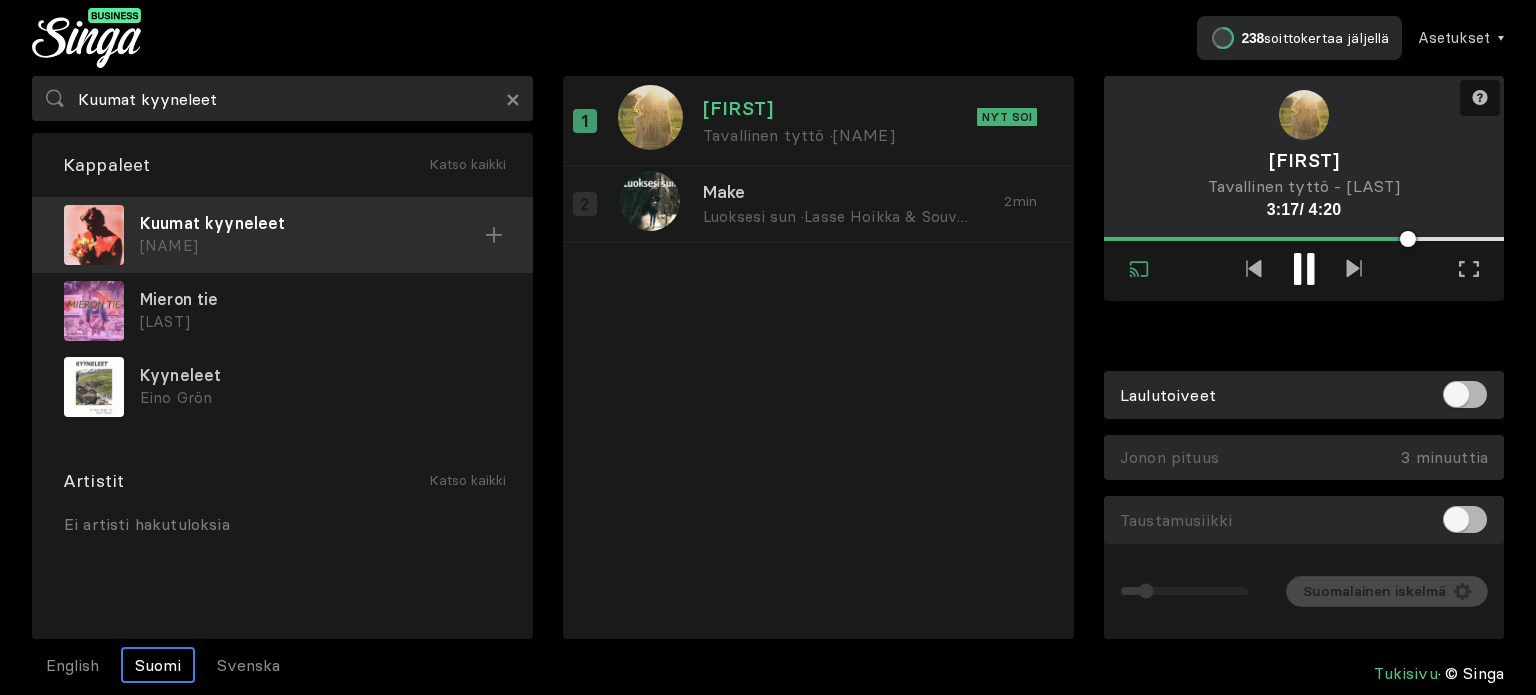 click on "Kuumat kyyneleet" at bounding box center (312, 223) 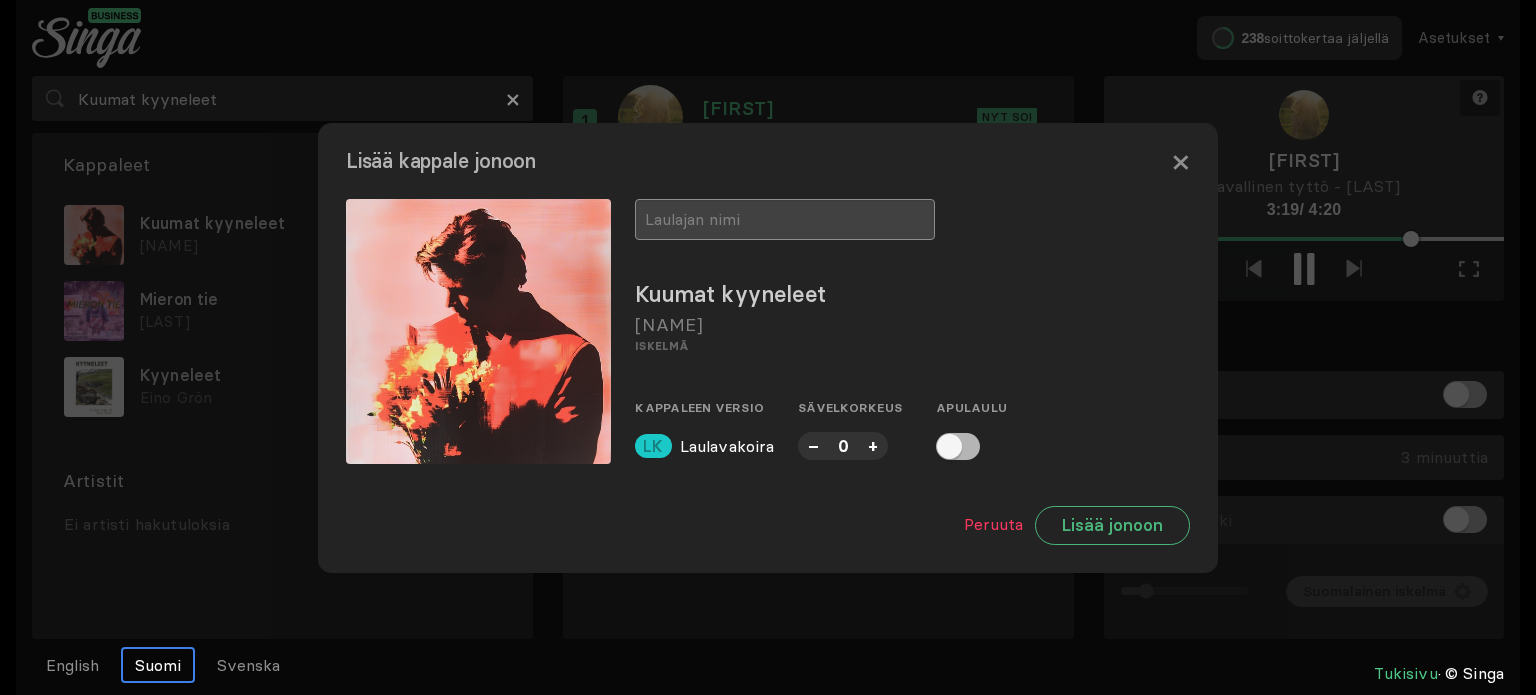 click at bounding box center (785, 219) 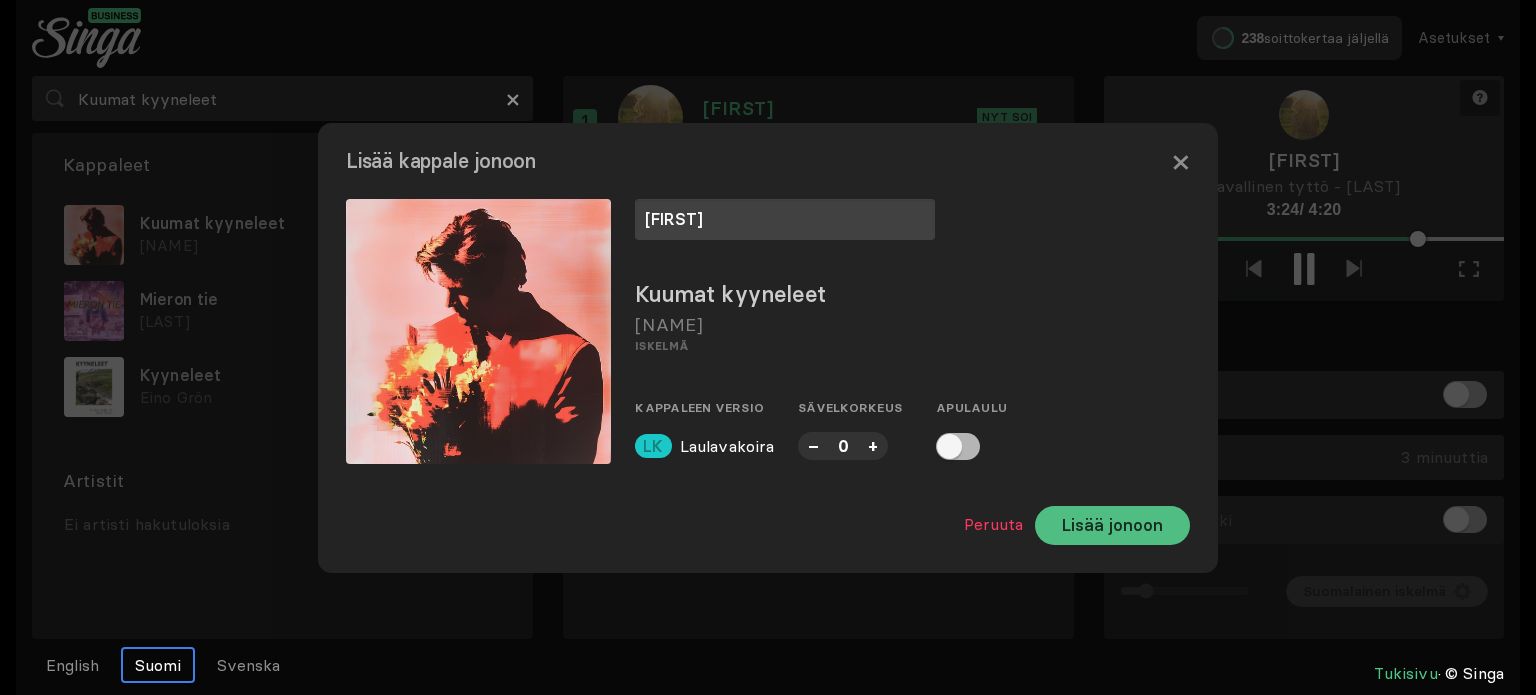 type on "[FIRST]" 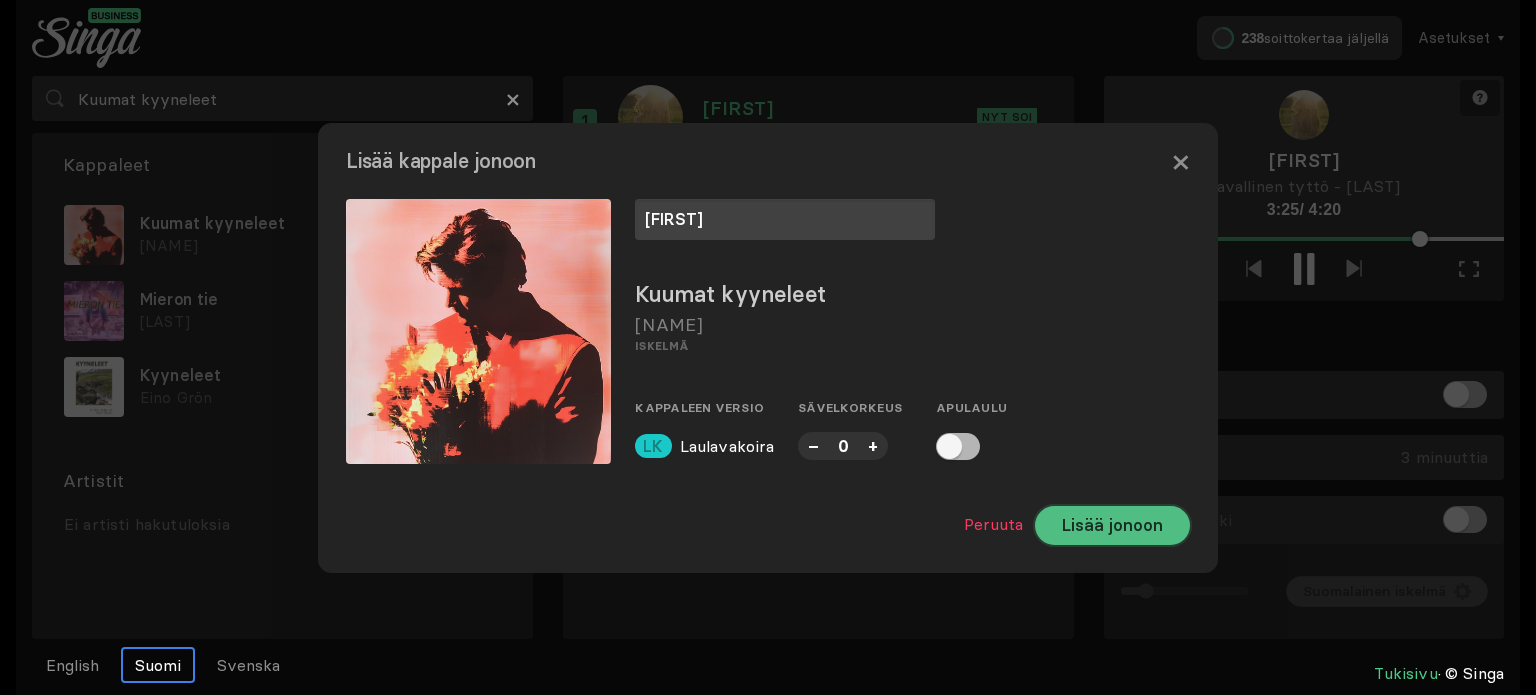 click on "Lisää jonoon" at bounding box center [1112, 525] 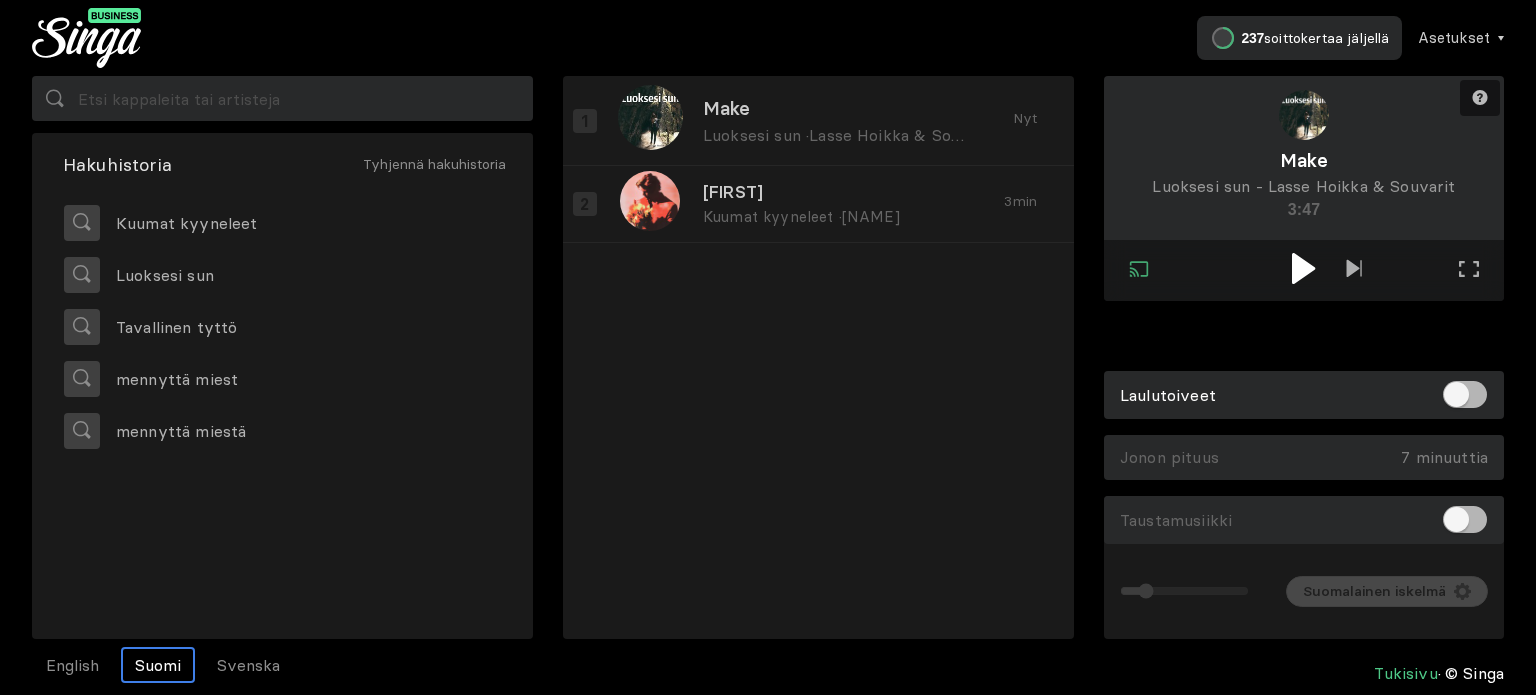 click at bounding box center [1303, 268] 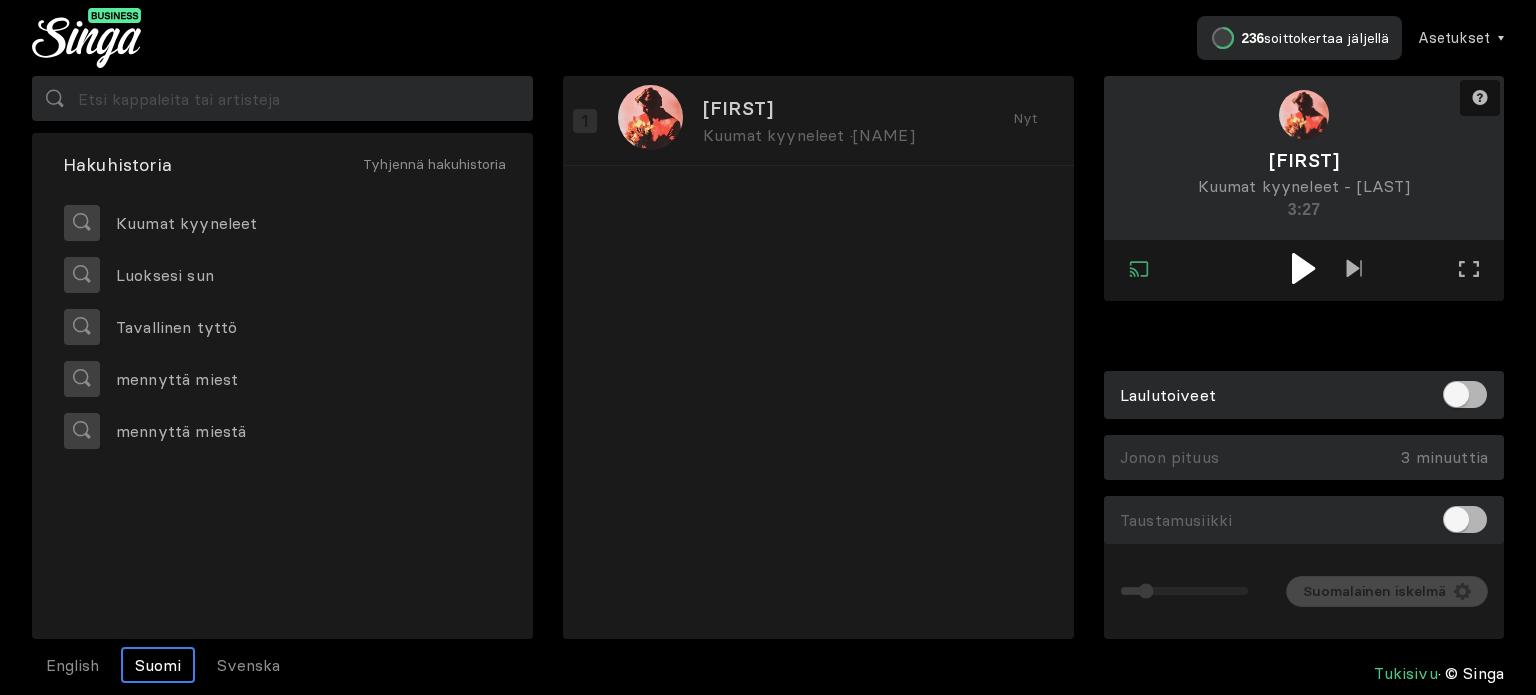 click at bounding box center (1303, 268) 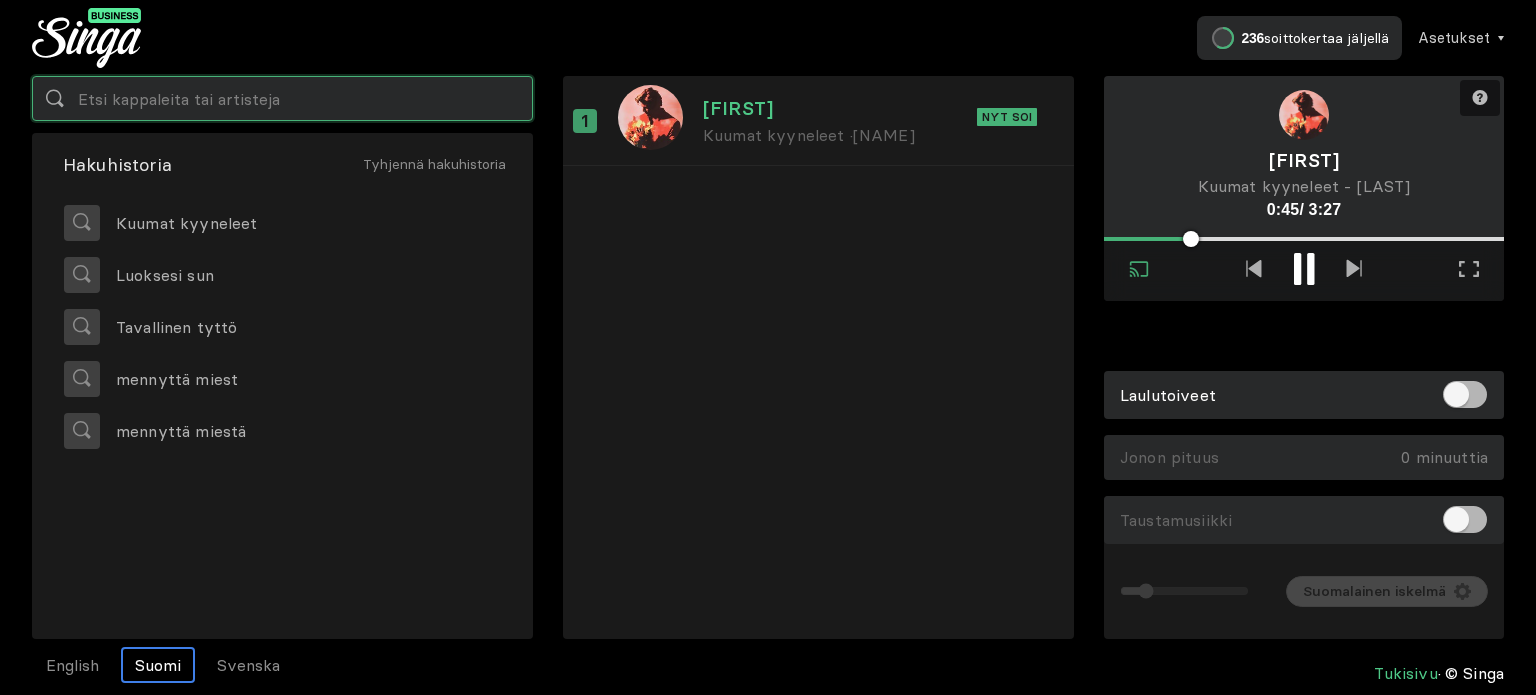 click at bounding box center (282, 98) 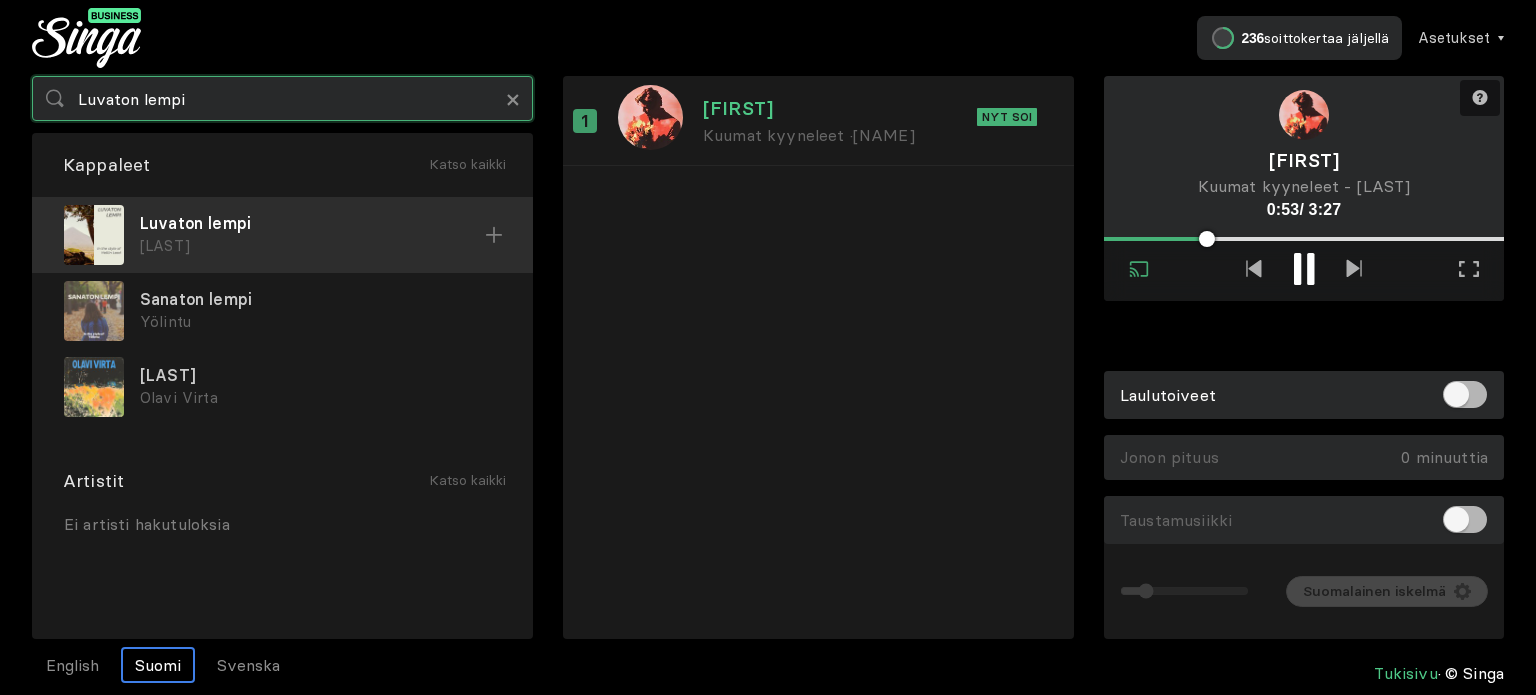 type on "Luvaton lempi" 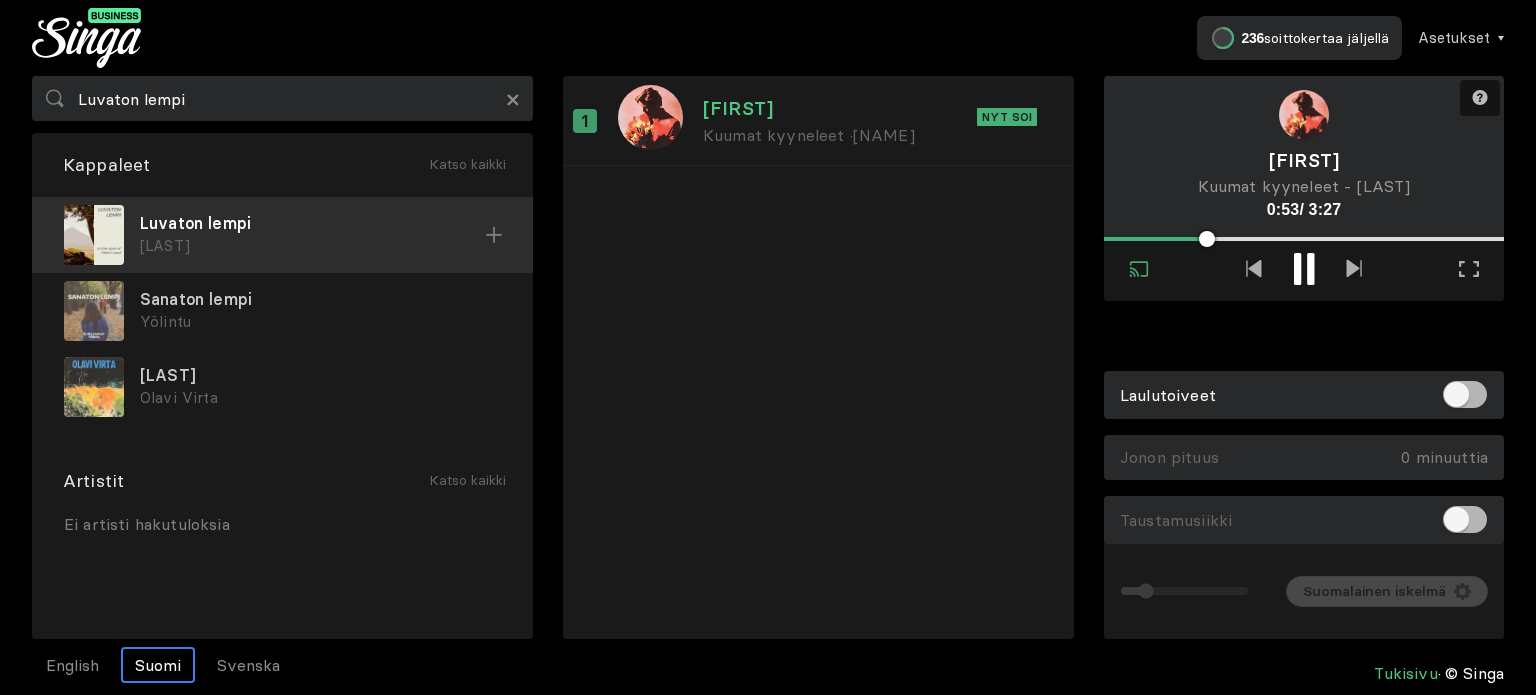 click on "Luvaton lempi" at bounding box center (312, 223) 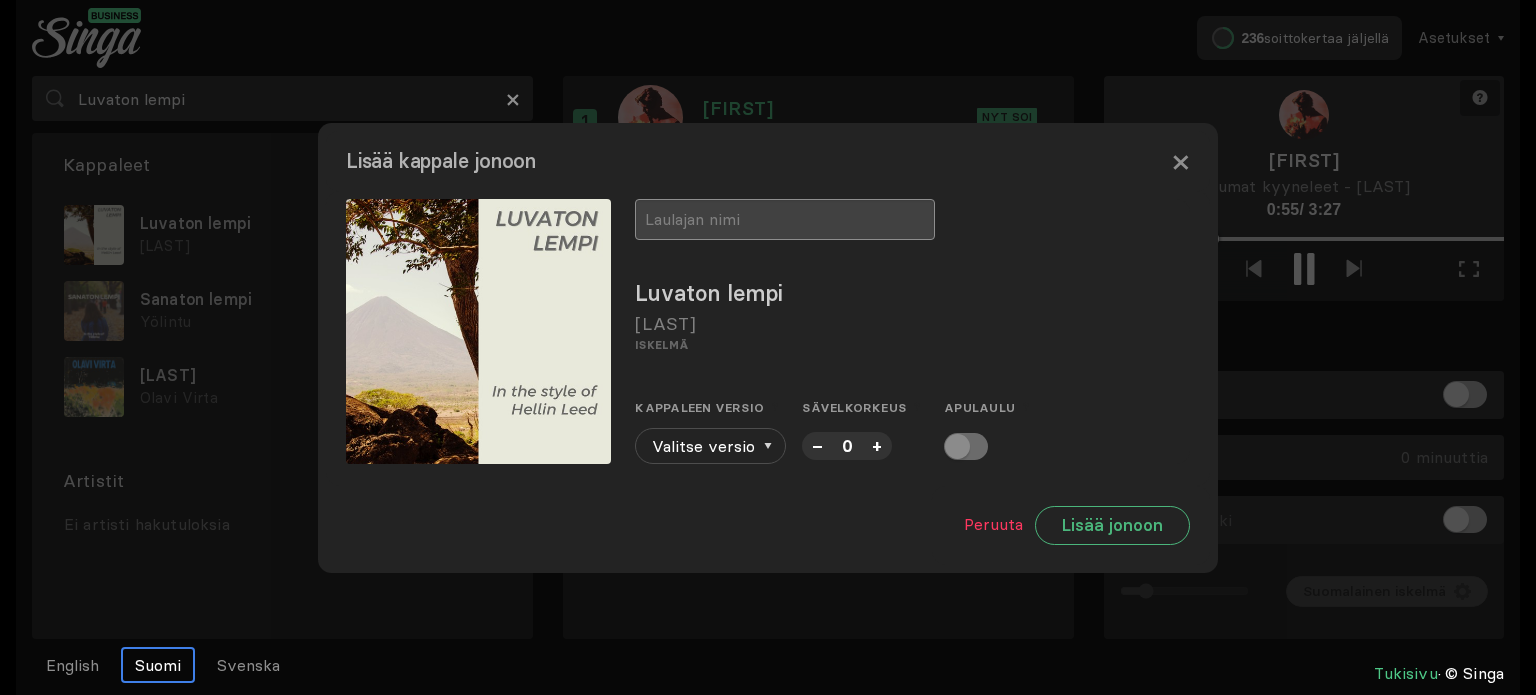 click at bounding box center (785, 219) 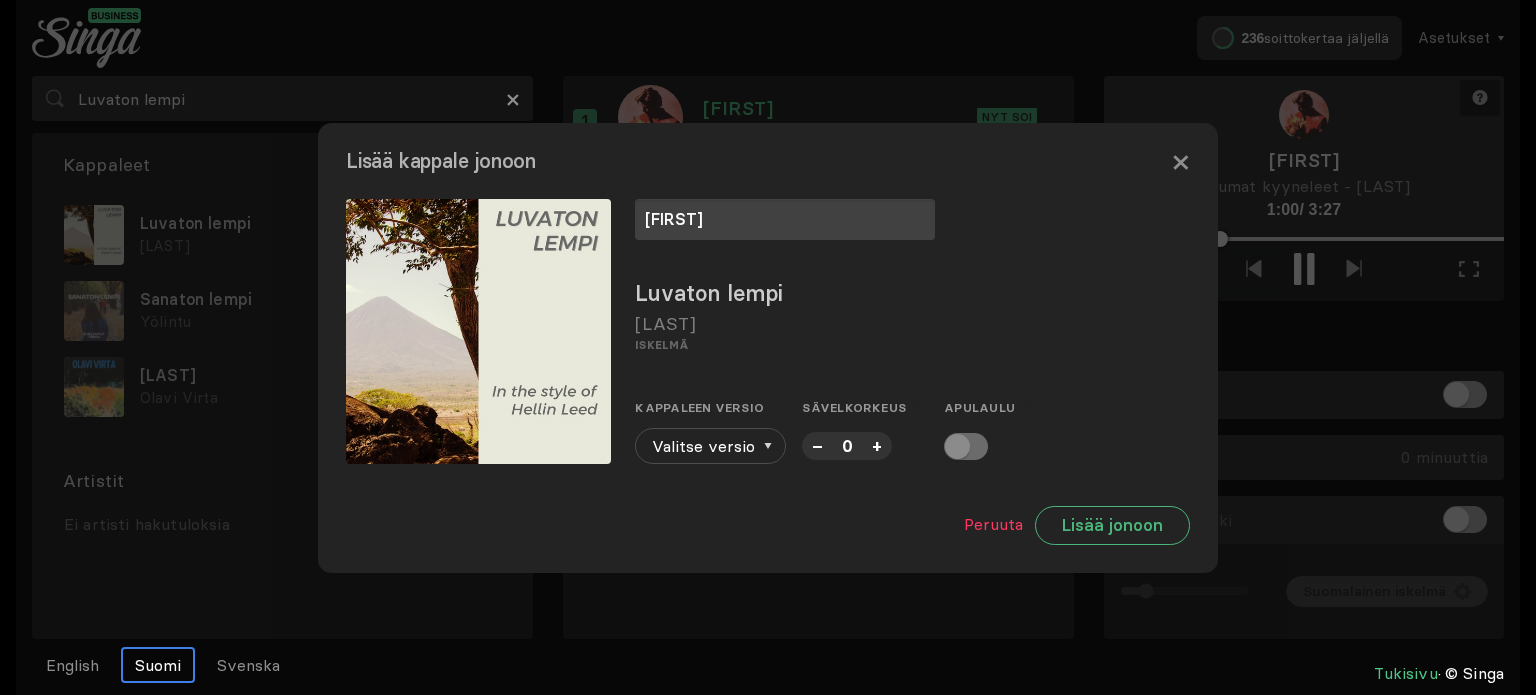 type on "[FIRST]" 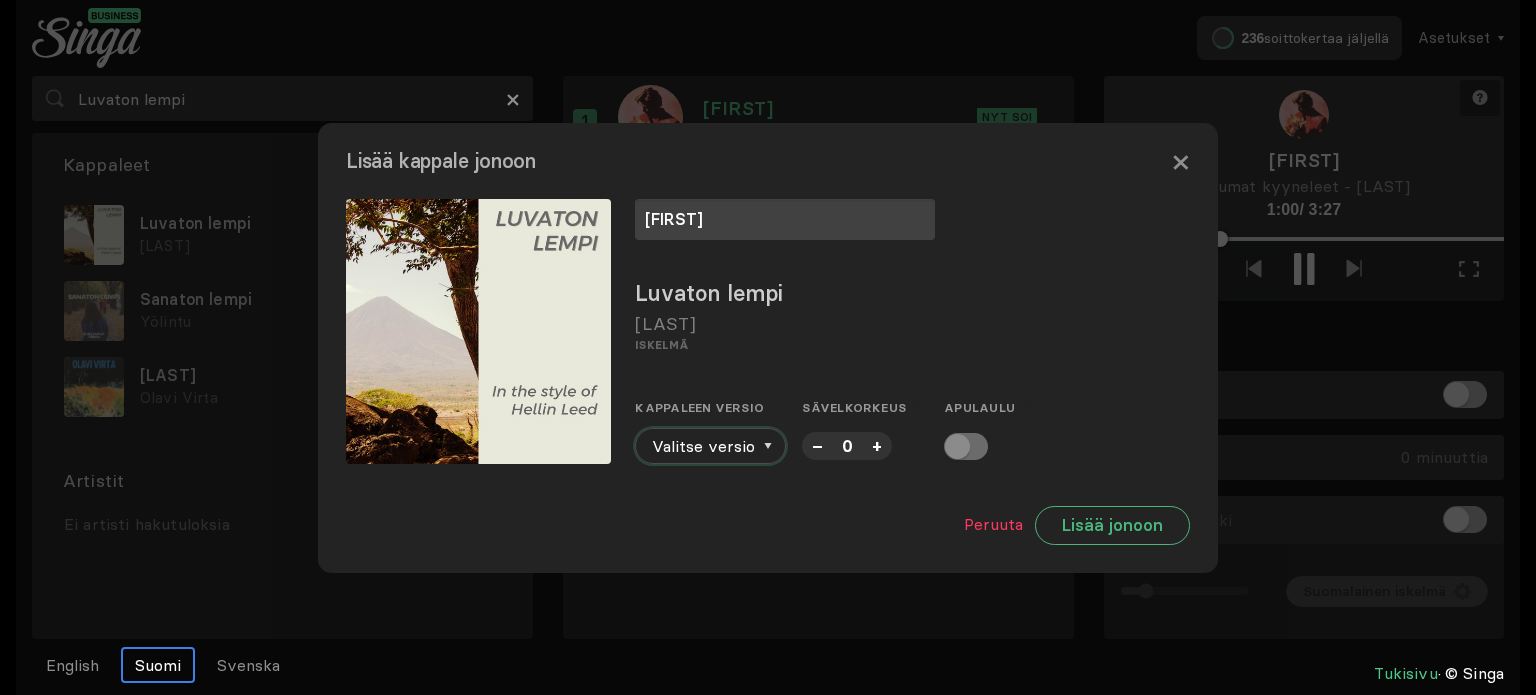 click at bounding box center [768, 446] 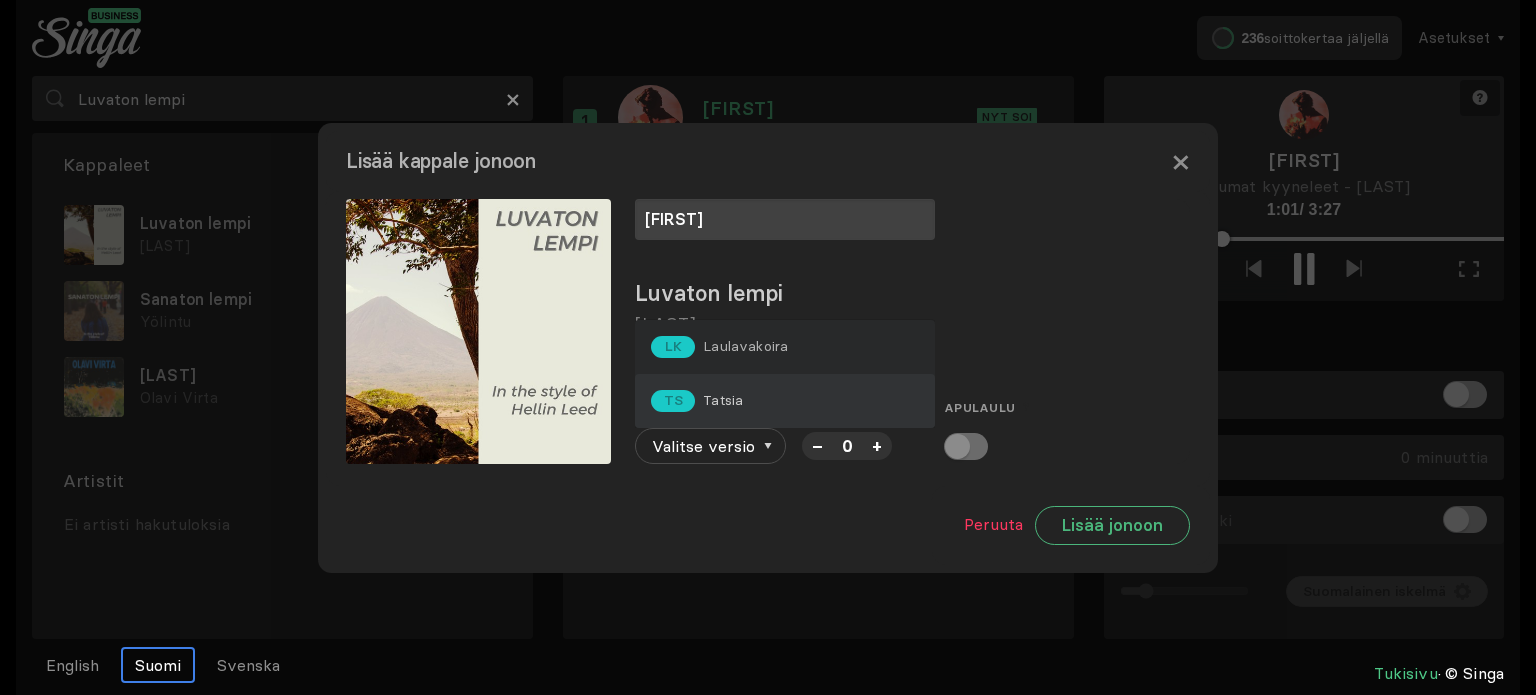 click on "Tatsia" at bounding box center [745, 346] 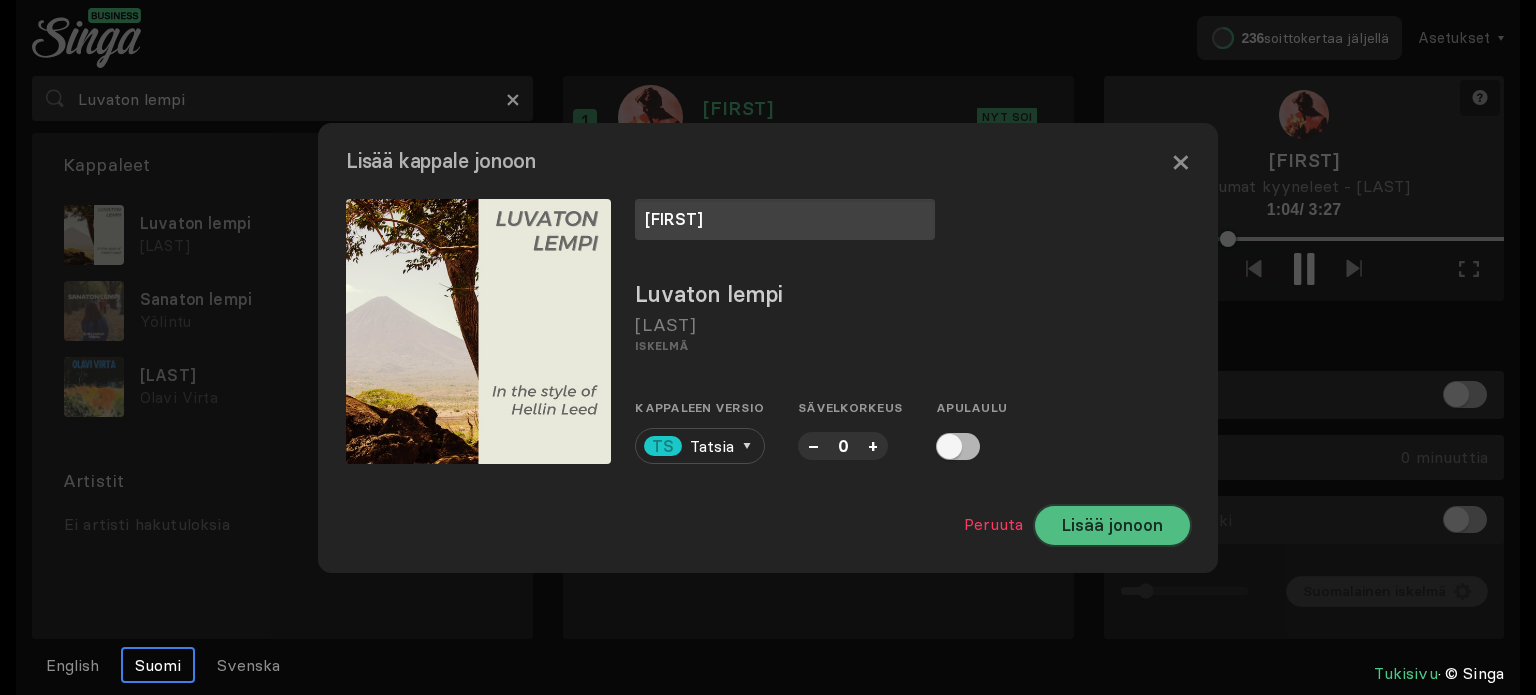 click on "Lisää jonoon" at bounding box center [1112, 525] 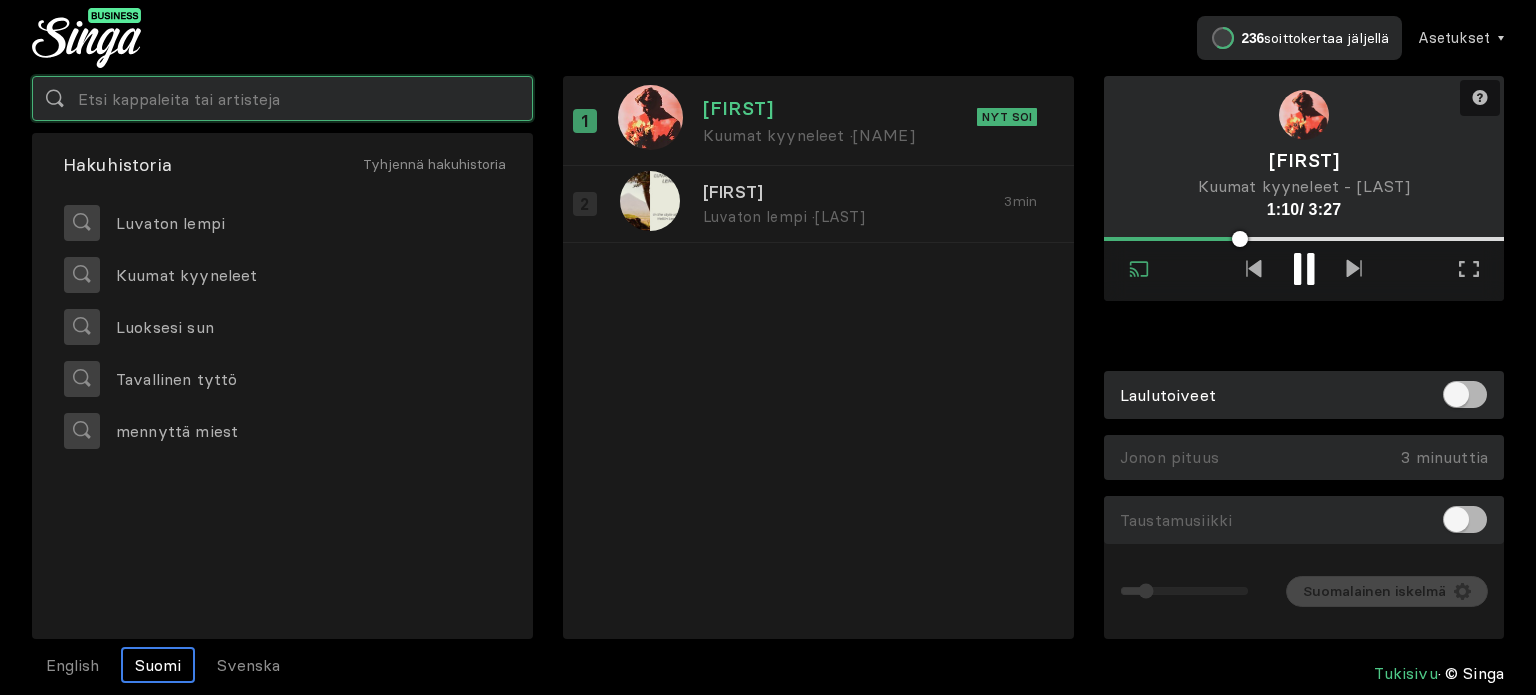 click at bounding box center (282, 98) 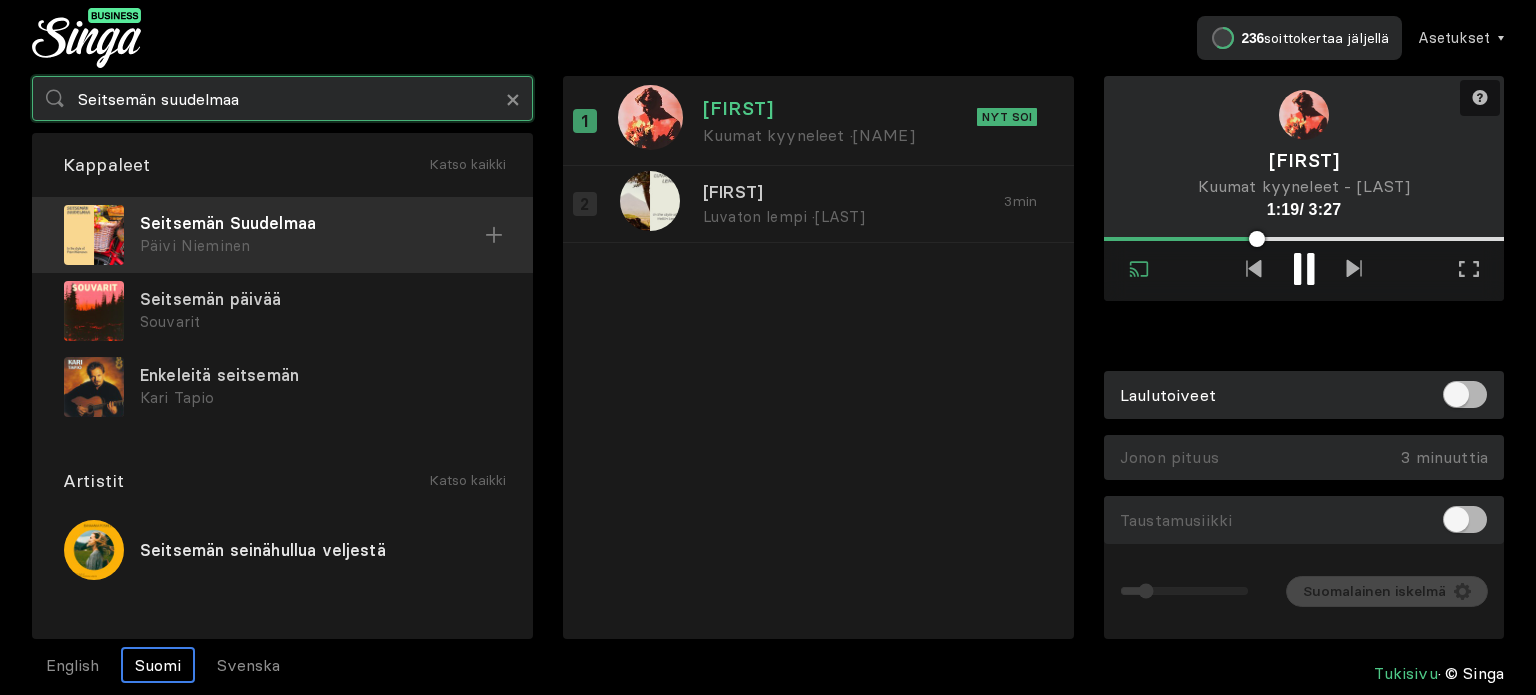 type on "Seitsemän suudelmaa" 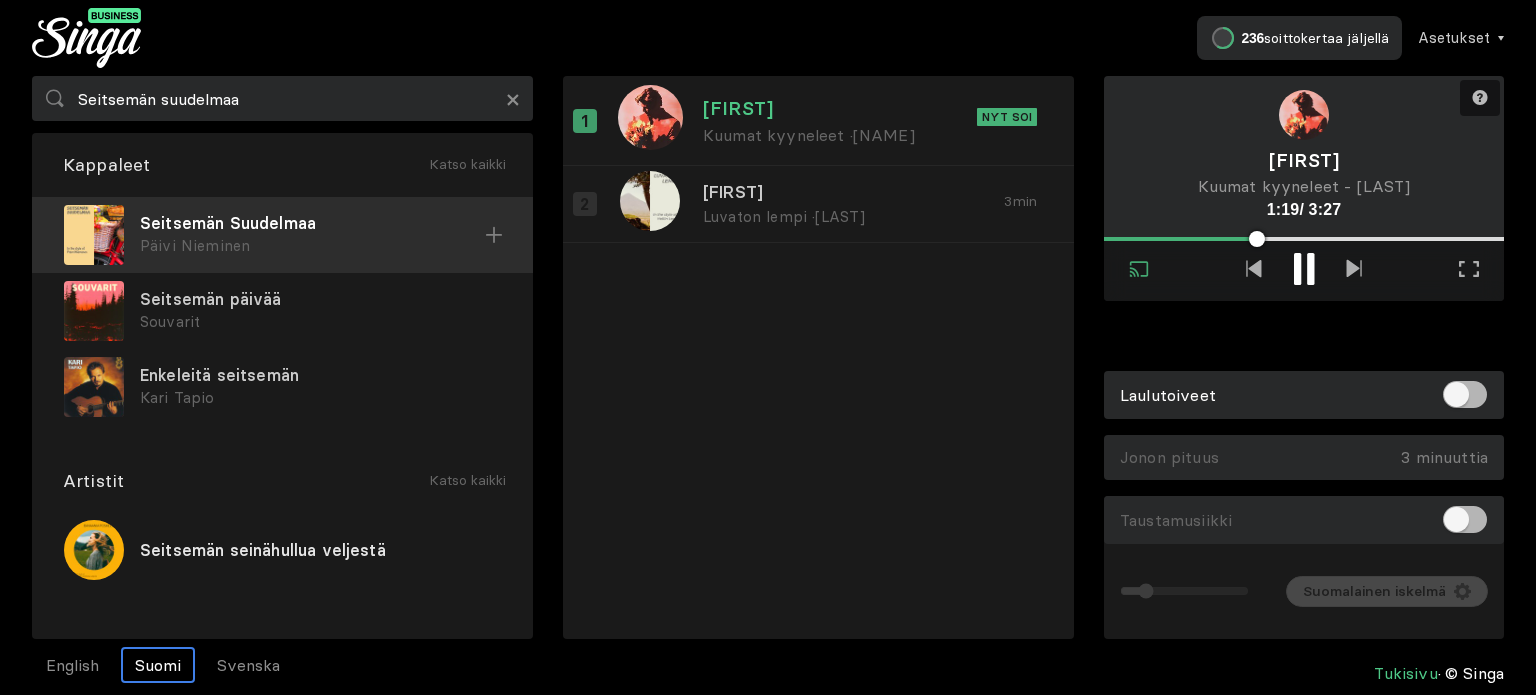 click on "Seitsemän Suudelmaa" at bounding box center [312, 223] 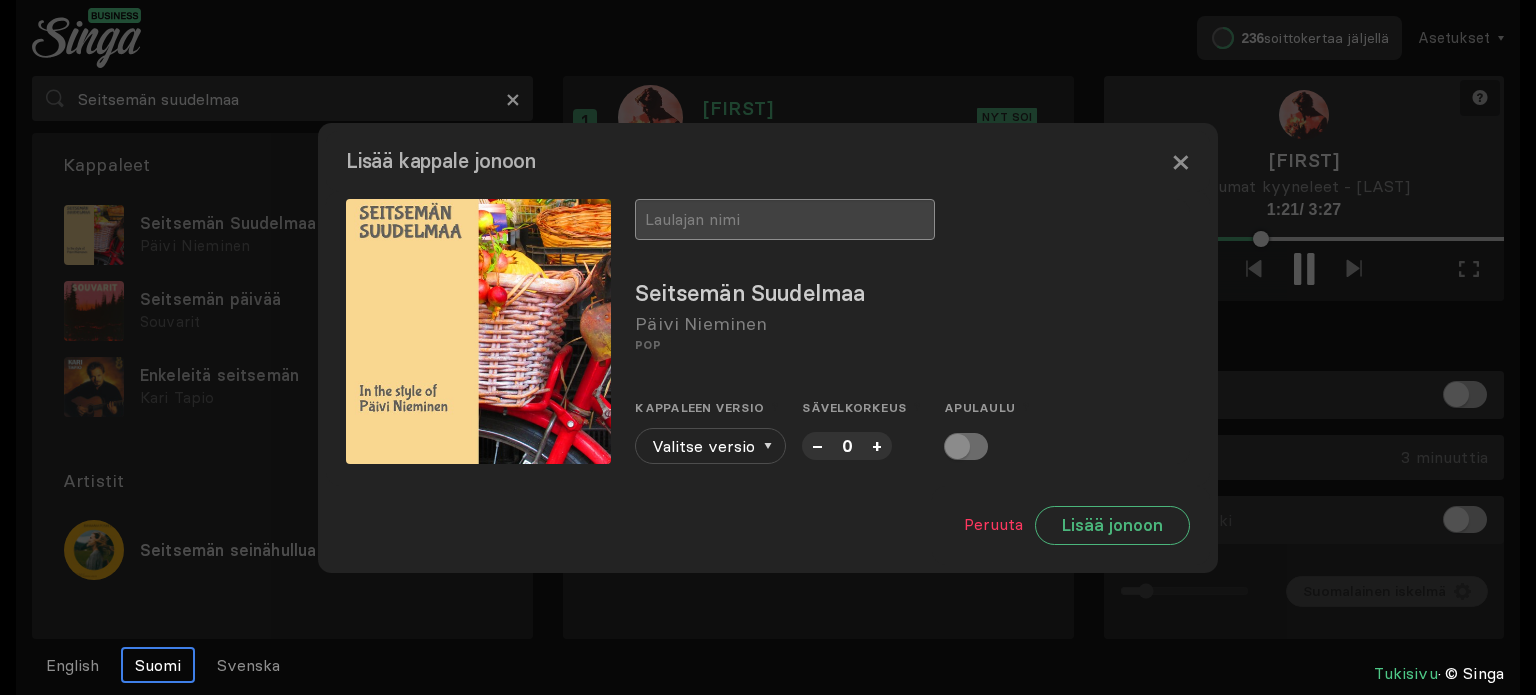 click at bounding box center (785, 219) 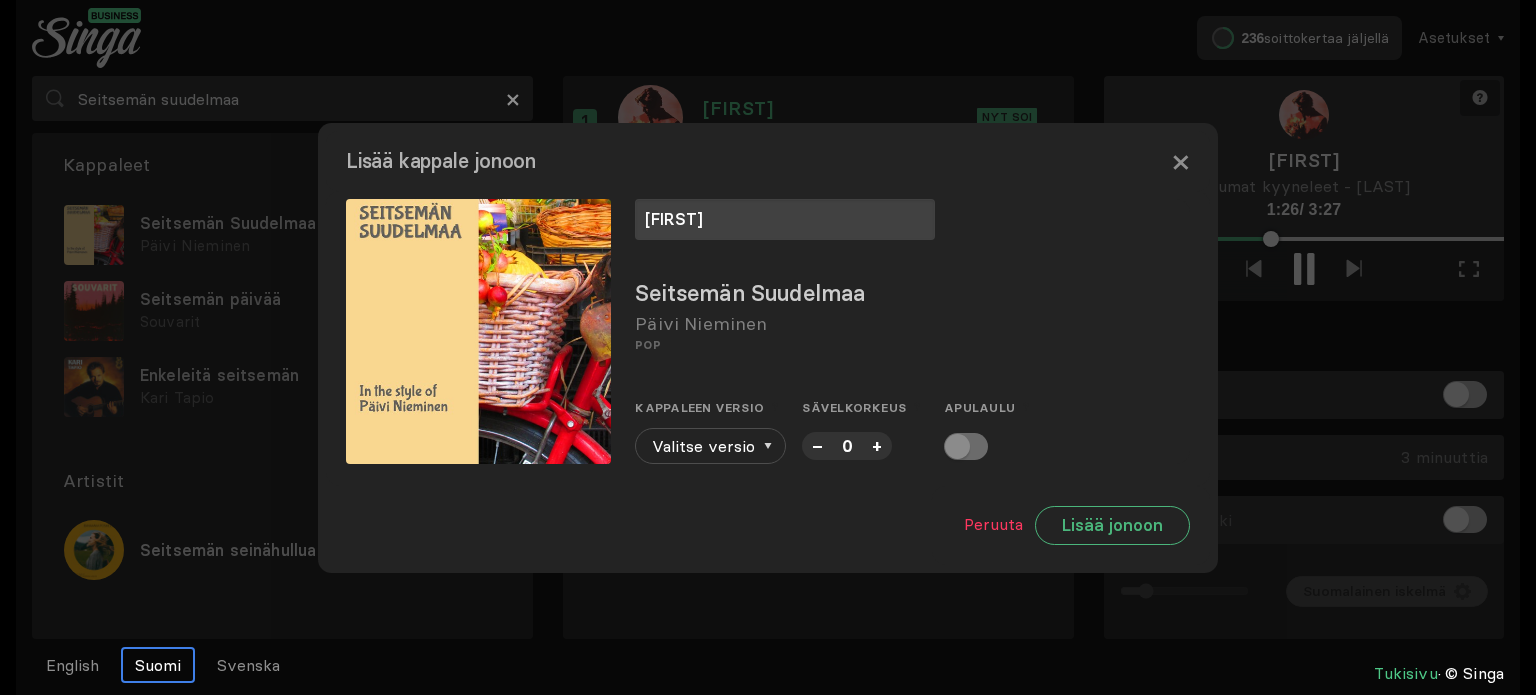 type on "[FIRST]" 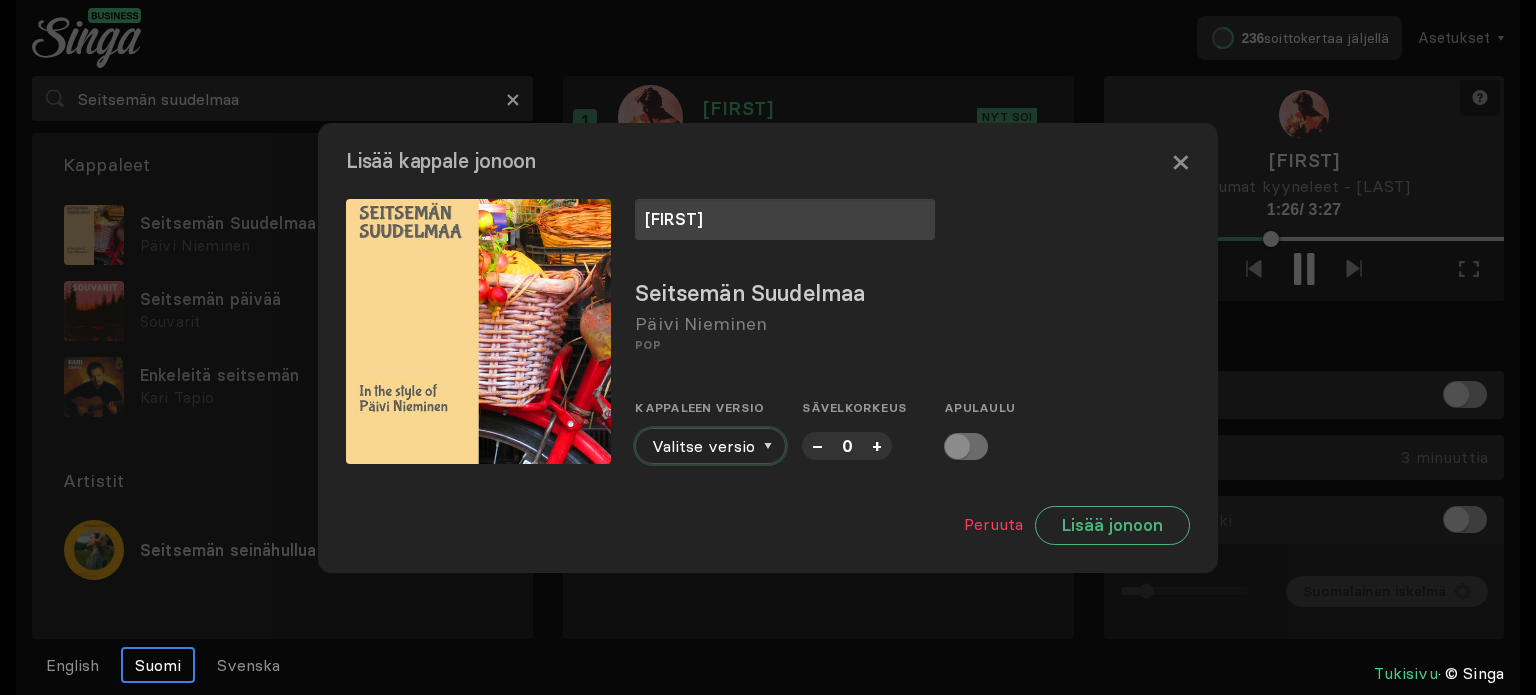 click at bounding box center [768, 446] 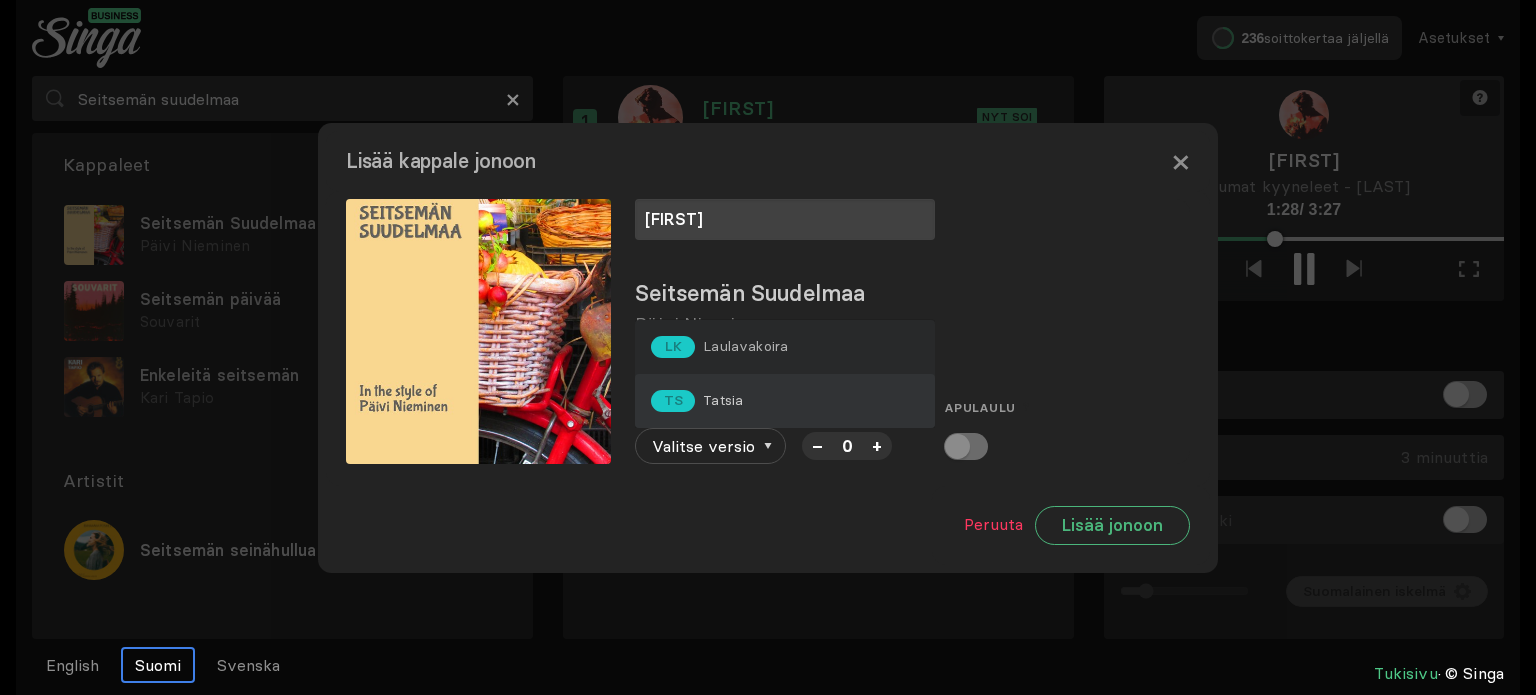 click on "Tatsia" at bounding box center [745, 346] 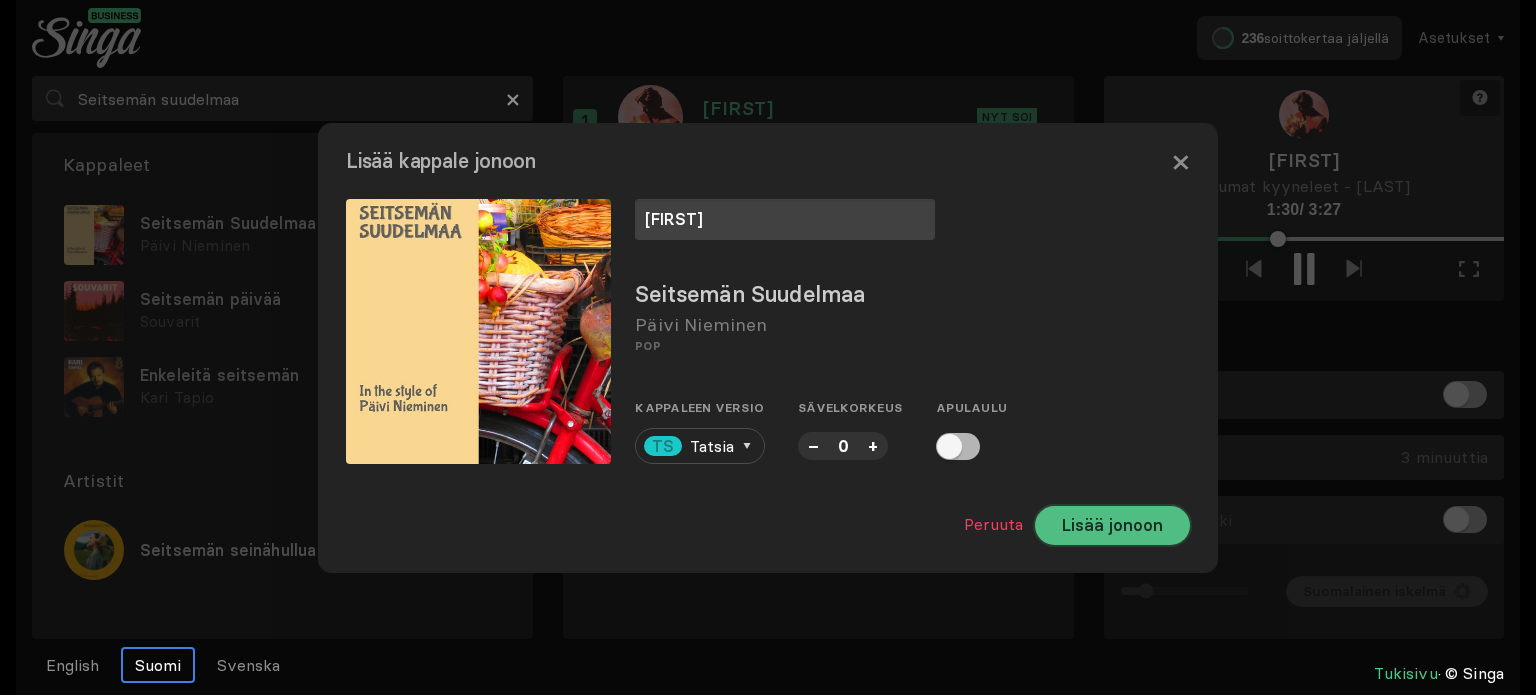click on "Lisää jonoon" at bounding box center [1112, 525] 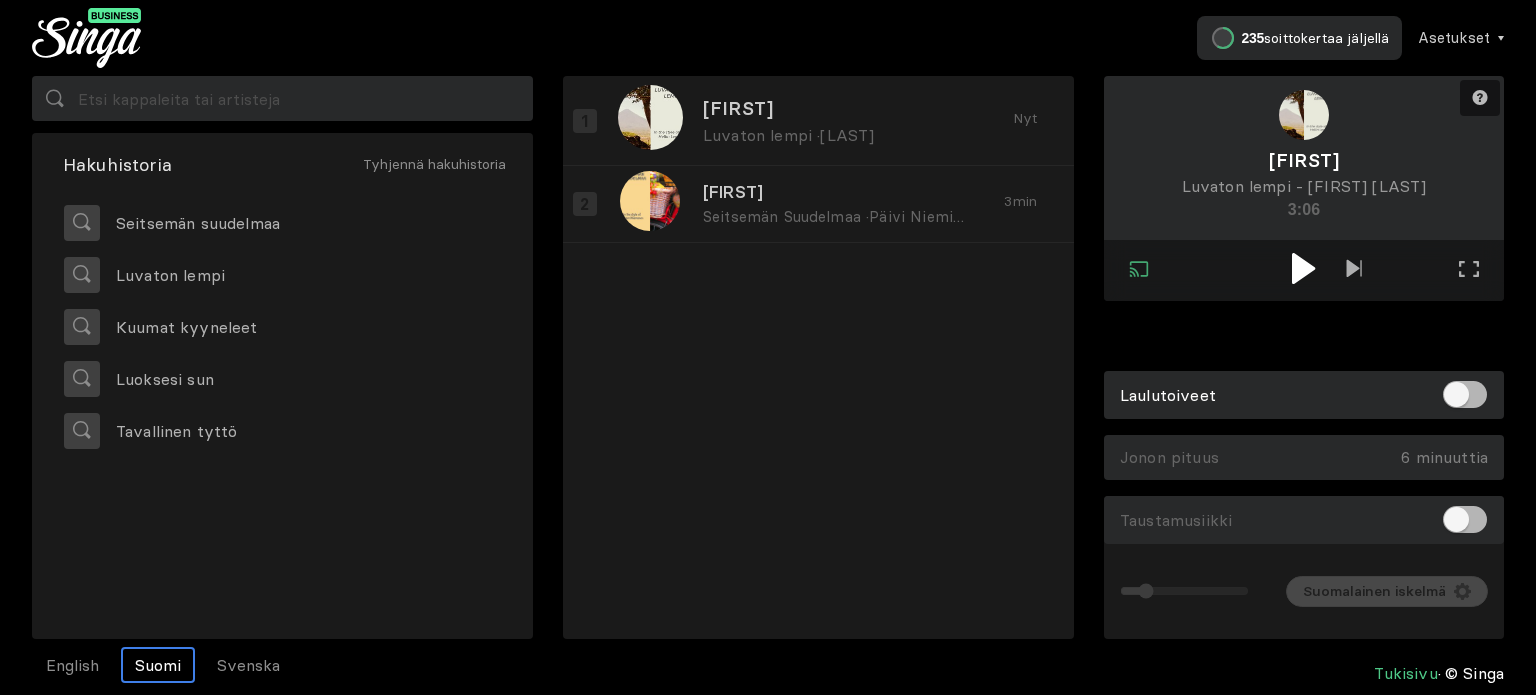 click at bounding box center (1304, 270) 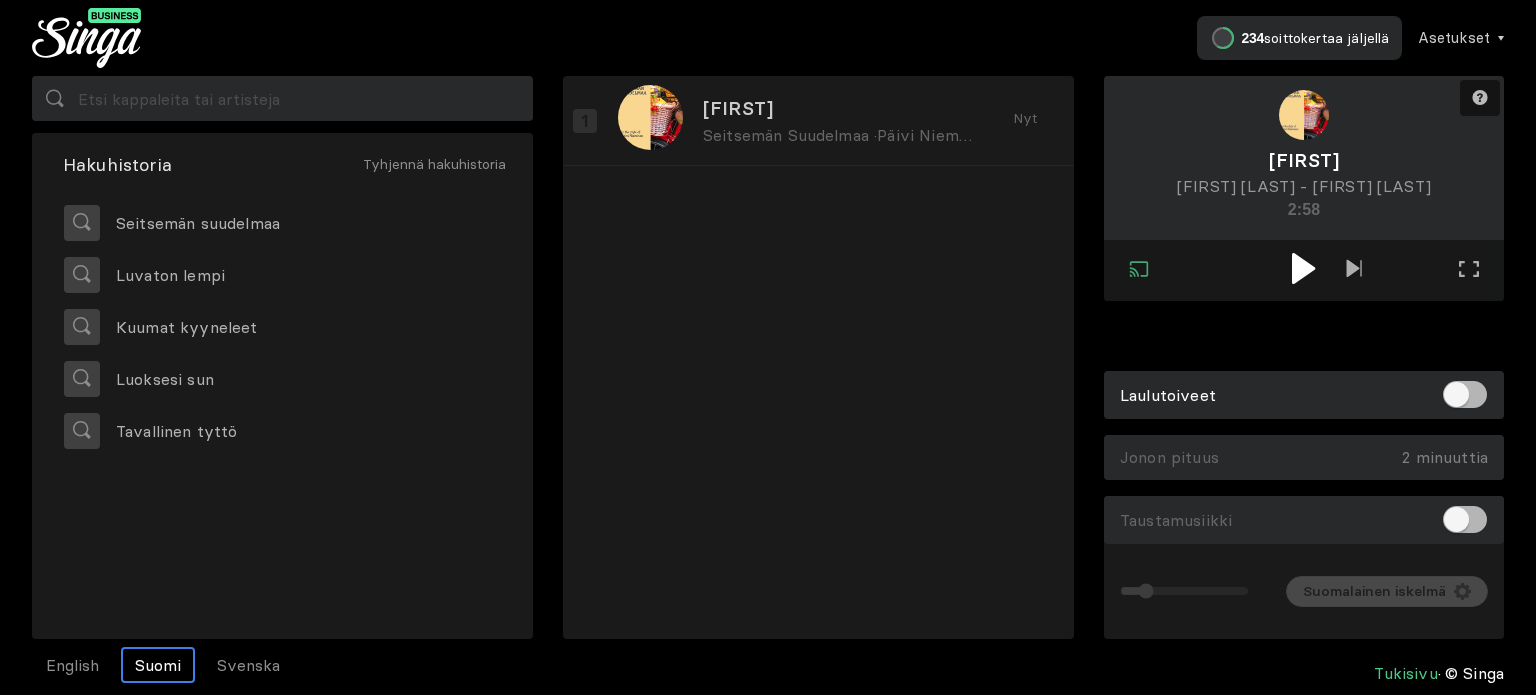 click at bounding box center [1303, 268] 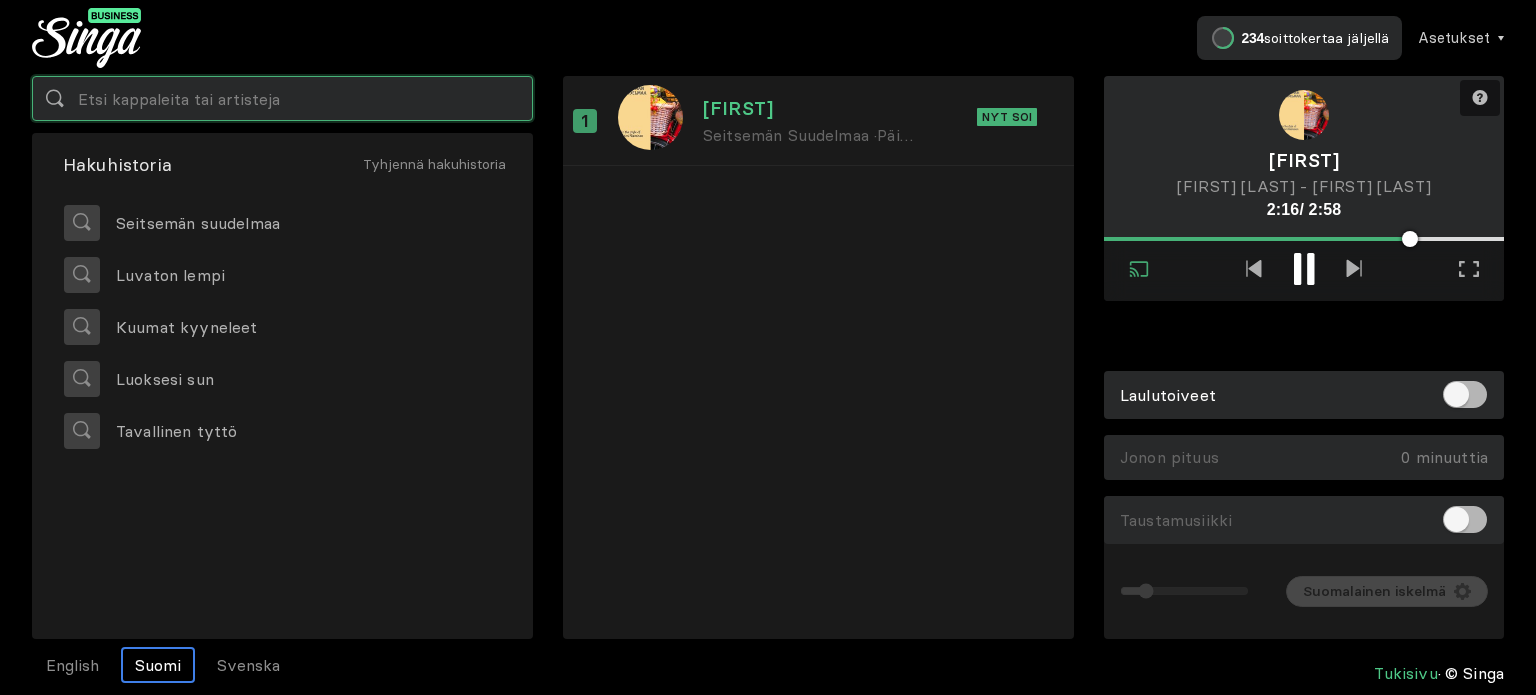 click at bounding box center (282, 98) 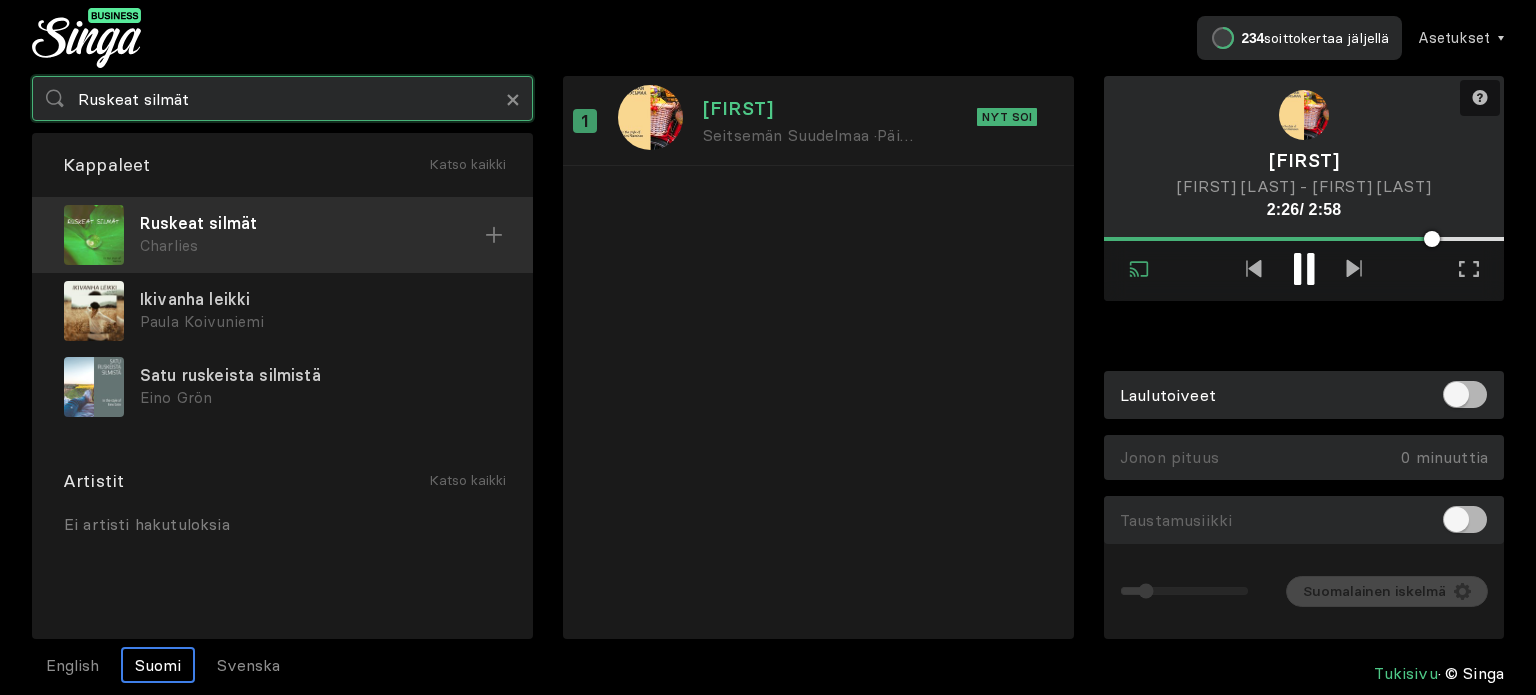 type on "Ruskeat silmät" 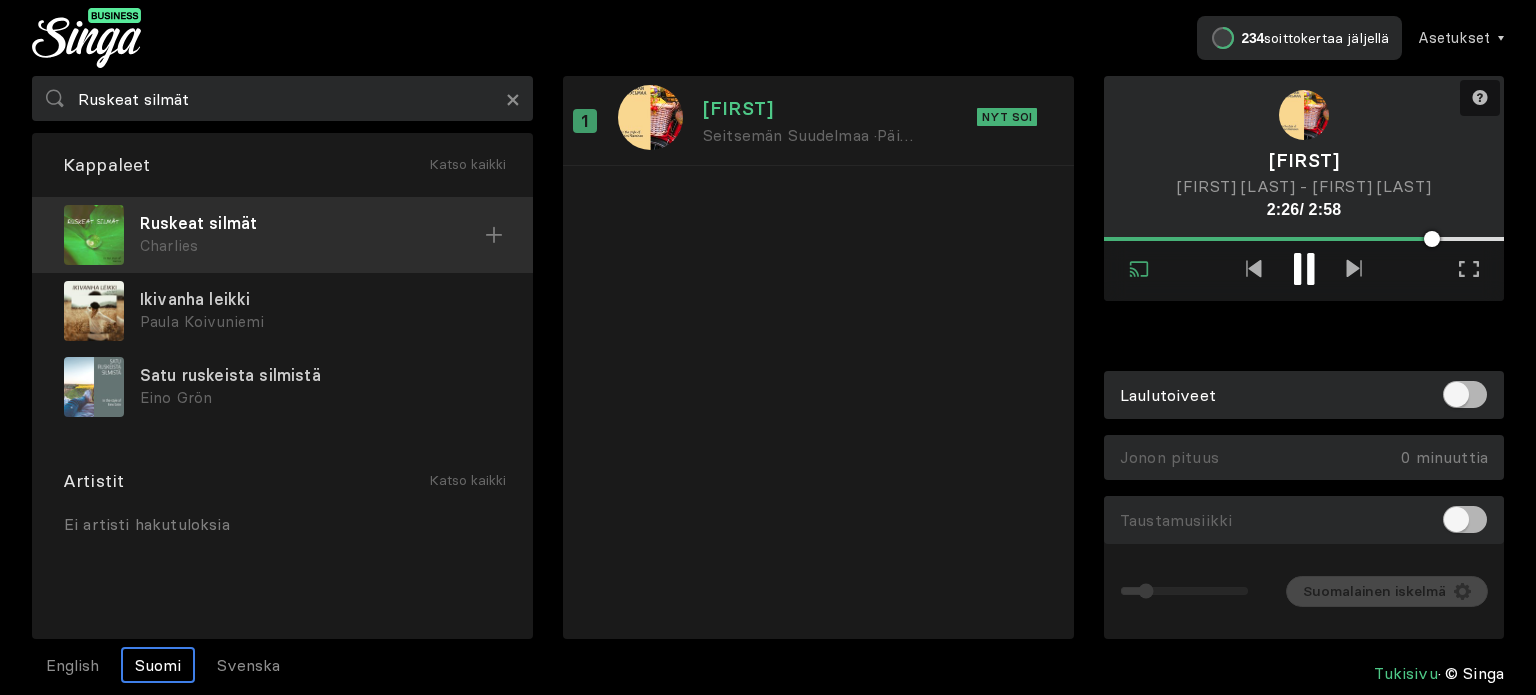 click on "Ruskeat silmät" at bounding box center (312, 223) 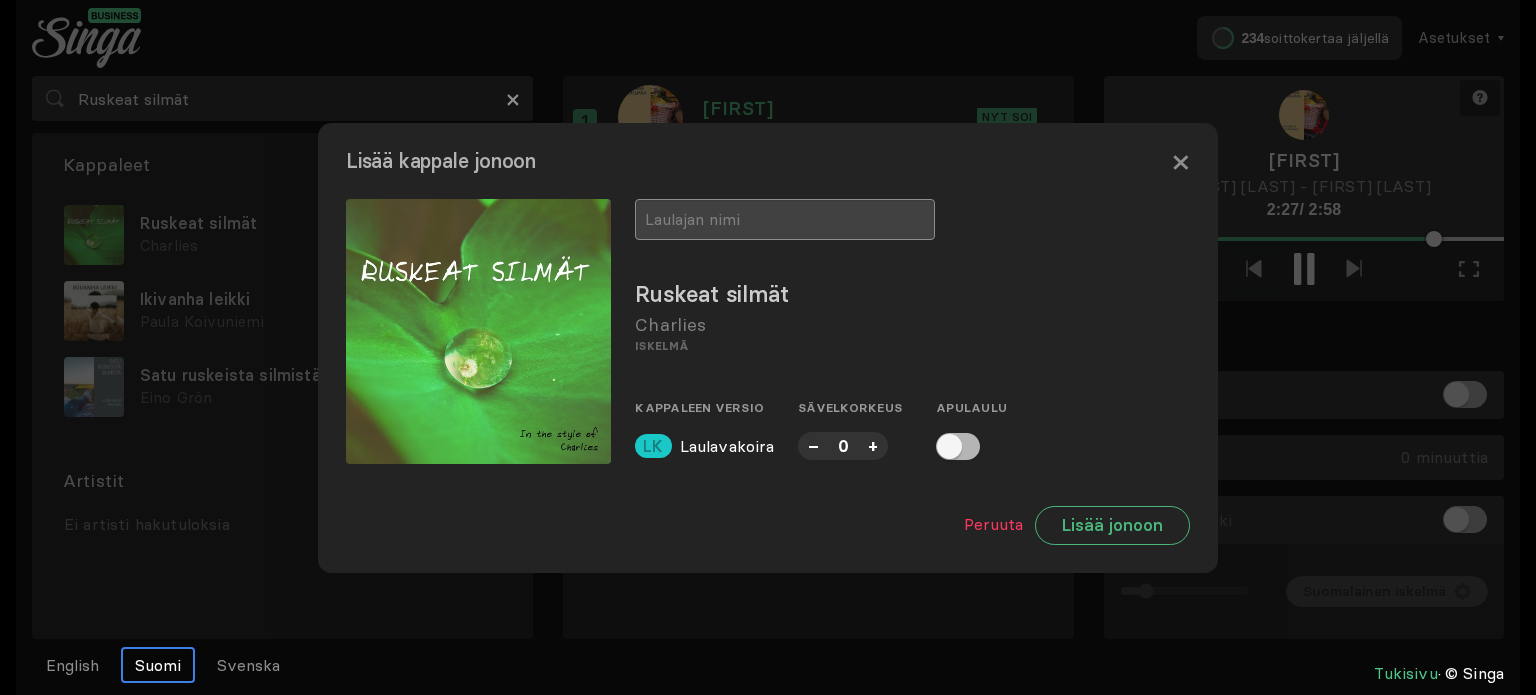 click at bounding box center (785, 219) 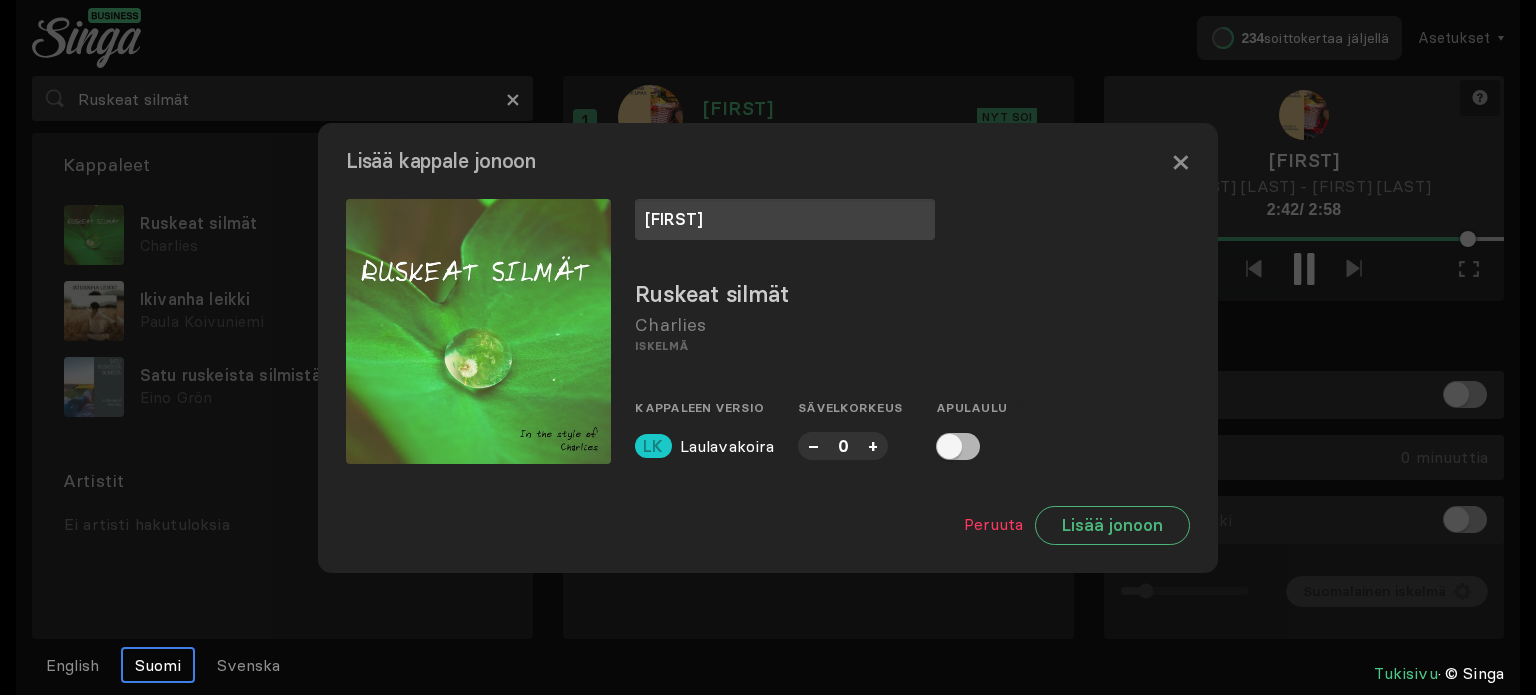 type on "[FIRST]" 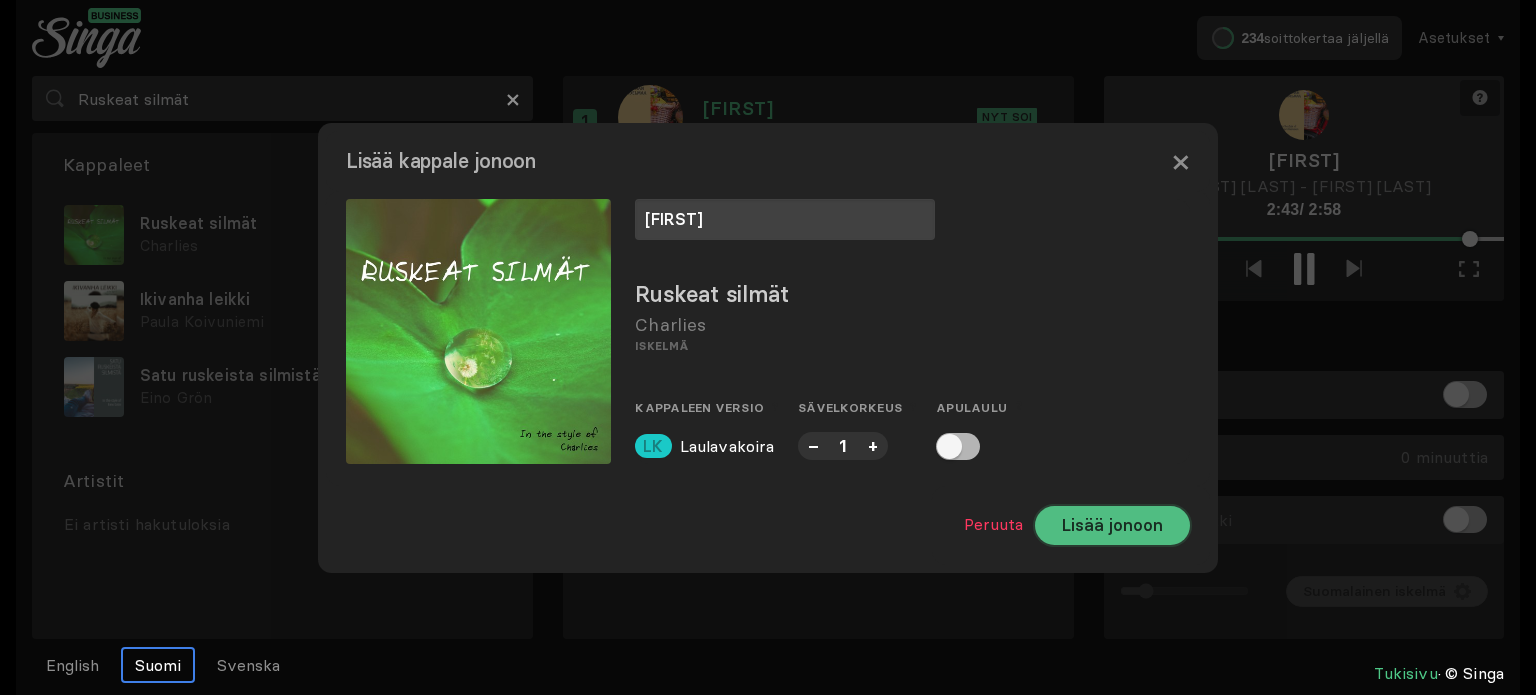 click on "Lisää jonoon" at bounding box center (1112, 525) 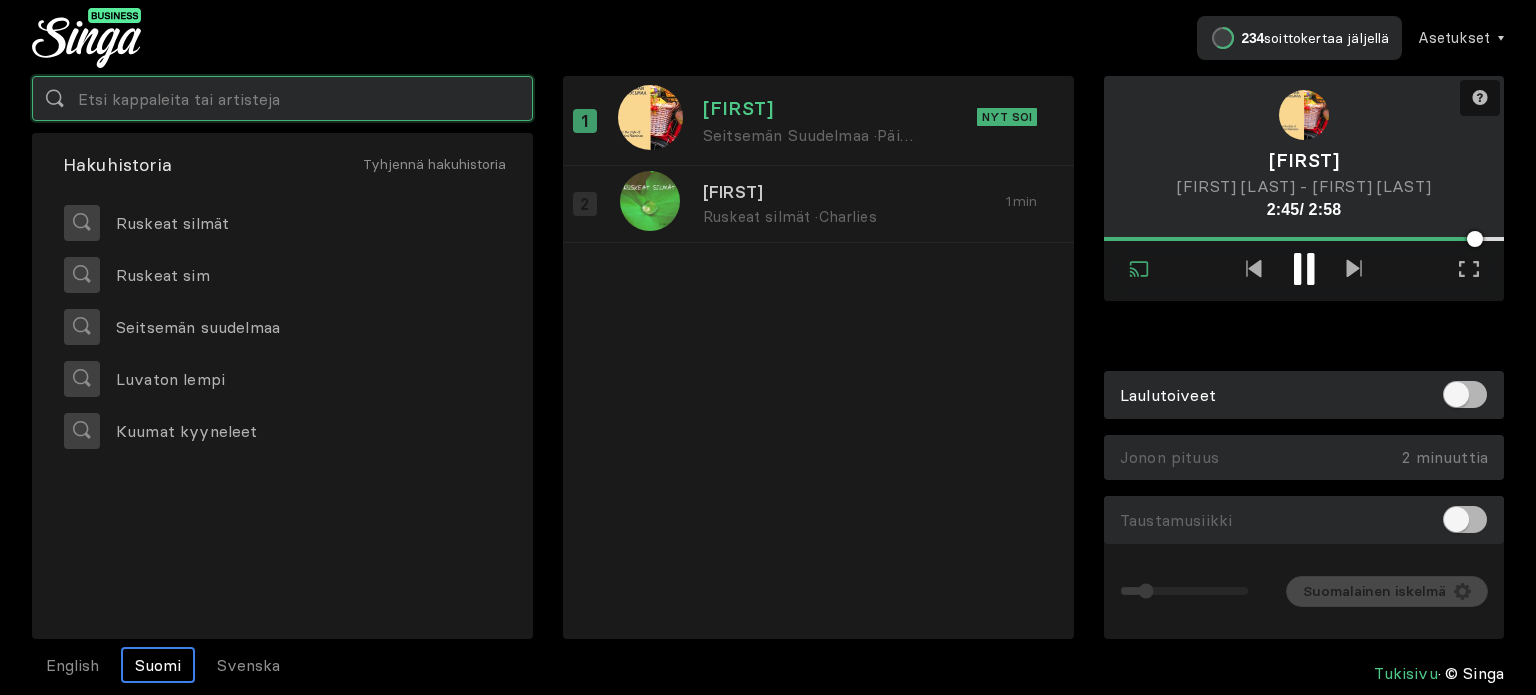 click at bounding box center [282, 98] 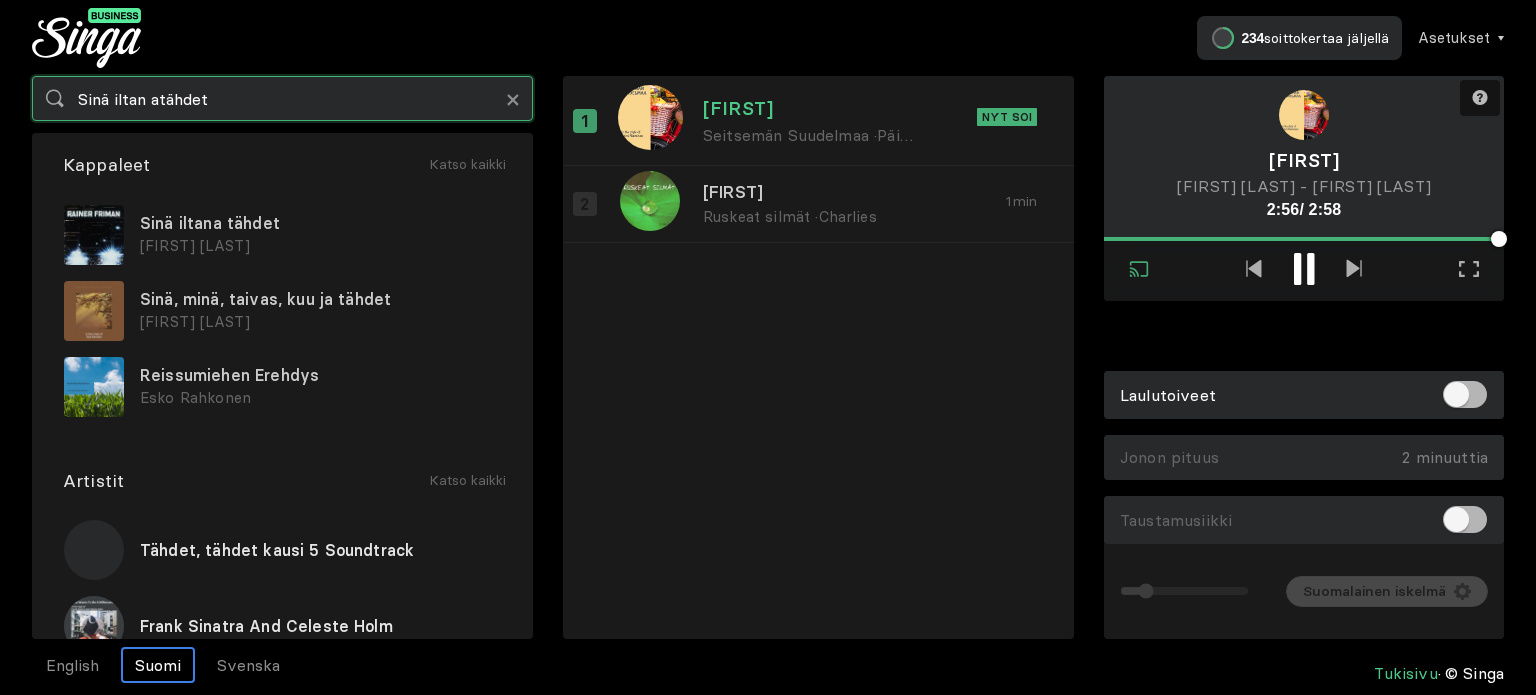 click on "Sinä iltan atähdet" at bounding box center [282, 98] 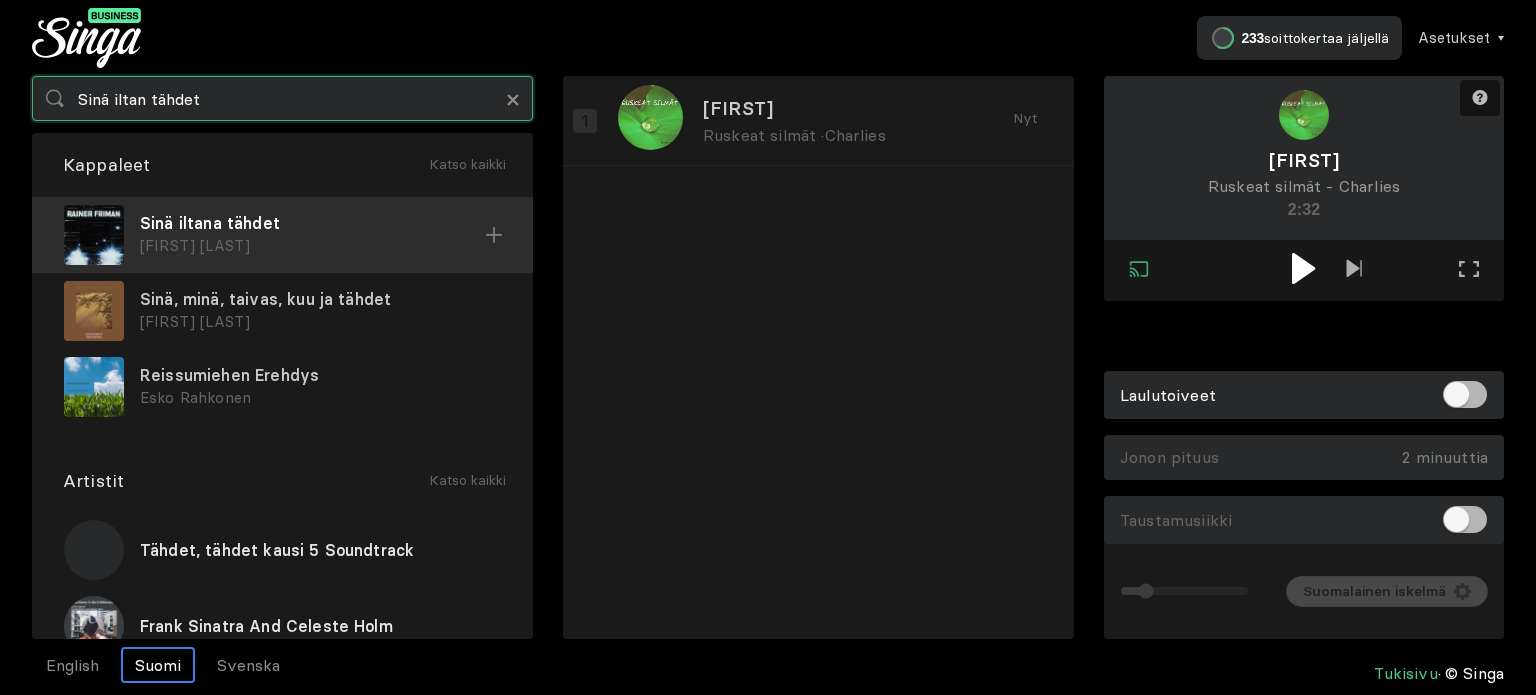 type on "Sinä iltan tähdet" 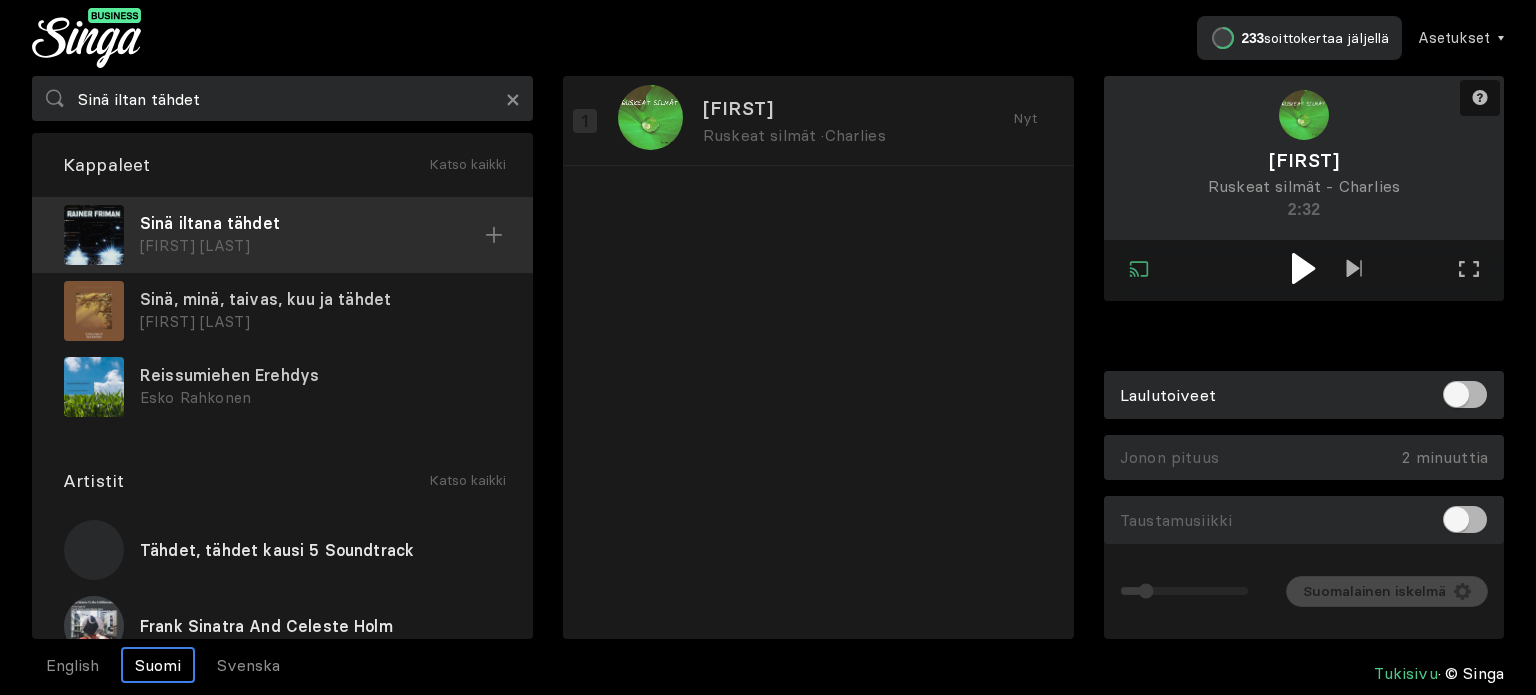 click on "Sinä iltana tähdet" at bounding box center (312, 223) 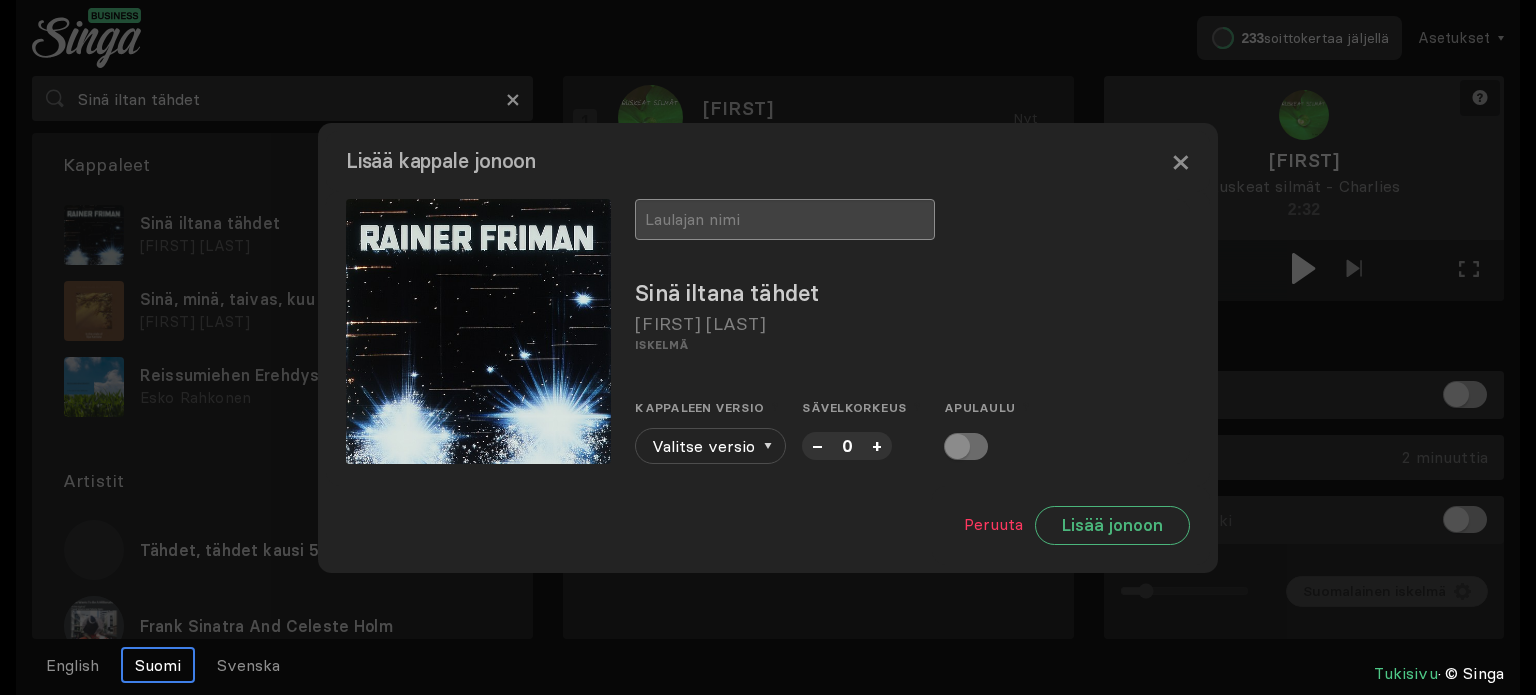 click at bounding box center [785, 219] 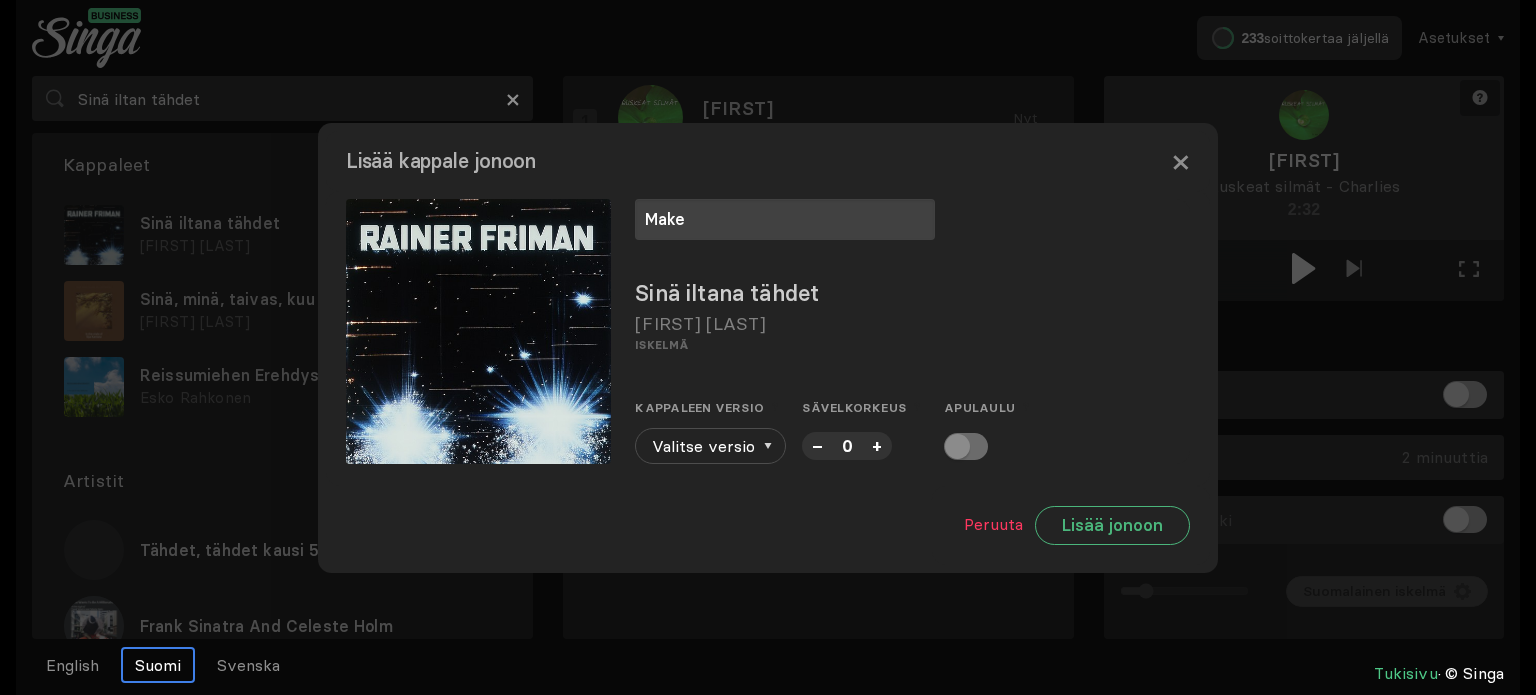 type on "Make" 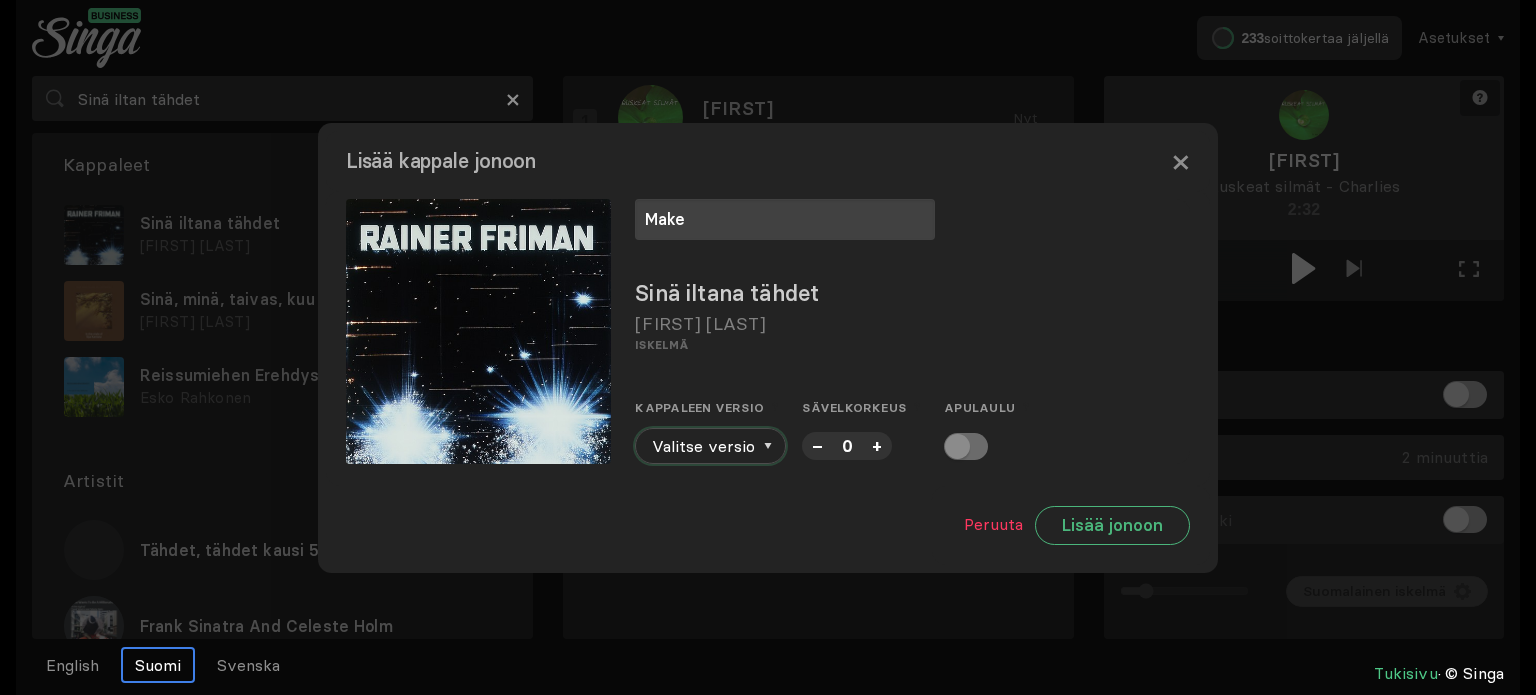 click at bounding box center [768, 446] 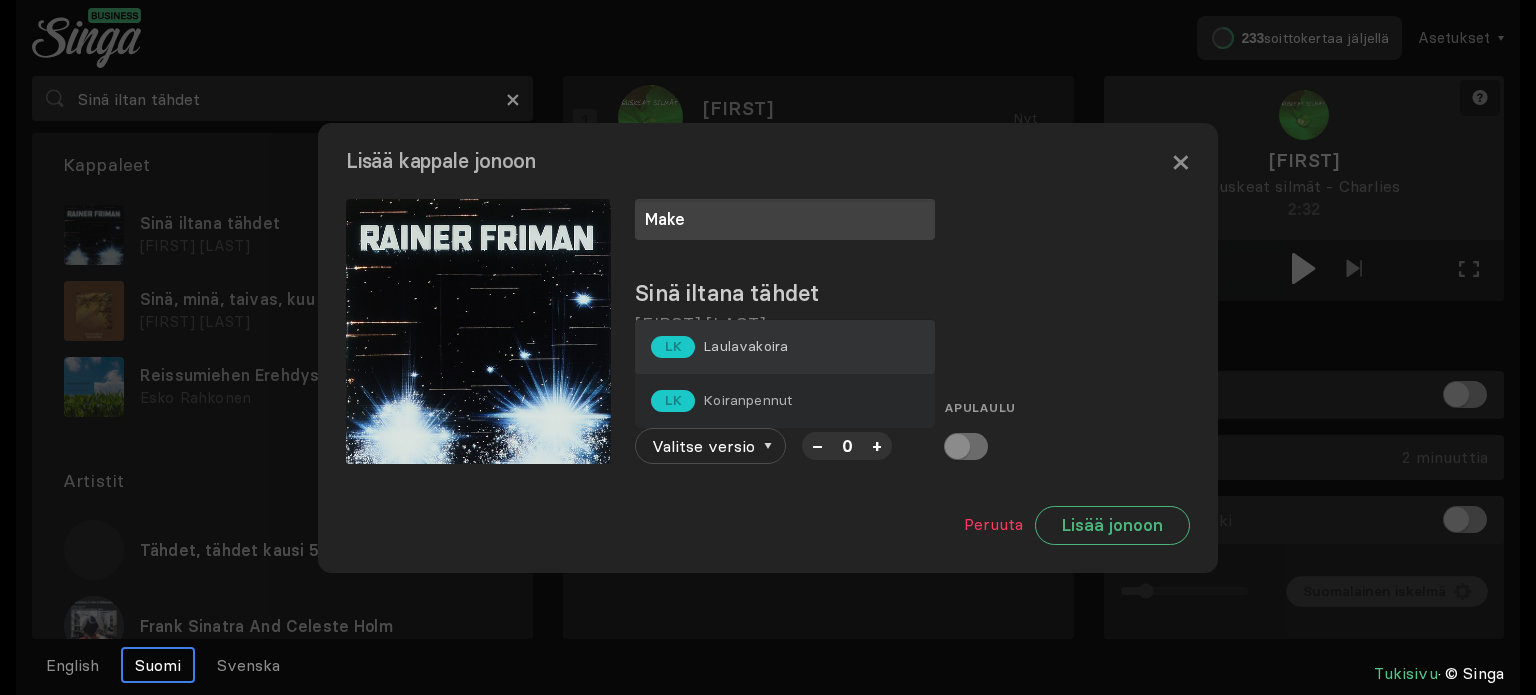 click on "Laulavakoira" at bounding box center [745, 346] 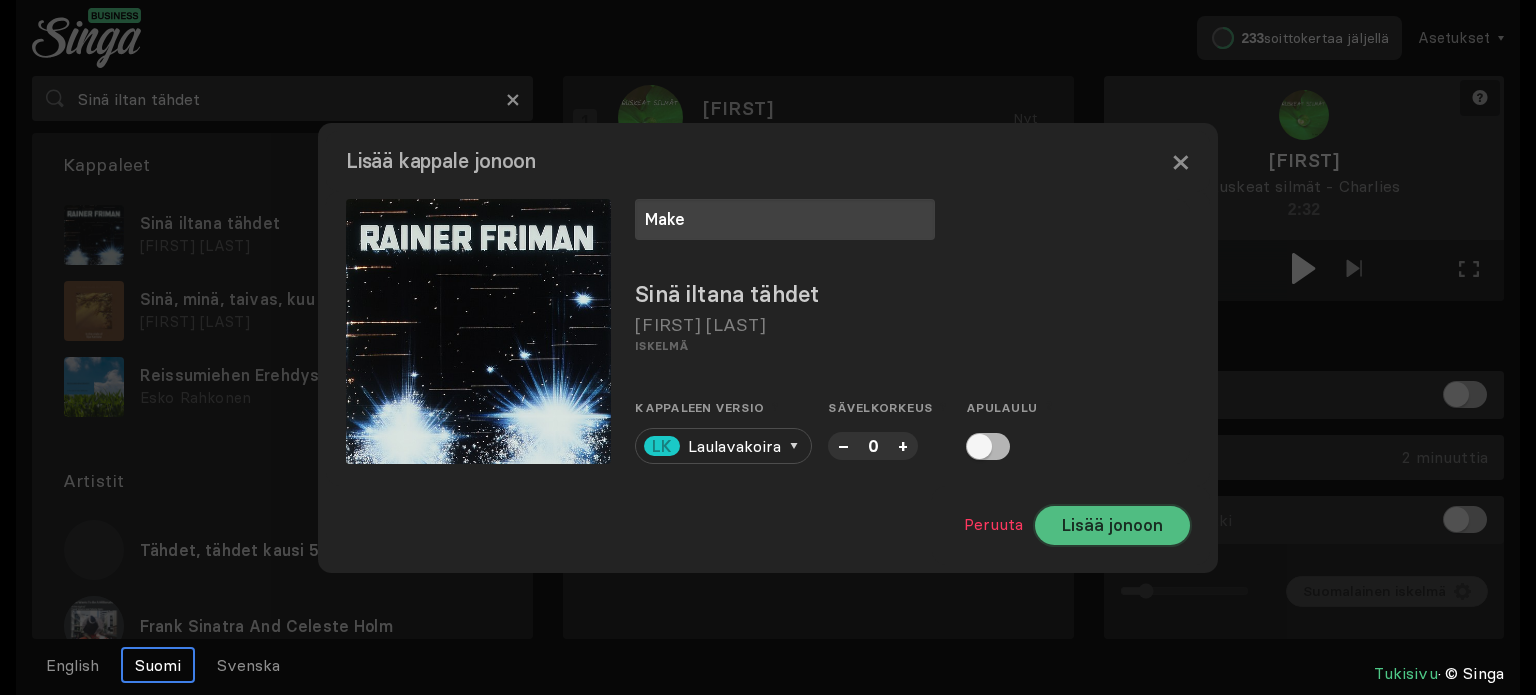click on "Lisää jonoon" at bounding box center [1112, 525] 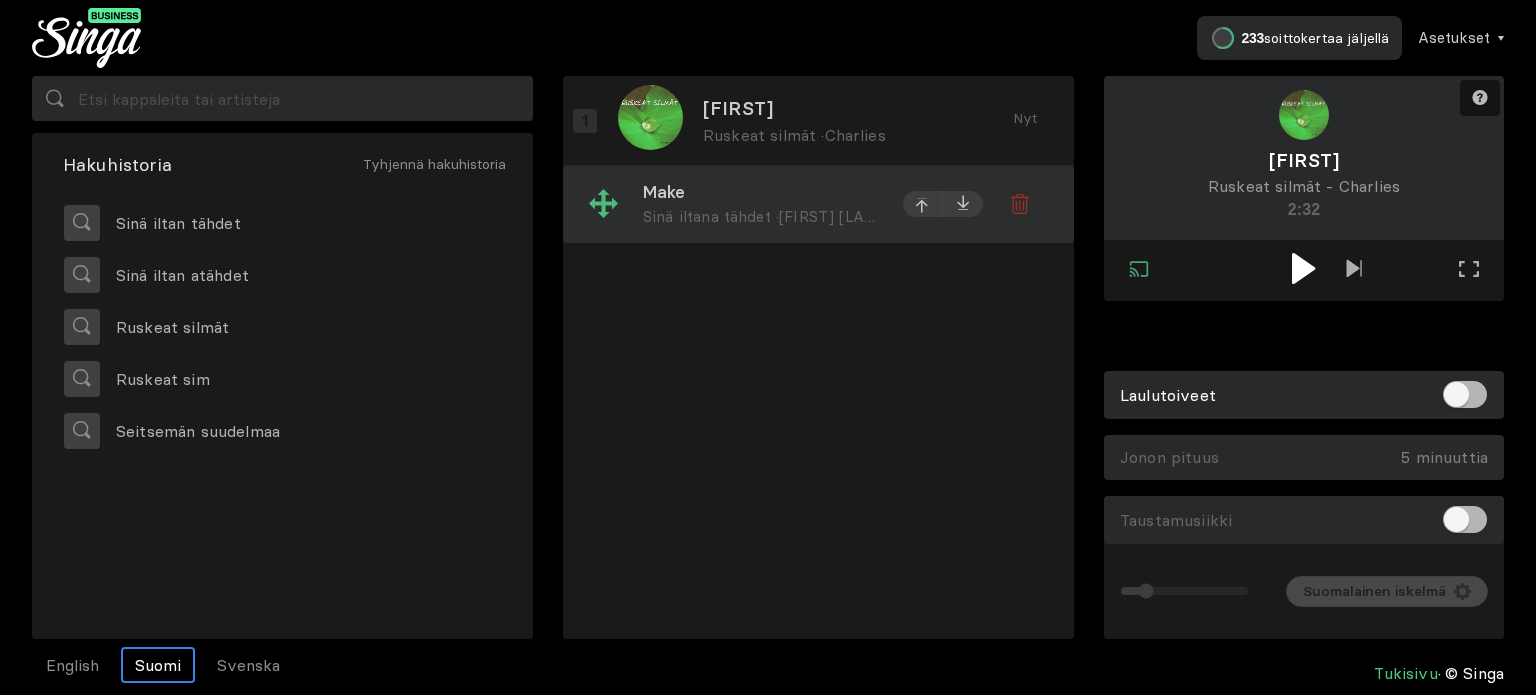 click at bounding box center [923, 204] 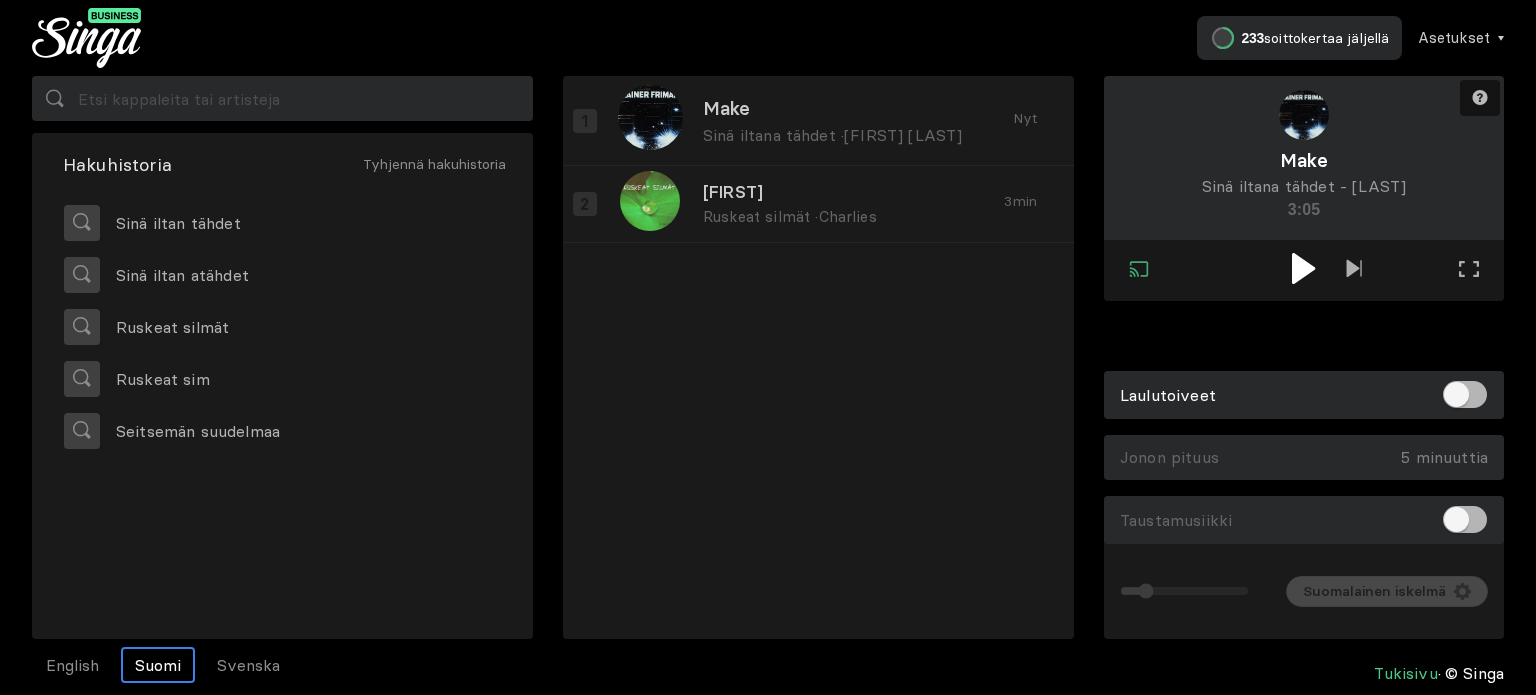 click at bounding box center (1303, 268) 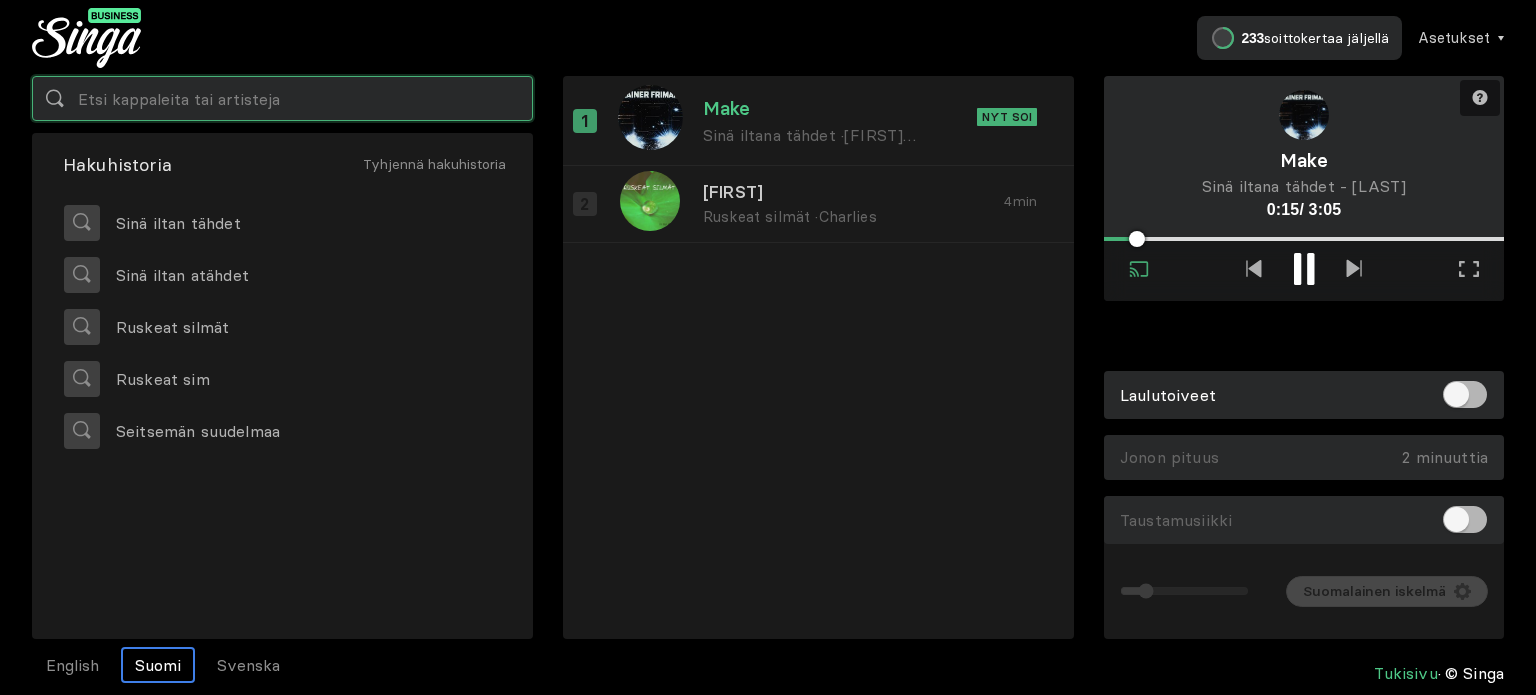 click at bounding box center [282, 98] 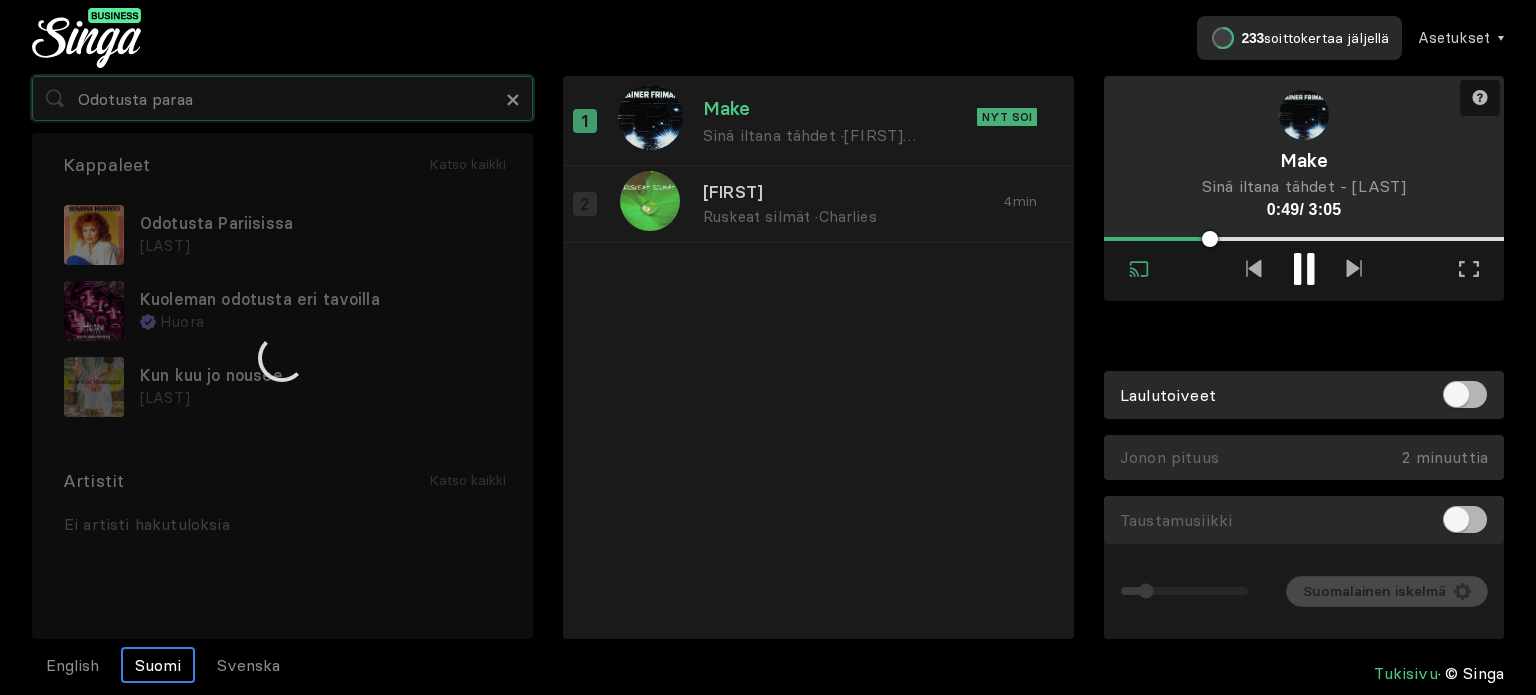 type on "Odotusta paraa" 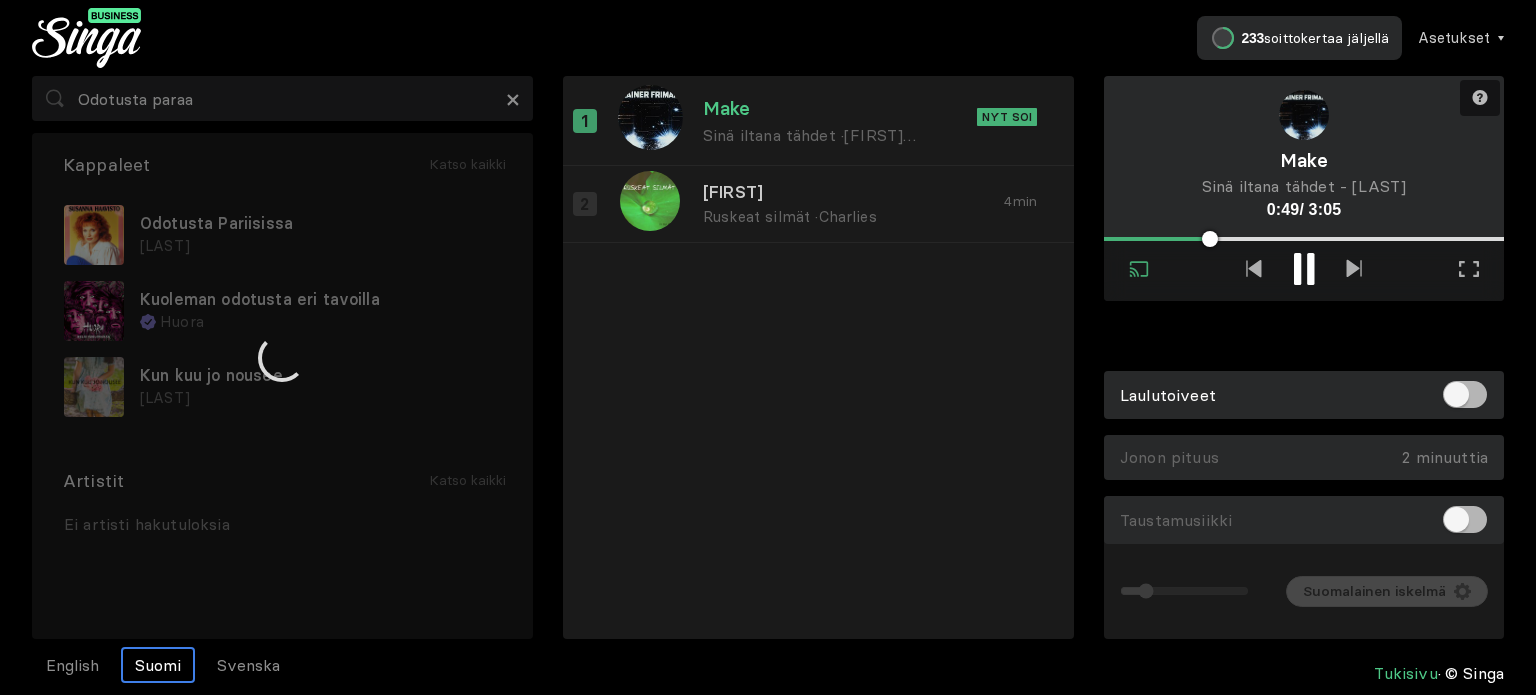 click at bounding box center [282, 357] 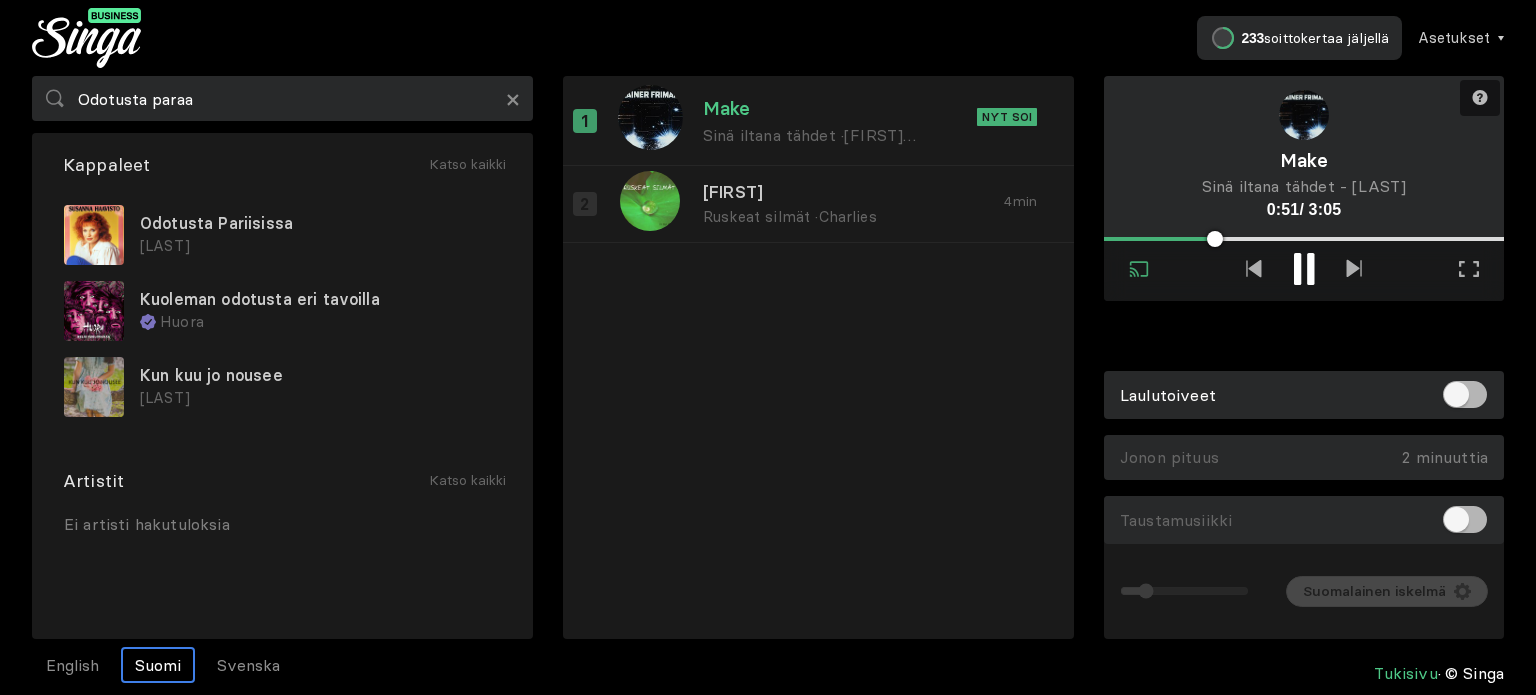 click on "Odotusta Pariisissa" at bounding box center [320, 223] 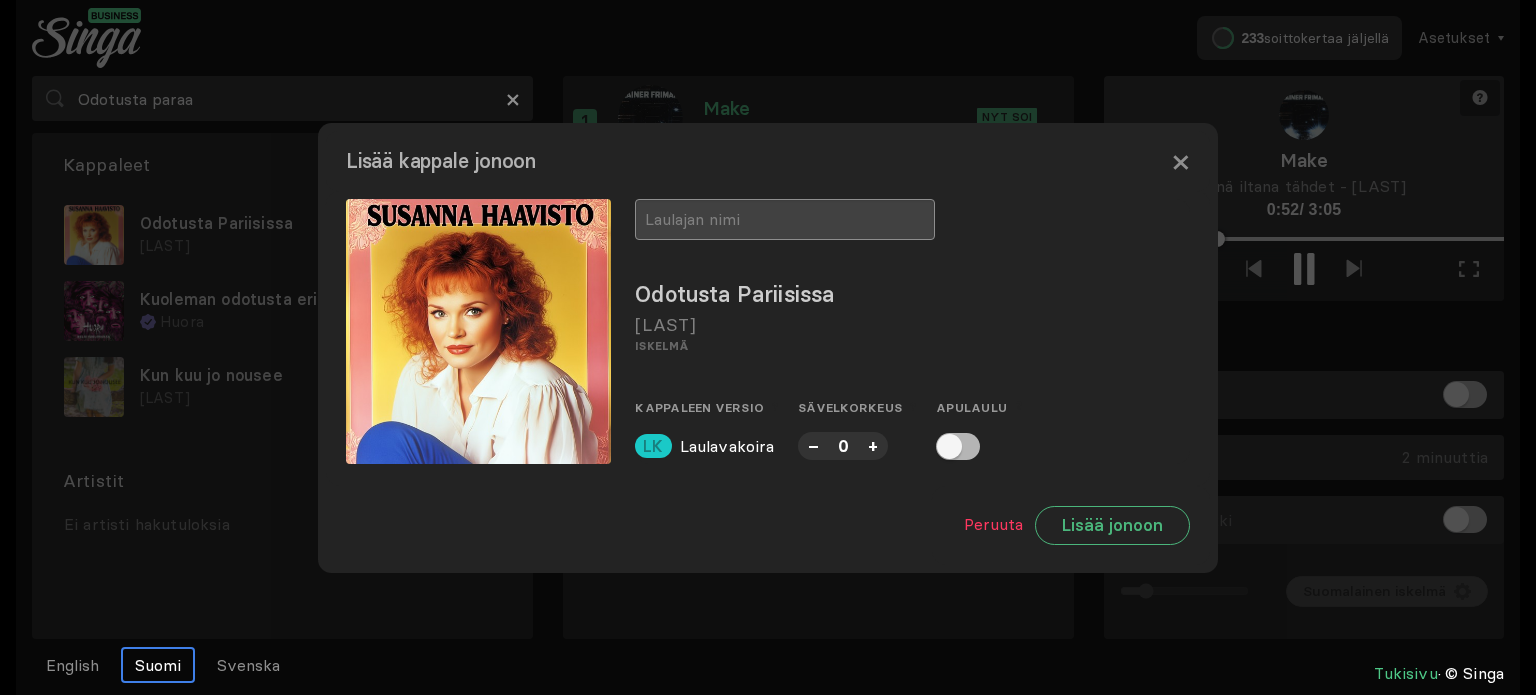 click at bounding box center [785, 219] 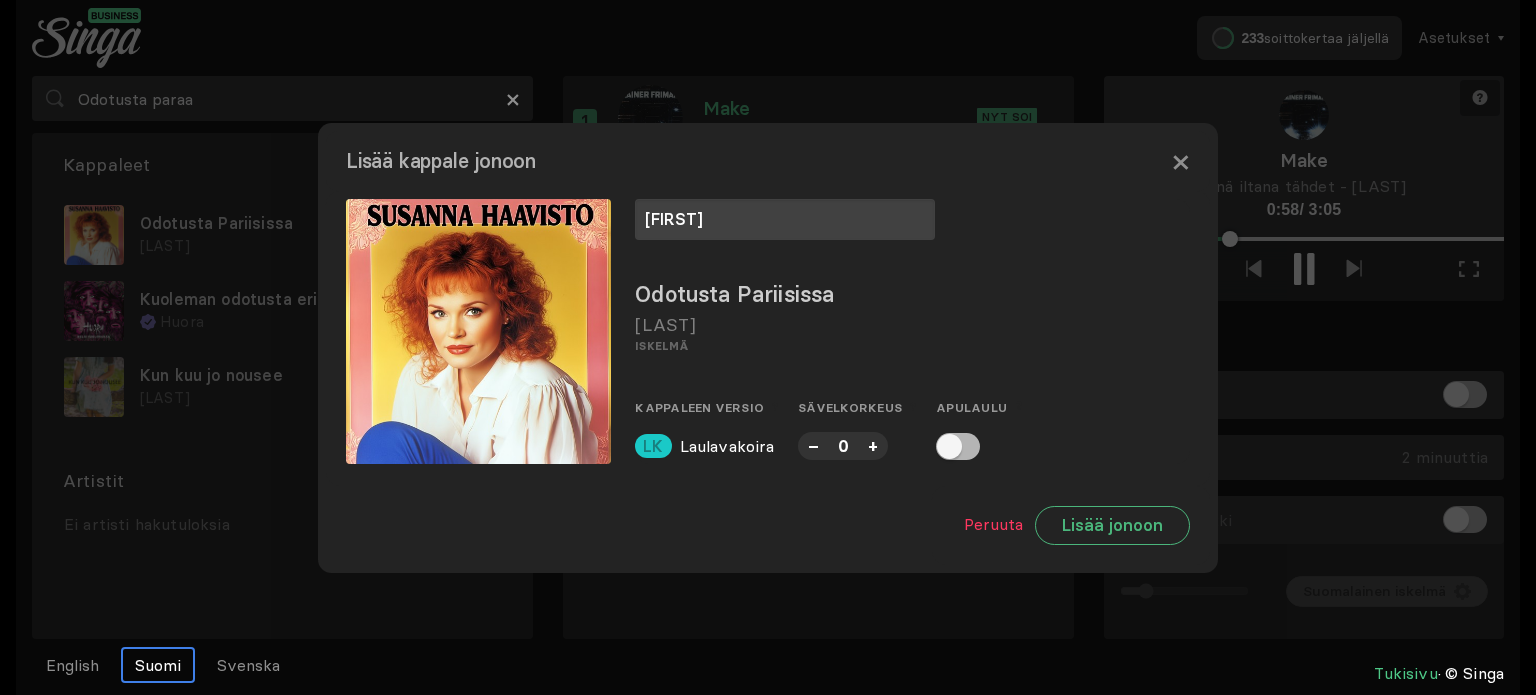 type on "[FIRST]" 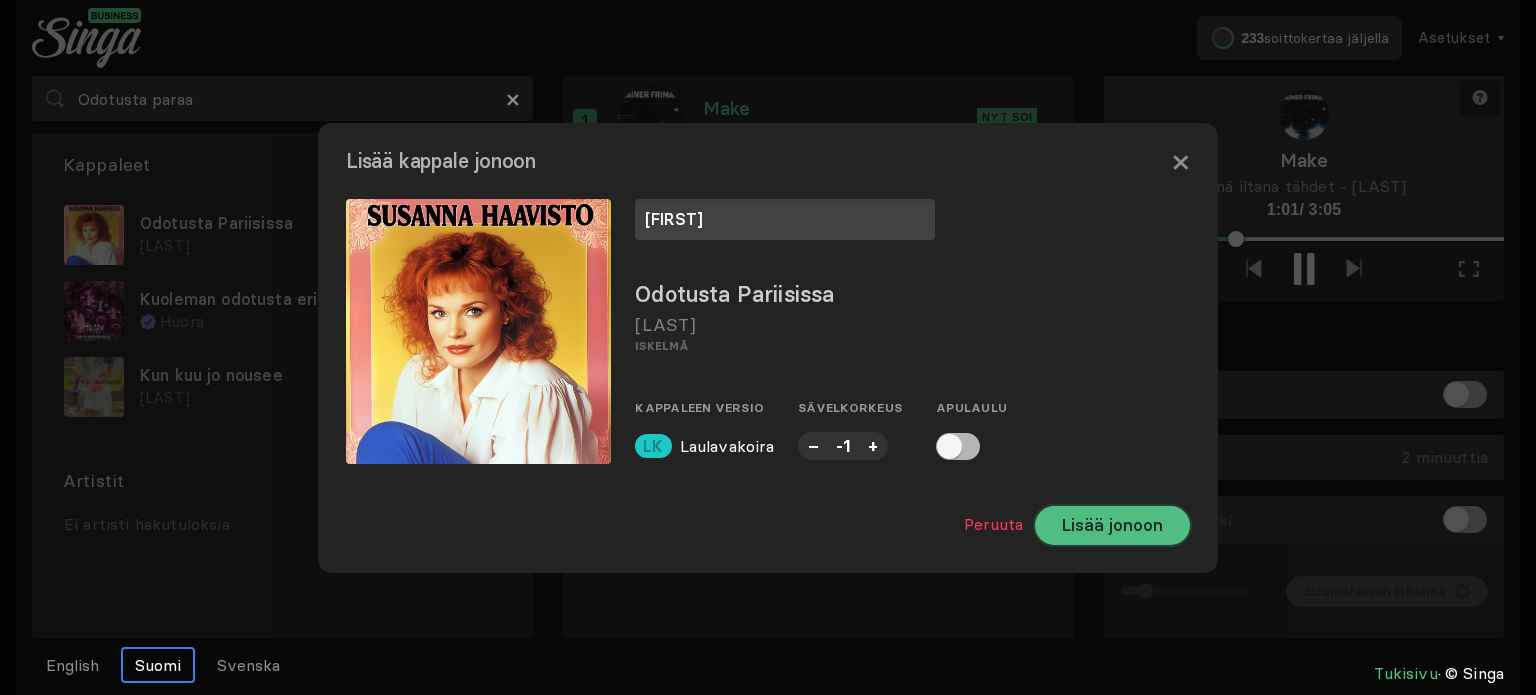 click on "Lisää jonoon" at bounding box center (1112, 525) 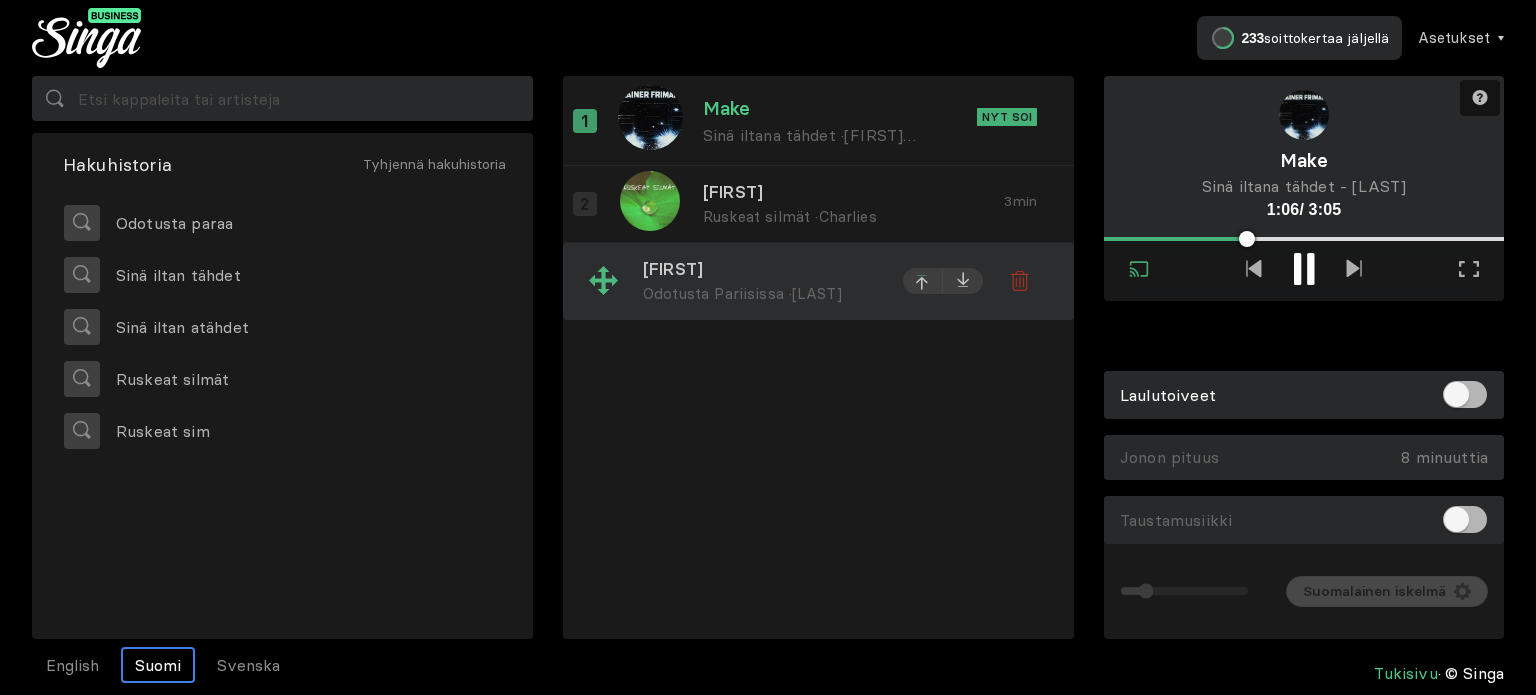 click at bounding box center (923, 206) 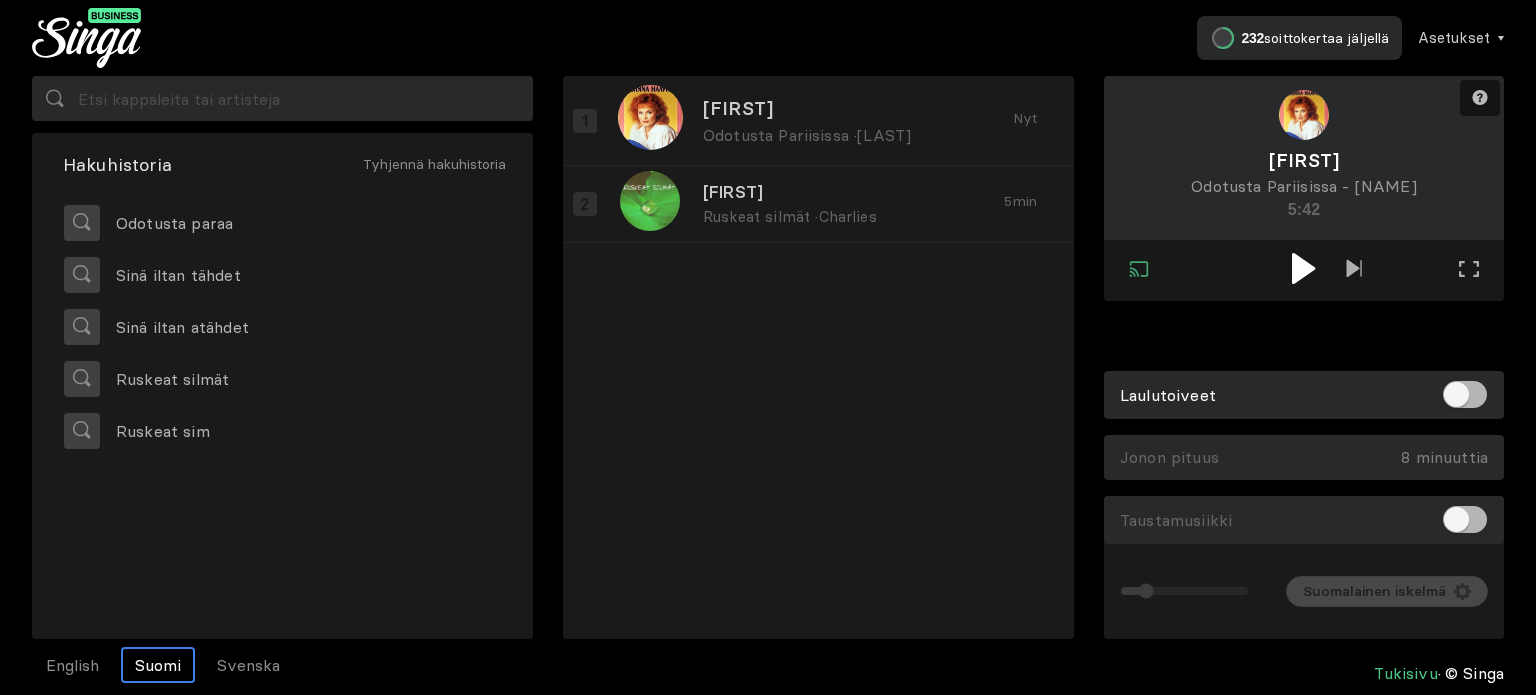 click at bounding box center [1303, 268] 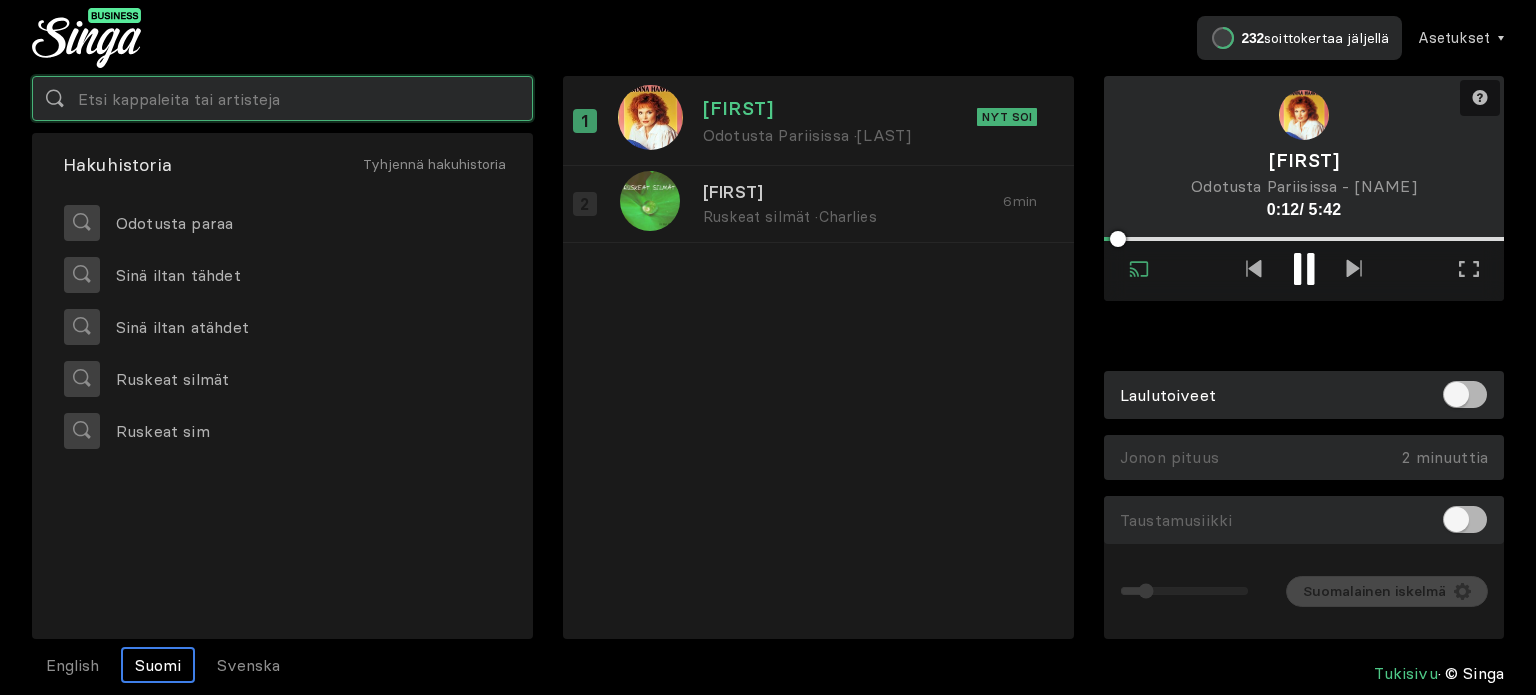 click at bounding box center [282, 98] 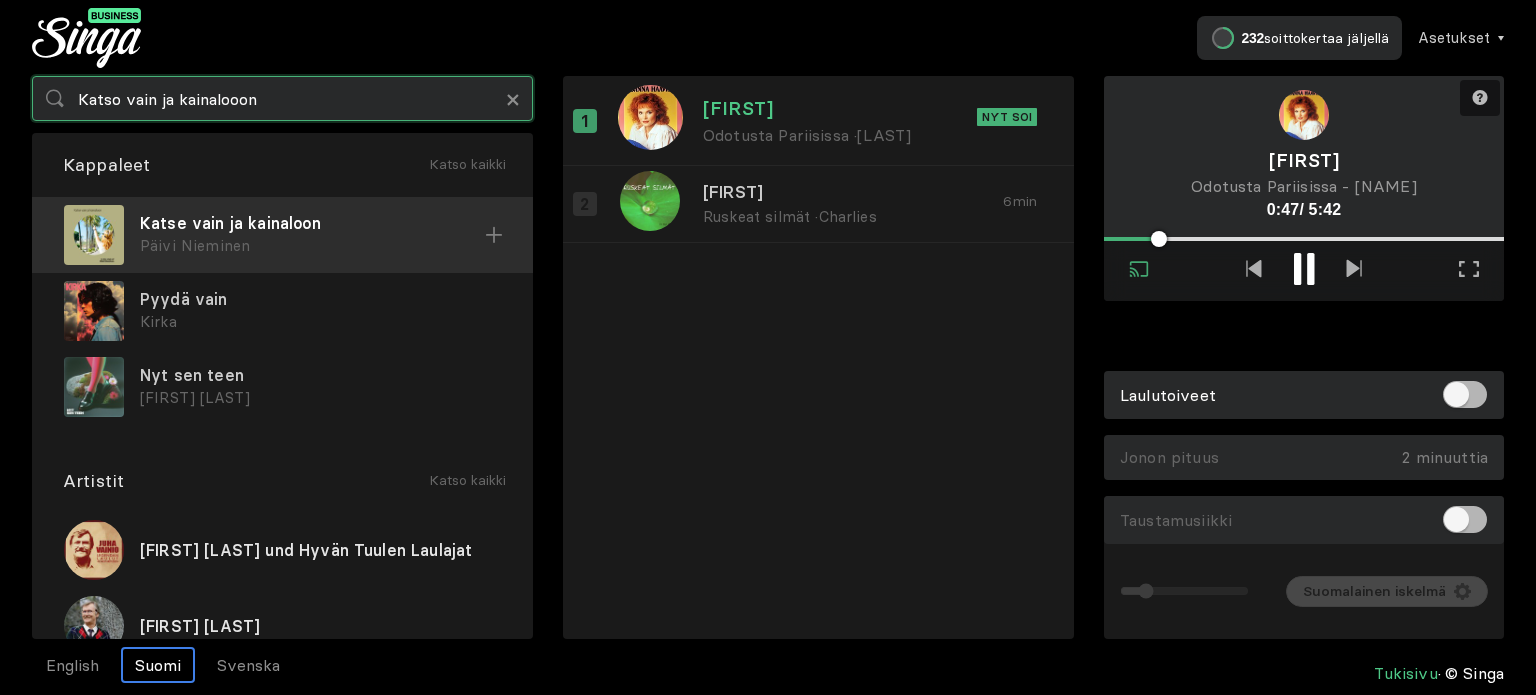 type on "Katso vain ja kainalooon" 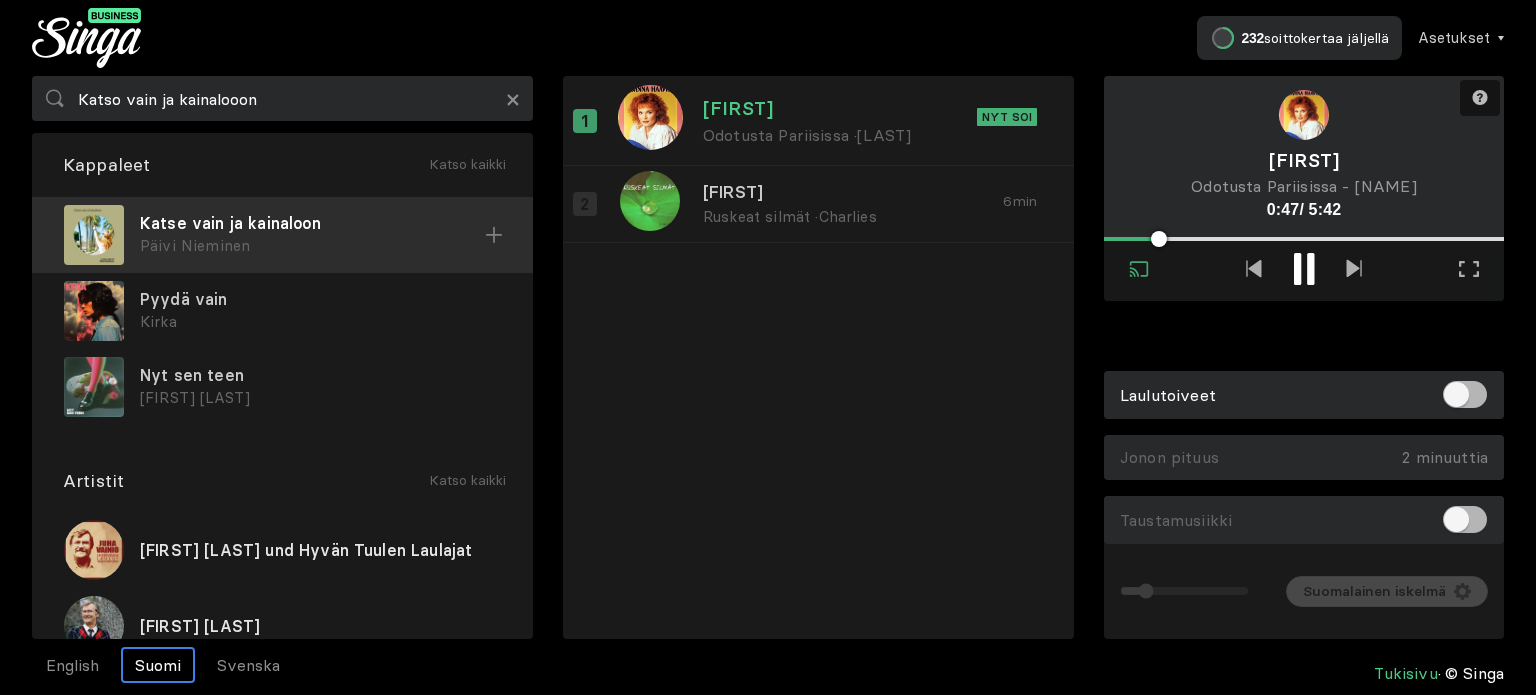 click on "Katse vain ja kainaloon" at bounding box center [312, 223] 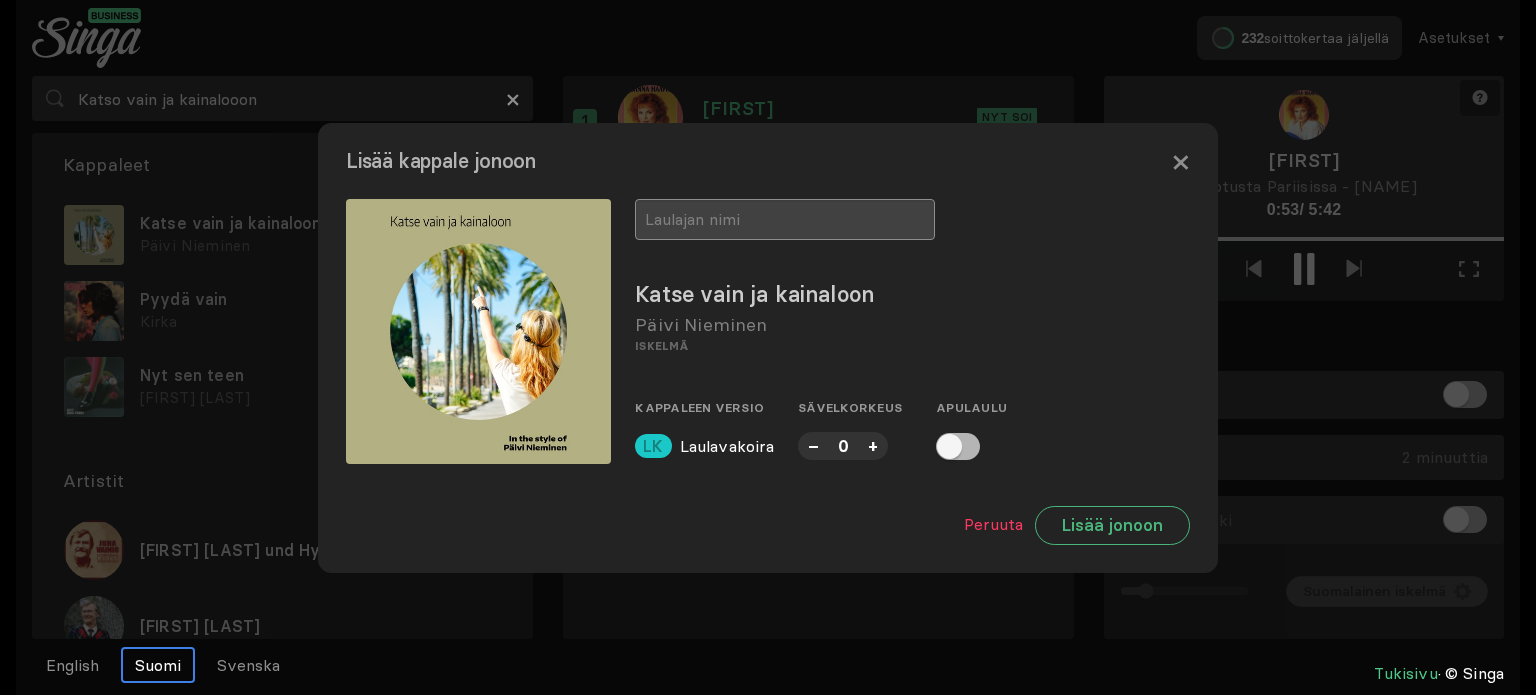 click at bounding box center (785, 219) 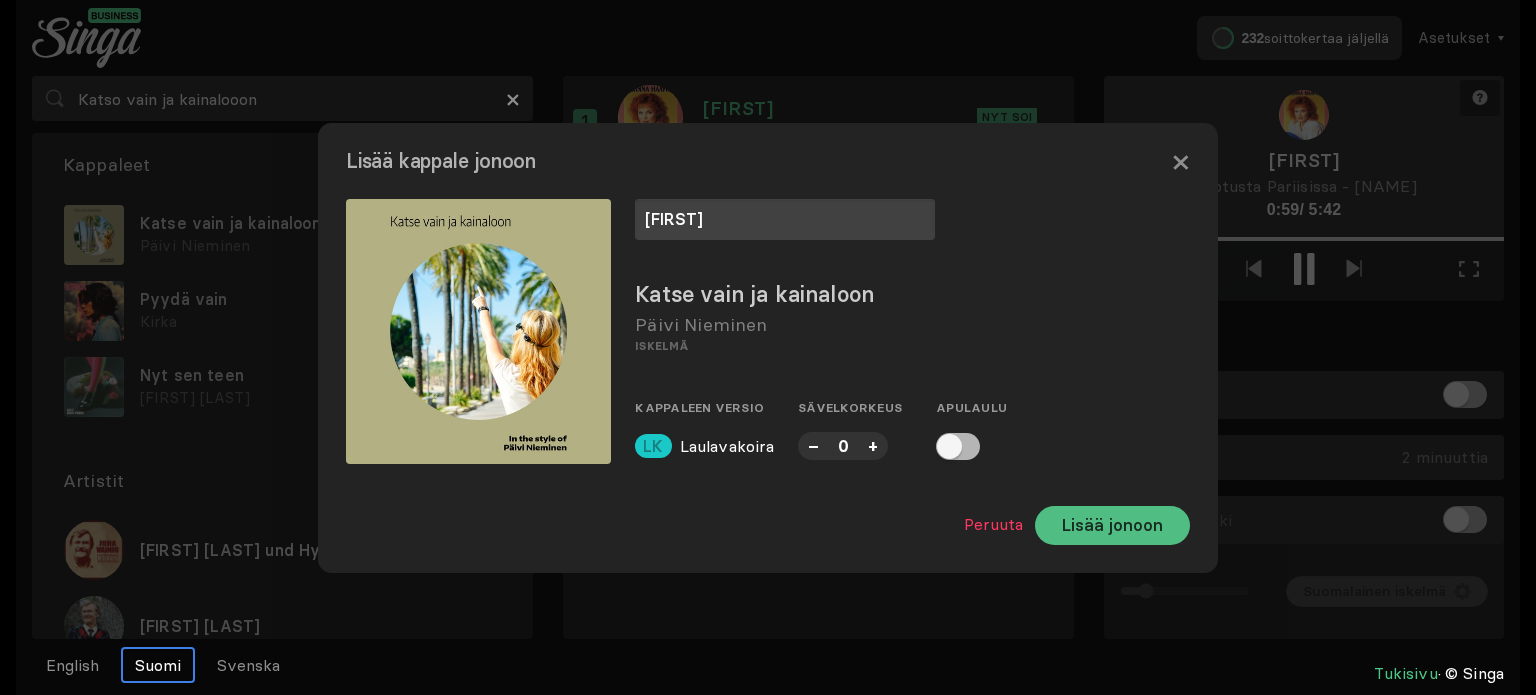type on "[FIRST]" 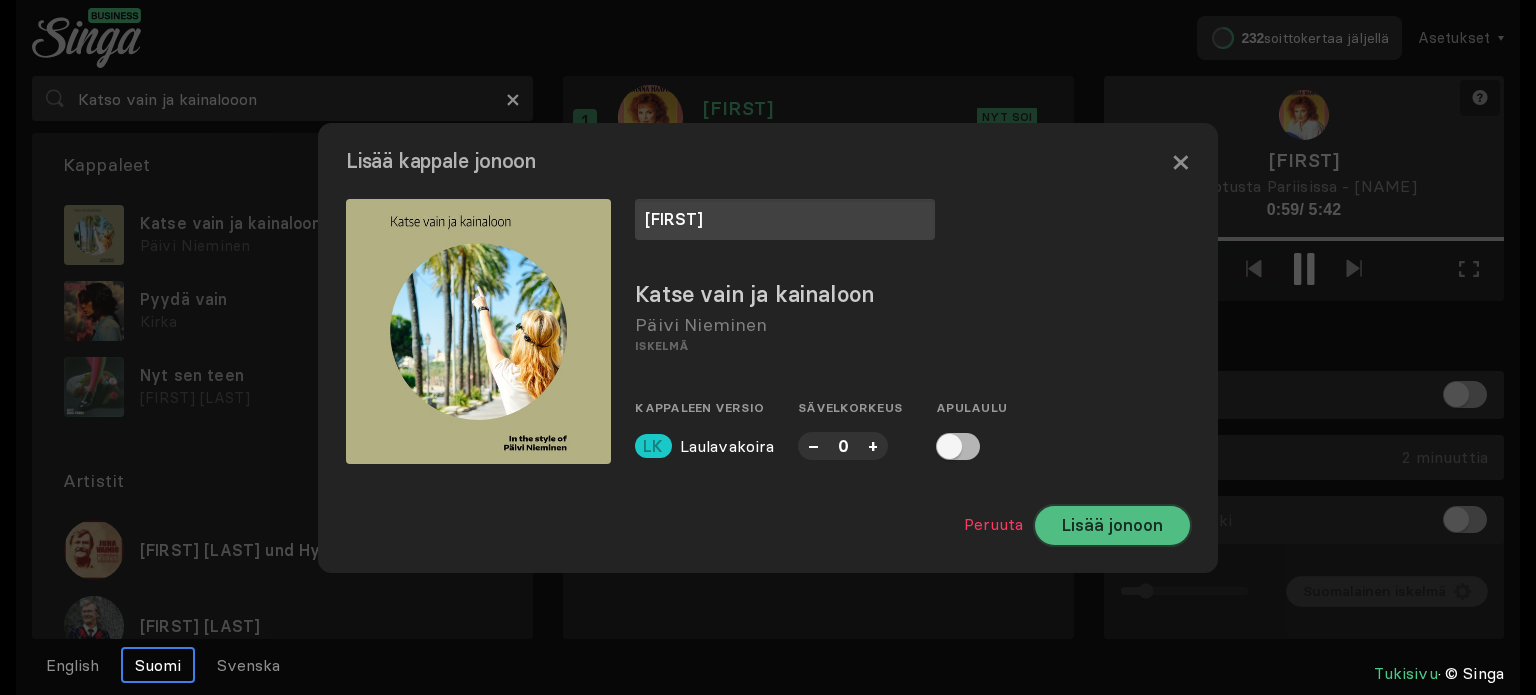 click on "Lisää jonoon" at bounding box center (1112, 525) 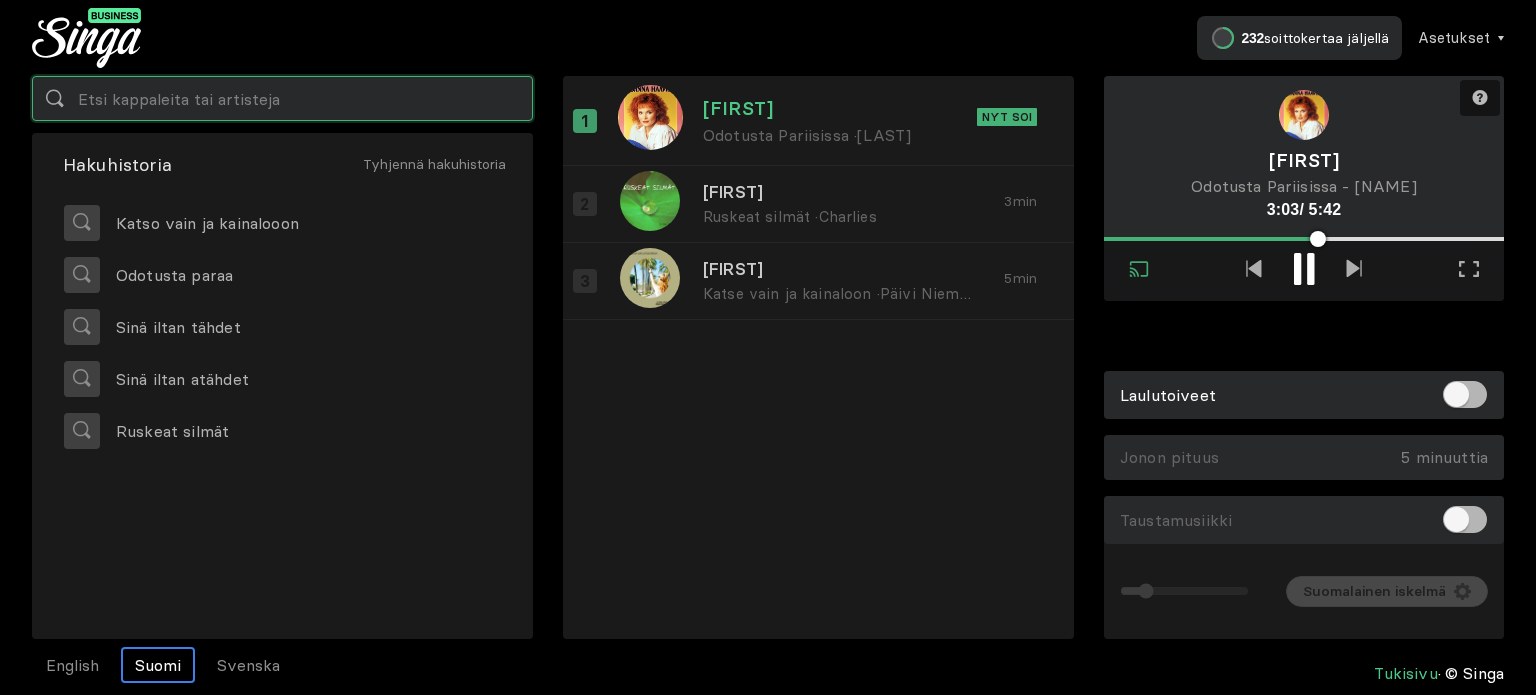 click at bounding box center [282, 98] 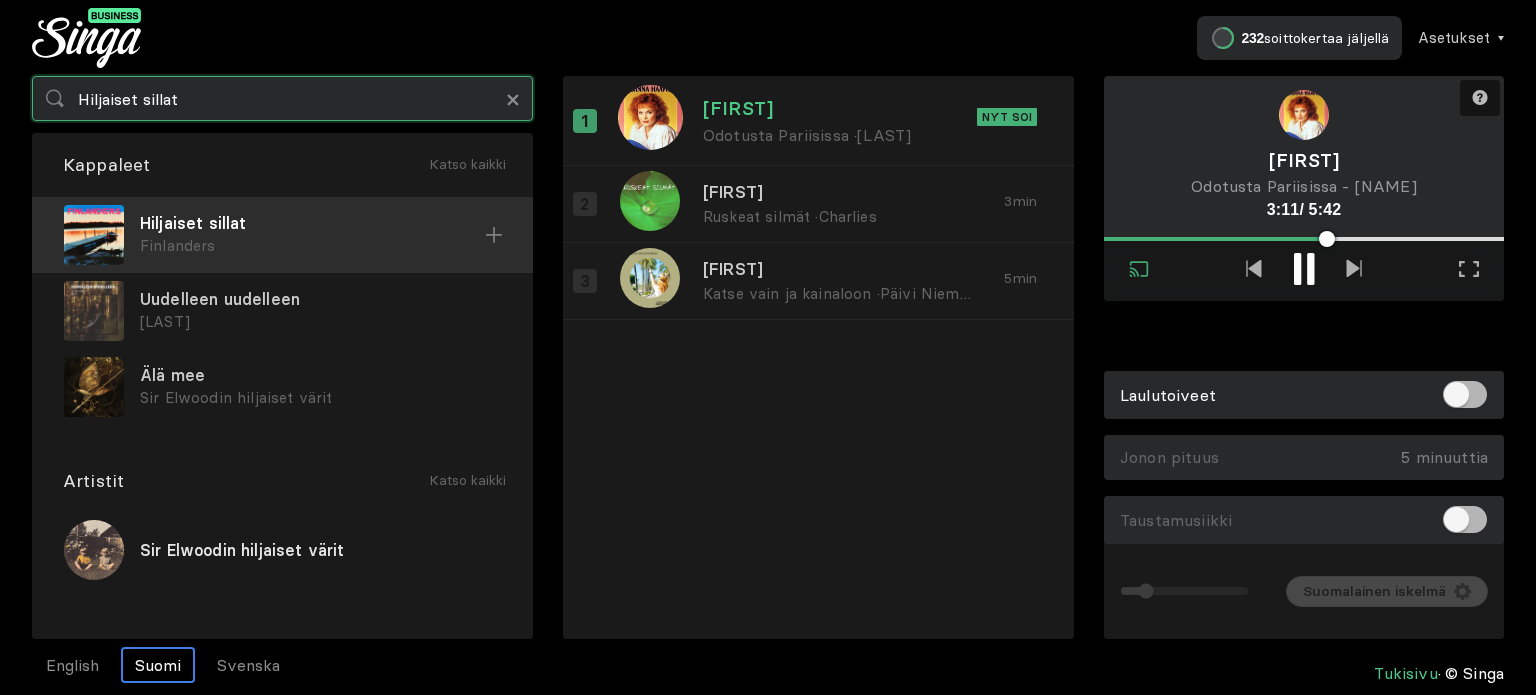 type on "Hiljaiset sillat" 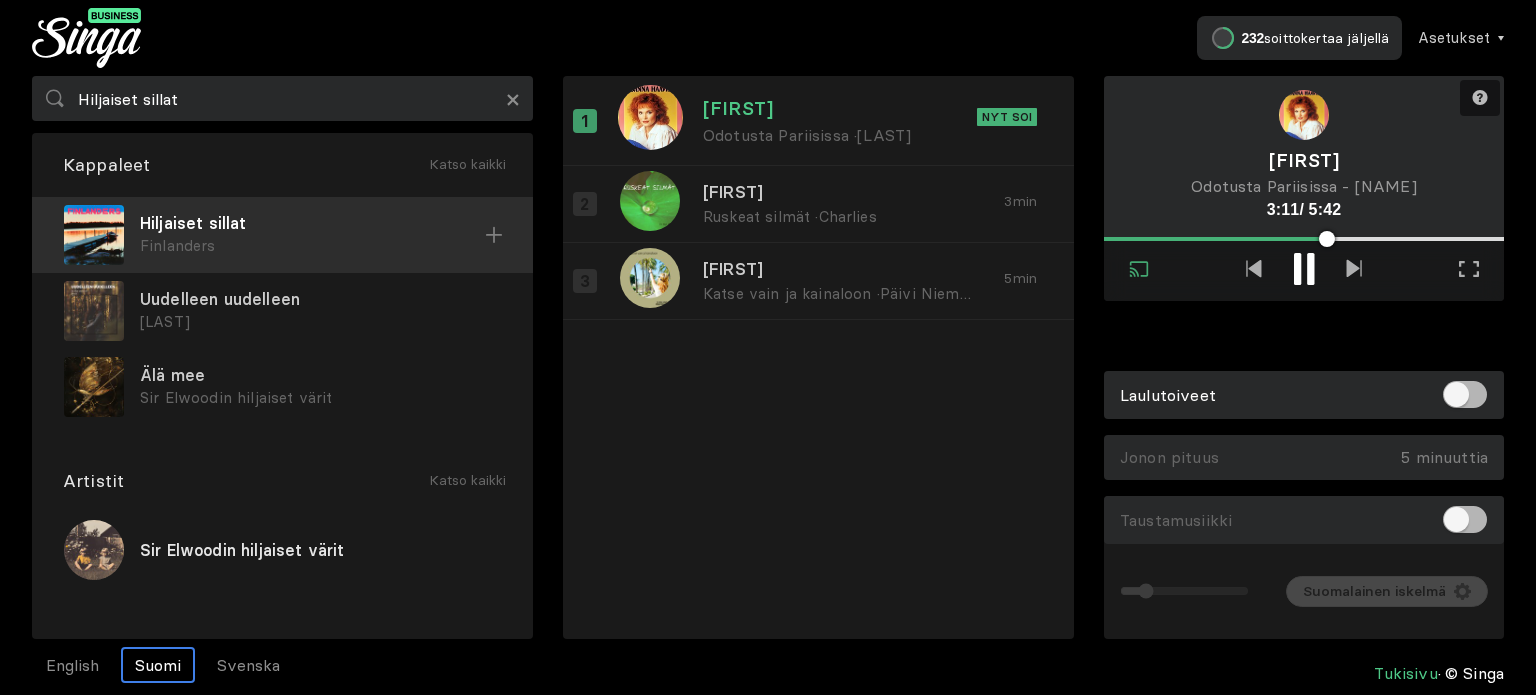 click on "Hiljaiset sillat" at bounding box center (312, 223) 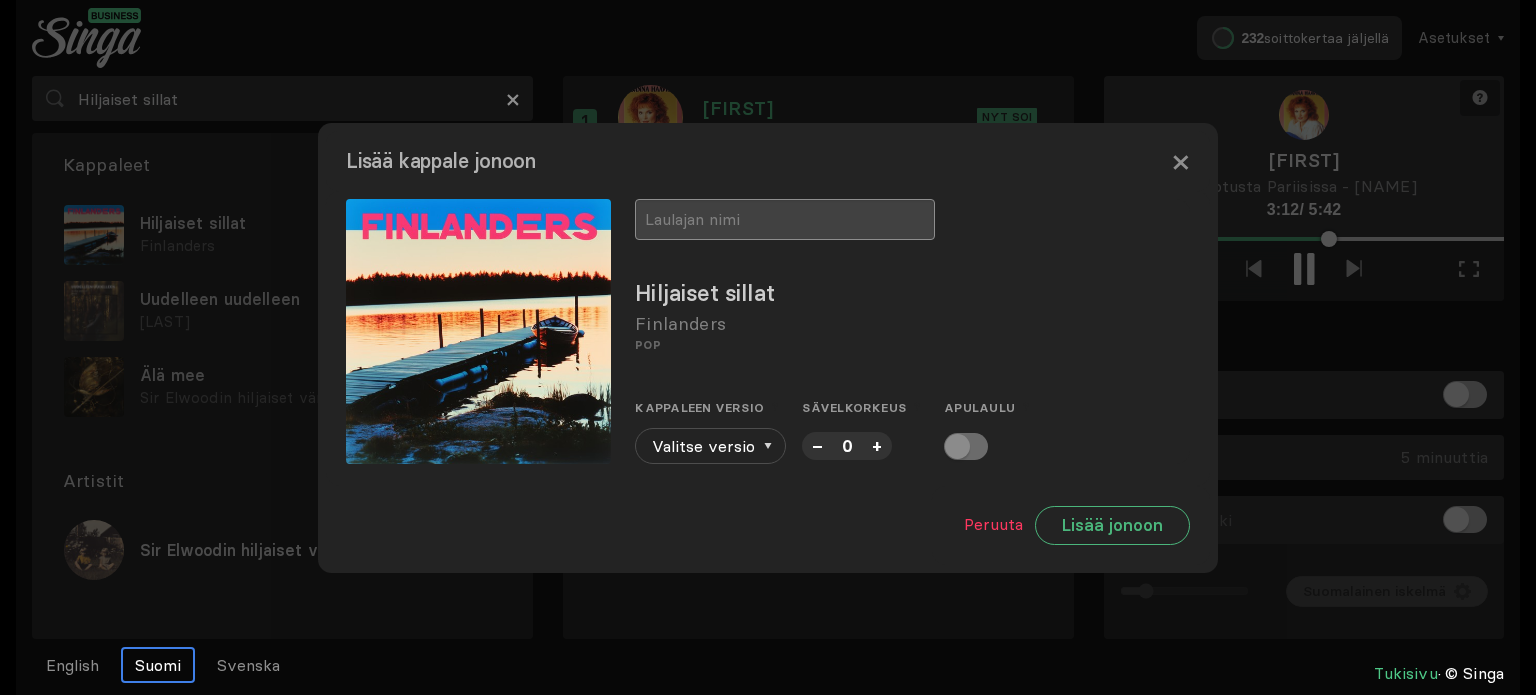 click at bounding box center [785, 219] 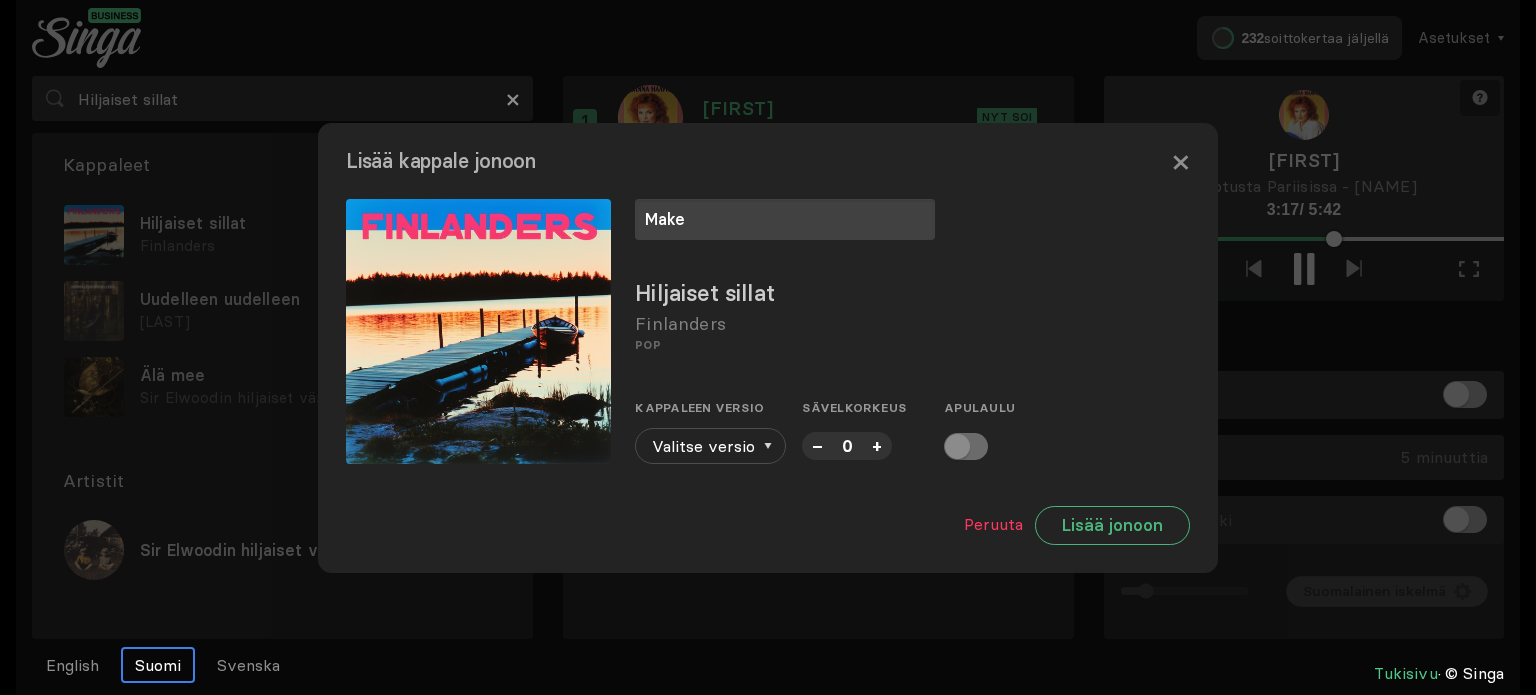 type on "Make" 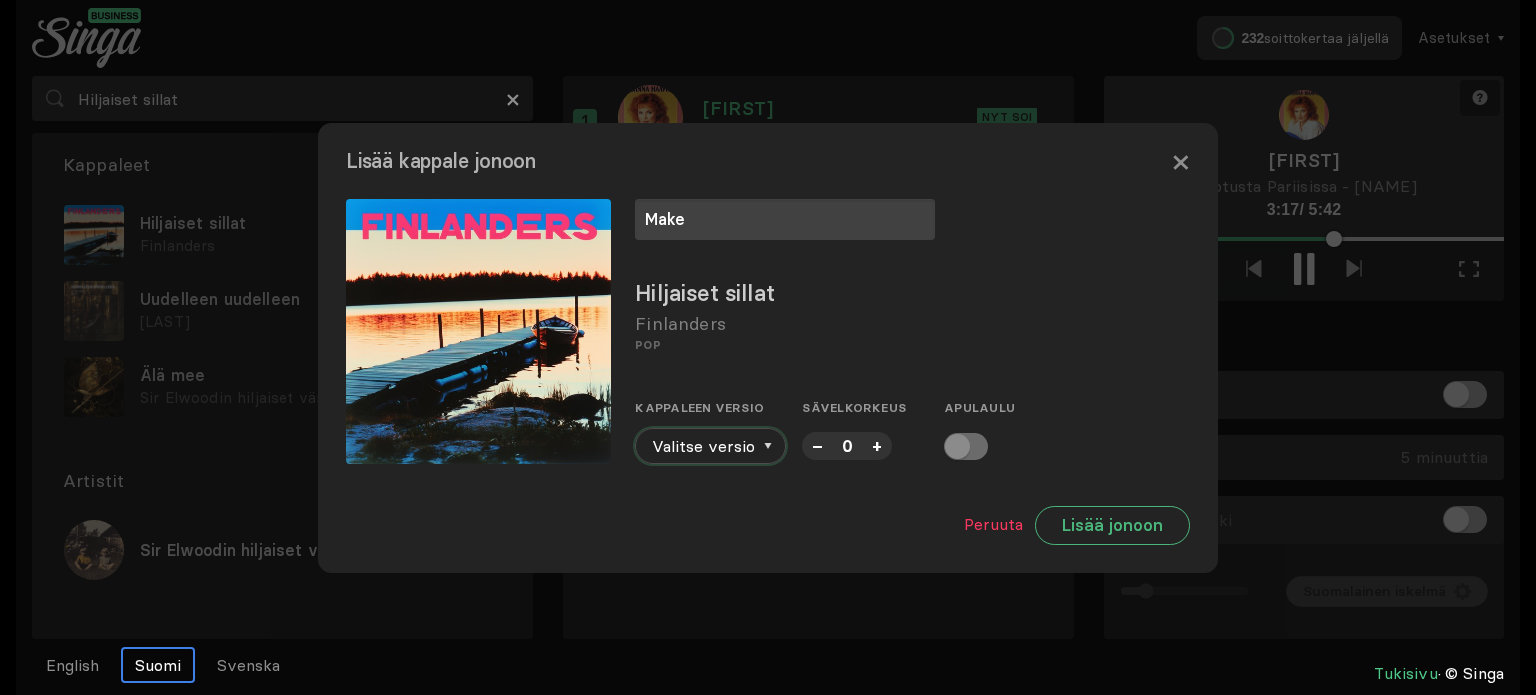 click on "Valitse versio" at bounding box center (710, 446) 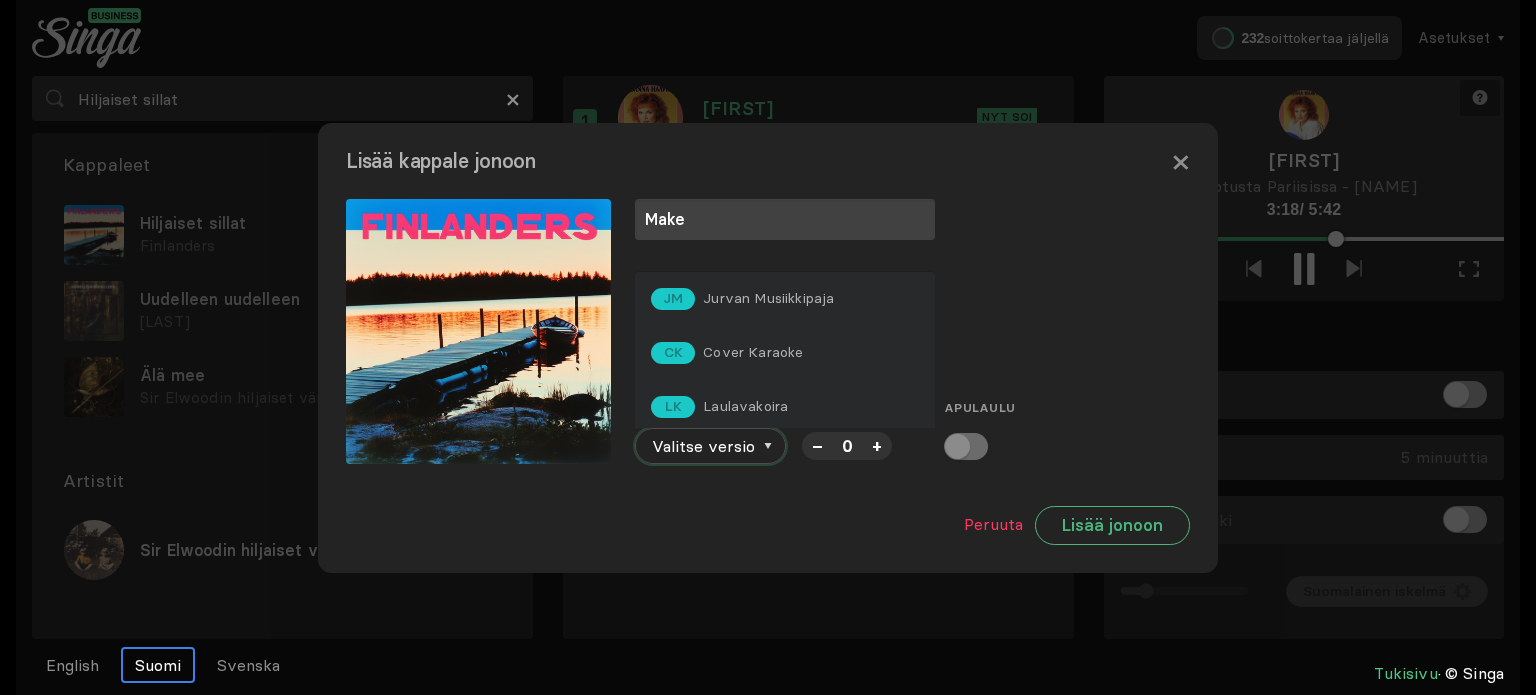 click on "Valitse versio" at bounding box center (710, 446) 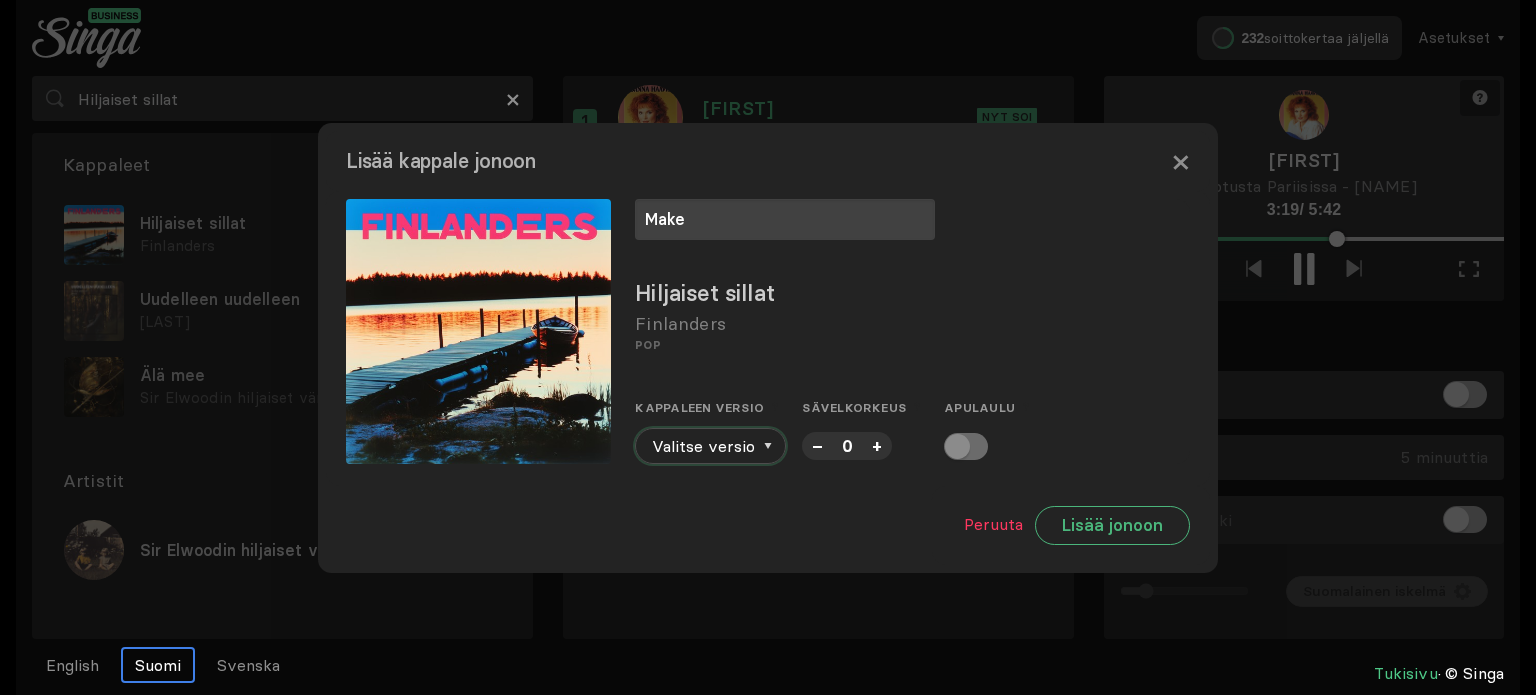 click on "Valitse versio" at bounding box center (710, 446) 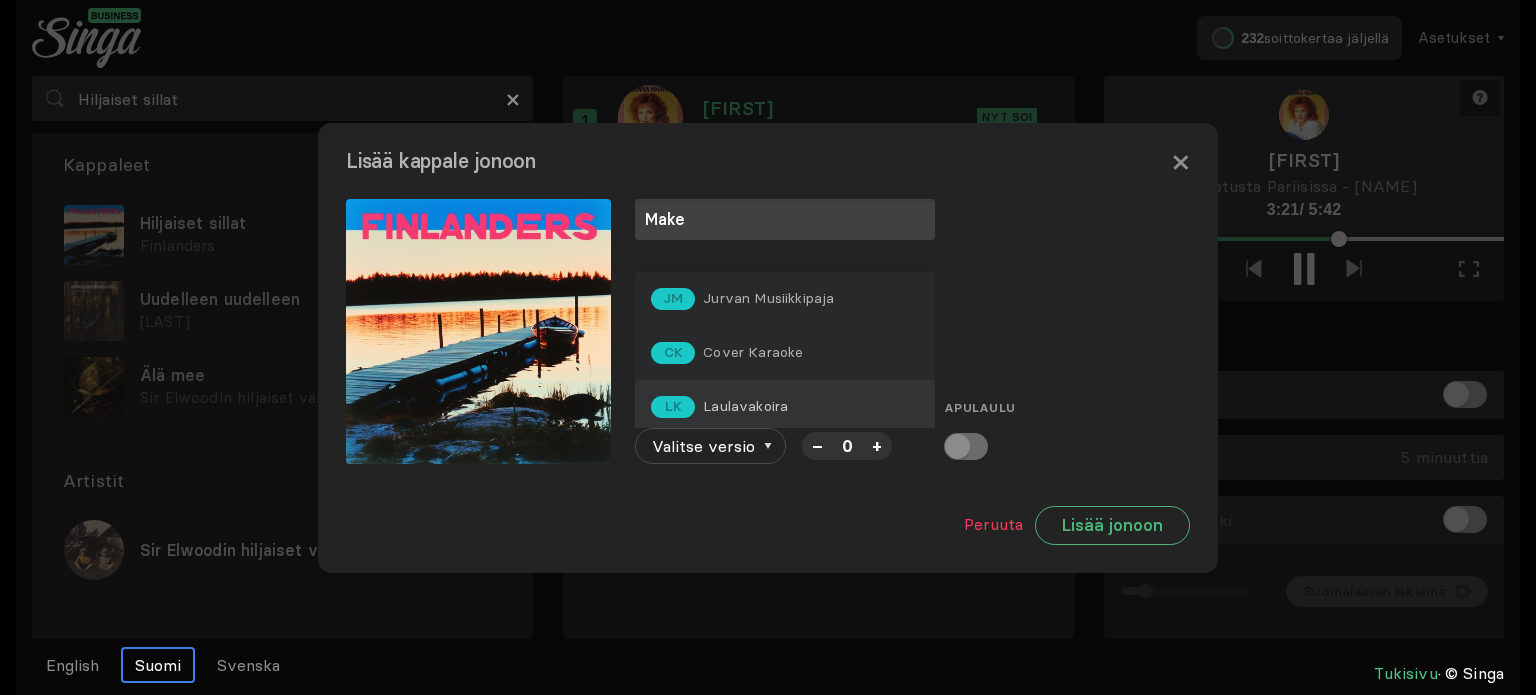 click on "Laulavakoira" at bounding box center (768, 298) 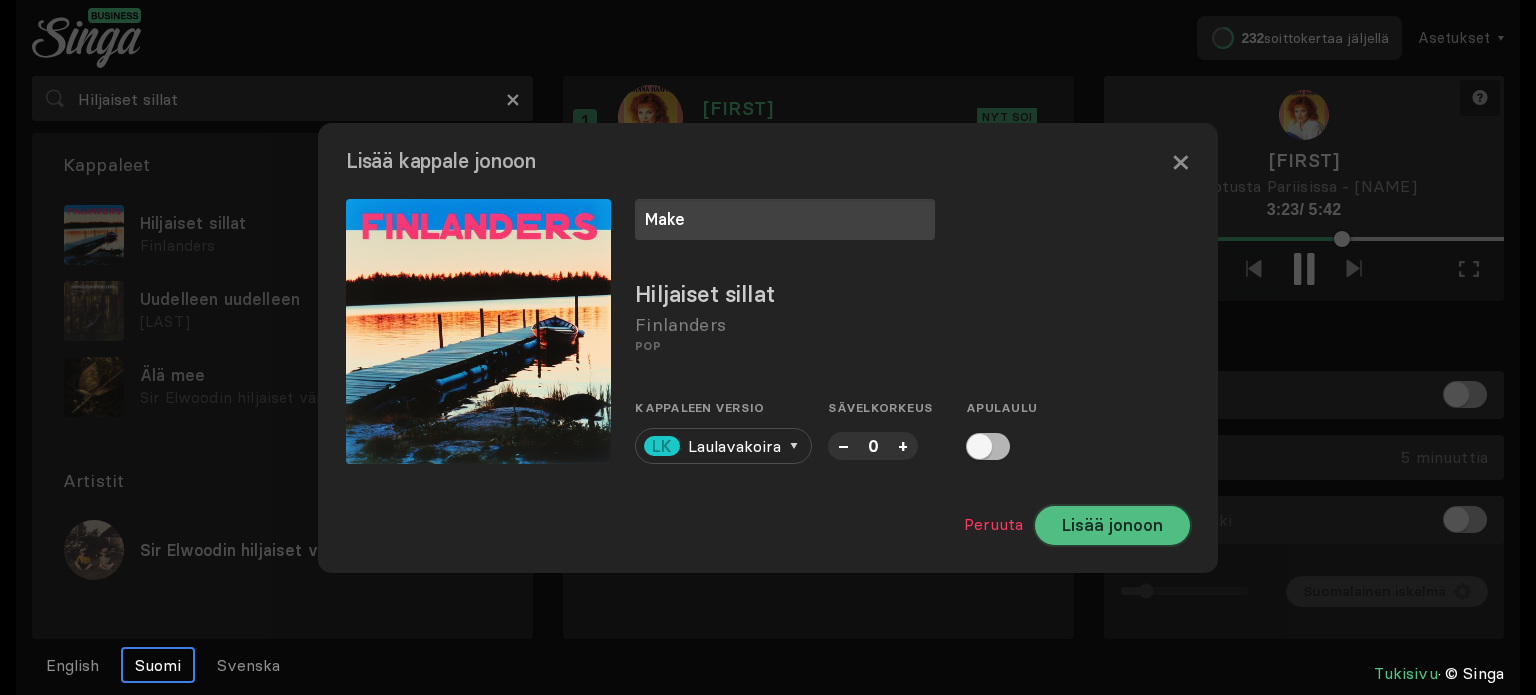 click on "Lisää jonoon" at bounding box center (1112, 525) 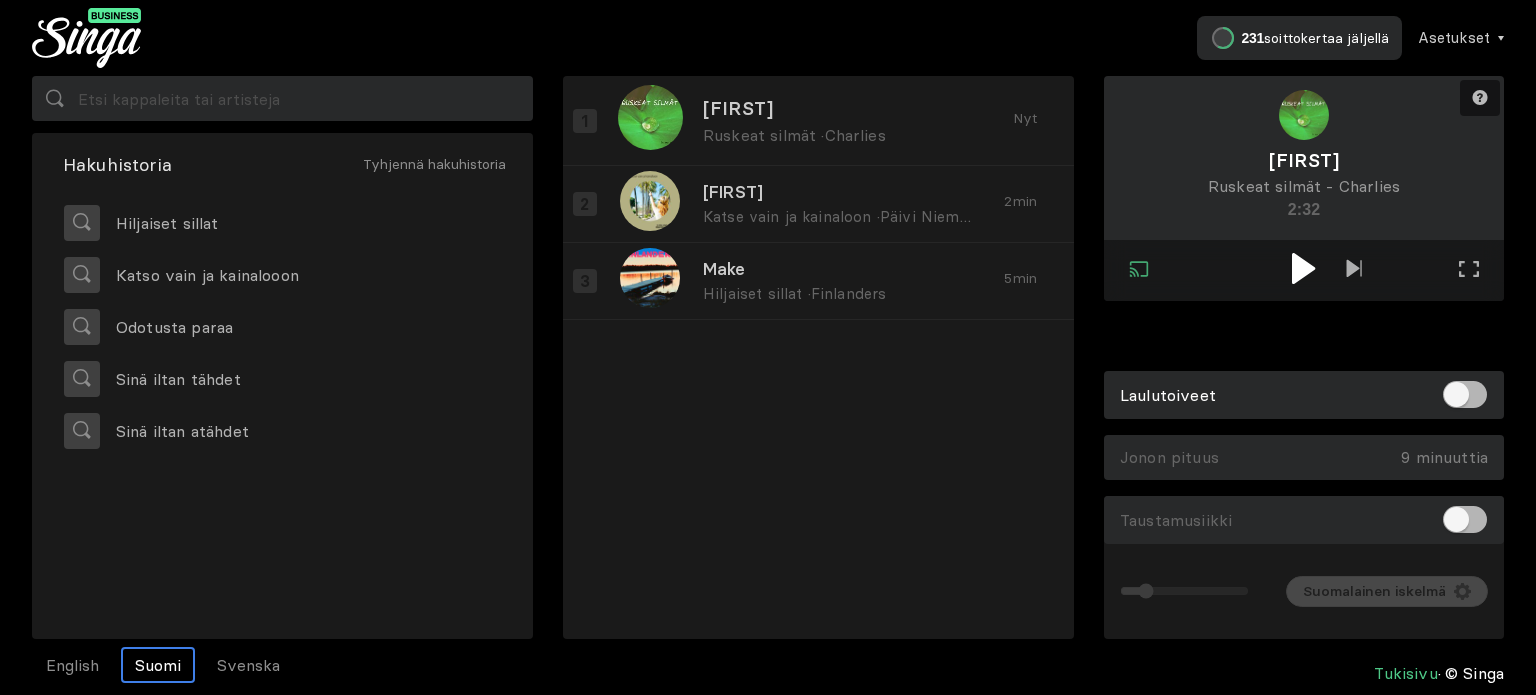click at bounding box center [1303, 268] 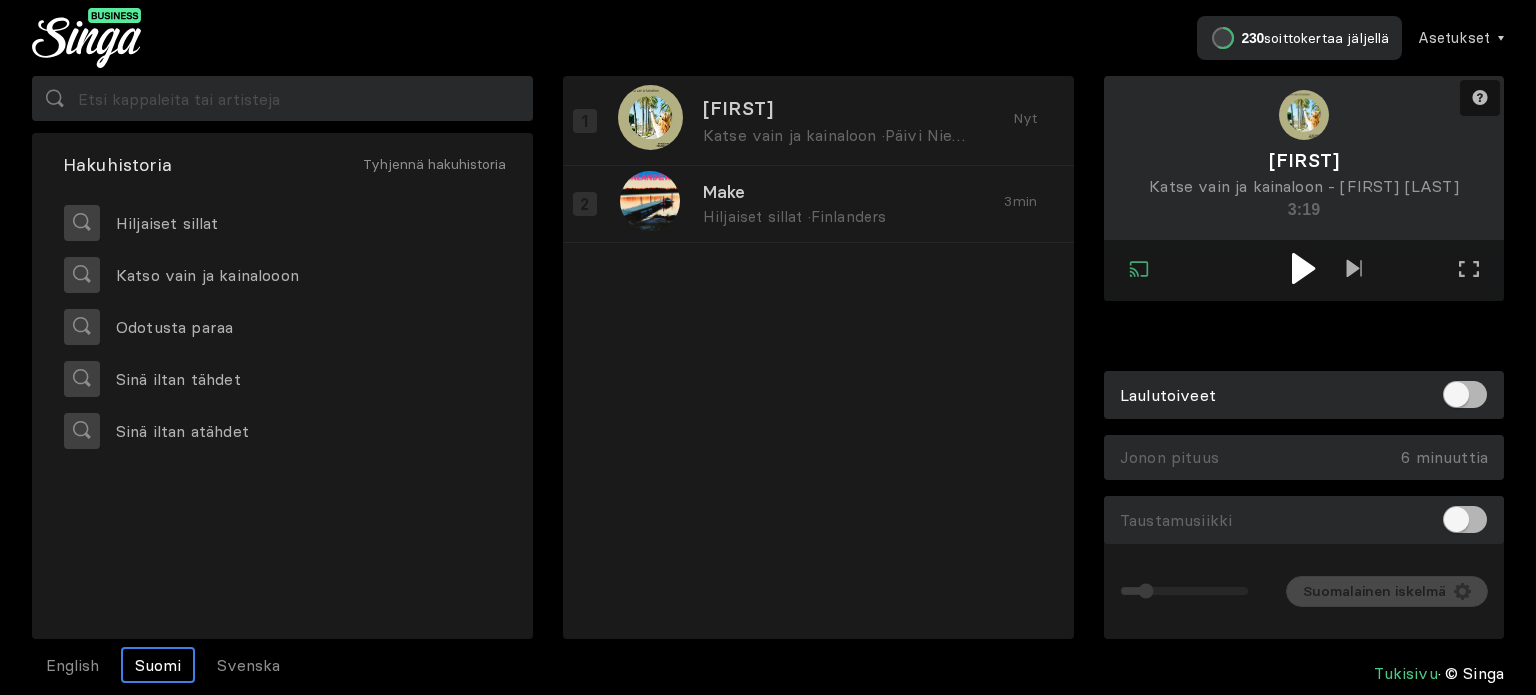 click at bounding box center (1303, 268) 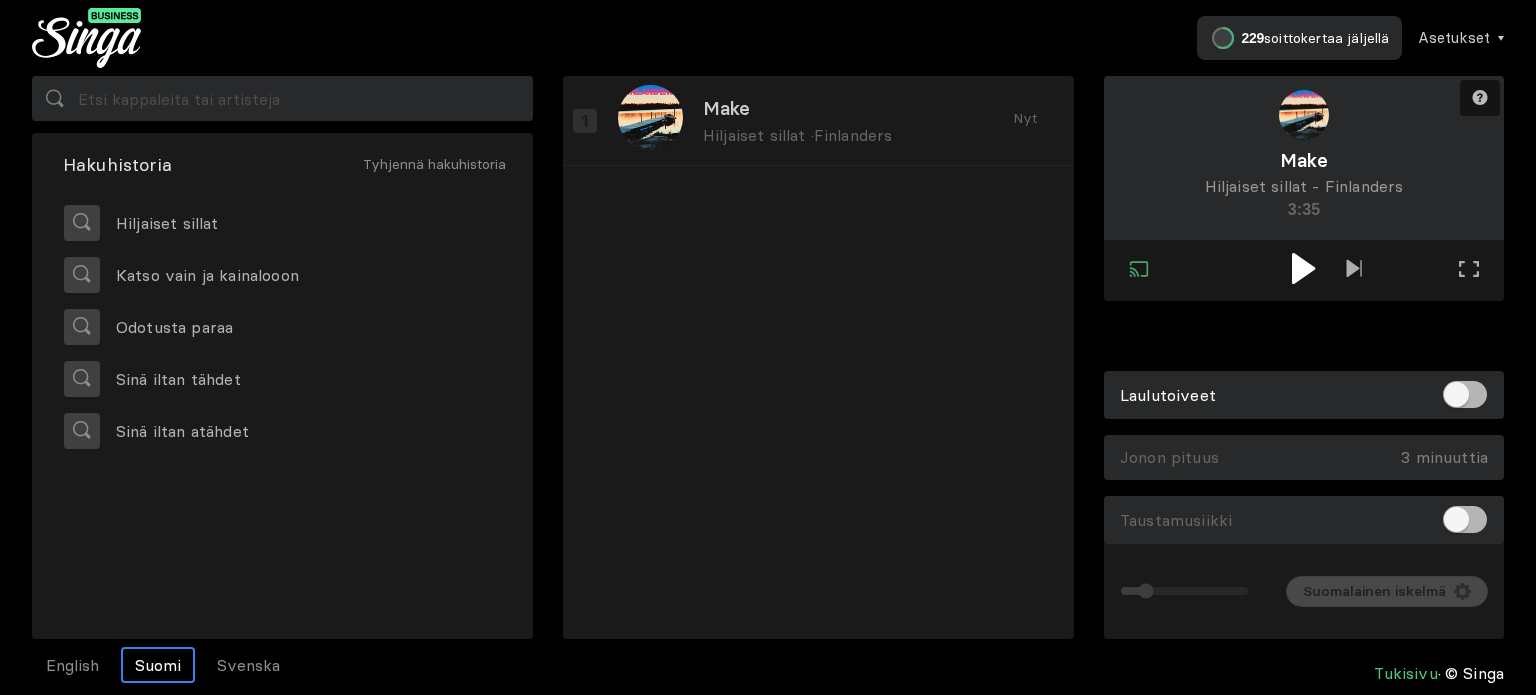 click at bounding box center [1303, 268] 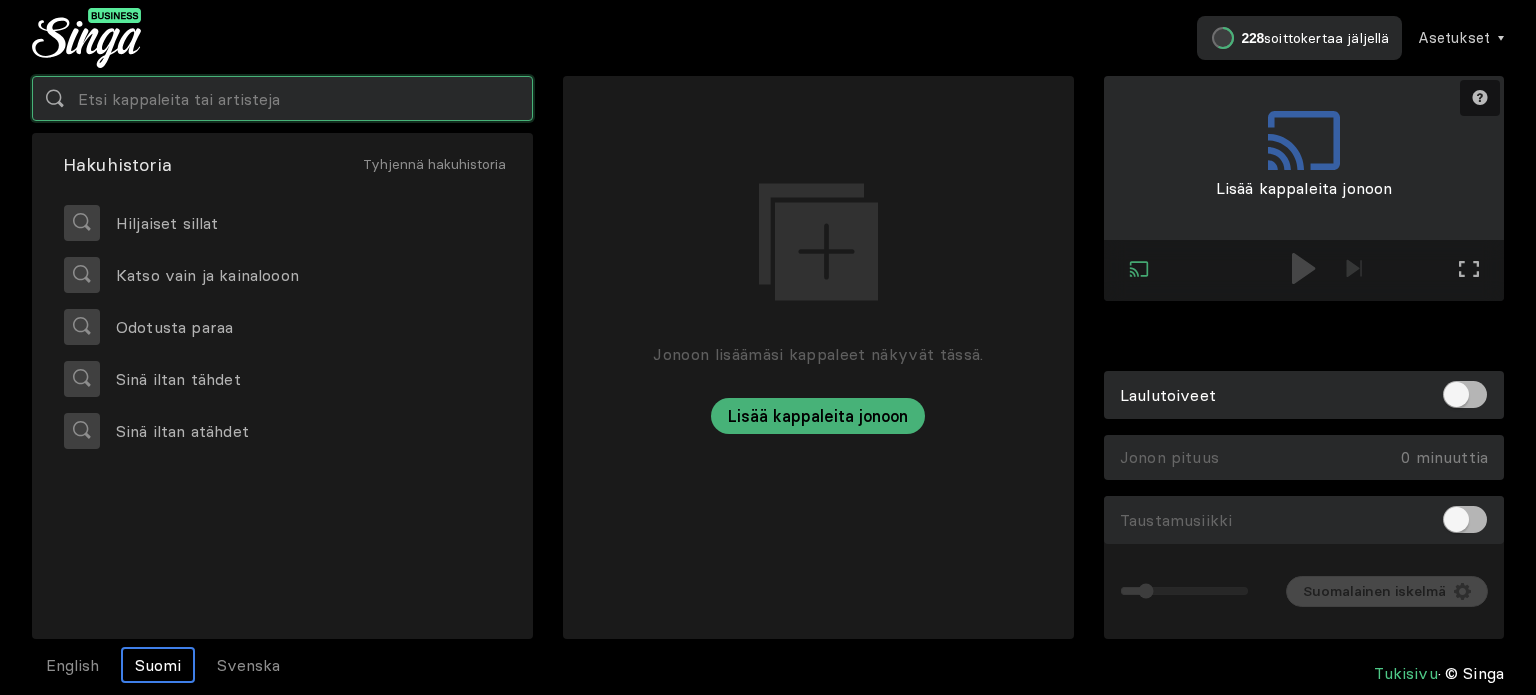 click at bounding box center (282, 98) 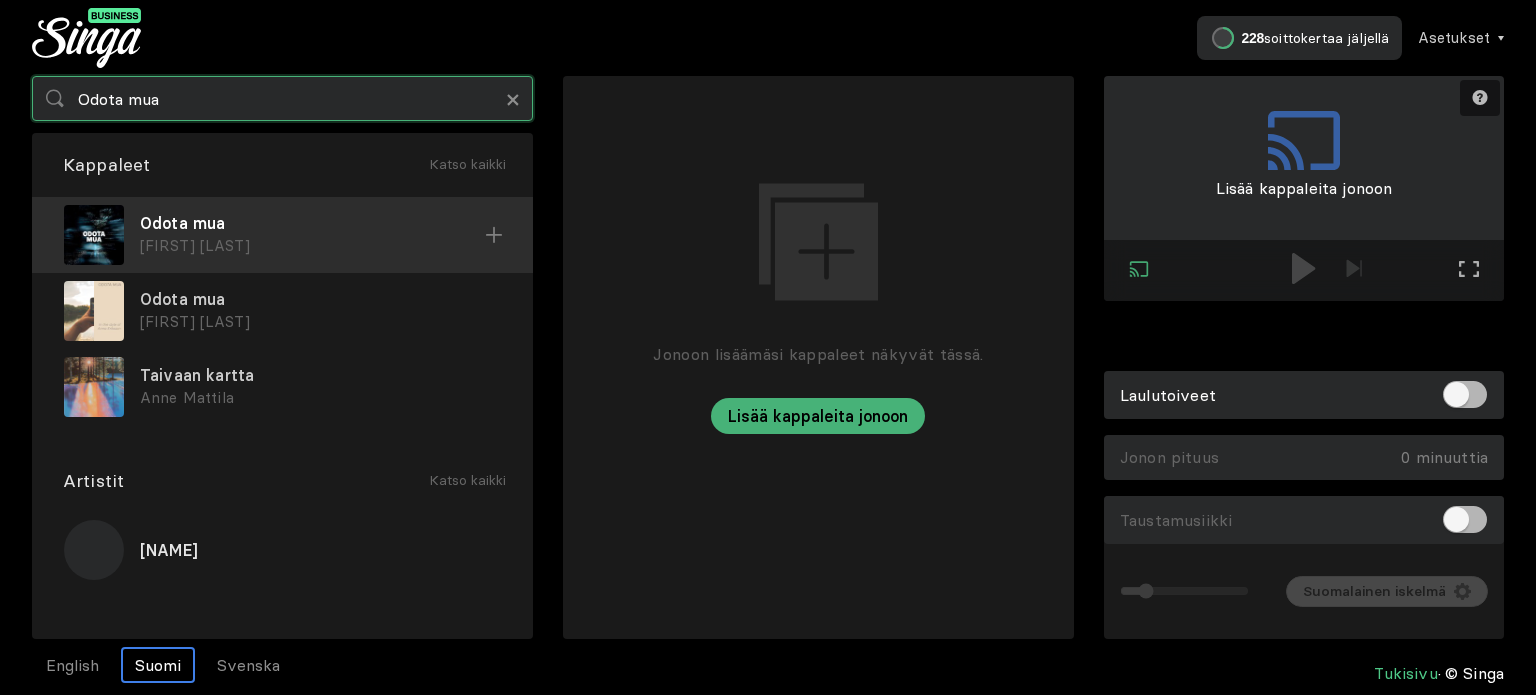 type on "Odota mua" 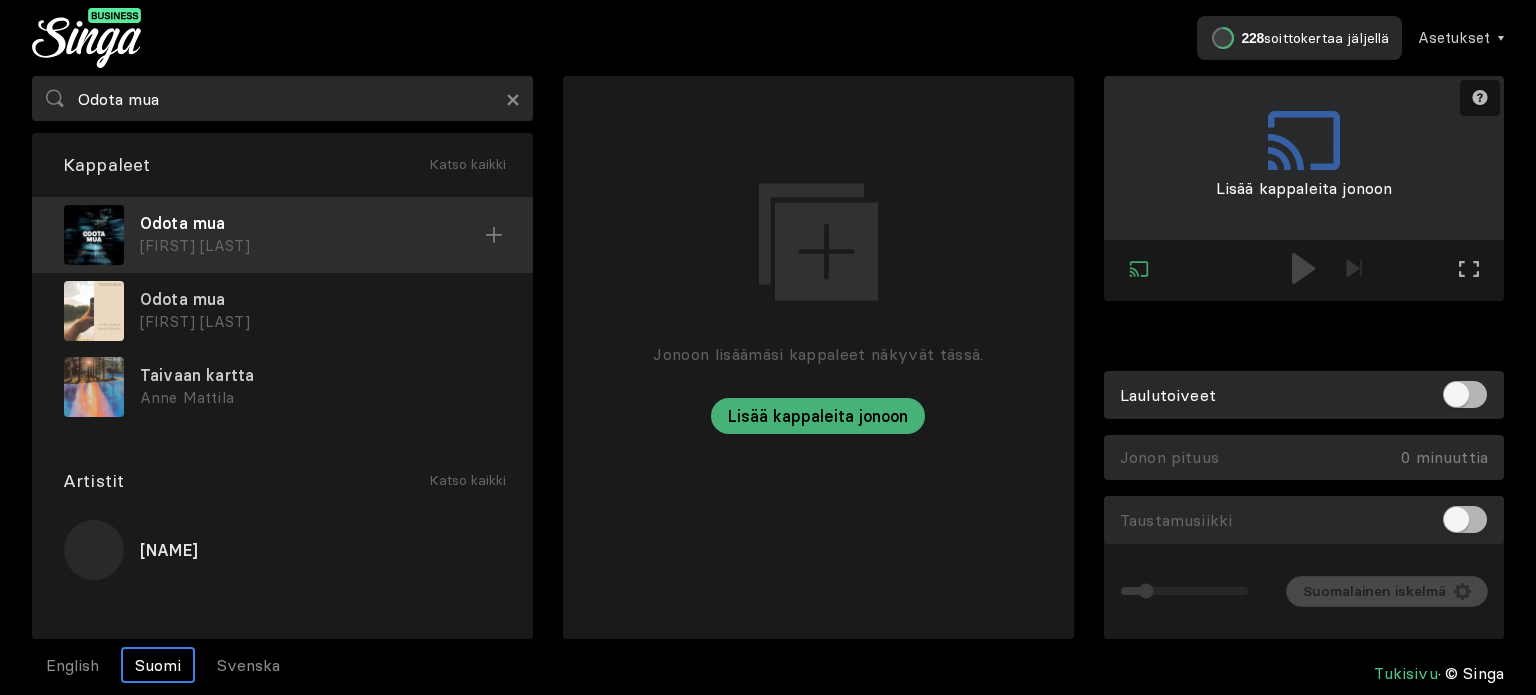 click on "[FIRST] [LAST]" at bounding box center [312, 246] 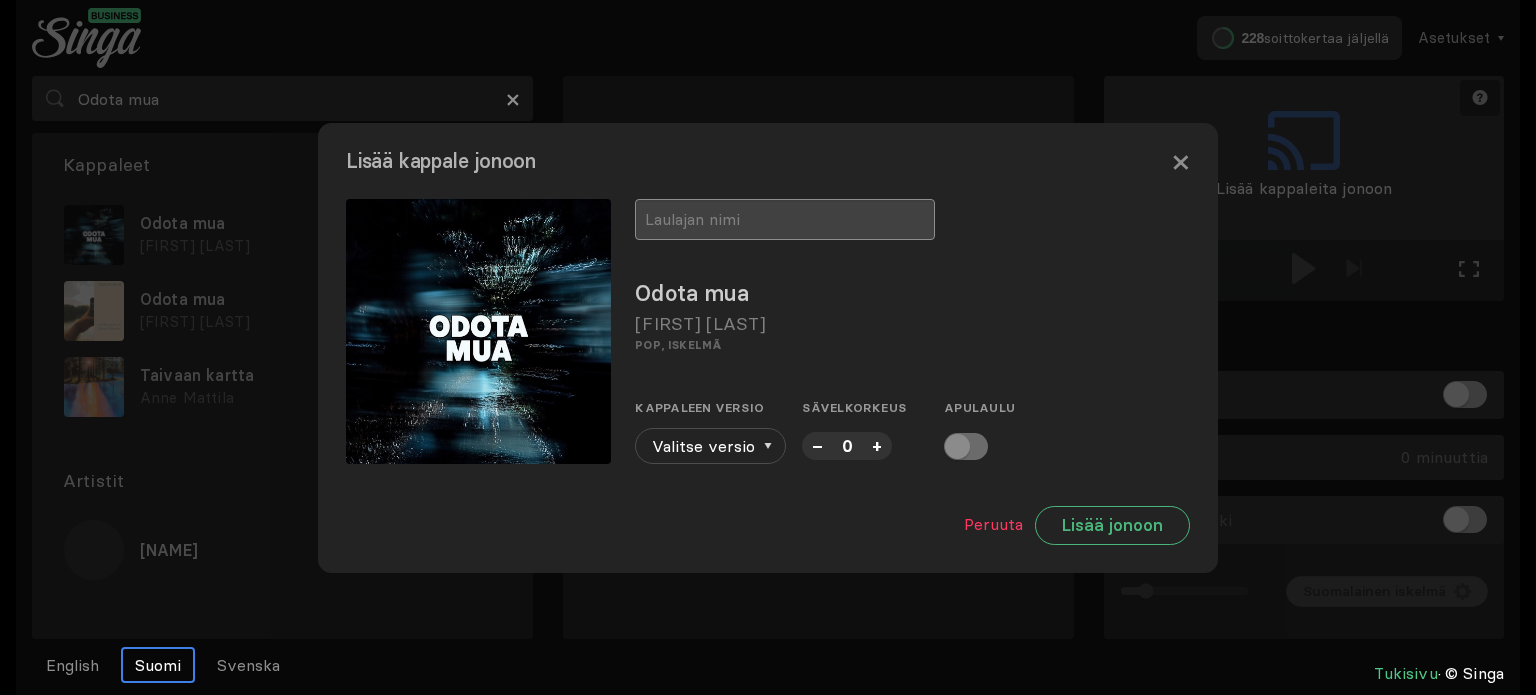 click at bounding box center (785, 219) 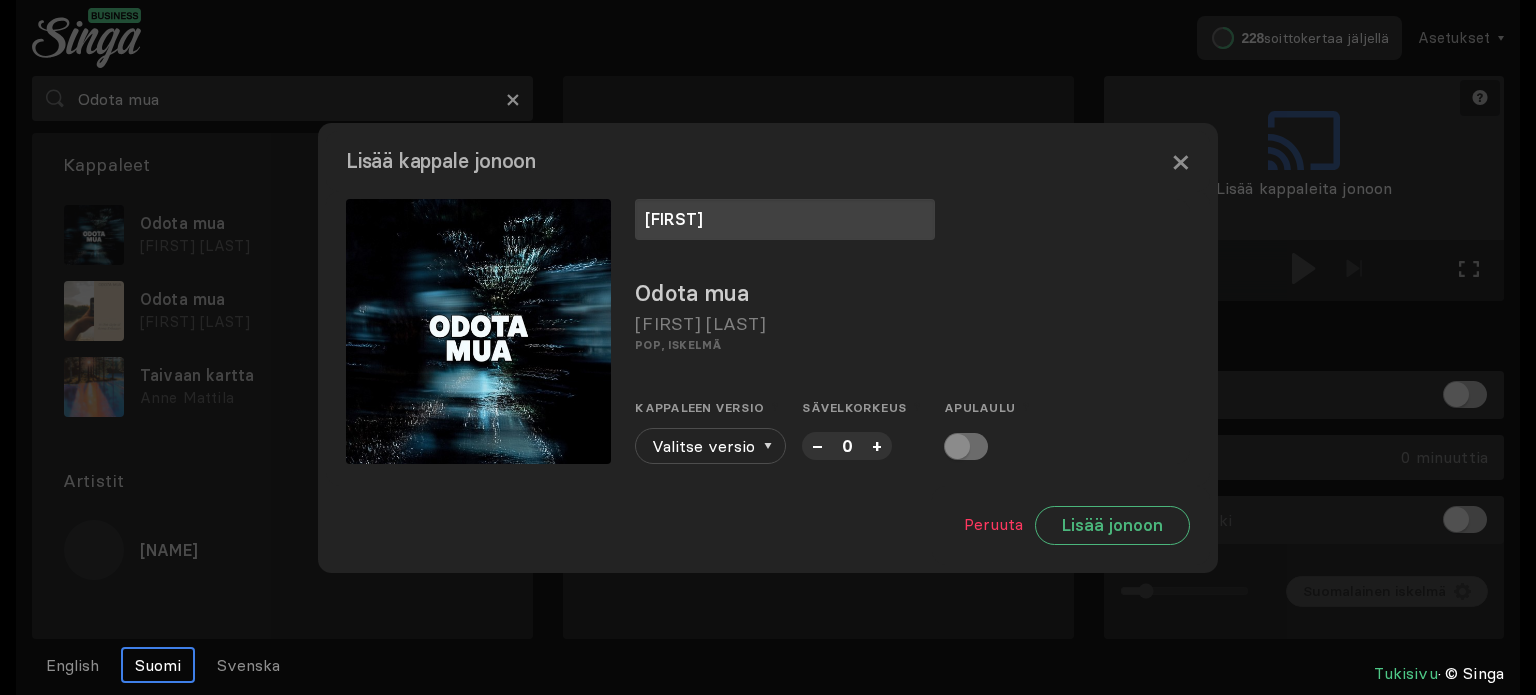 type on "[FIRST]" 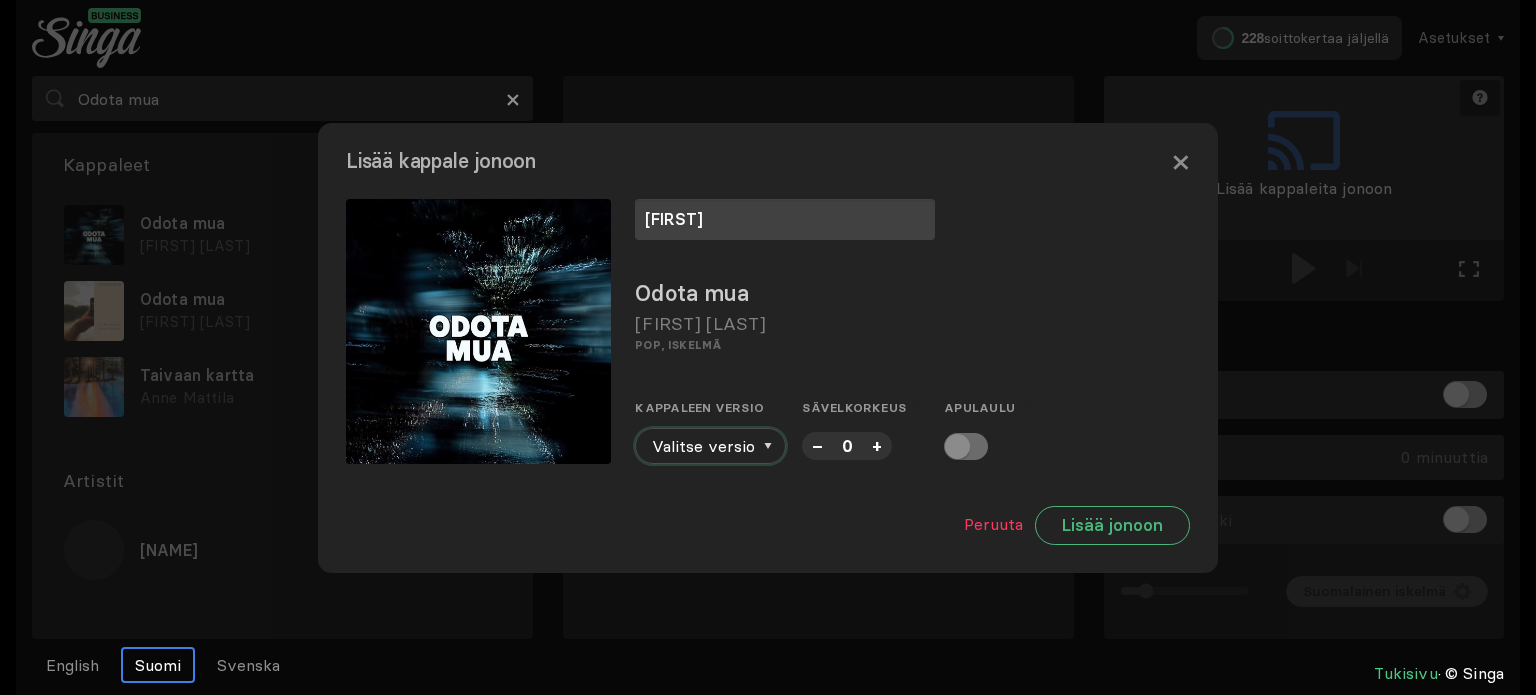 click at bounding box center (768, 446) 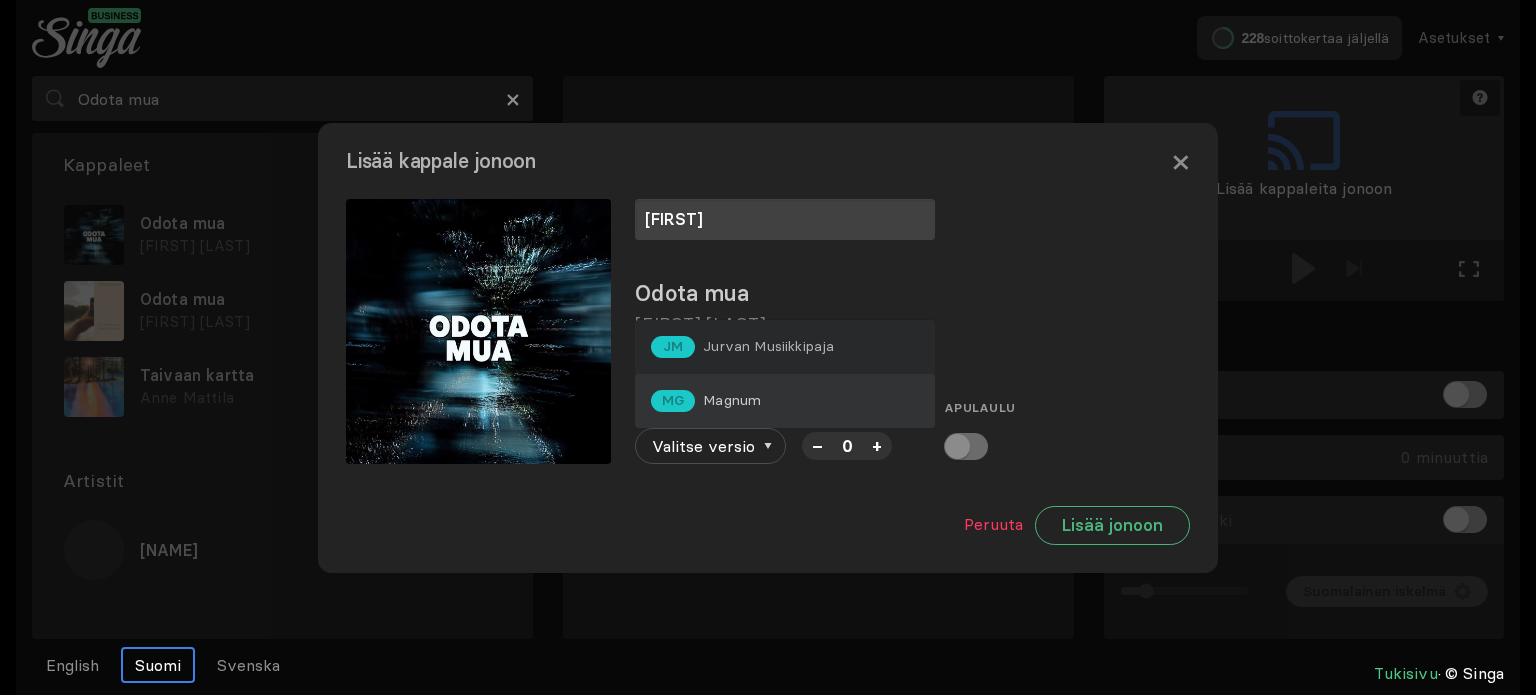 click on "Magnum" at bounding box center [768, 346] 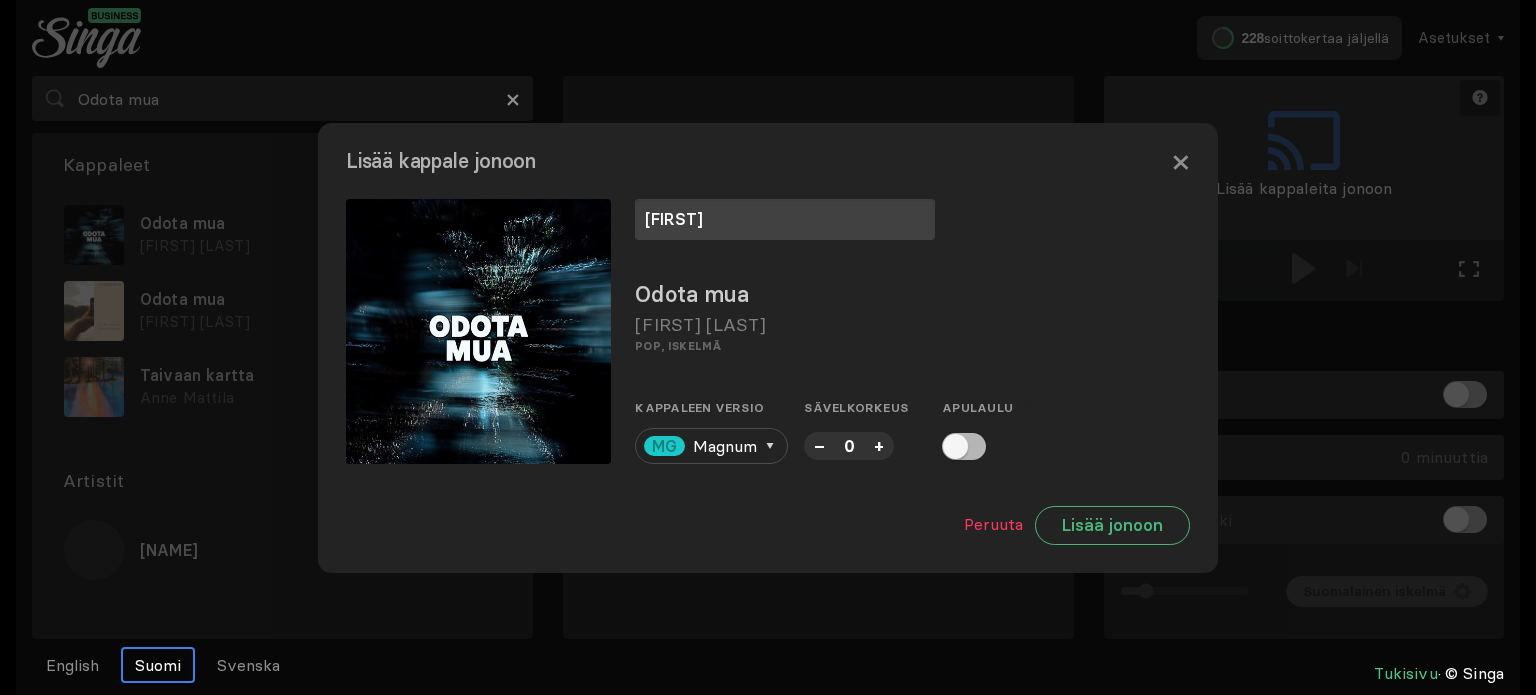 click on "+" at bounding box center [879, 445] 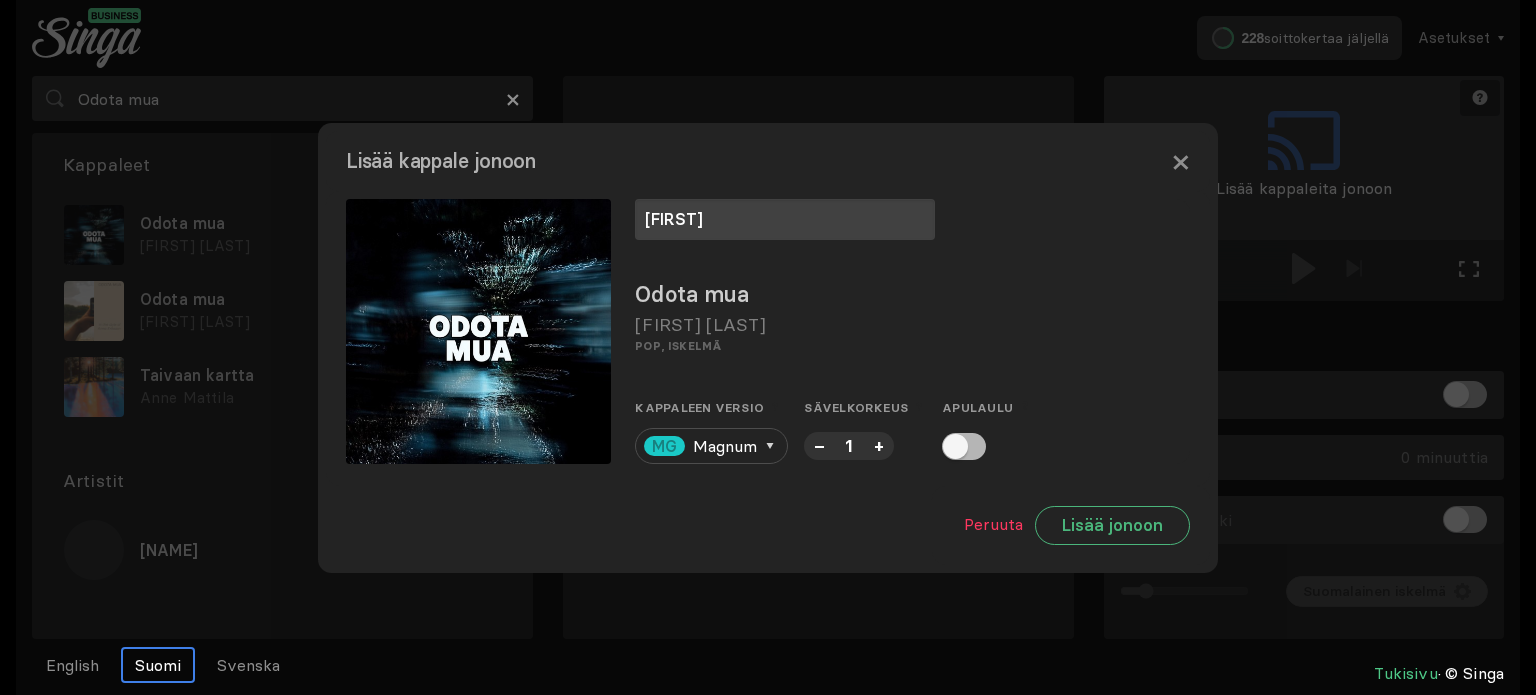click on "+" at bounding box center [879, 445] 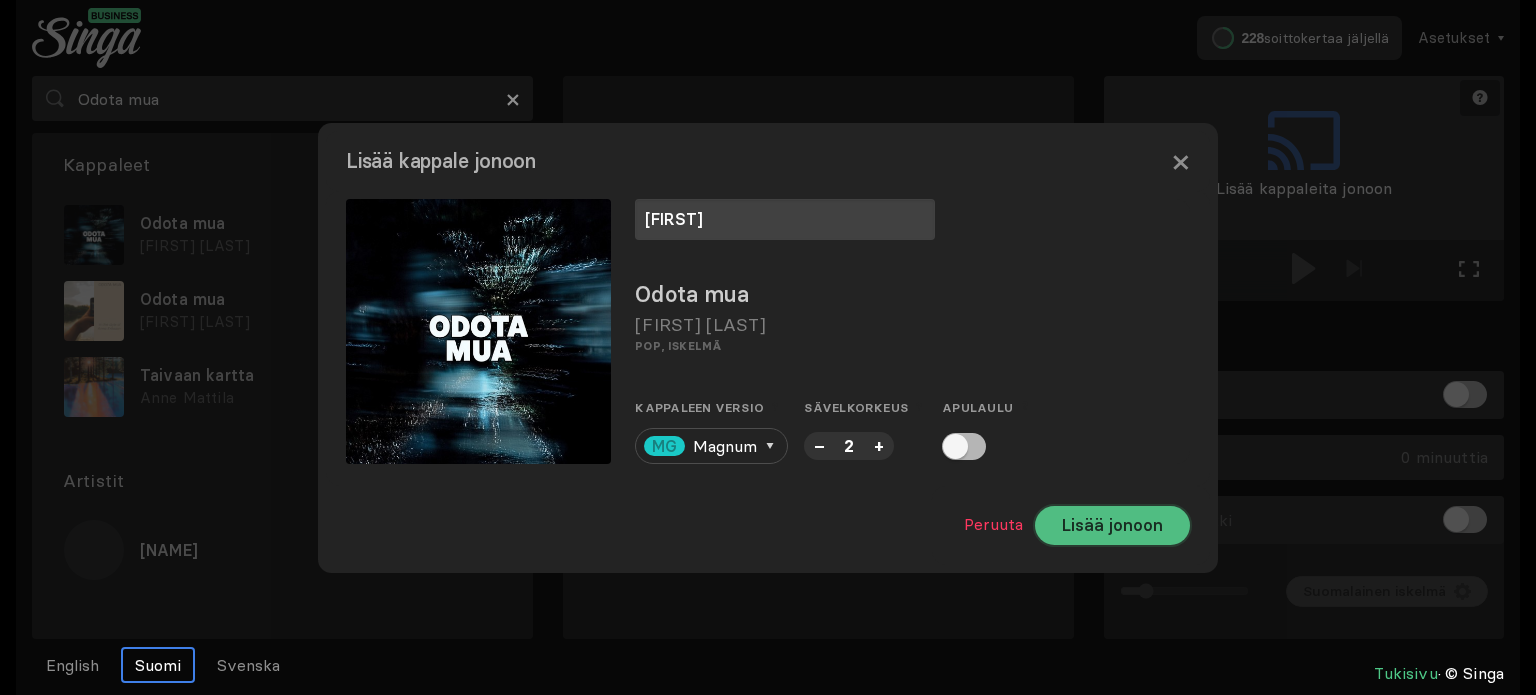 click on "Lisää jonoon" at bounding box center (1112, 525) 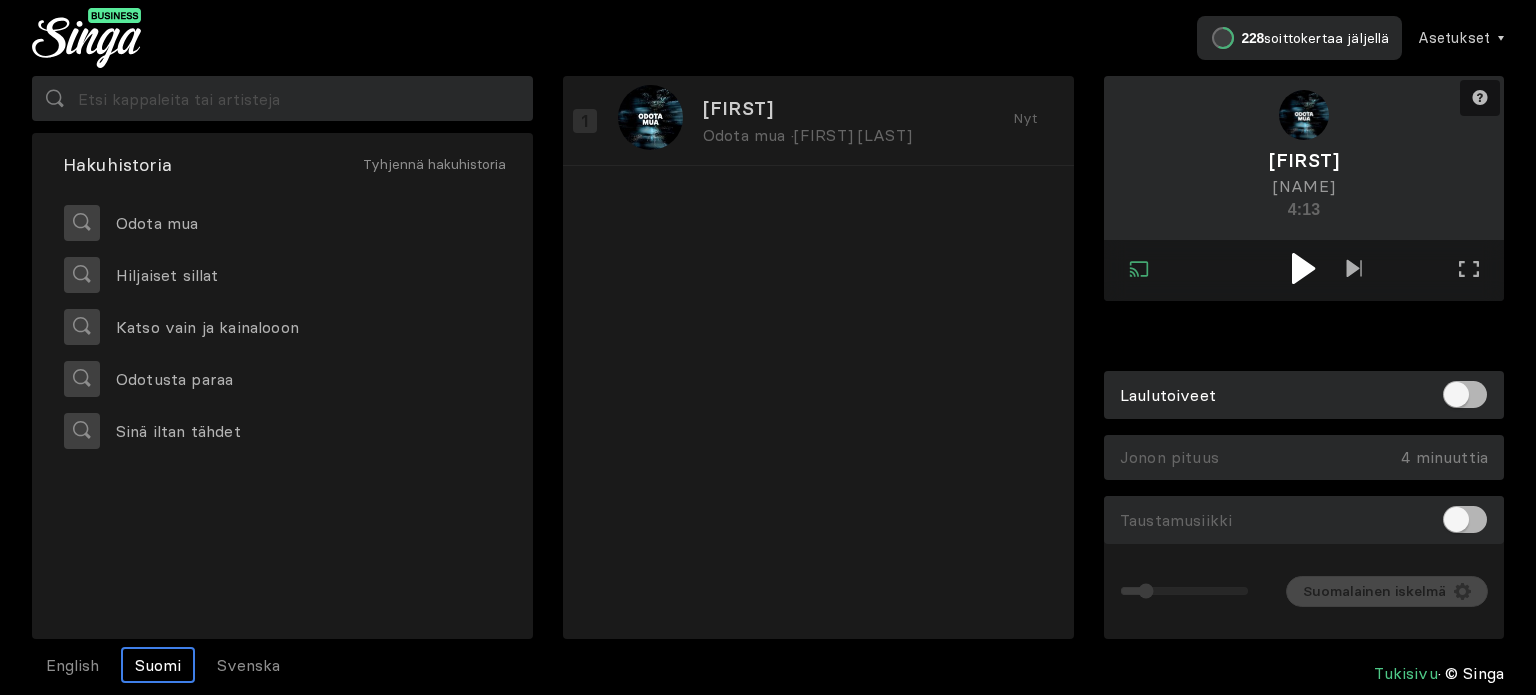 click at bounding box center (1303, 268) 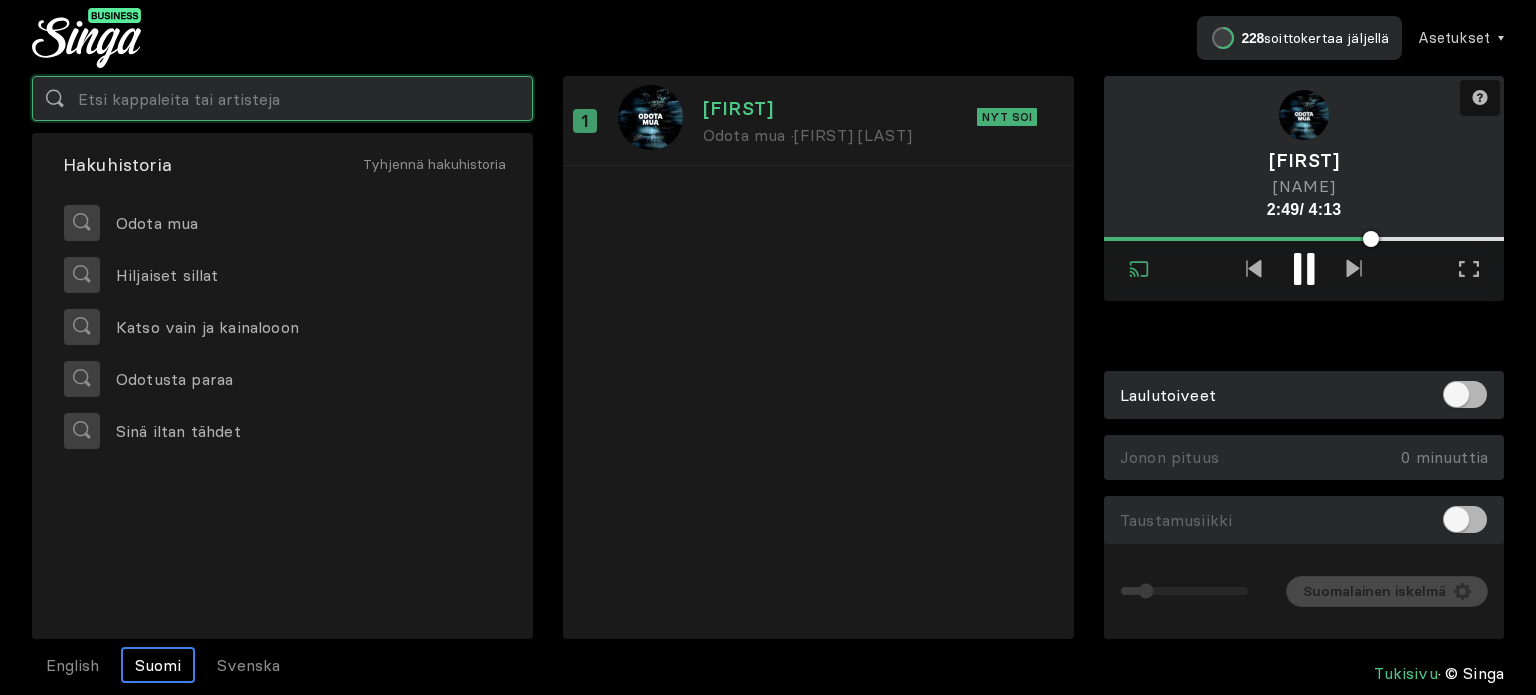 click at bounding box center [282, 98] 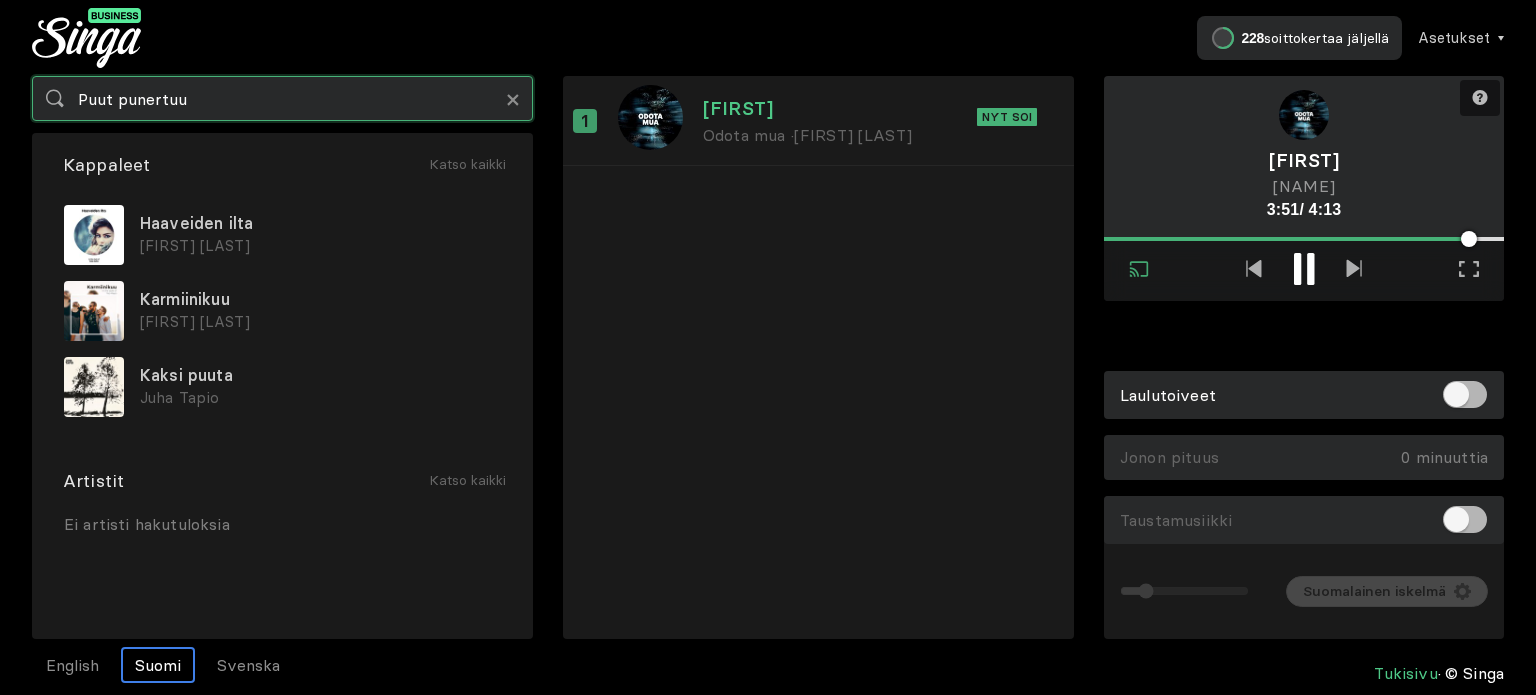 click on "Puut punertuu" at bounding box center [282, 98] 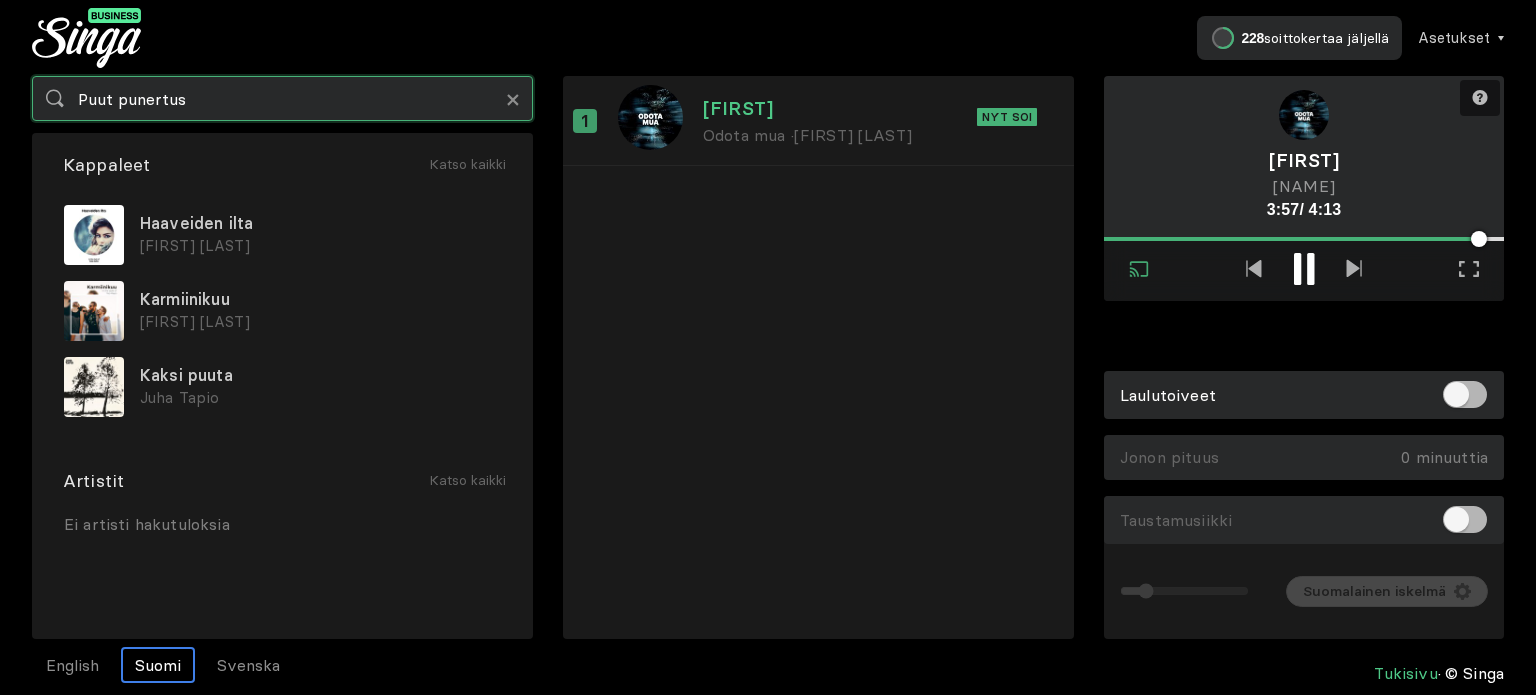 click on "Puut punertus" at bounding box center (282, 98) 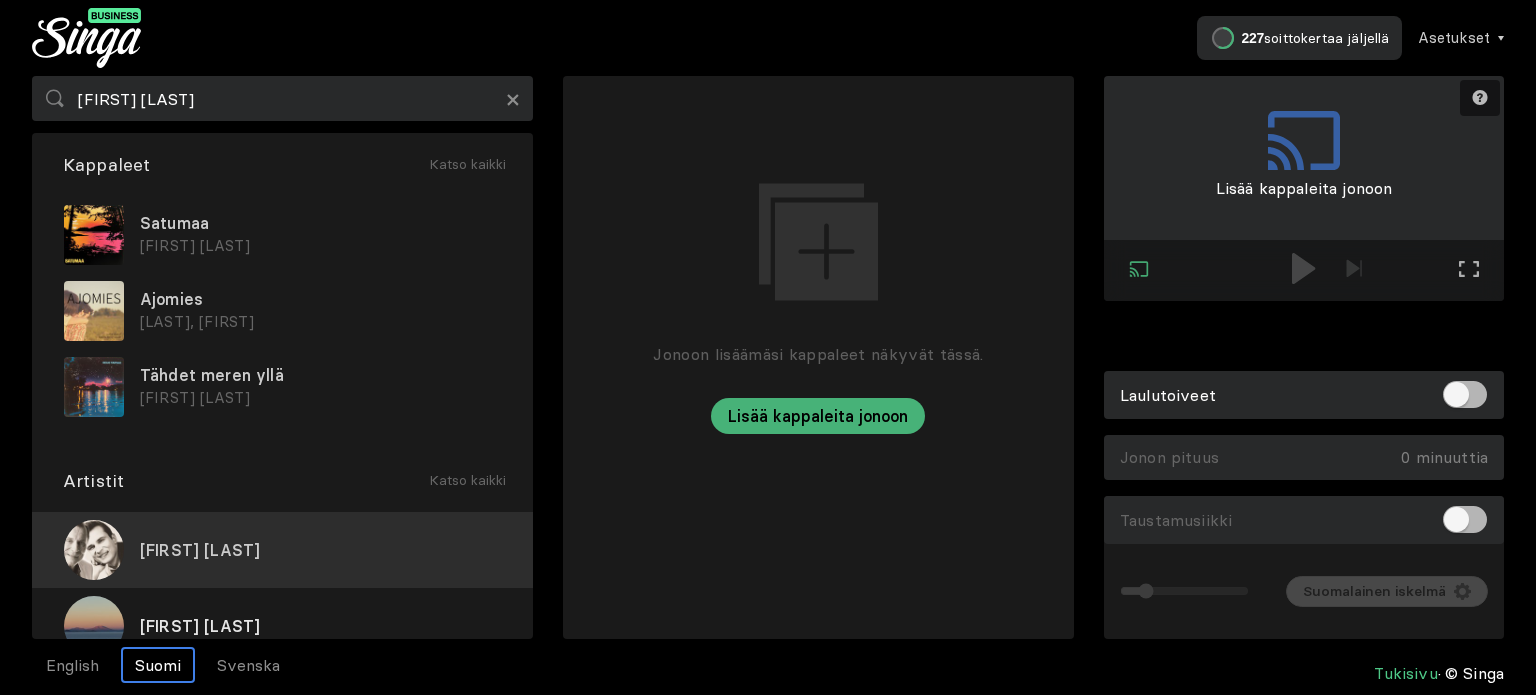 click on "[FIRST] [LAST]" at bounding box center [200, 550] 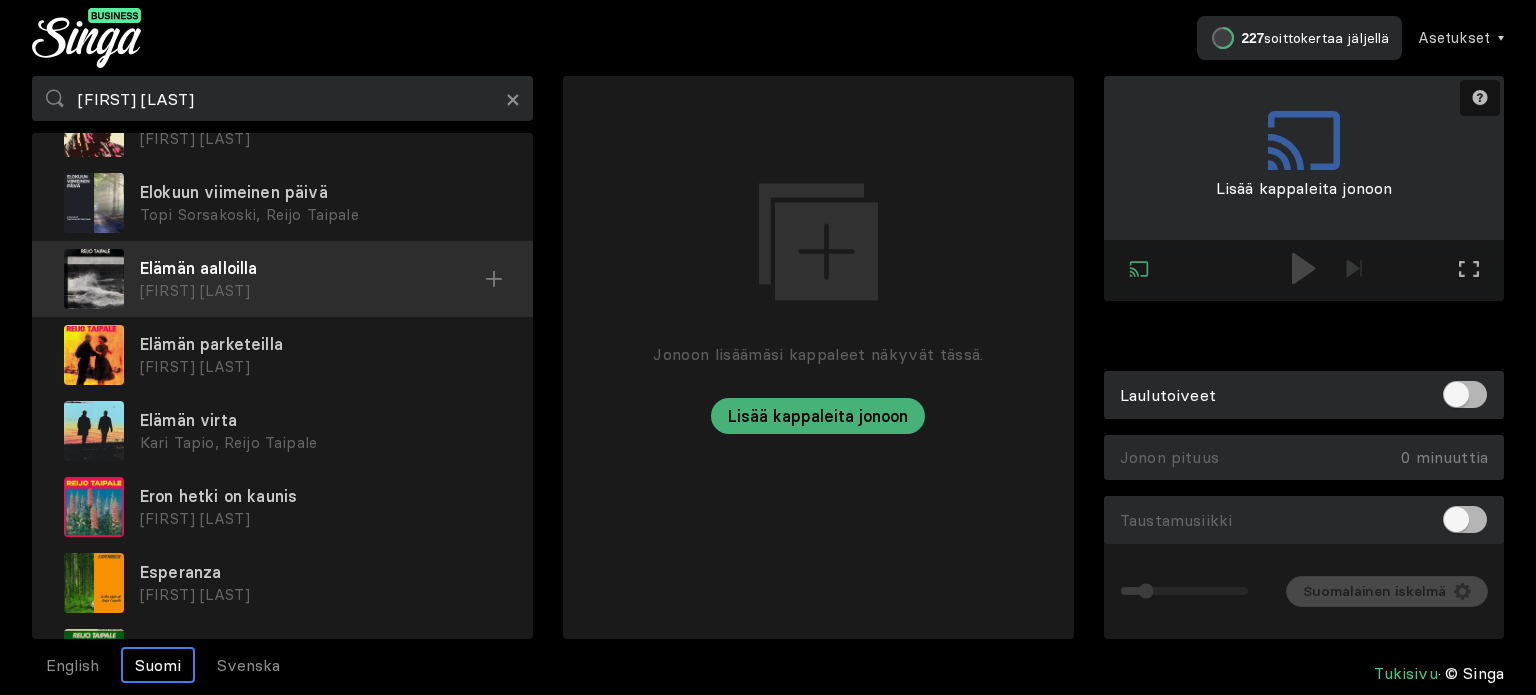 scroll, scrollTop: 0, scrollLeft: 0, axis: both 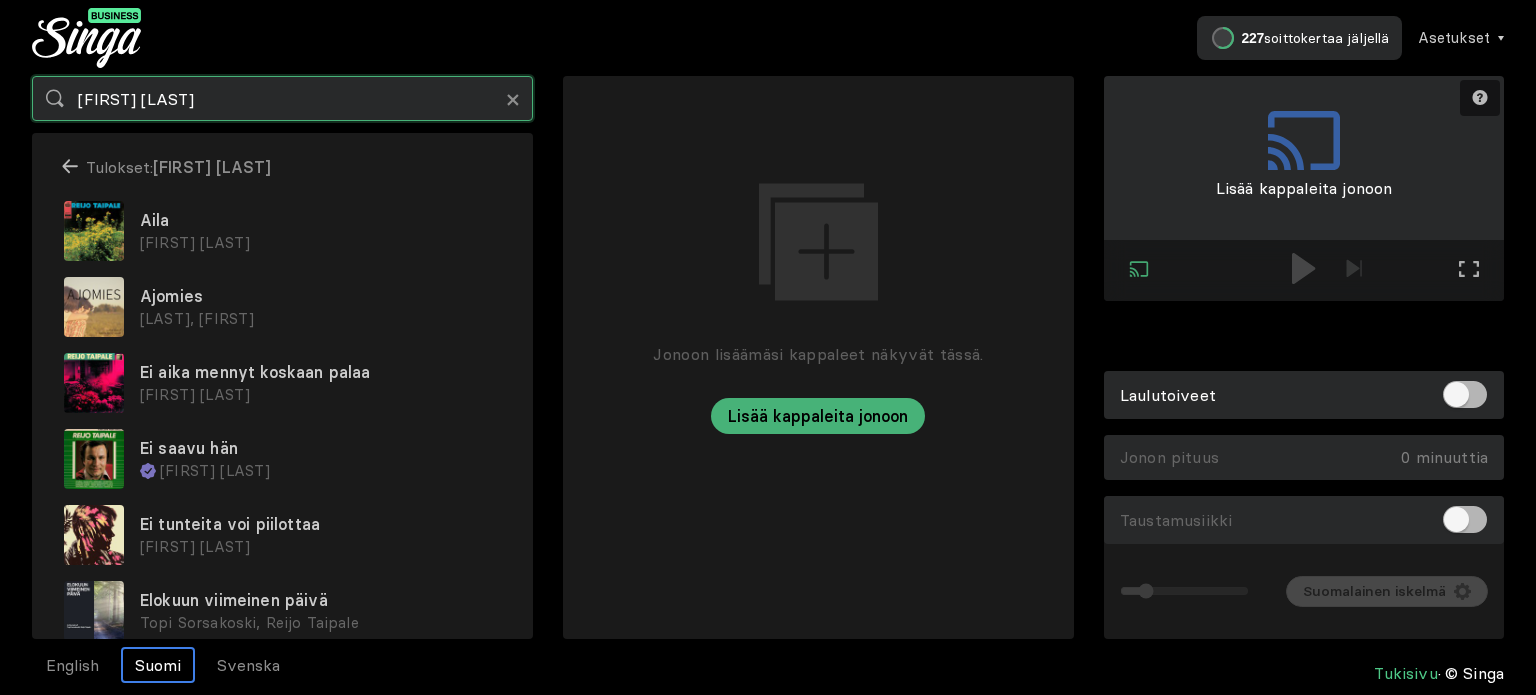 click on "[FIRST] [LAST]" at bounding box center (282, 98) 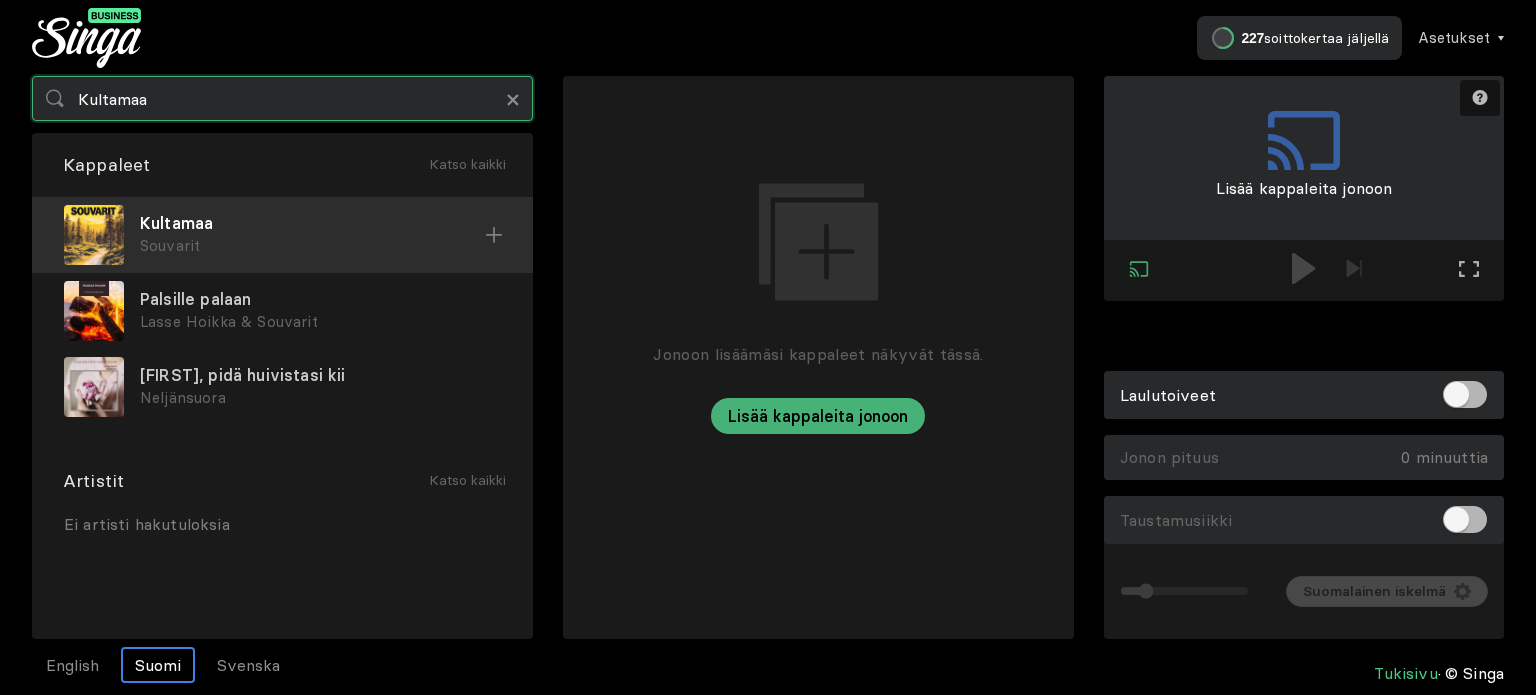 type on "Kultamaa" 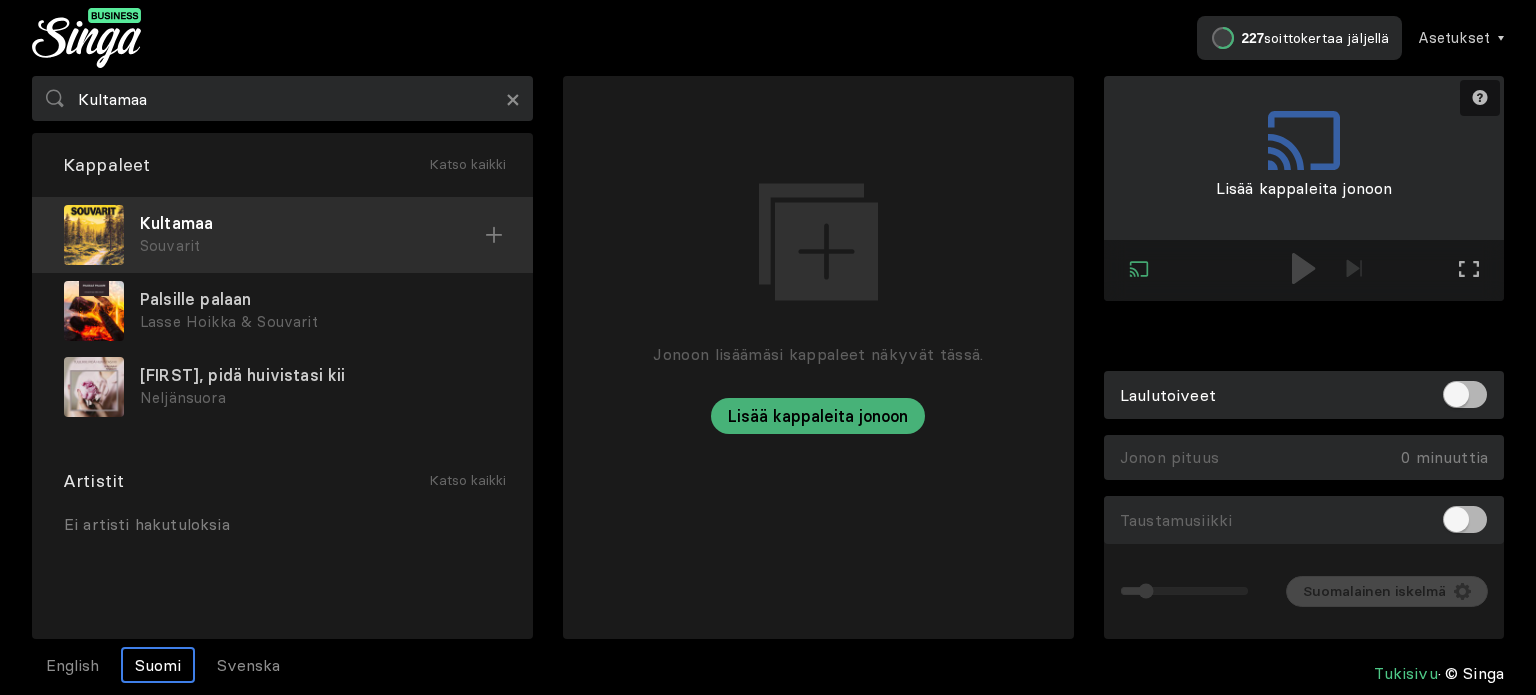 click on "Kultamaa" at bounding box center (312, 223) 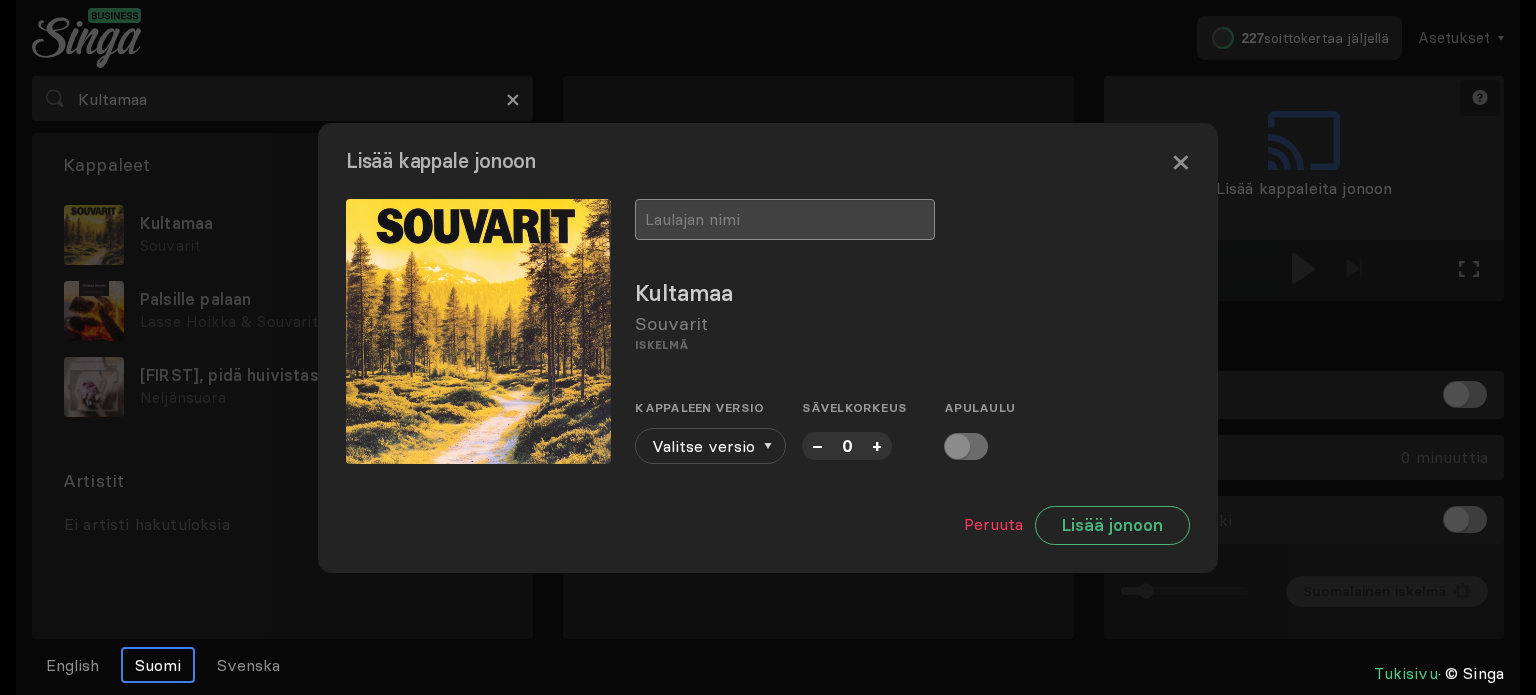 click at bounding box center (785, 219) 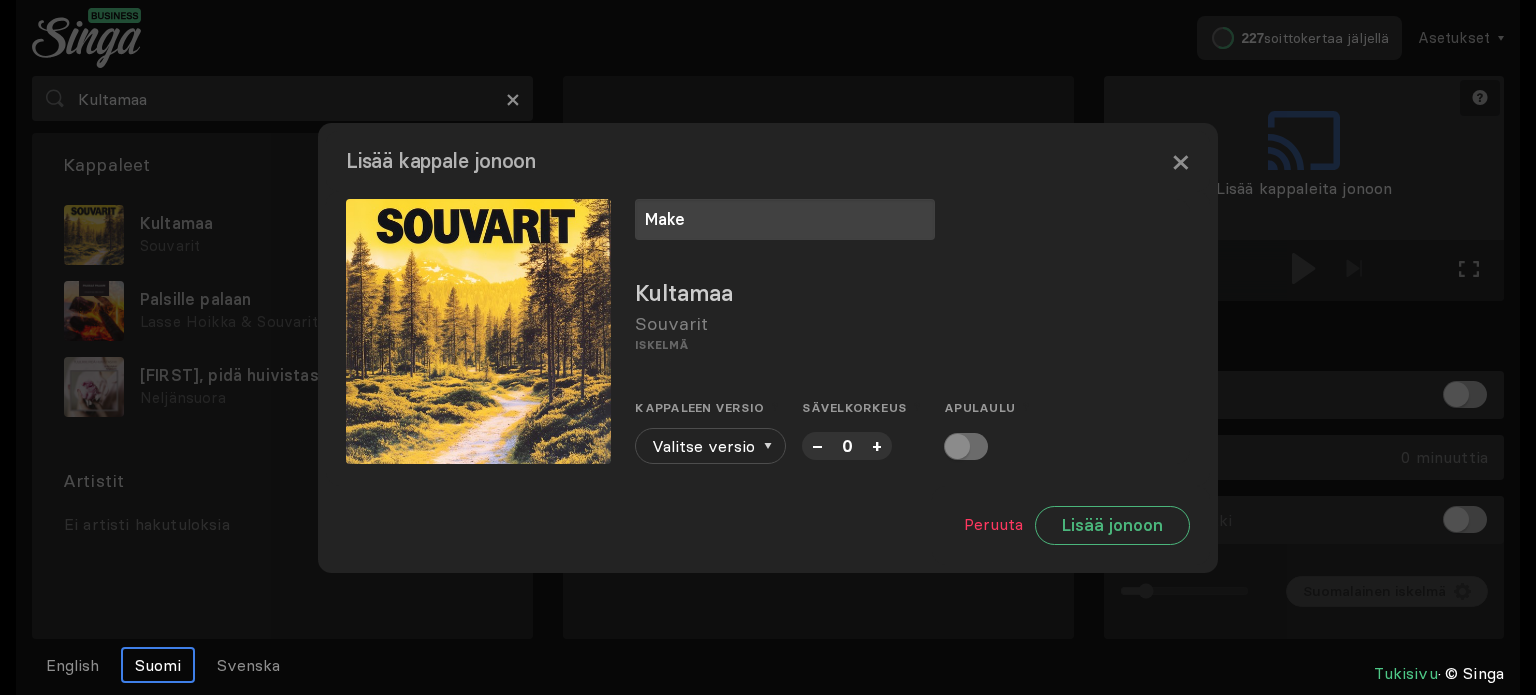 type on "Make" 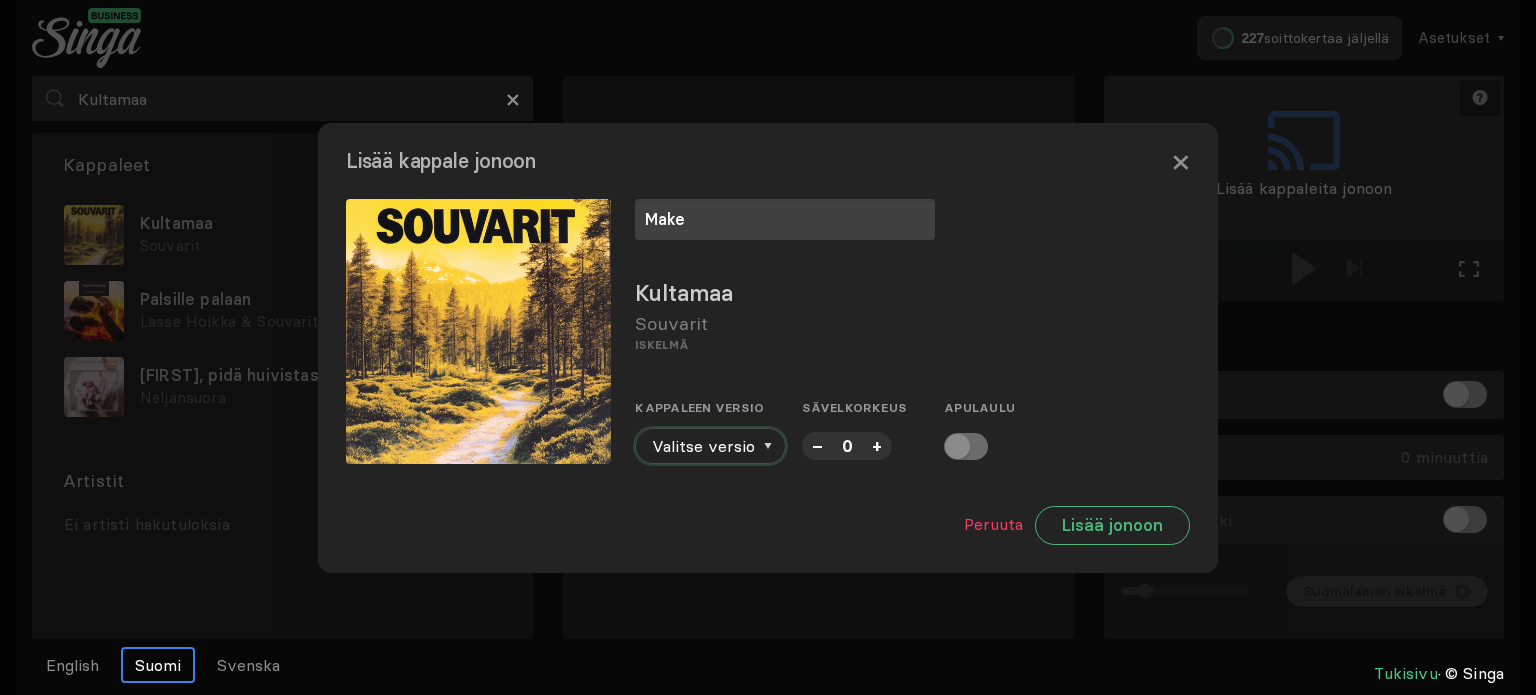 click on "Valitse versio" at bounding box center [710, 446] 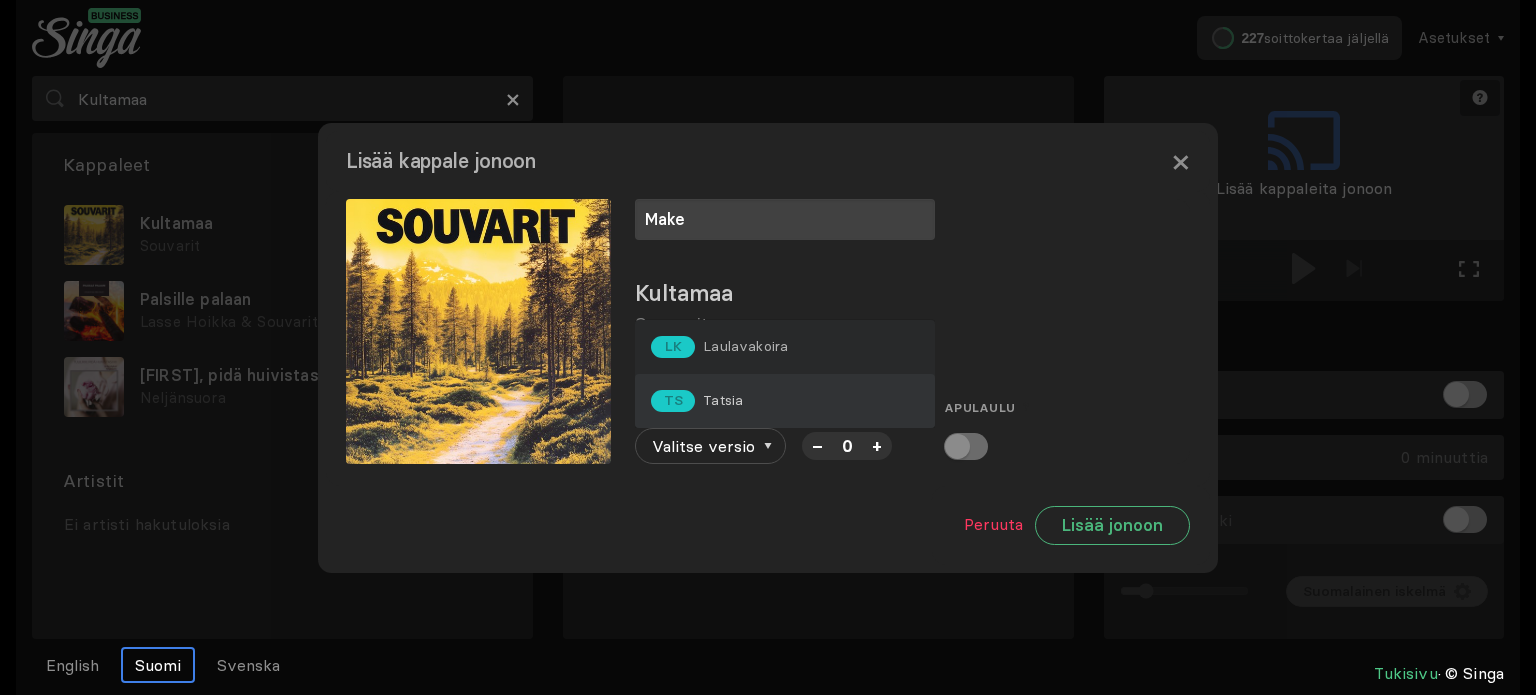 click on "Tatsia" at bounding box center (745, 346) 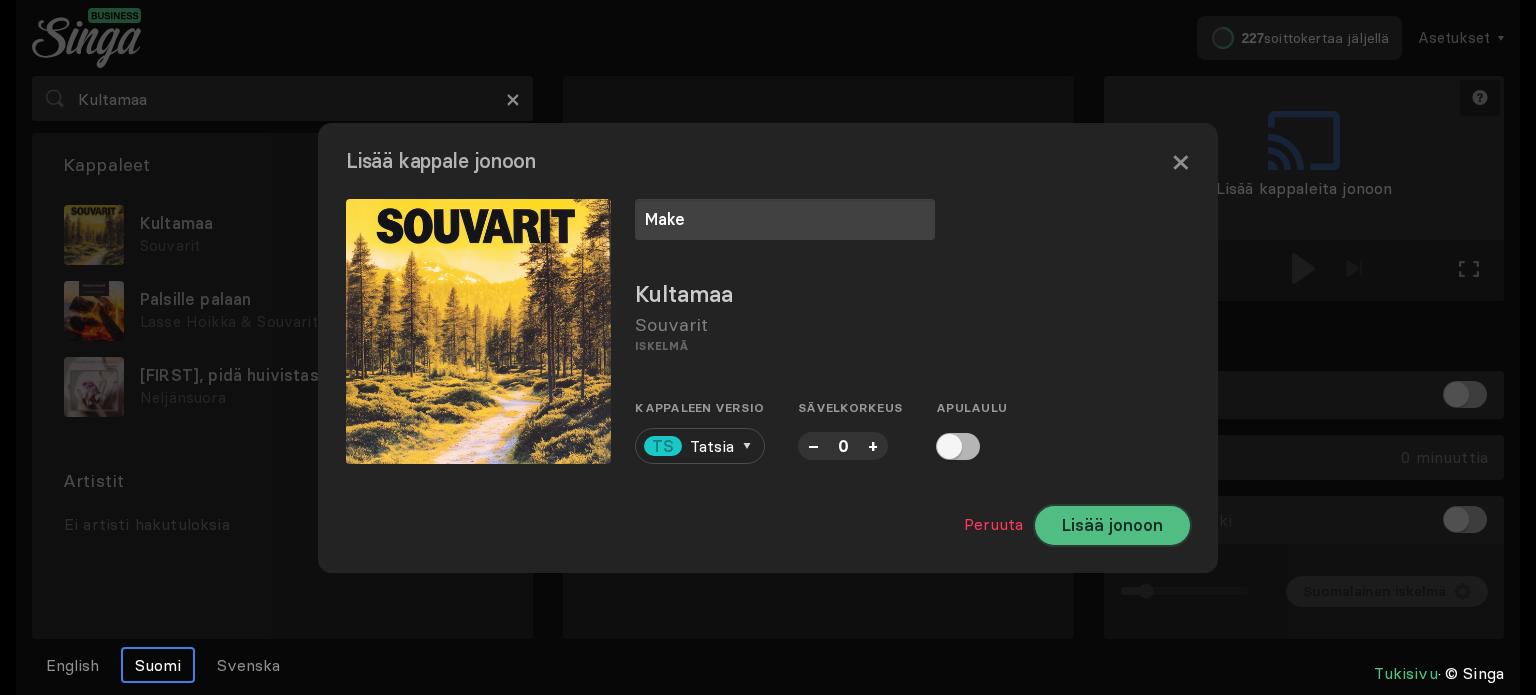 click on "Lisää jonoon" at bounding box center [1112, 525] 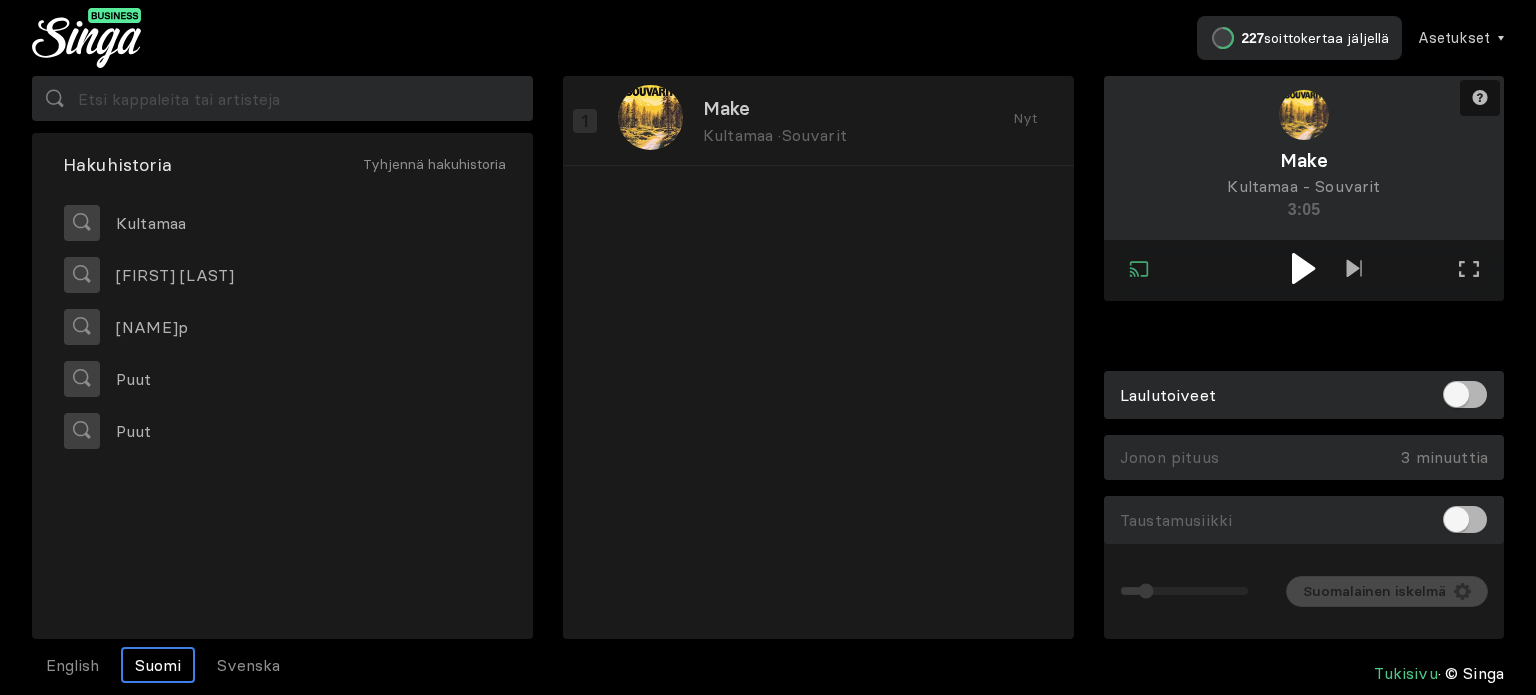 click at bounding box center (1303, 268) 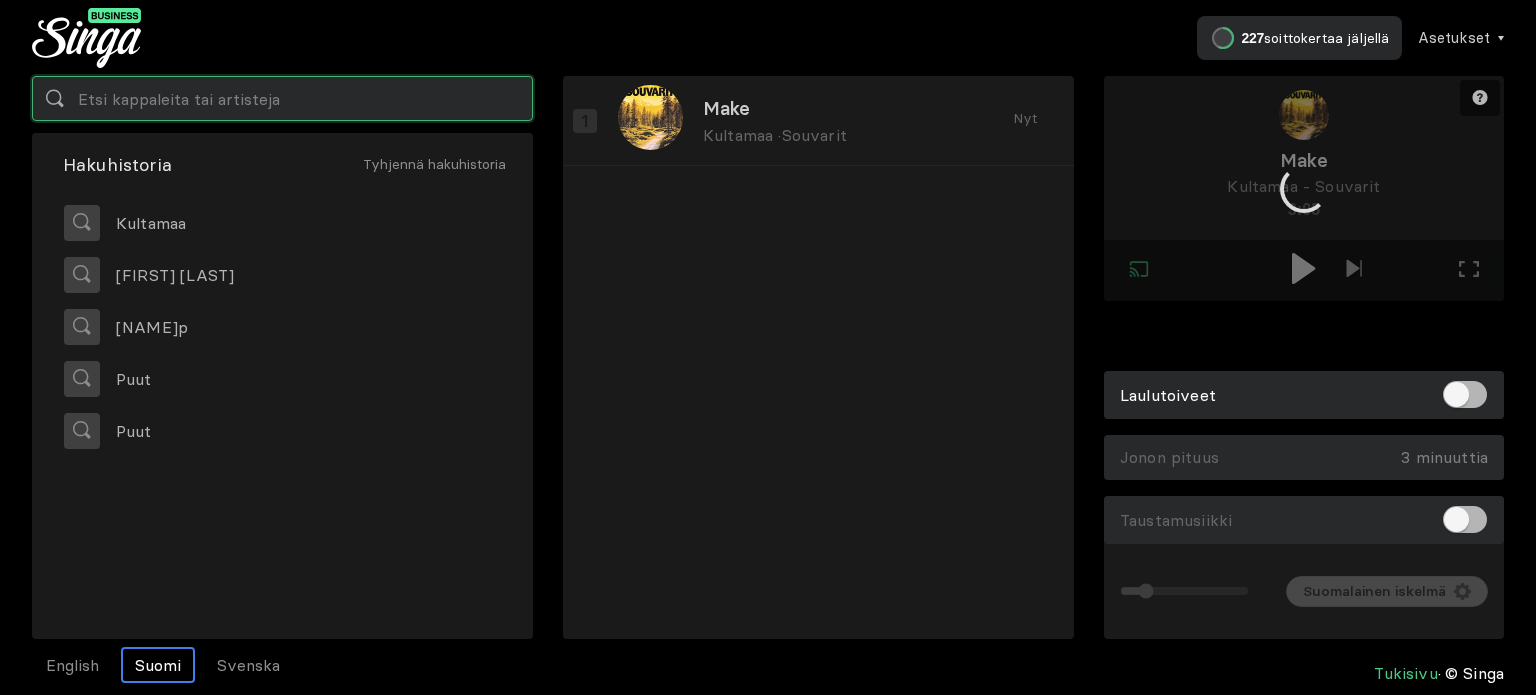 click at bounding box center [282, 98] 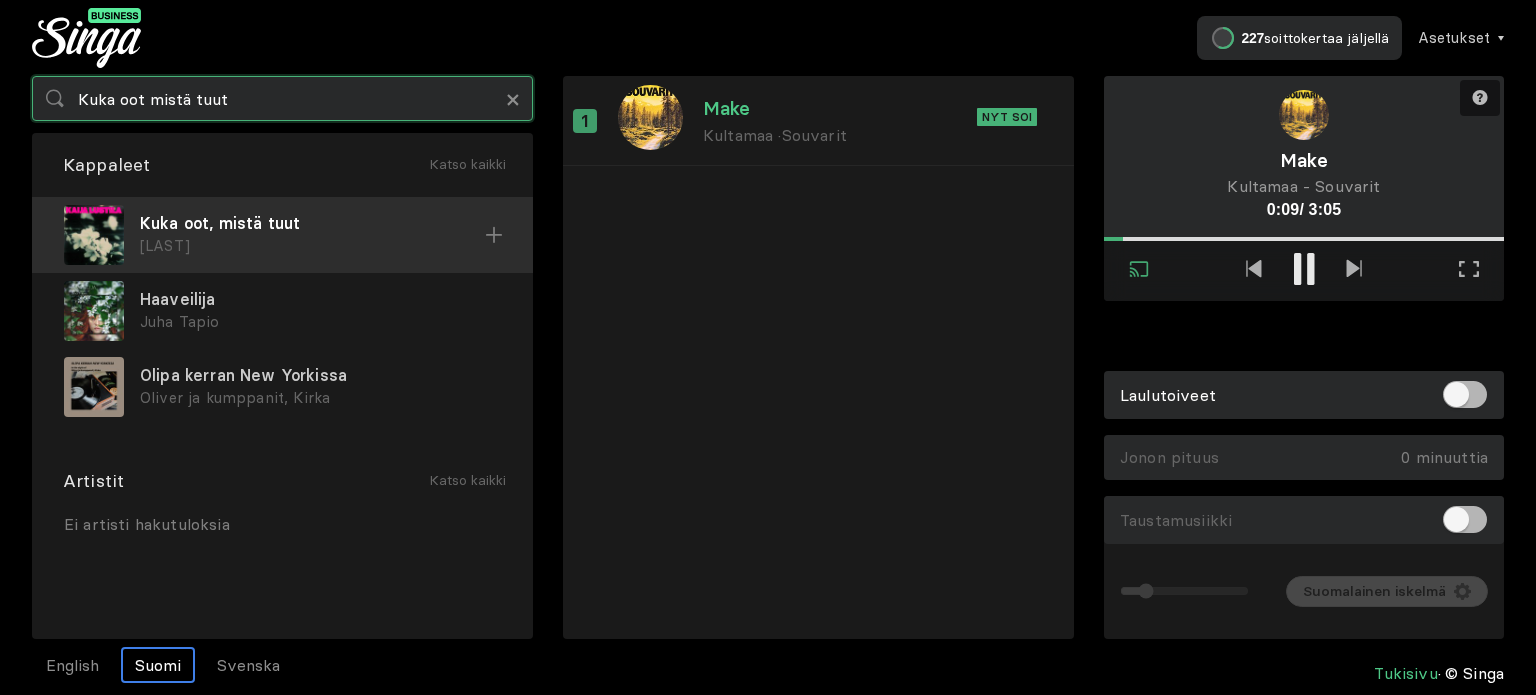 type on "Kuka oot mistä tuut" 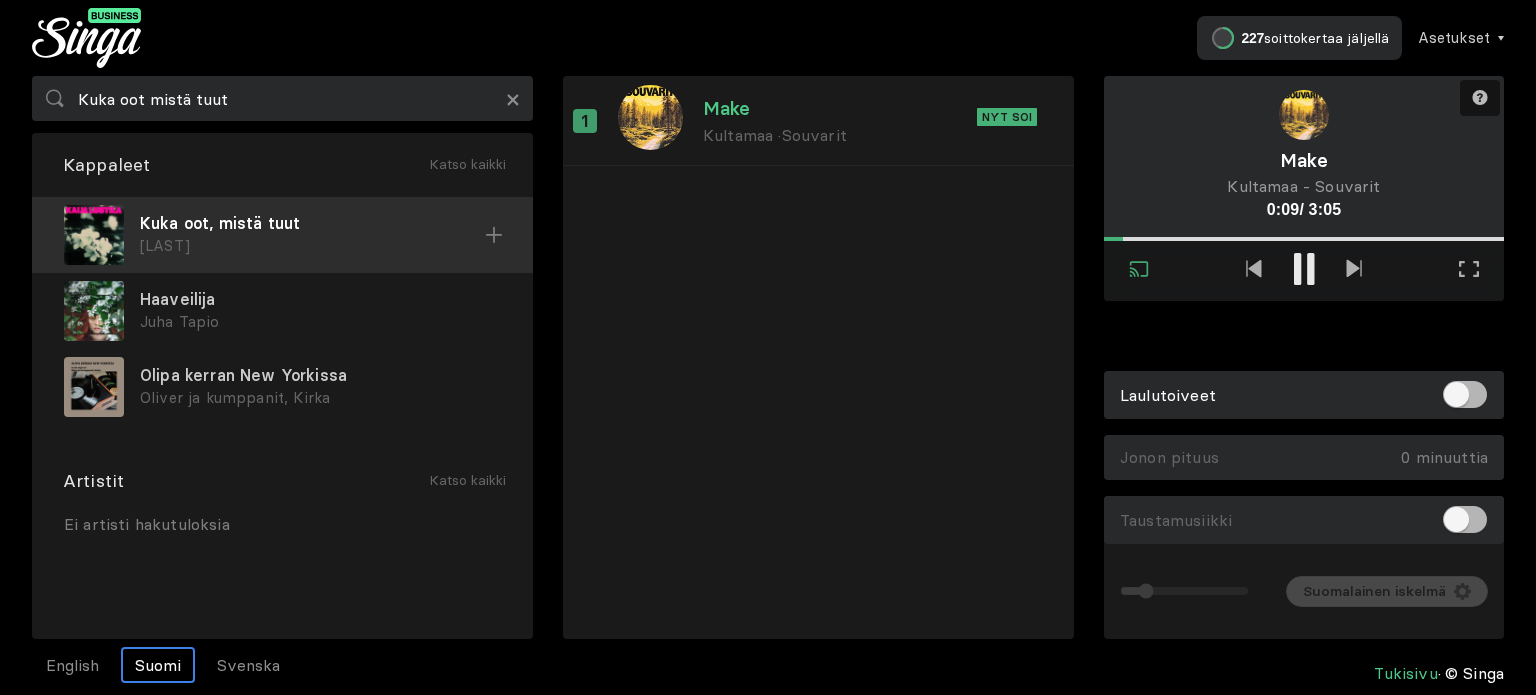 click on "Kuka oot, mistä tuut" at bounding box center (312, 223) 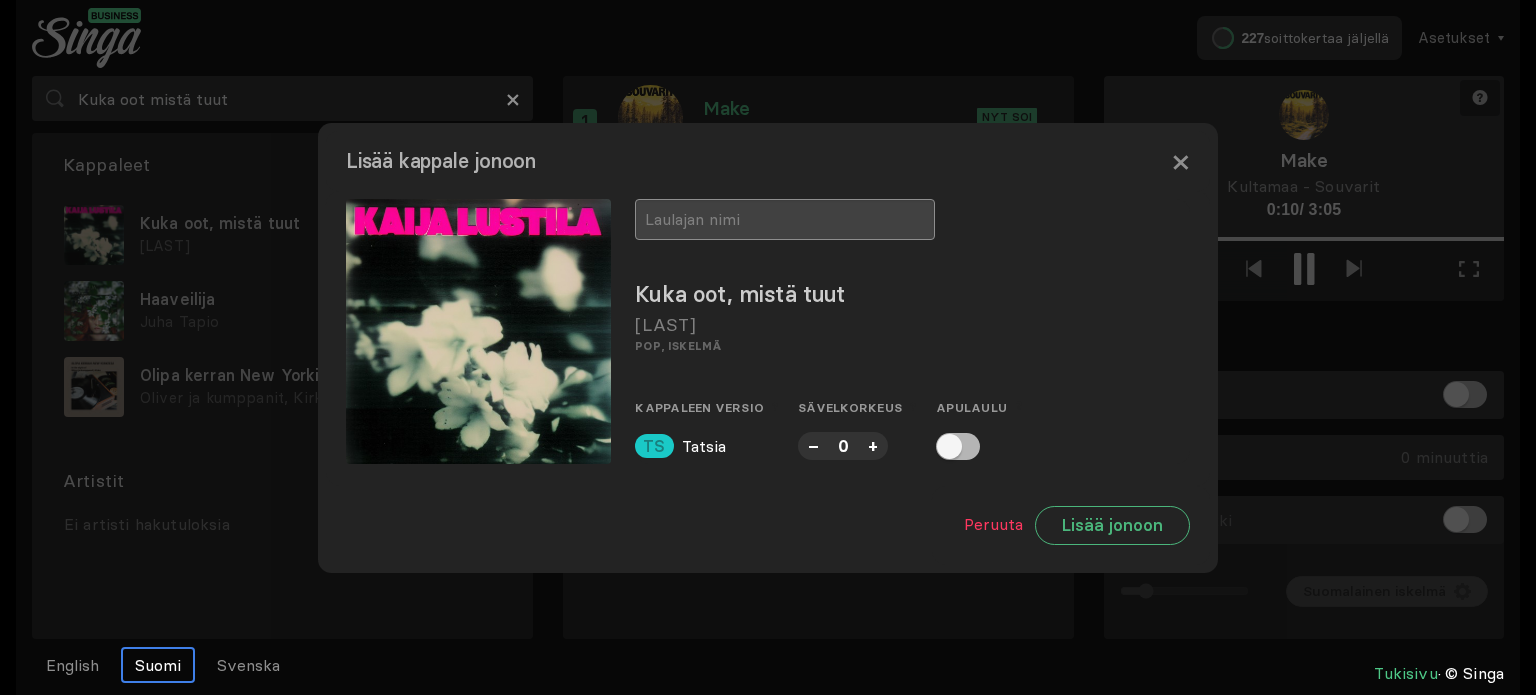 click at bounding box center (785, 219) 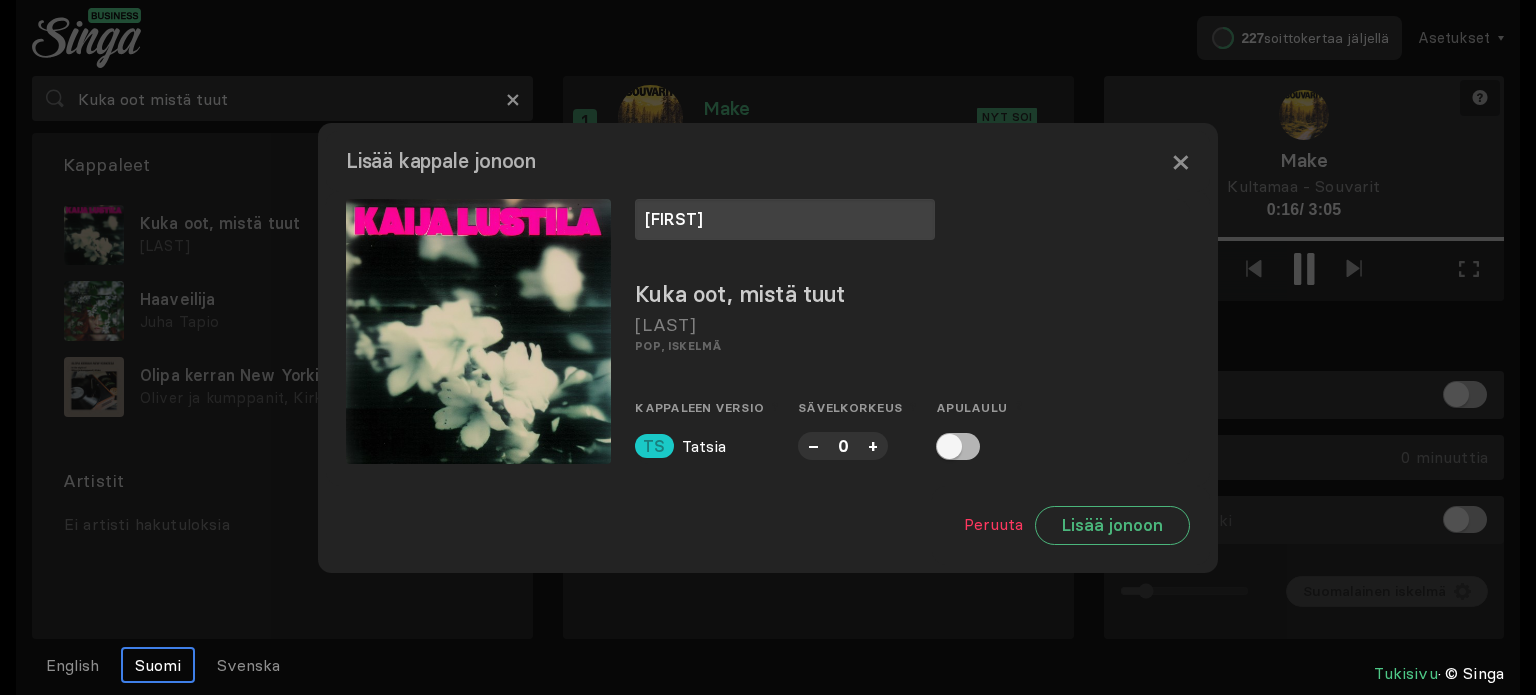 type on "[FIRST]" 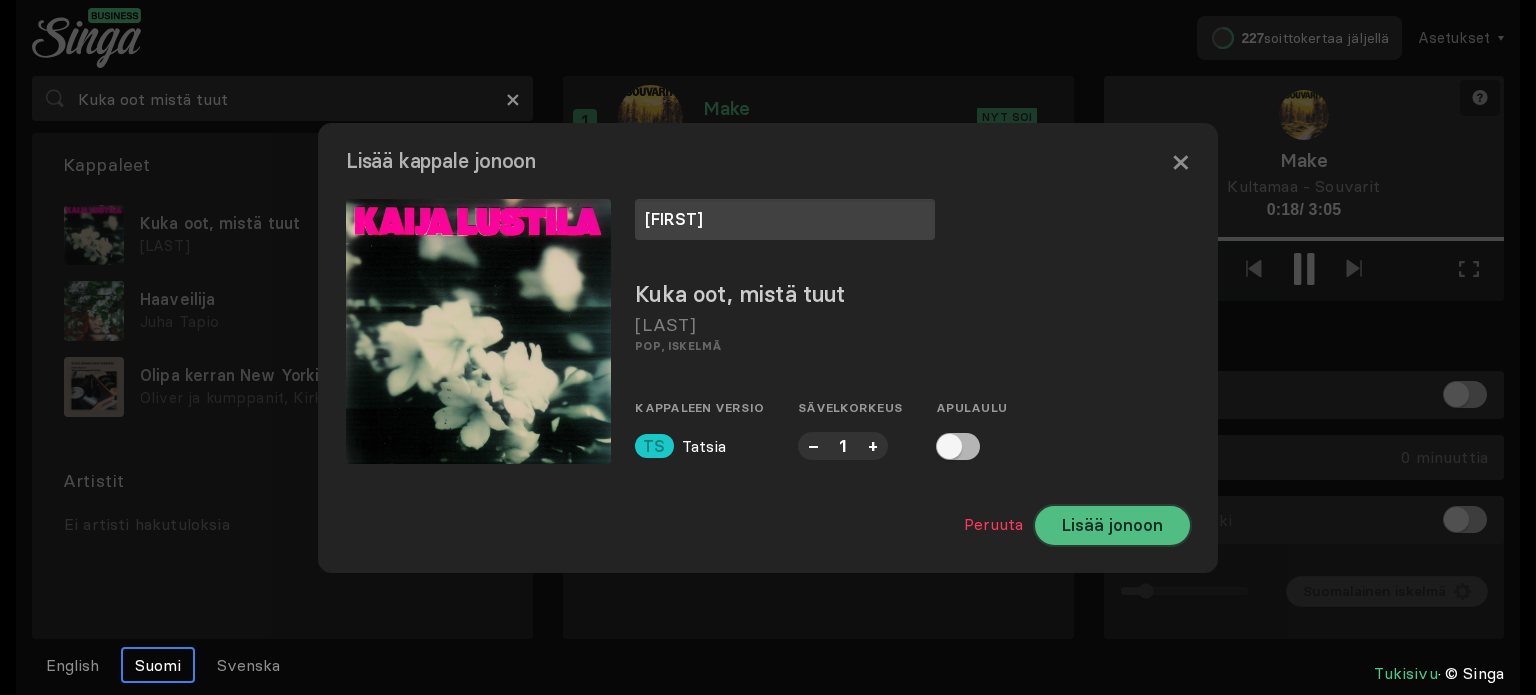 click on "Lisää jonoon" at bounding box center (1112, 525) 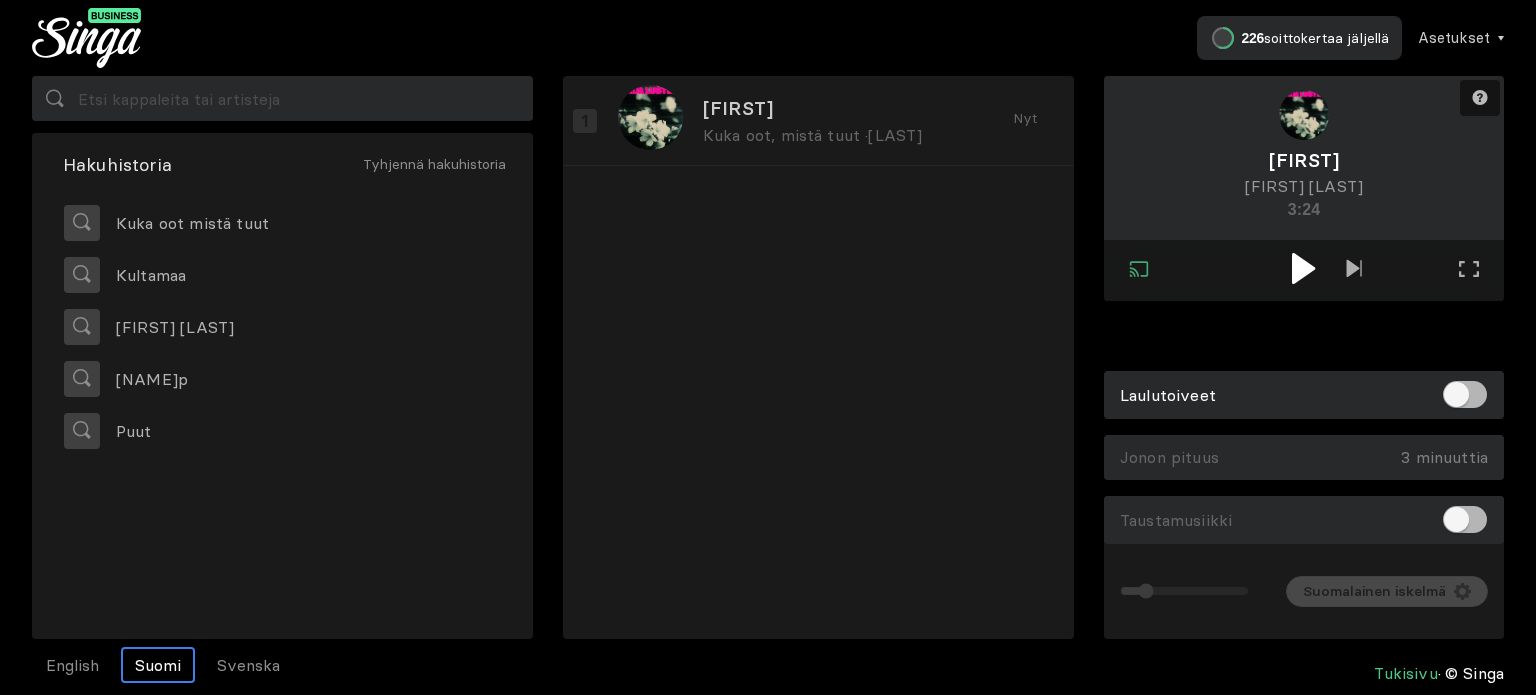 click at bounding box center [1303, 268] 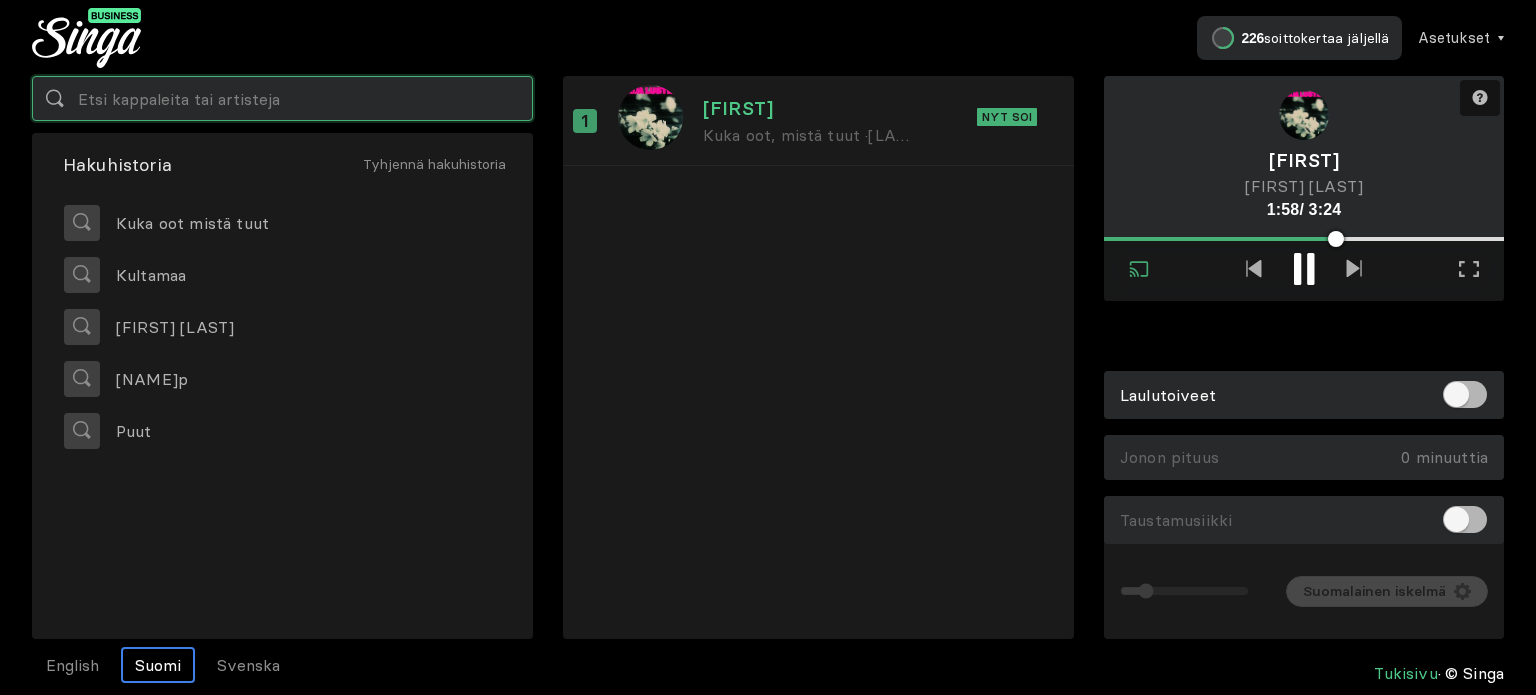 click at bounding box center [282, 98] 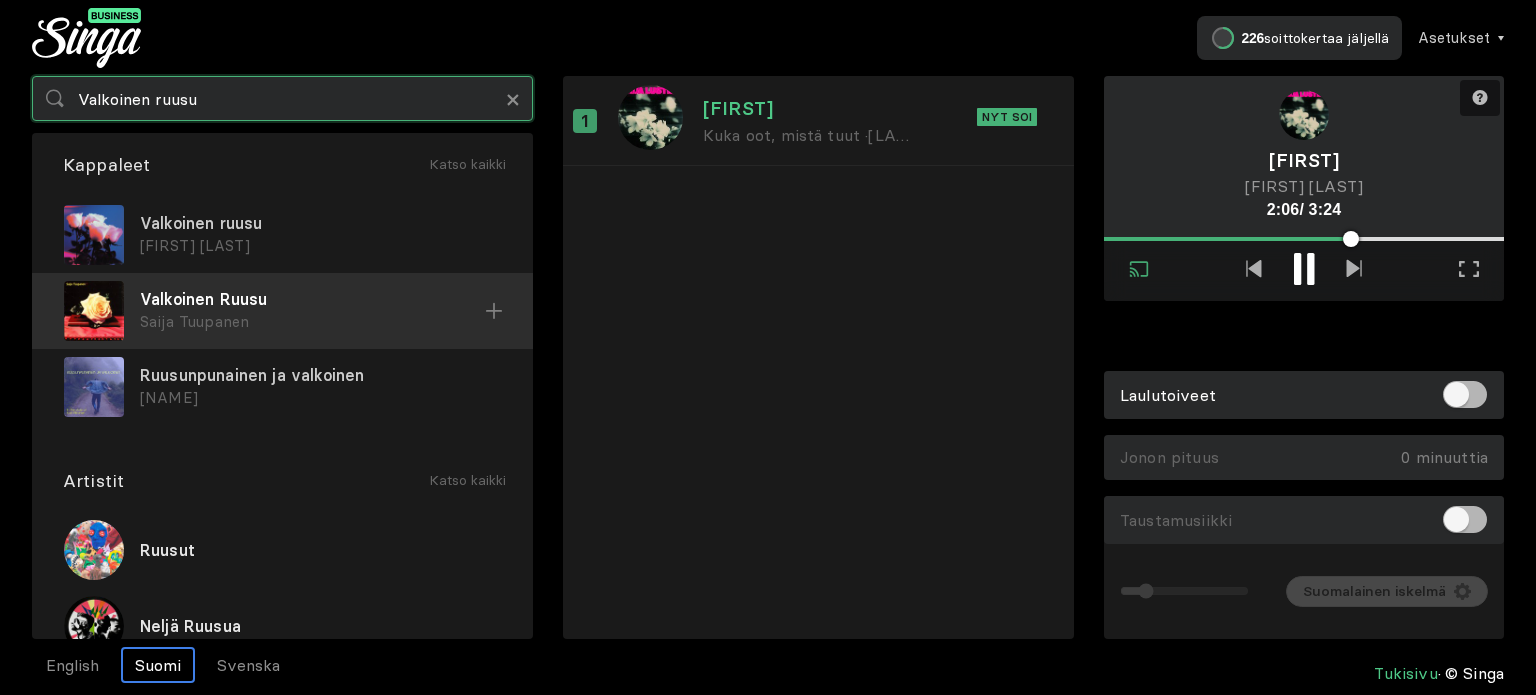 type on "Valkoinen ruusu" 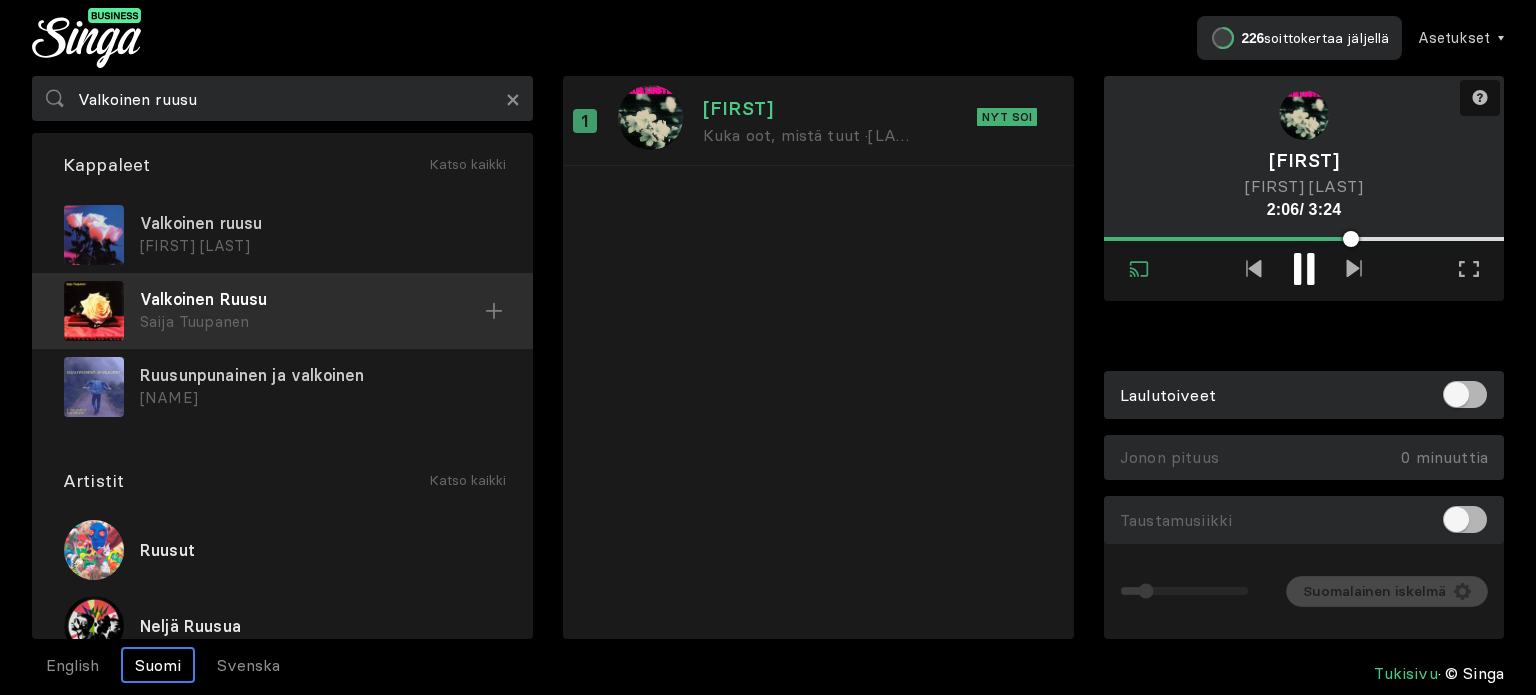click on "Valkoinen Ruusu" at bounding box center (320, 223) 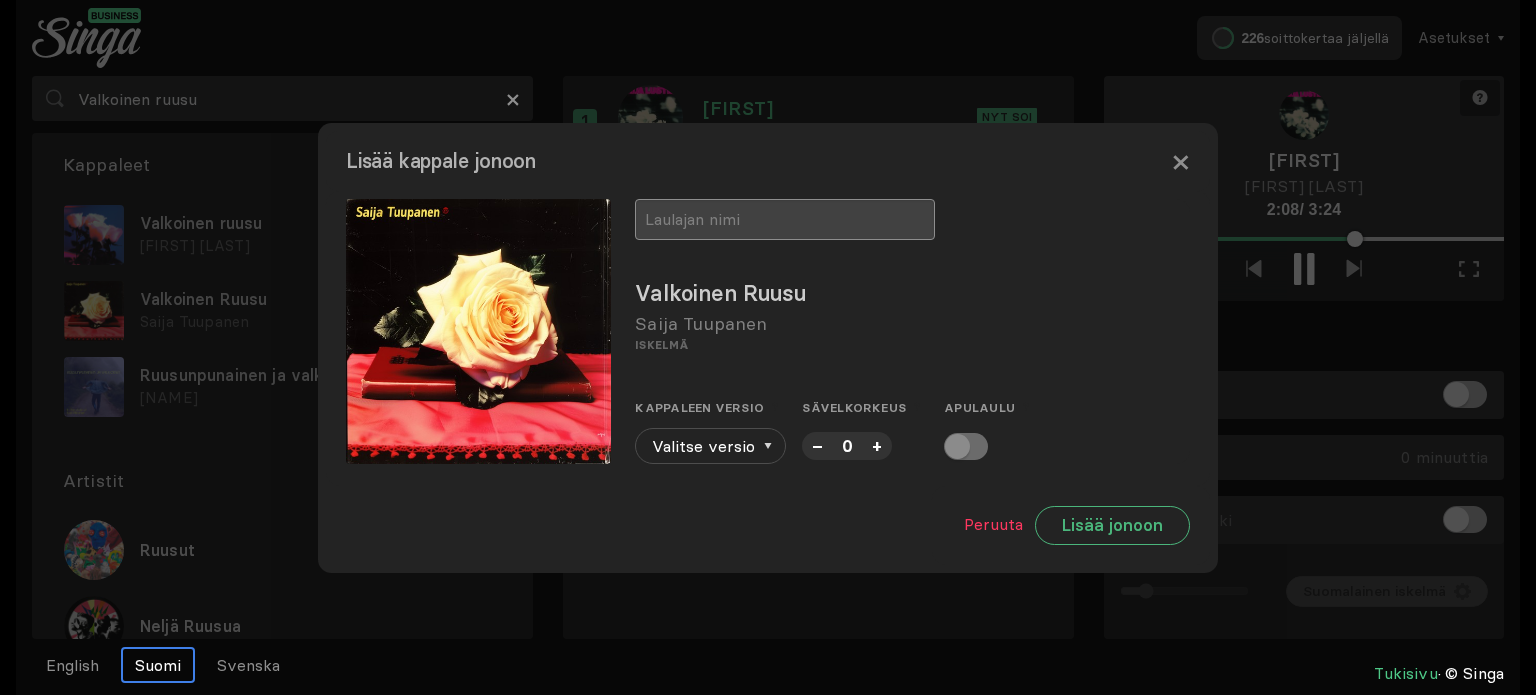 click at bounding box center [785, 219] 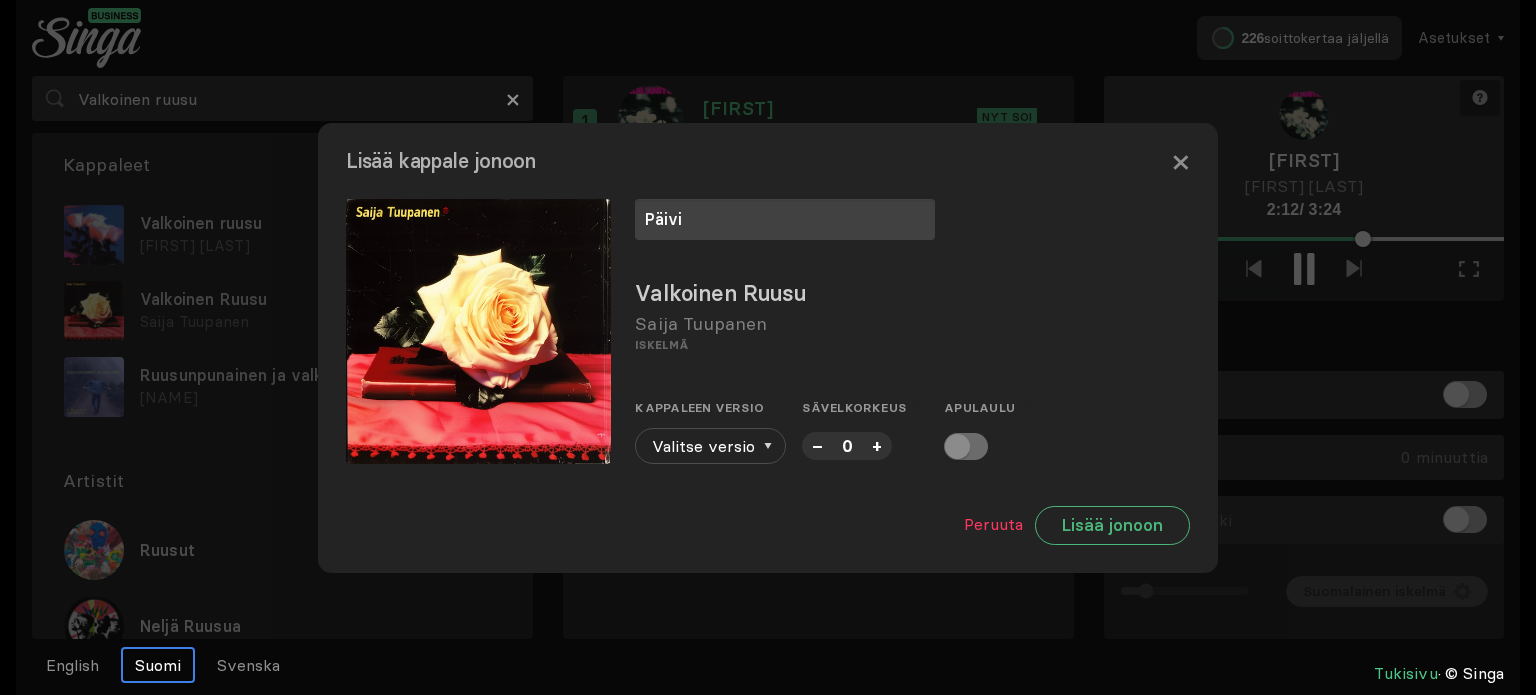 type on "Päivi" 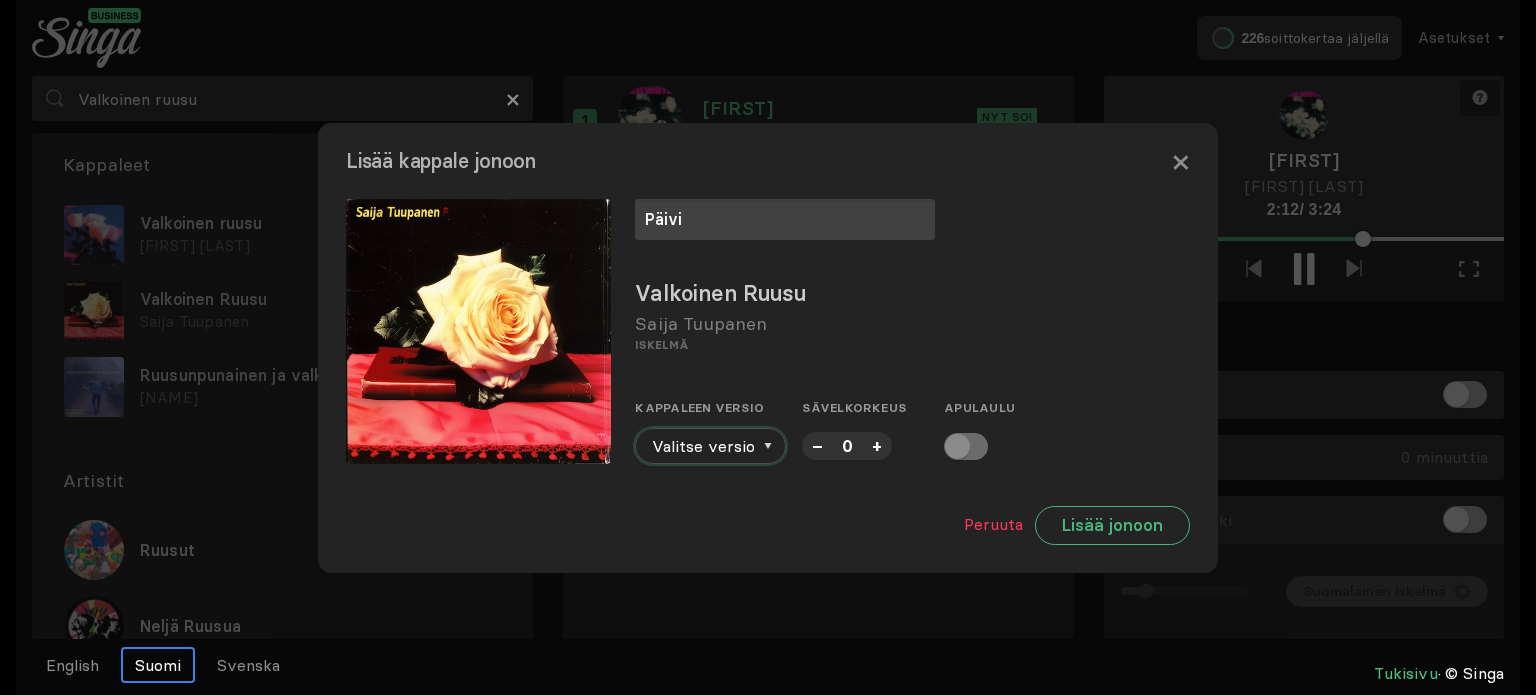 click at bounding box center [768, 446] 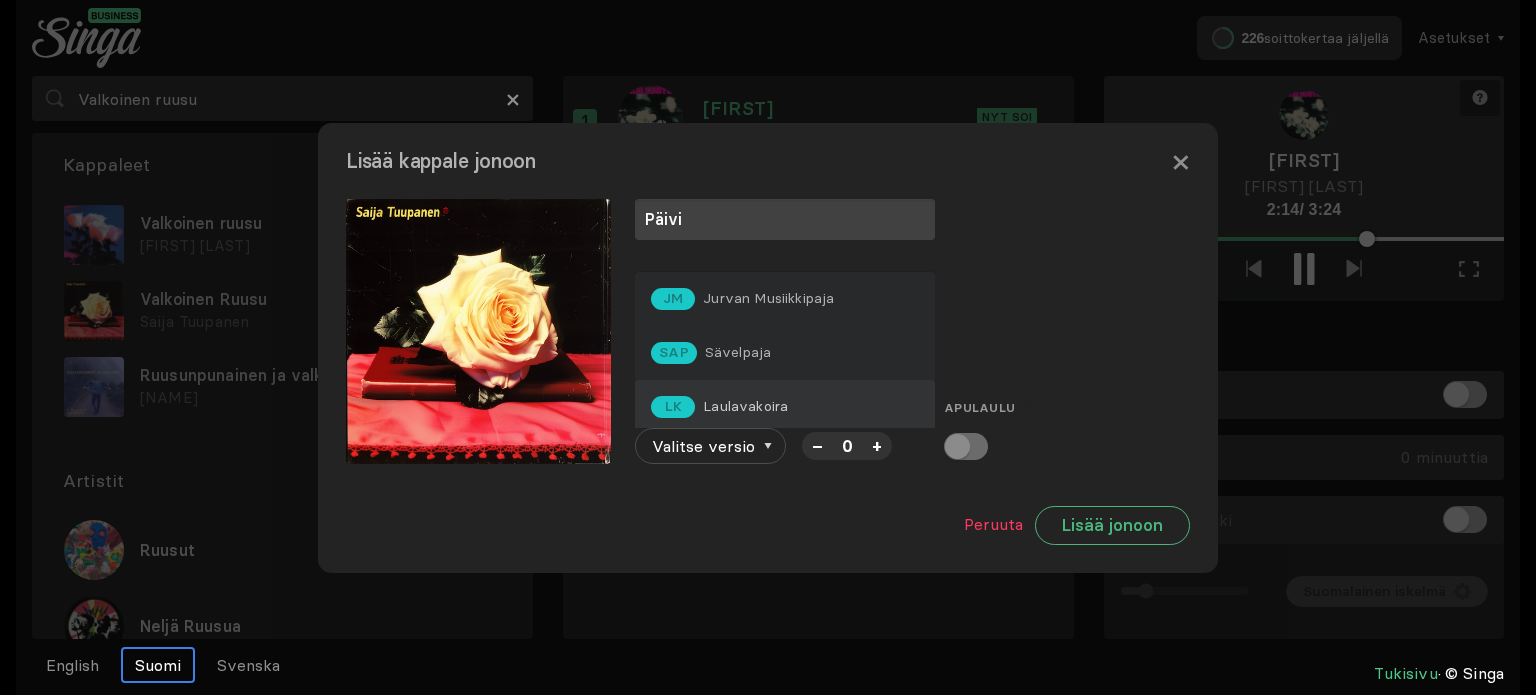 click on "Laulavakoira" at bounding box center (768, 298) 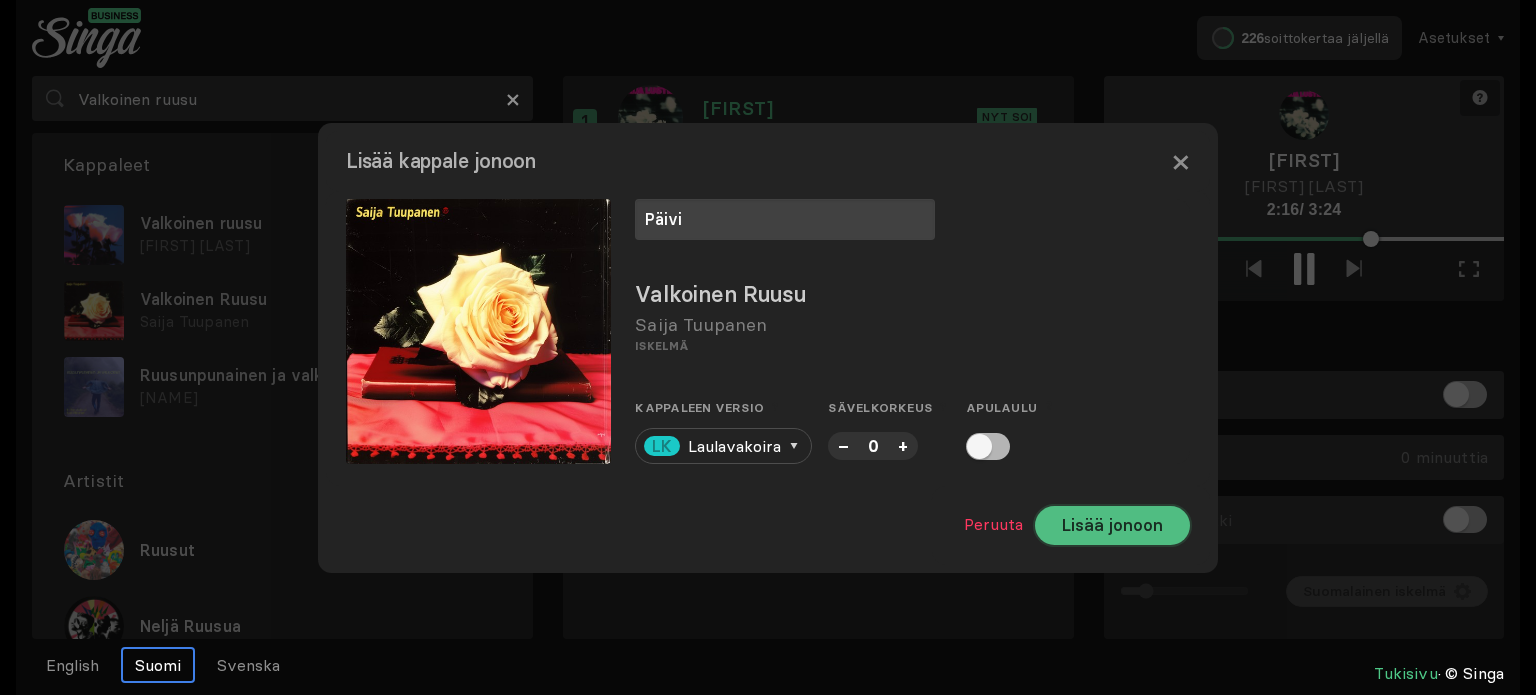 click on "Lisää jonoon" at bounding box center [1112, 525] 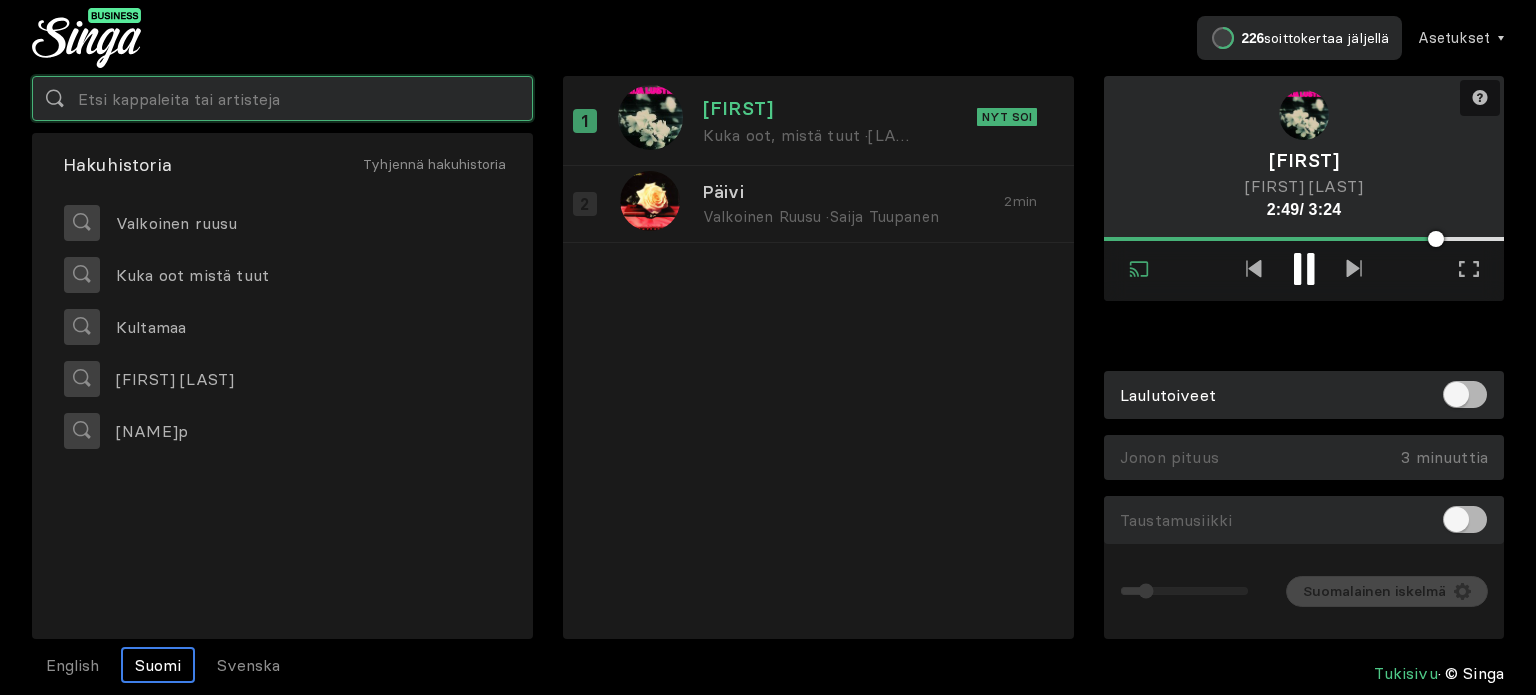 click at bounding box center (282, 98) 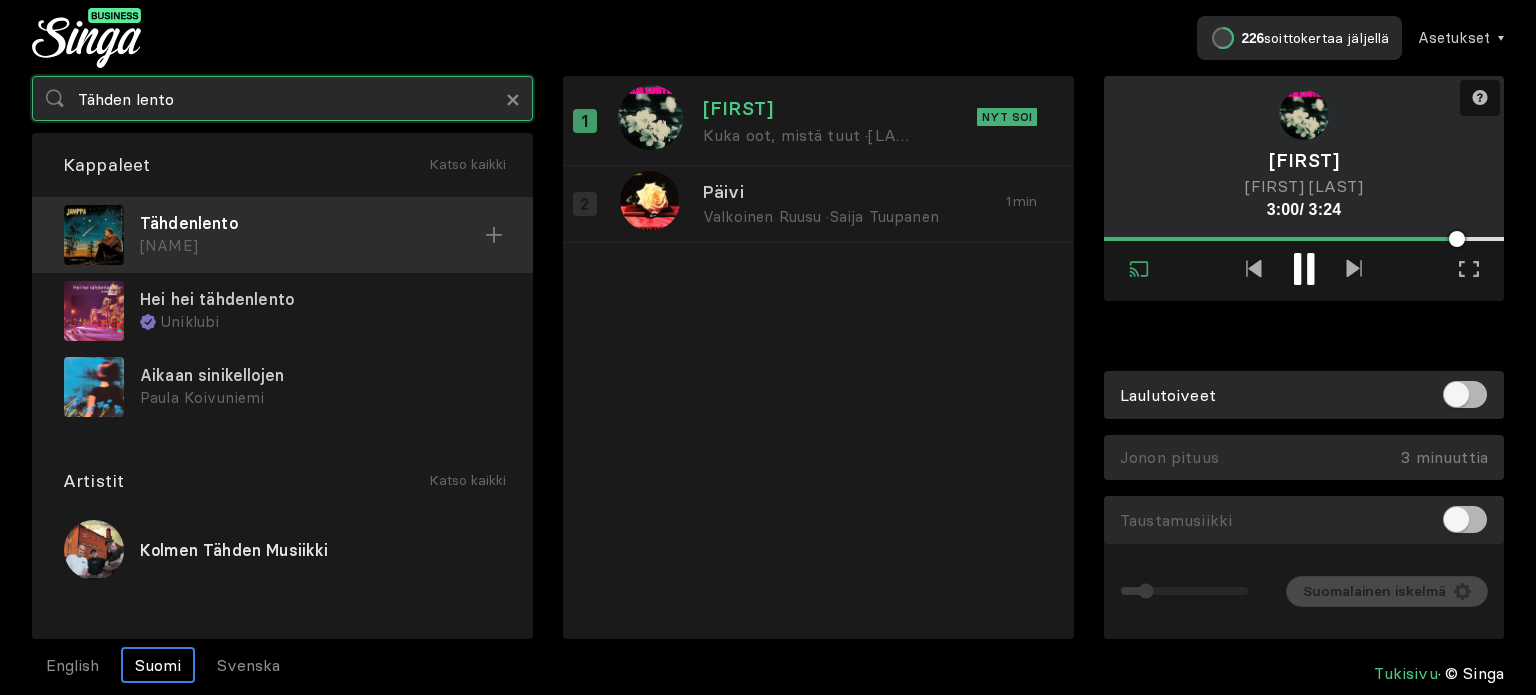 type on "Tähden lento" 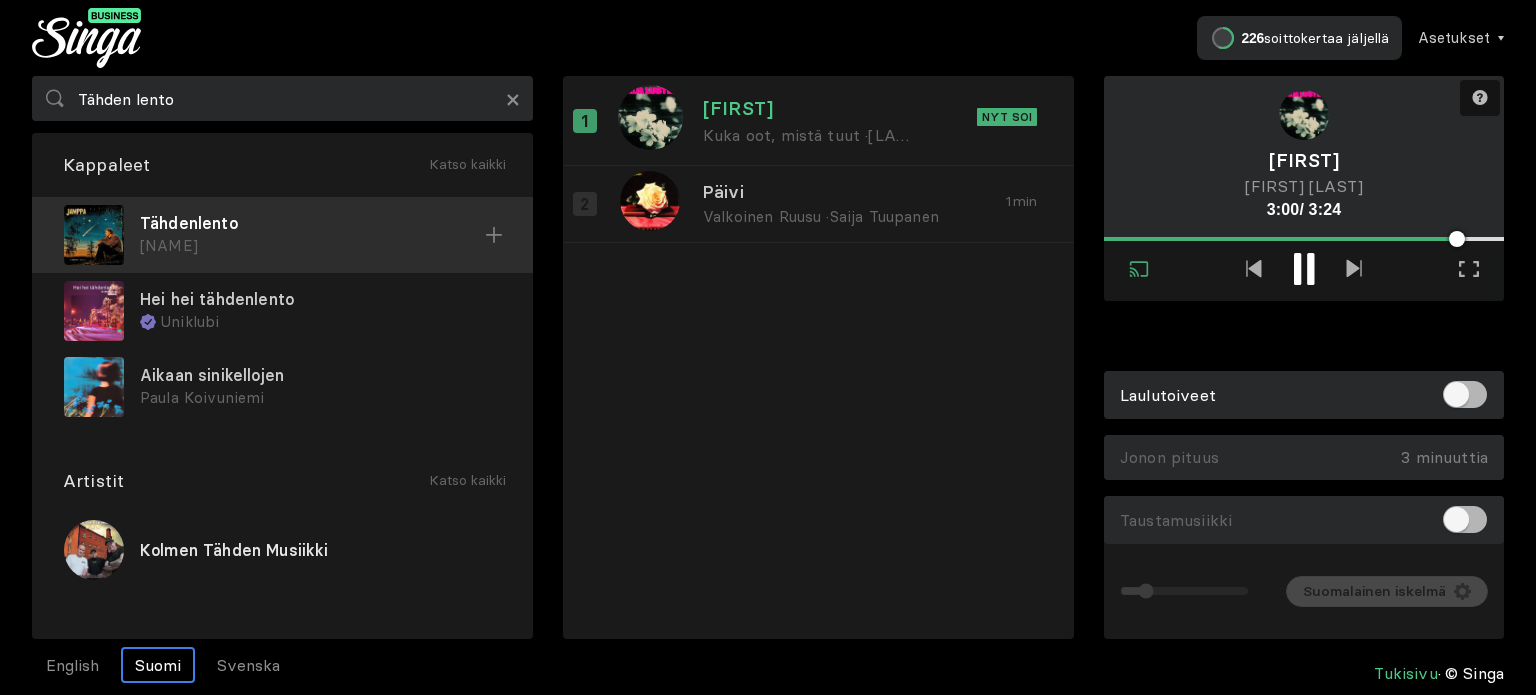click on "[NAME]" at bounding box center [312, 246] 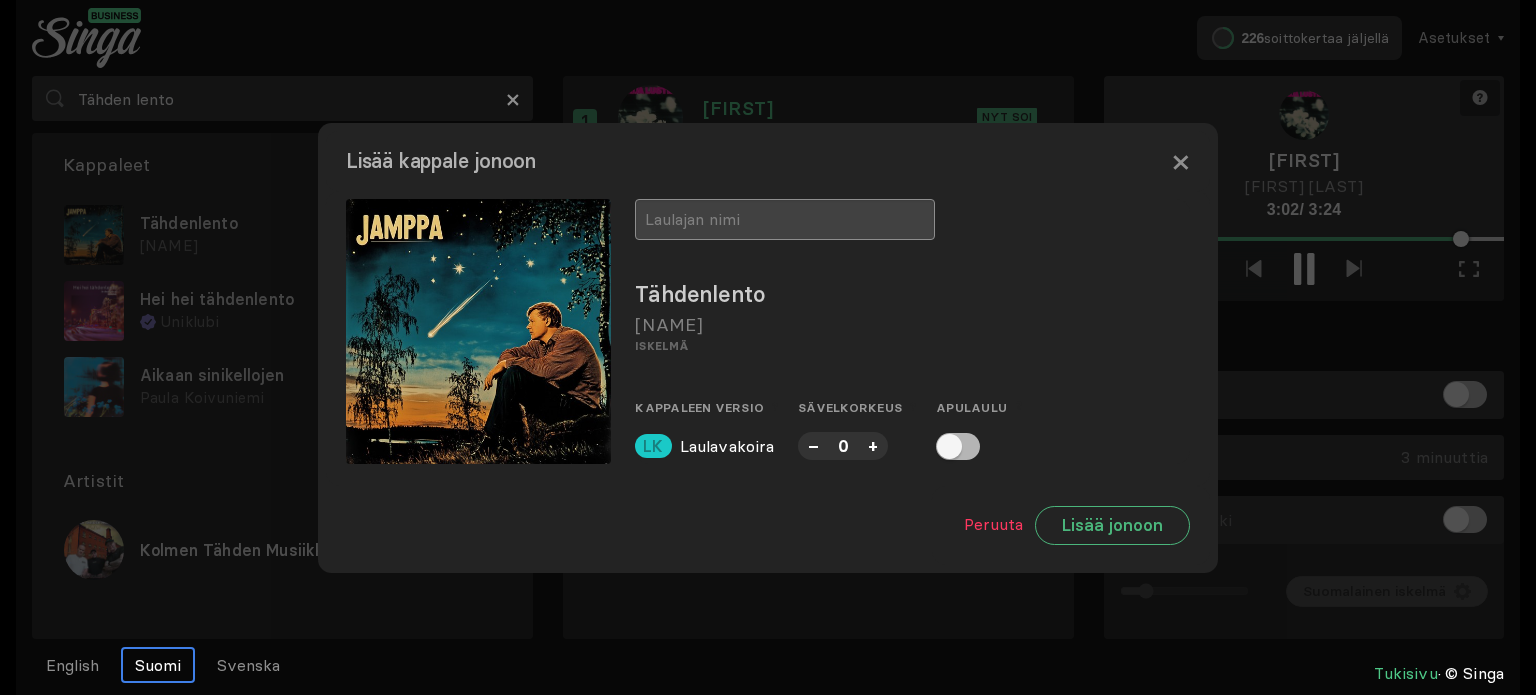 click at bounding box center (785, 219) 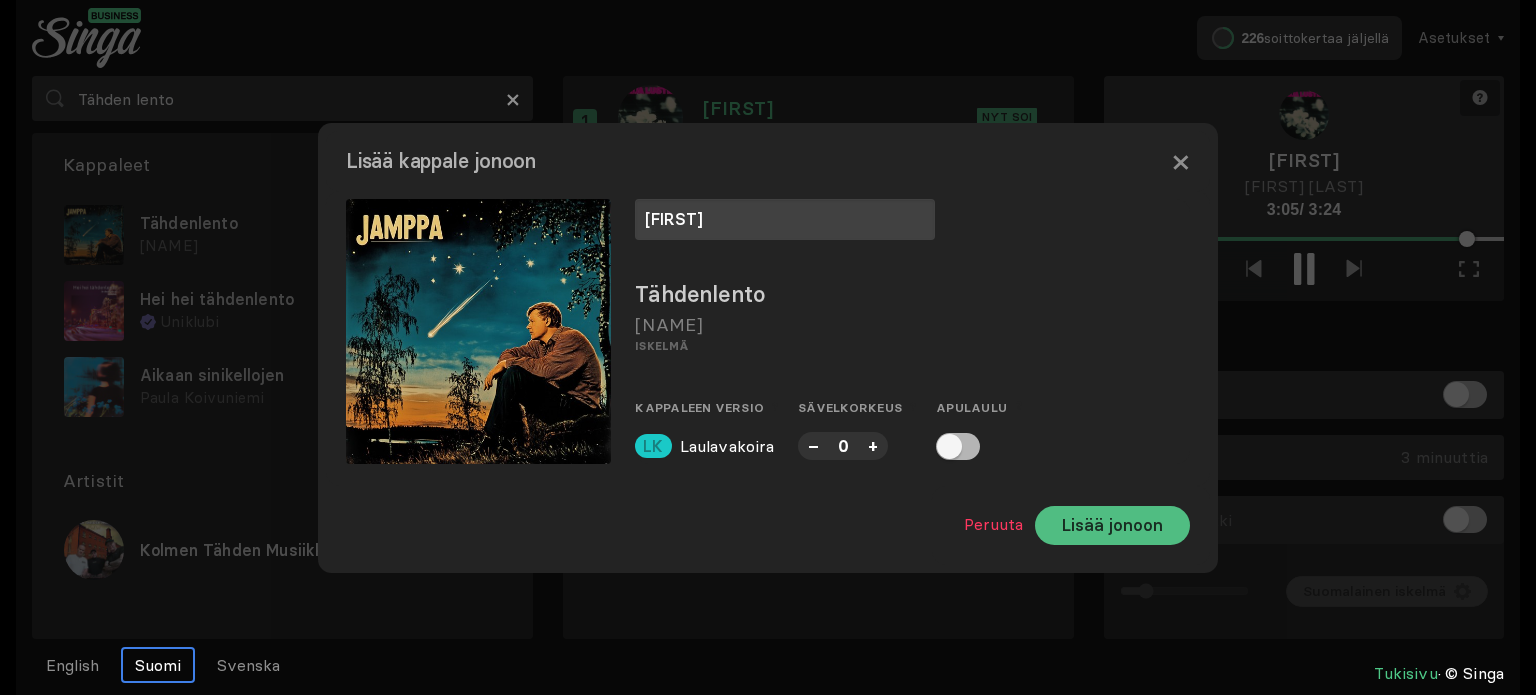 type on "[FIRST]" 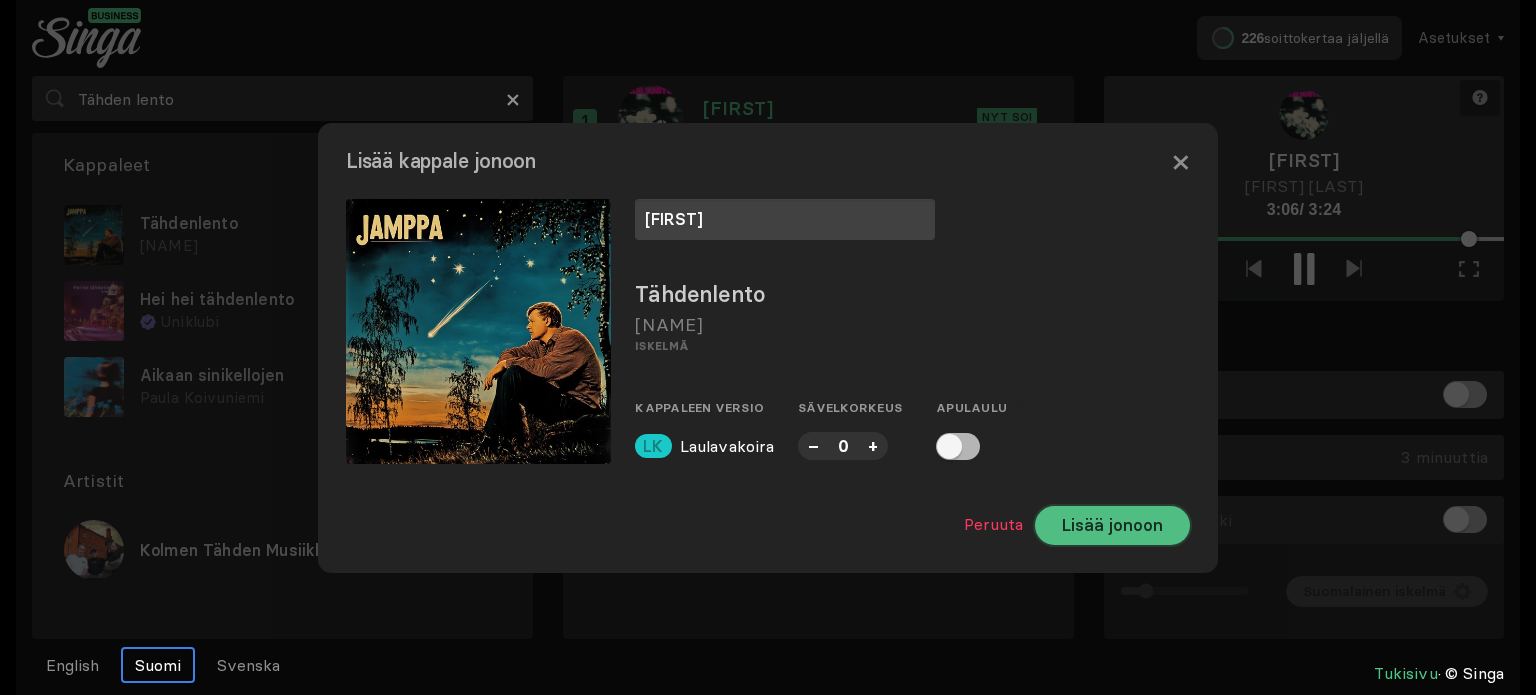 click on "Lisää jonoon" at bounding box center (1112, 525) 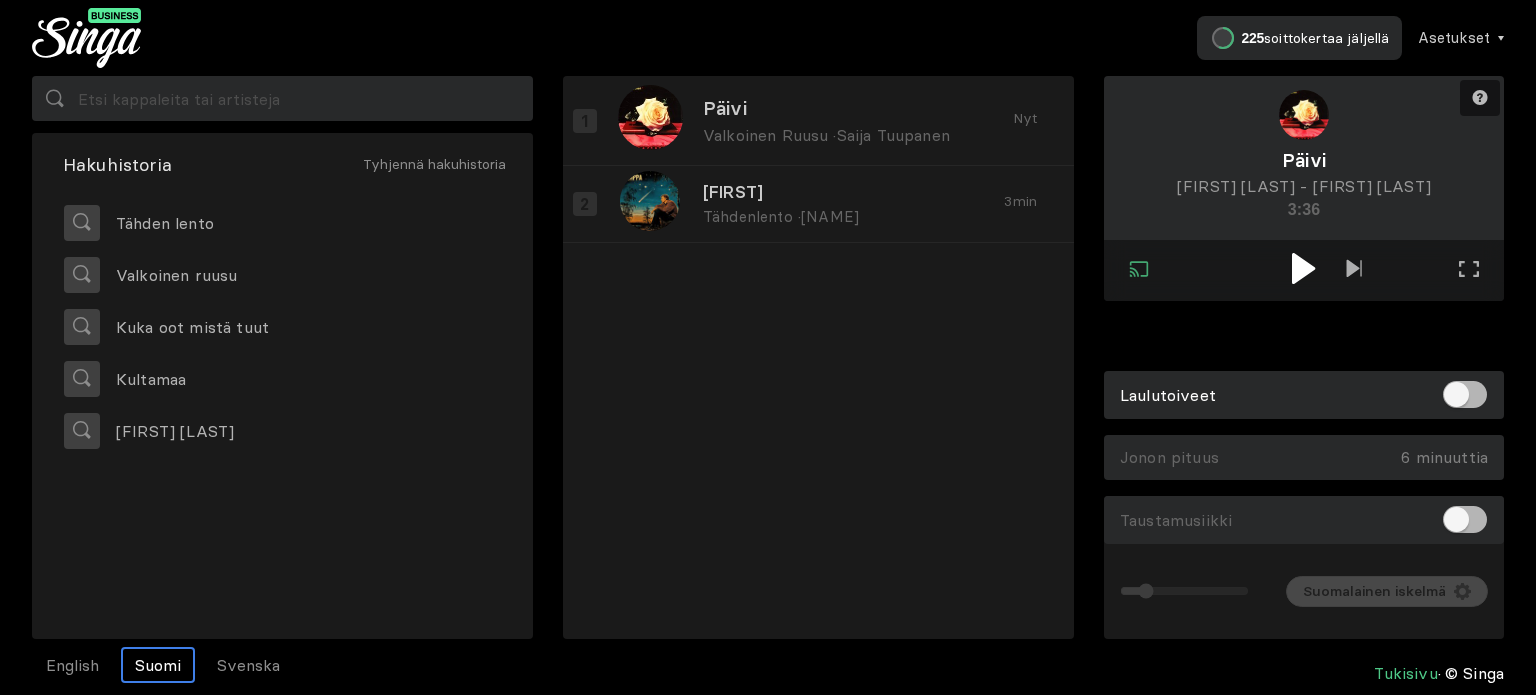 click at bounding box center [1303, 268] 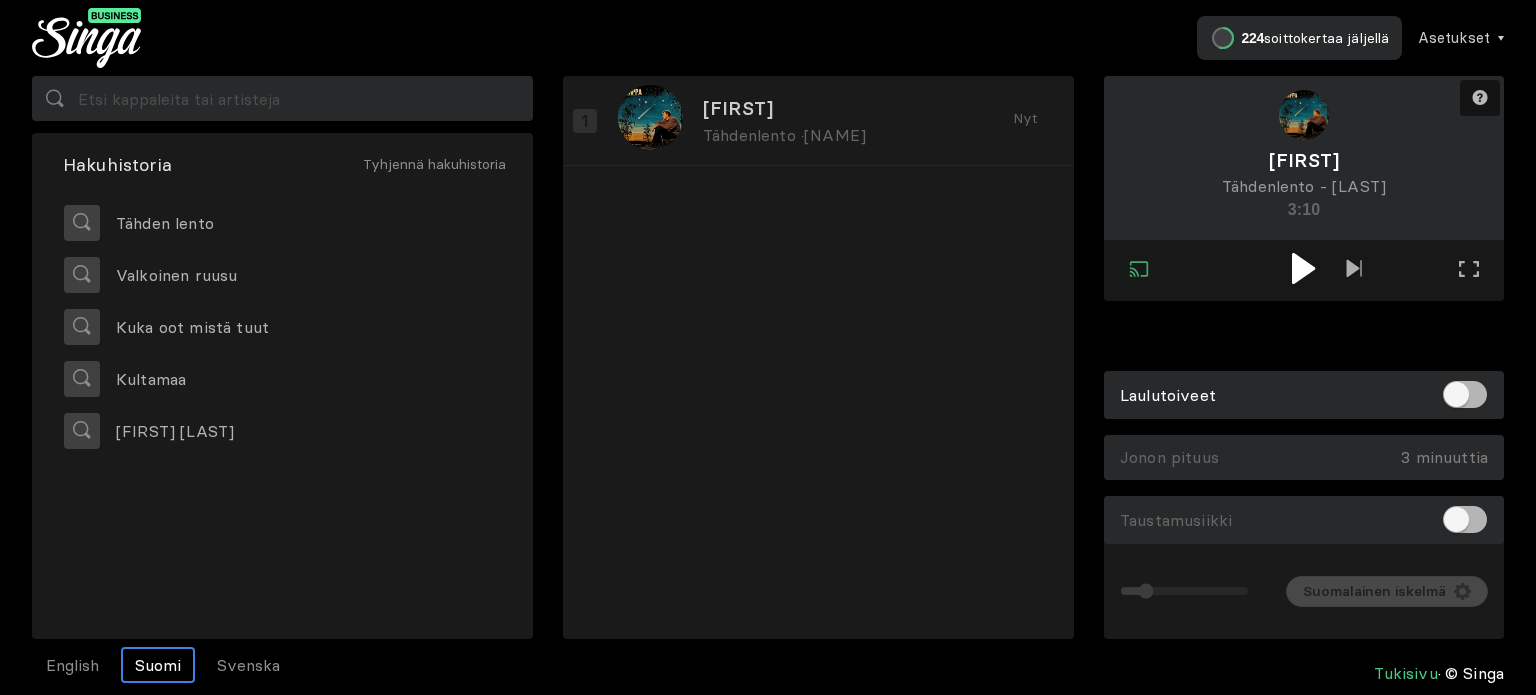 click at bounding box center [1303, 268] 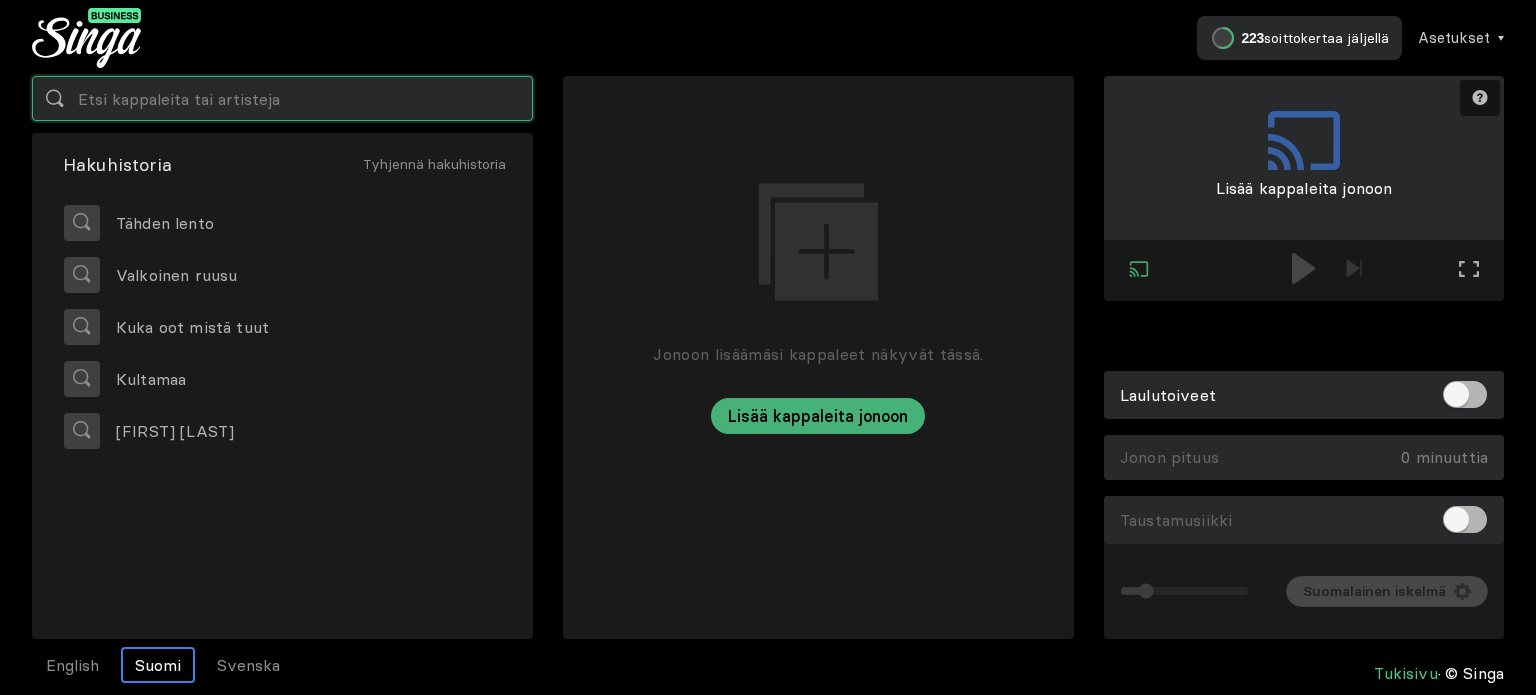 click at bounding box center [282, 98] 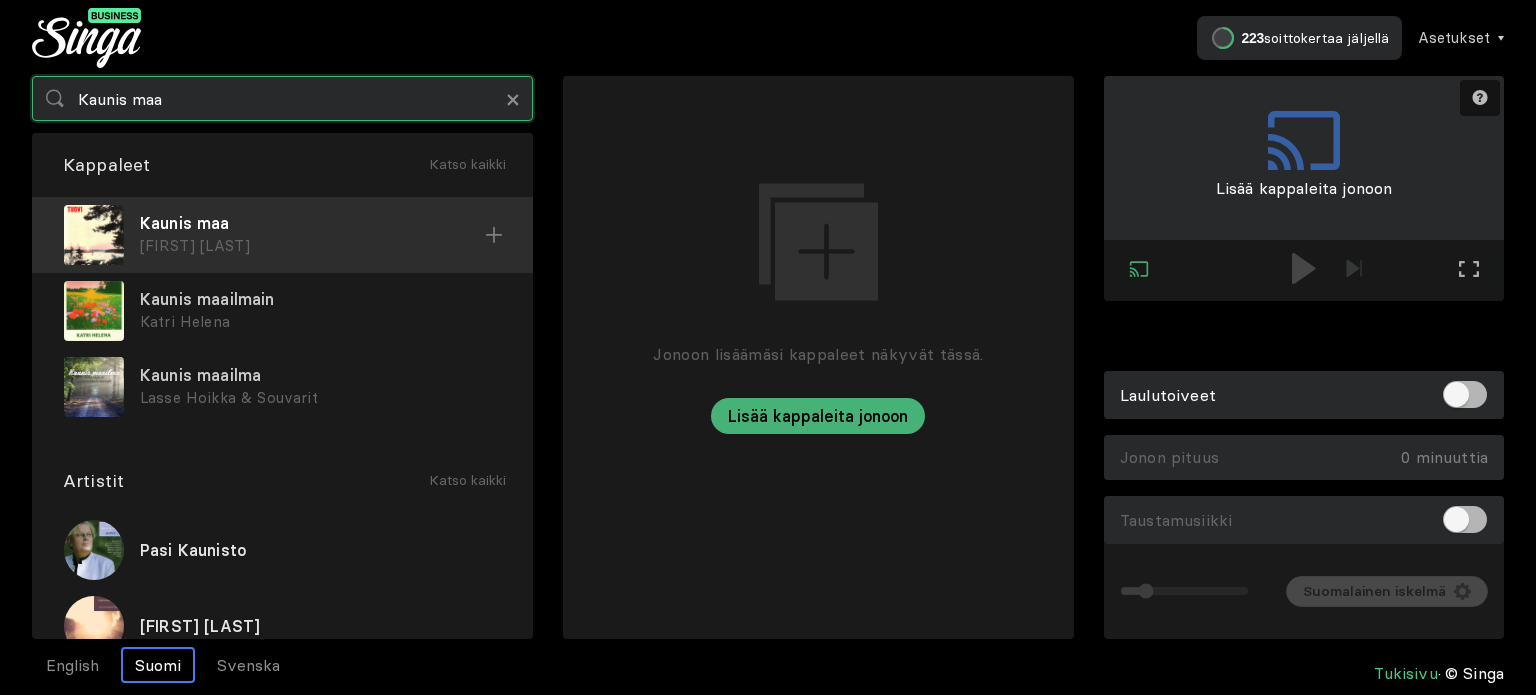 type on "Kaunis maa" 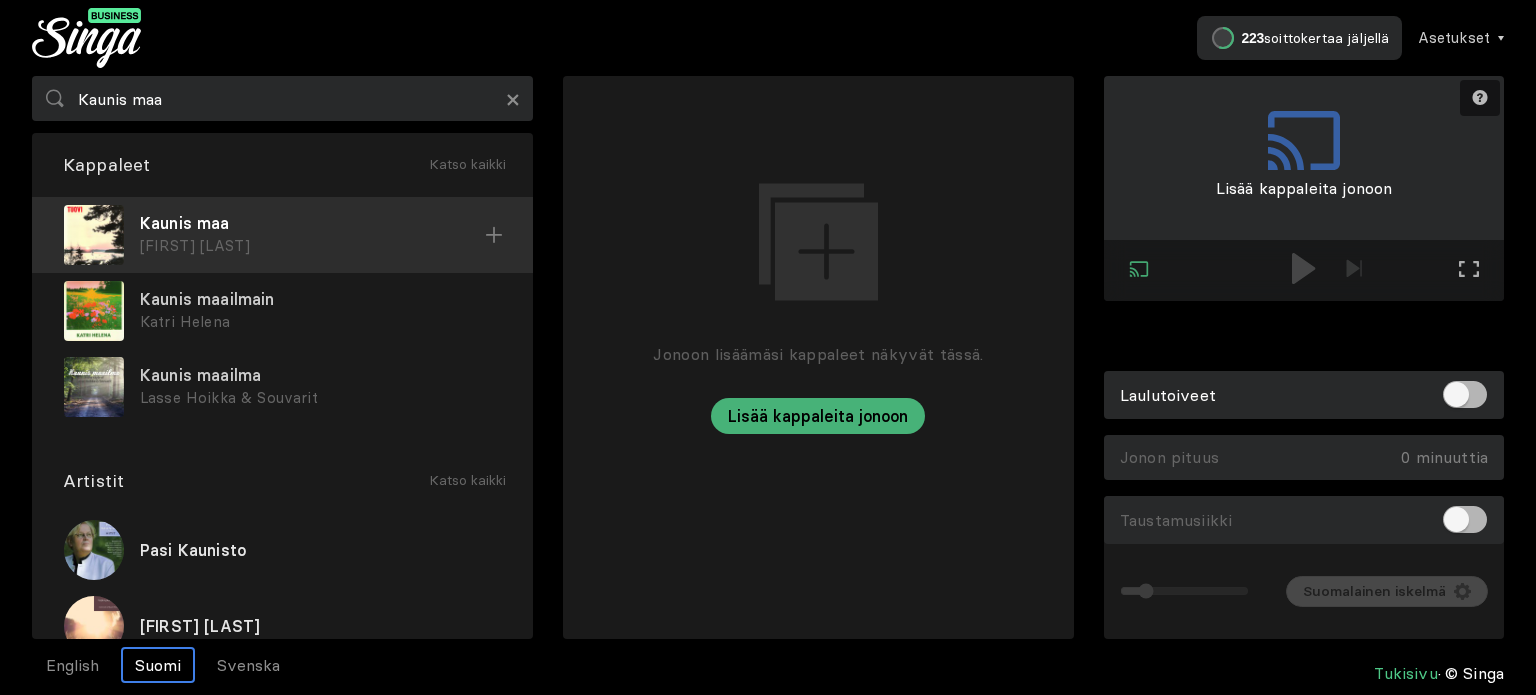 click on "Kaunis maa" at bounding box center [312, 223] 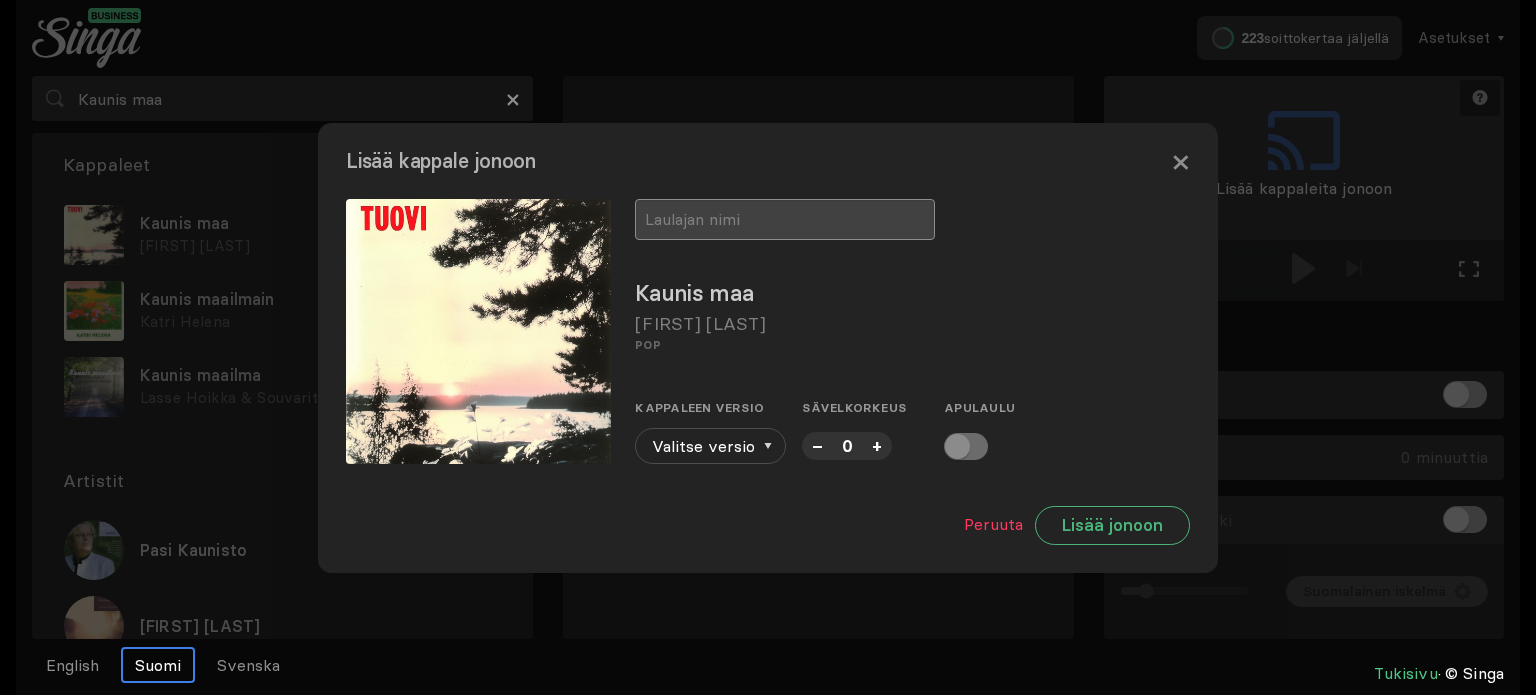 click at bounding box center (785, 219) 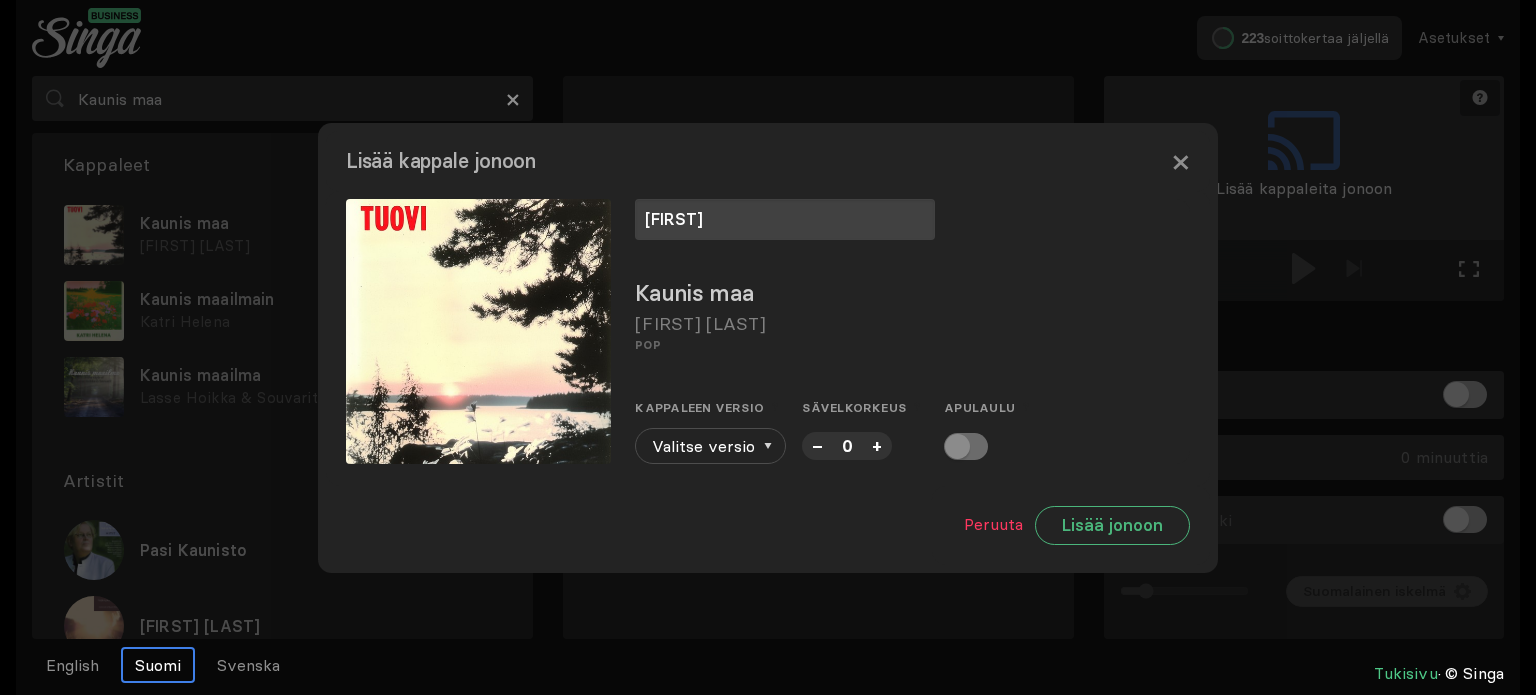 type on "[FIRST]" 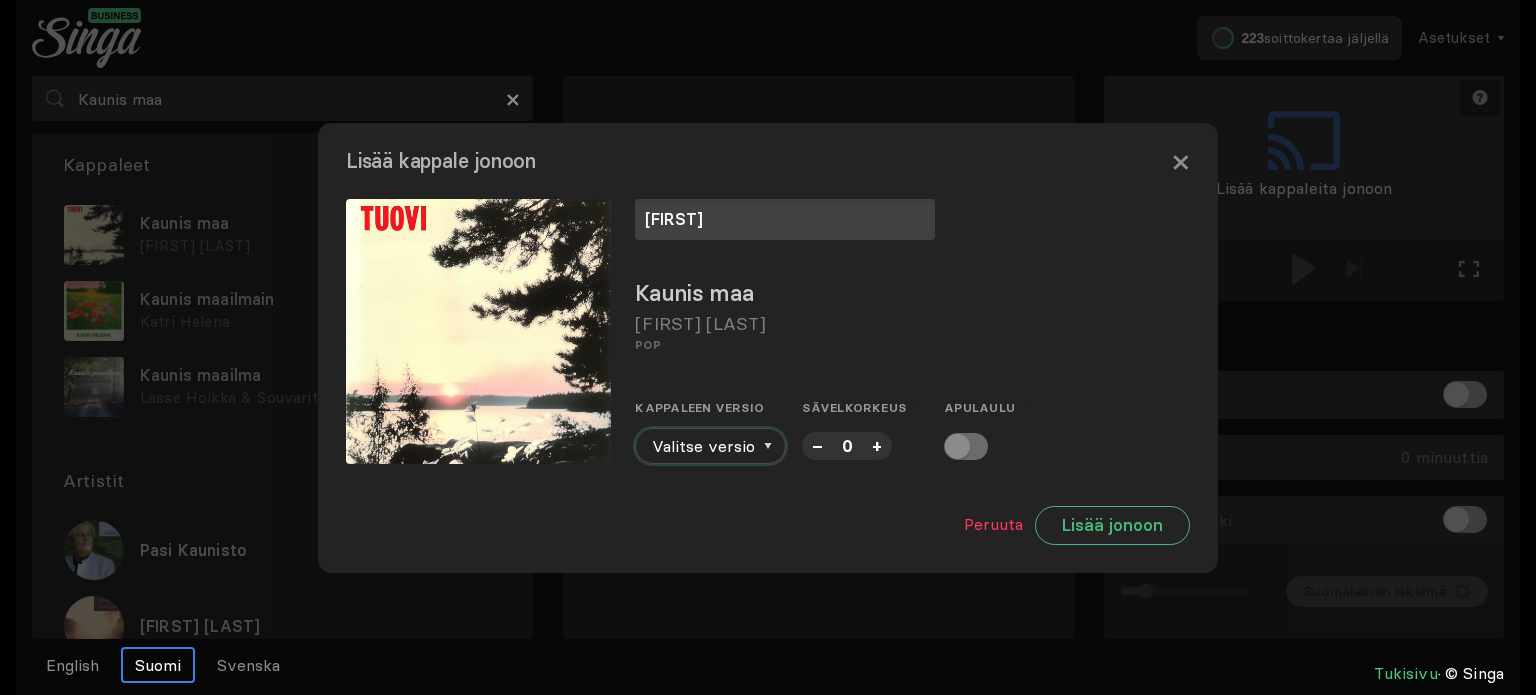 click on "Valitse versio" at bounding box center (710, 446) 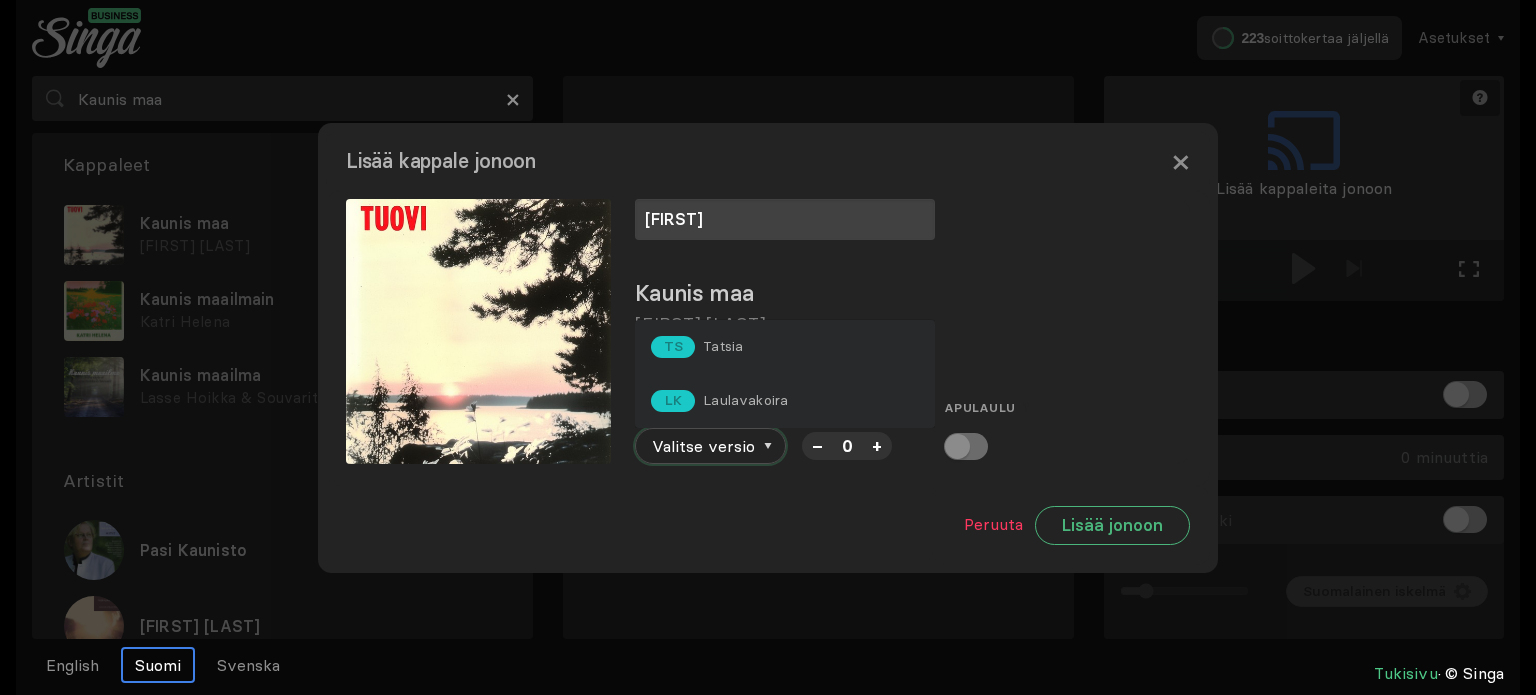 click on "Valitse versio" at bounding box center [710, 446] 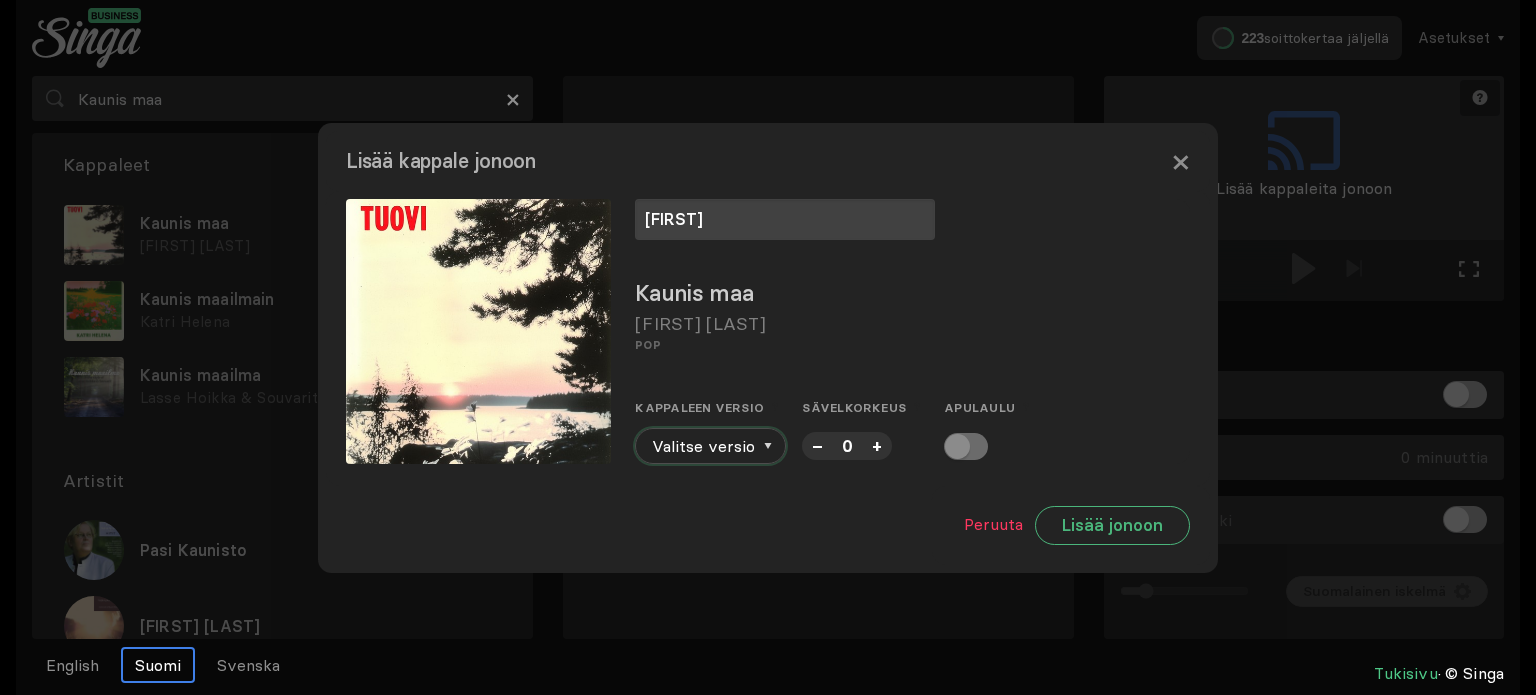 click on "Valitse versio" at bounding box center [710, 446] 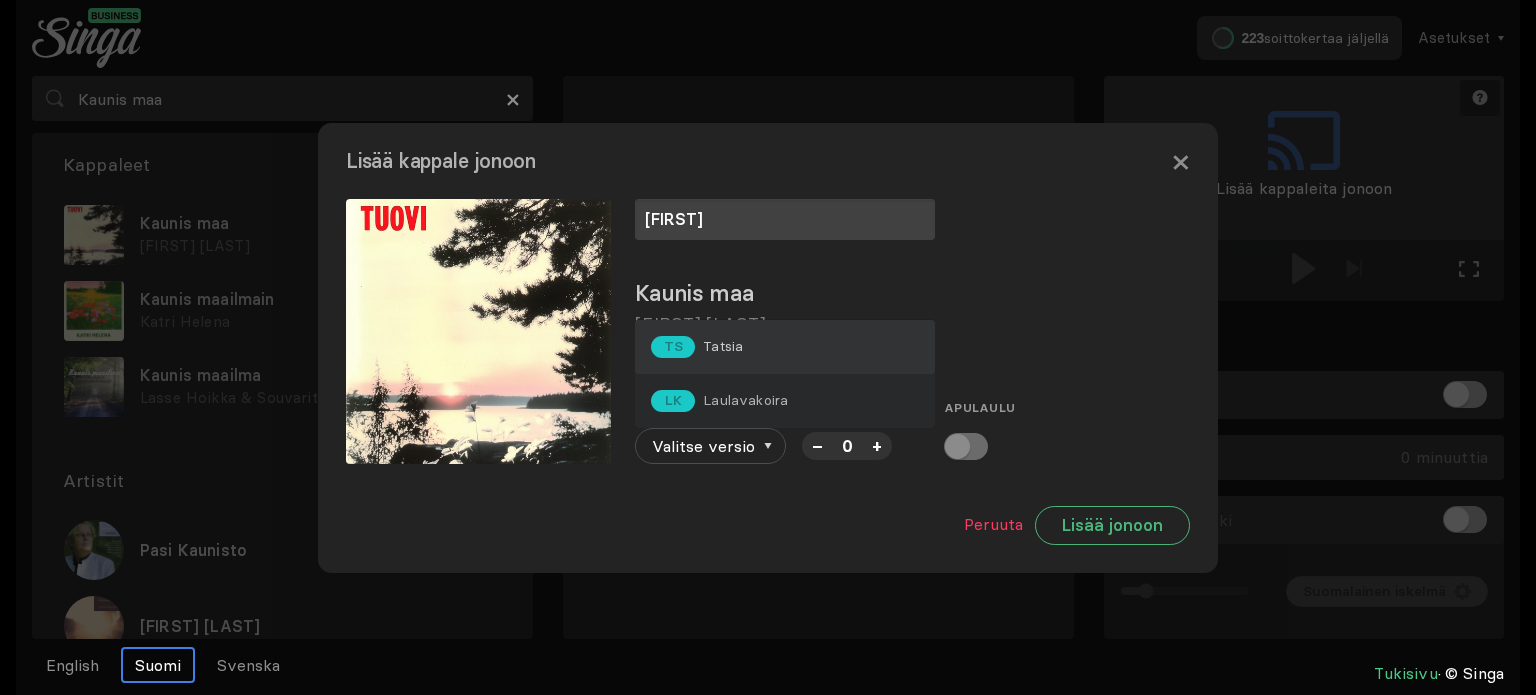 click on "Tatsia" at bounding box center (723, 346) 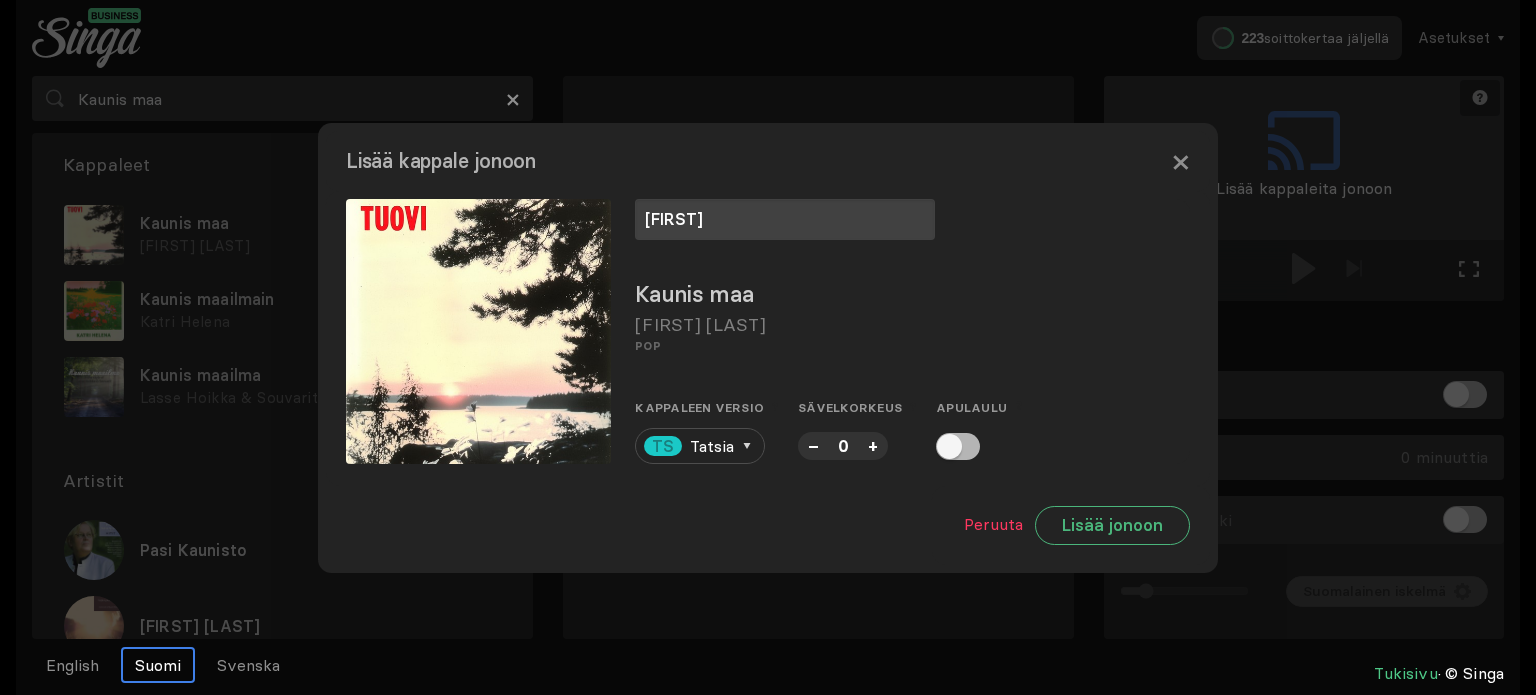 click on "–" at bounding box center (813, 445) 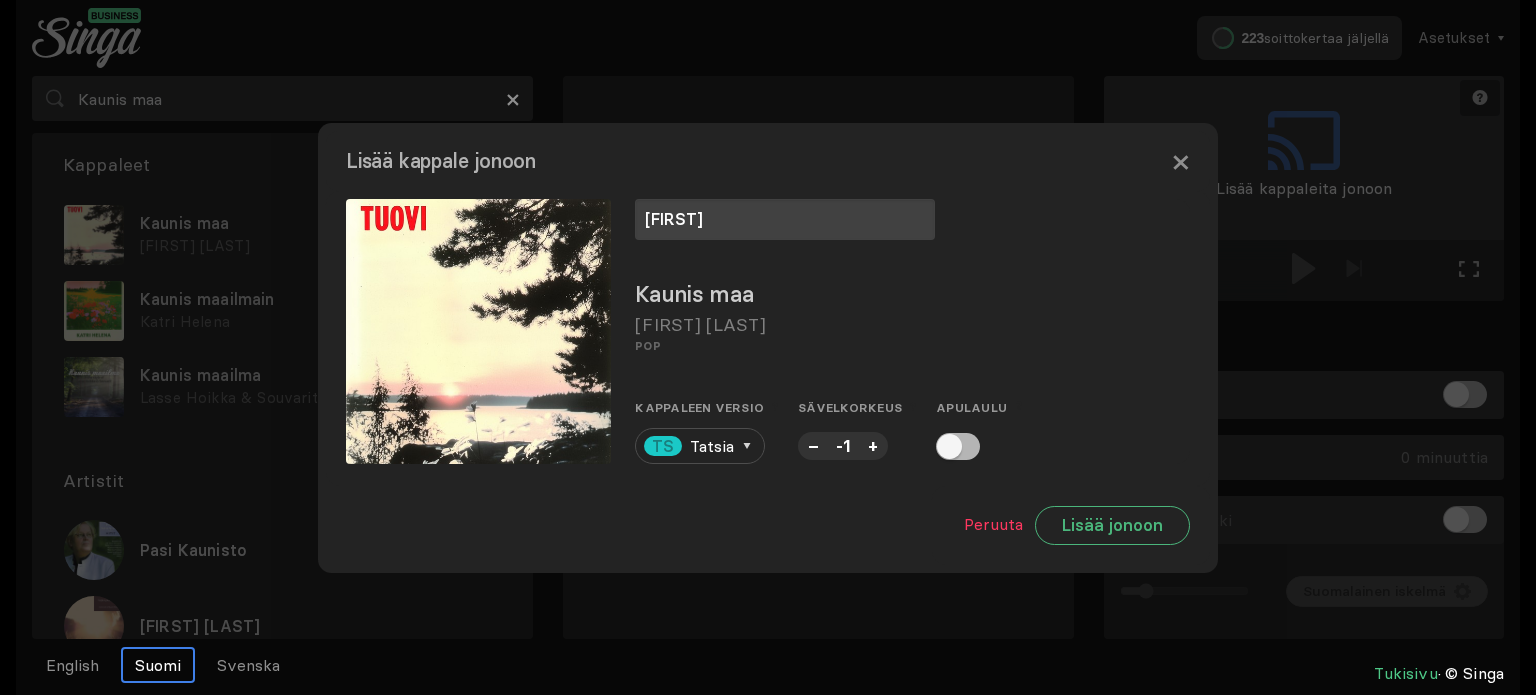 click on "–" at bounding box center [813, 445] 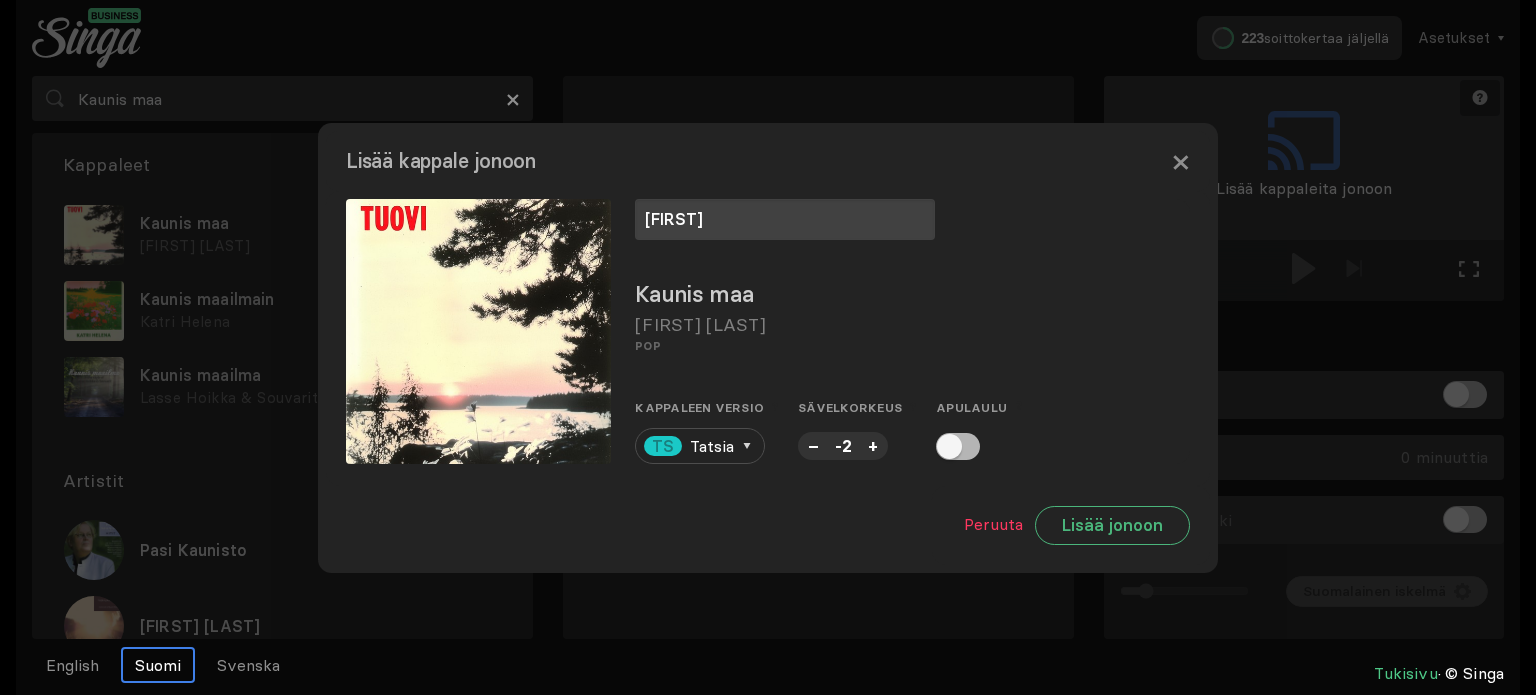 click on "–" at bounding box center (813, 445) 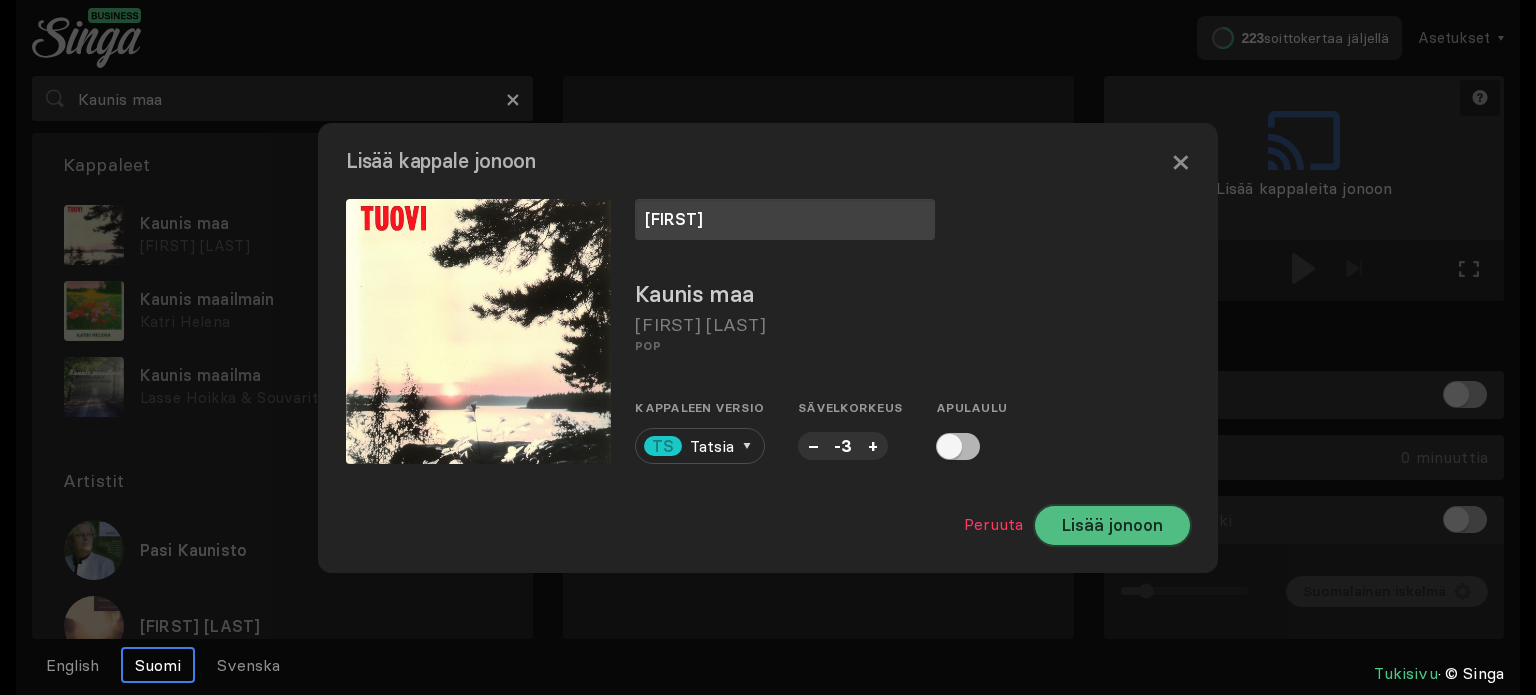 click on "Lisää jonoon" at bounding box center (1112, 525) 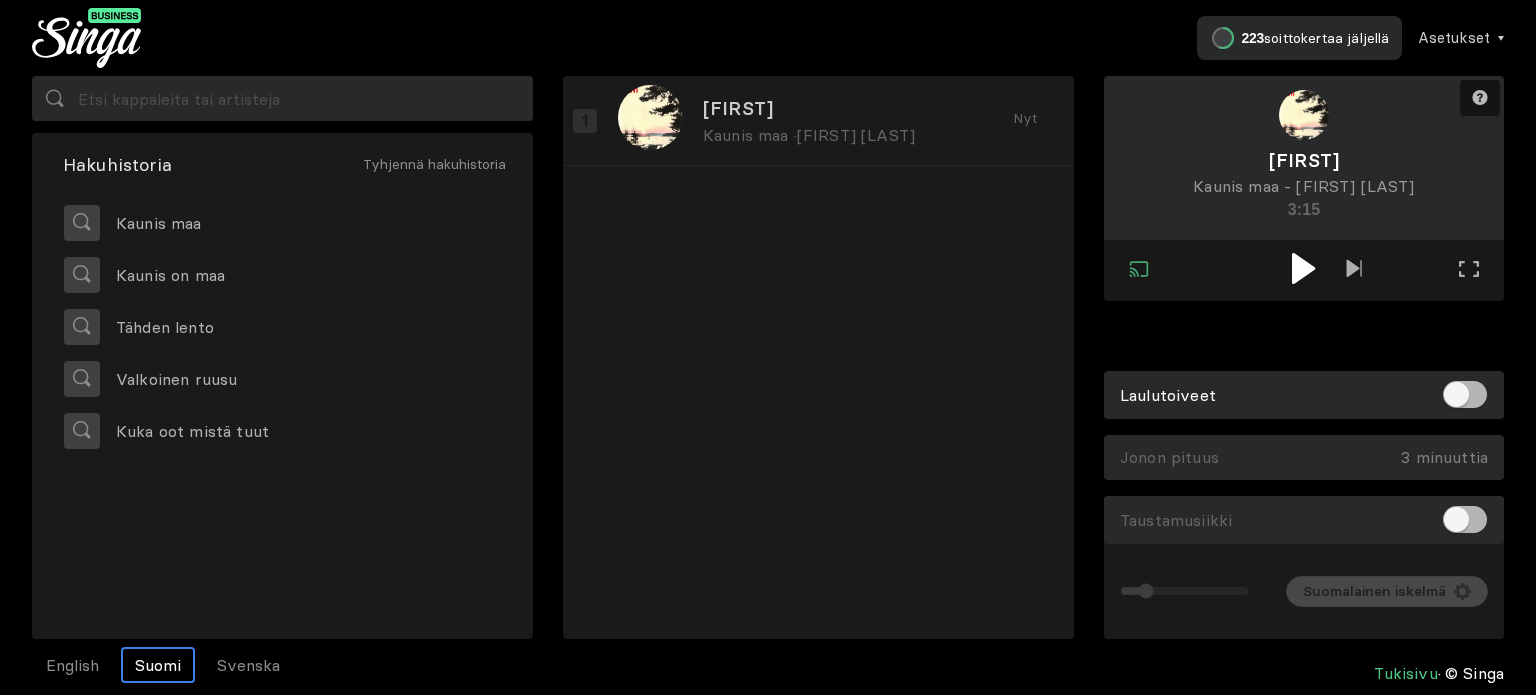 click at bounding box center [1304, 268] 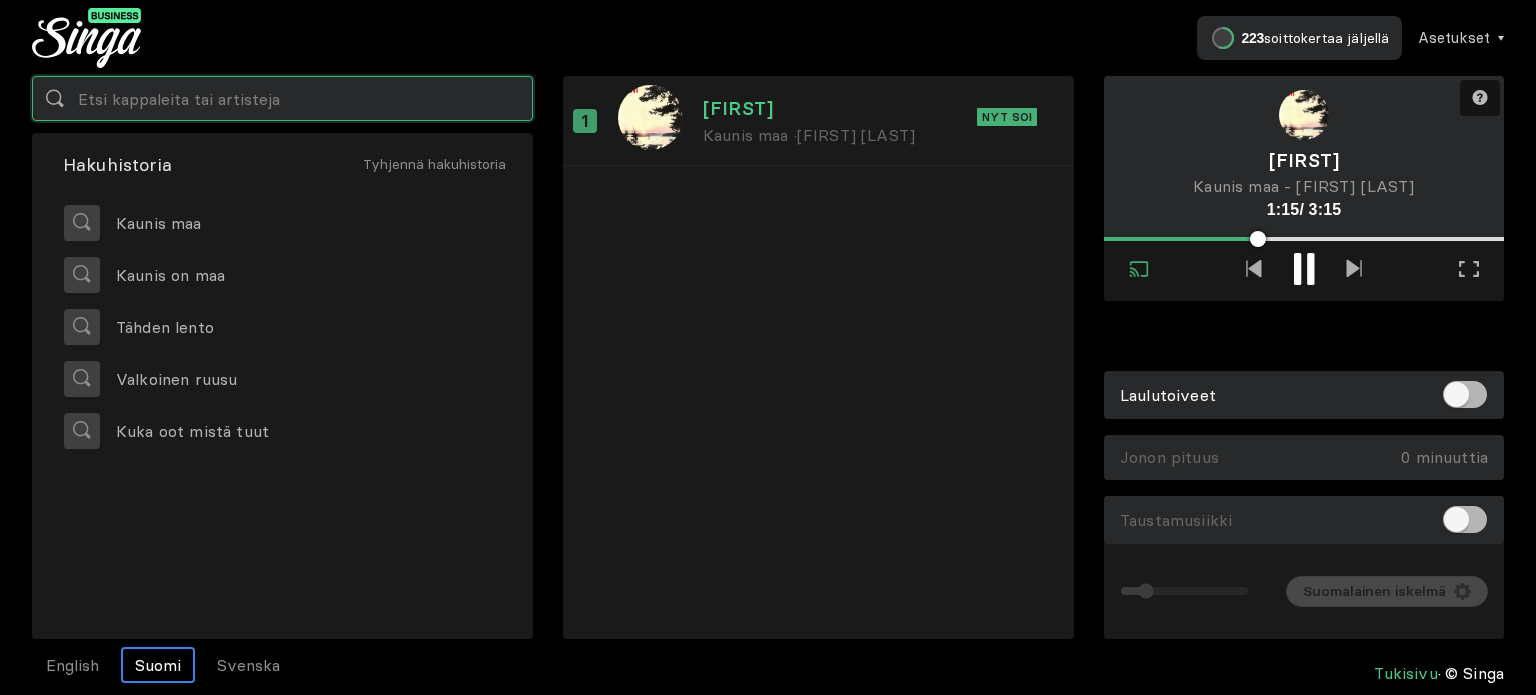 click at bounding box center [282, 98] 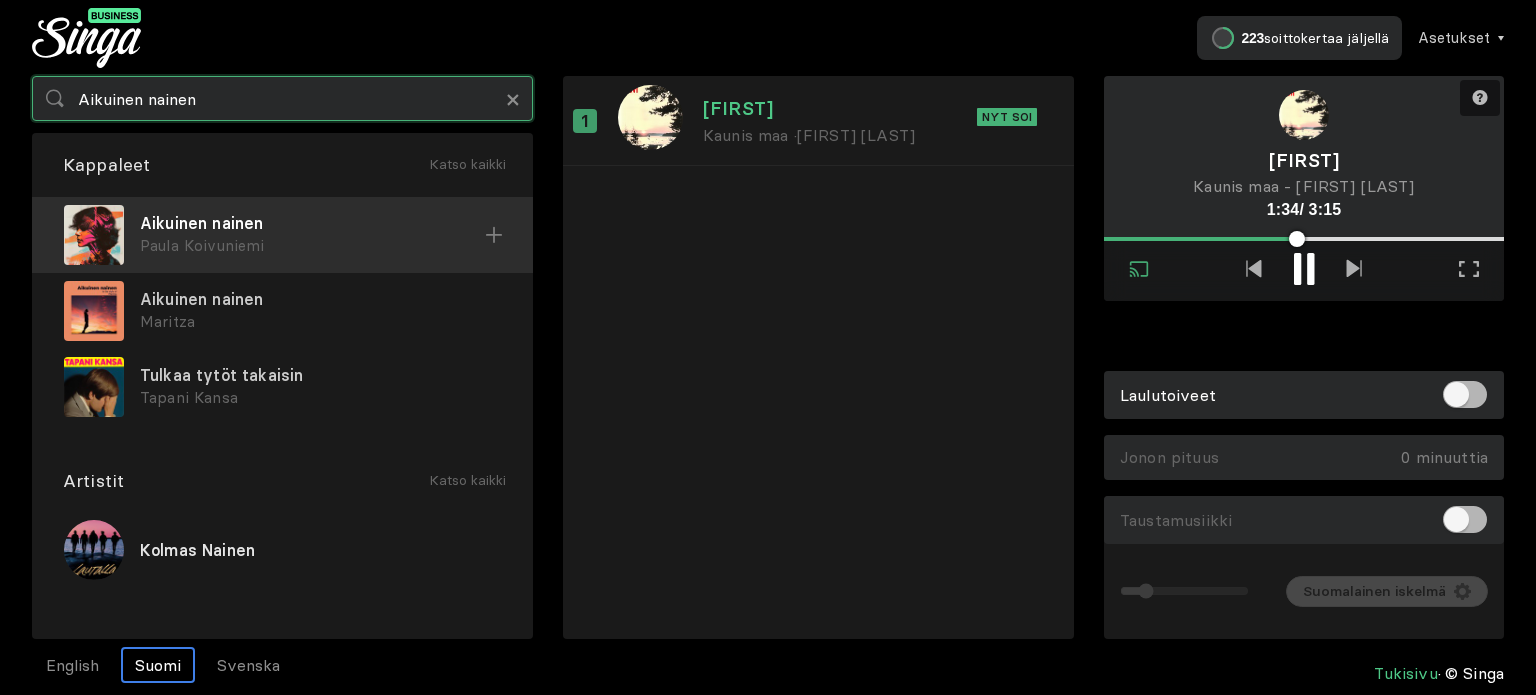 type on "Aikuinen nainen" 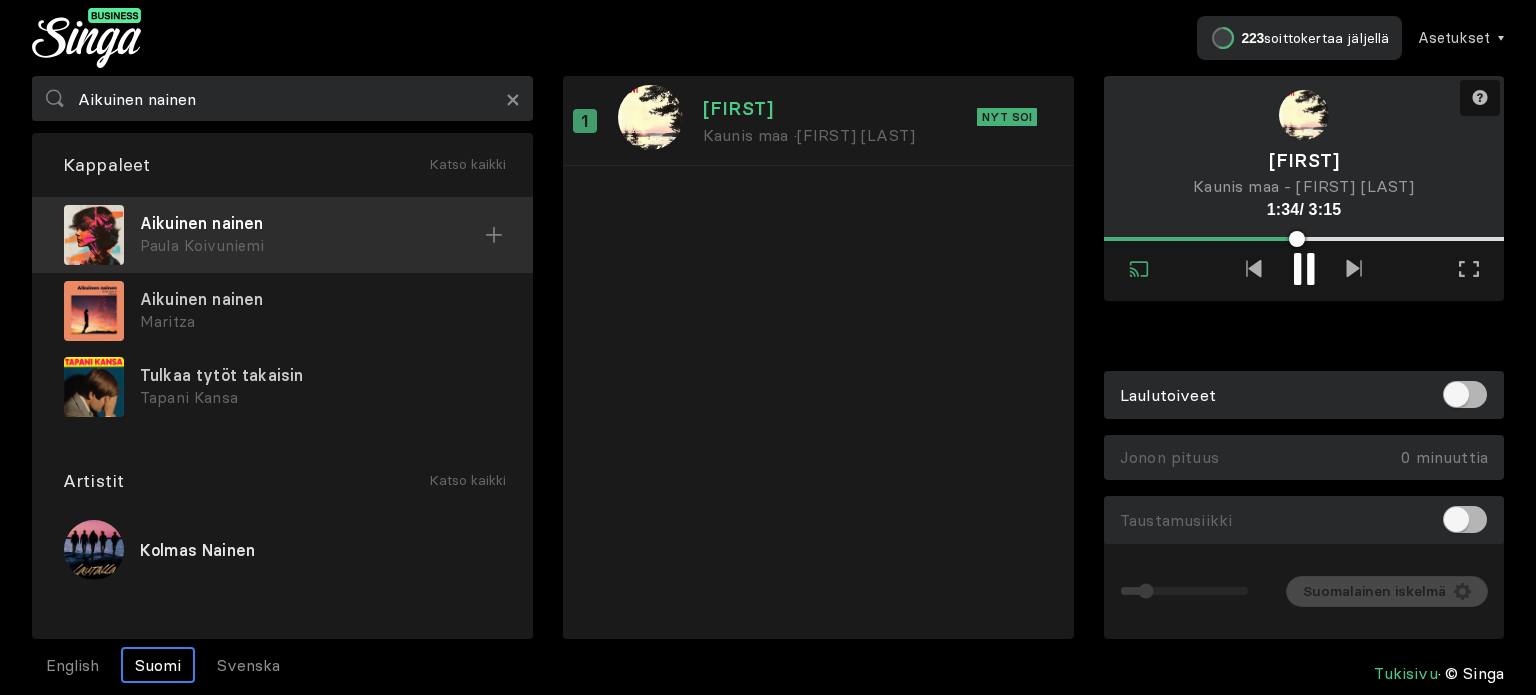click on "Aikuinen nainen" at bounding box center [312, 223] 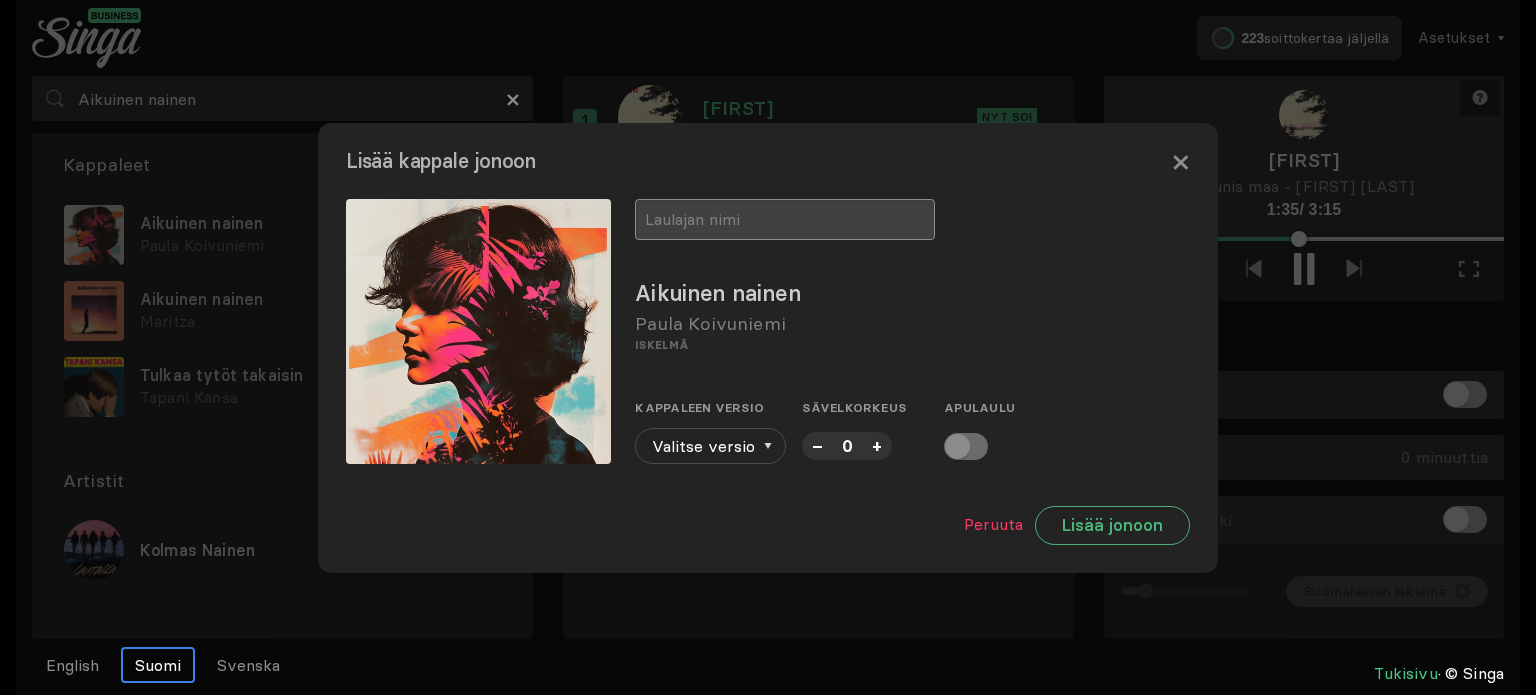 click at bounding box center [785, 219] 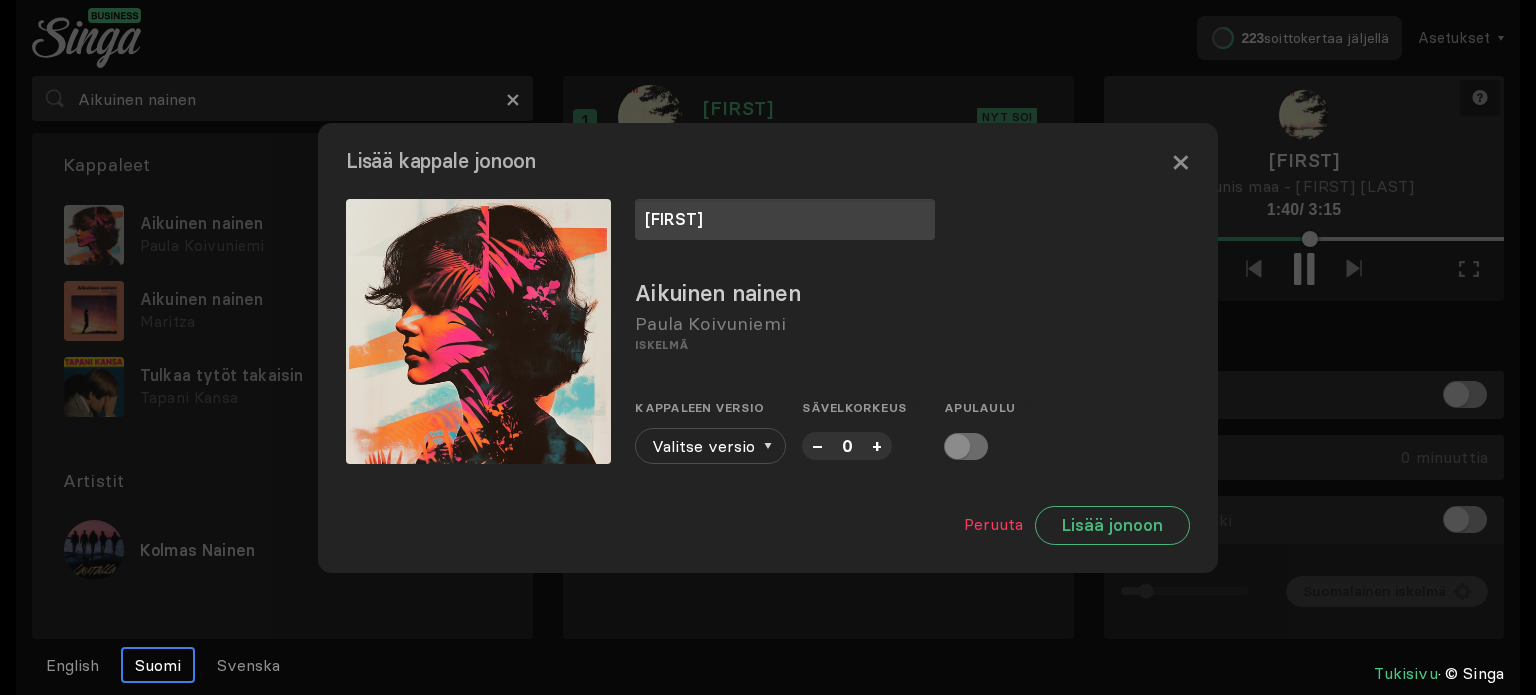 type on "[FIRST]" 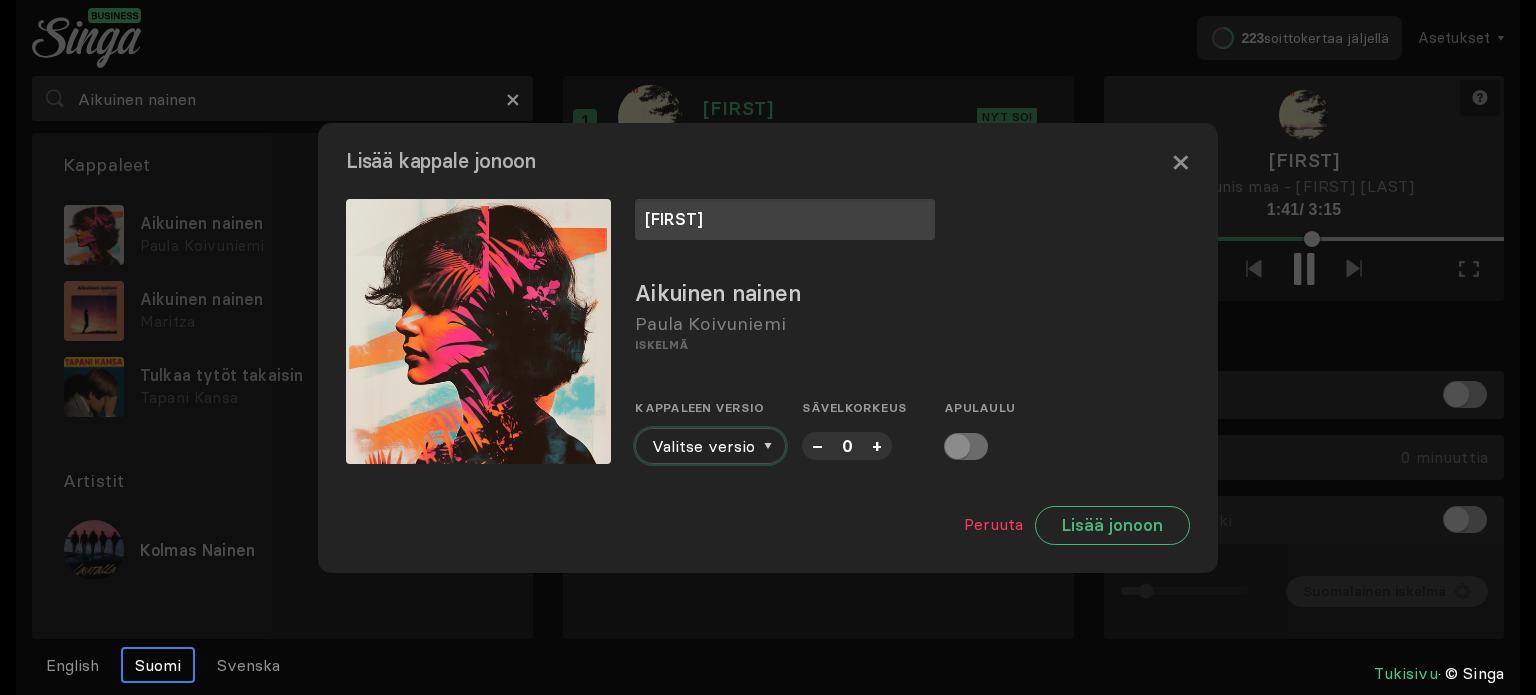 click at bounding box center [768, 446] 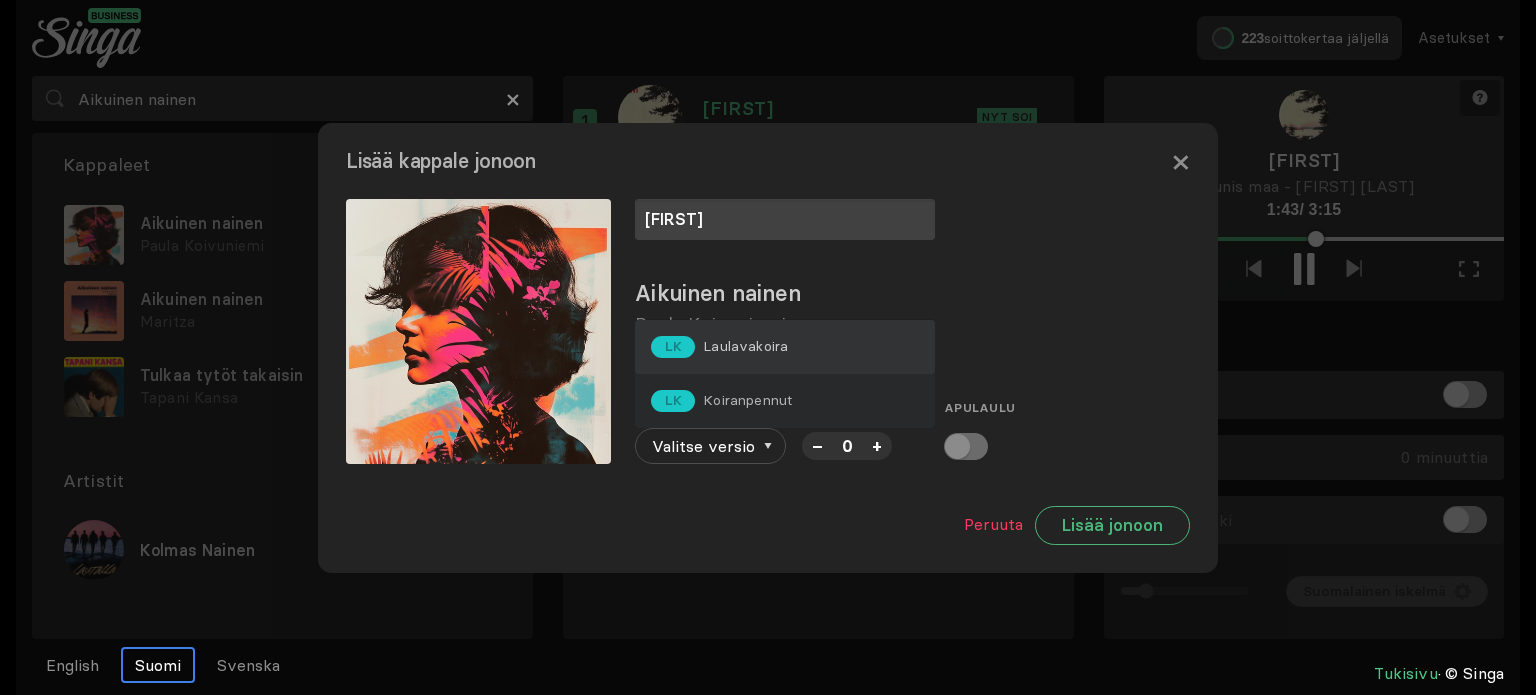 click on "Laulavakoira" at bounding box center [745, 346] 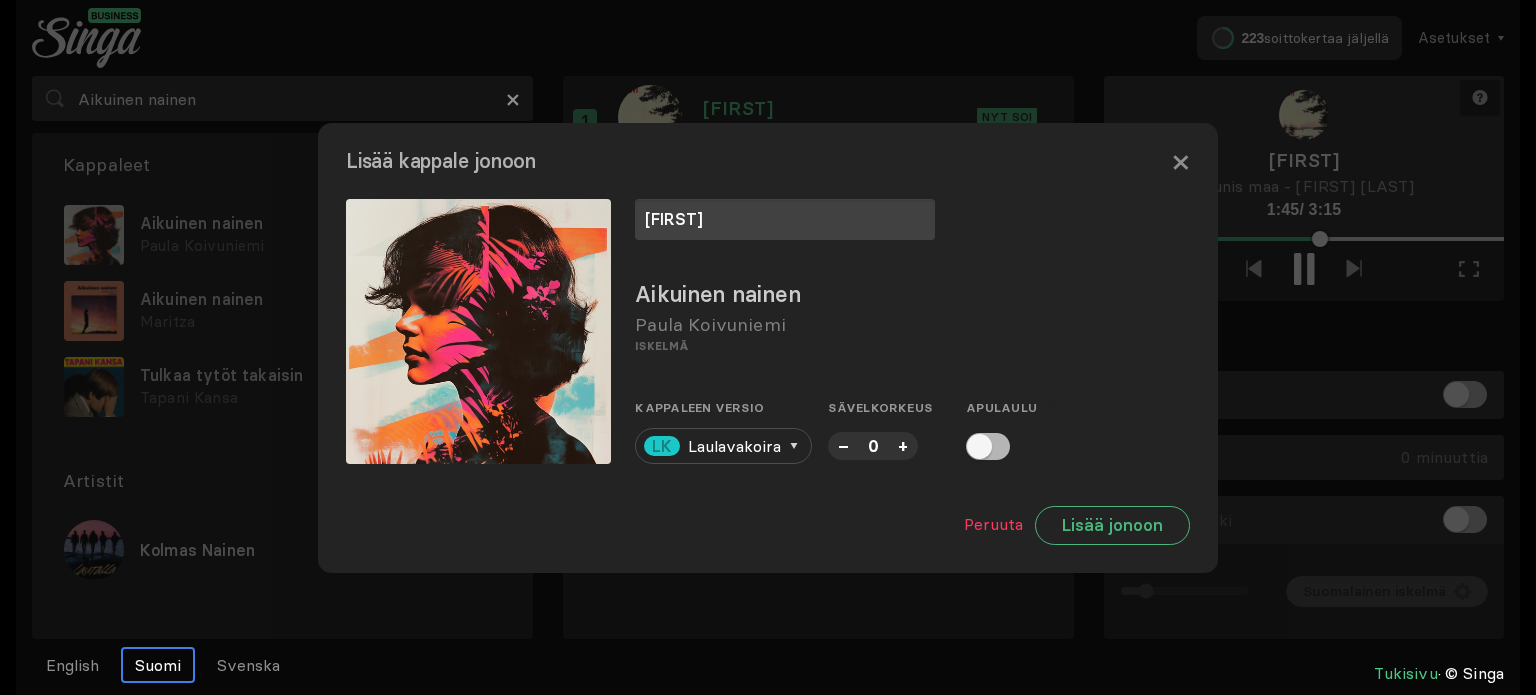 click on "–" at bounding box center (843, 445) 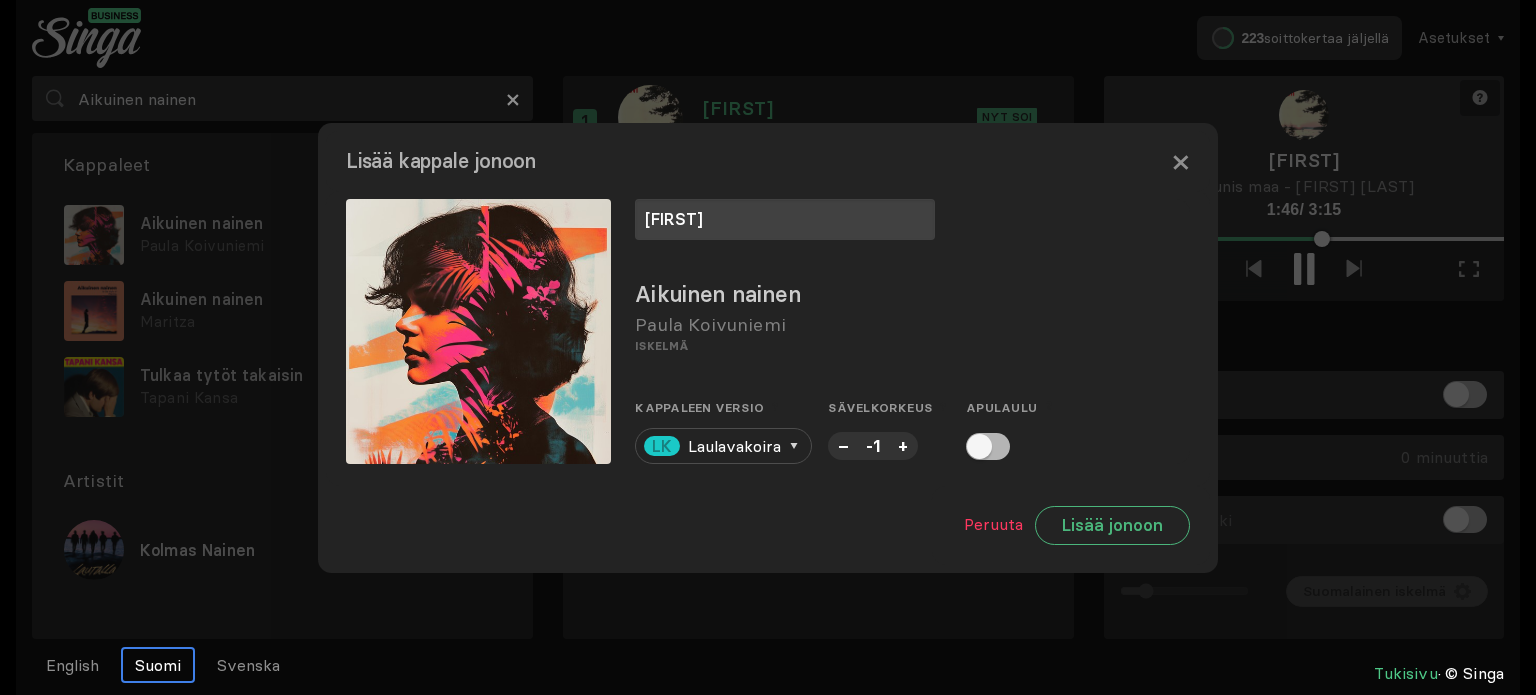 click on "–" at bounding box center [843, 445] 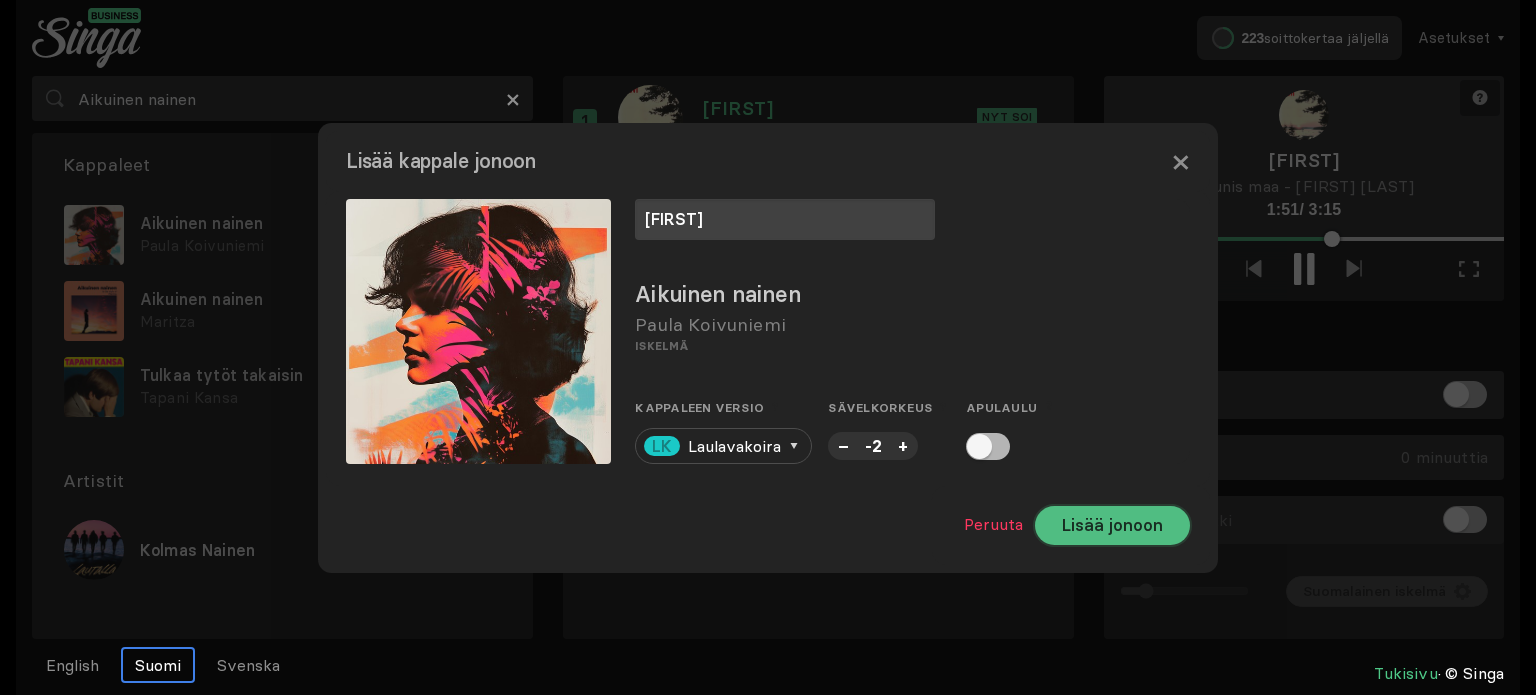 click on "Lisää jonoon" at bounding box center [1112, 525] 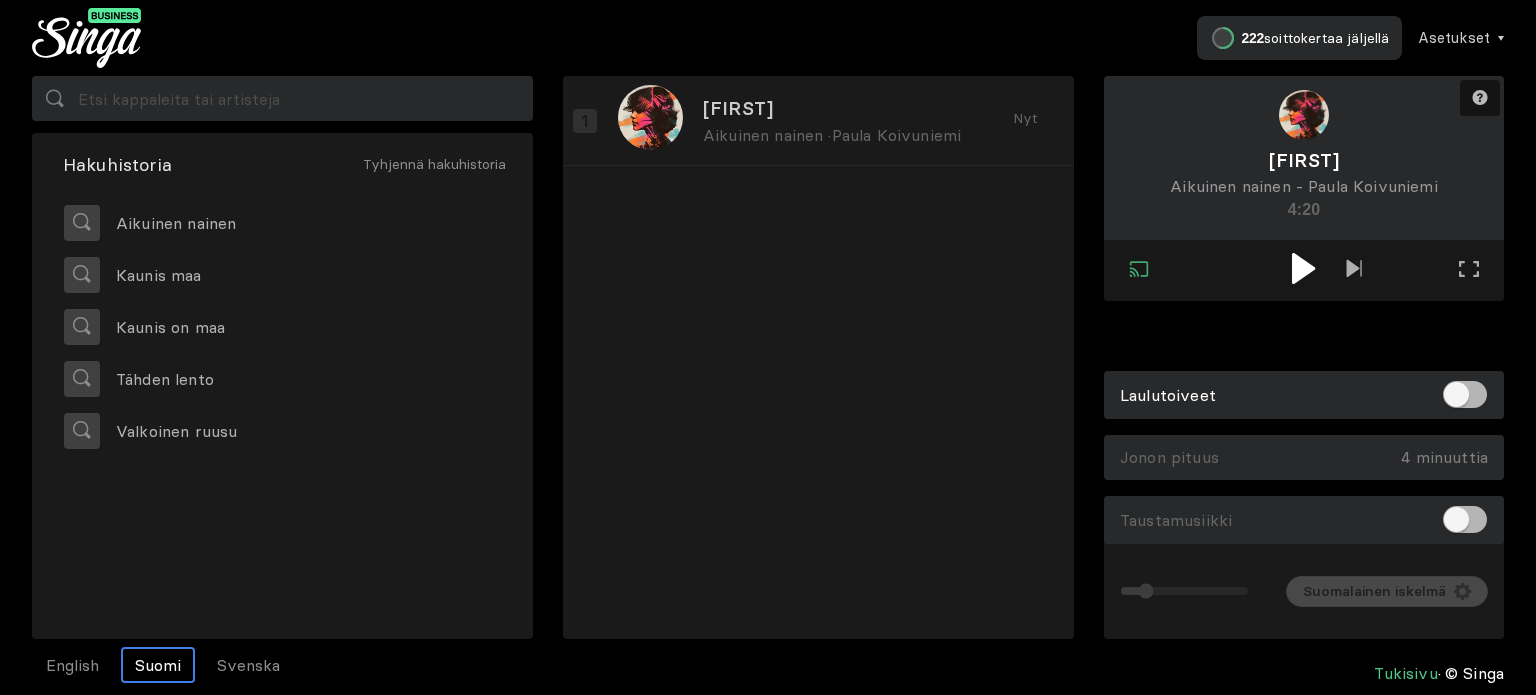 click at bounding box center (1303, 268) 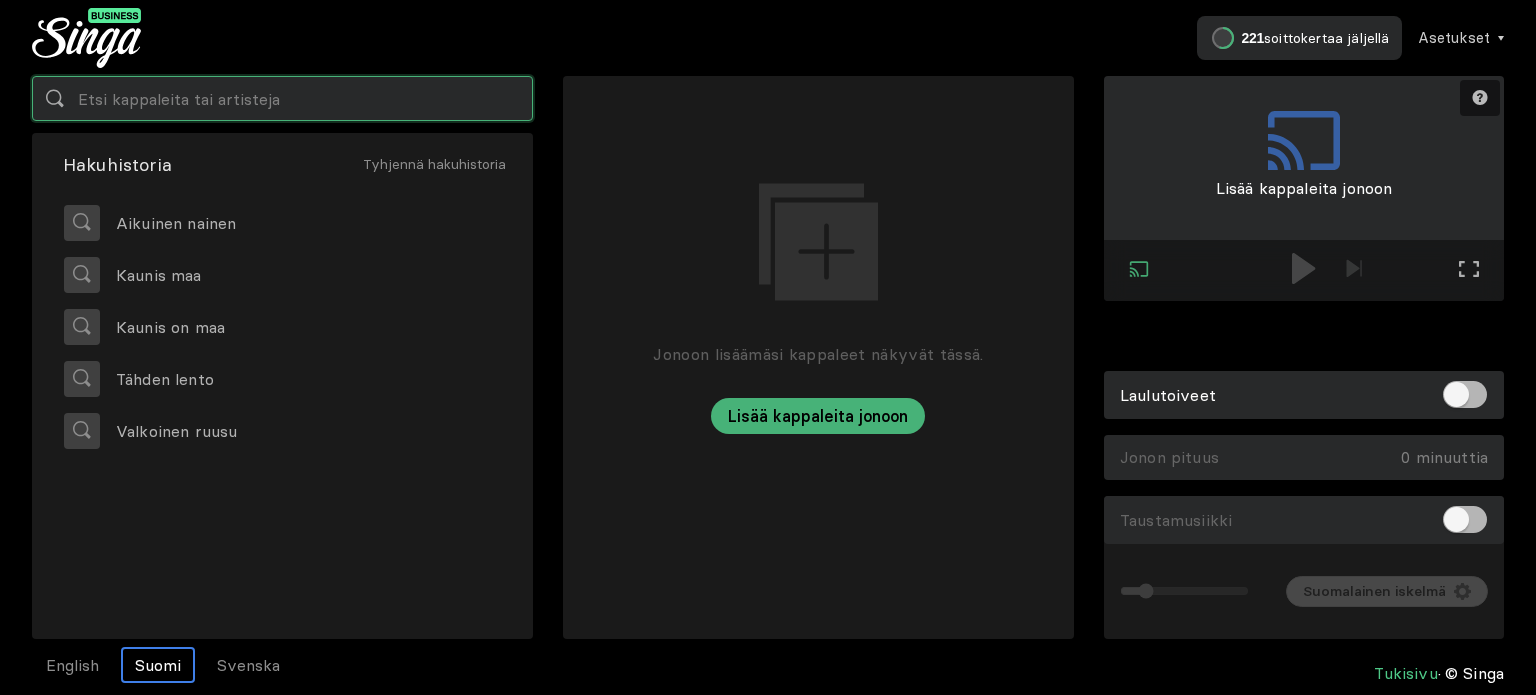 click at bounding box center [282, 98] 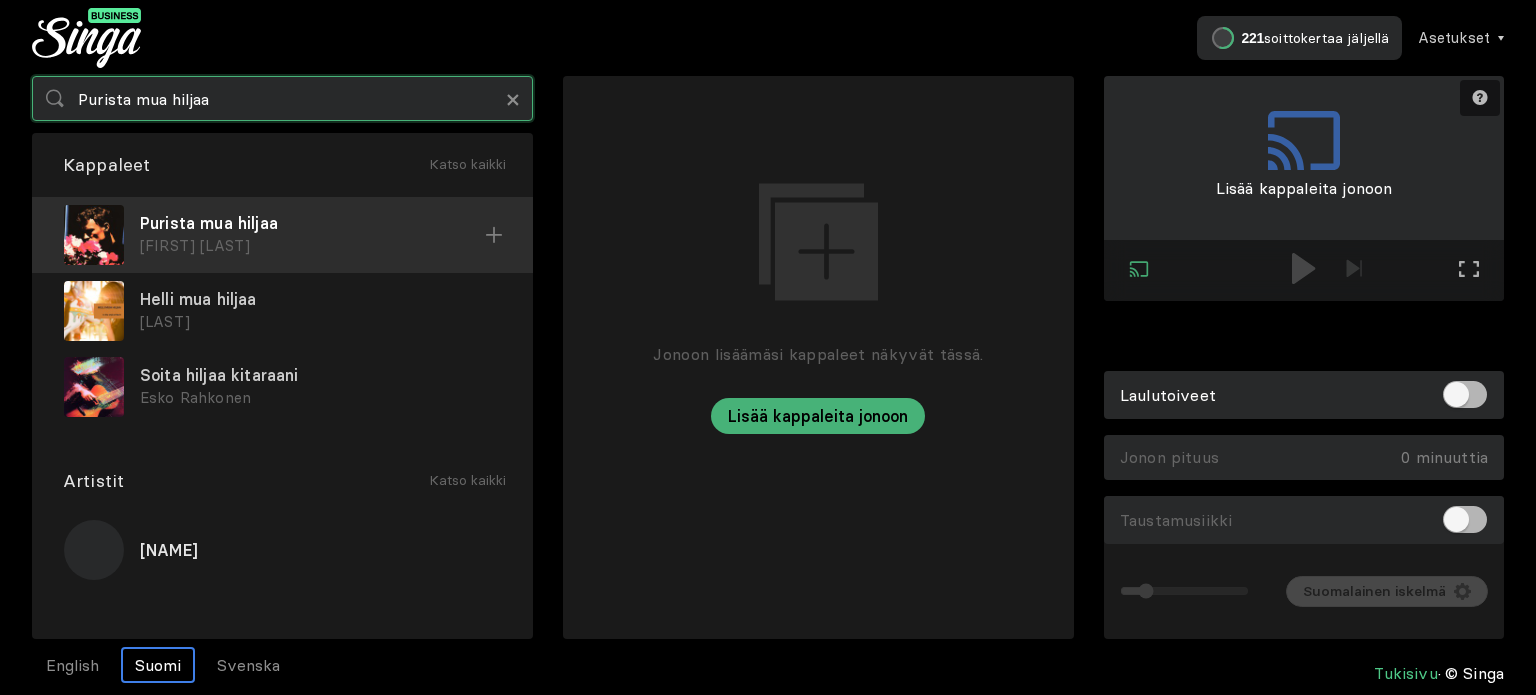 type on "Purista mua hiljaa" 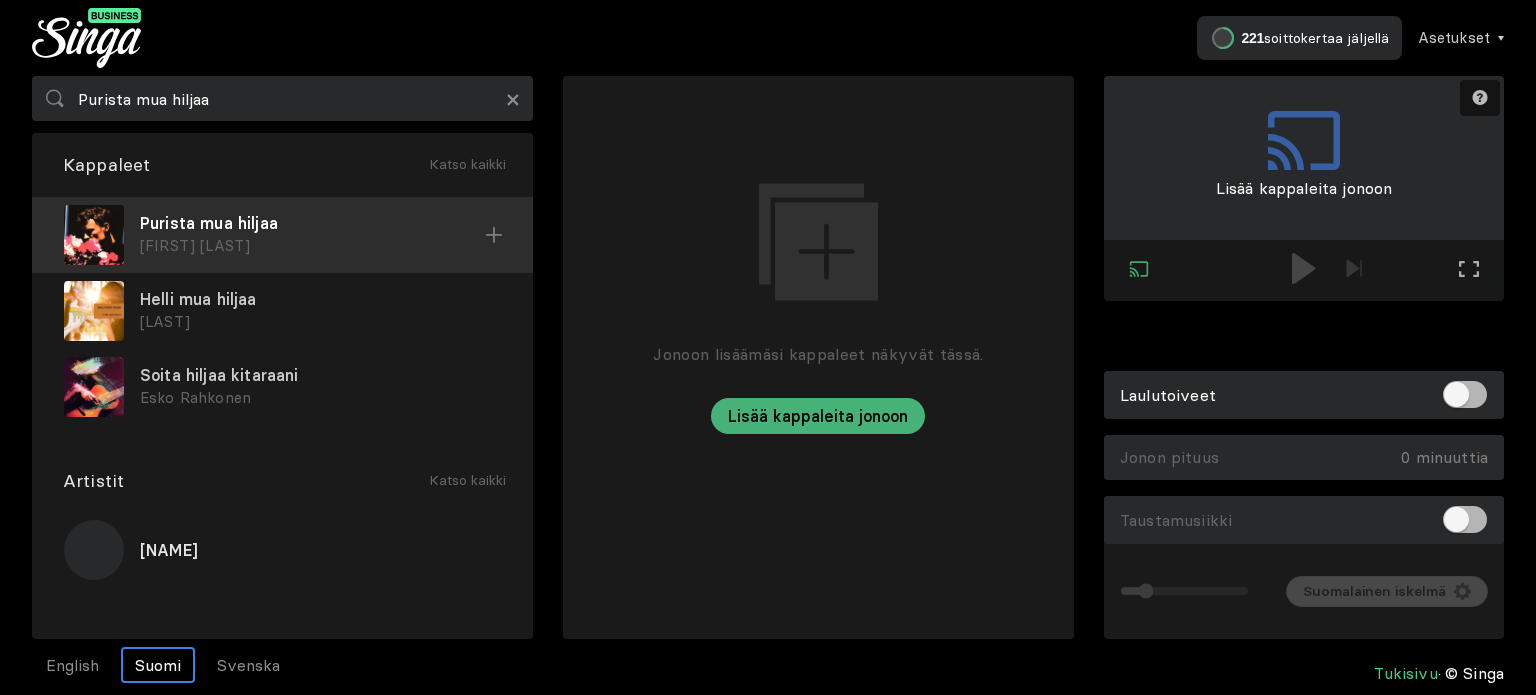 click on "Purista mua hiljaa" at bounding box center [312, 223] 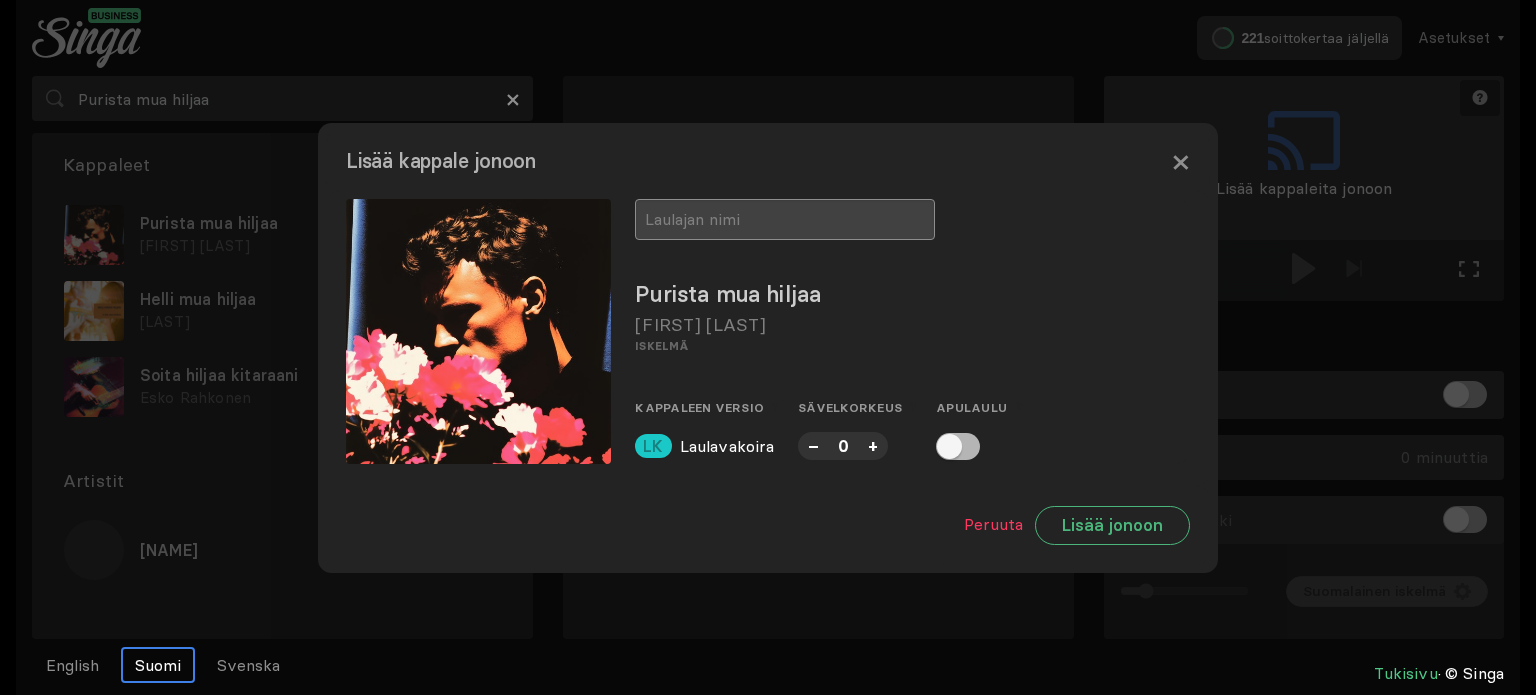 click at bounding box center [785, 219] 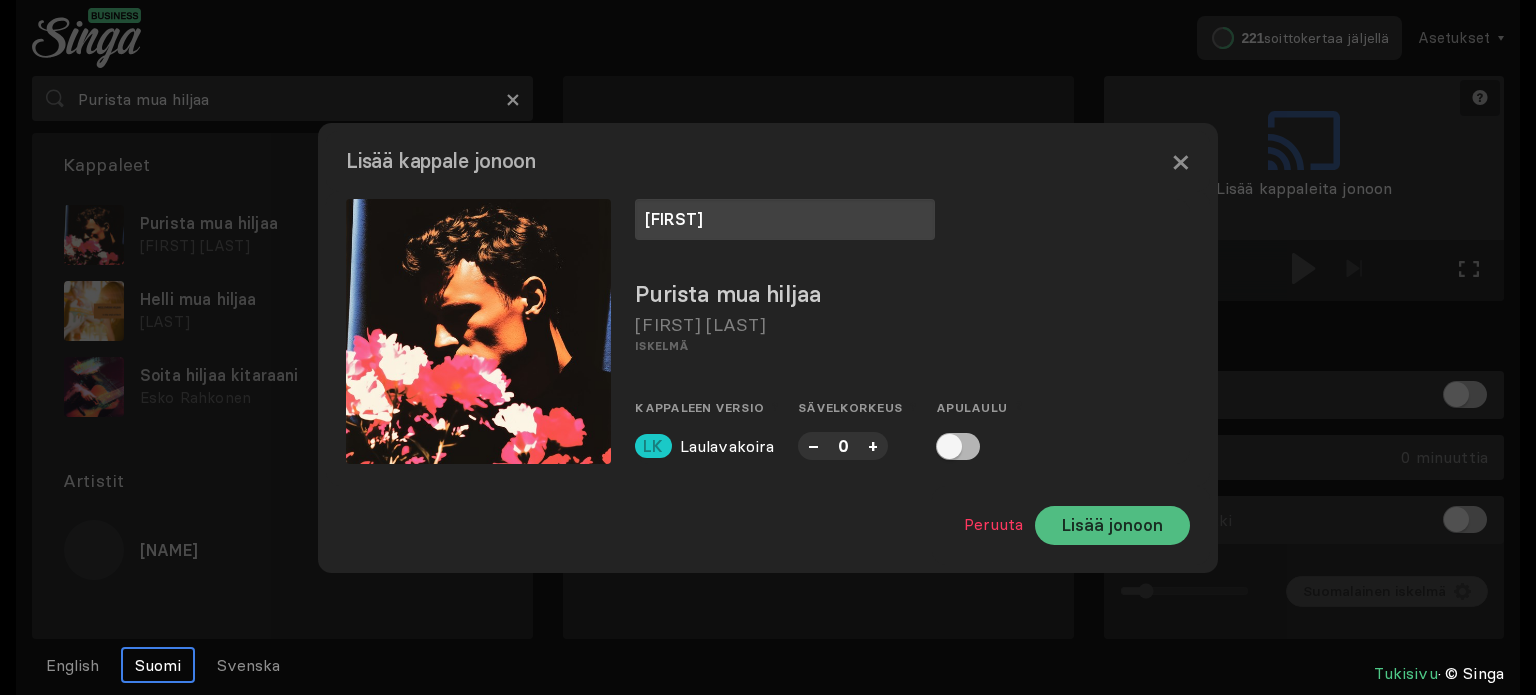 type on "[FIRST]" 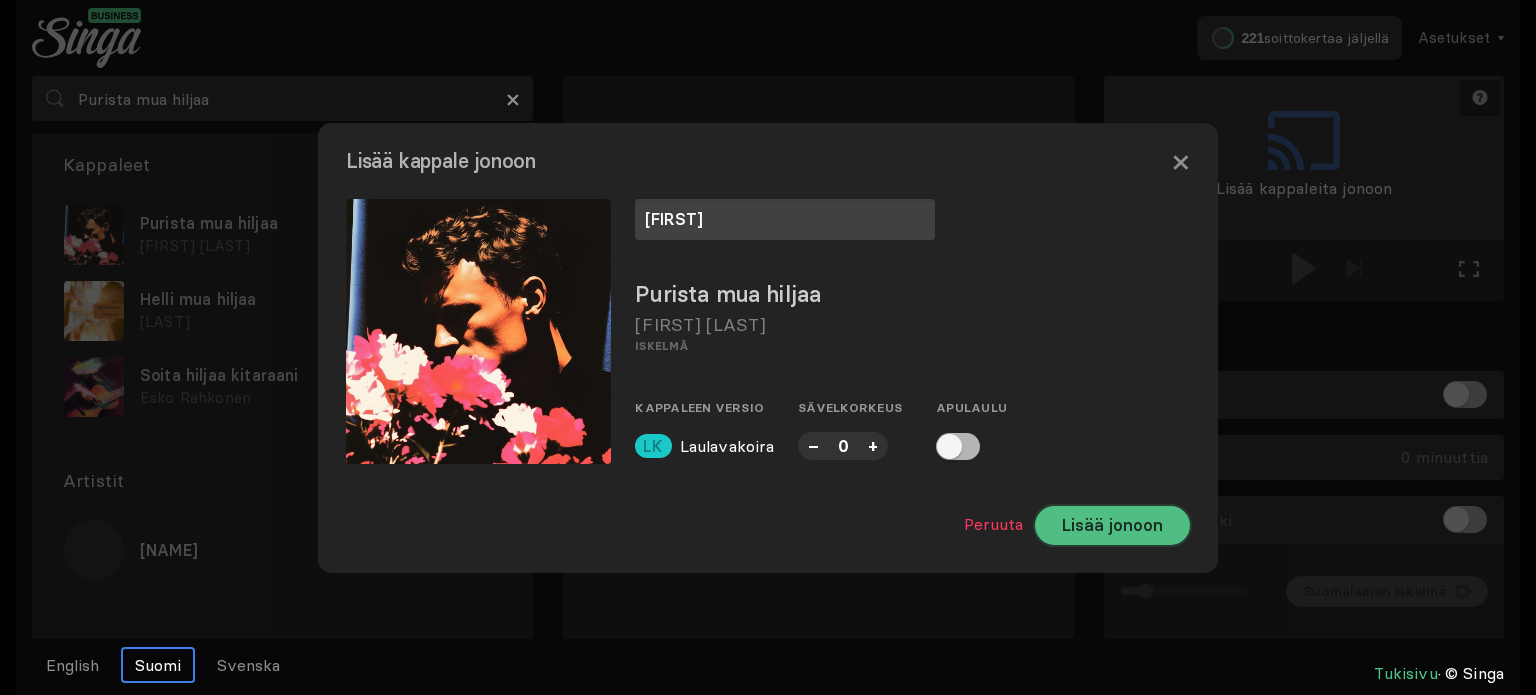 click on "Lisää jonoon" at bounding box center (1112, 525) 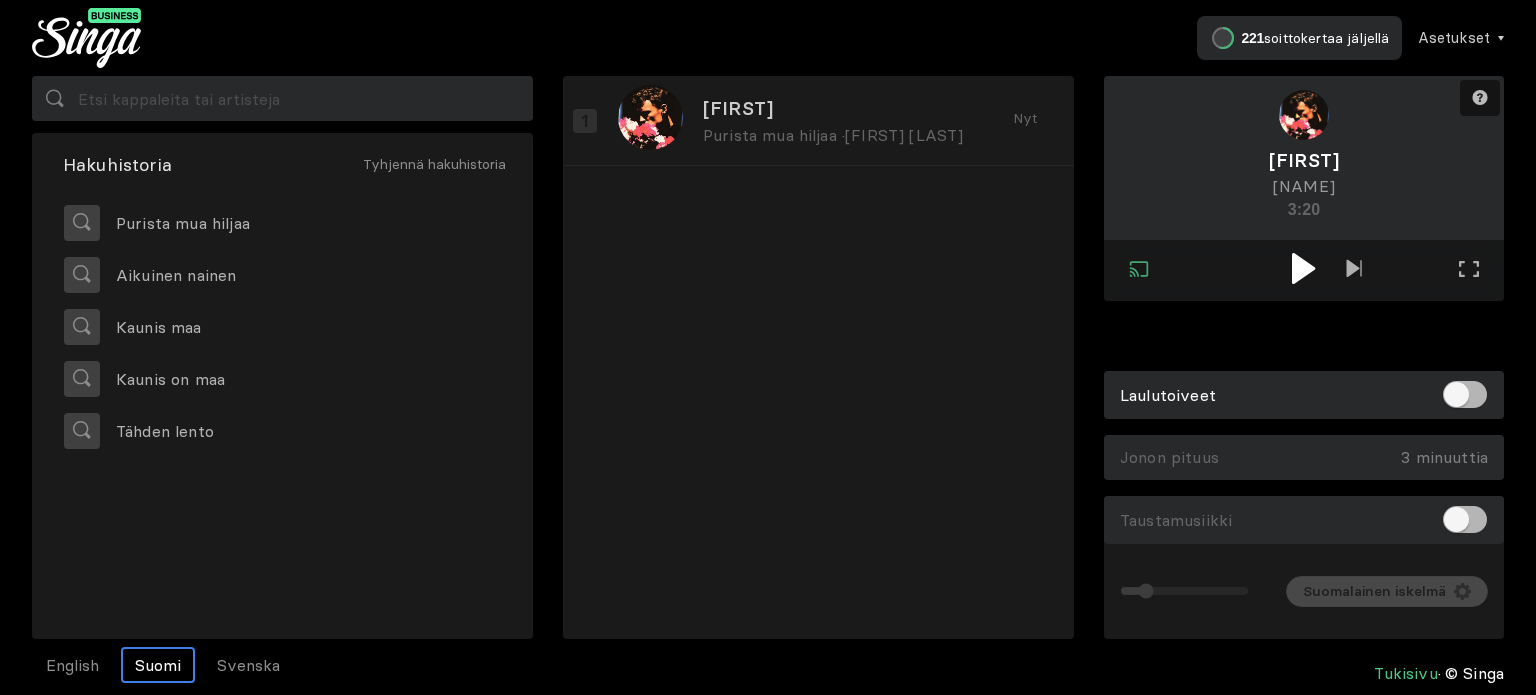 click at bounding box center (1304, 270) 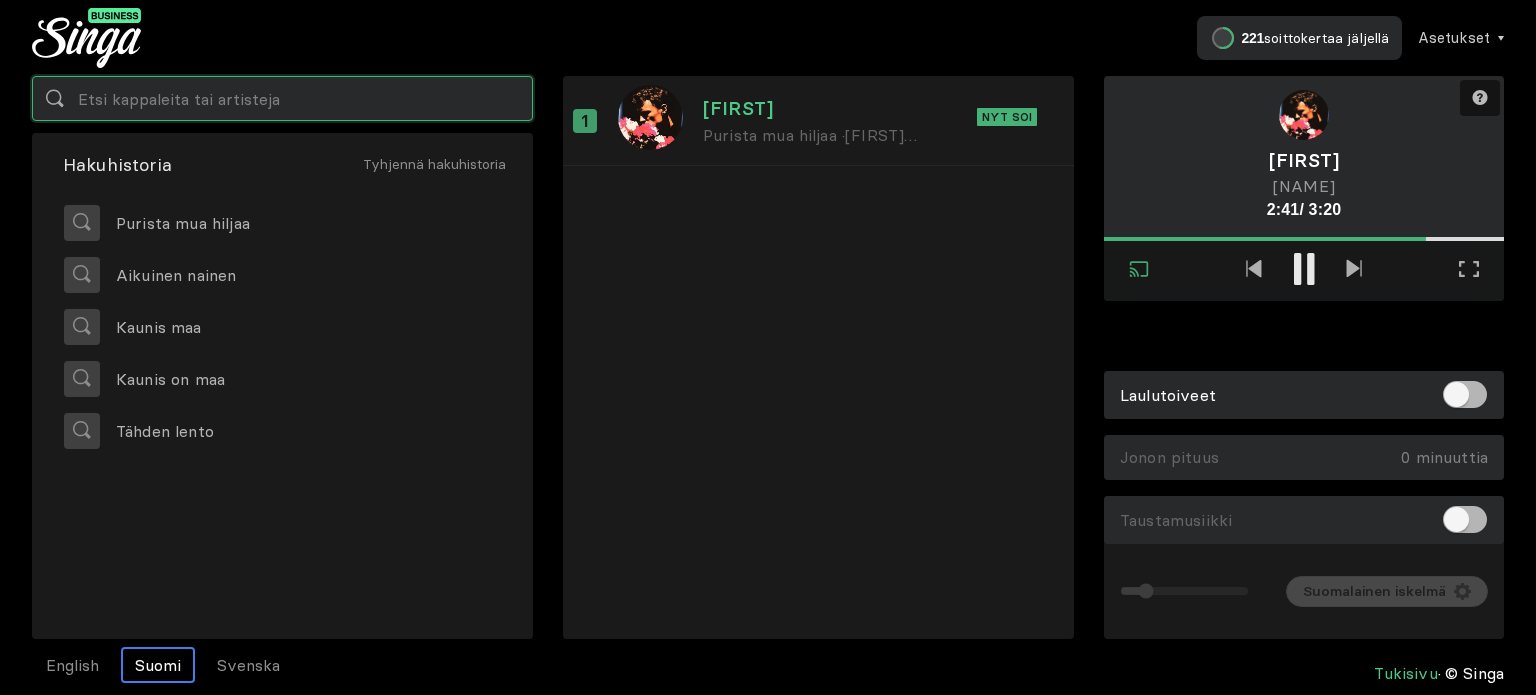 click at bounding box center [282, 98] 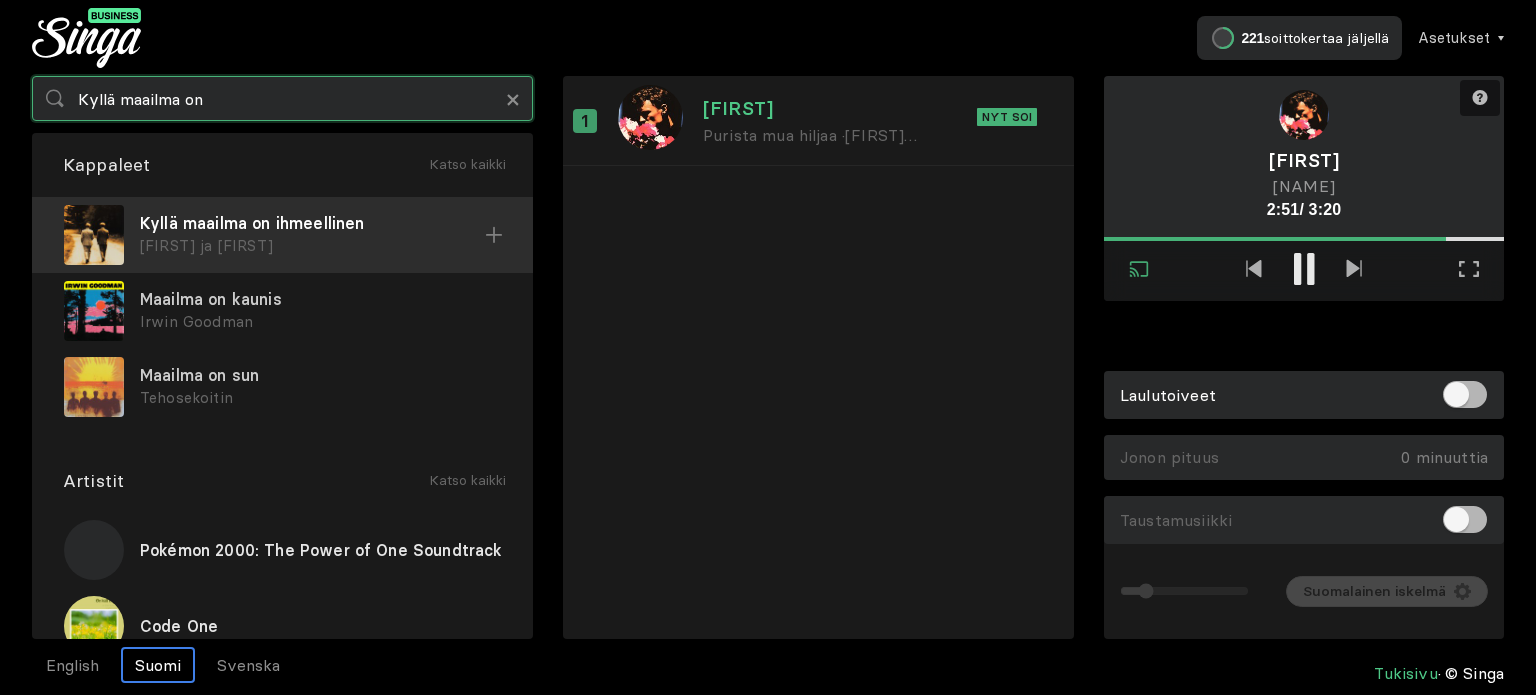 type on "Kyllä maailma on" 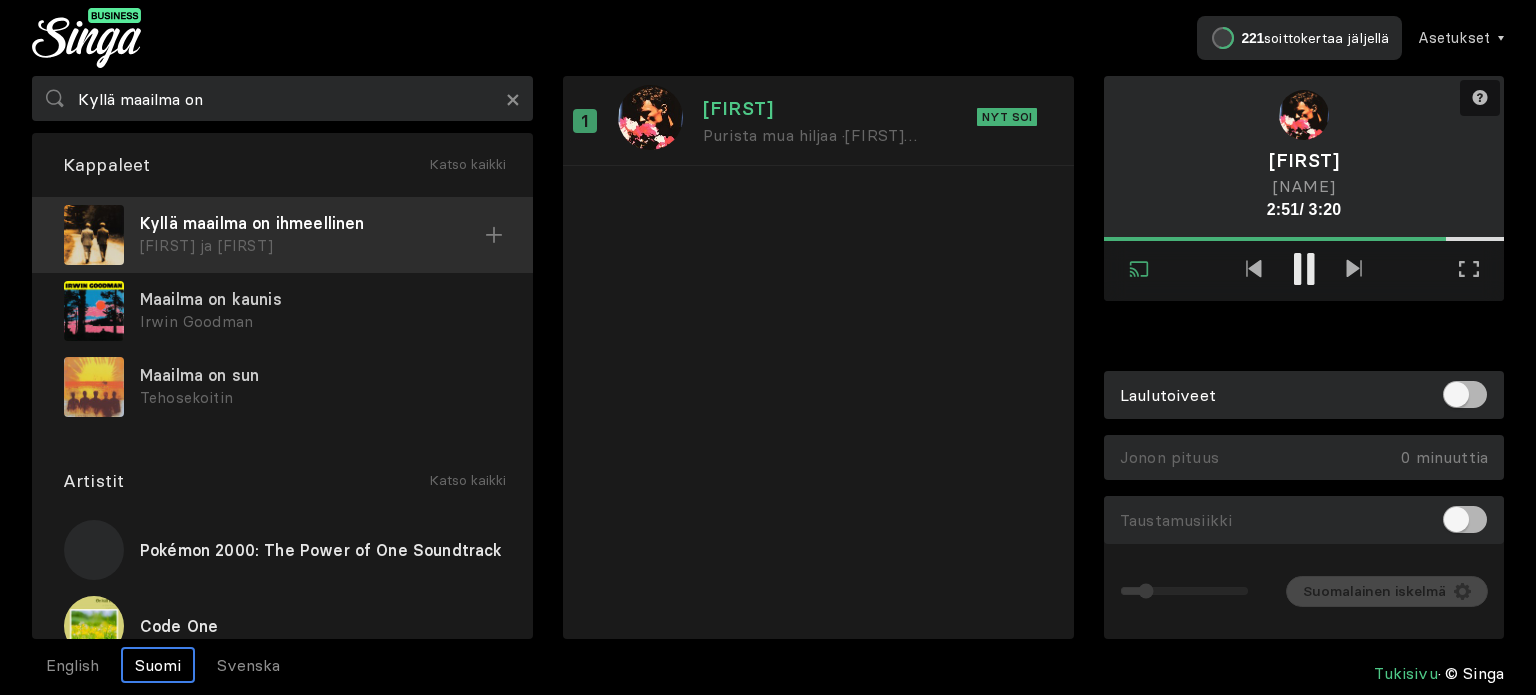 click on "[FIRST] ja [FIRST]" at bounding box center (312, 246) 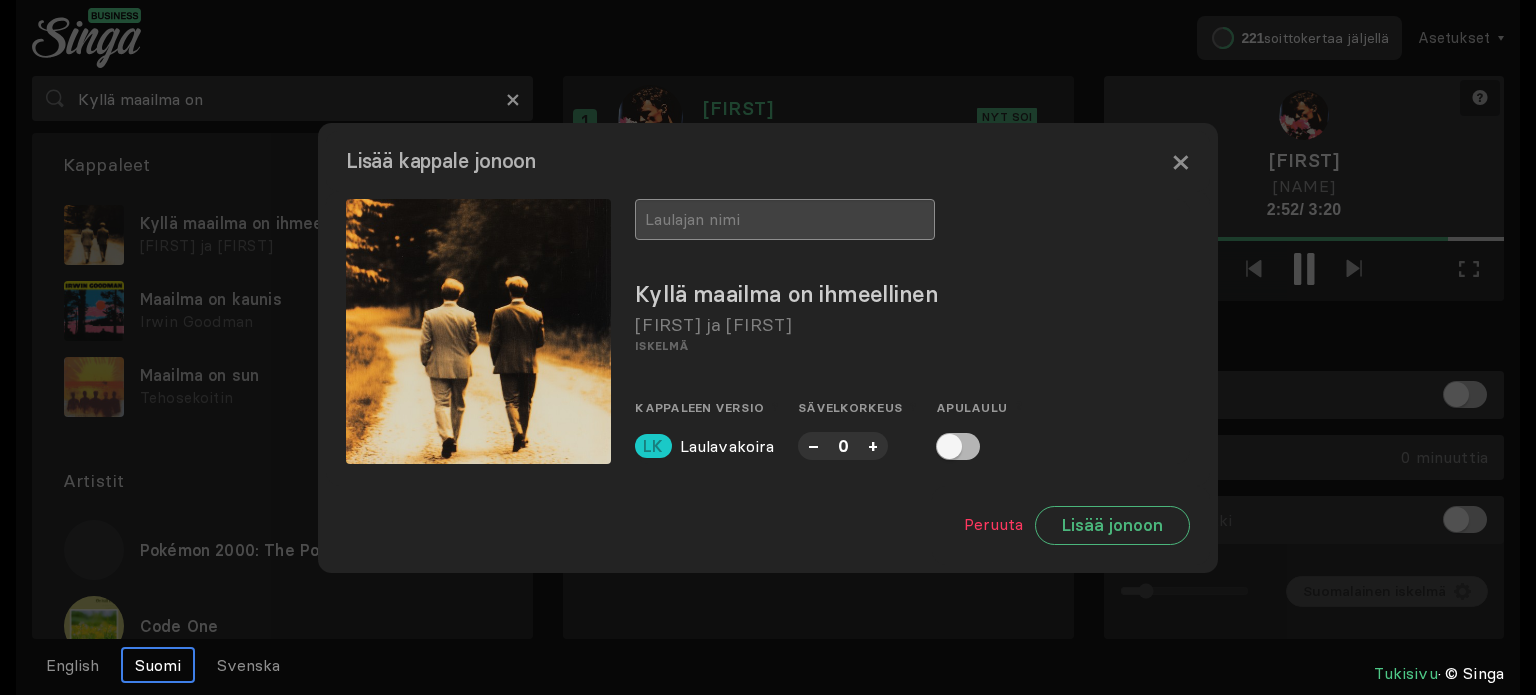 click at bounding box center [785, 219] 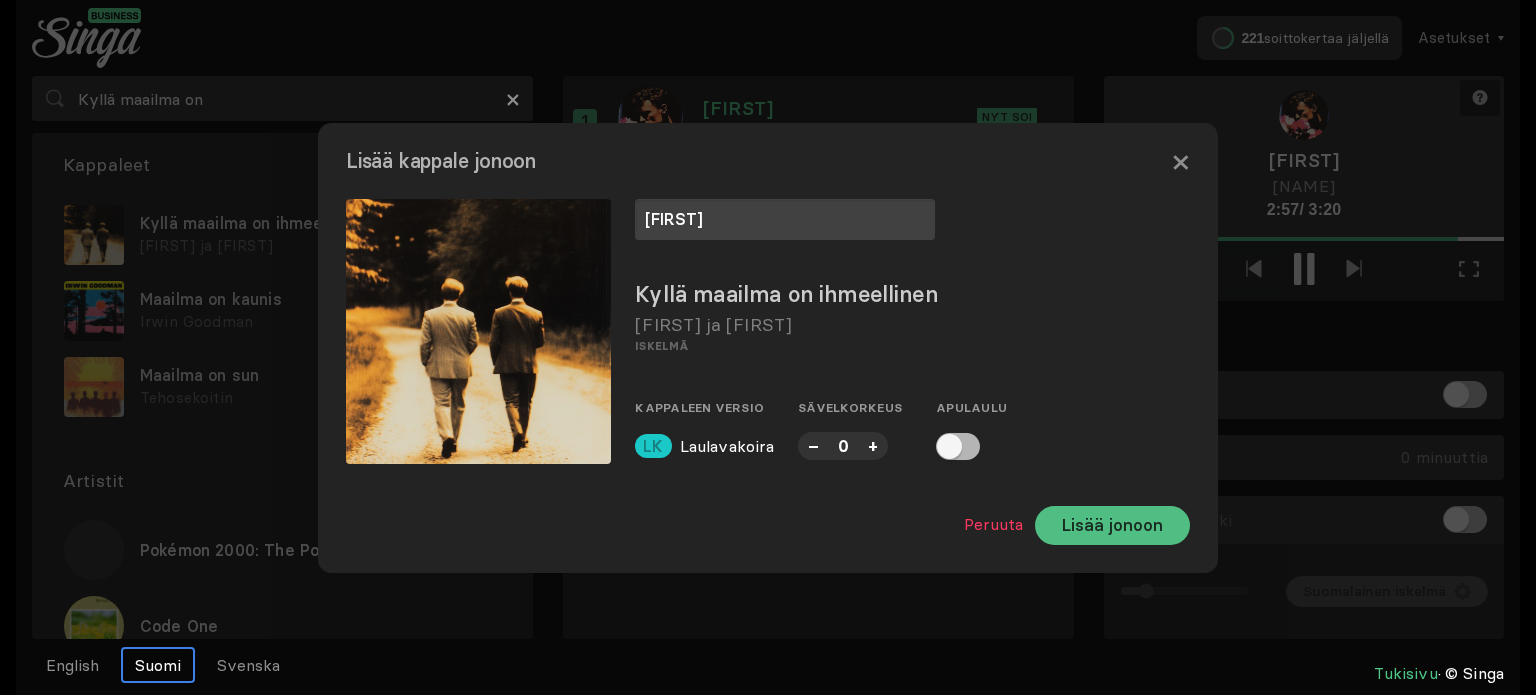 type on "[FIRST]" 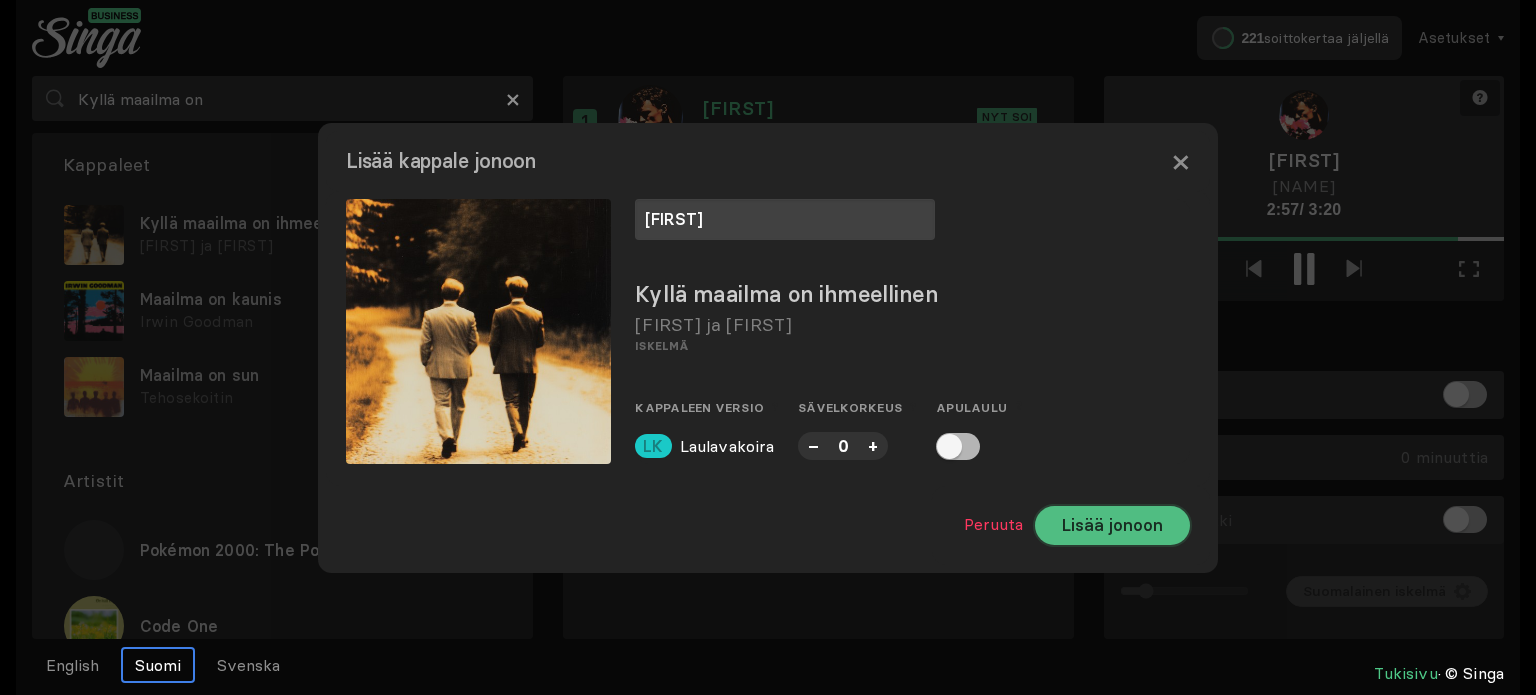 click on "Lisää jonoon" at bounding box center [1112, 525] 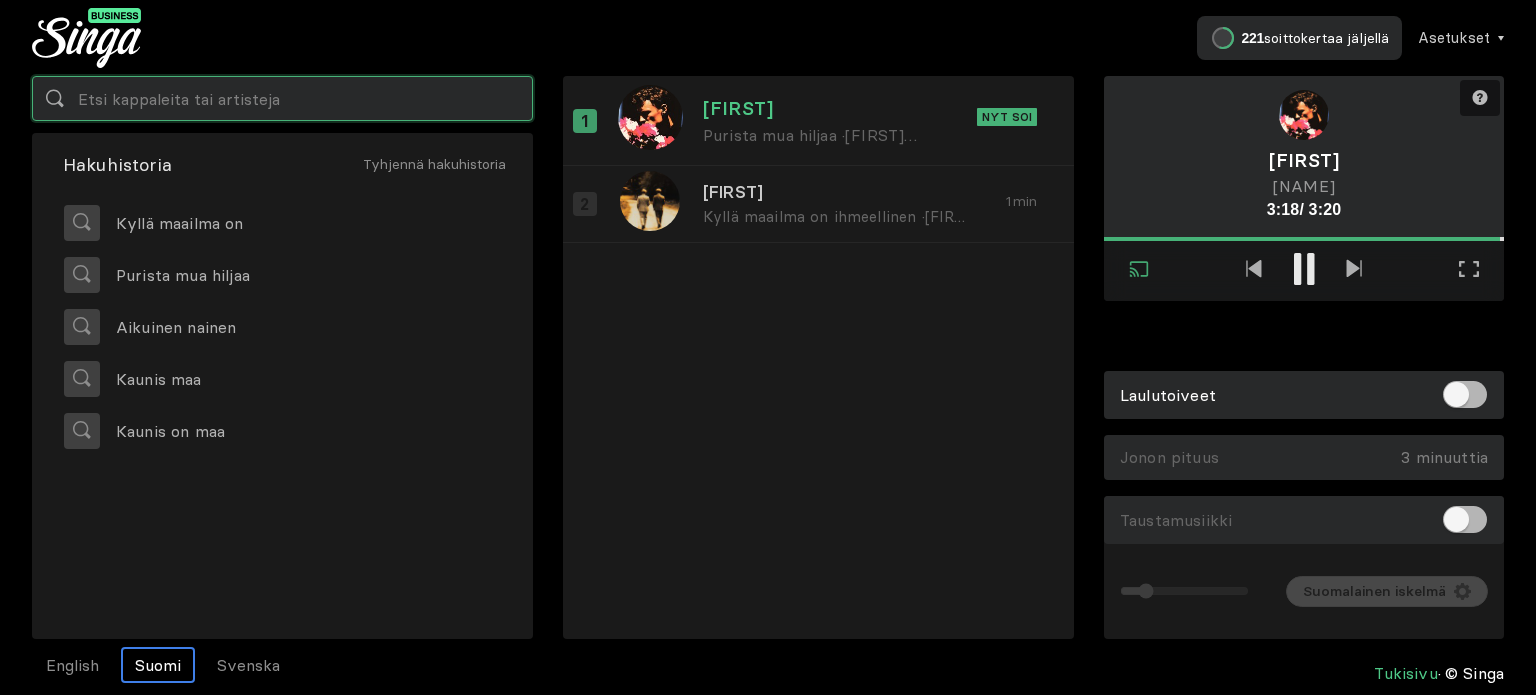 click at bounding box center (282, 98) 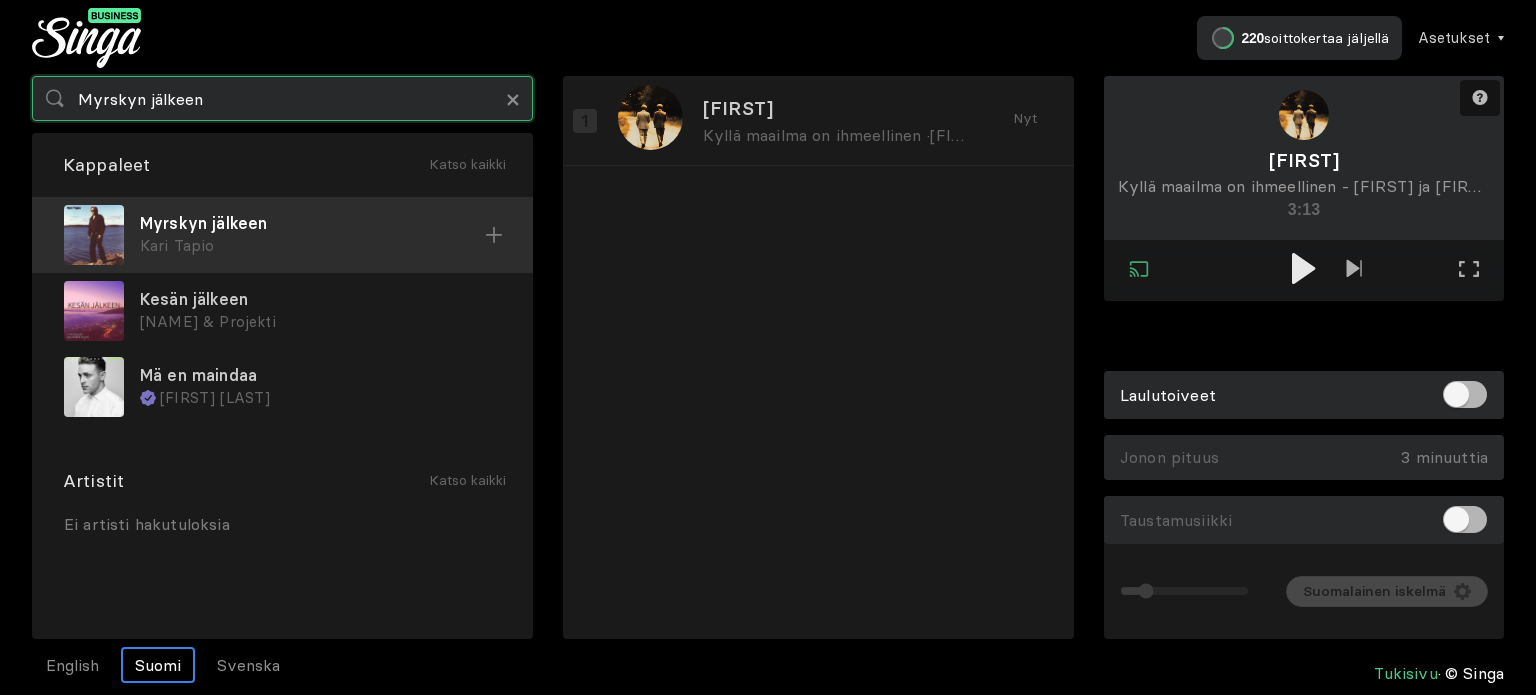 type on "Myrskyn jälkeen" 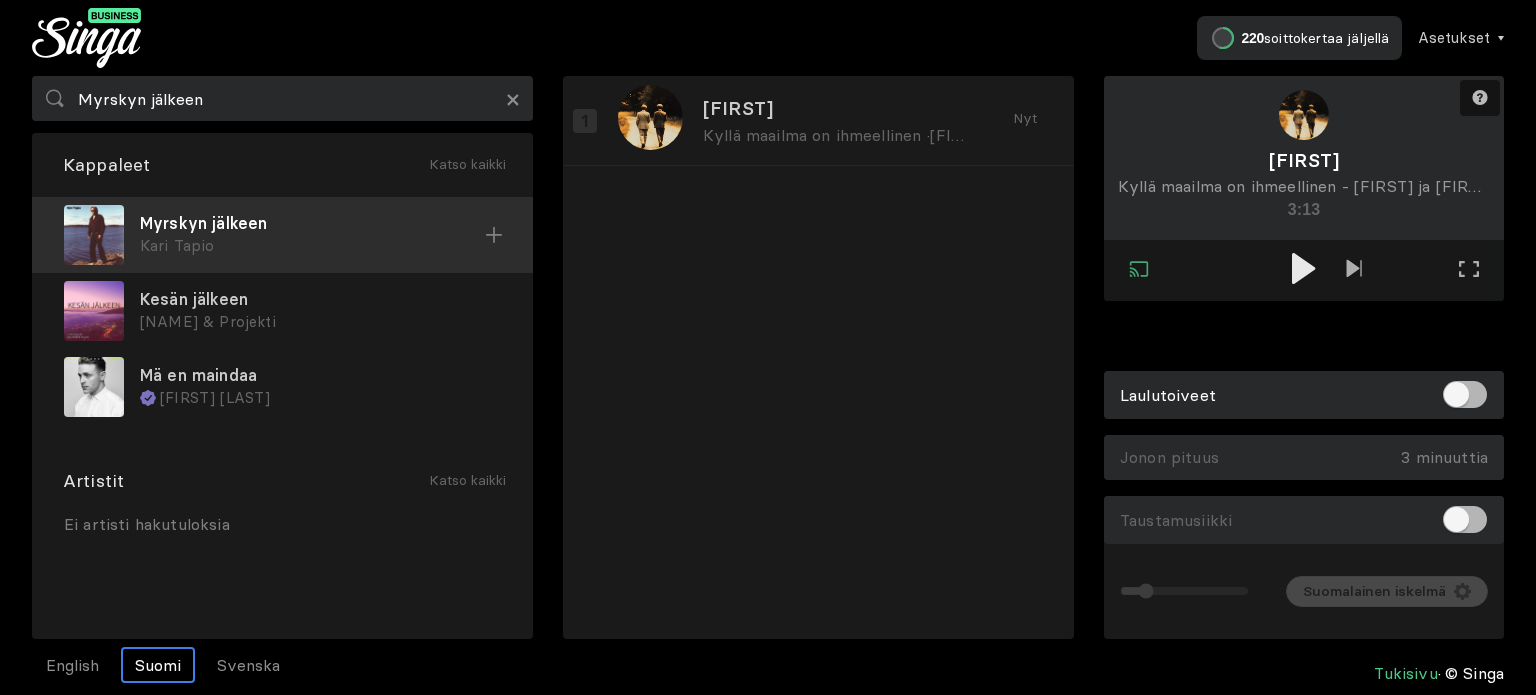 click on "Myrskyn jälkeen" at bounding box center (312, 223) 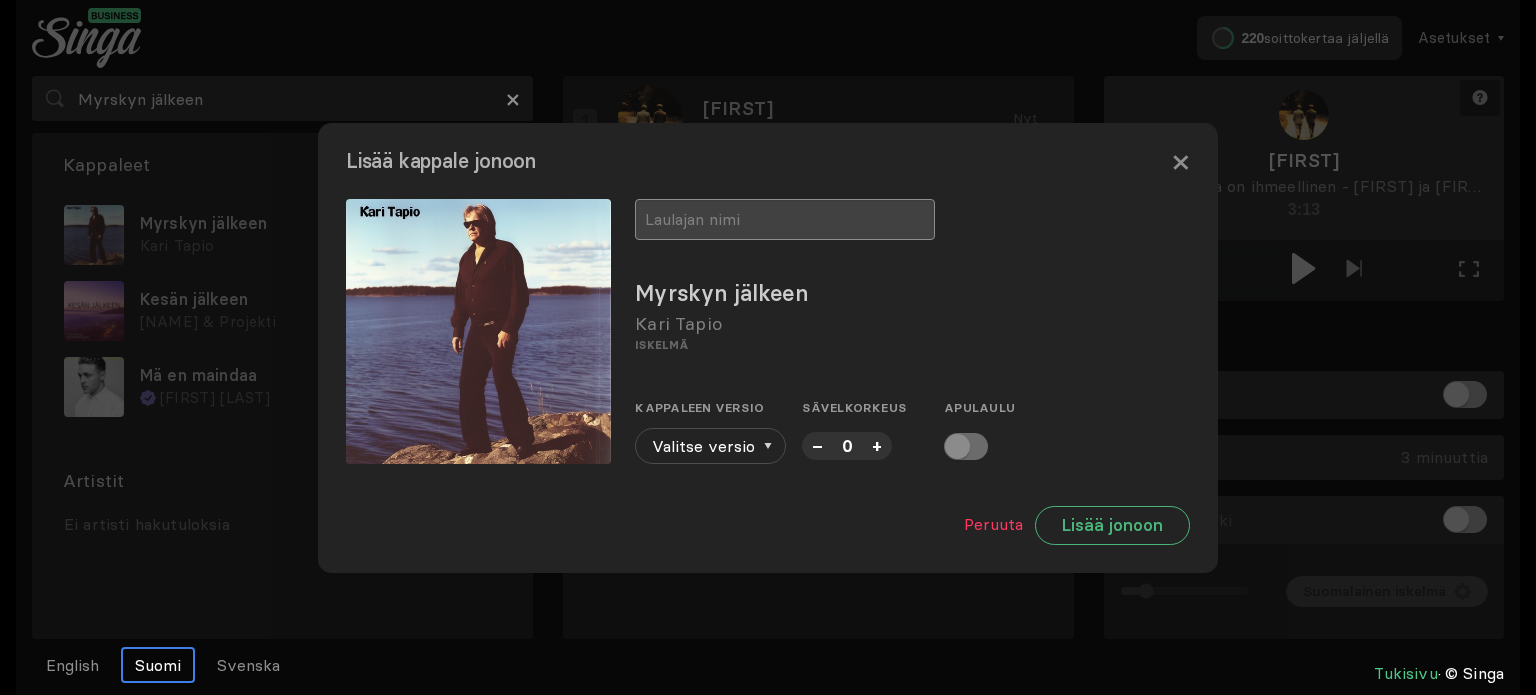 click at bounding box center (785, 219) 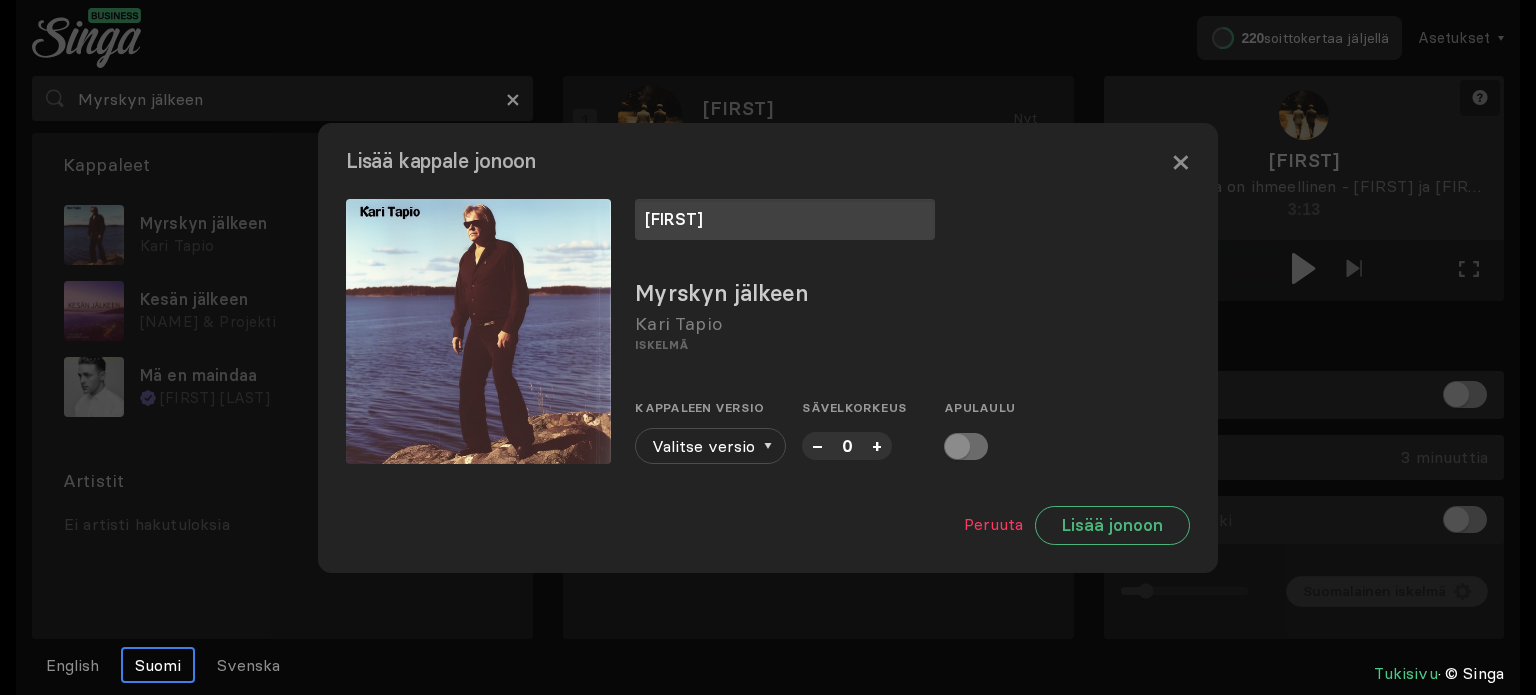 type on "[FIRST]" 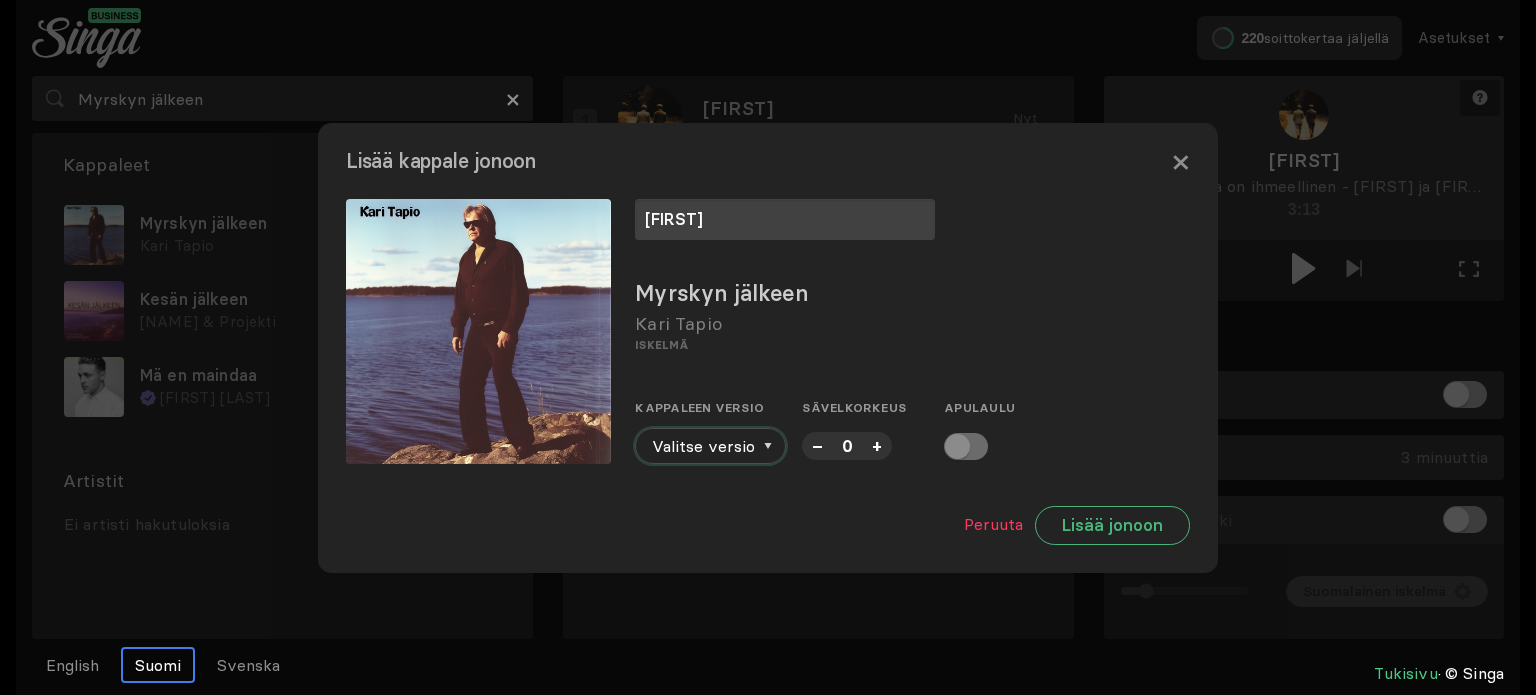 click at bounding box center [768, 446] 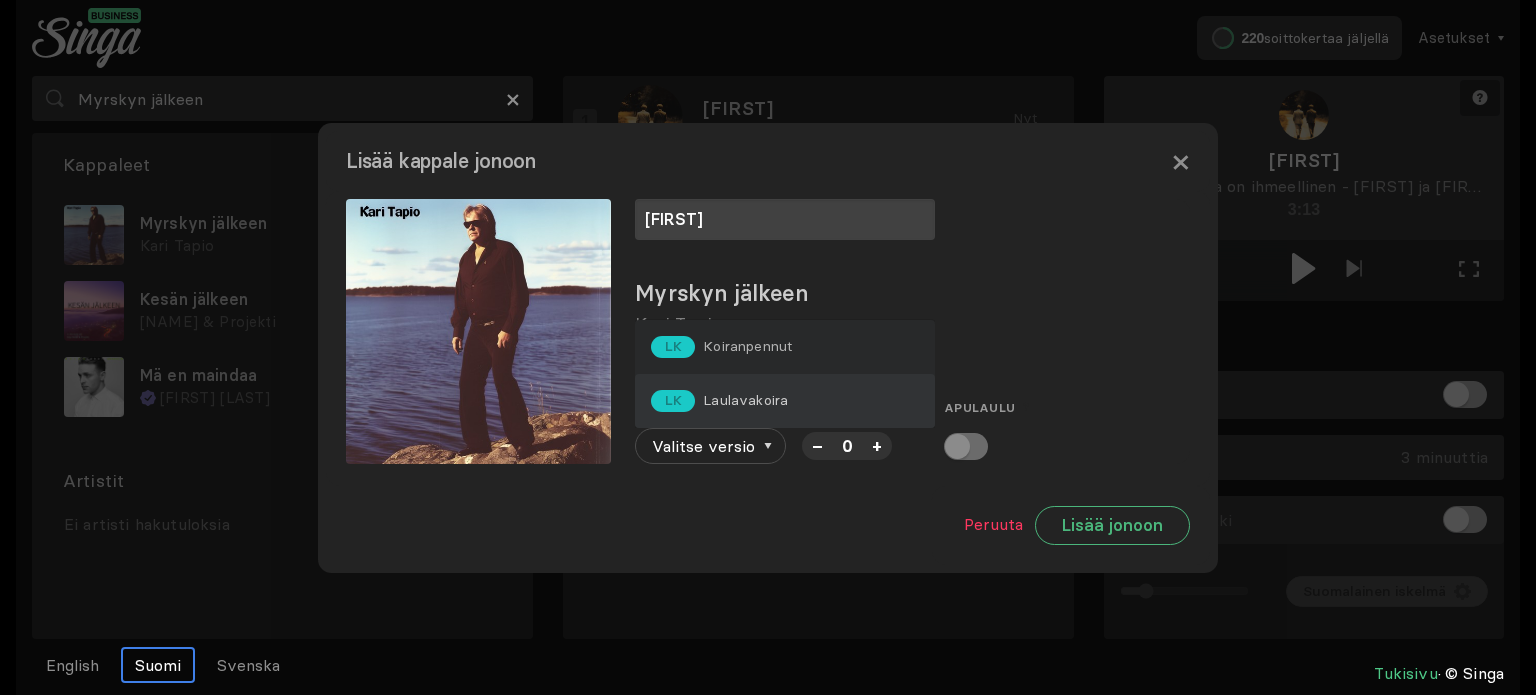click on "Laulavakoira" at bounding box center [747, 346] 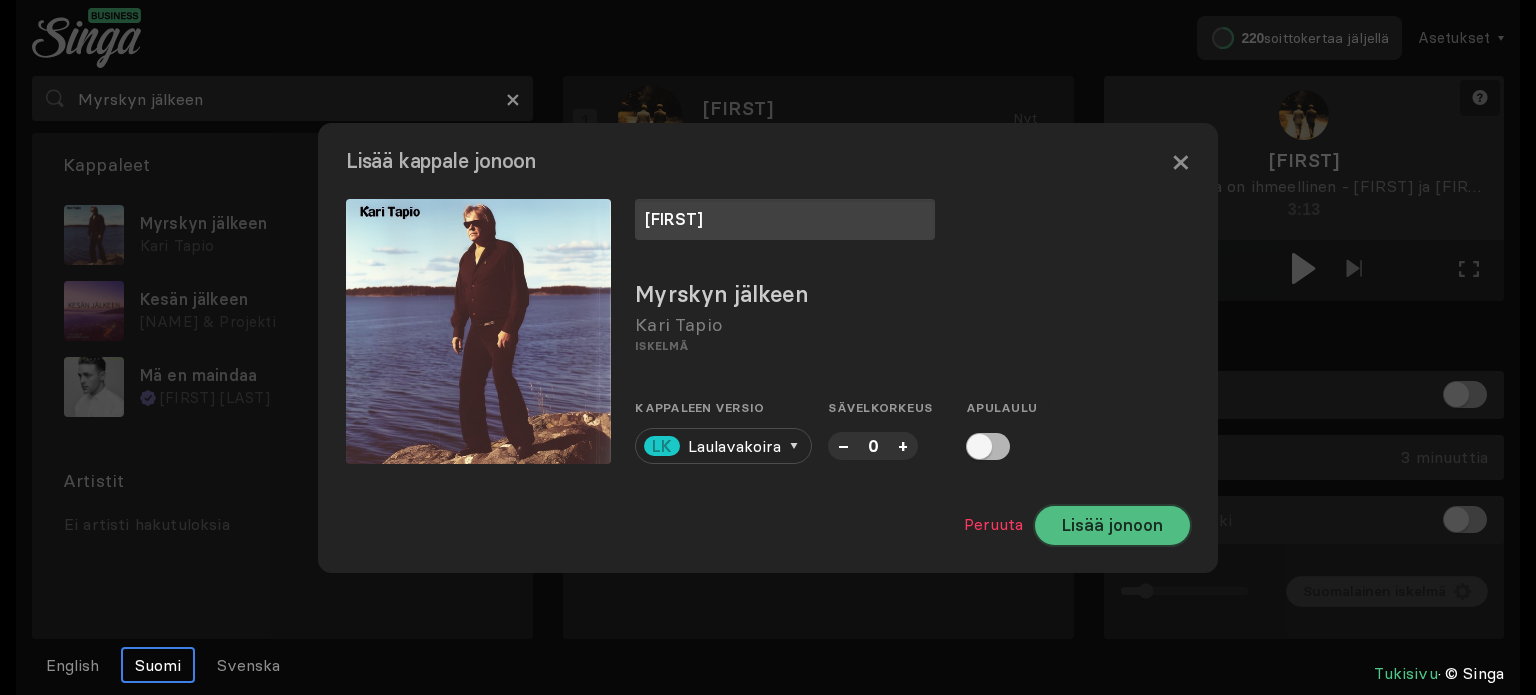 click on "Lisää jonoon" at bounding box center (1112, 525) 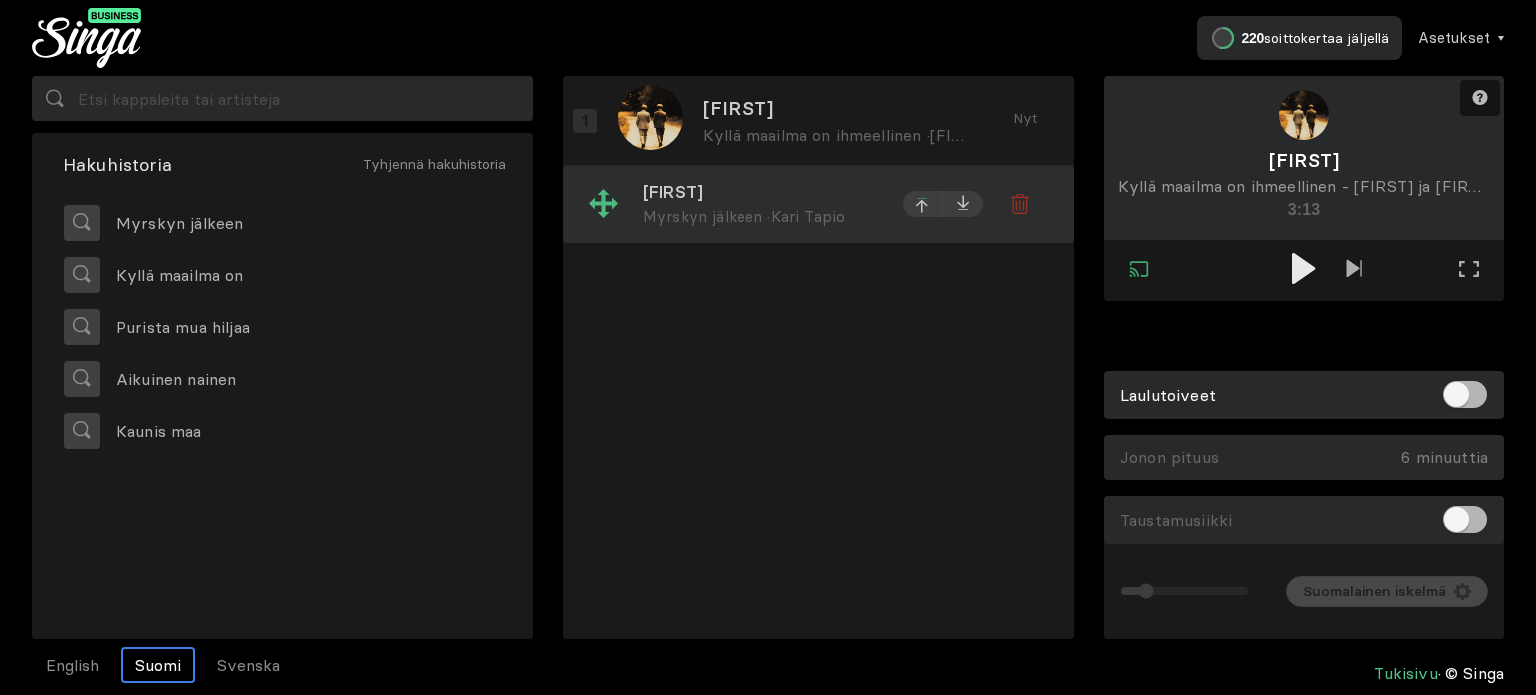 click at bounding box center [923, 123] 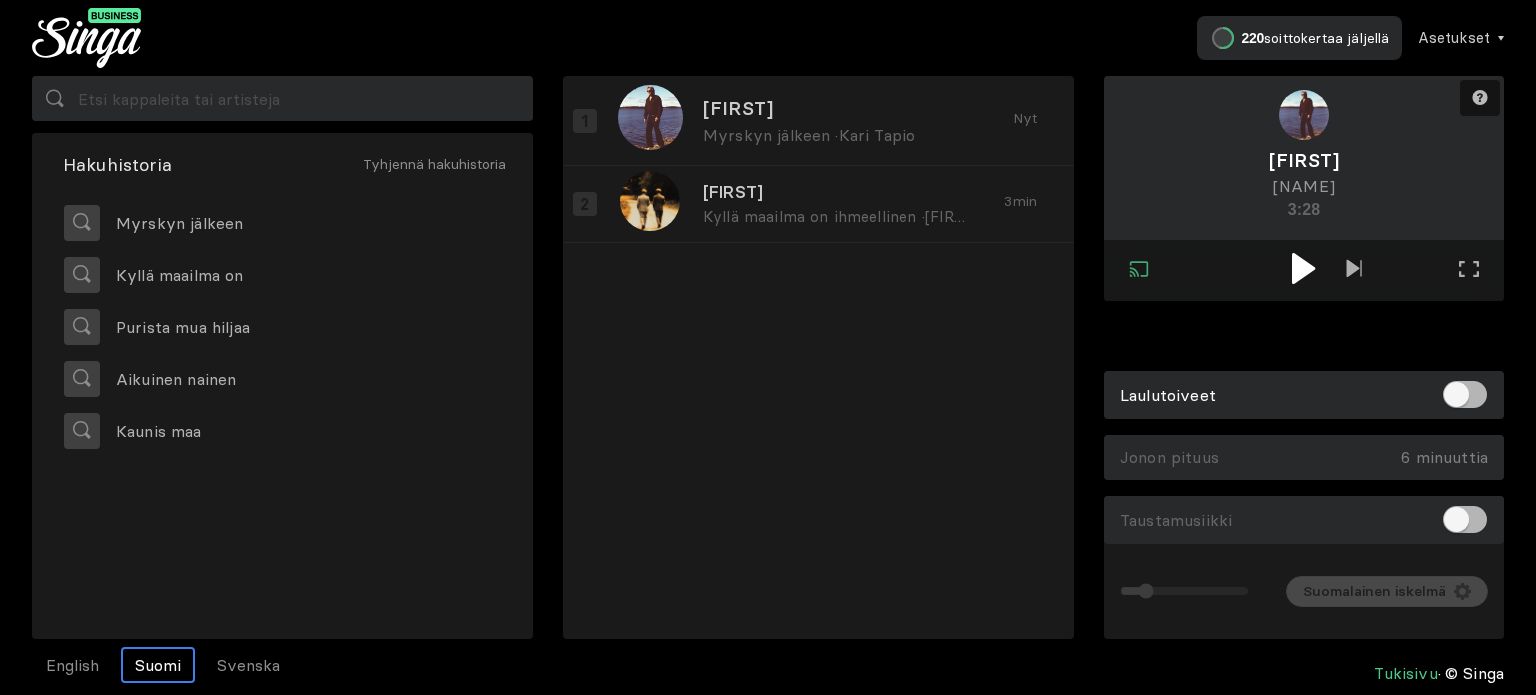 click at bounding box center [1304, 268] 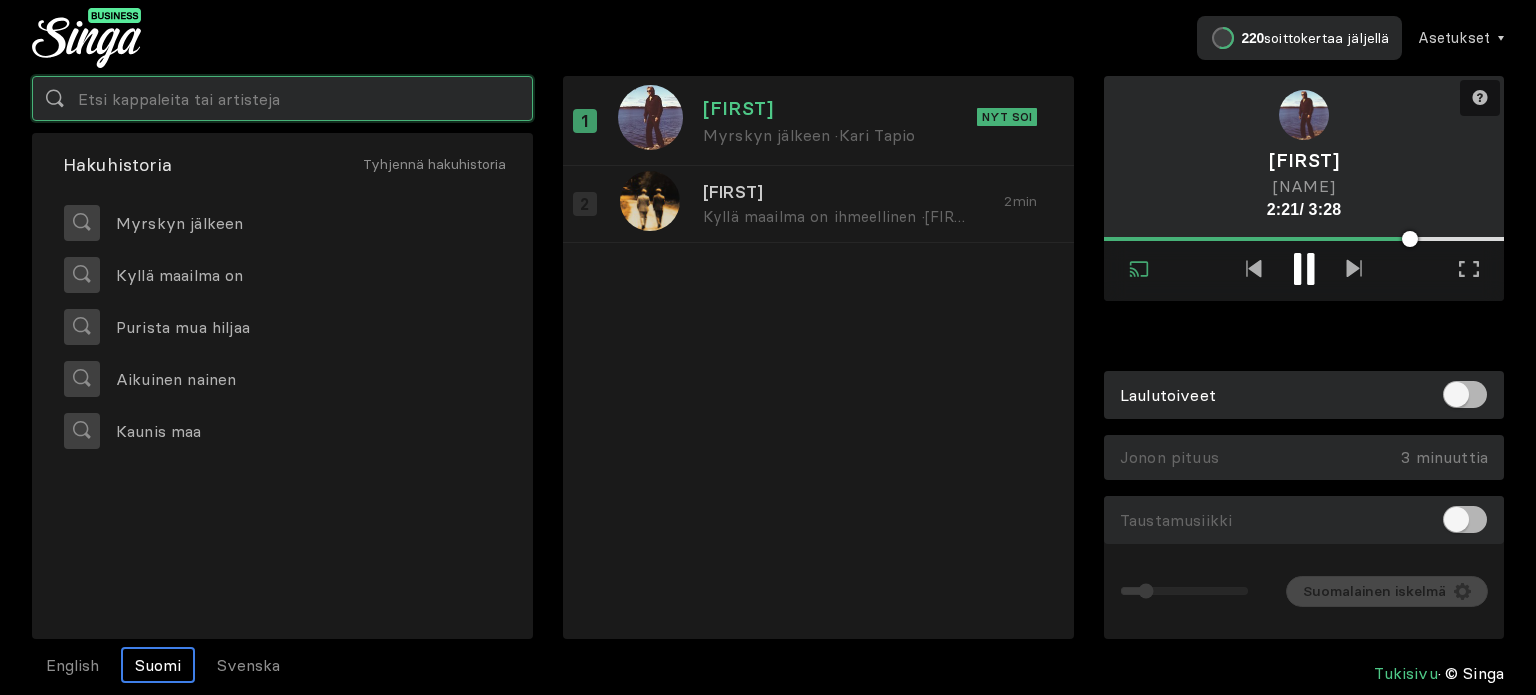 click at bounding box center (282, 98) 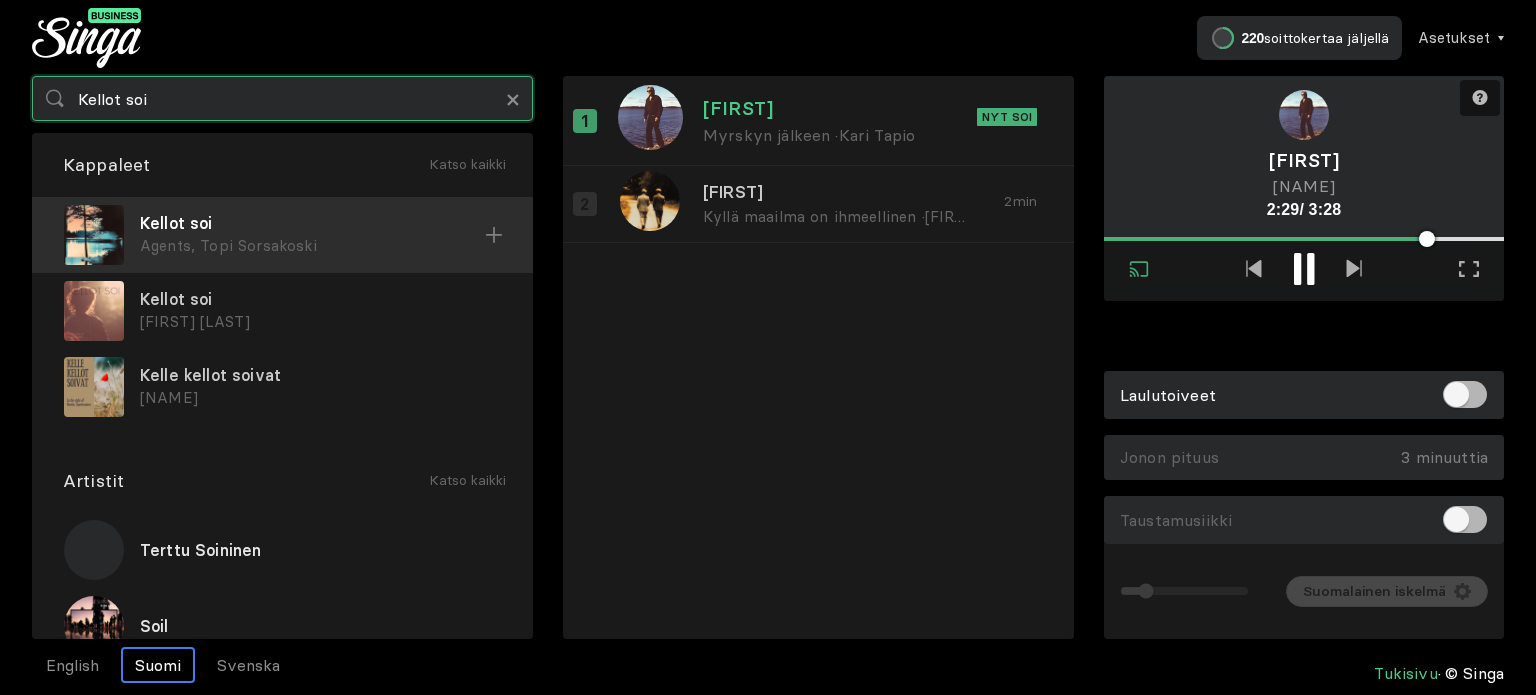 type on "Kellot soi" 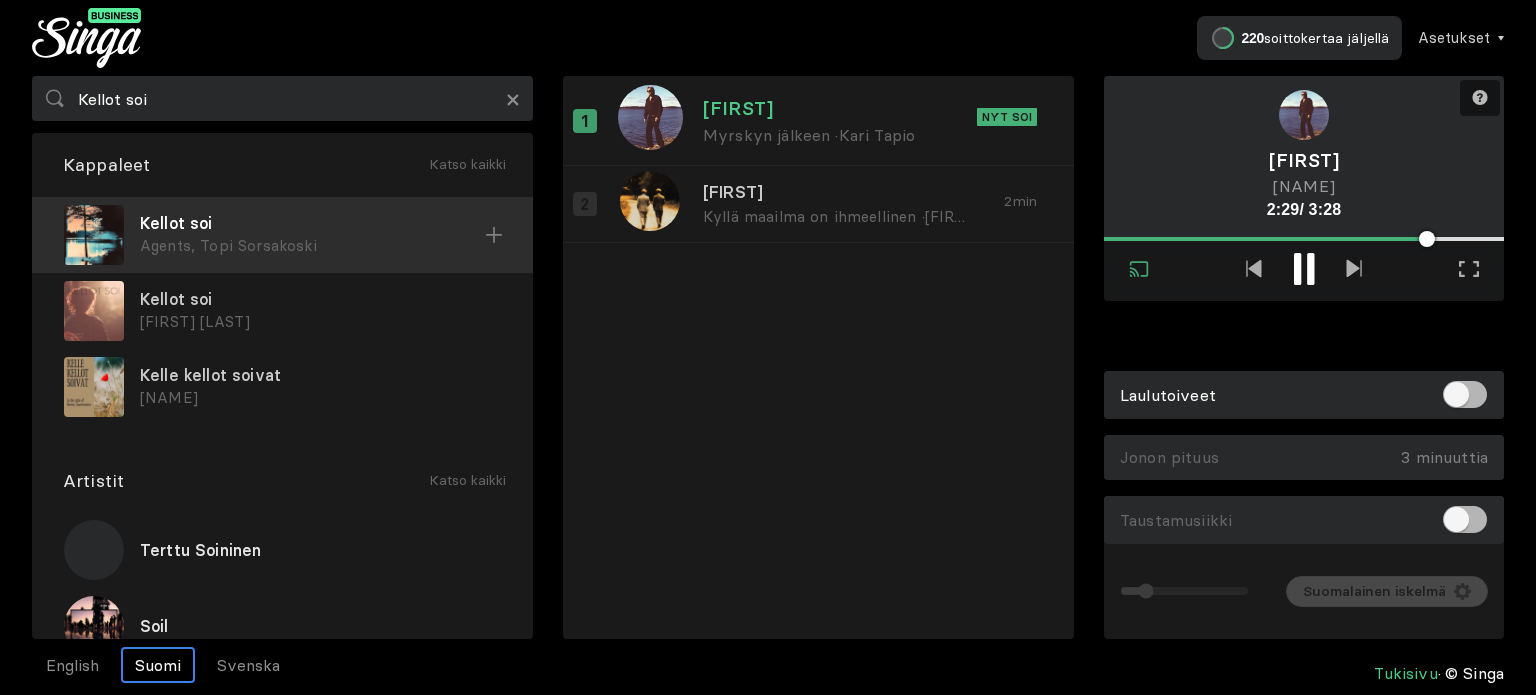 click on "Kellot soi" at bounding box center (312, 223) 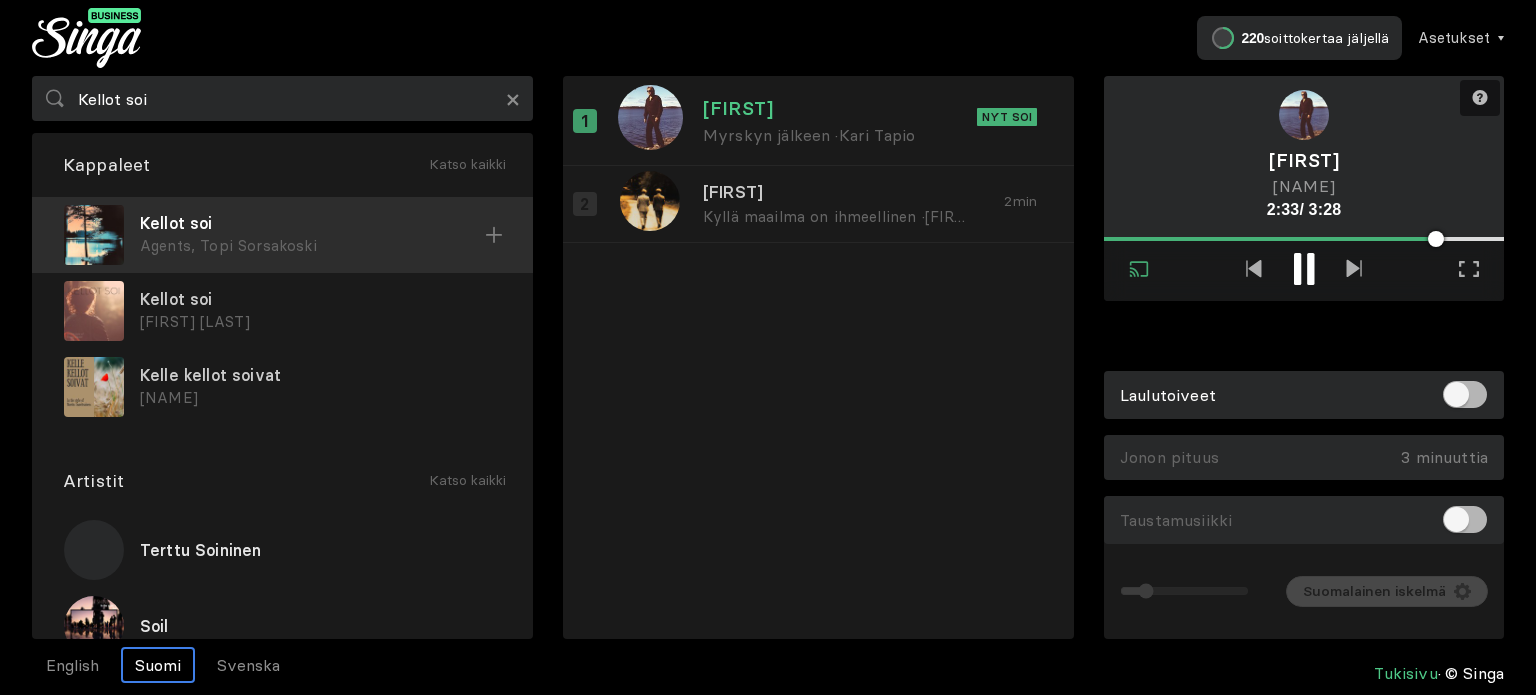 click on "Kellot soi" at bounding box center [312, 223] 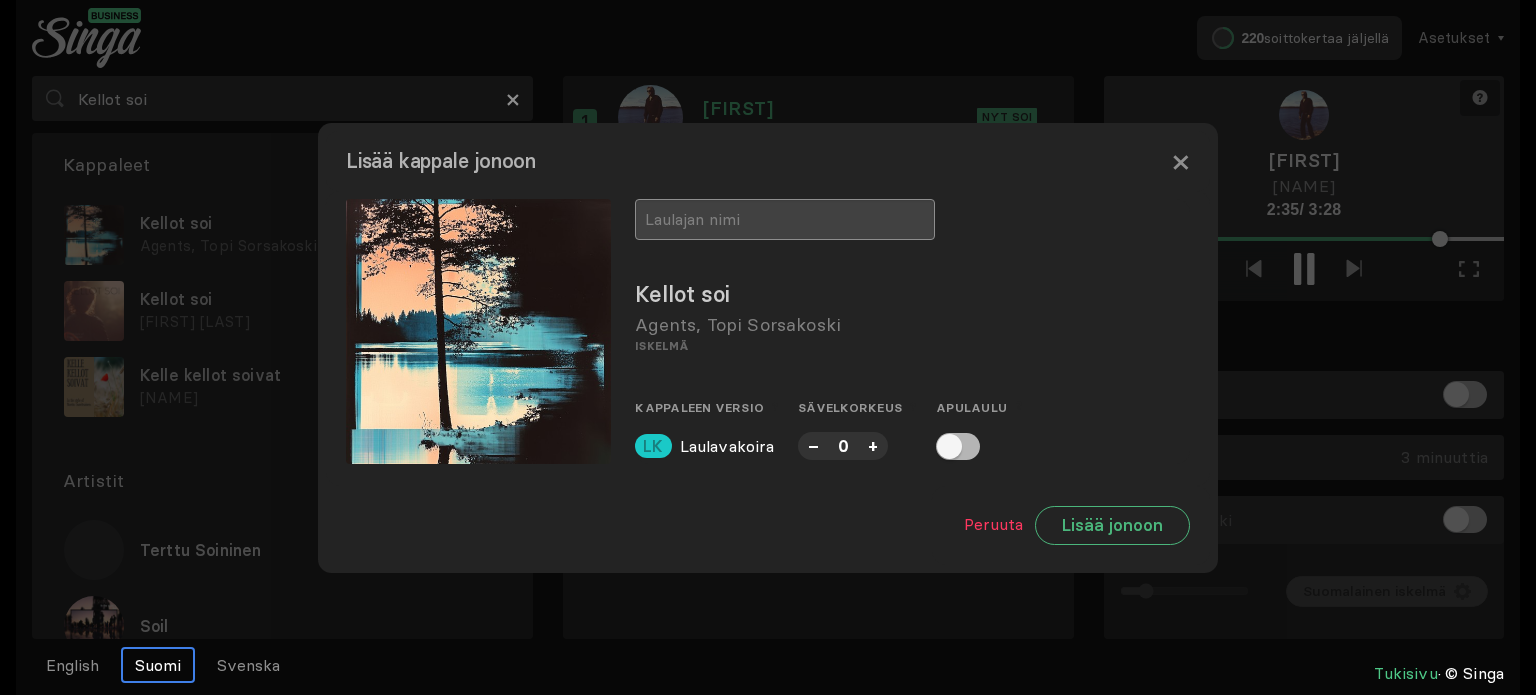 click at bounding box center (785, 219) 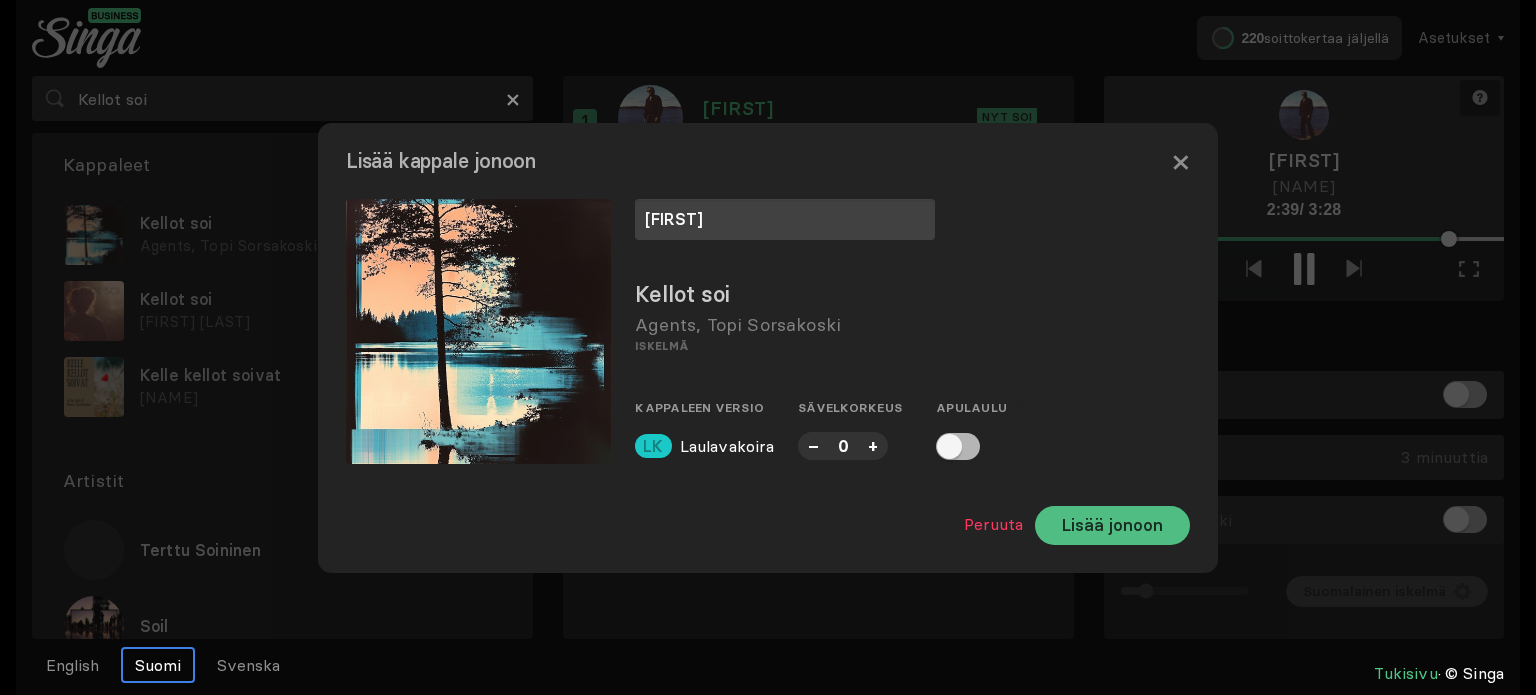 type on "[FIRST]" 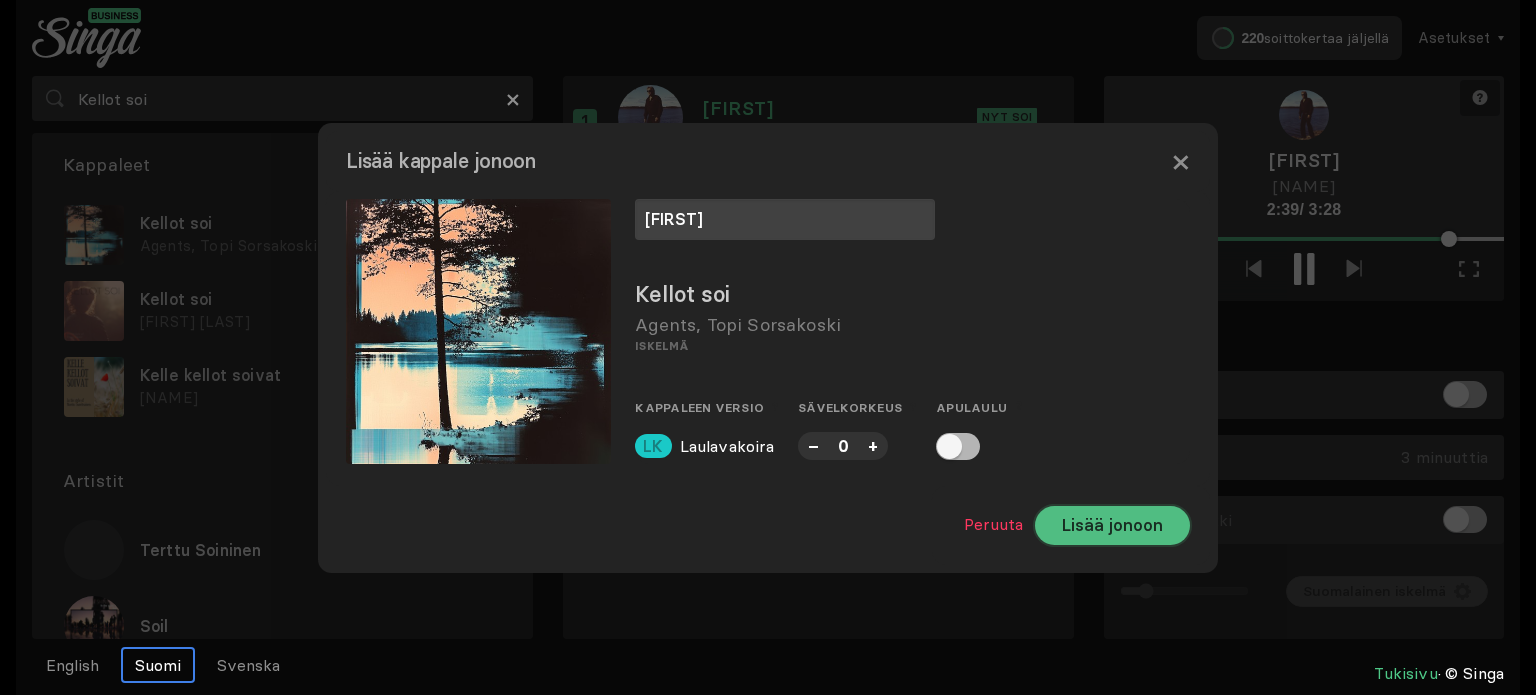 click on "Lisää jonoon" at bounding box center (1112, 525) 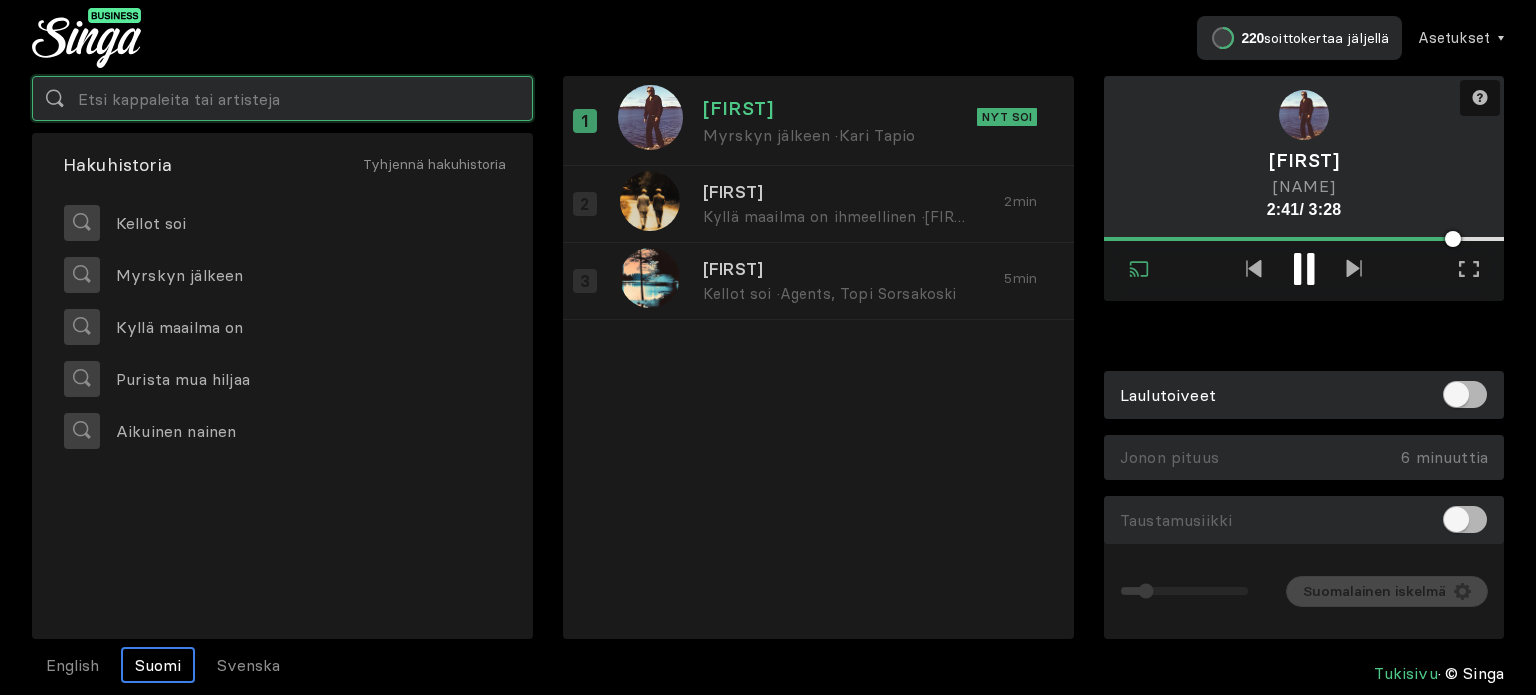 click at bounding box center [282, 98] 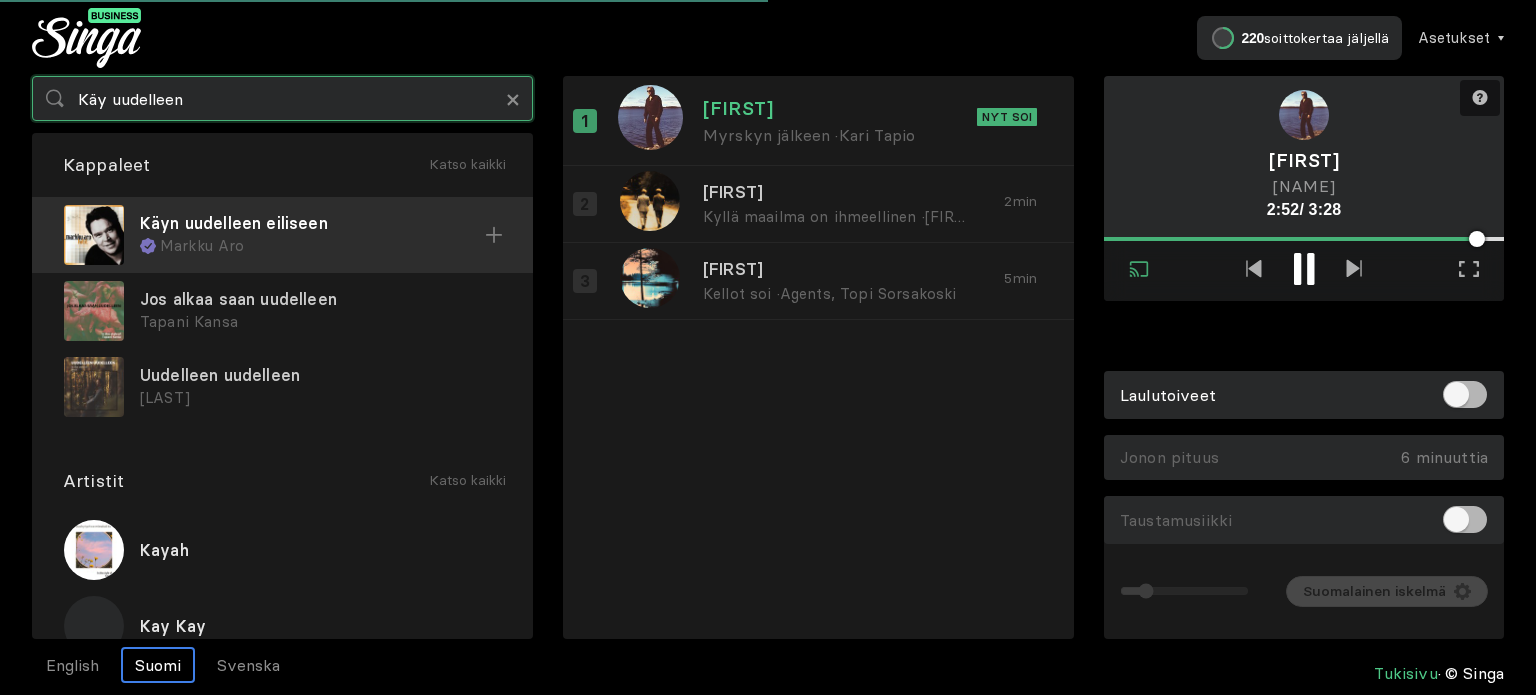 type on "Käy uudelleen" 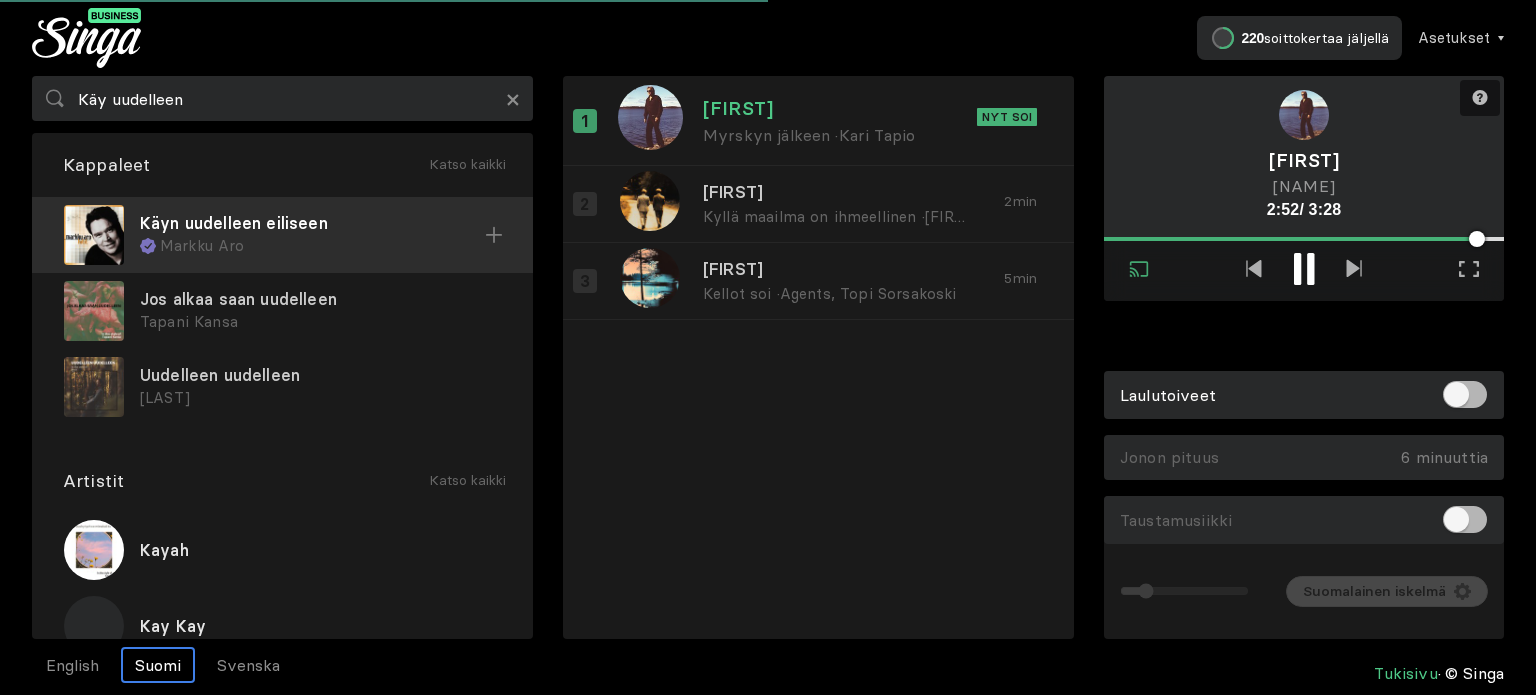 click on "Käyn uudelleen eiliseen" at bounding box center [312, 223] 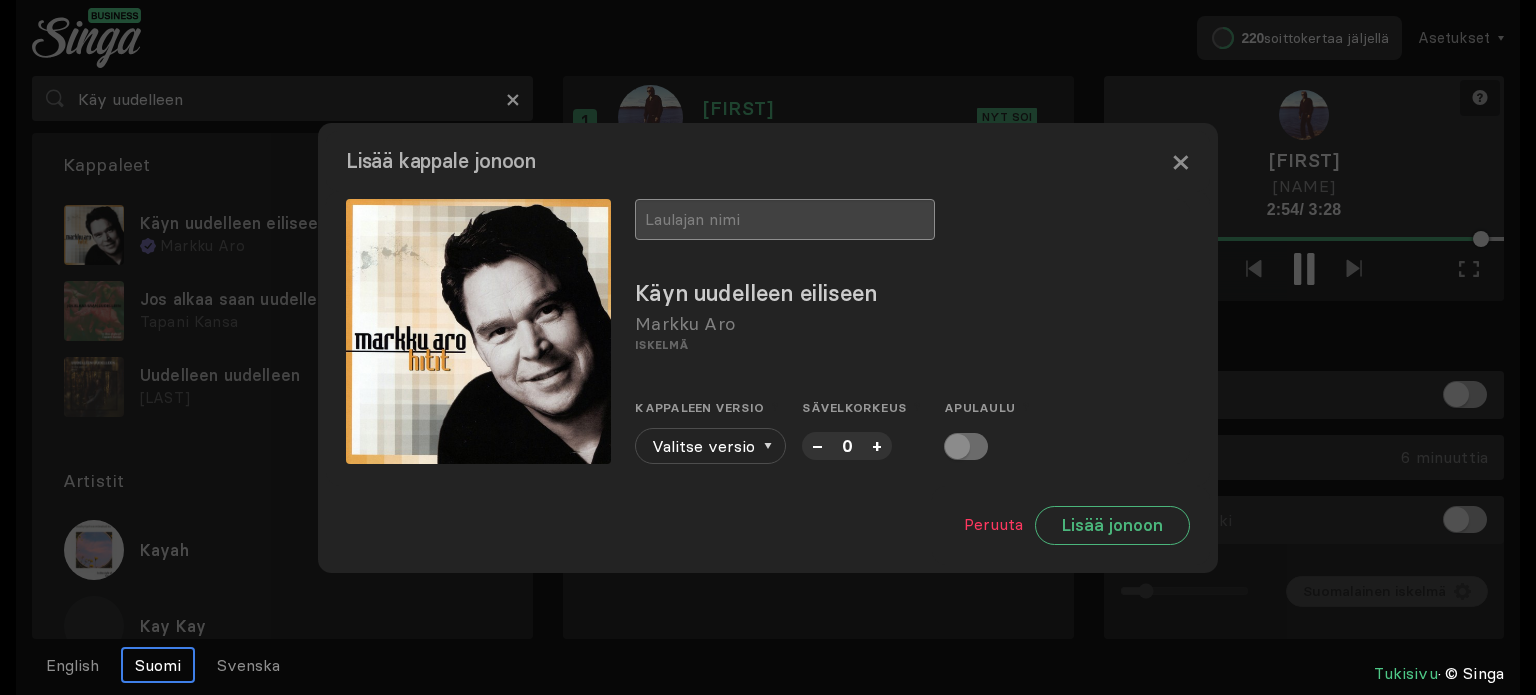 click at bounding box center [785, 219] 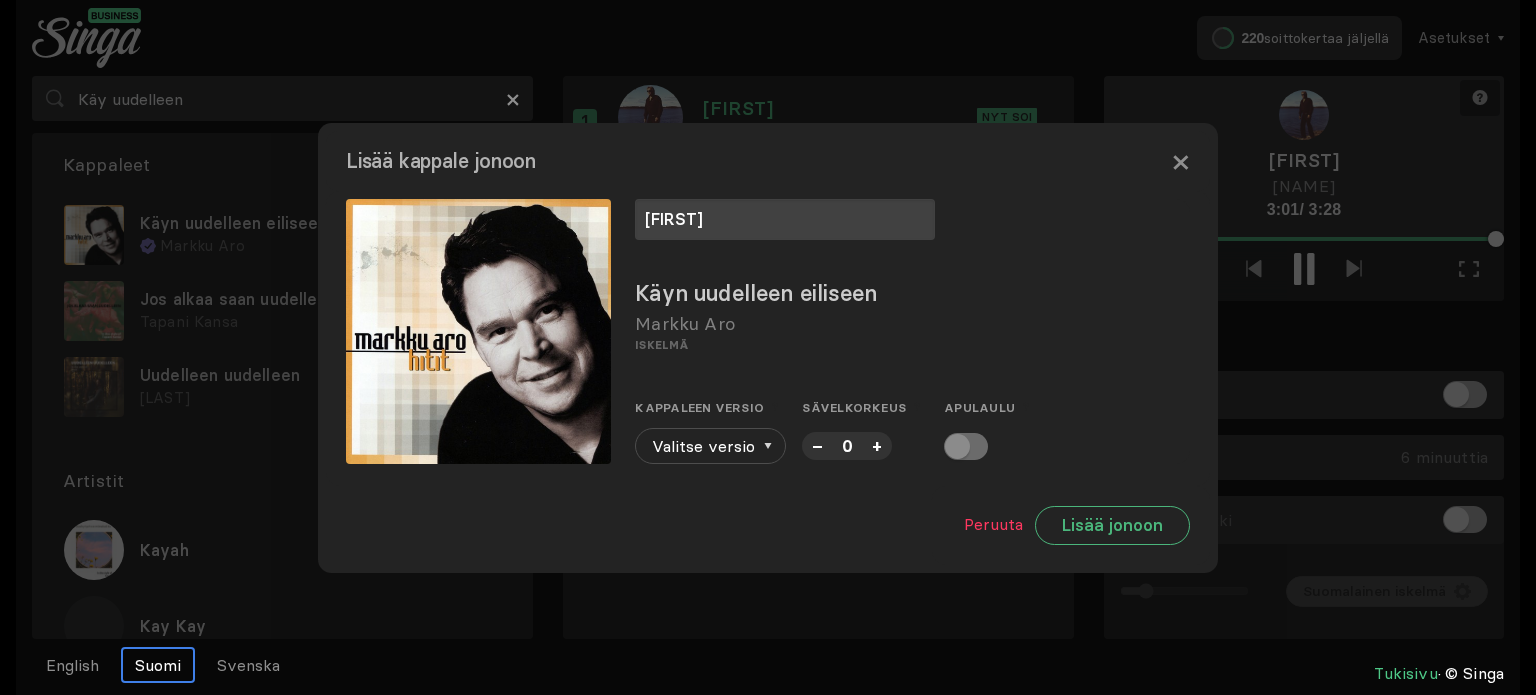 type on "[FIRST]" 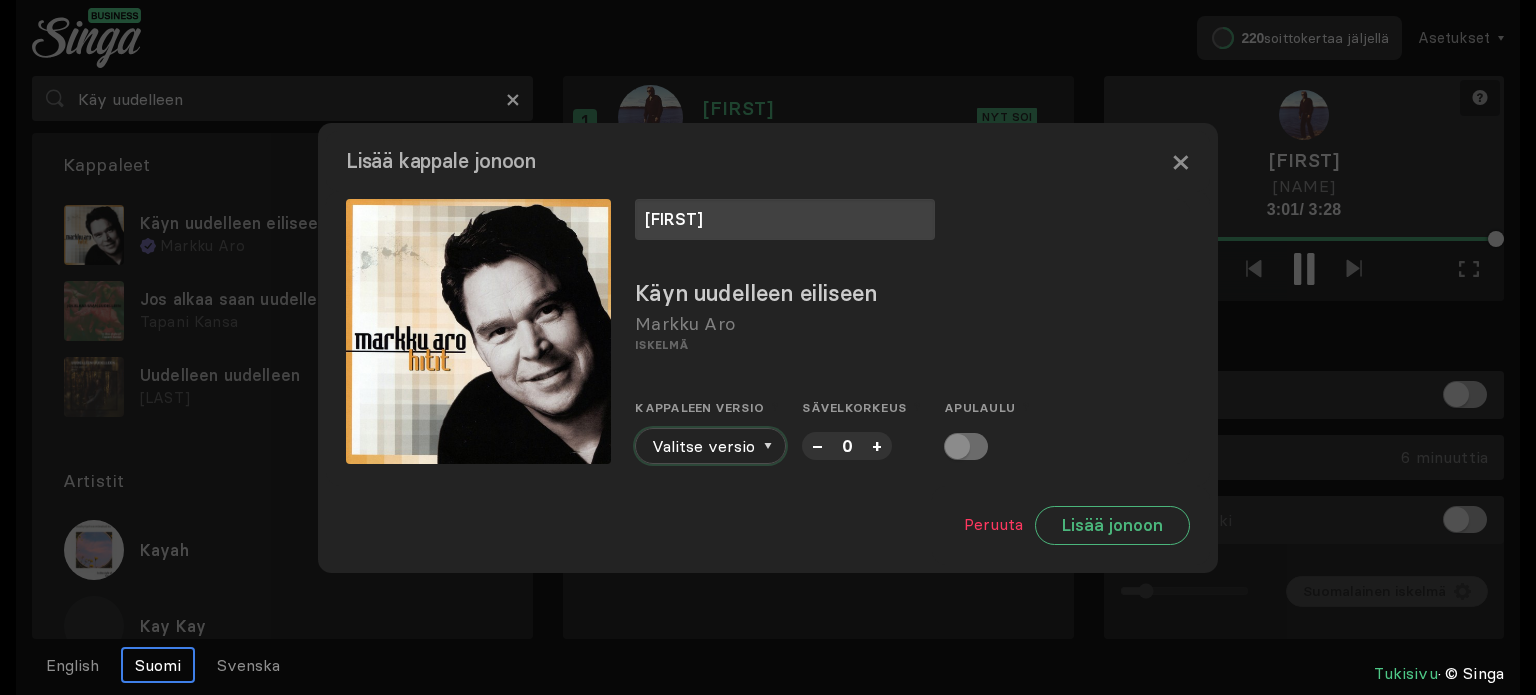 click at bounding box center (768, 446) 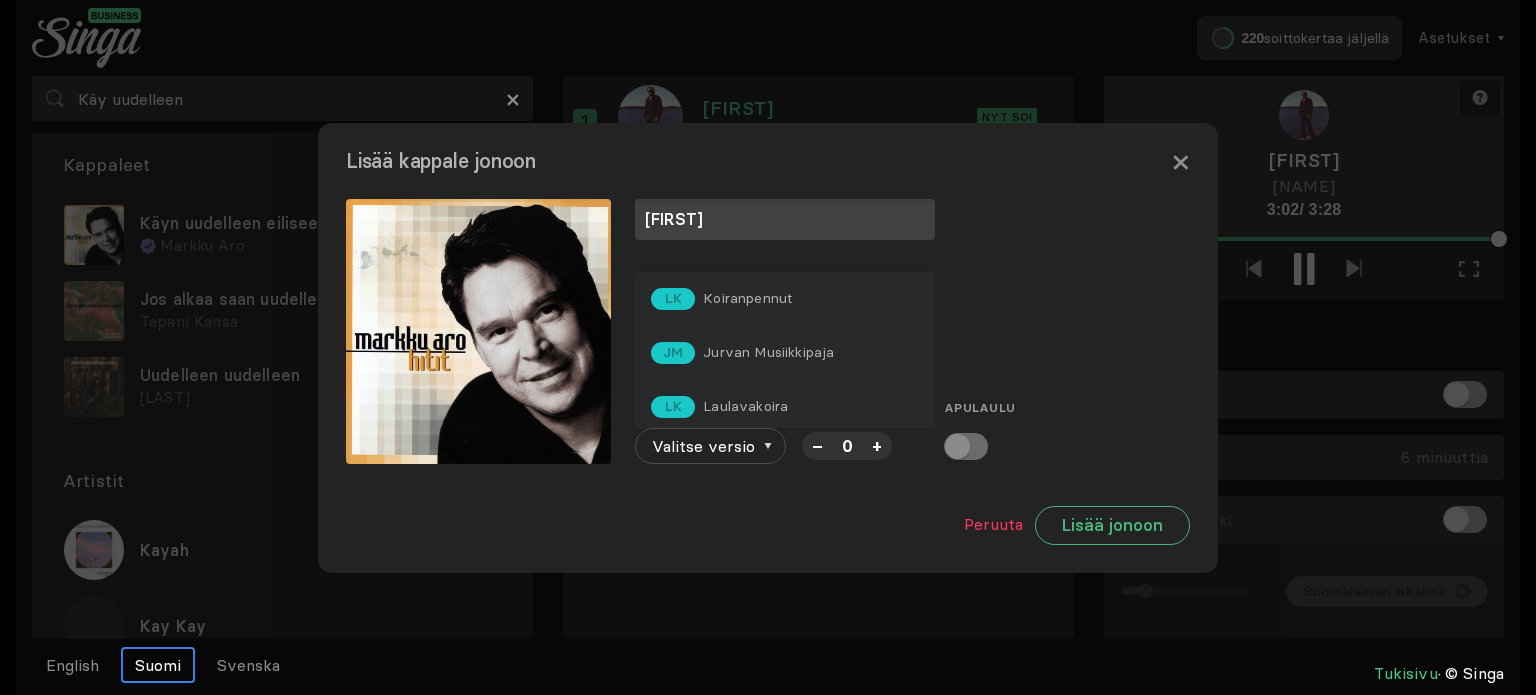 click on "Laulavakoira" at bounding box center [747, 298] 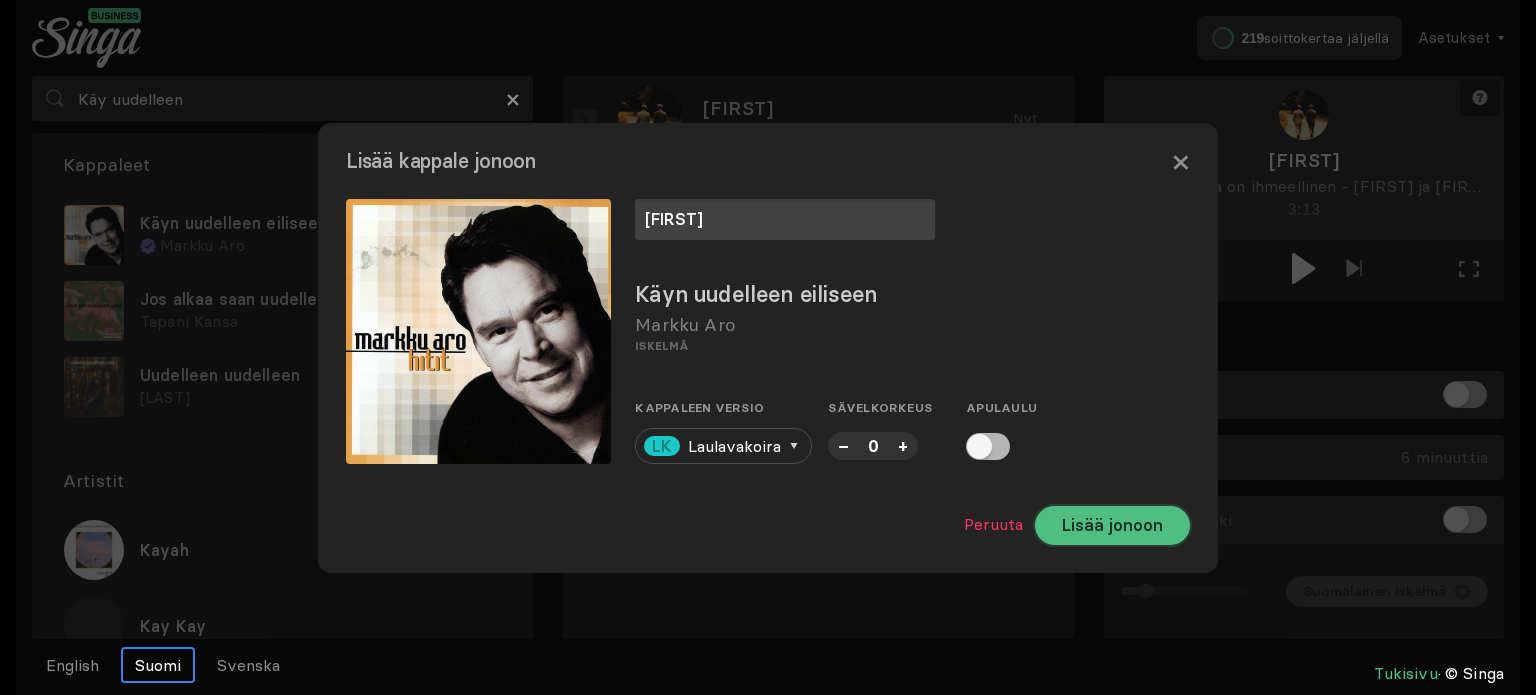 click on "Lisää jonoon" at bounding box center [1112, 525] 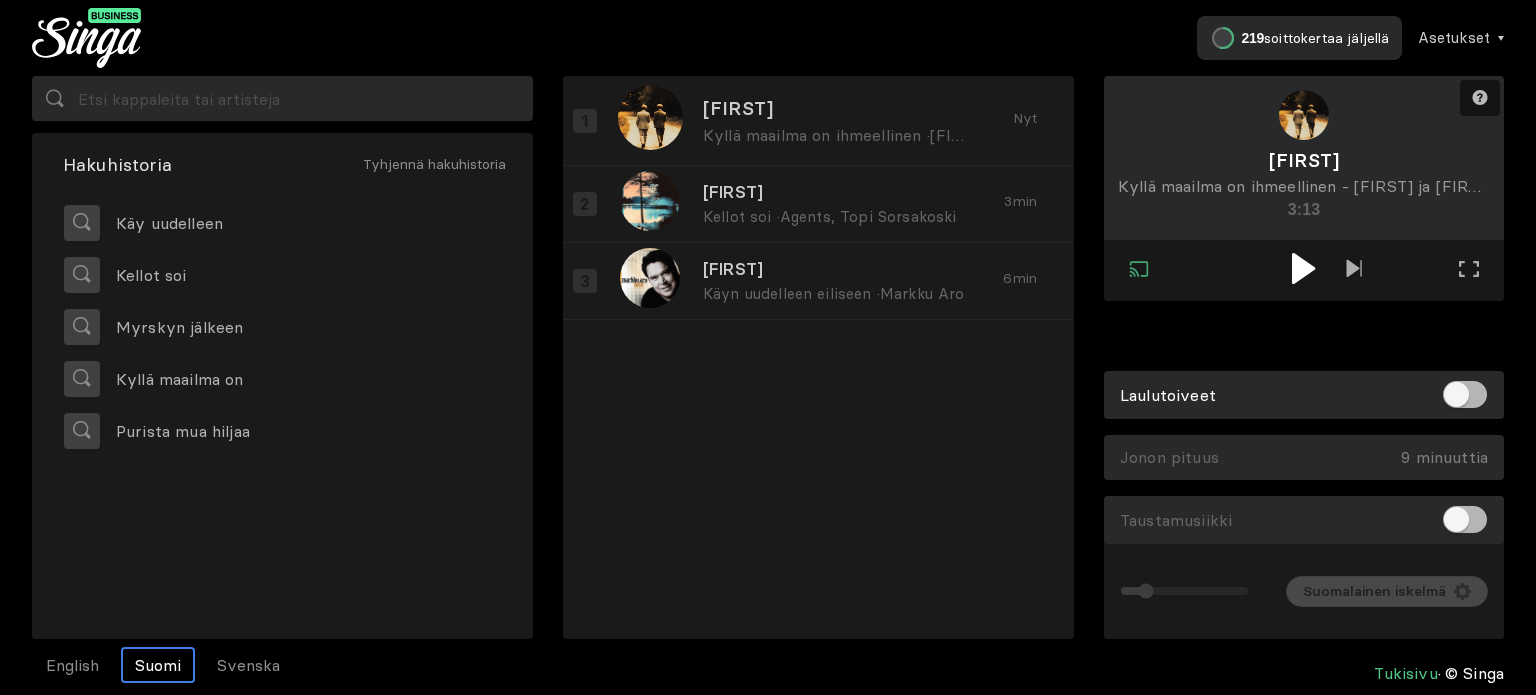 click at bounding box center [1303, 268] 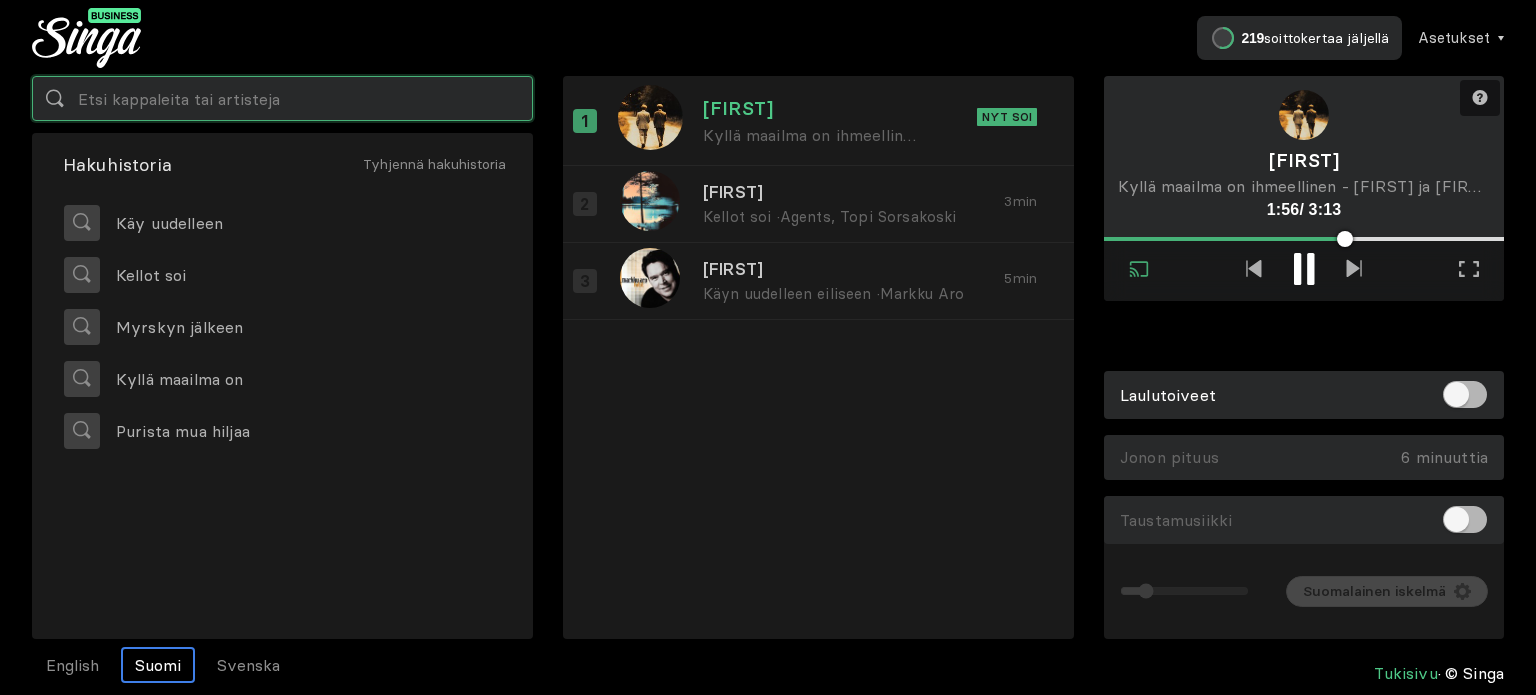 click at bounding box center [282, 98] 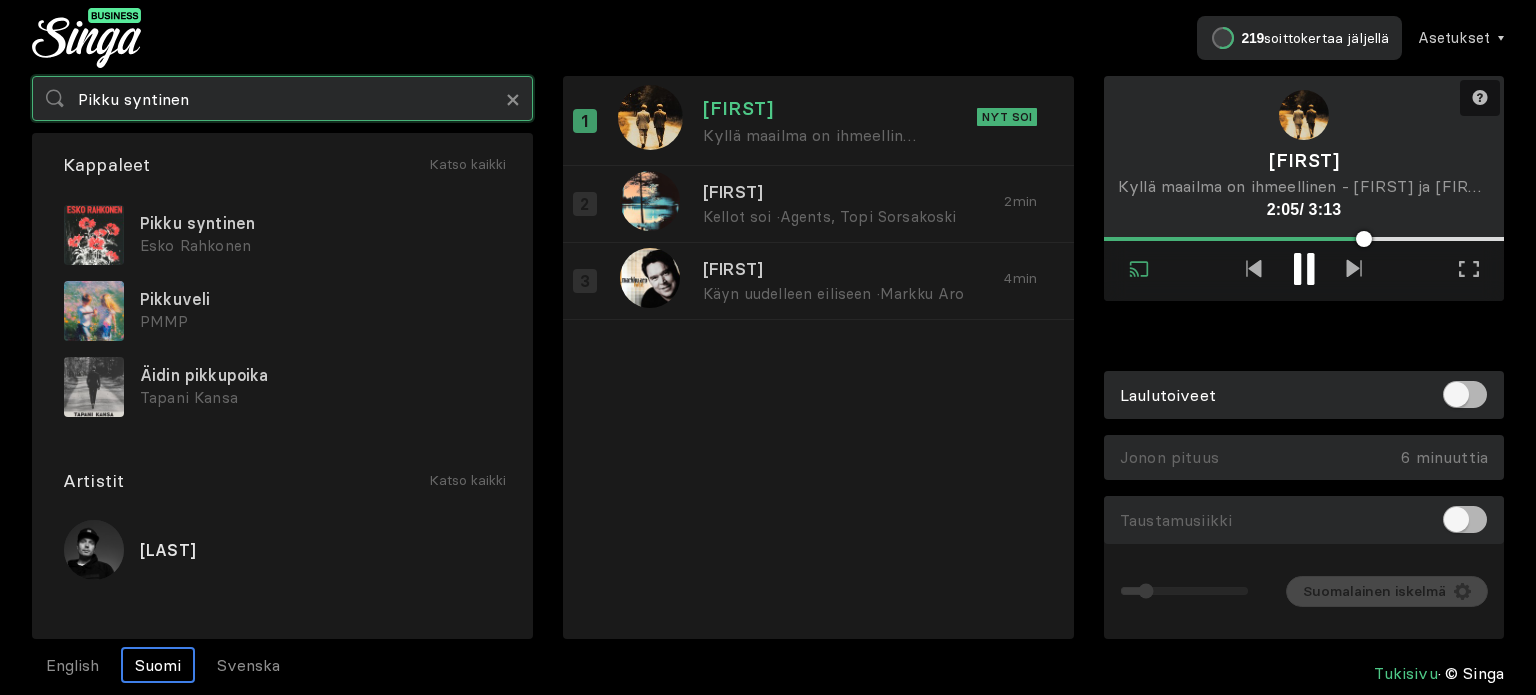 type on "Pikku syntinen" 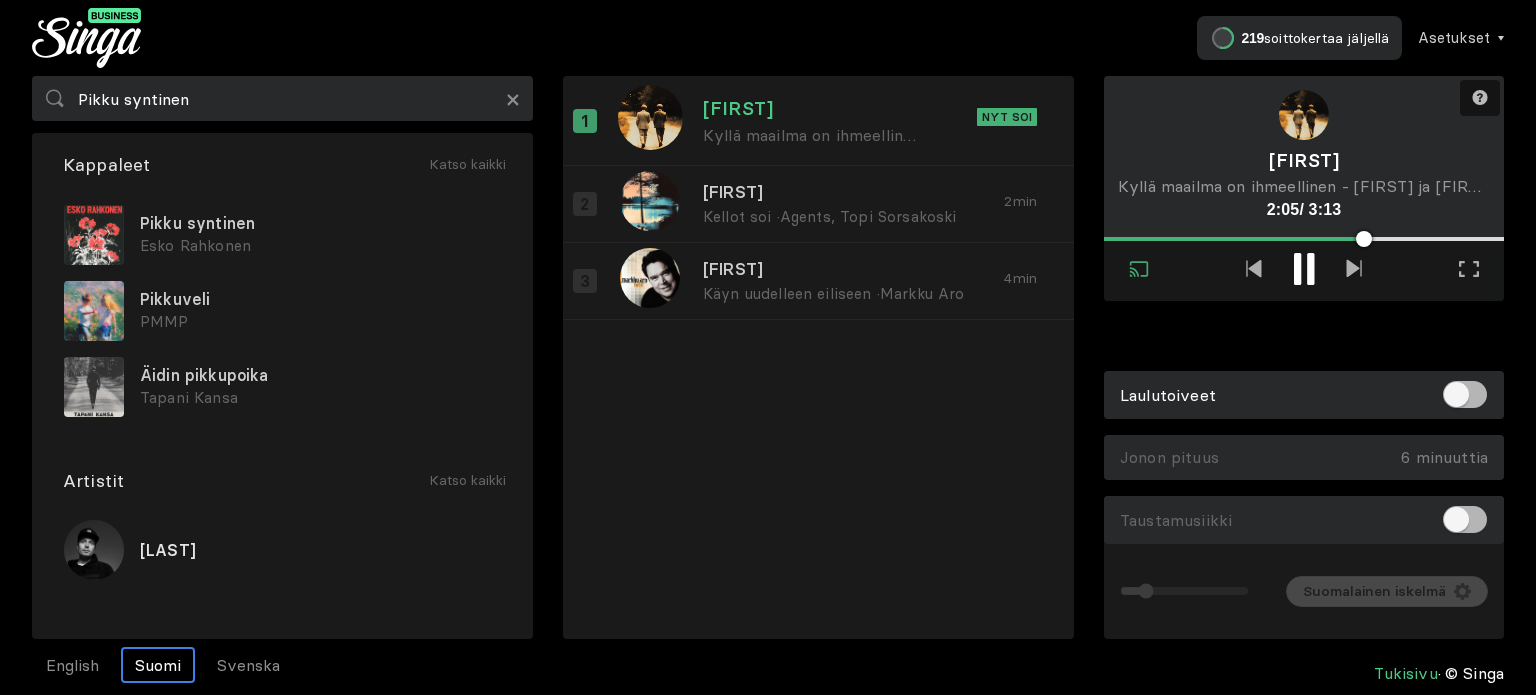 click on "Pikku syntinen" at bounding box center (320, 223) 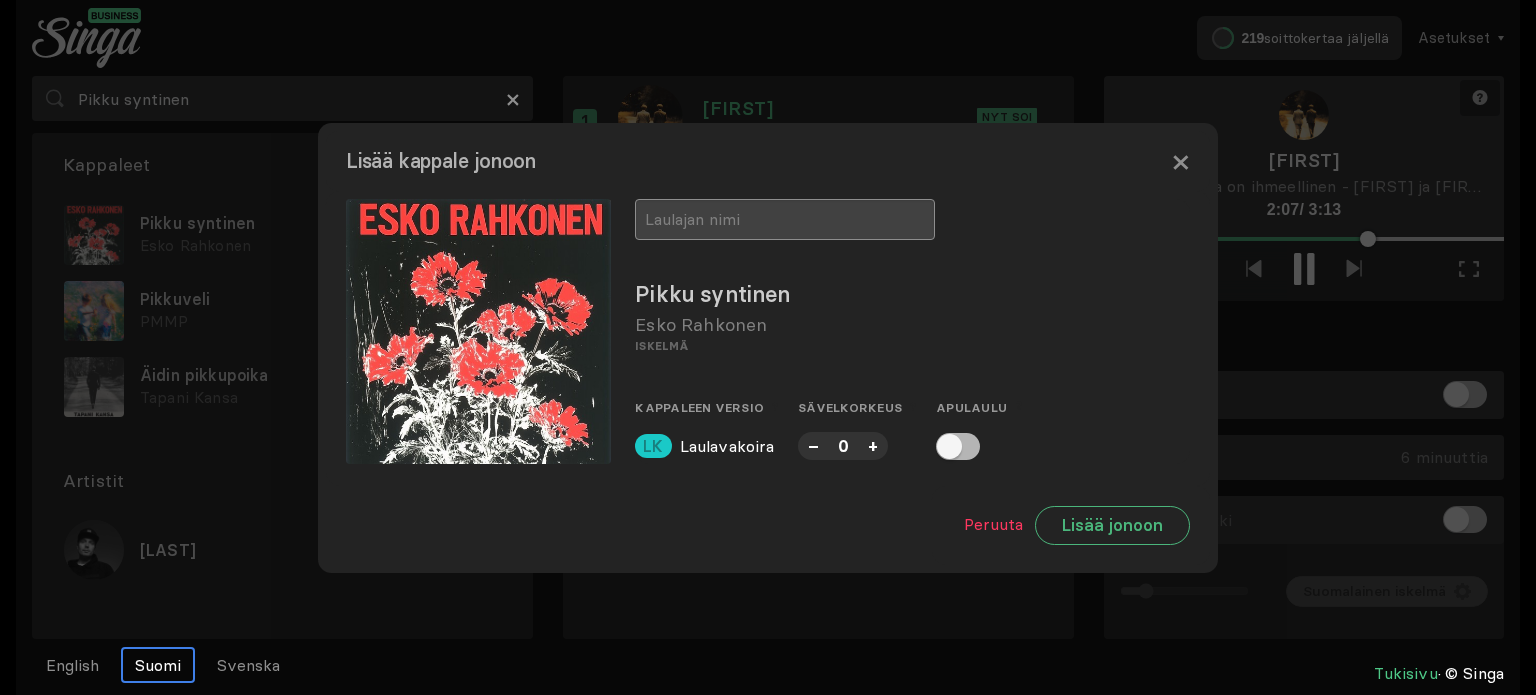 click at bounding box center [785, 219] 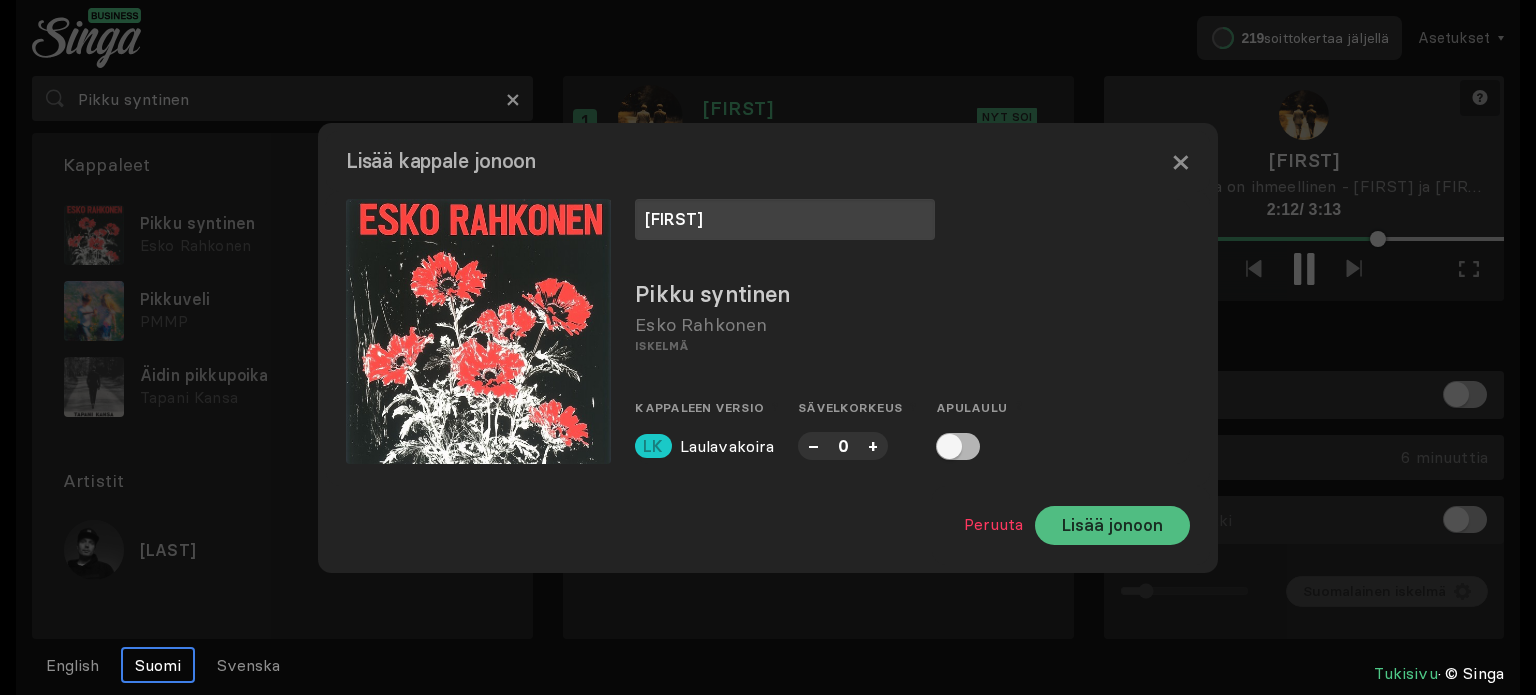 type on "[FIRST]" 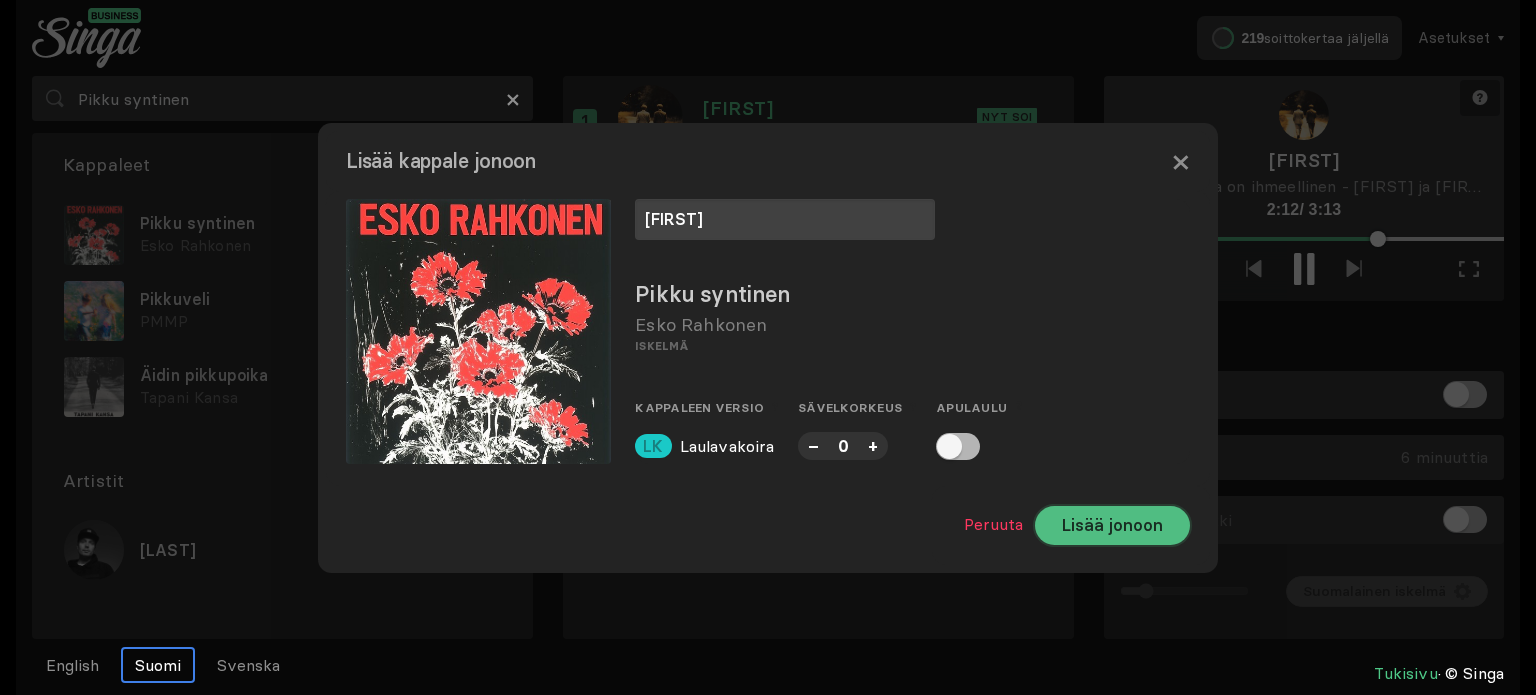 click on "Lisää jonoon" at bounding box center [1112, 525] 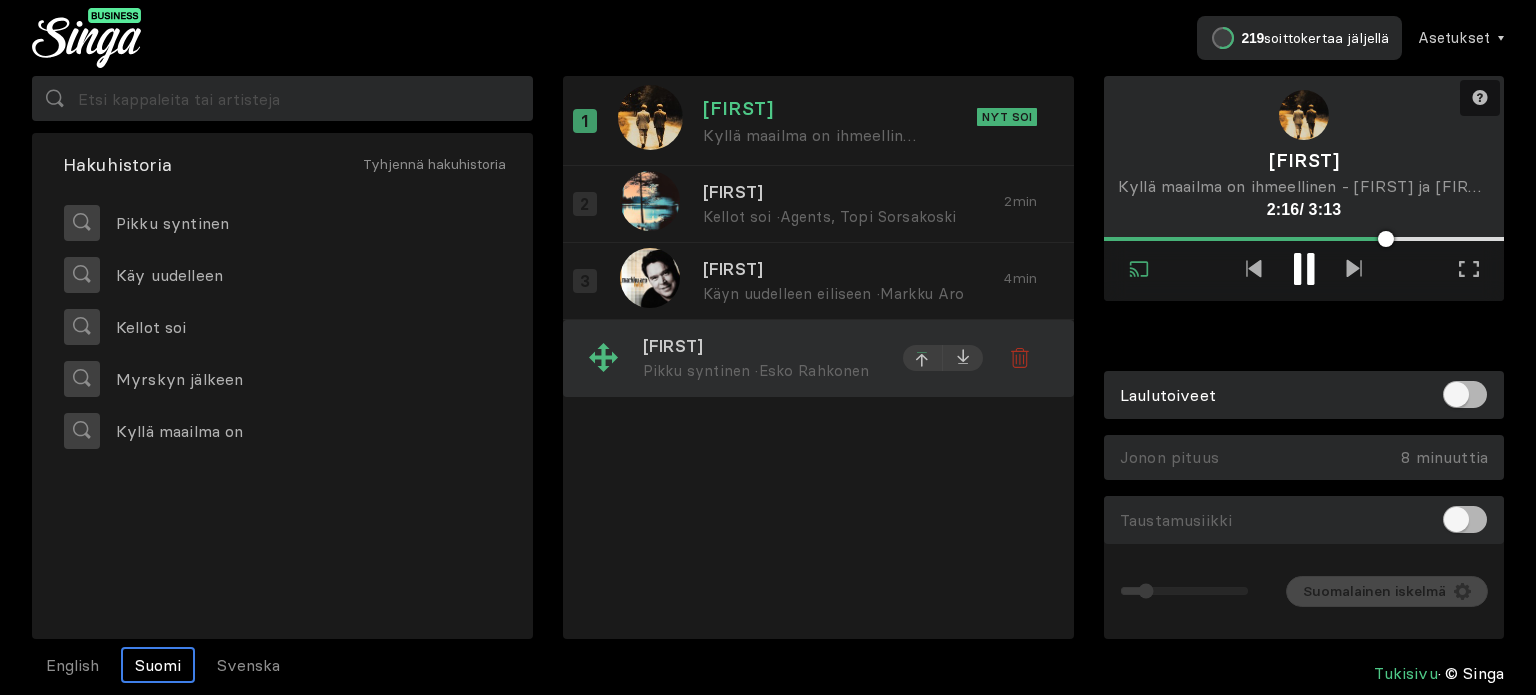 click at bounding box center [923, 206] 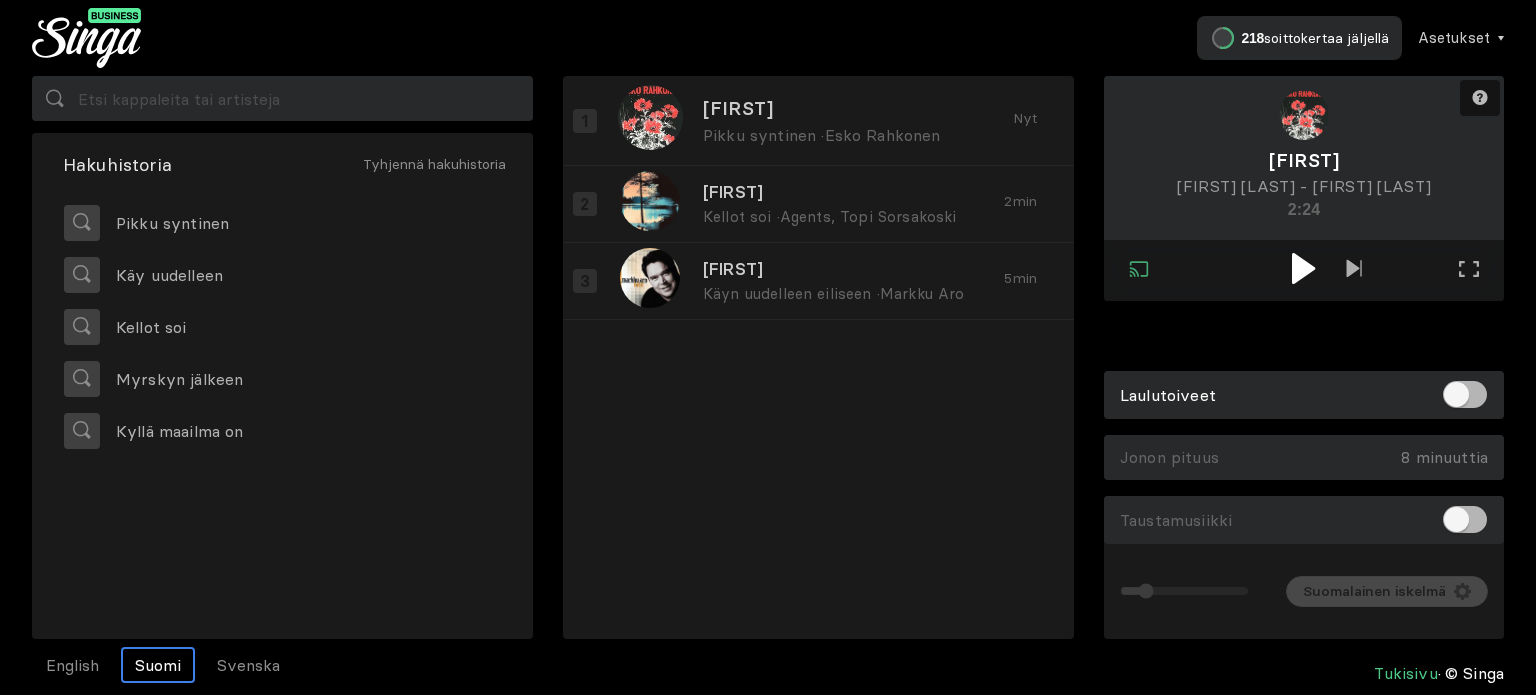 click at bounding box center (1303, 268) 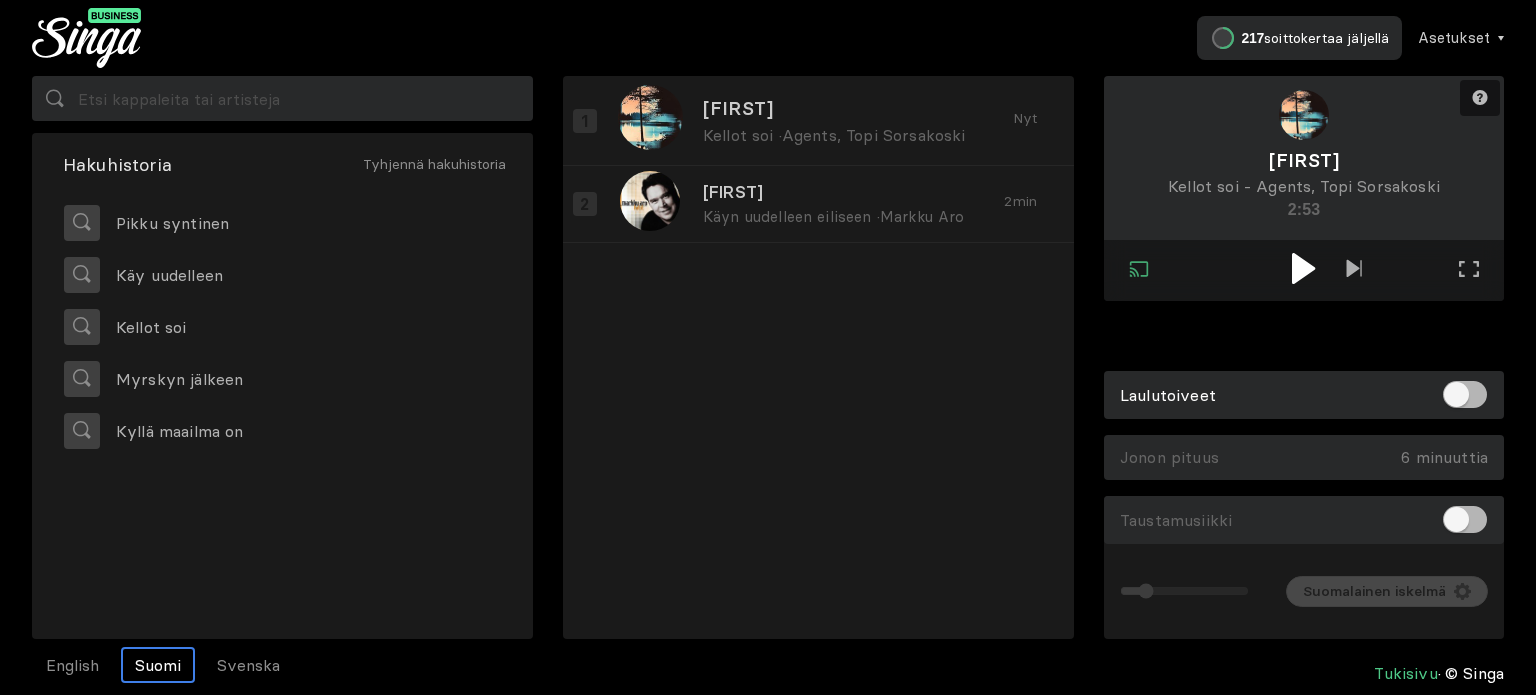 click at bounding box center (1303, 268) 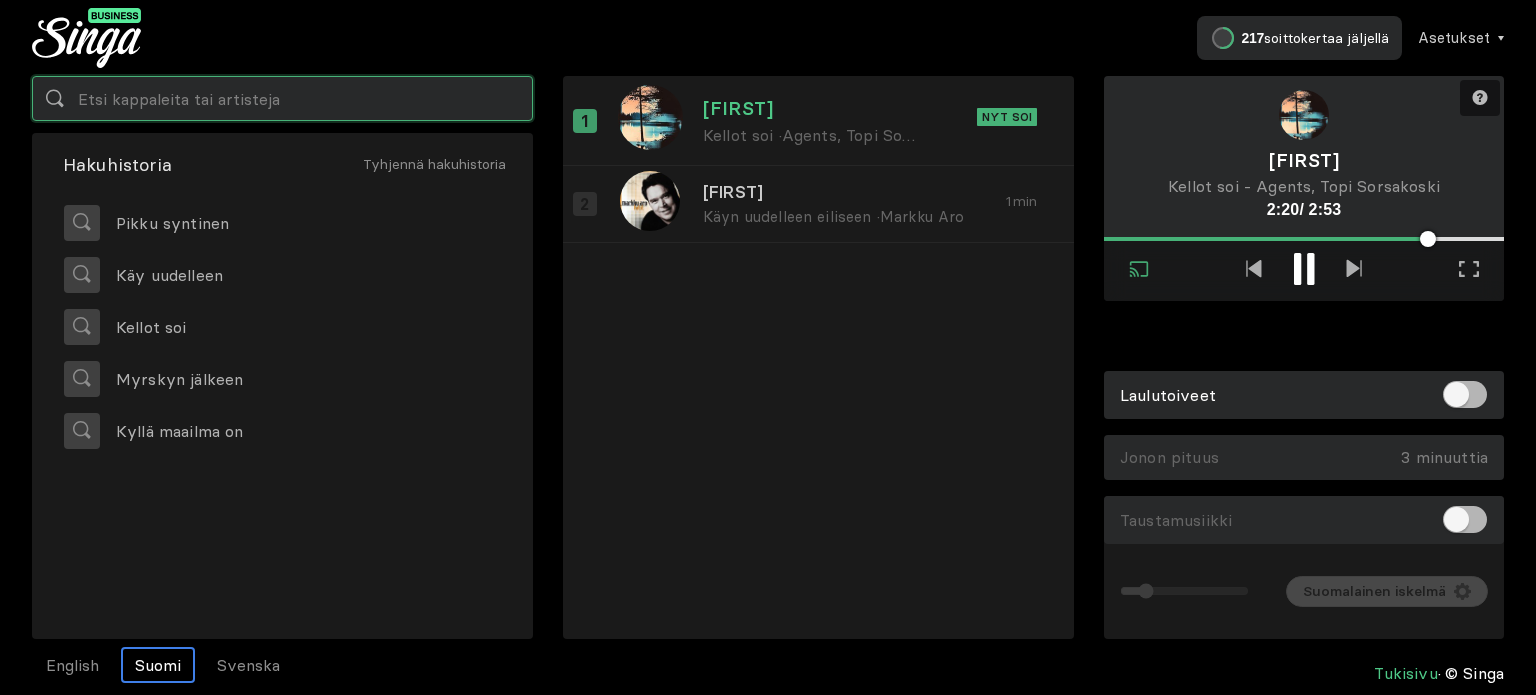 click at bounding box center (282, 98) 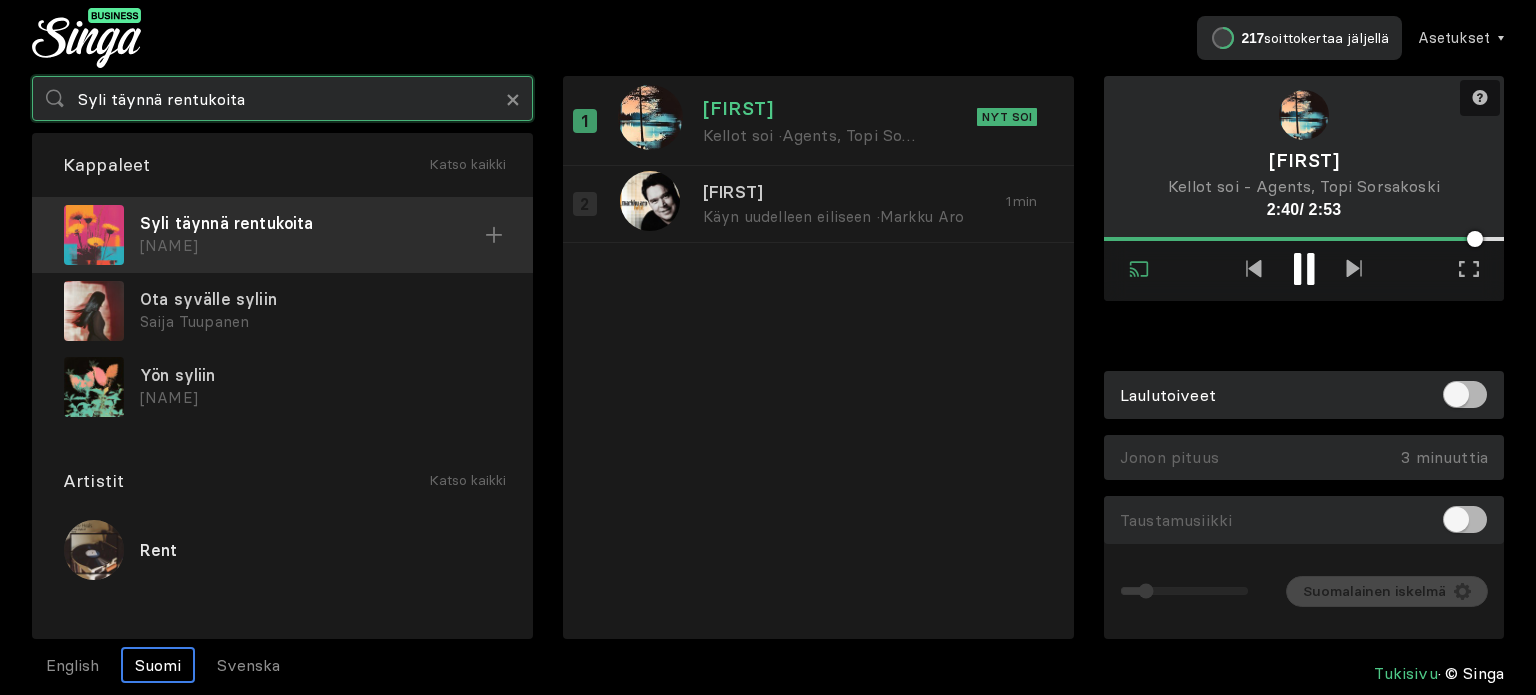 type on "Syli täynnä rentukoita" 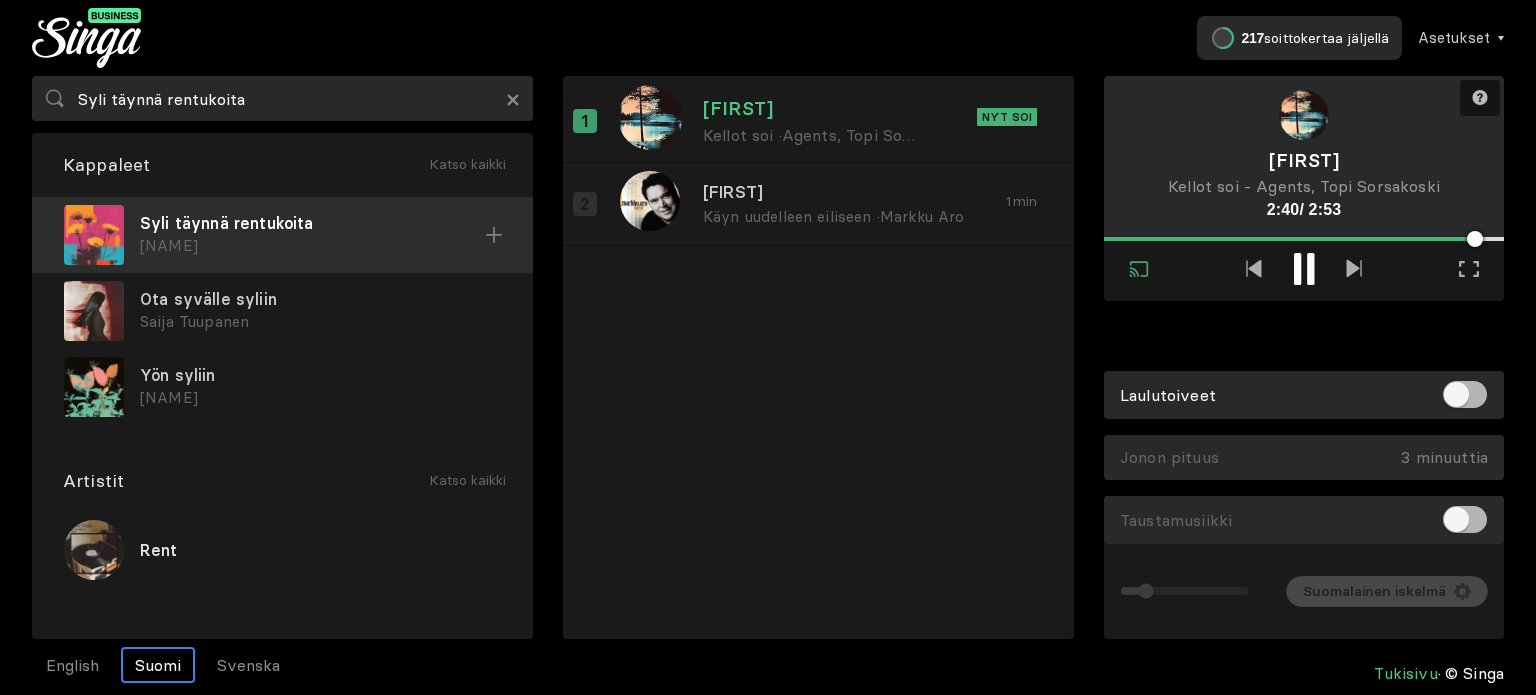 click on "Syli täynnä rentukoita" at bounding box center [312, 223] 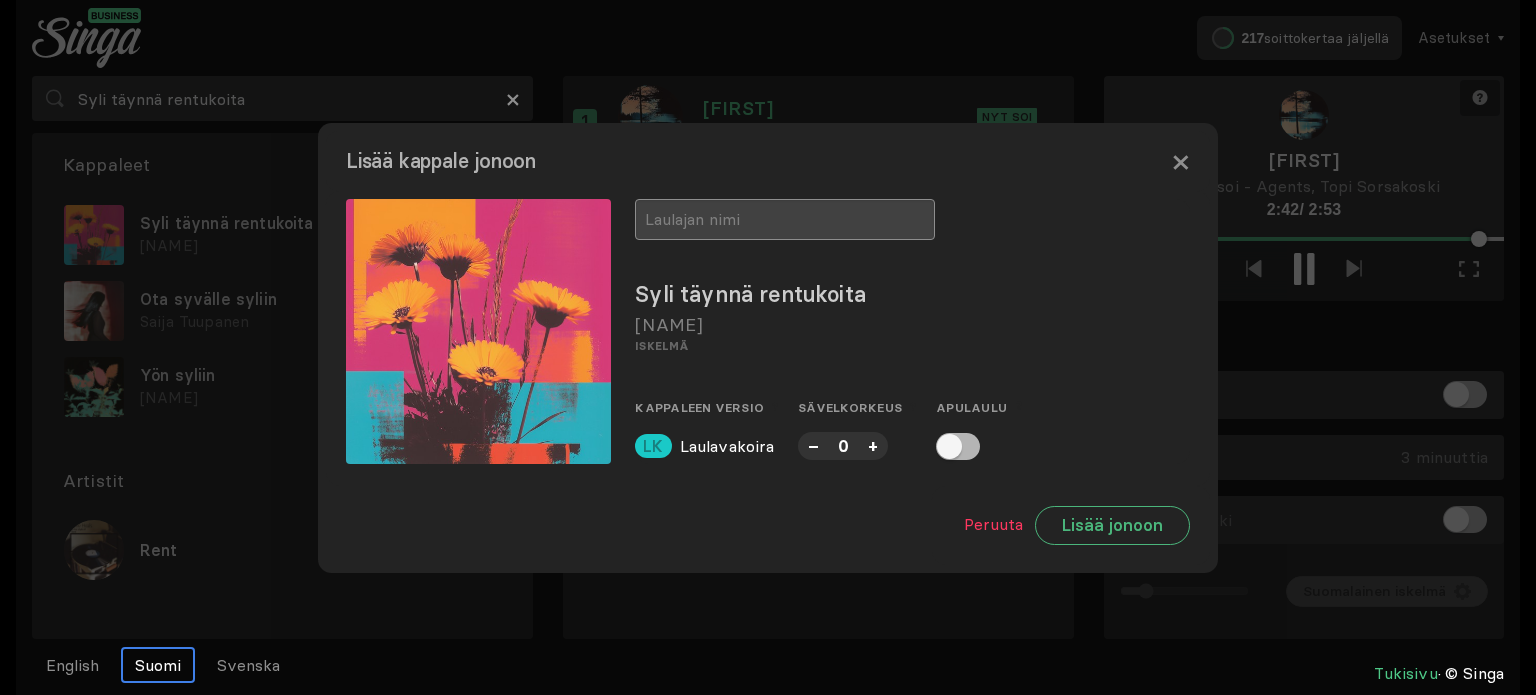 click at bounding box center [785, 219] 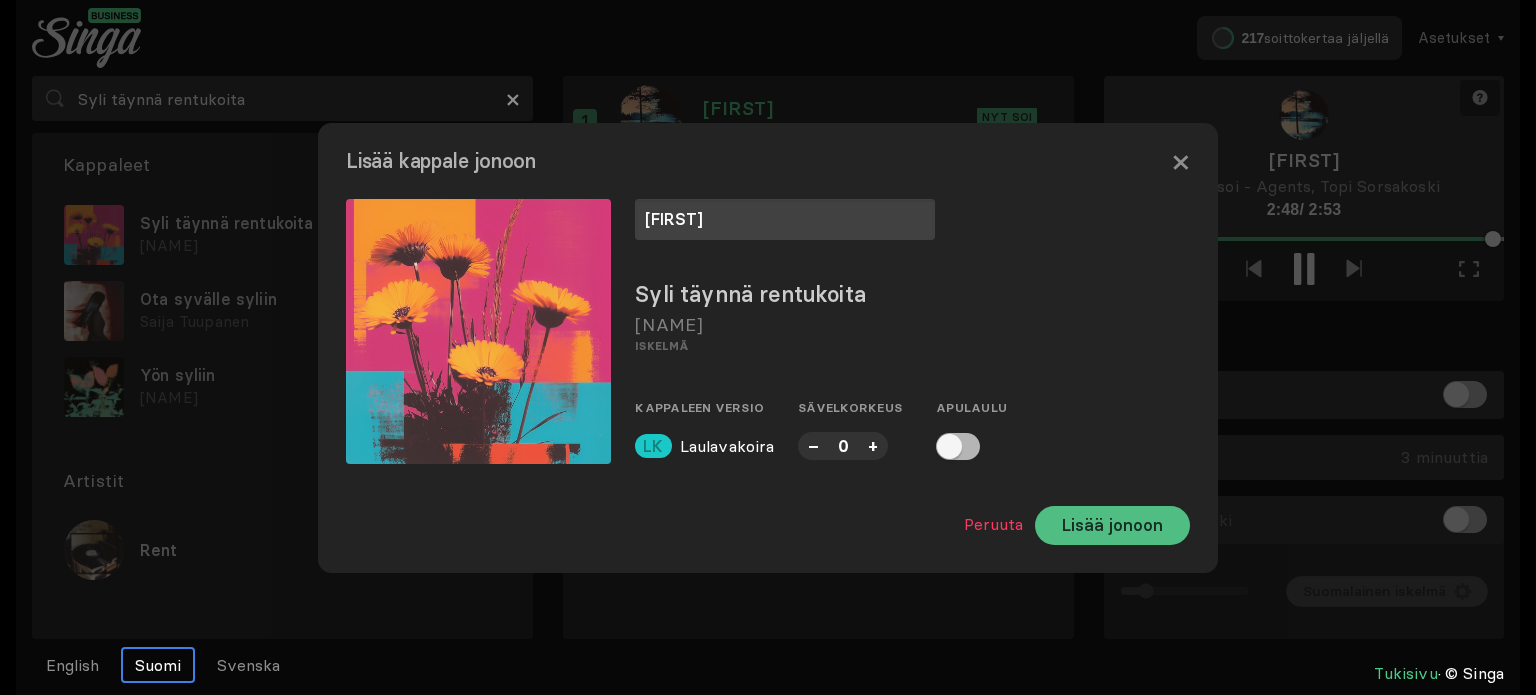 type on "[FIRST]" 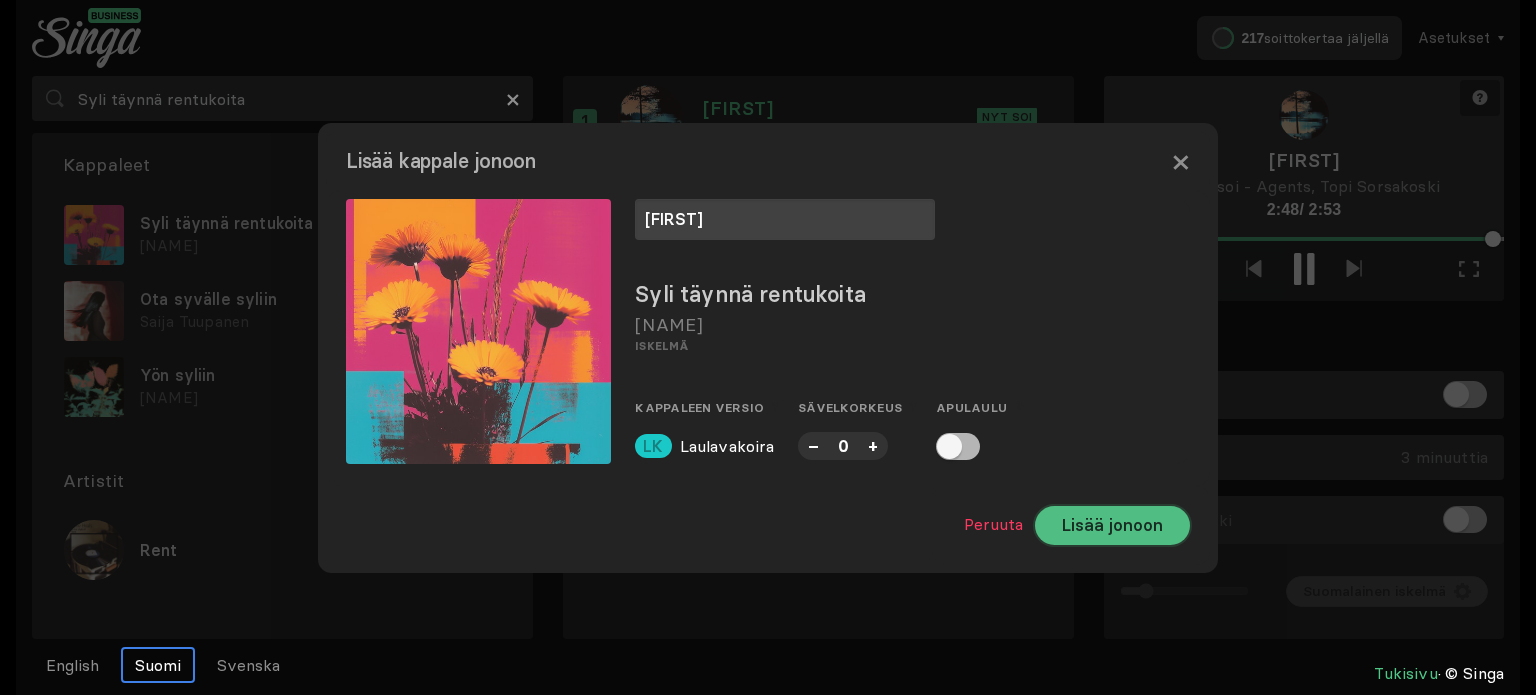 click on "Lisää jonoon" at bounding box center [1112, 525] 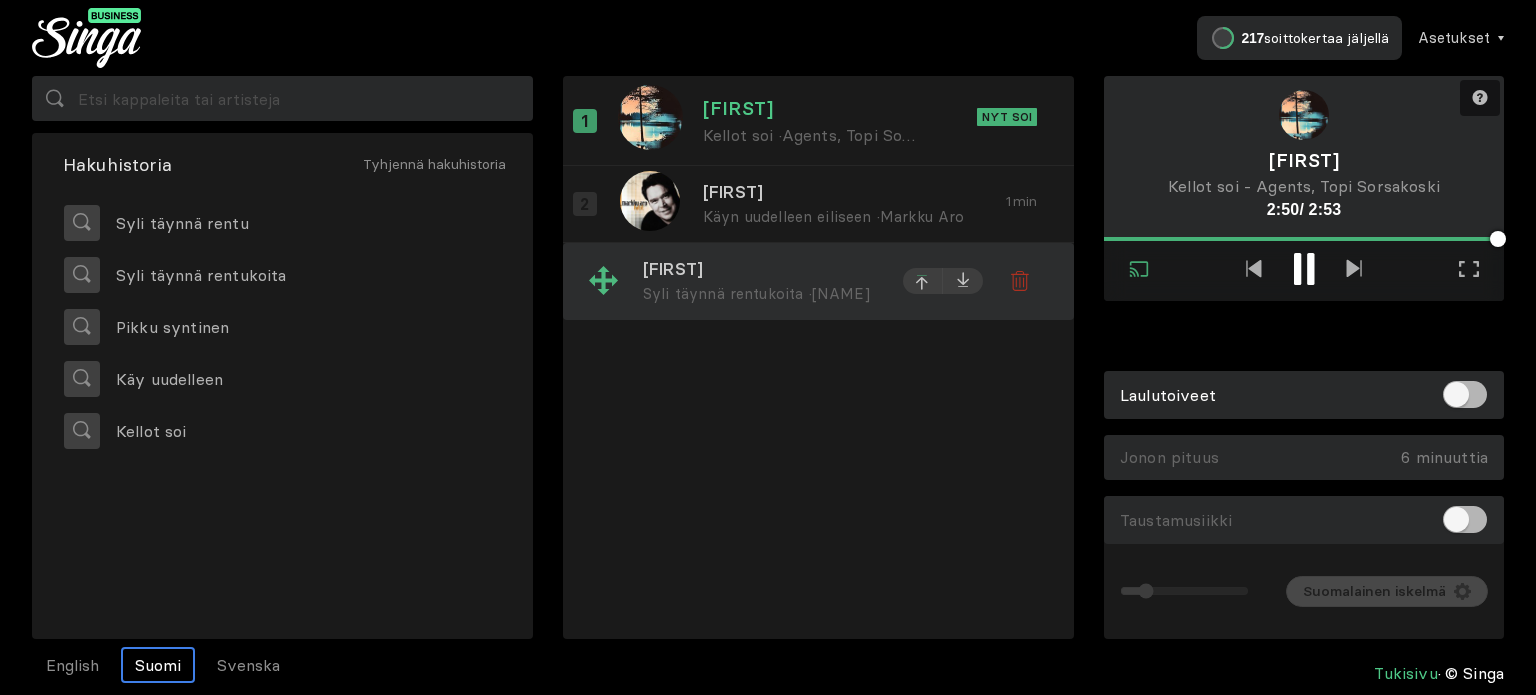 click at bounding box center (923, 206) 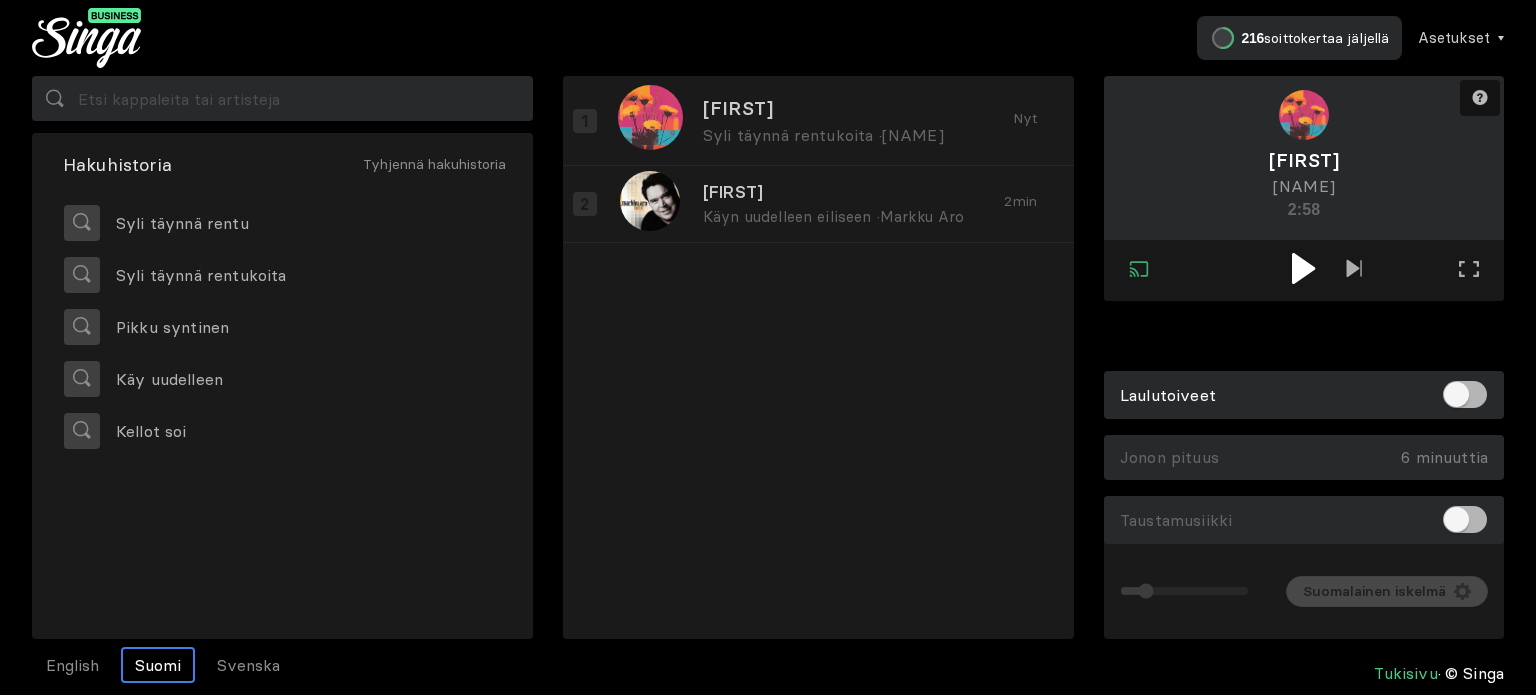 click at bounding box center (1303, 268) 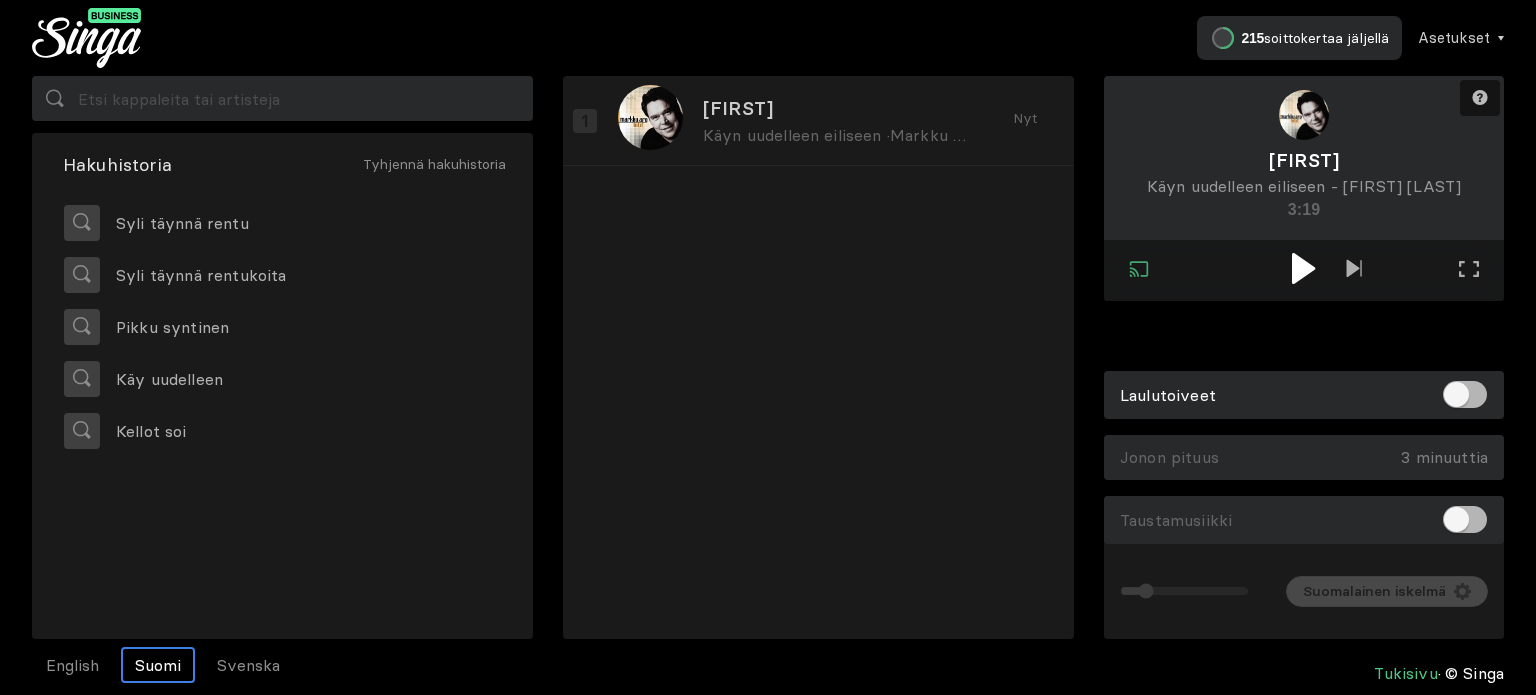 click at bounding box center (1303, 268) 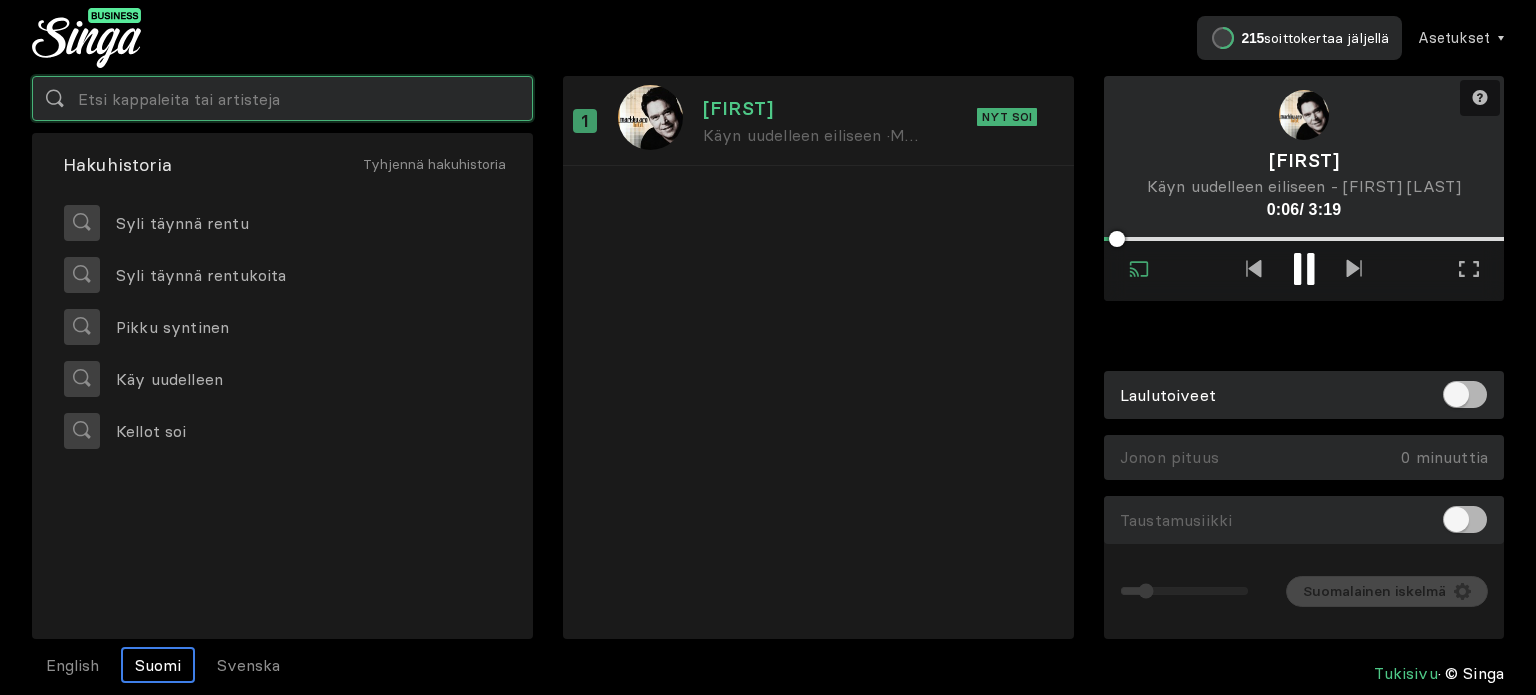 click at bounding box center [282, 98] 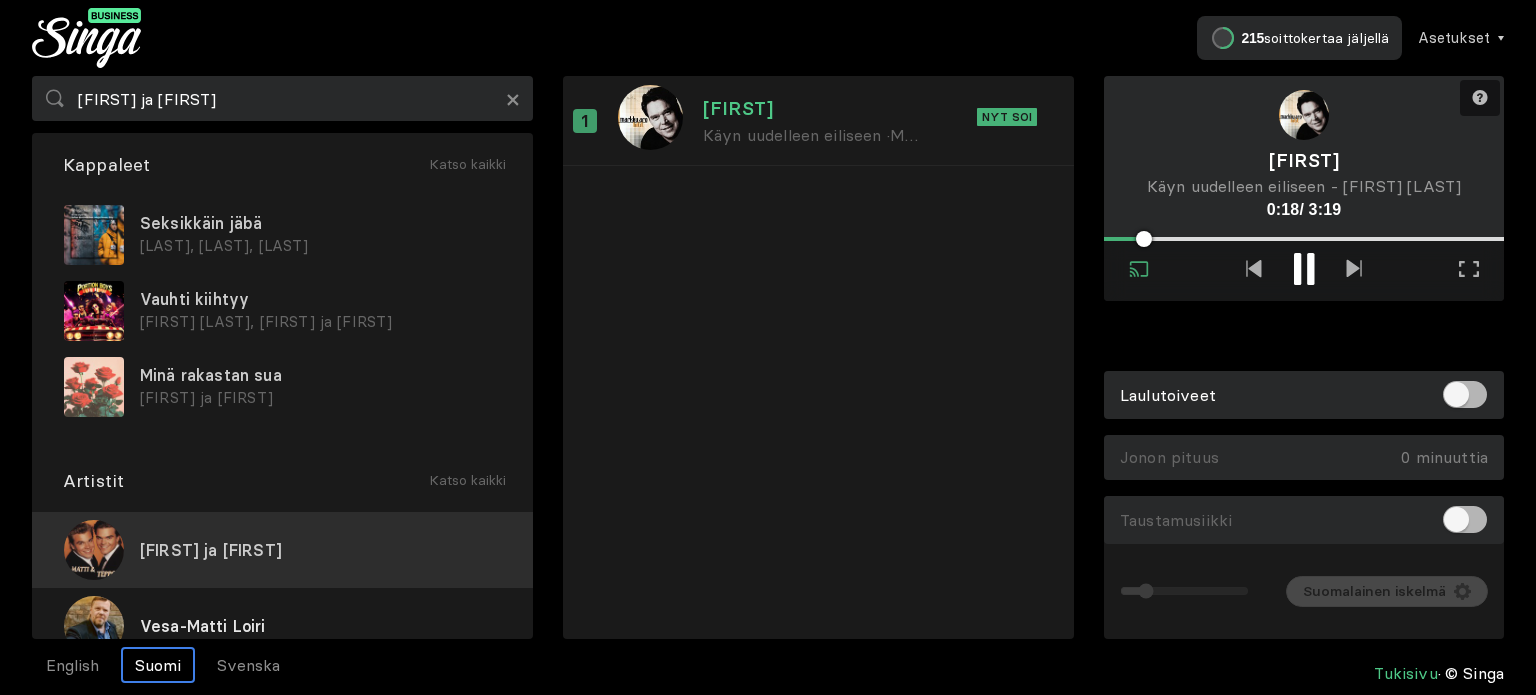click on "[FIRST] ja [FIRST]" at bounding box center (211, 550) 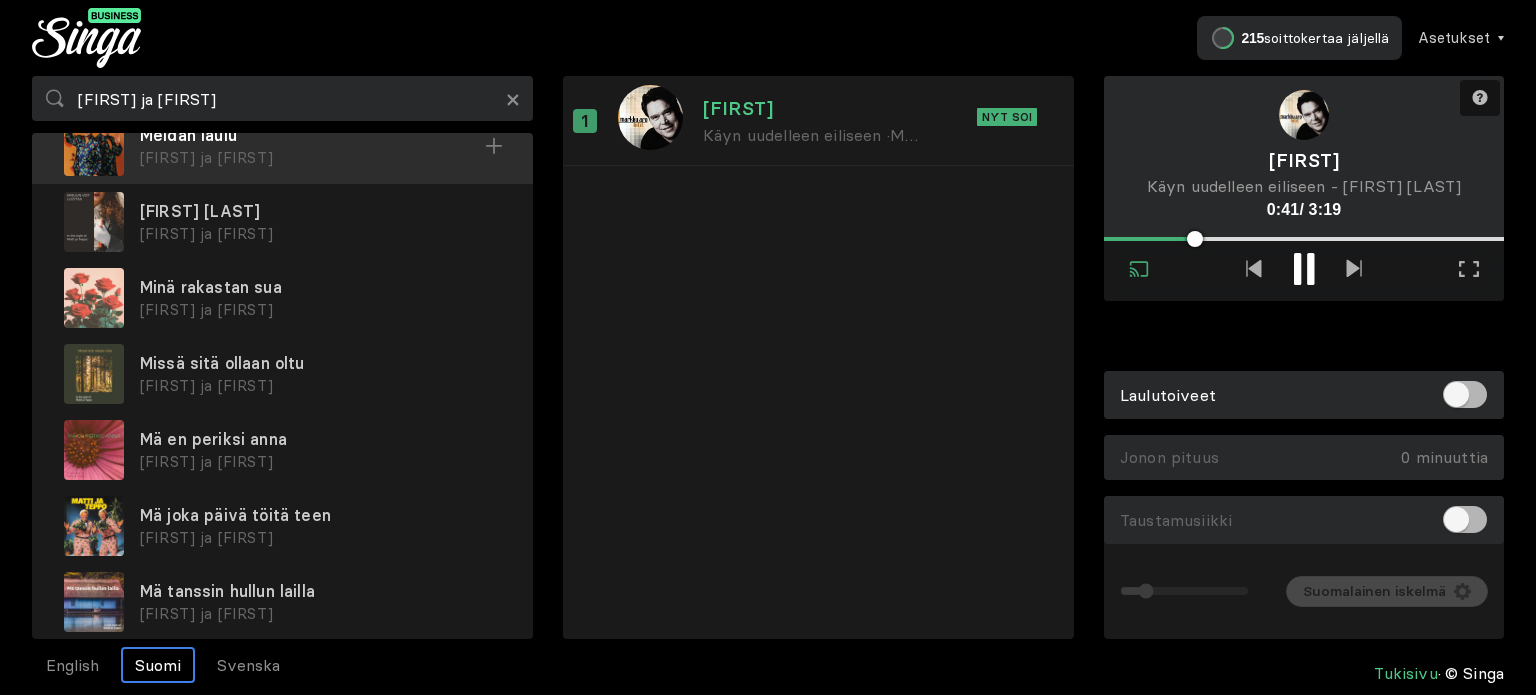 scroll, scrollTop: 1168, scrollLeft: 0, axis: vertical 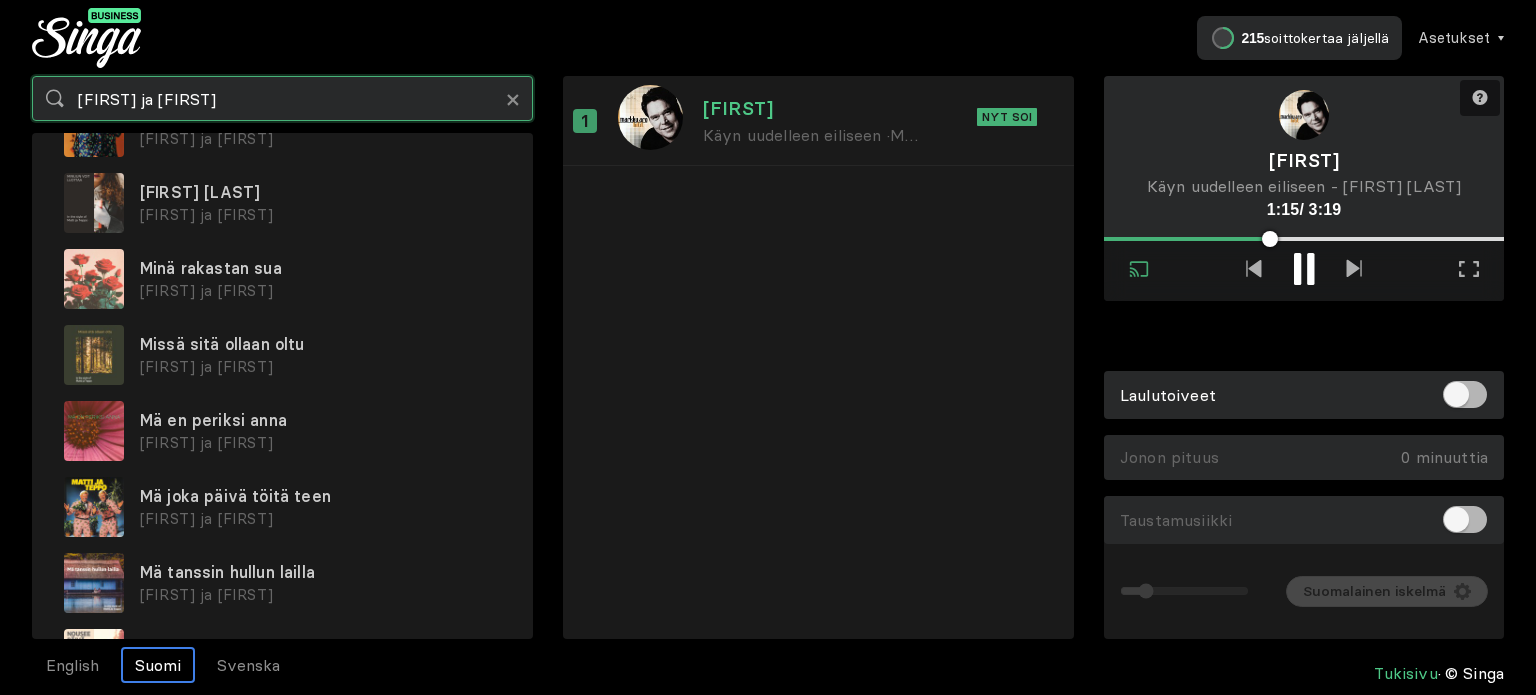 click on "[FIRST] ja [FIRST]" at bounding box center (282, 98) 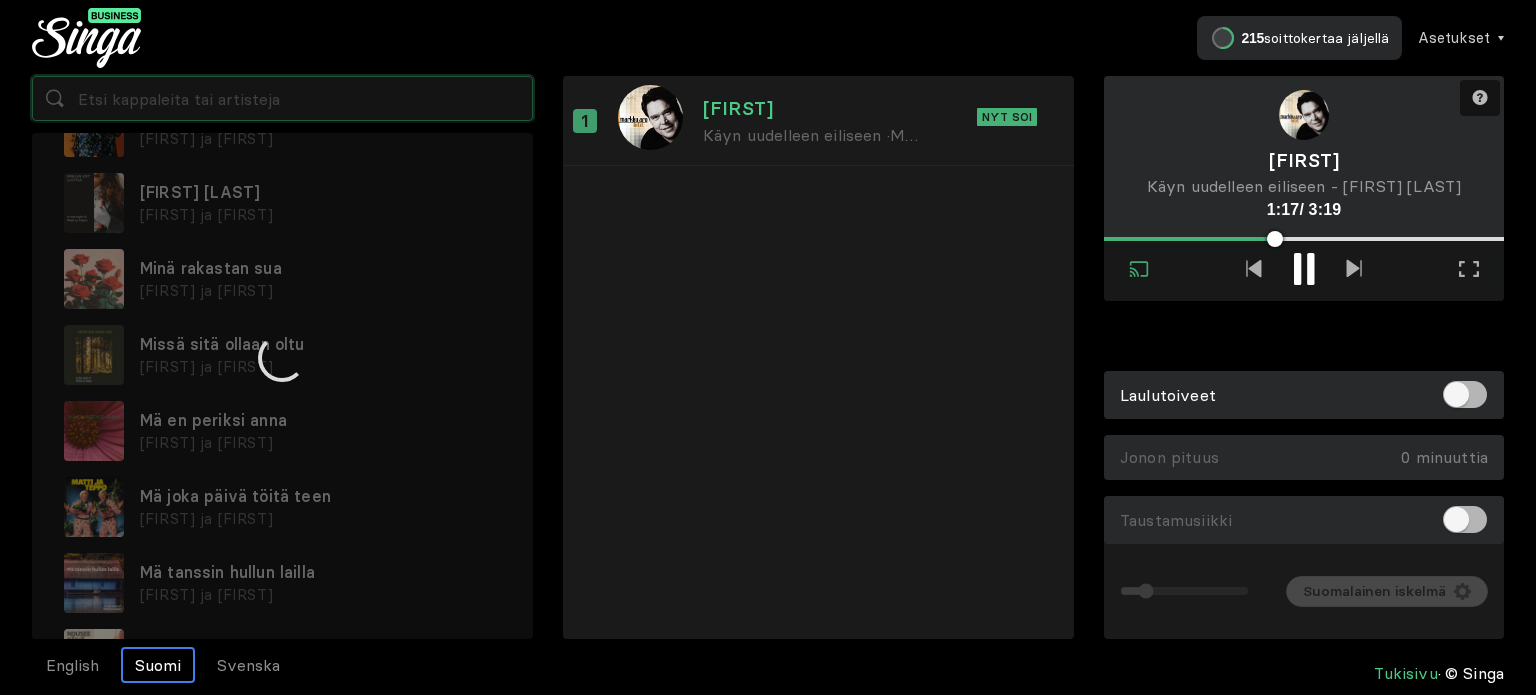 scroll, scrollTop: 0, scrollLeft: 0, axis: both 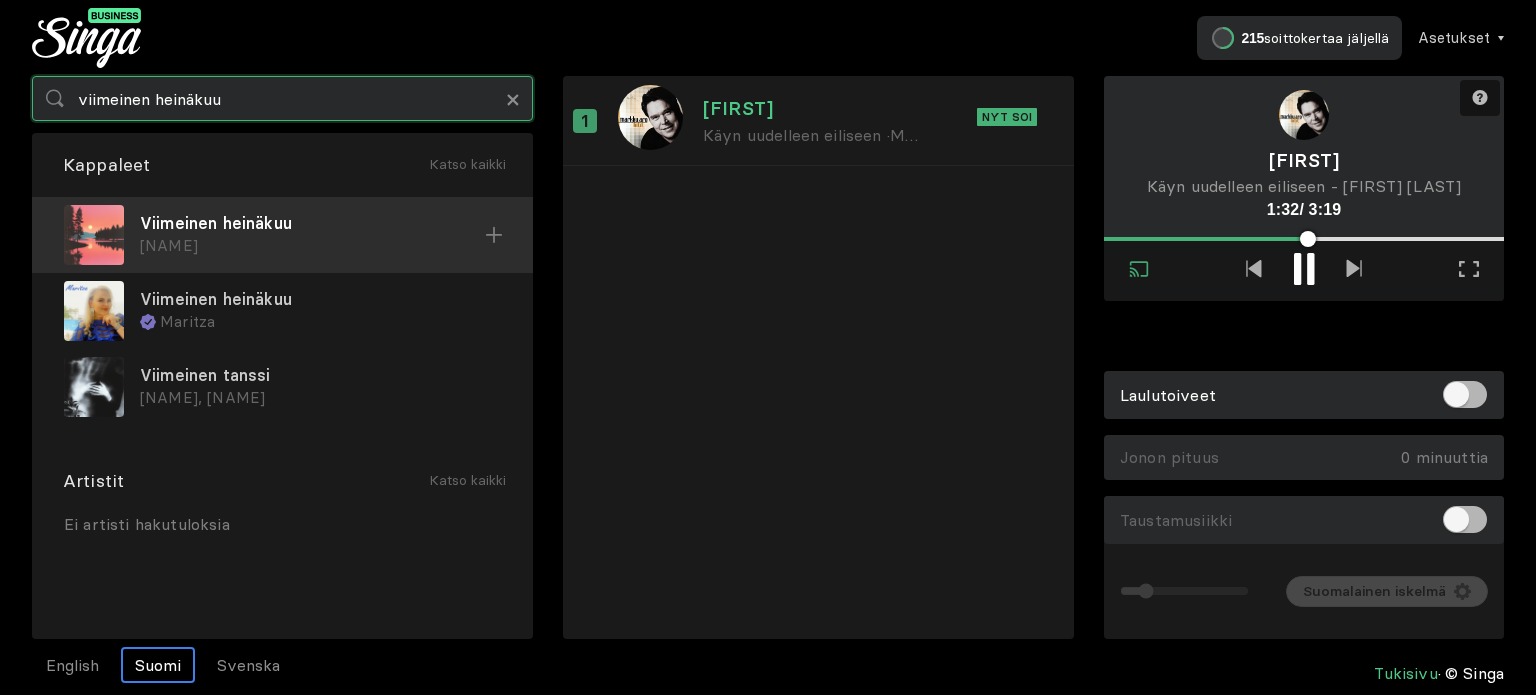 type on "viimeinen heinäkuu" 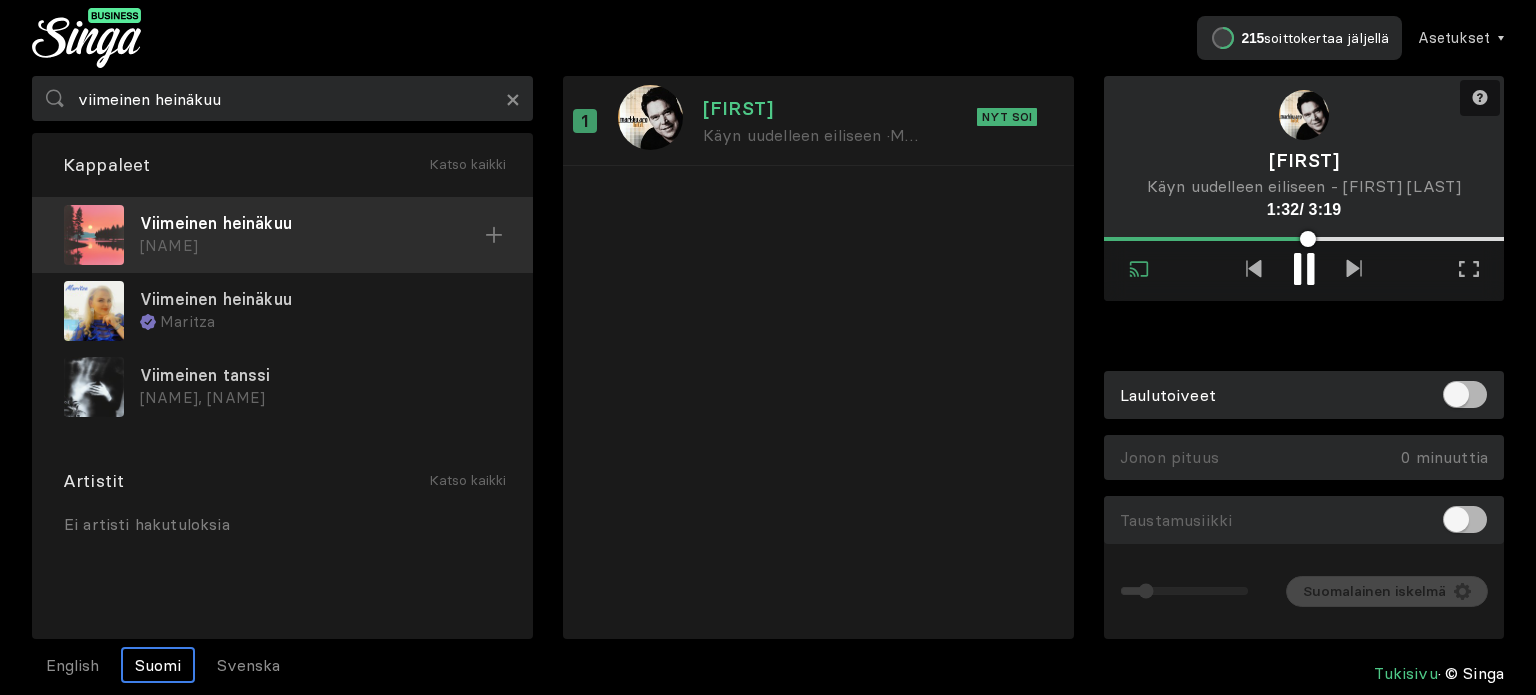 click on "Viimeinen heinäkuu" at bounding box center [312, 223] 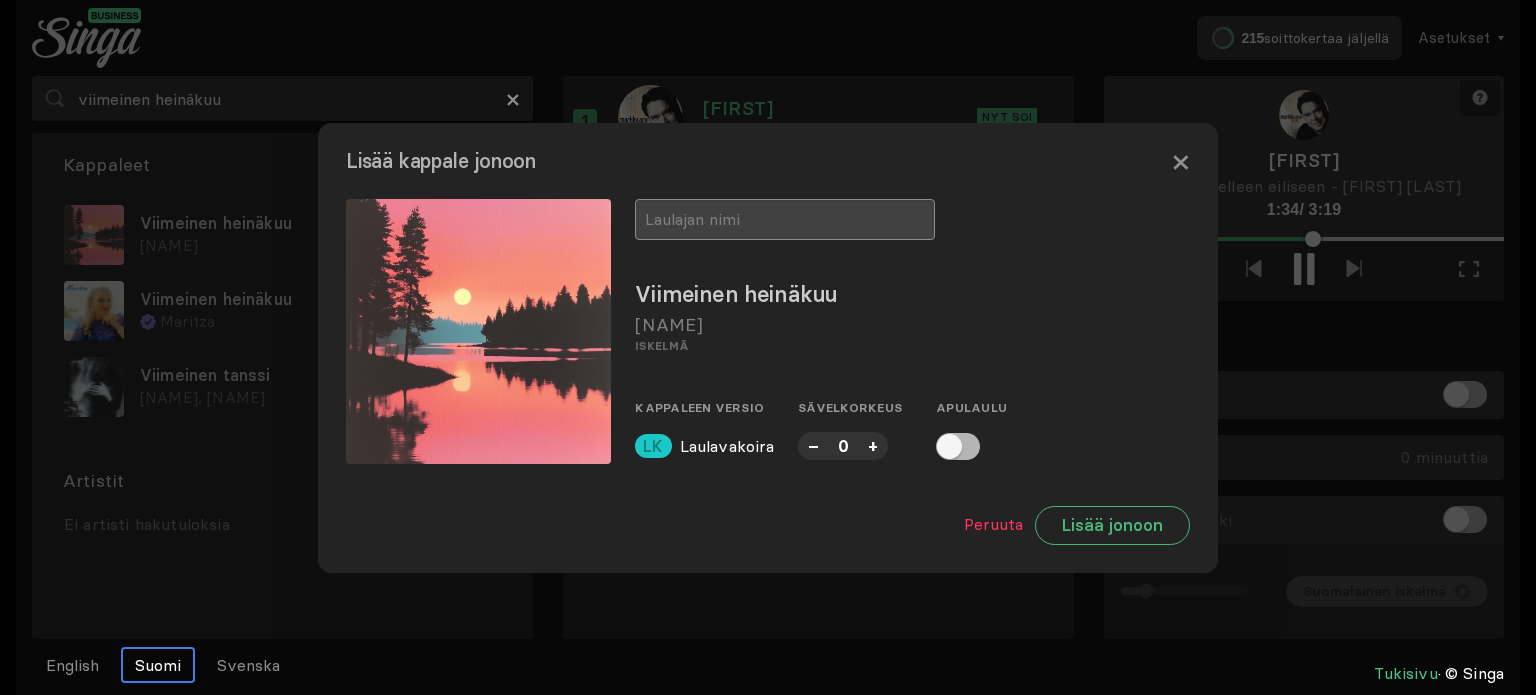 click at bounding box center (785, 219) 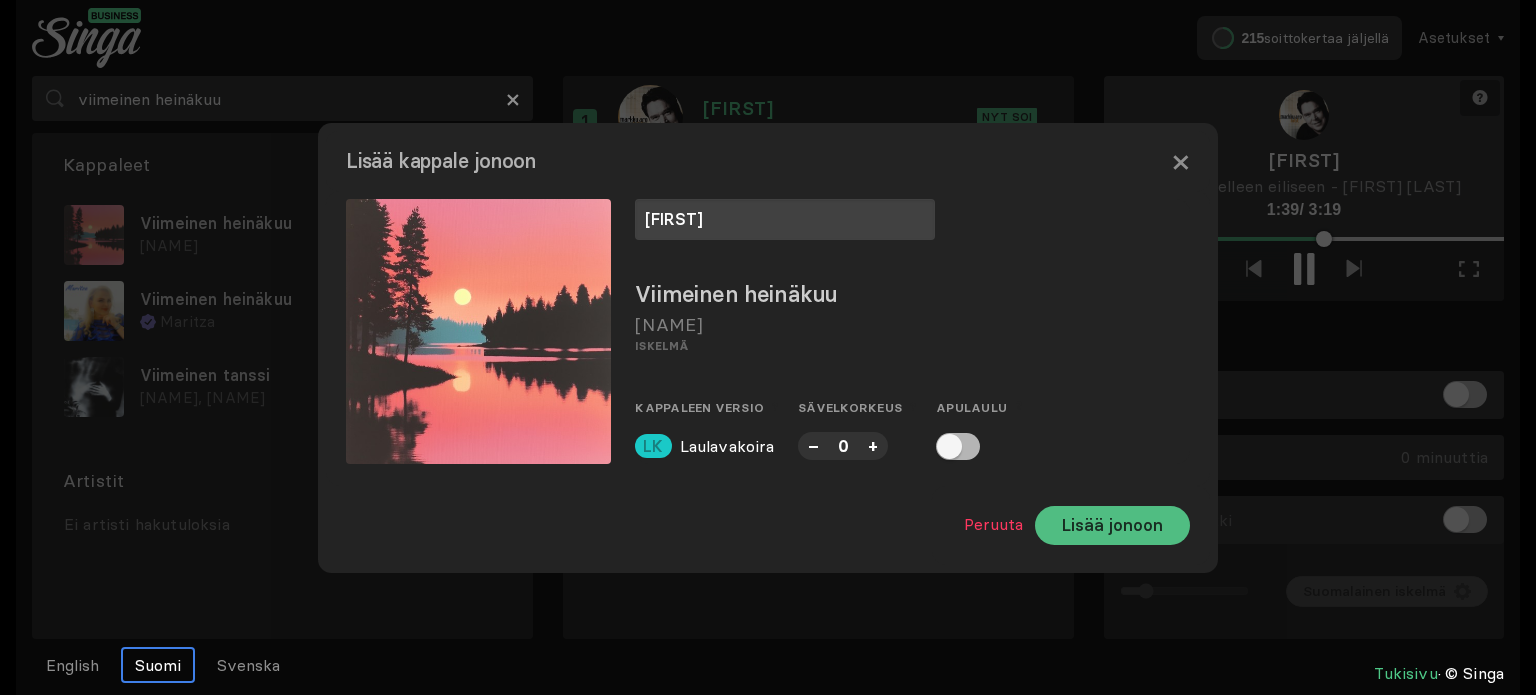 type on "[FIRST]" 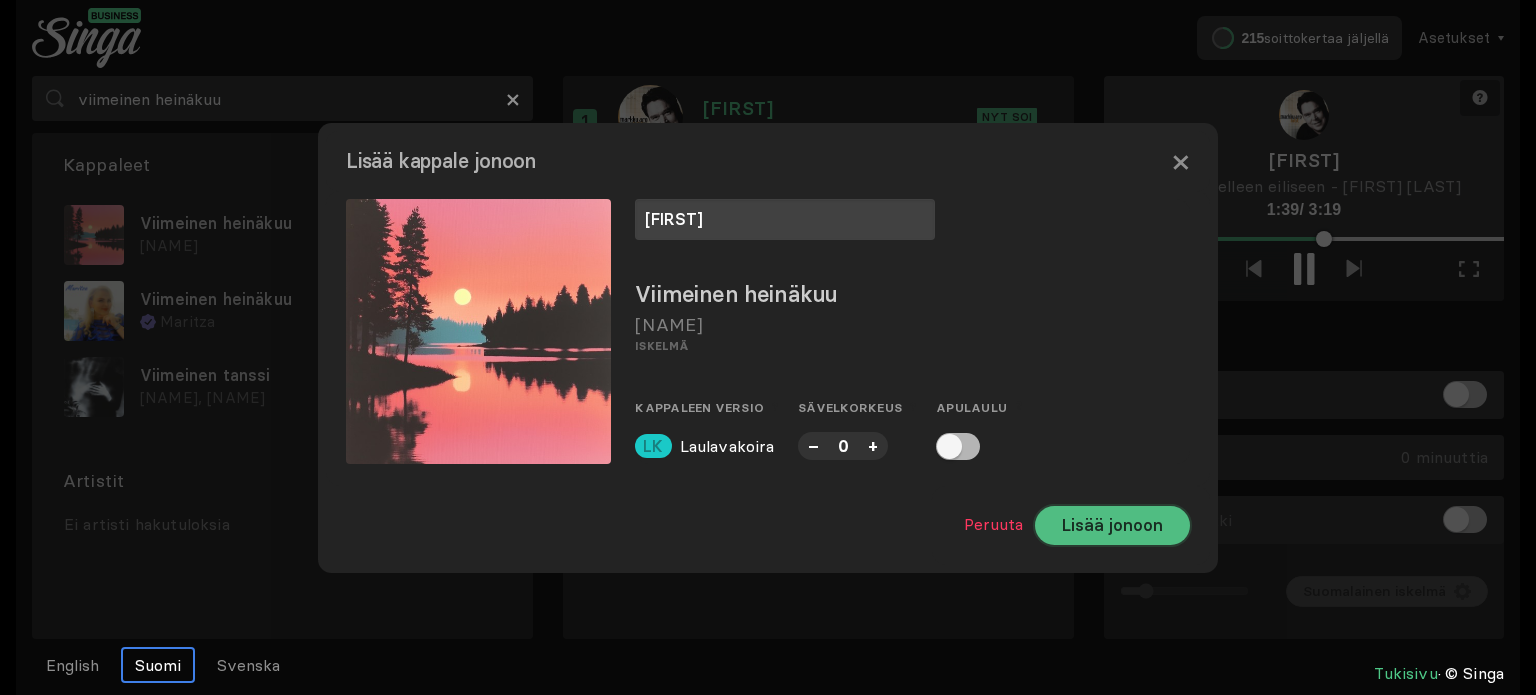 click on "Lisää jonoon" at bounding box center (1112, 525) 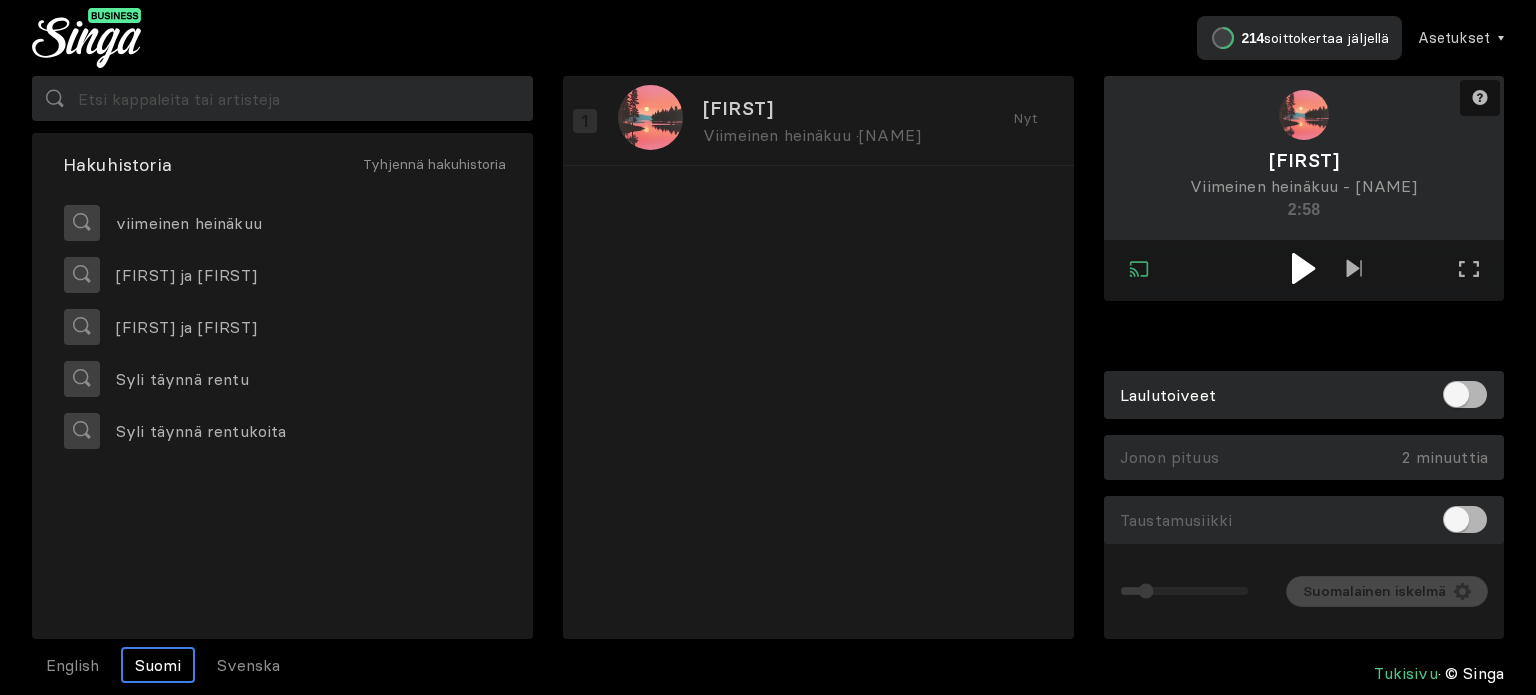 click at bounding box center (1303, 268) 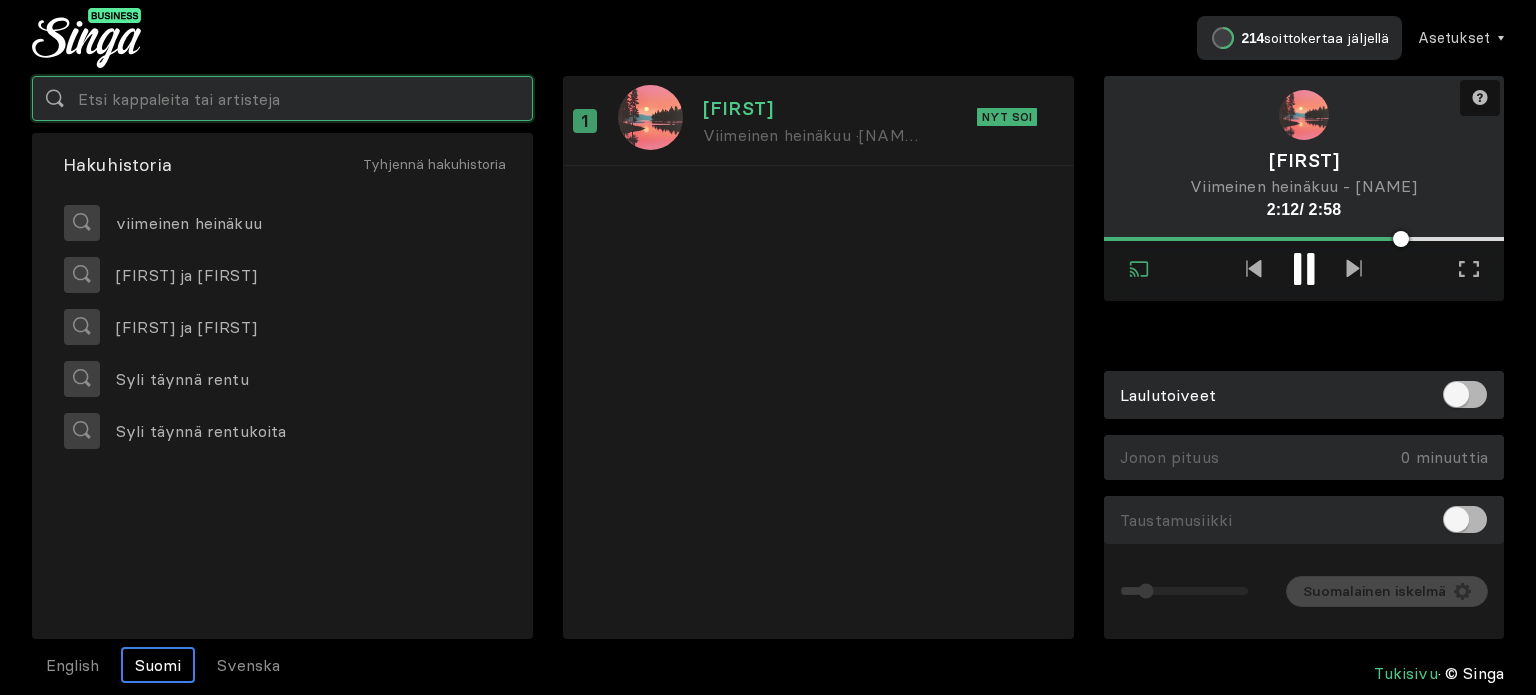 click at bounding box center (282, 98) 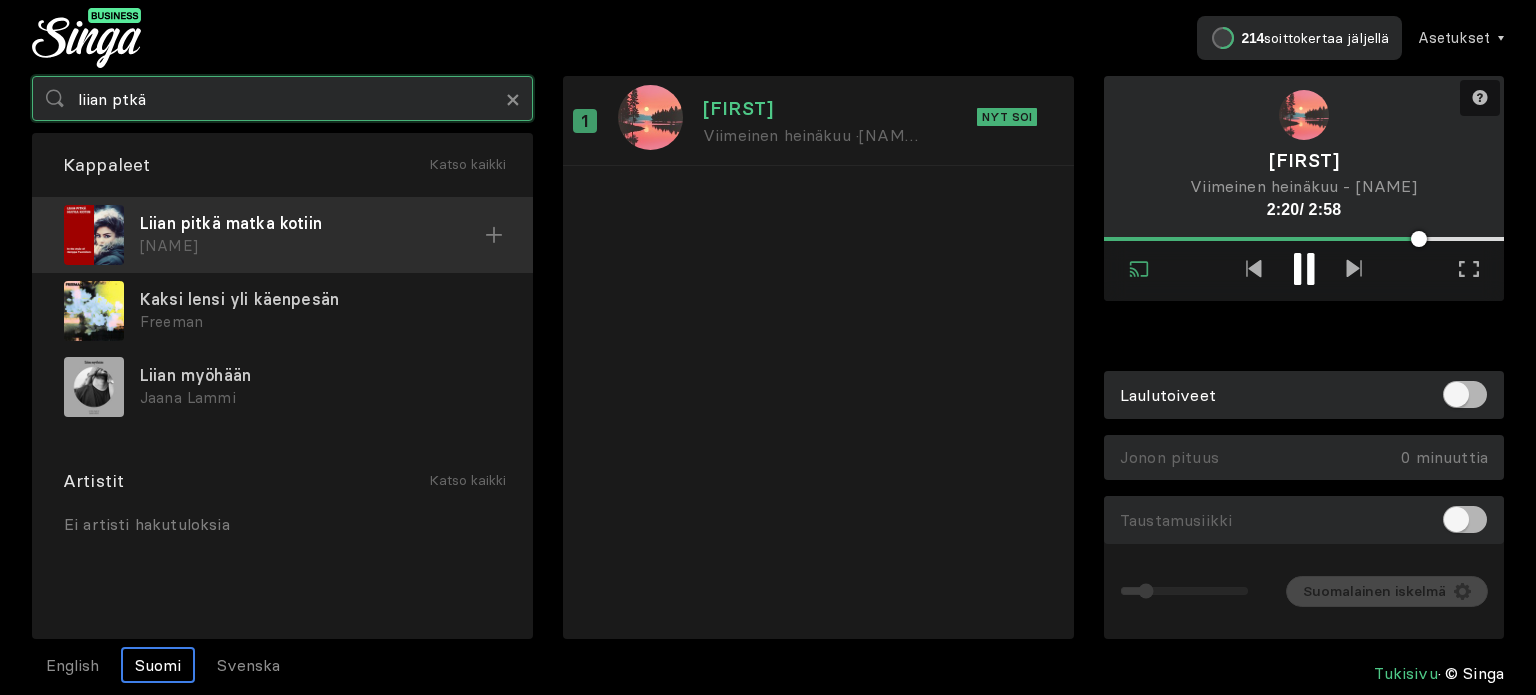 type on "liian ptkä" 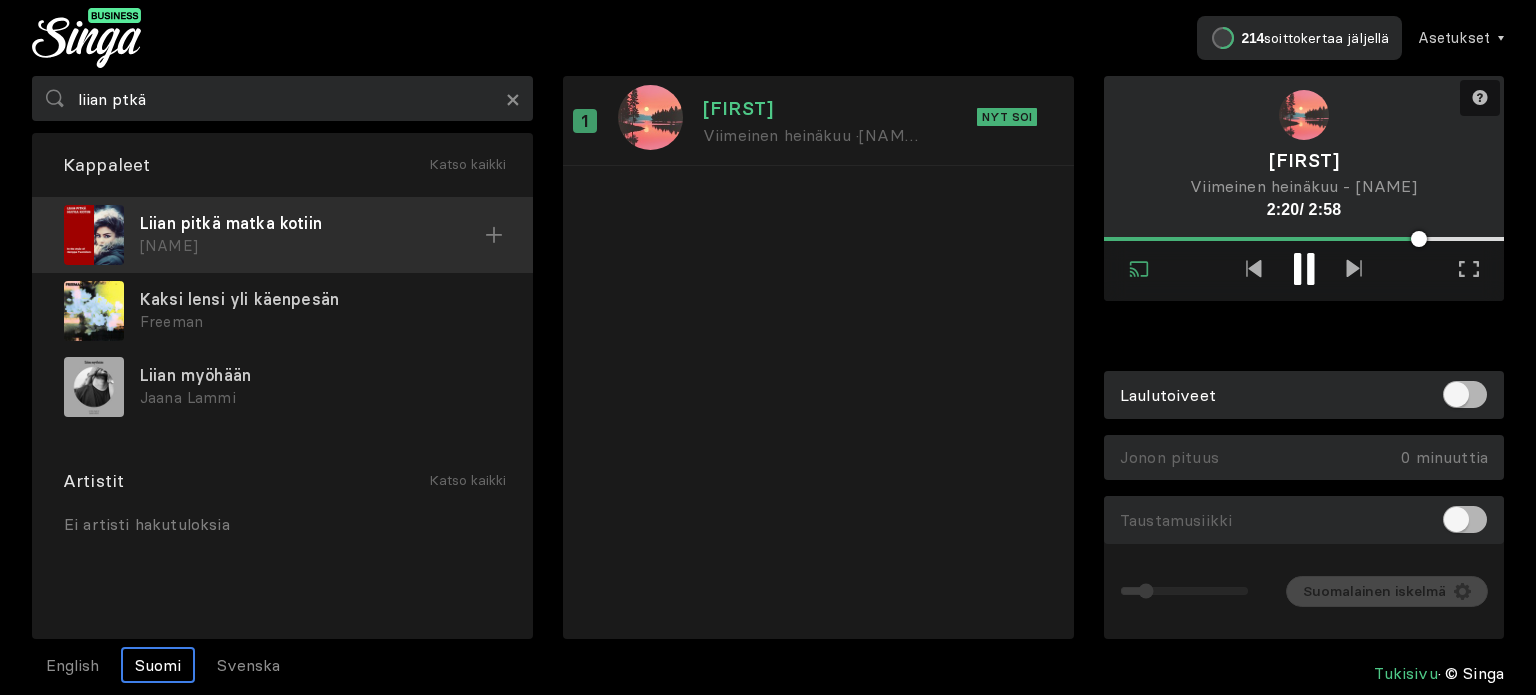 click on "Liian pitkä matka kotiin" at bounding box center (312, 223) 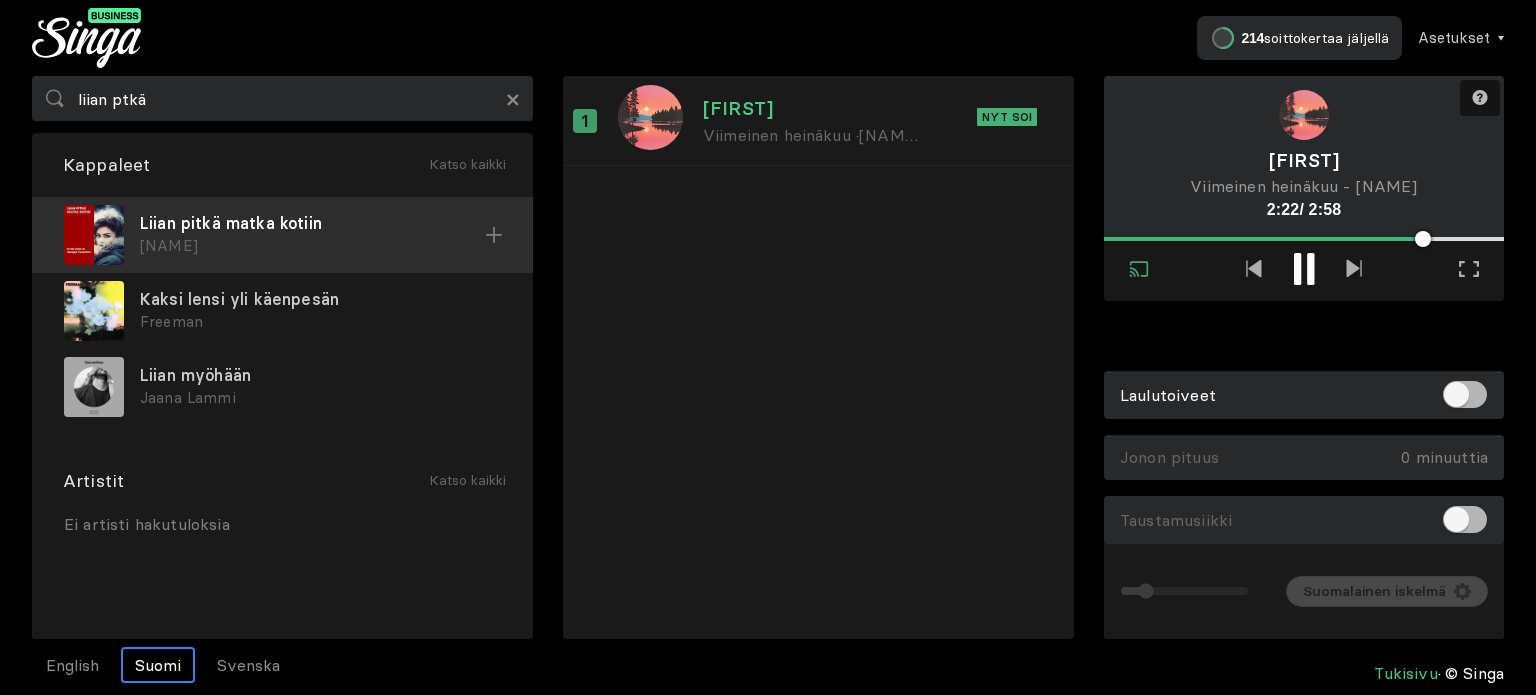 click on "Liian pitkä matka kotiin" at bounding box center [312, 223] 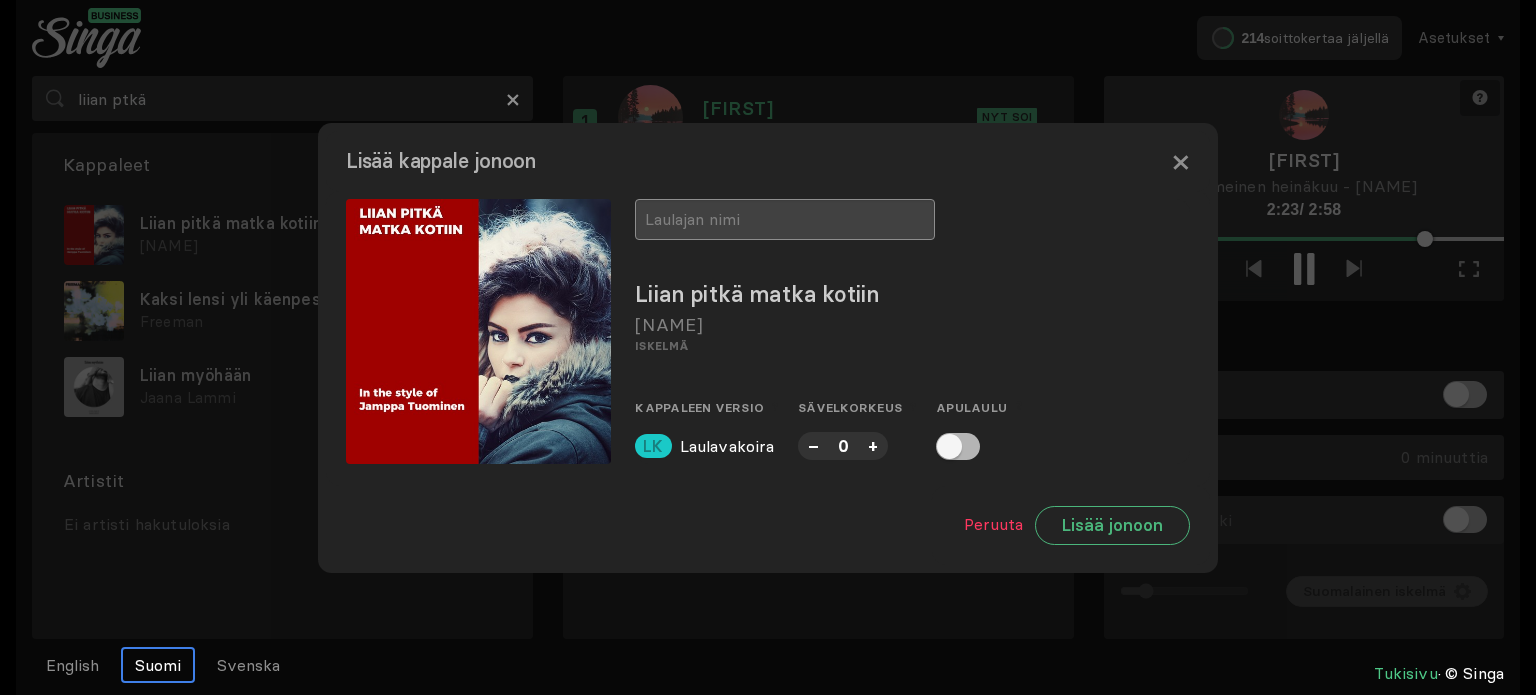 click at bounding box center [785, 219] 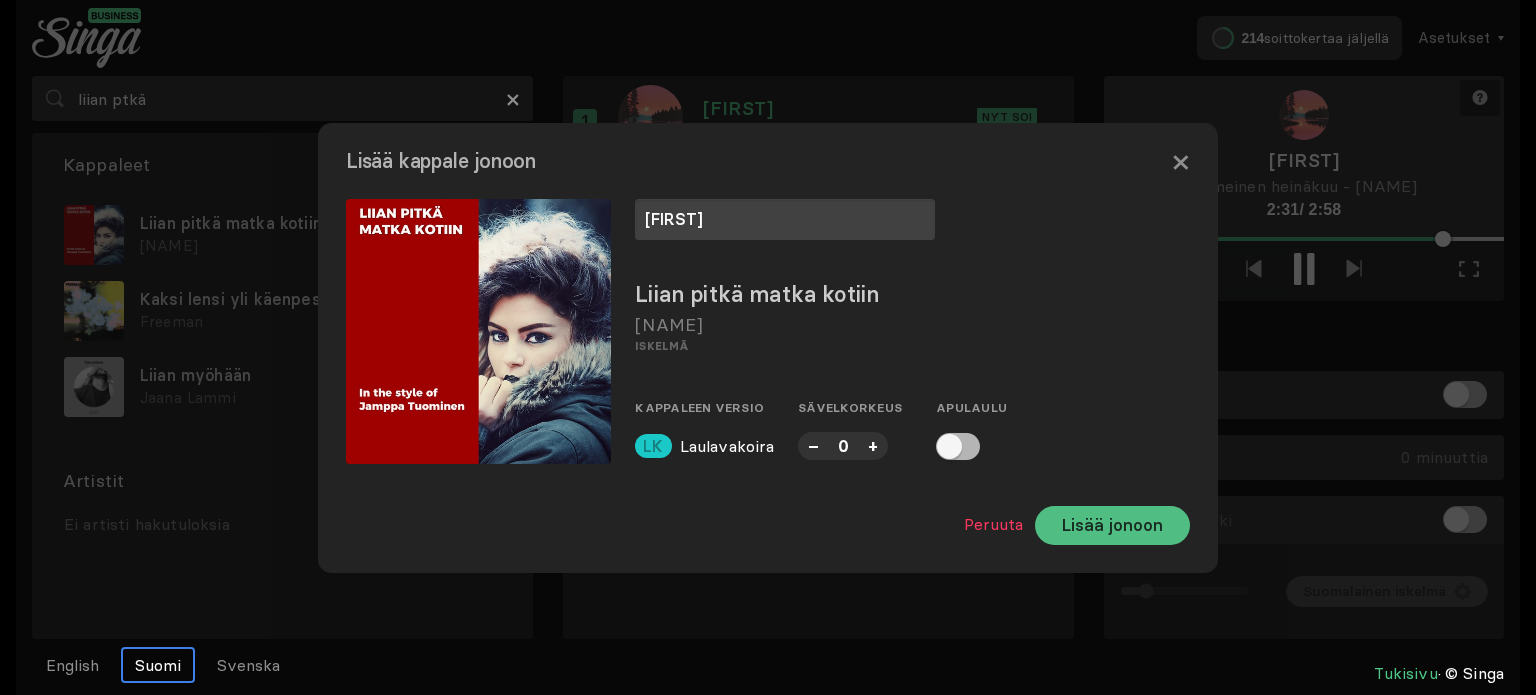 type on "[FIRST]" 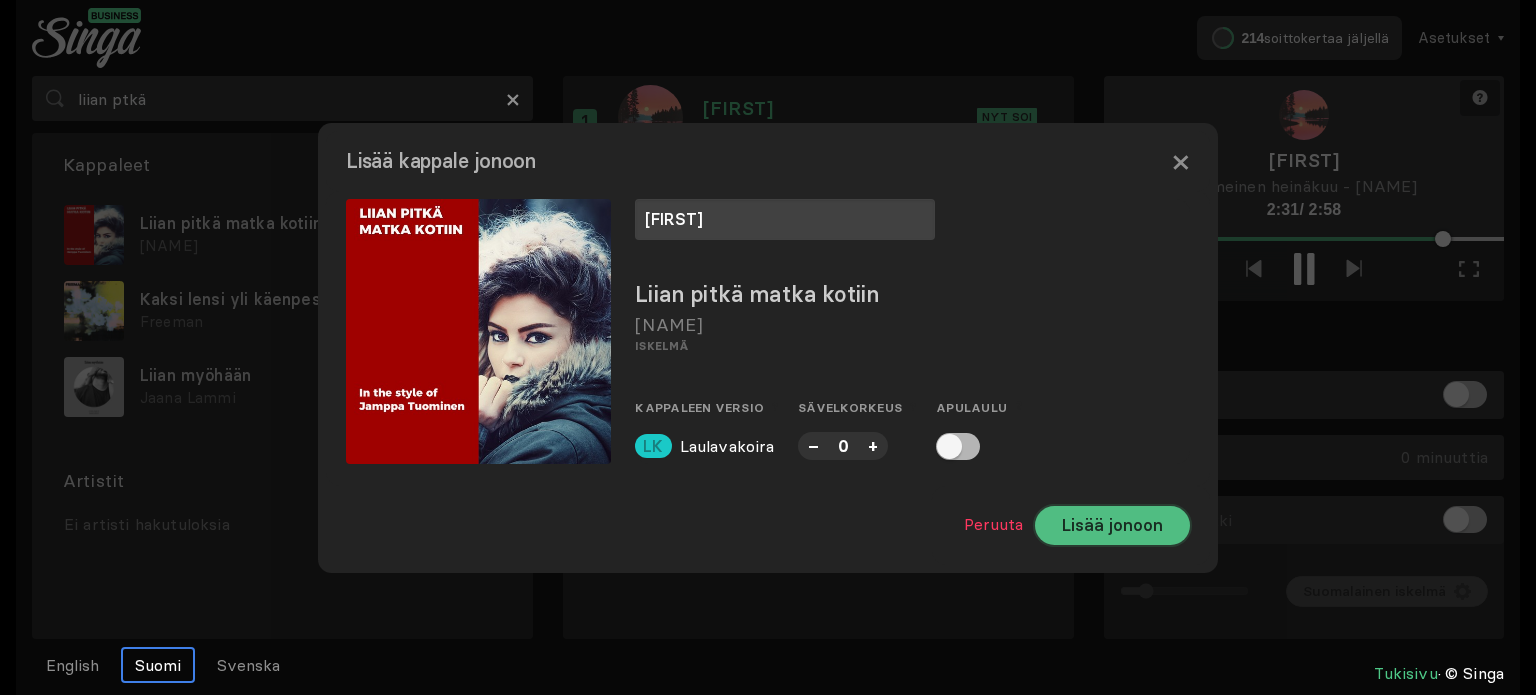 click on "Lisää jonoon" at bounding box center [1112, 525] 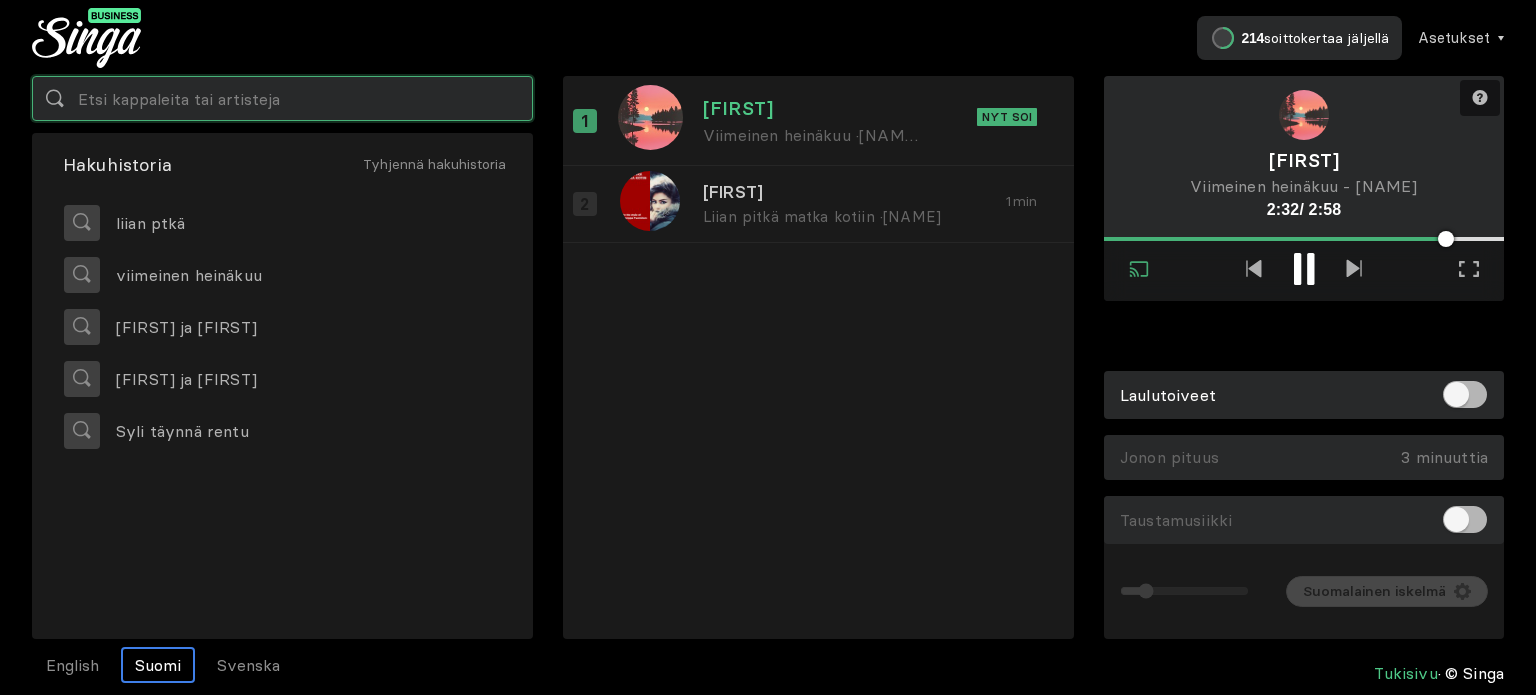 click at bounding box center [282, 98] 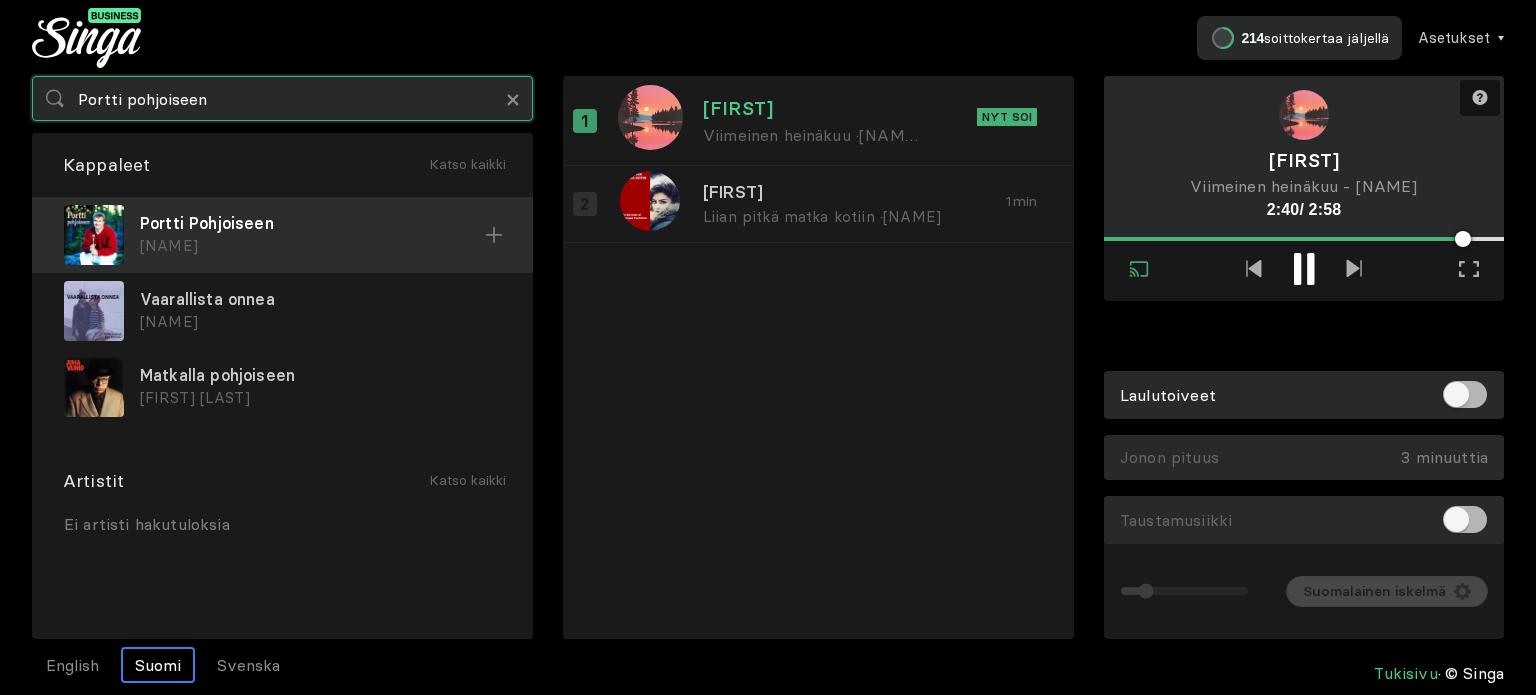type on "Portti pohjoiseen" 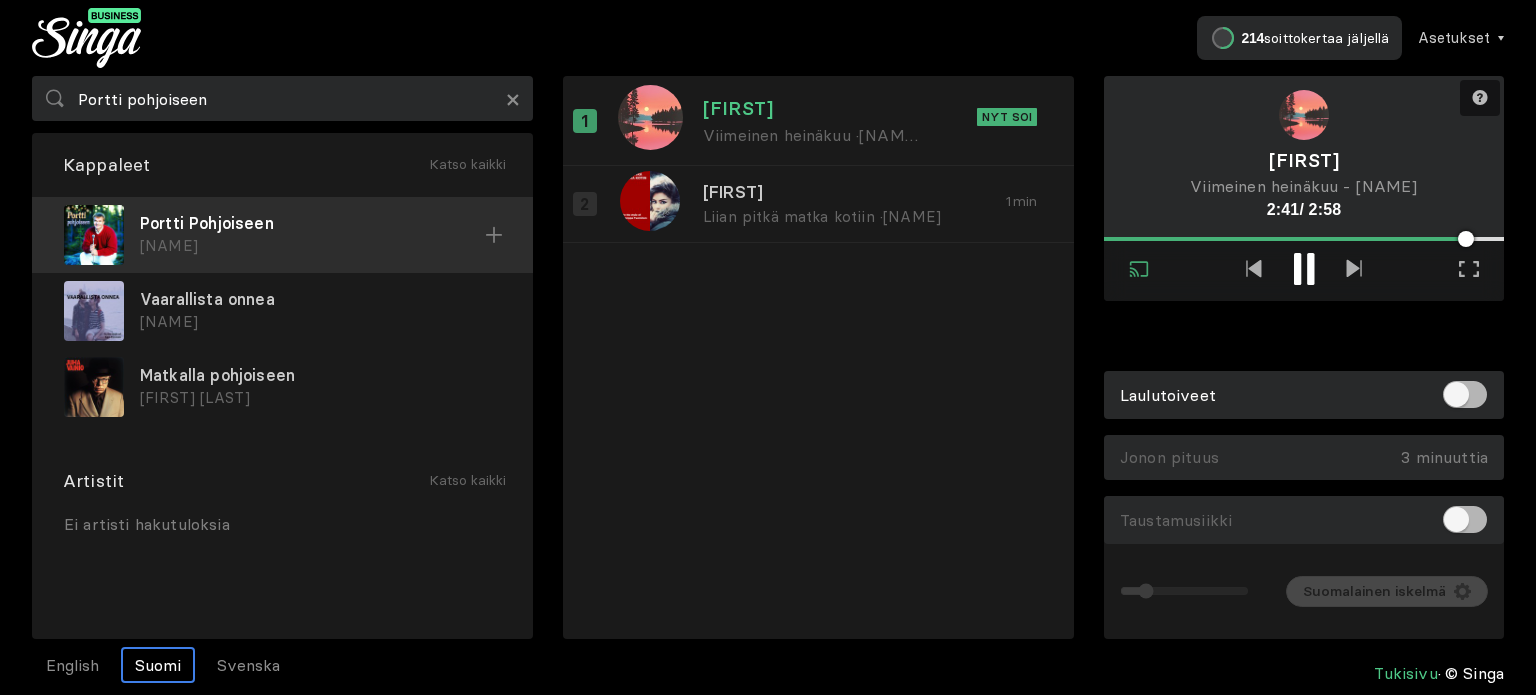 click on "Portti Pohjoiseen" at bounding box center (312, 223) 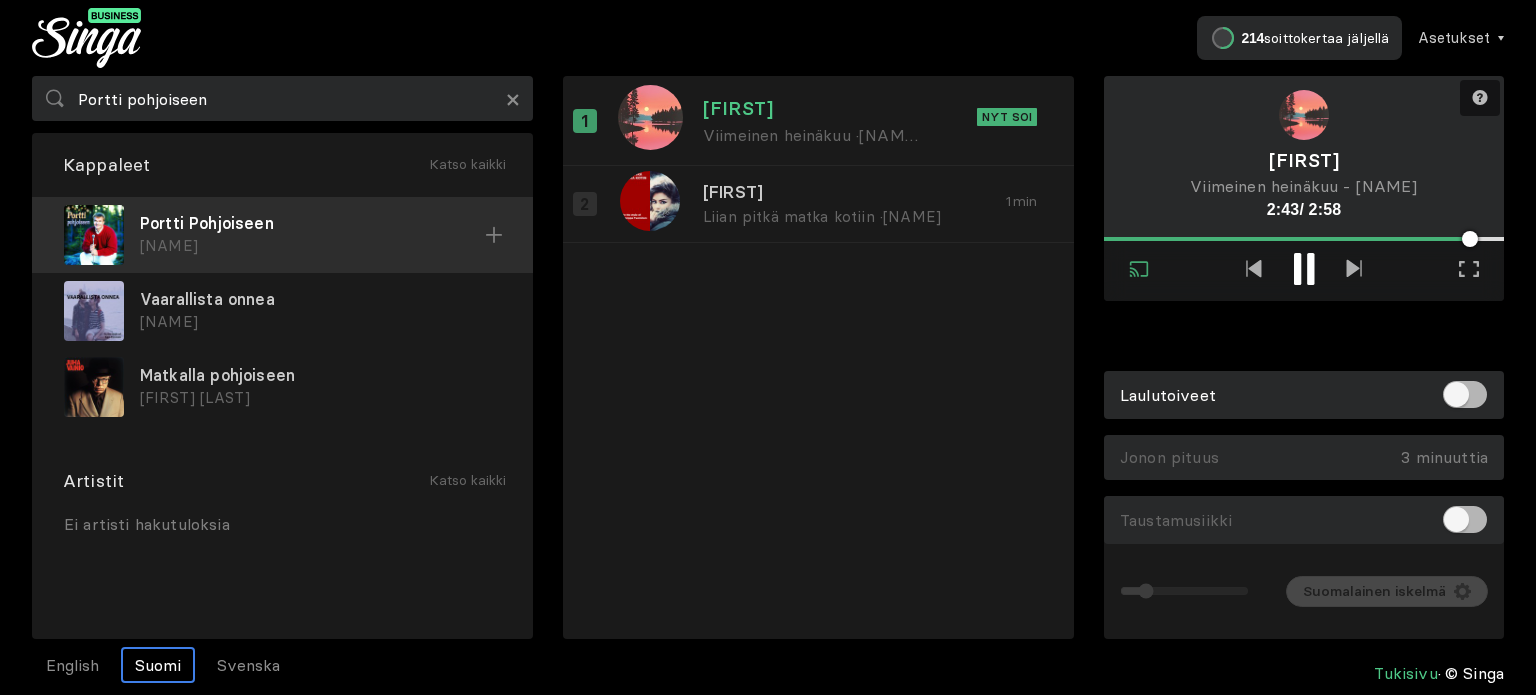 click on "Portti Pohjoiseen [FIRST] [LAST]" at bounding box center [282, 235] 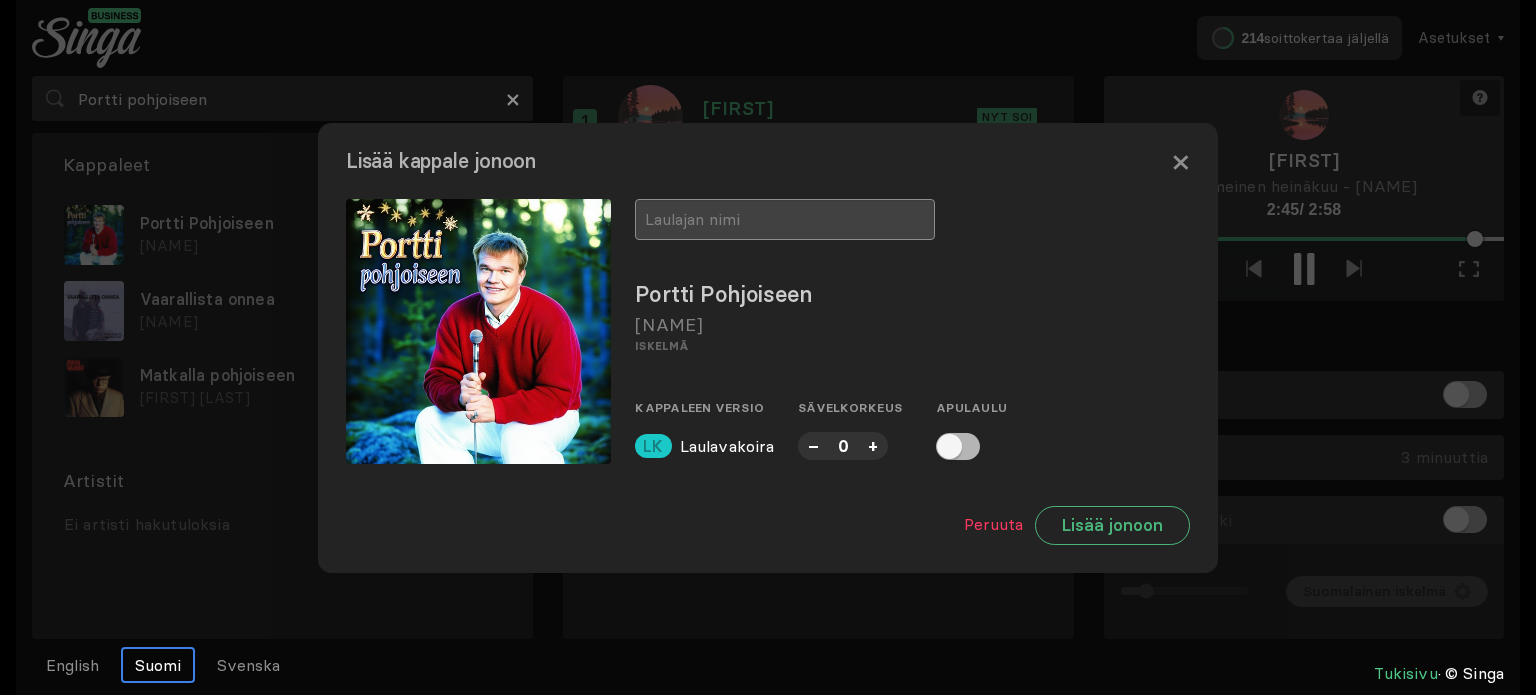 click at bounding box center (785, 219) 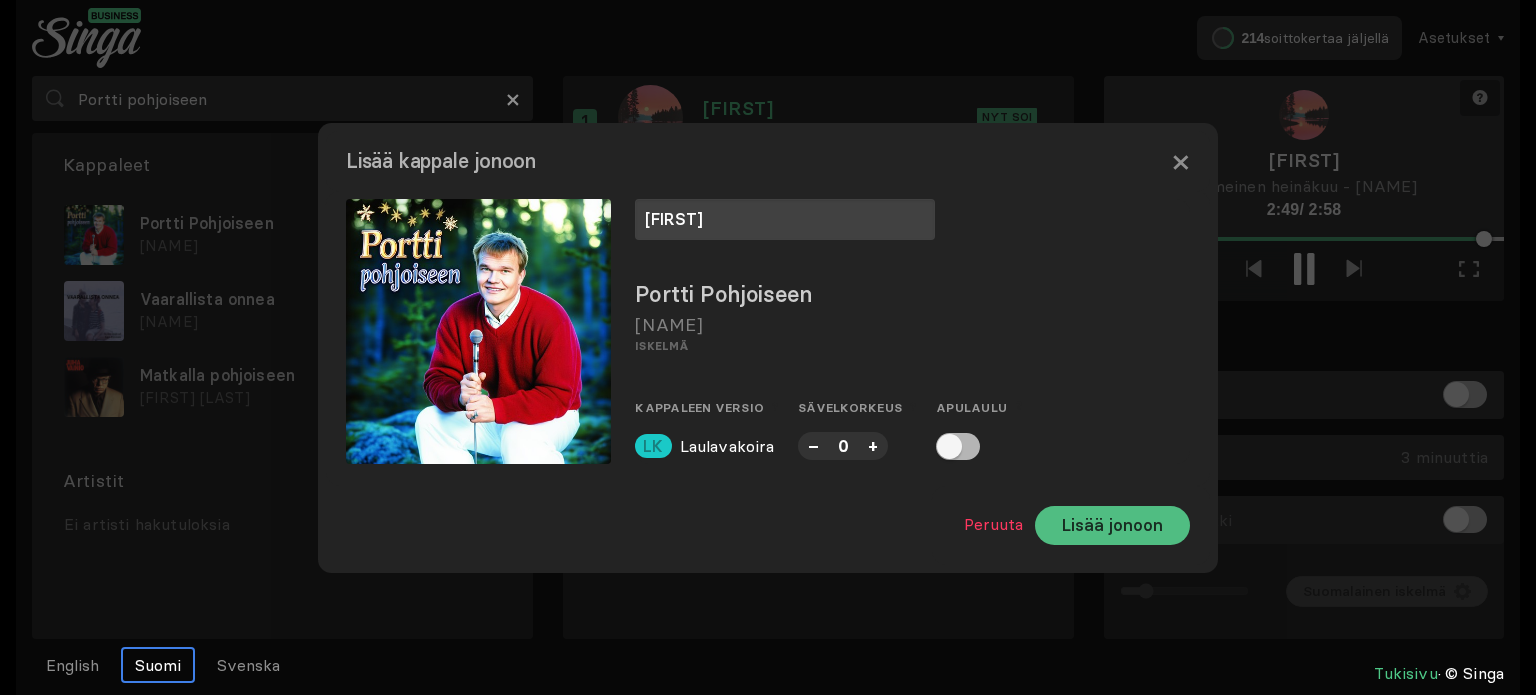 type on "[FIRST]" 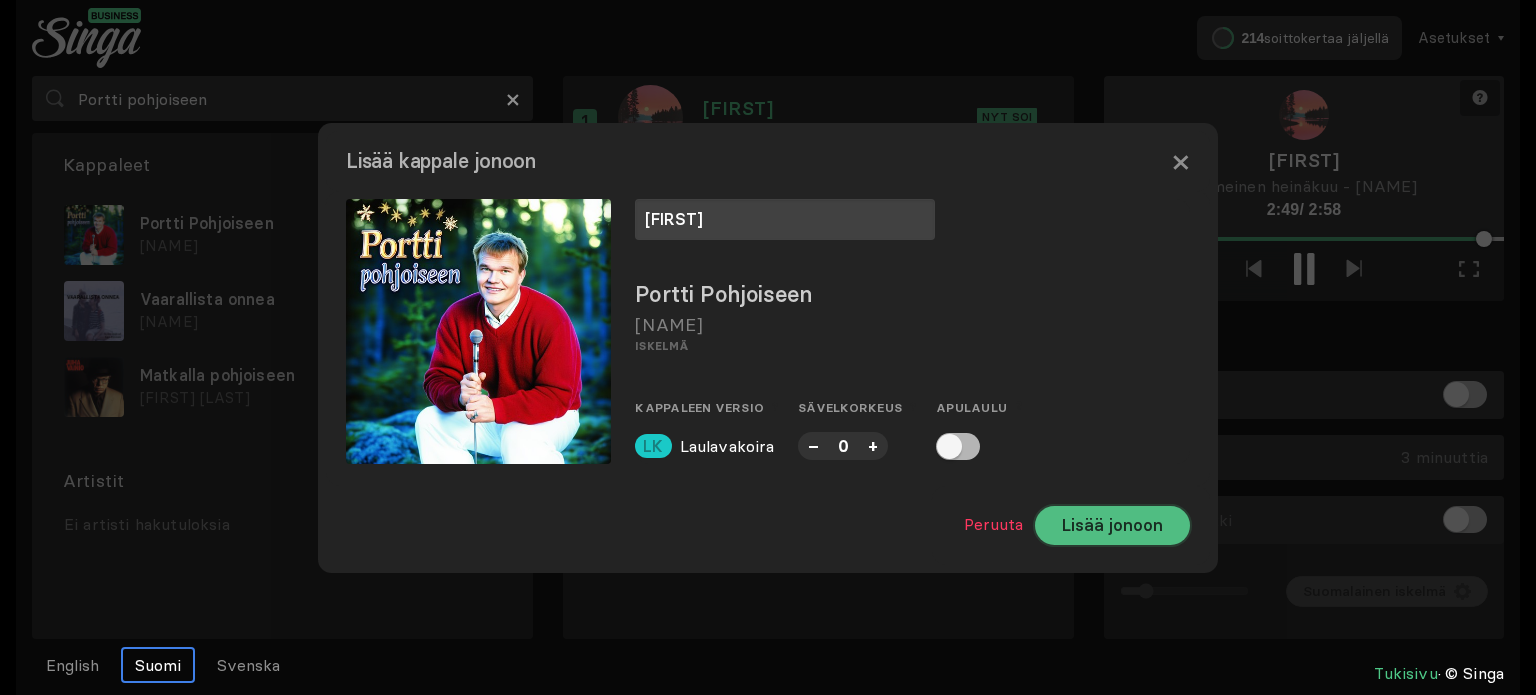 click on "Lisää jonoon" at bounding box center (1112, 525) 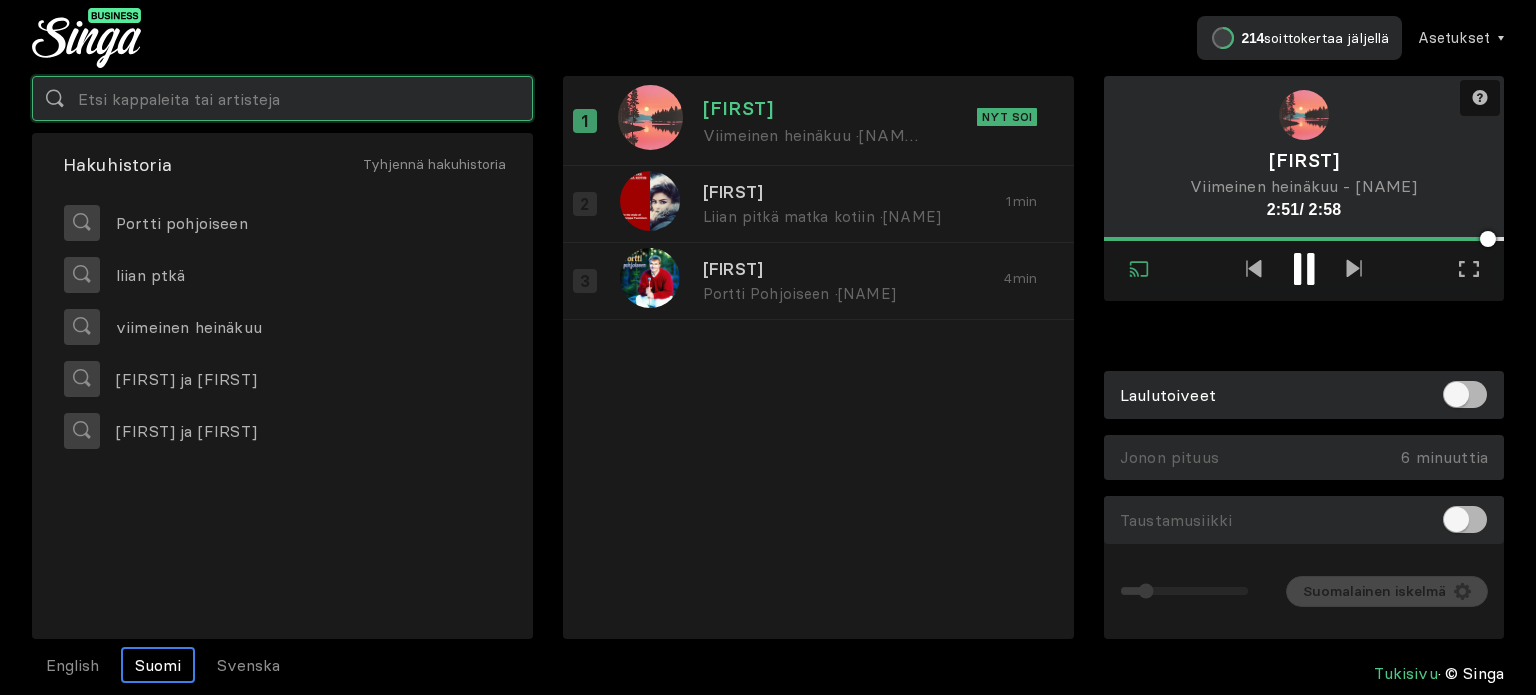 click at bounding box center [282, 98] 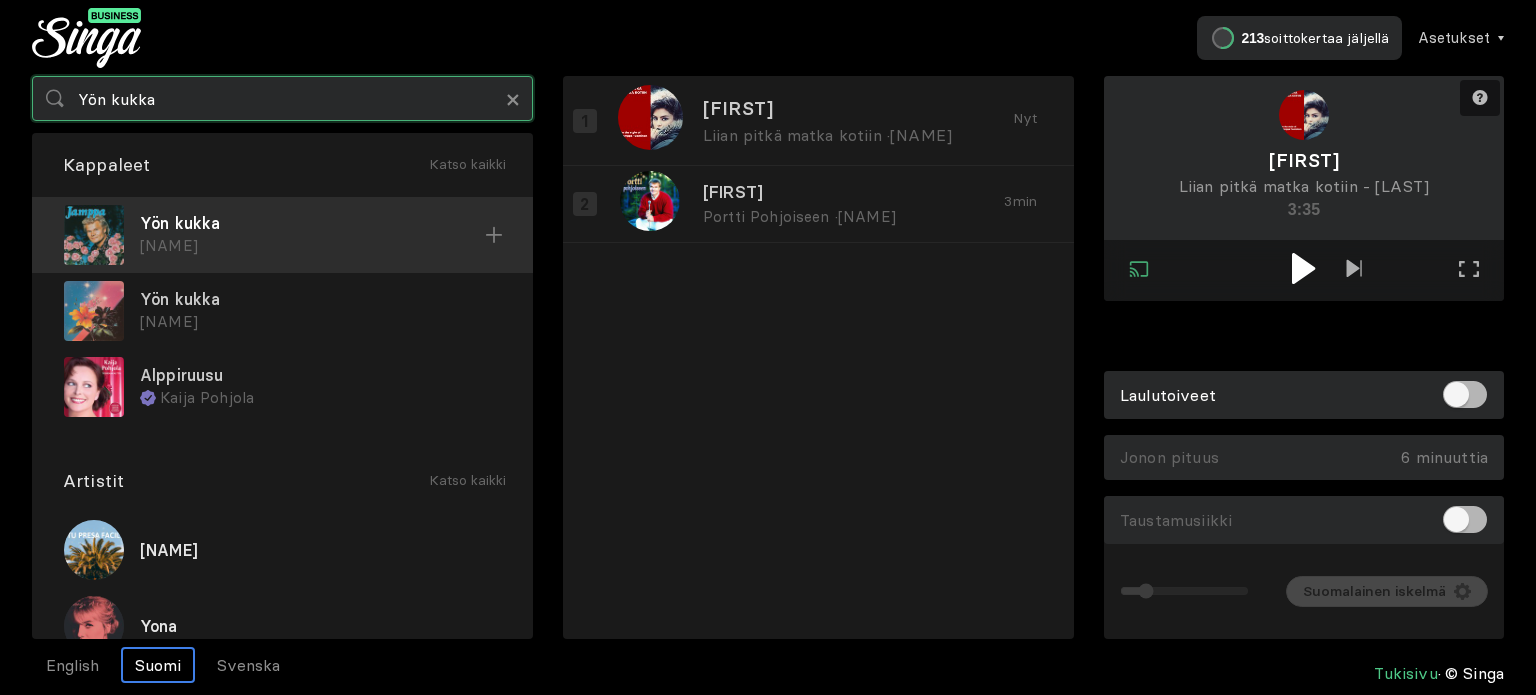 type on "Yön kukka" 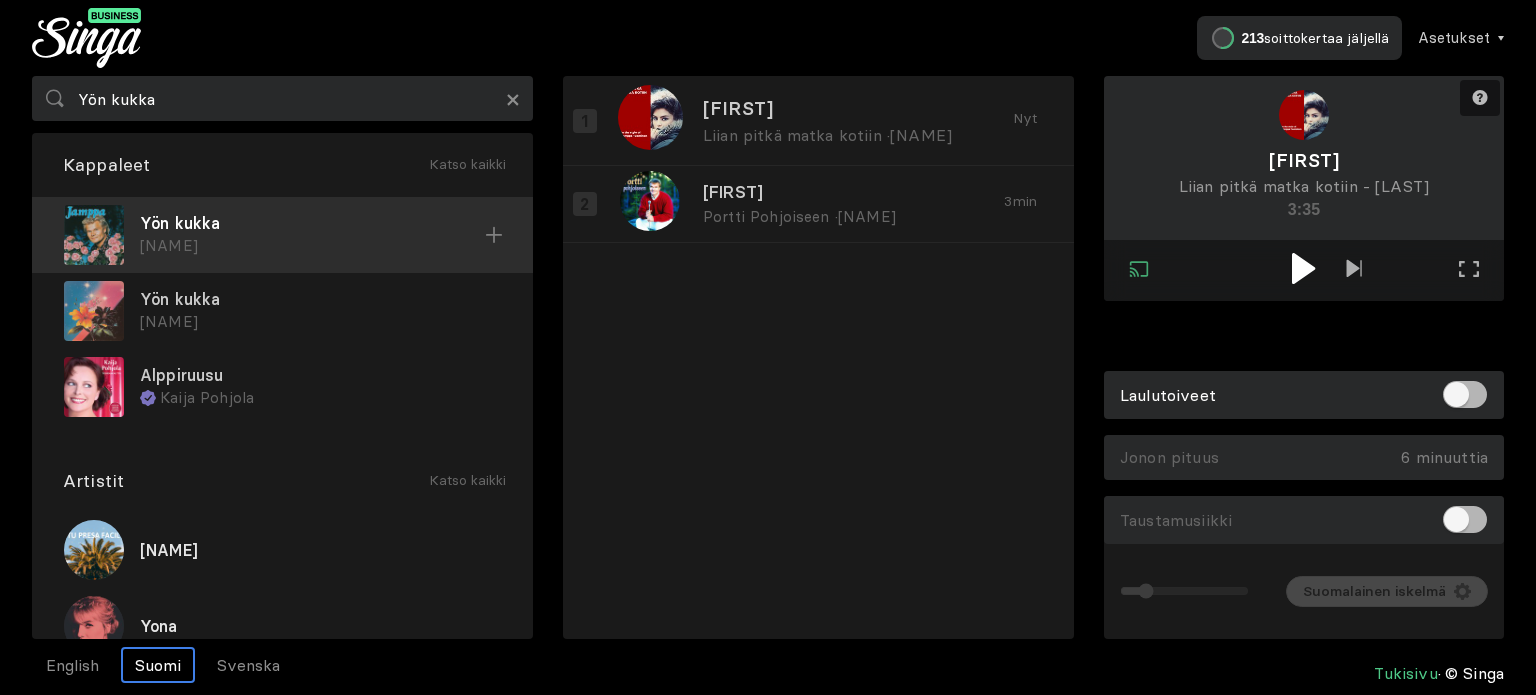 click on "Yön kukka" at bounding box center (312, 223) 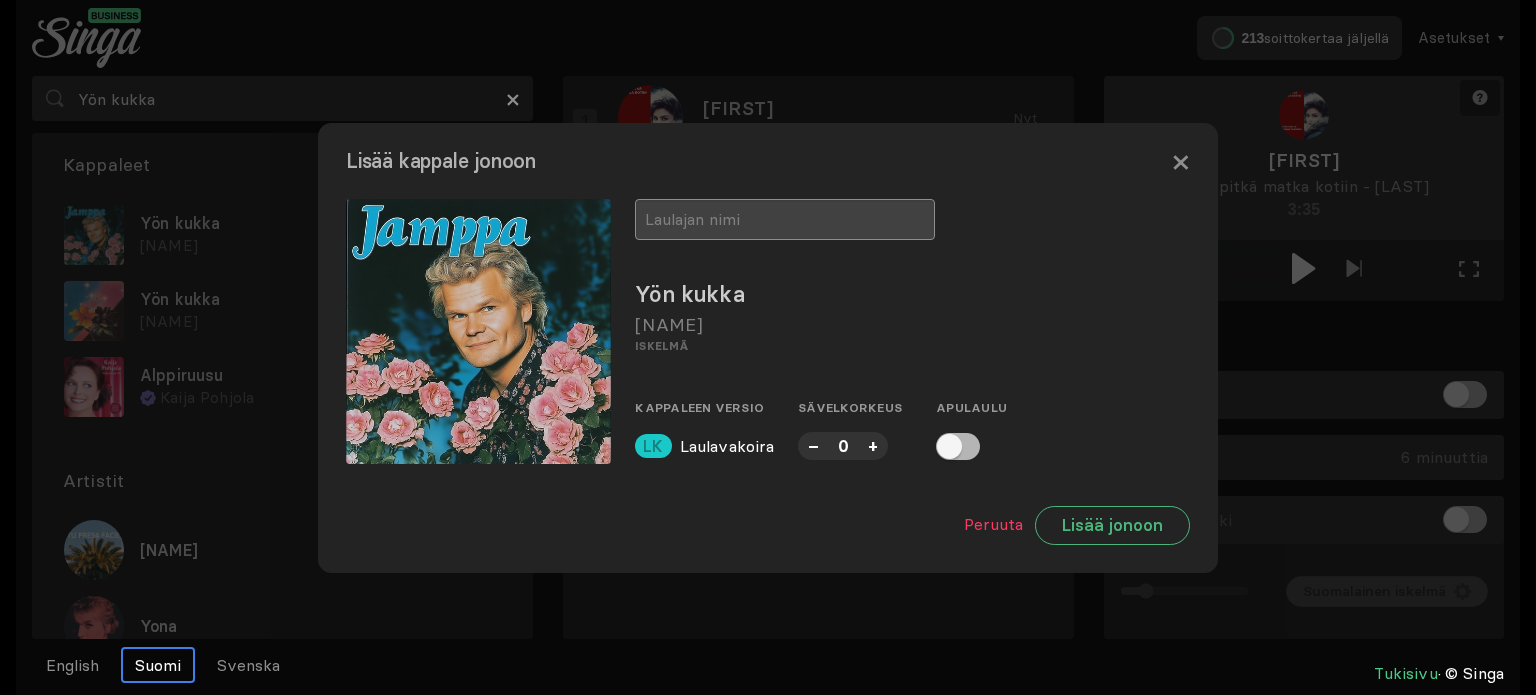 click at bounding box center [785, 219] 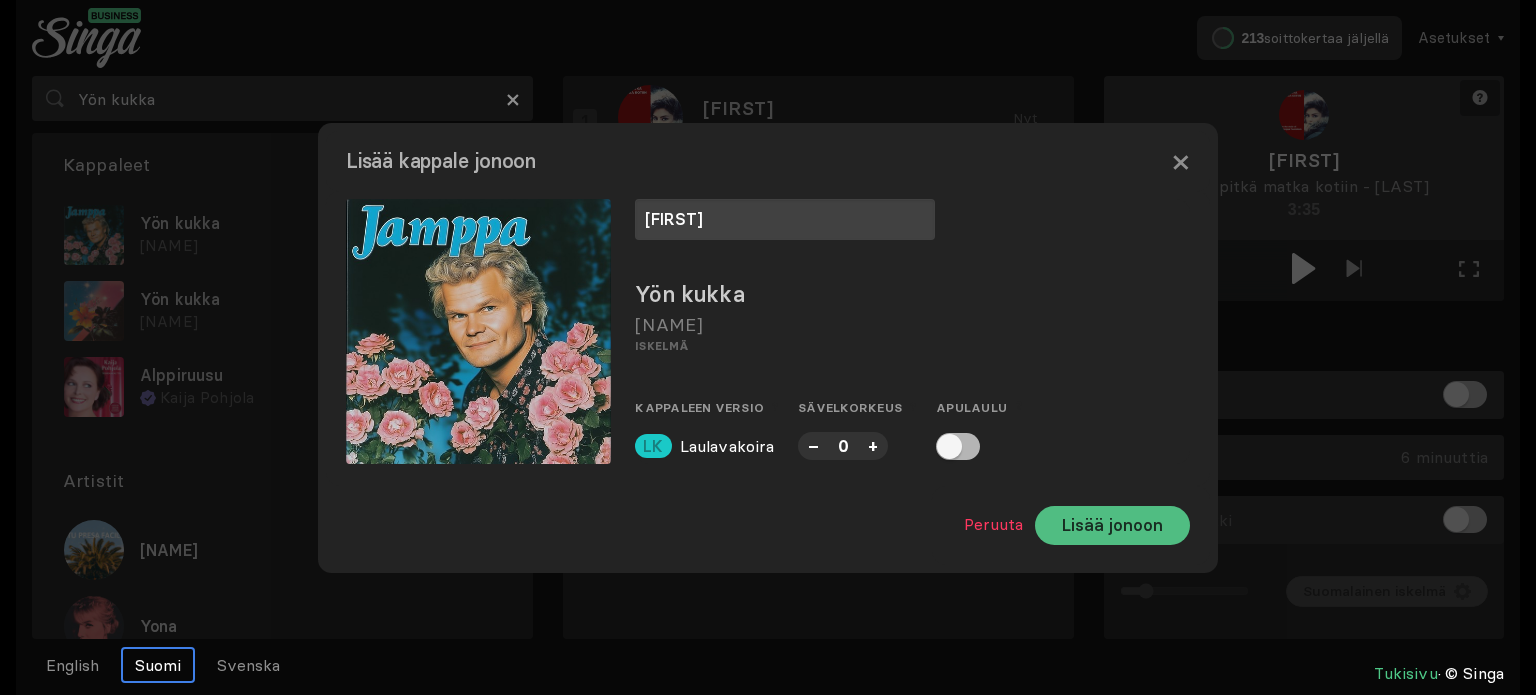 type on "[FIRST]" 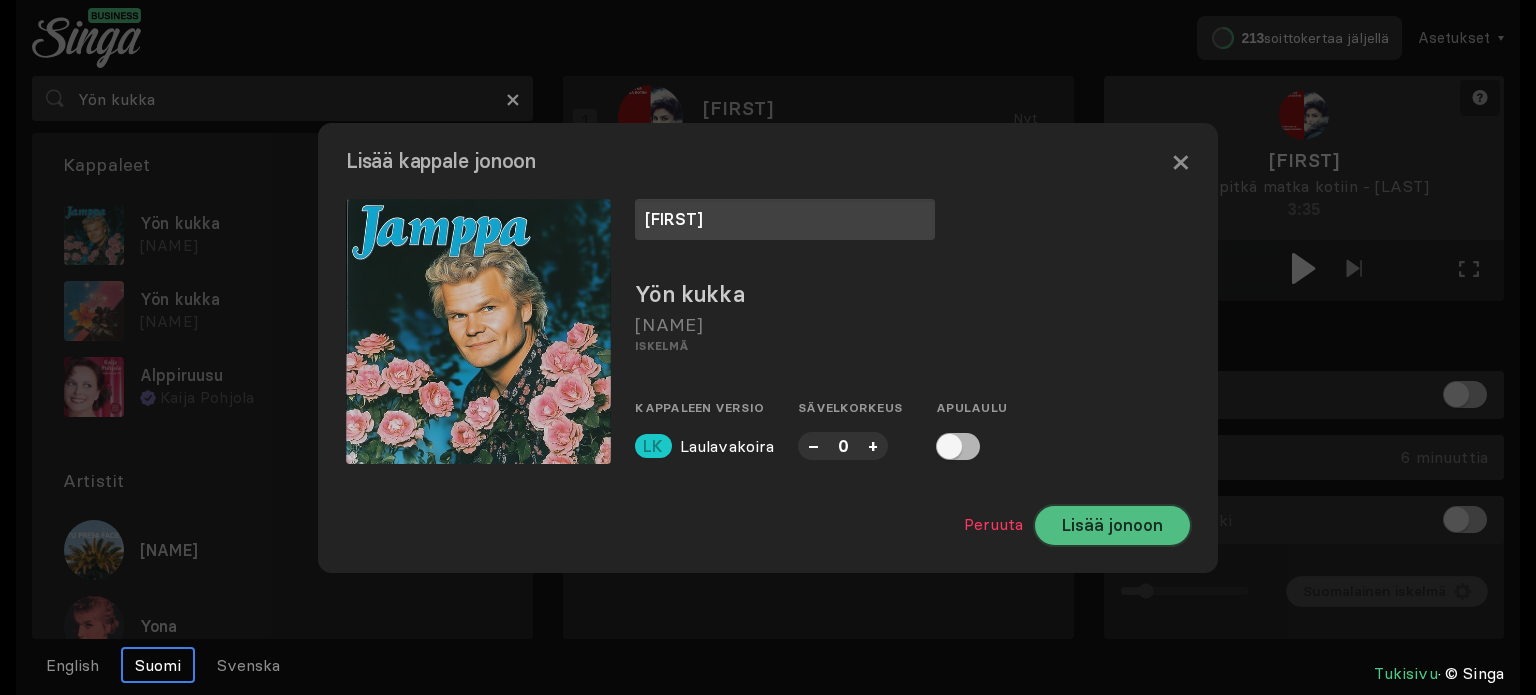 click on "Lisää jonoon" at bounding box center (1112, 525) 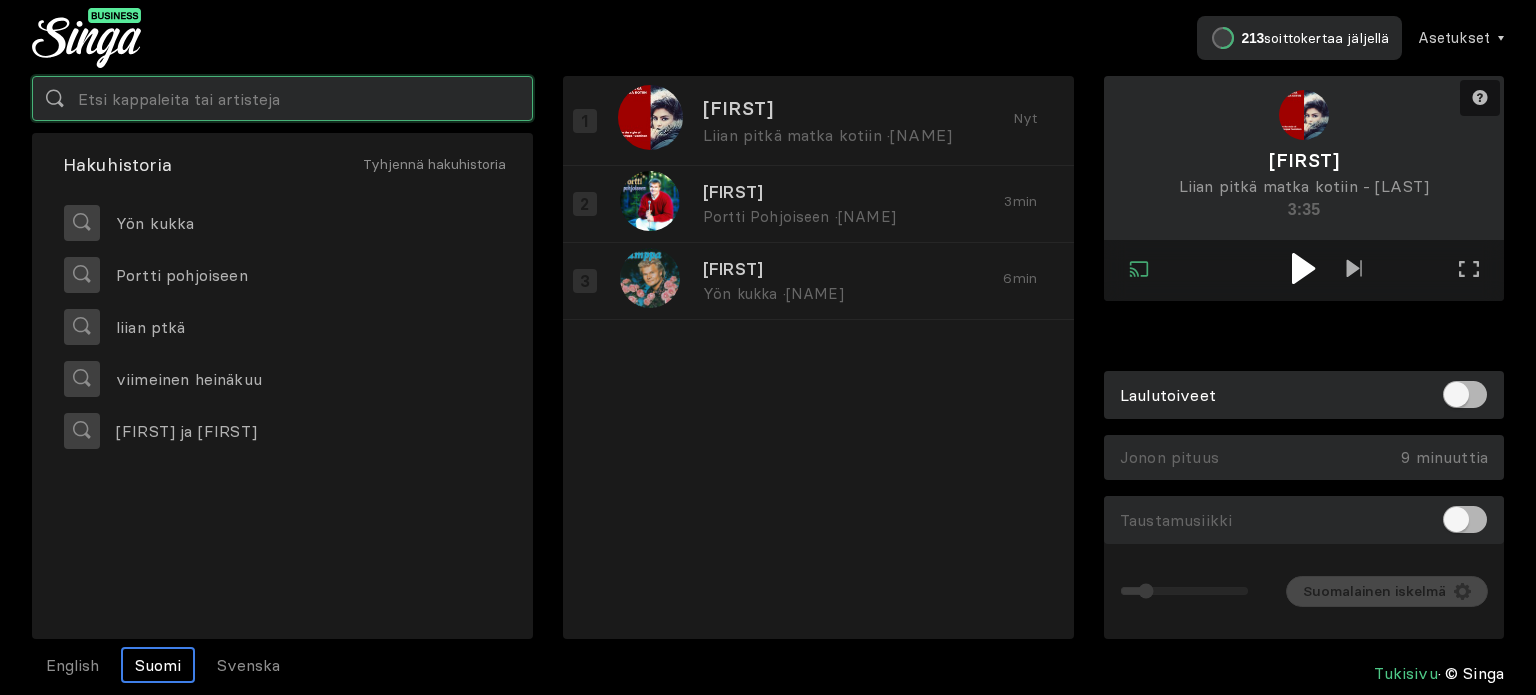 click at bounding box center (282, 98) 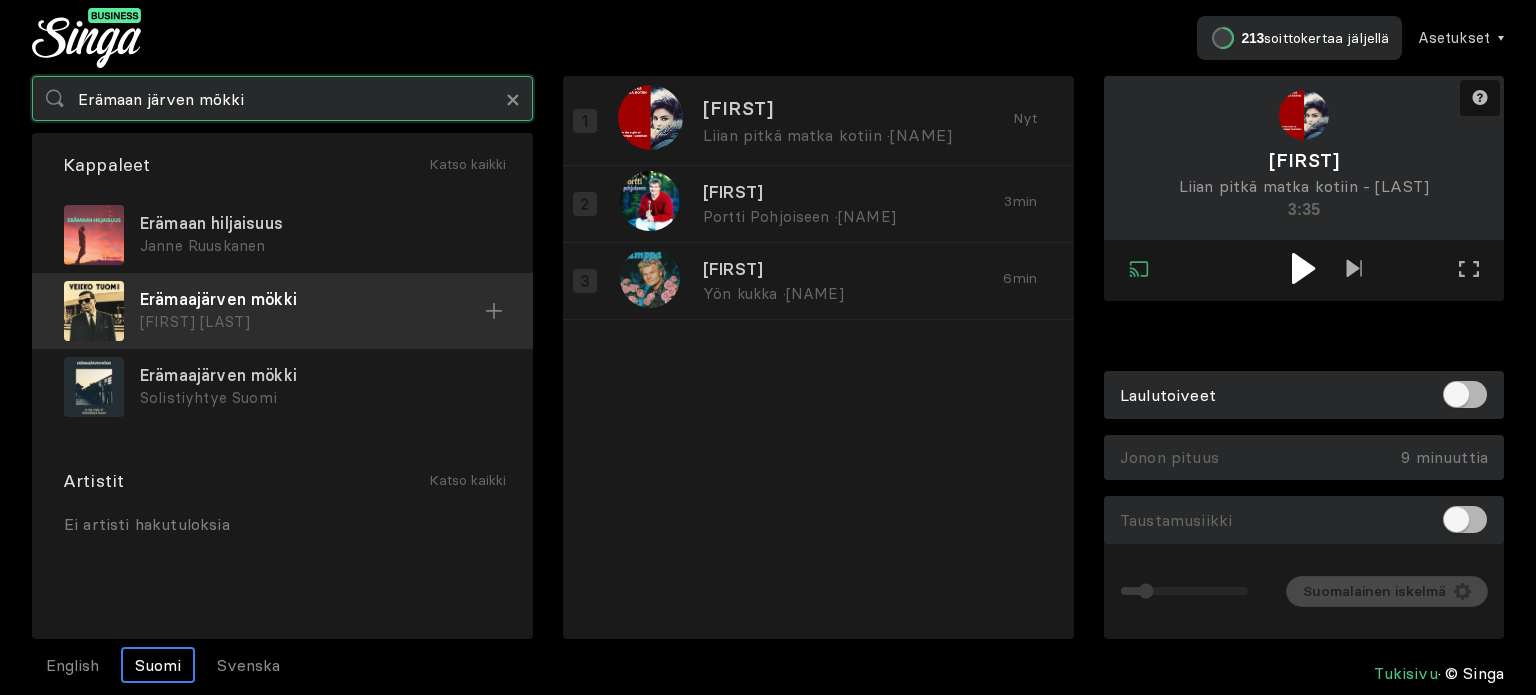 type on "Erämaan järven mökki" 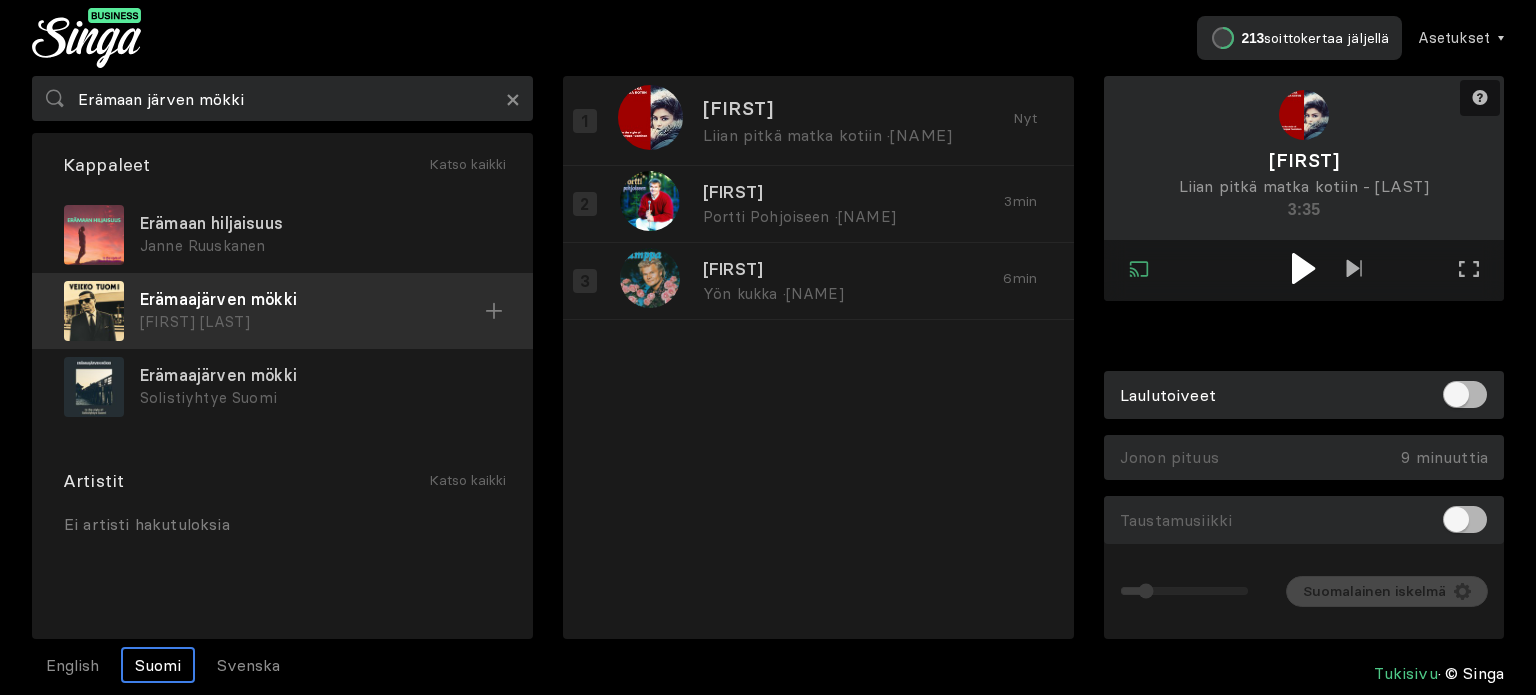 click on "Erämaajärven mökki" at bounding box center (320, 223) 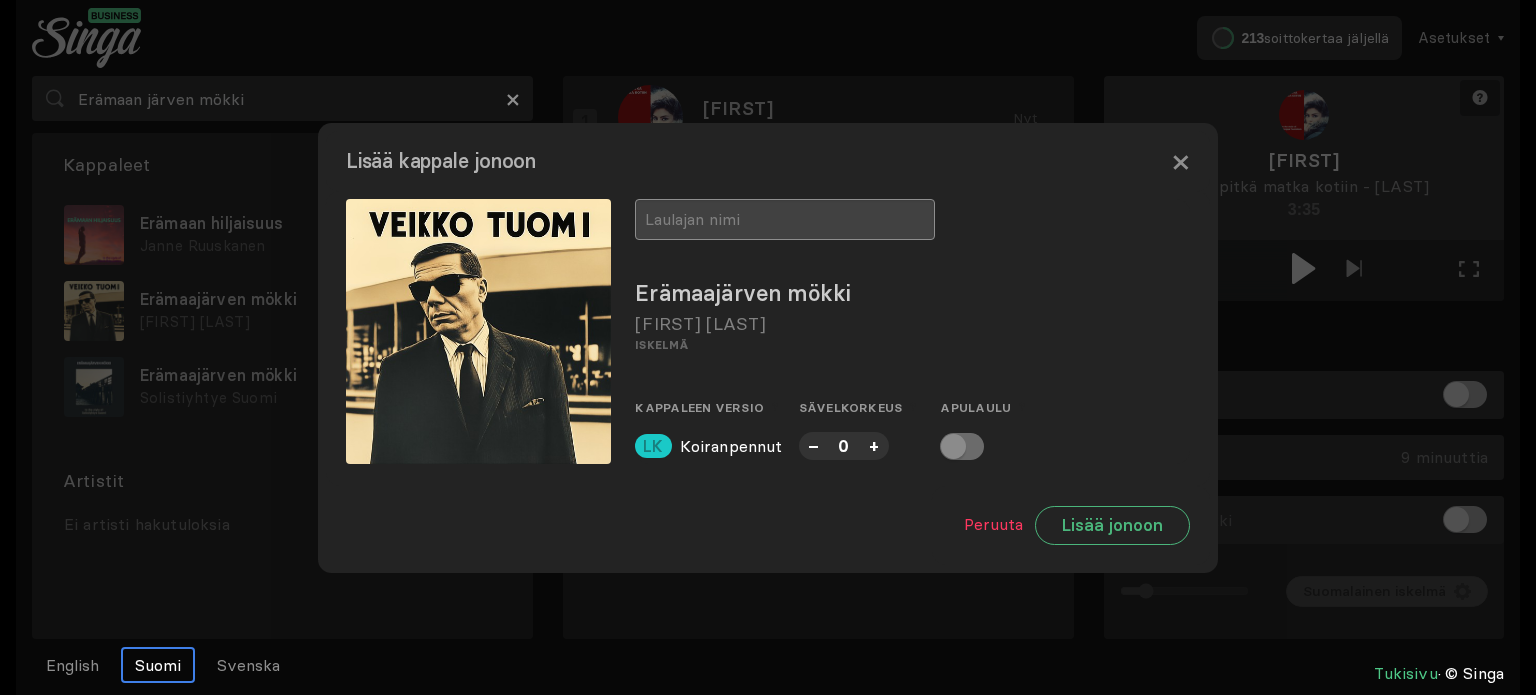 click at bounding box center [785, 219] 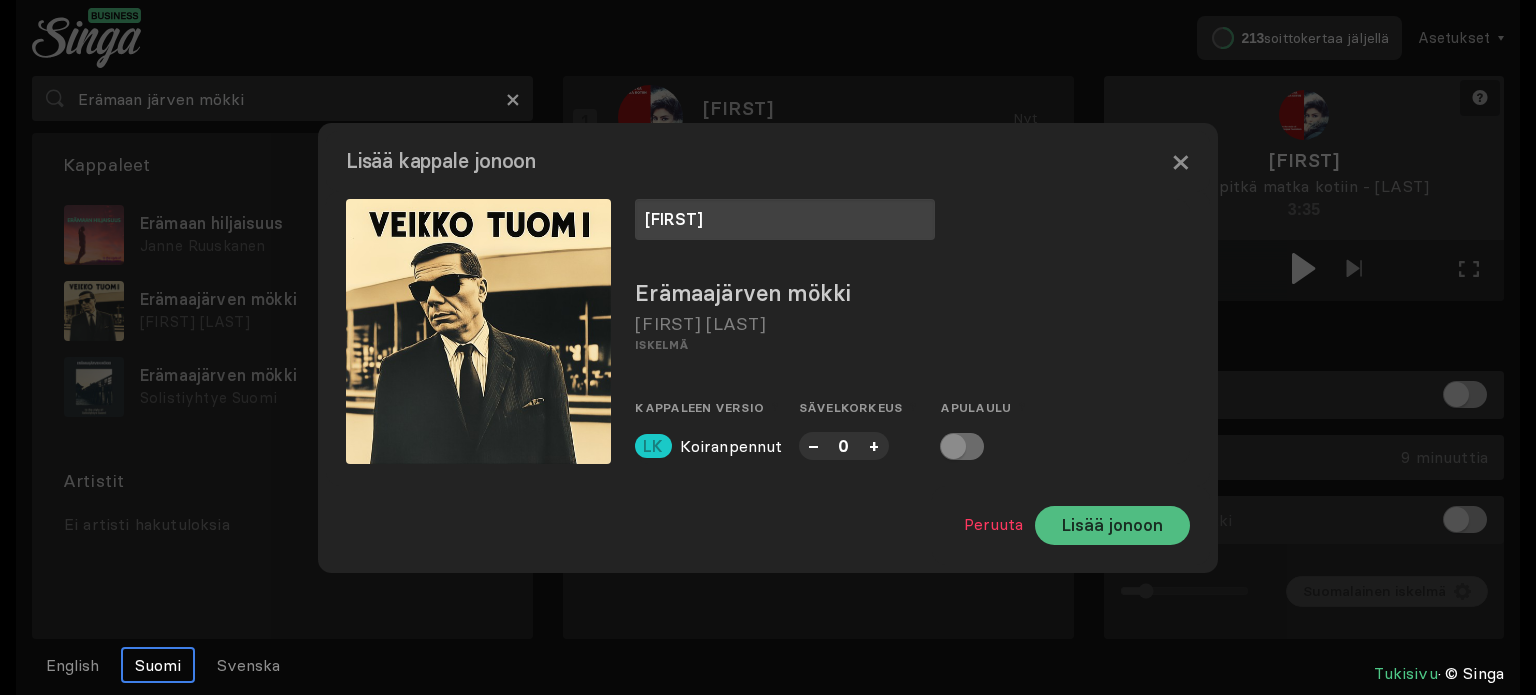 type on "[FIRST]" 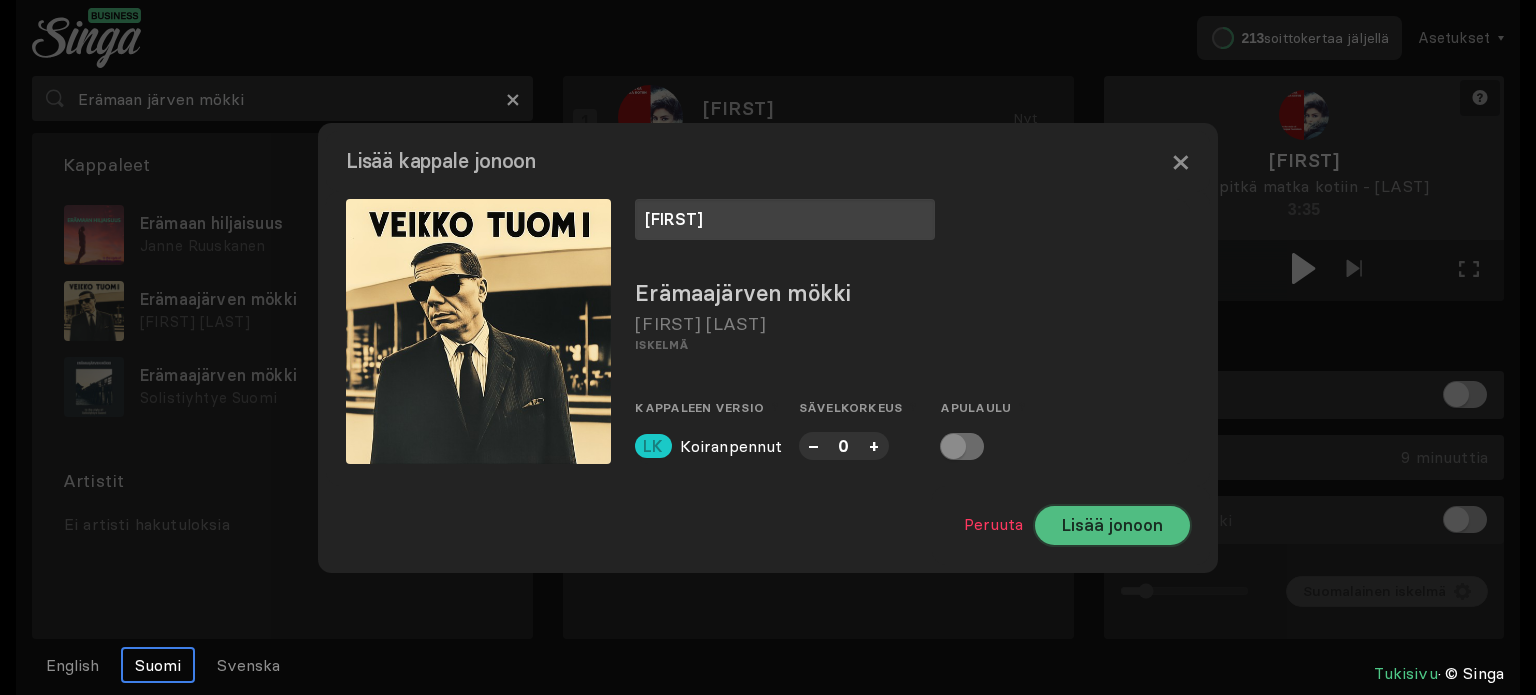 click on "Lisää jonoon" at bounding box center (1112, 525) 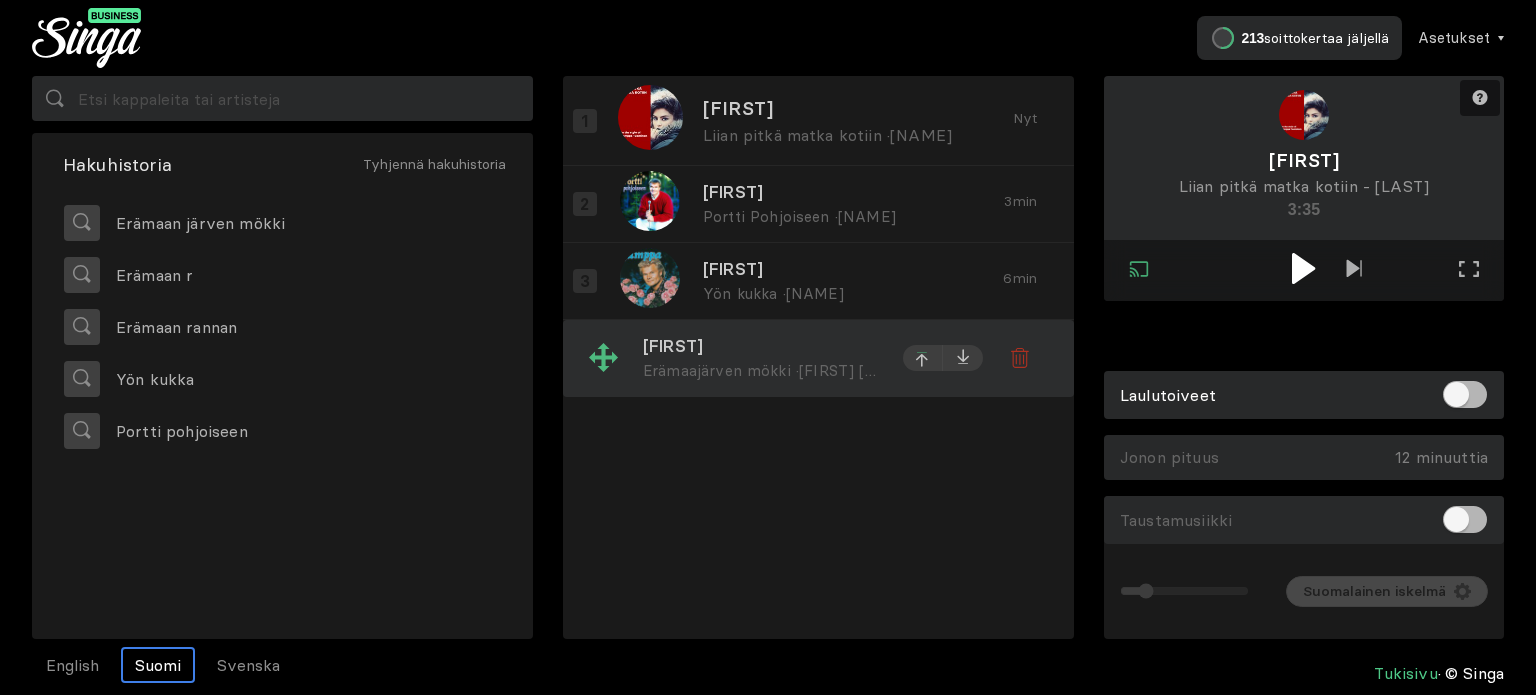 click at bounding box center (923, 122) 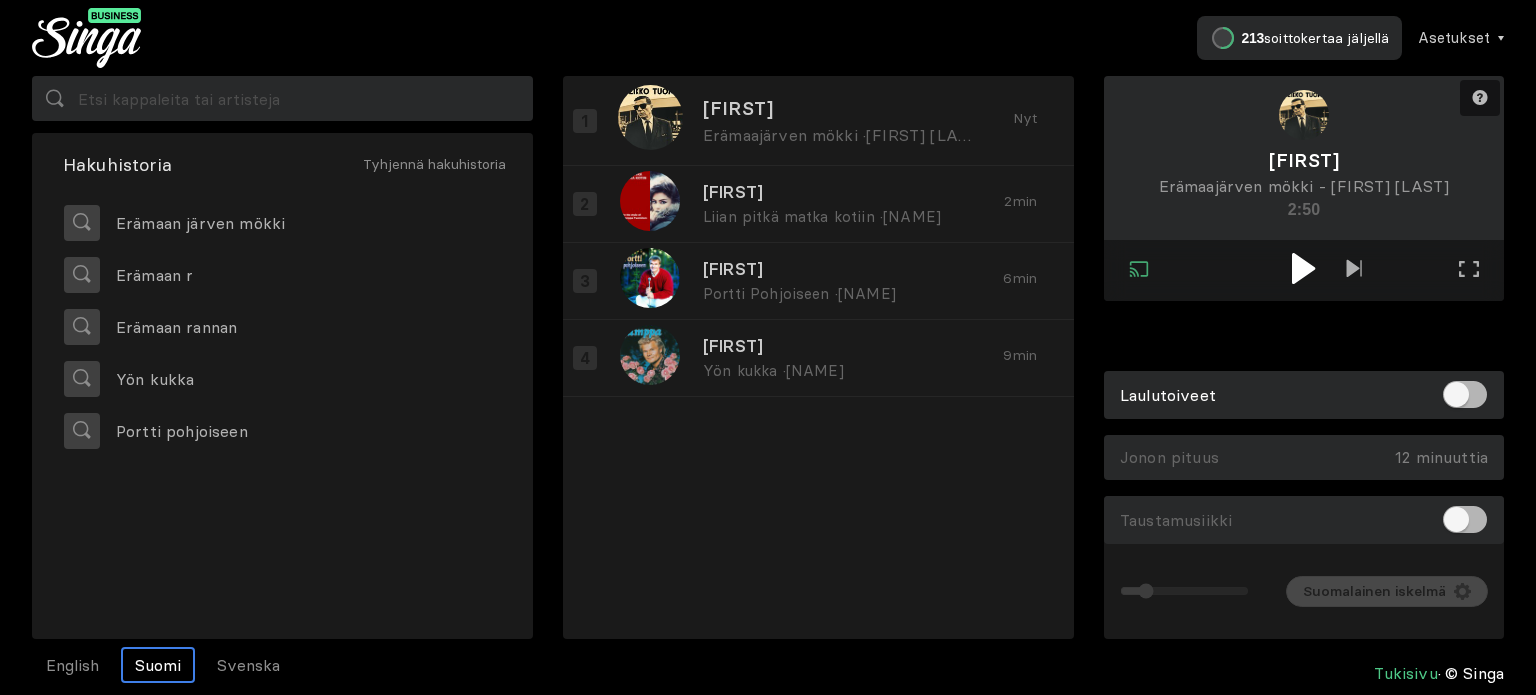 click at bounding box center (1303, 268) 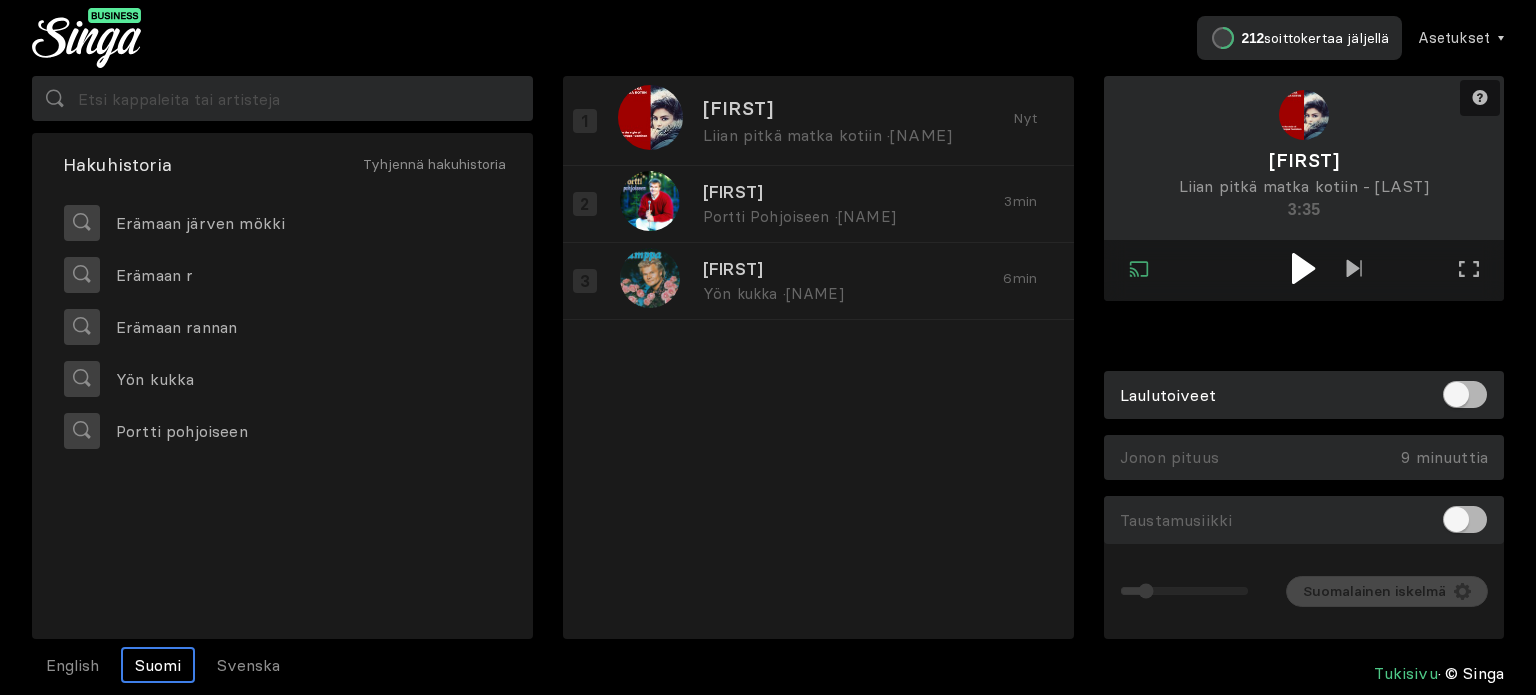 click at bounding box center (1303, 268) 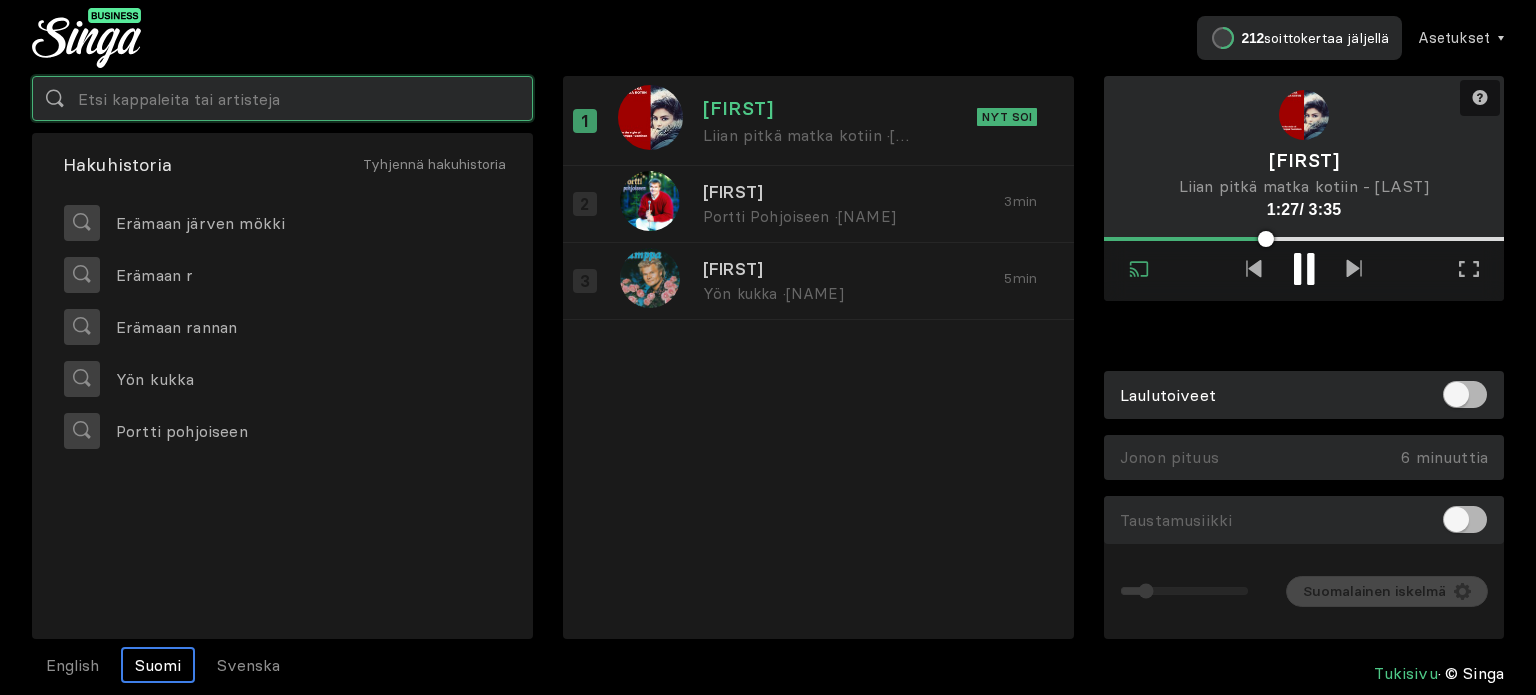 click at bounding box center (282, 98) 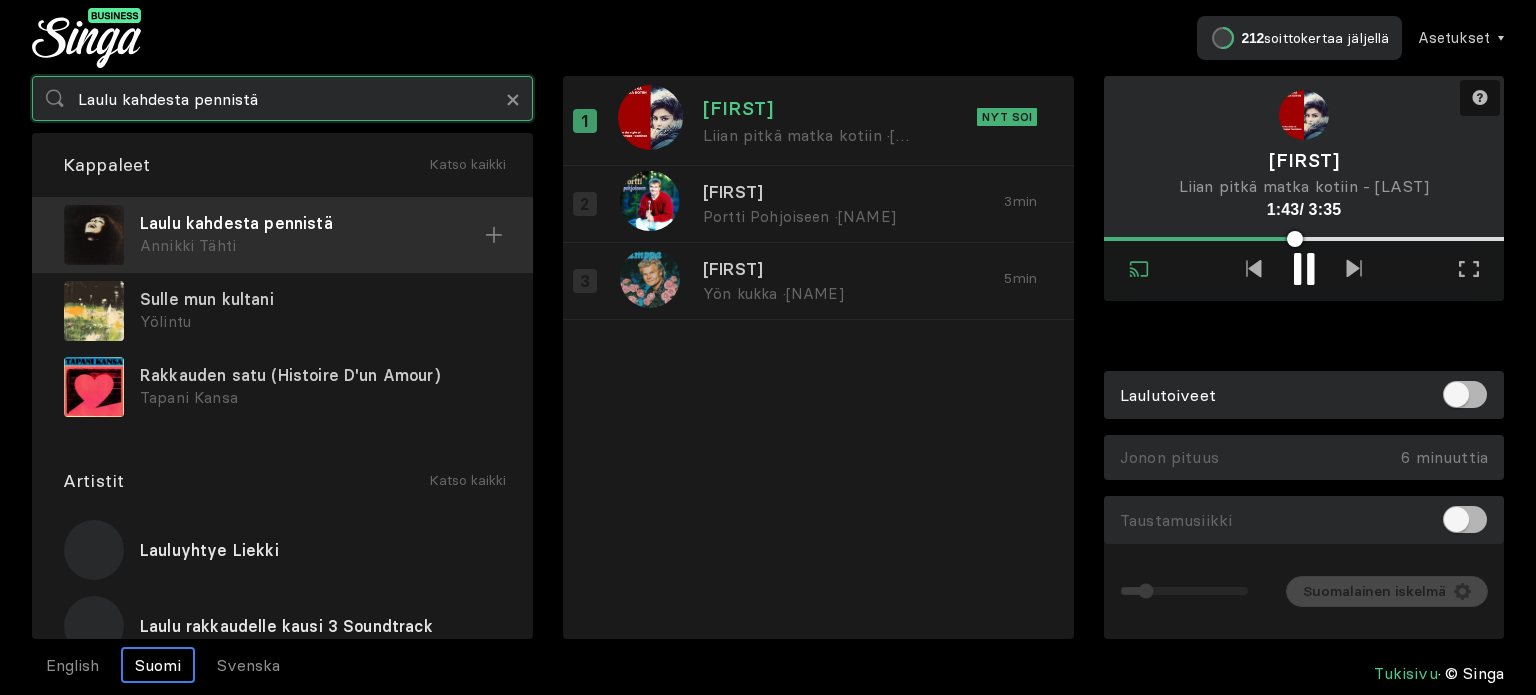 type on "Laulu kahdesta pennistä" 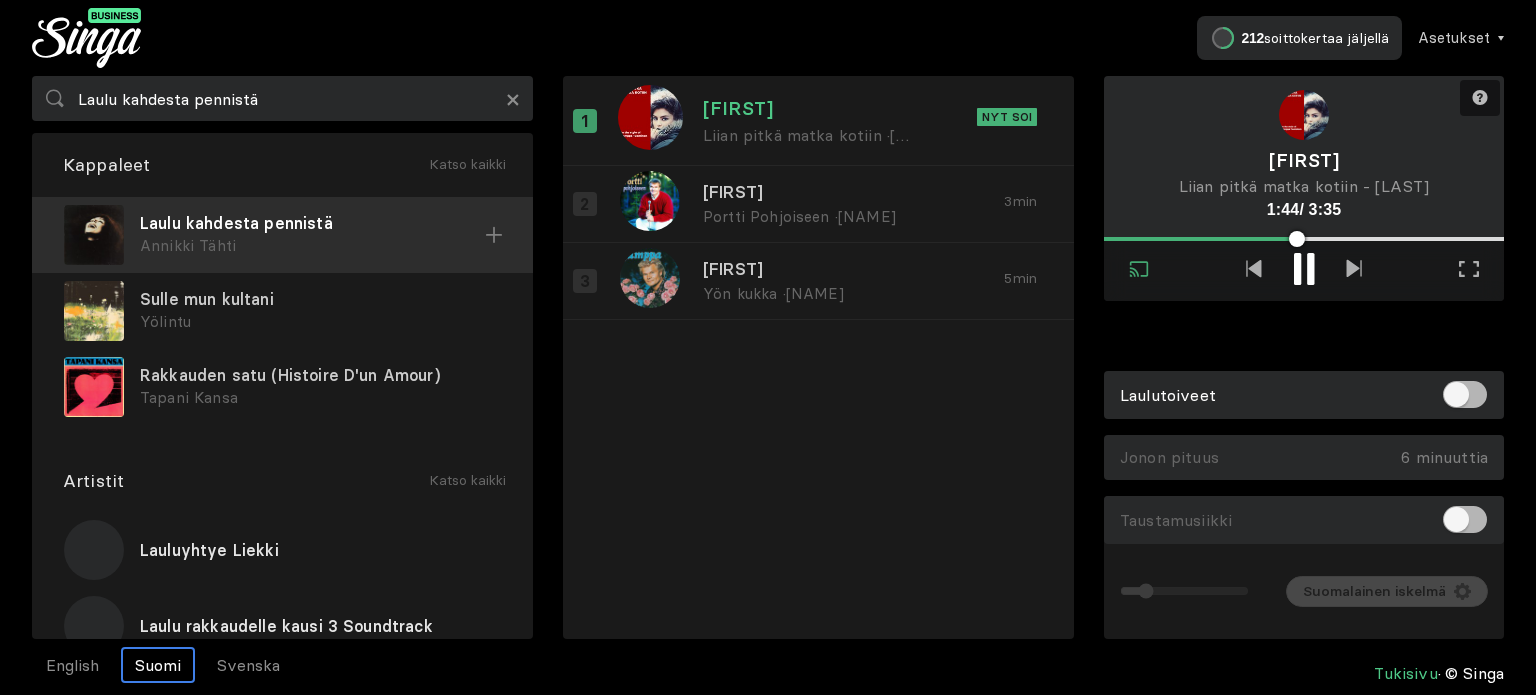 click on "Laulu kahdesta pennistä" at bounding box center [312, 223] 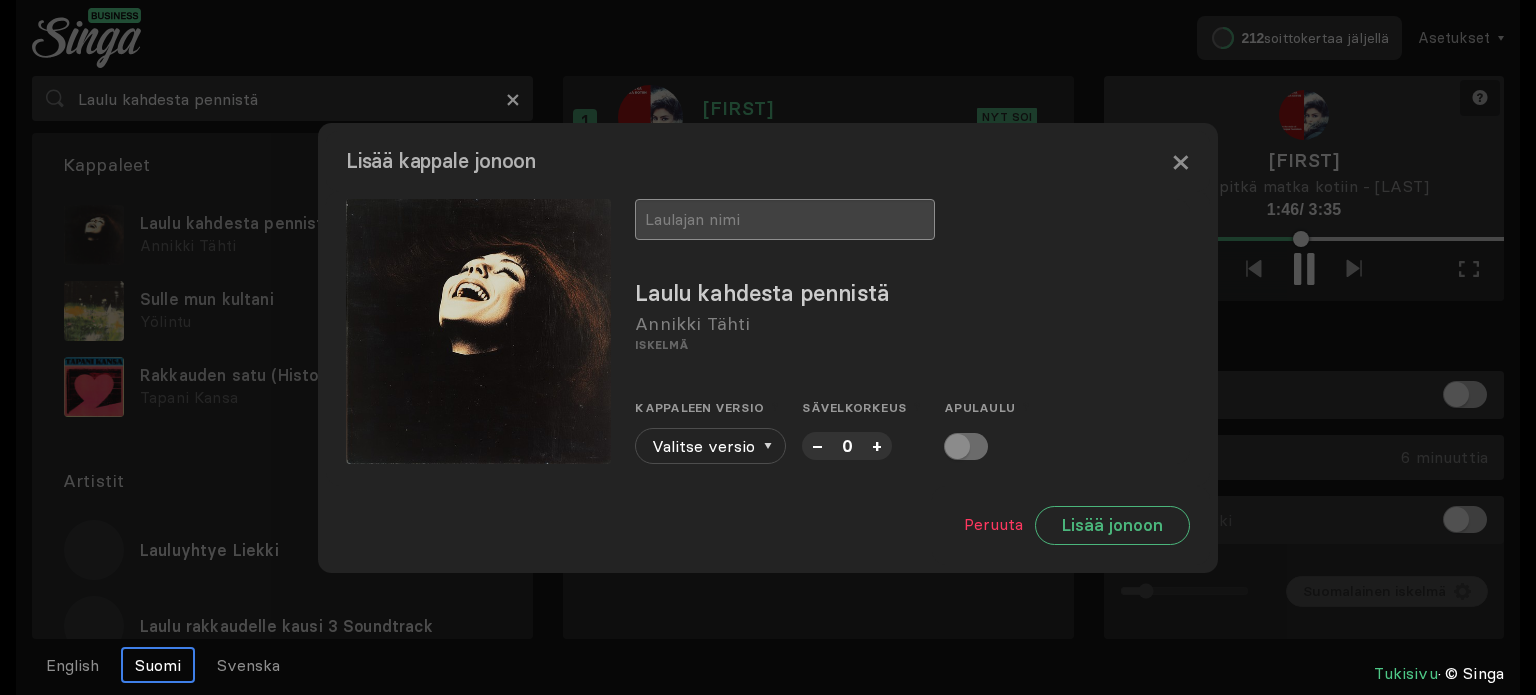 click at bounding box center [785, 219] 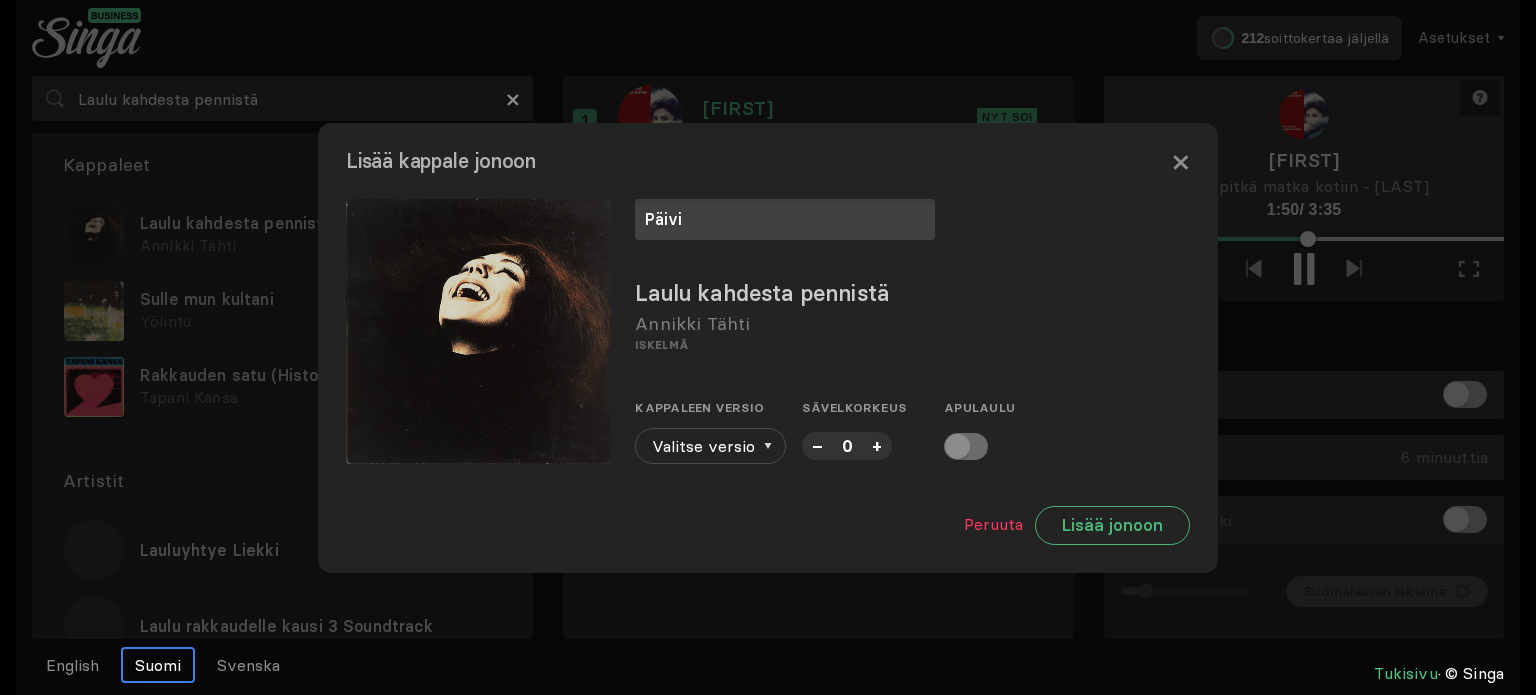 type on "Päivi" 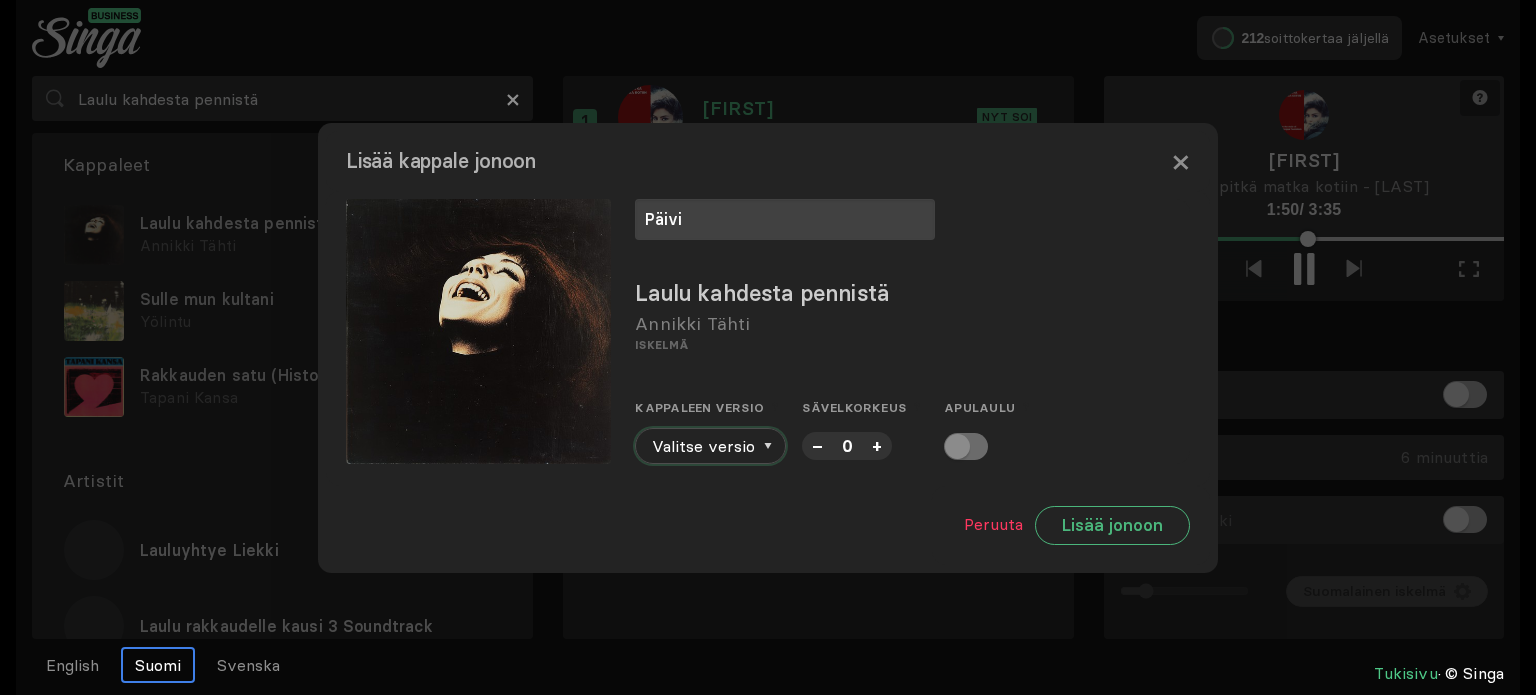 click at bounding box center (768, 446) 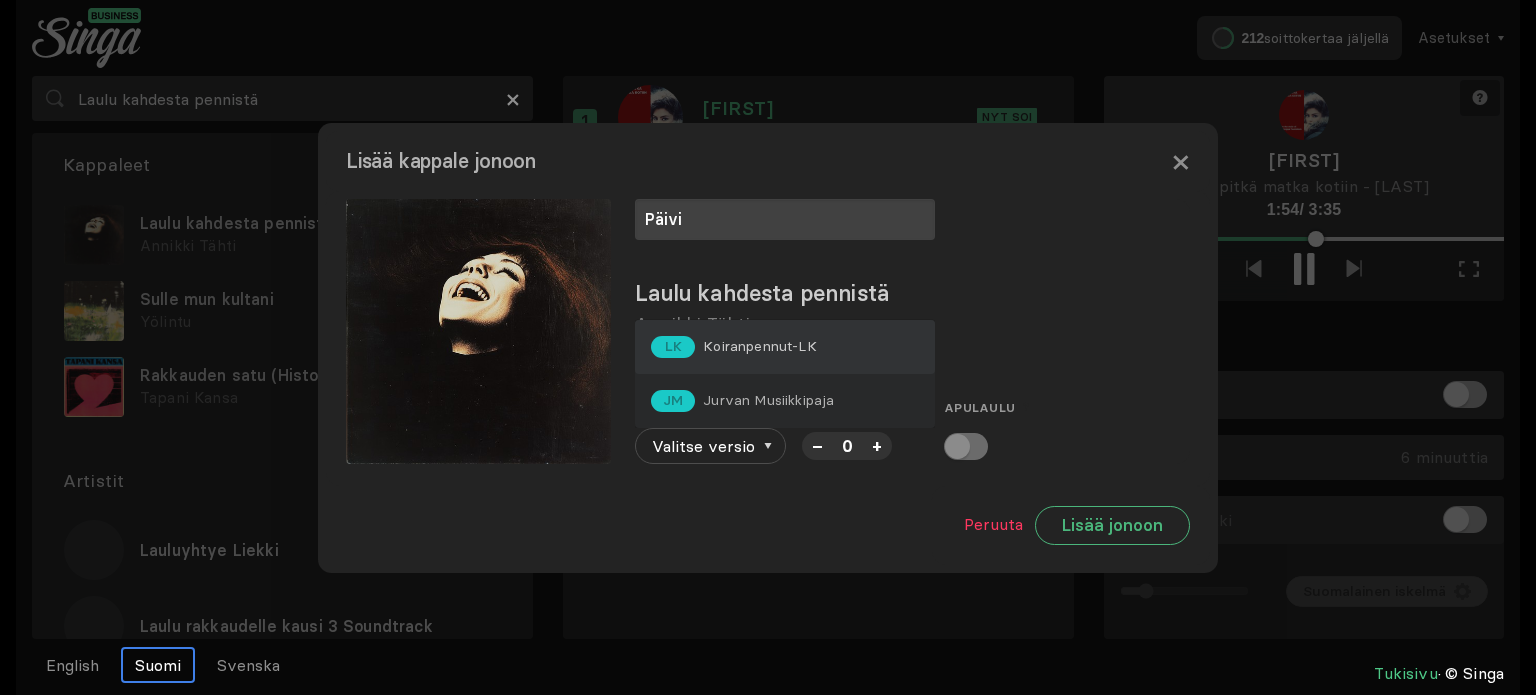 click on "Koiranpennut-LK" at bounding box center (759, 346) 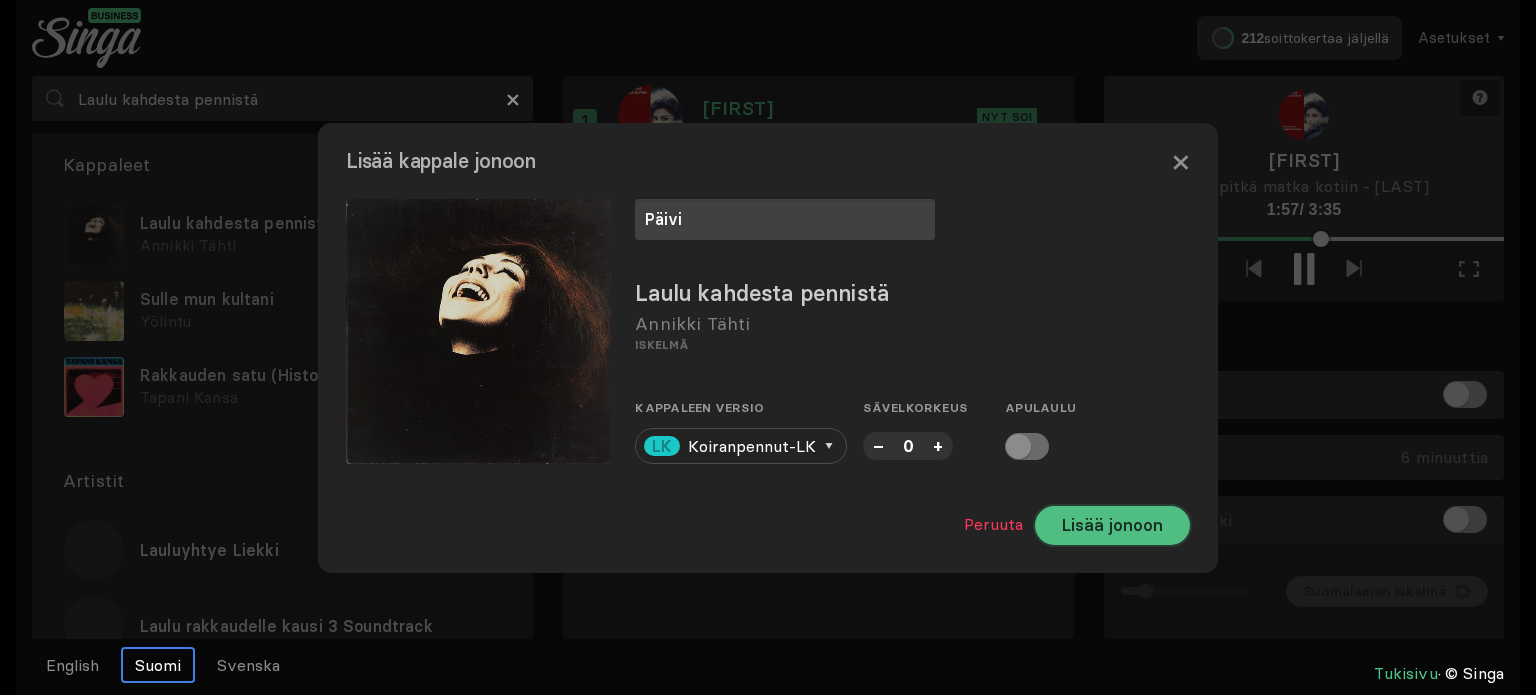 click on "Lisää jonoon" at bounding box center (1112, 525) 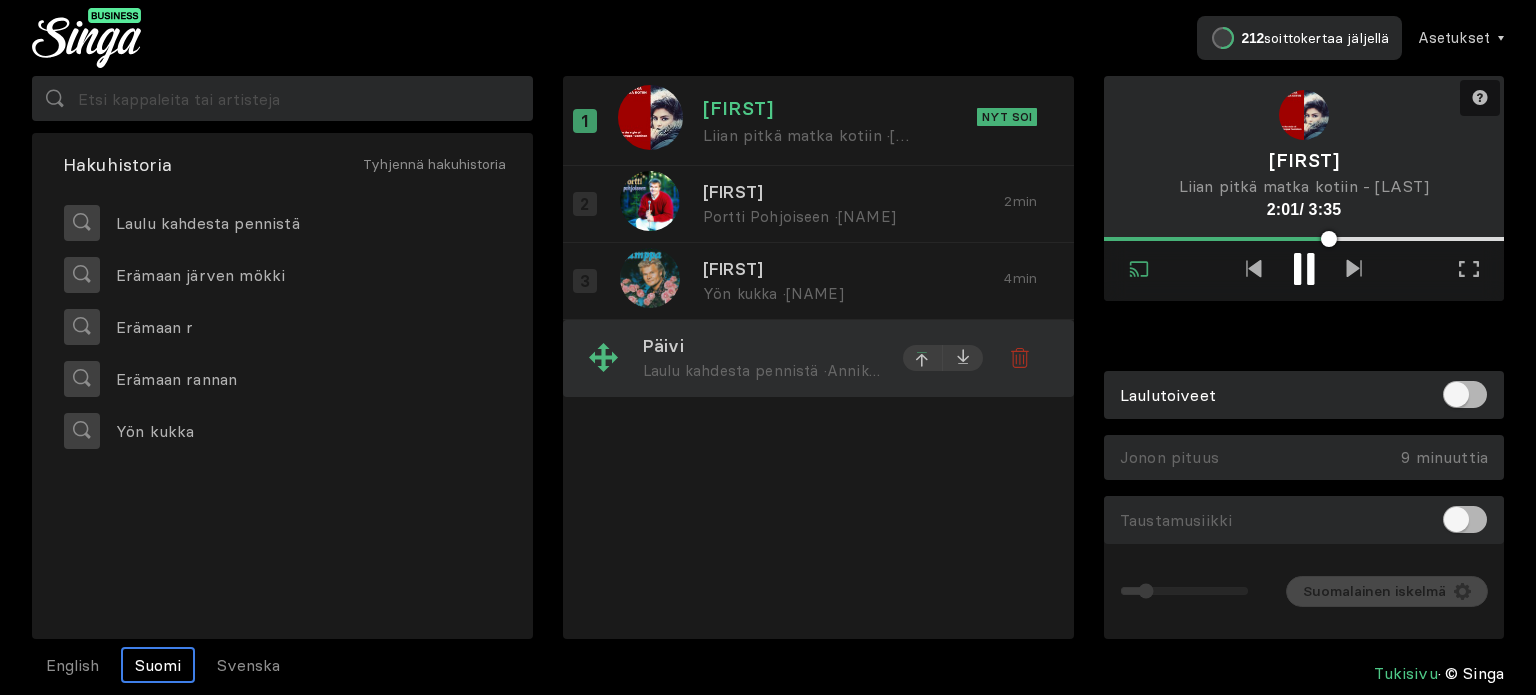 click at bounding box center [923, 361] 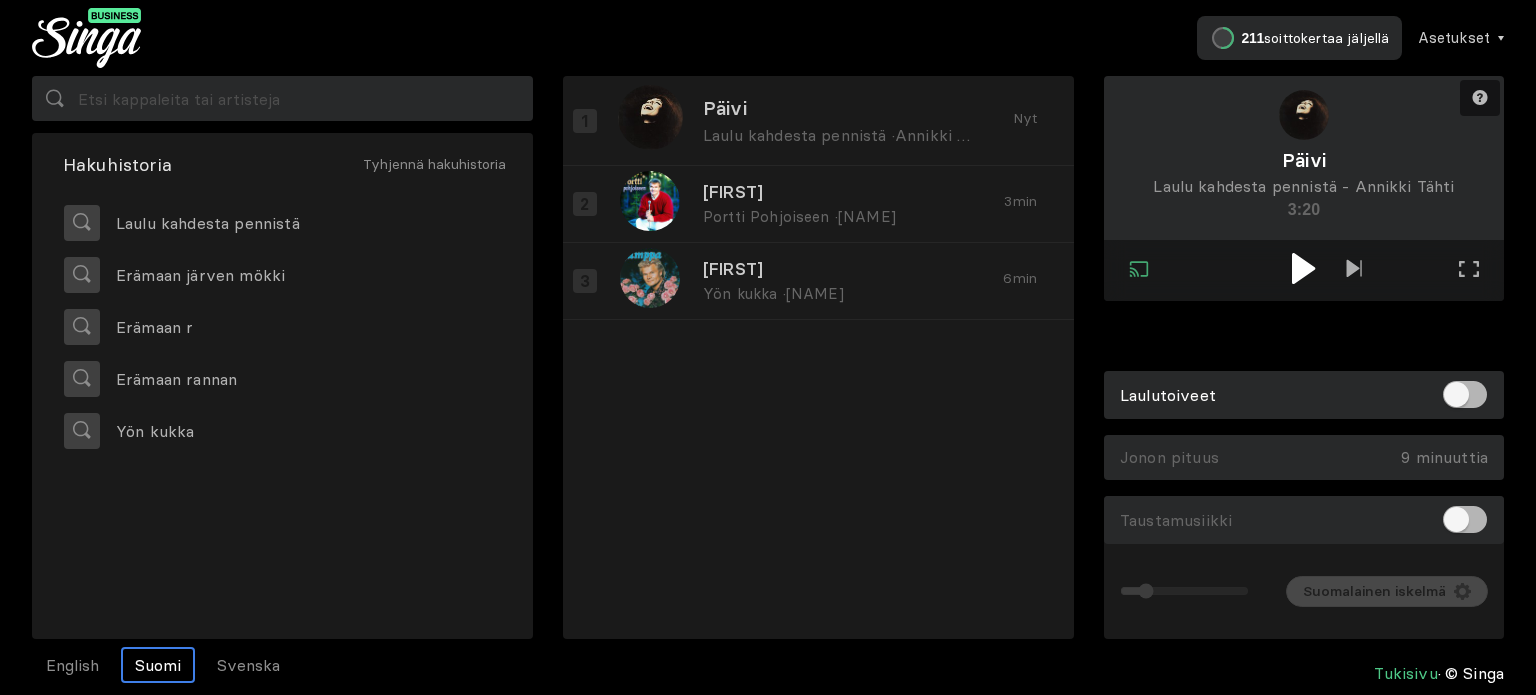 click at bounding box center (1303, 268) 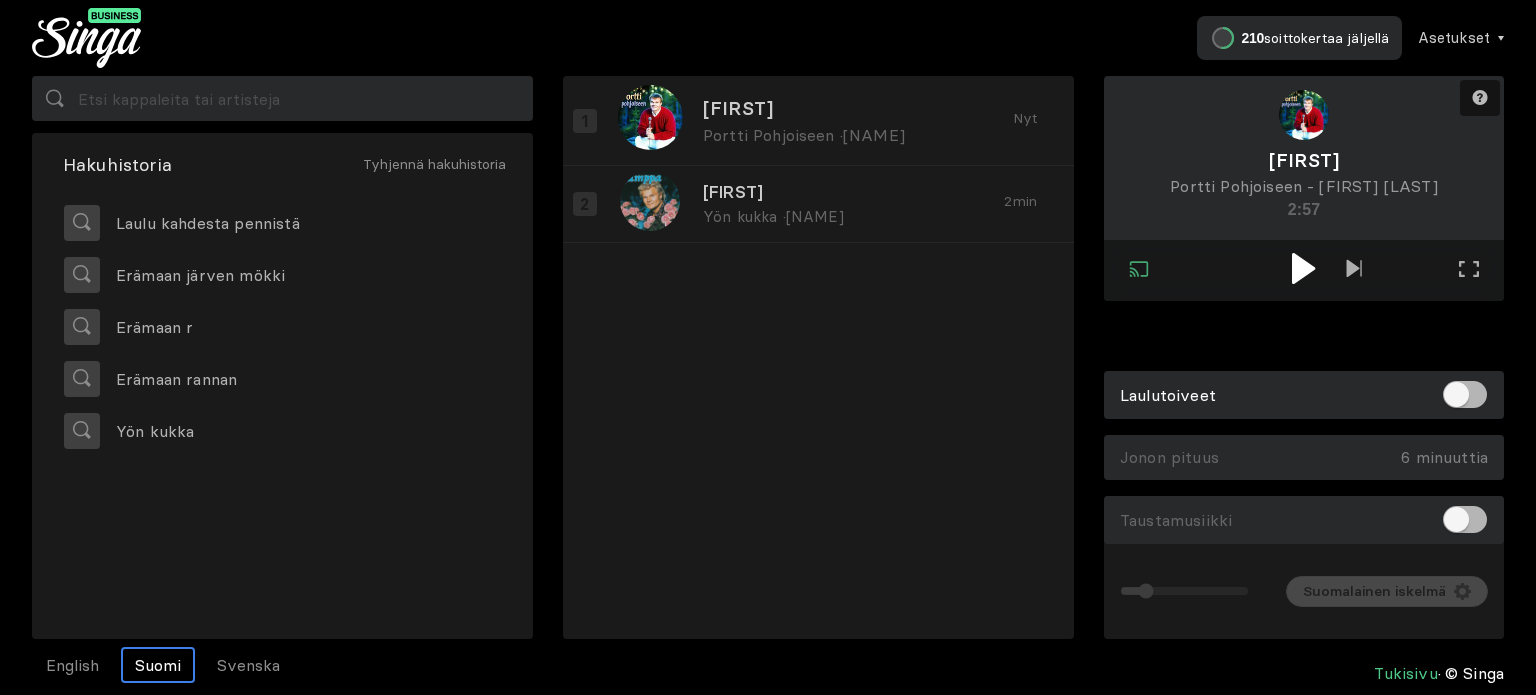 click at bounding box center (1303, 268) 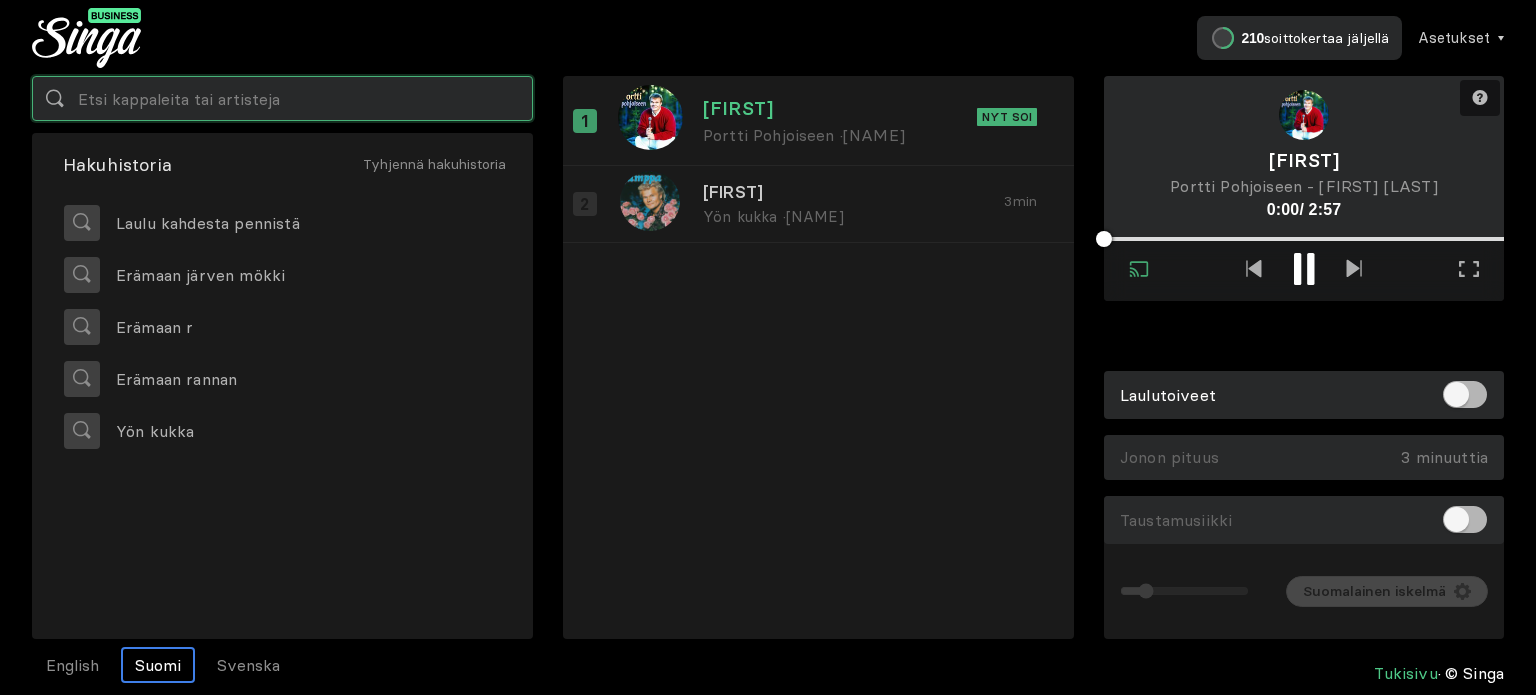 click at bounding box center [282, 98] 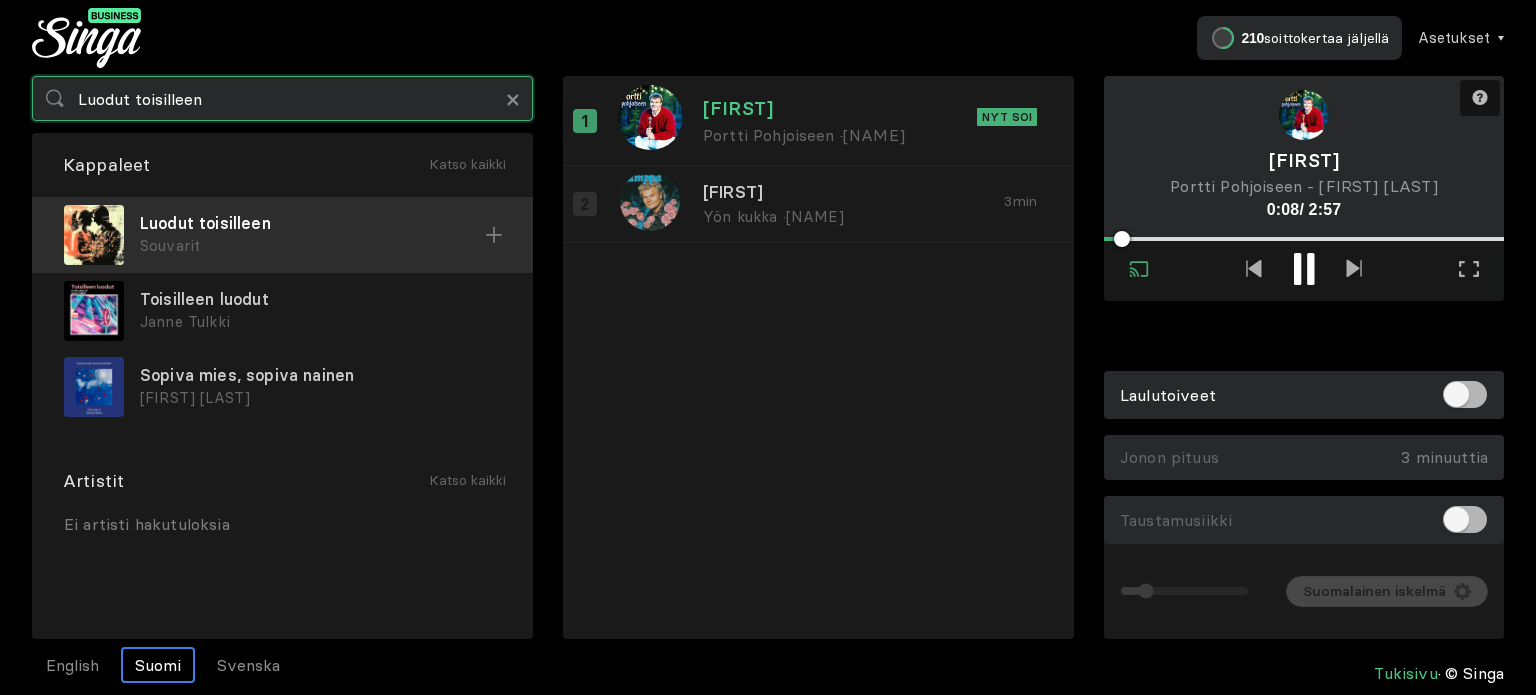 type on "Luodut toisilleen" 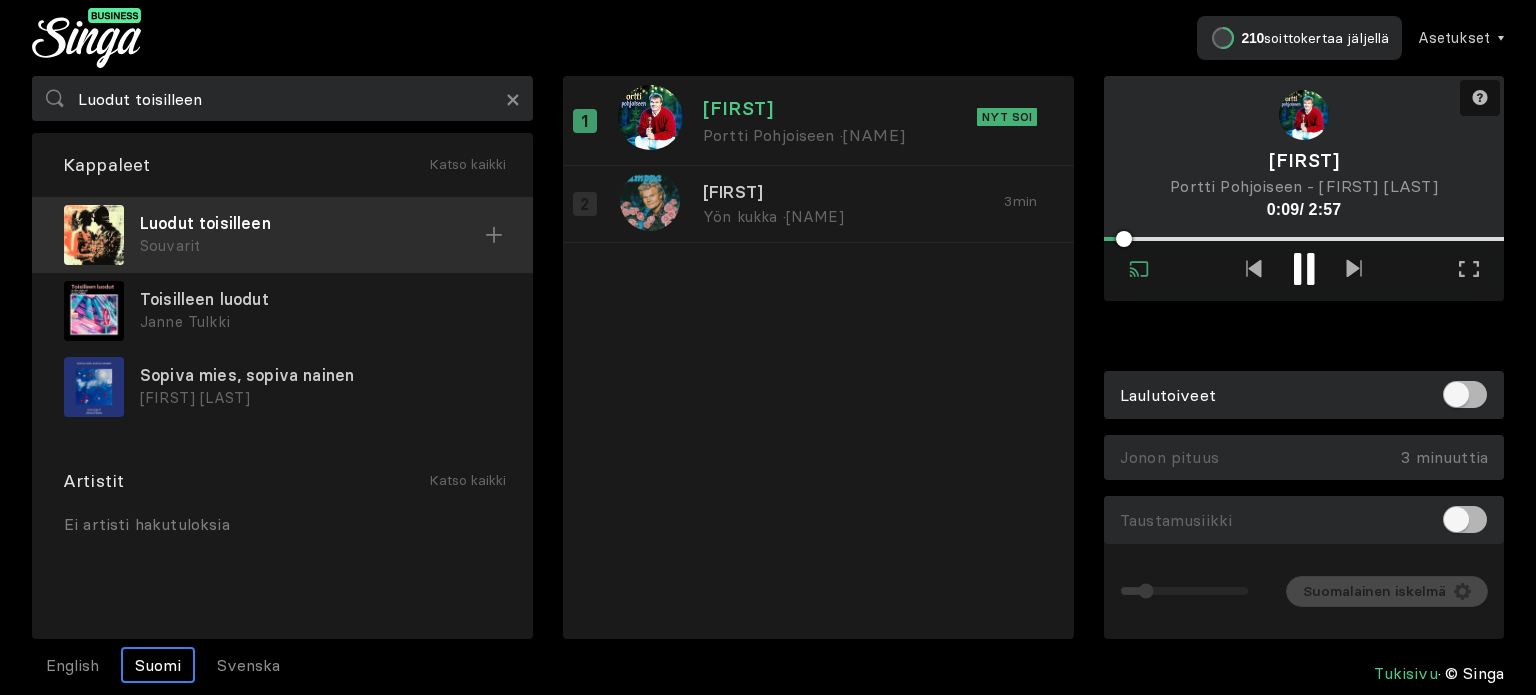 click on "Luodut toisilleen" at bounding box center [312, 223] 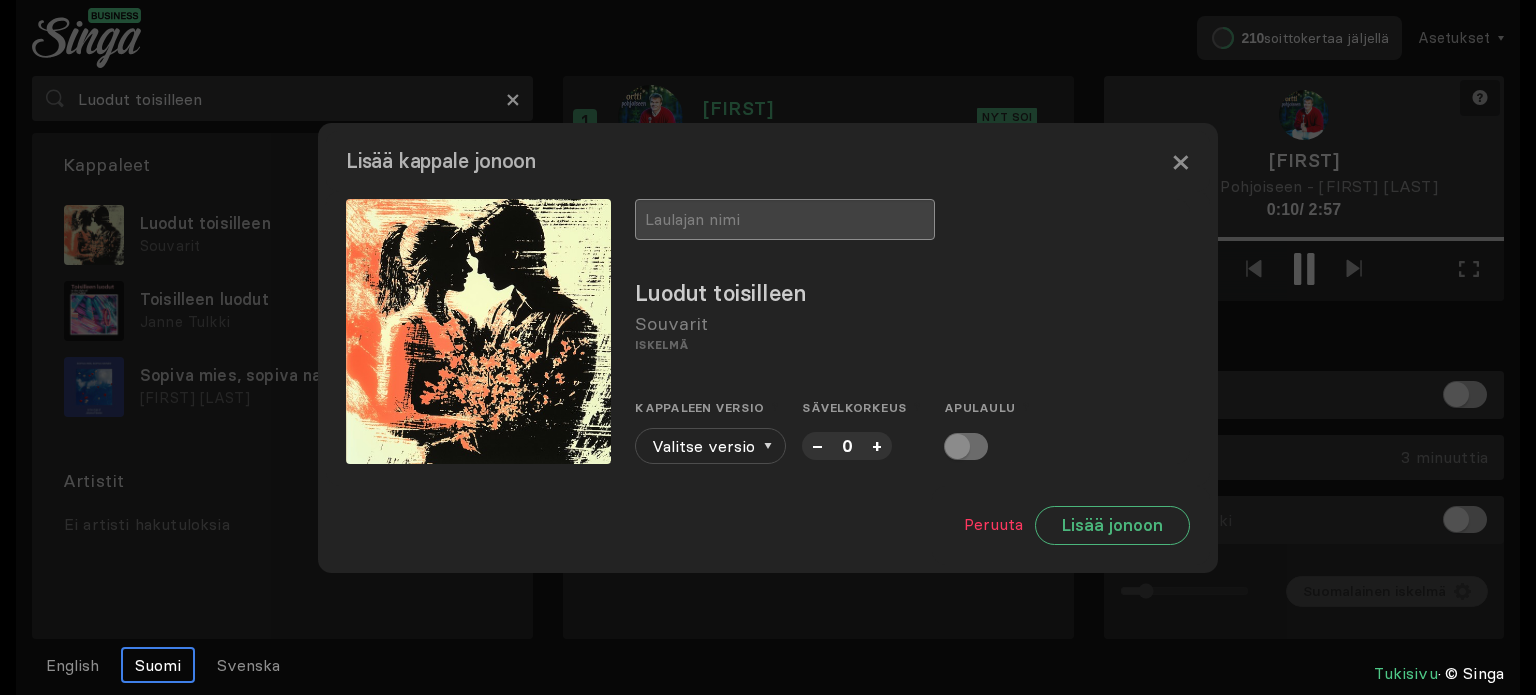 click at bounding box center (785, 219) 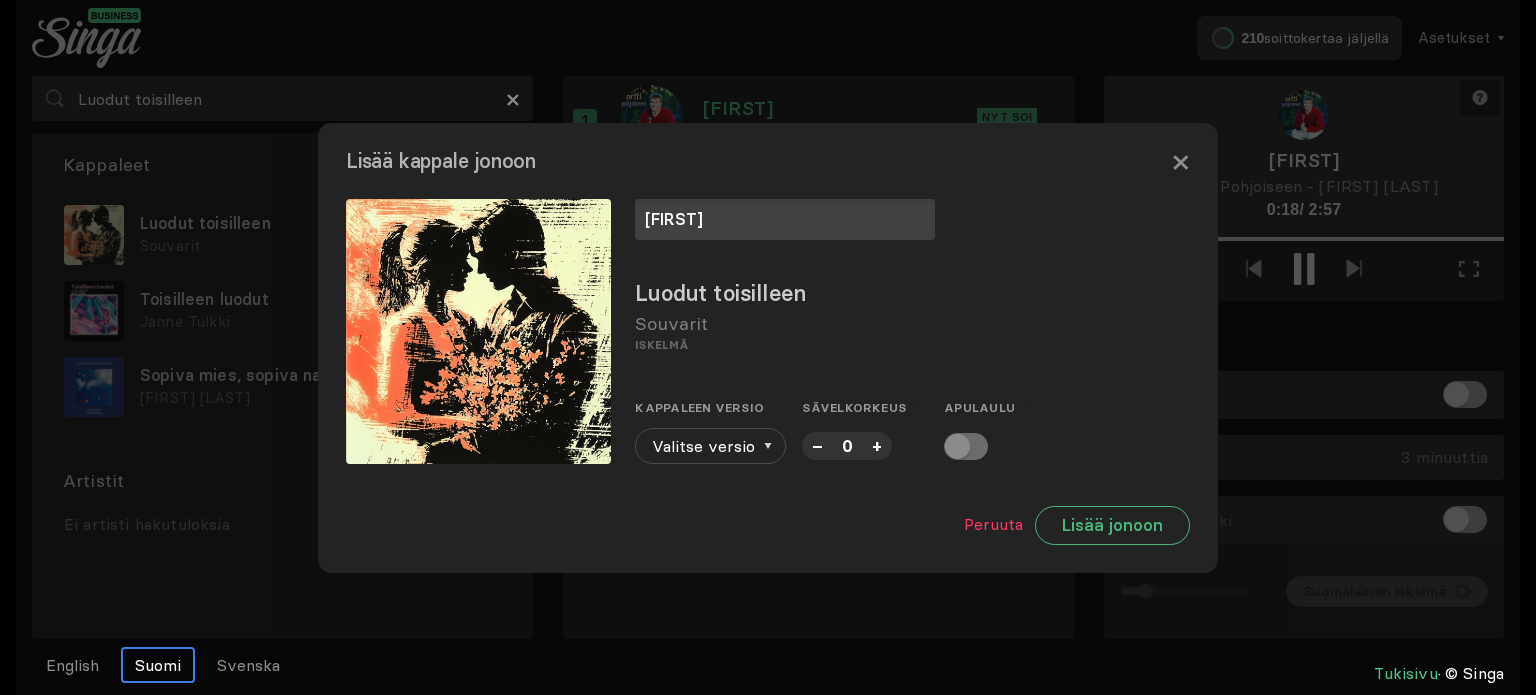 type on "[FIRST]" 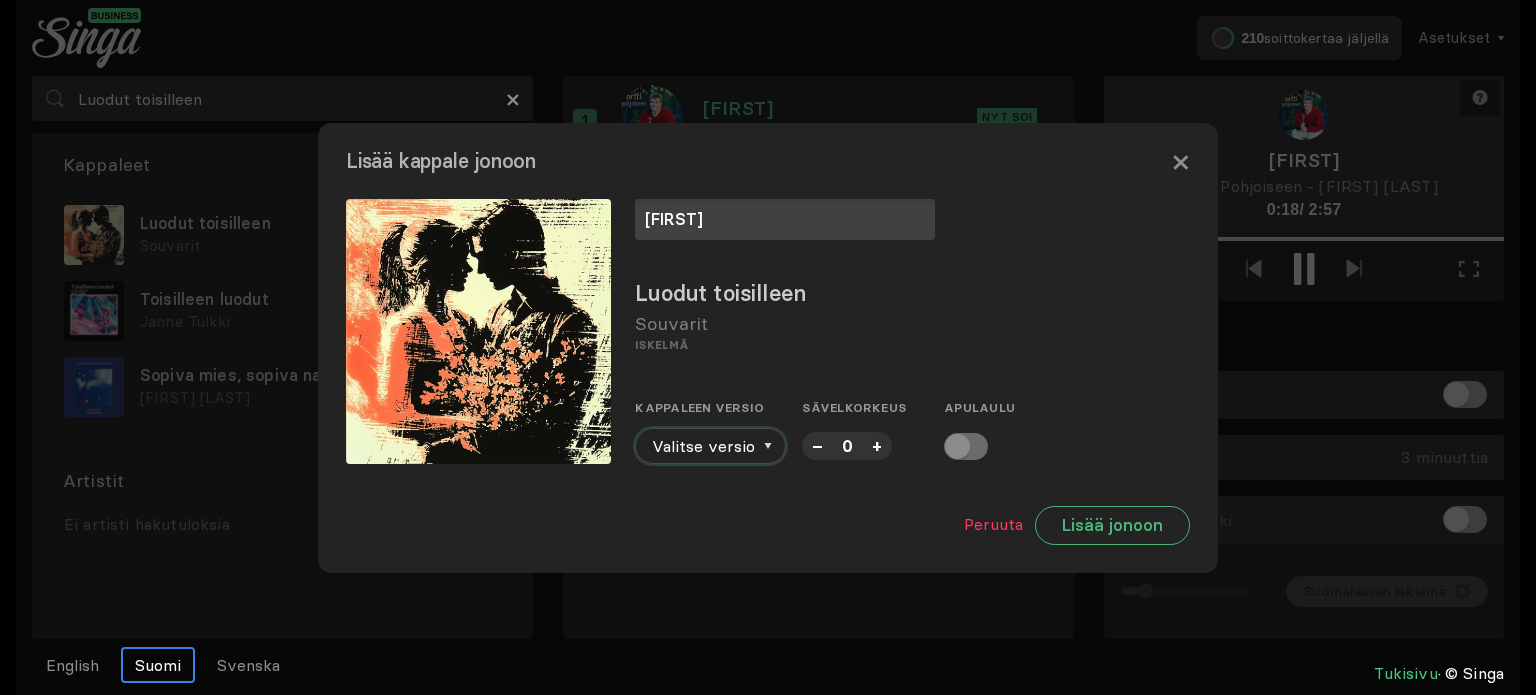 click at bounding box center (768, 446) 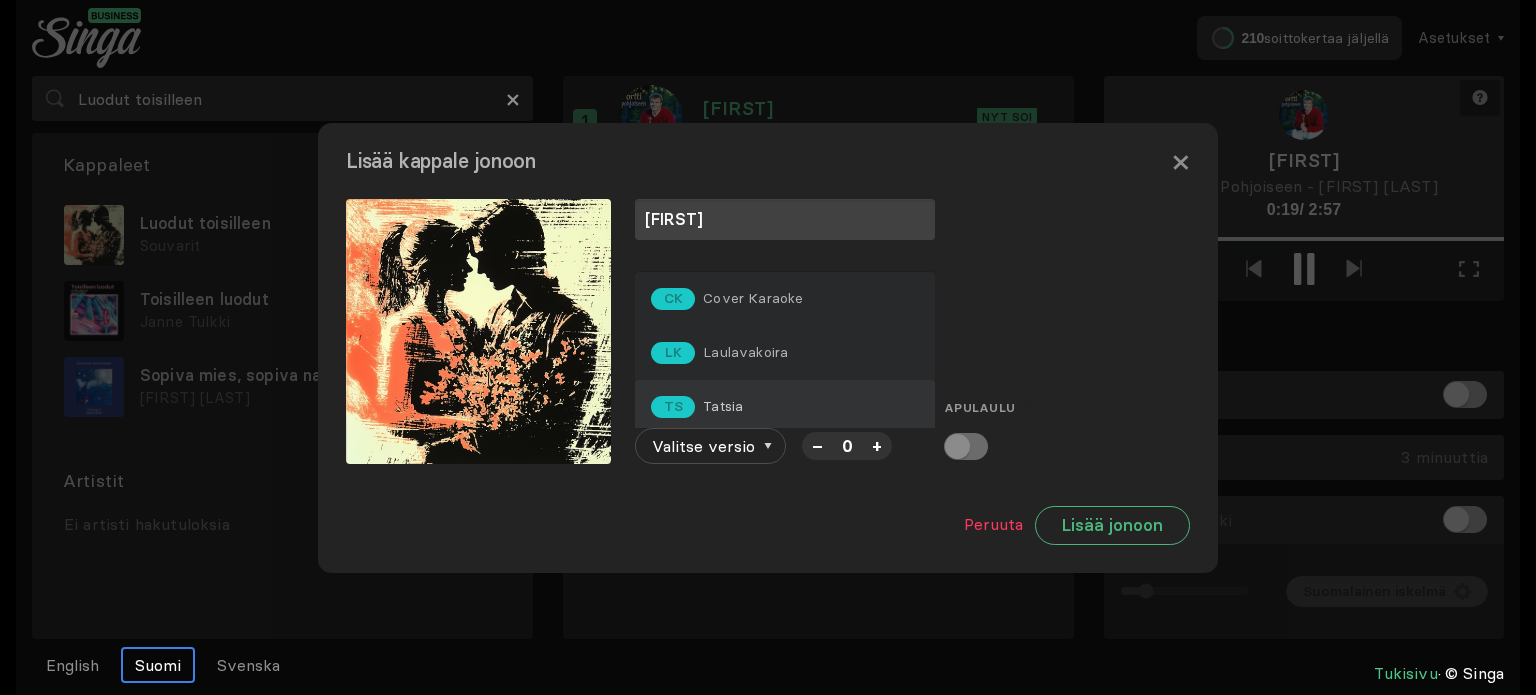 click on "Tatsia" at bounding box center (753, 298) 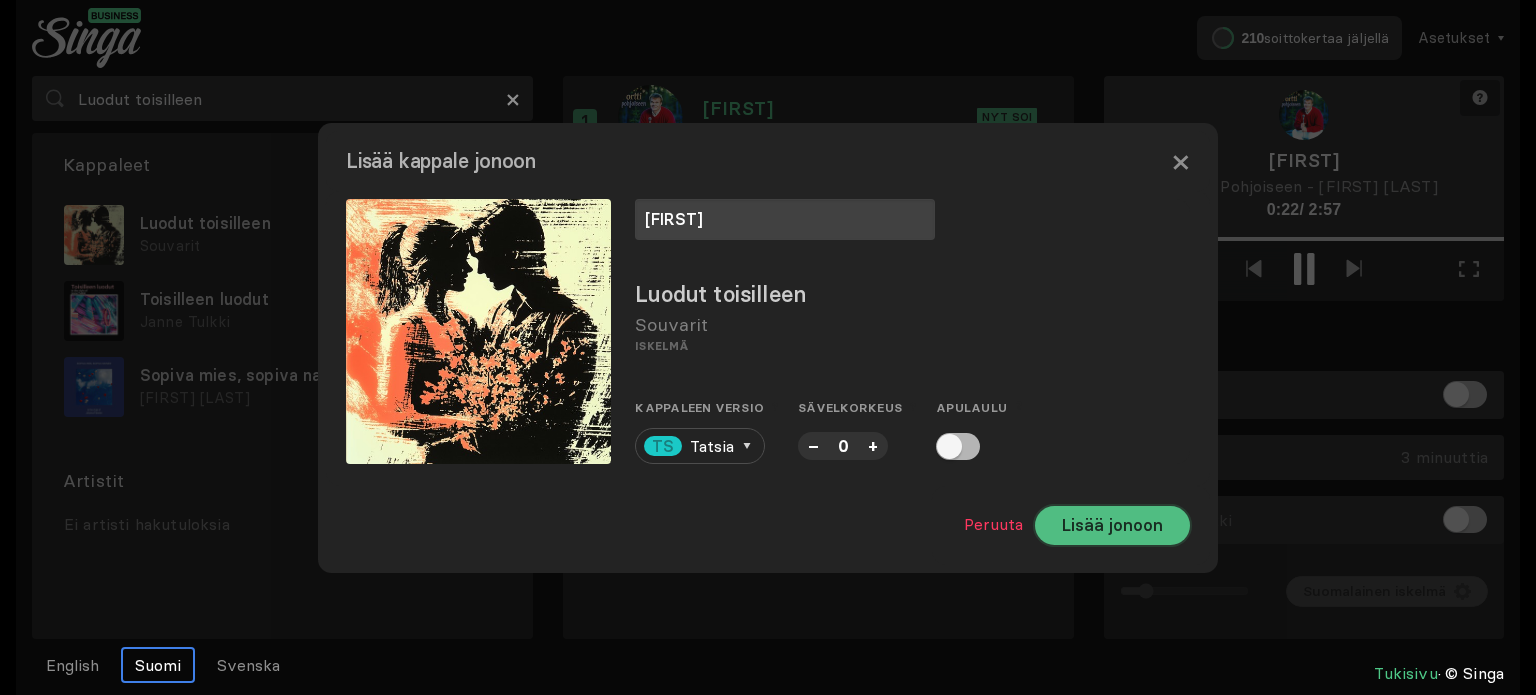 click on "Lisää jonoon" at bounding box center [1112, 525] 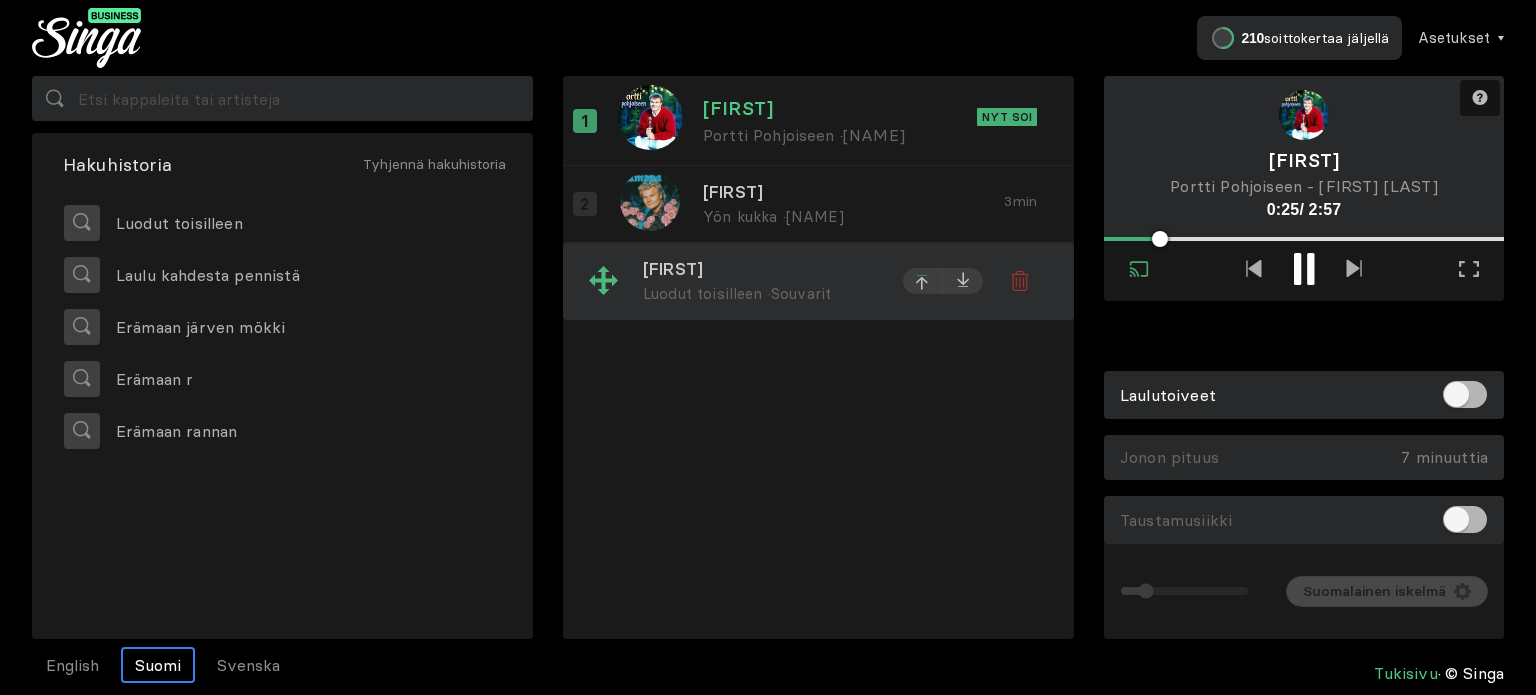 click at bounding box center [923, 207] 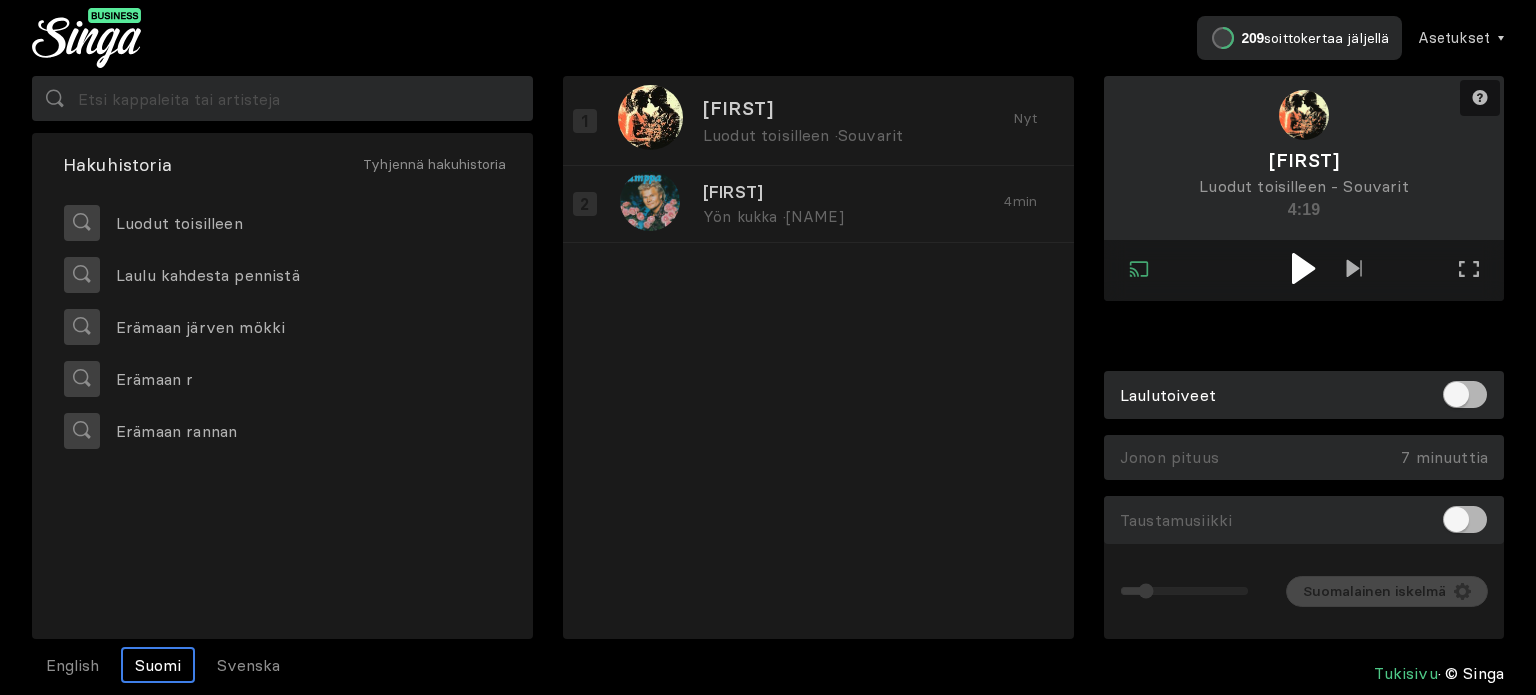 click at bounding box center (1303, 268) 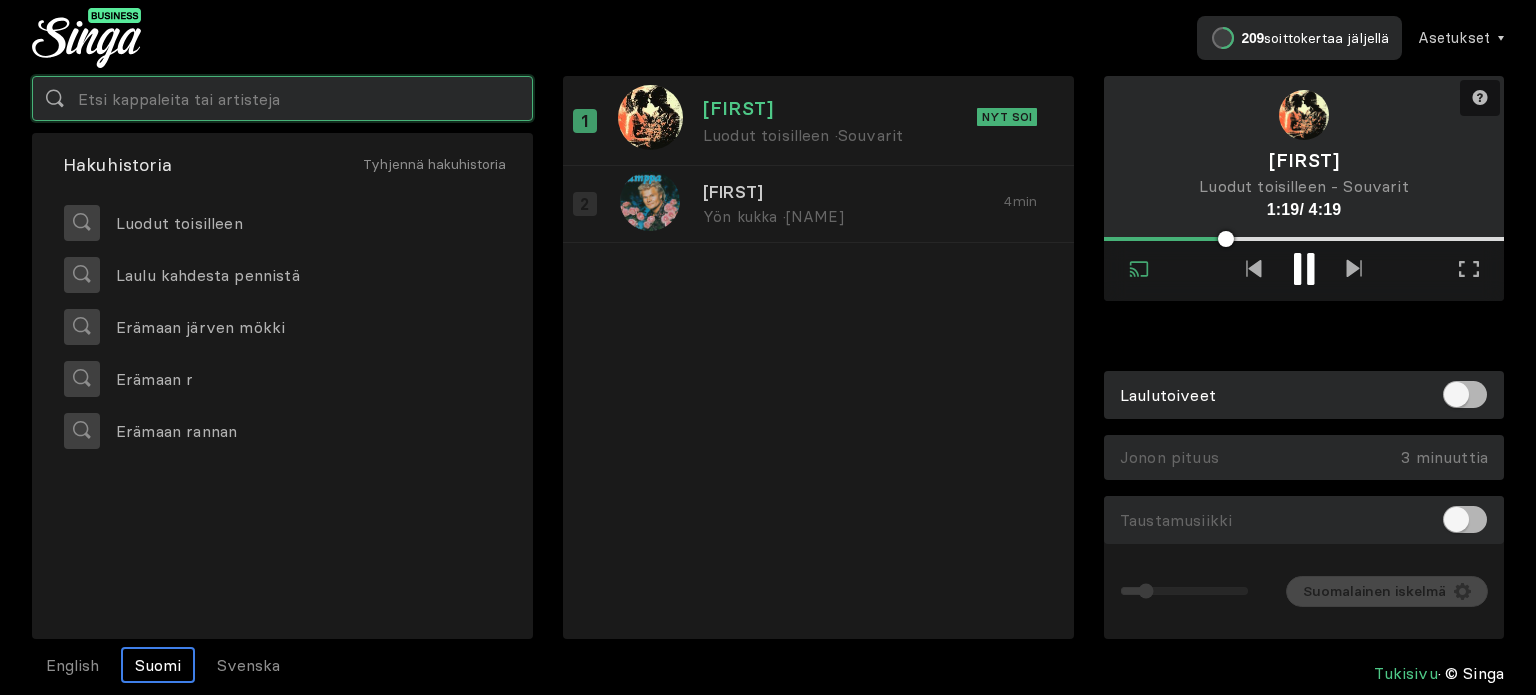 click at bounding box center (282, 98) 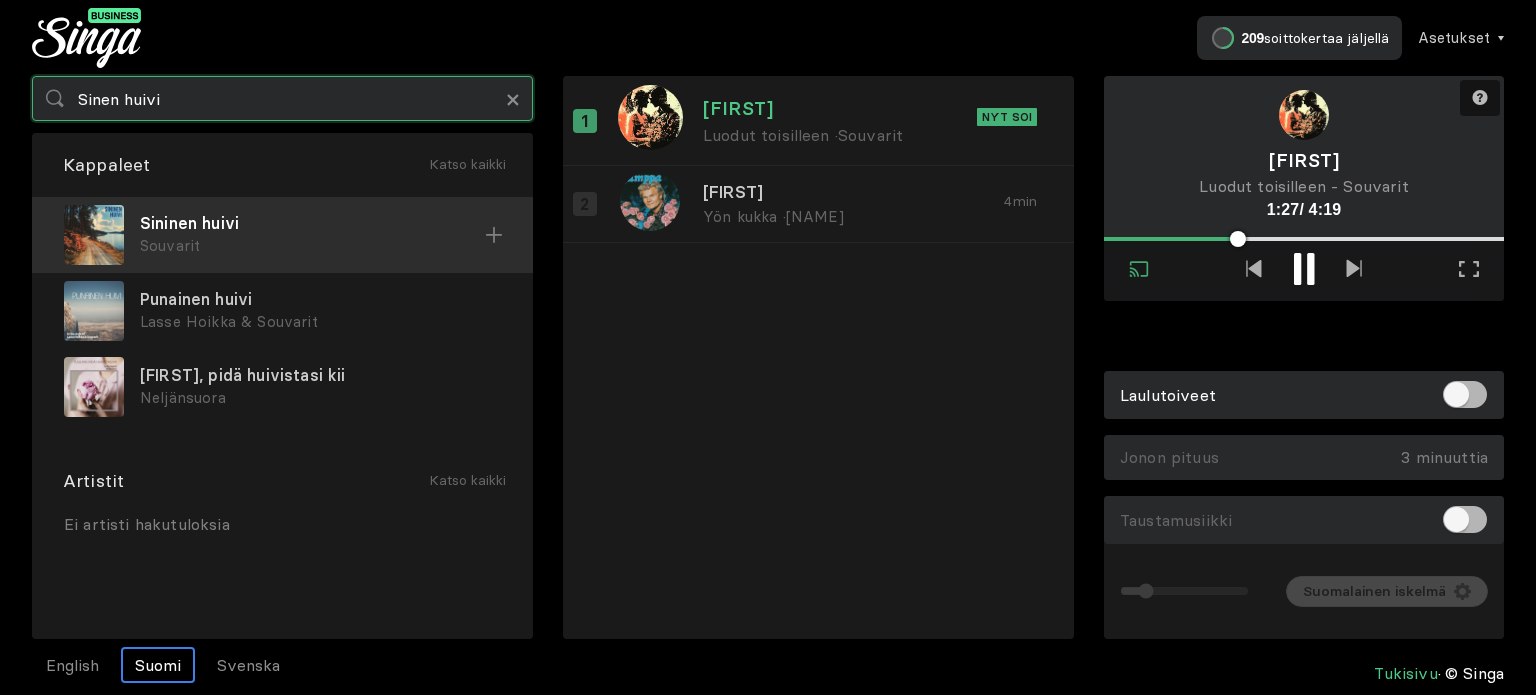 type on "Sinen huivi" 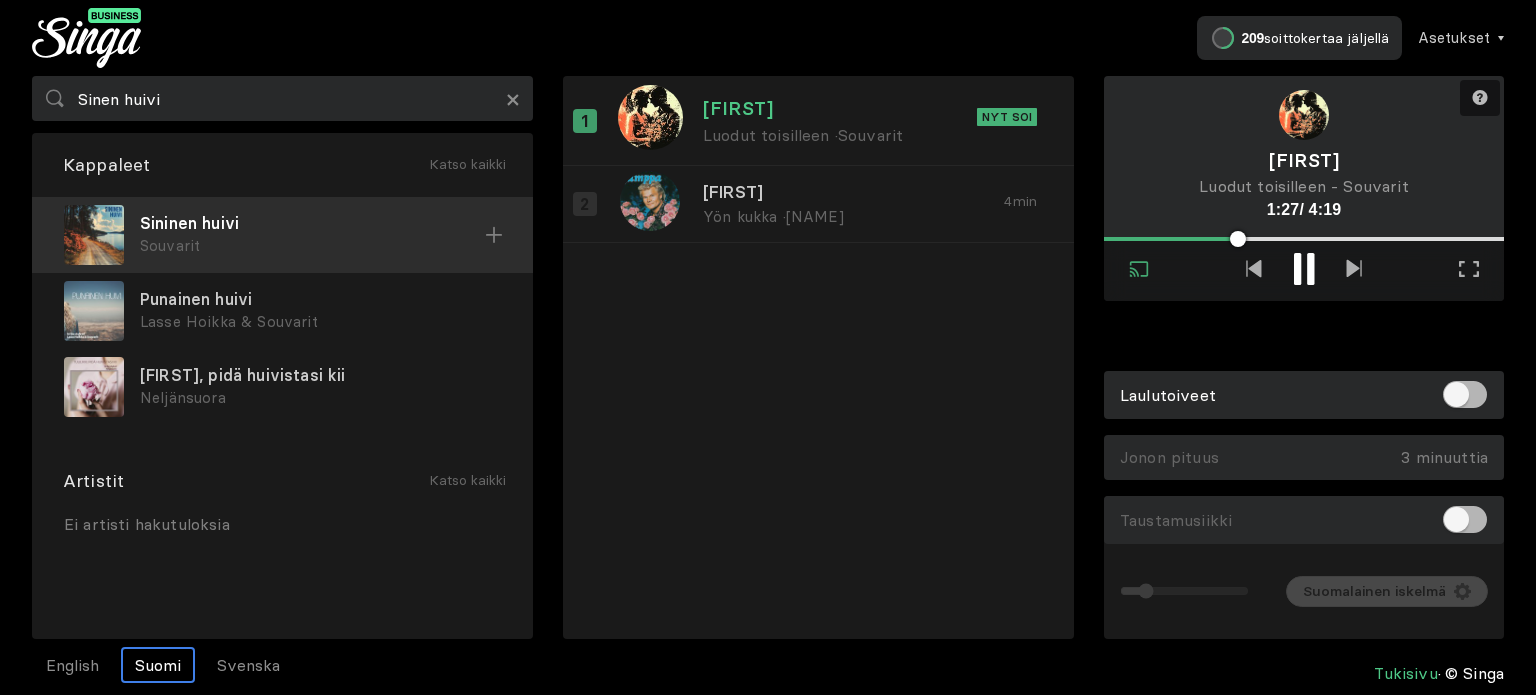 click on "Sininen huivi" at bounding box center (312, 223) 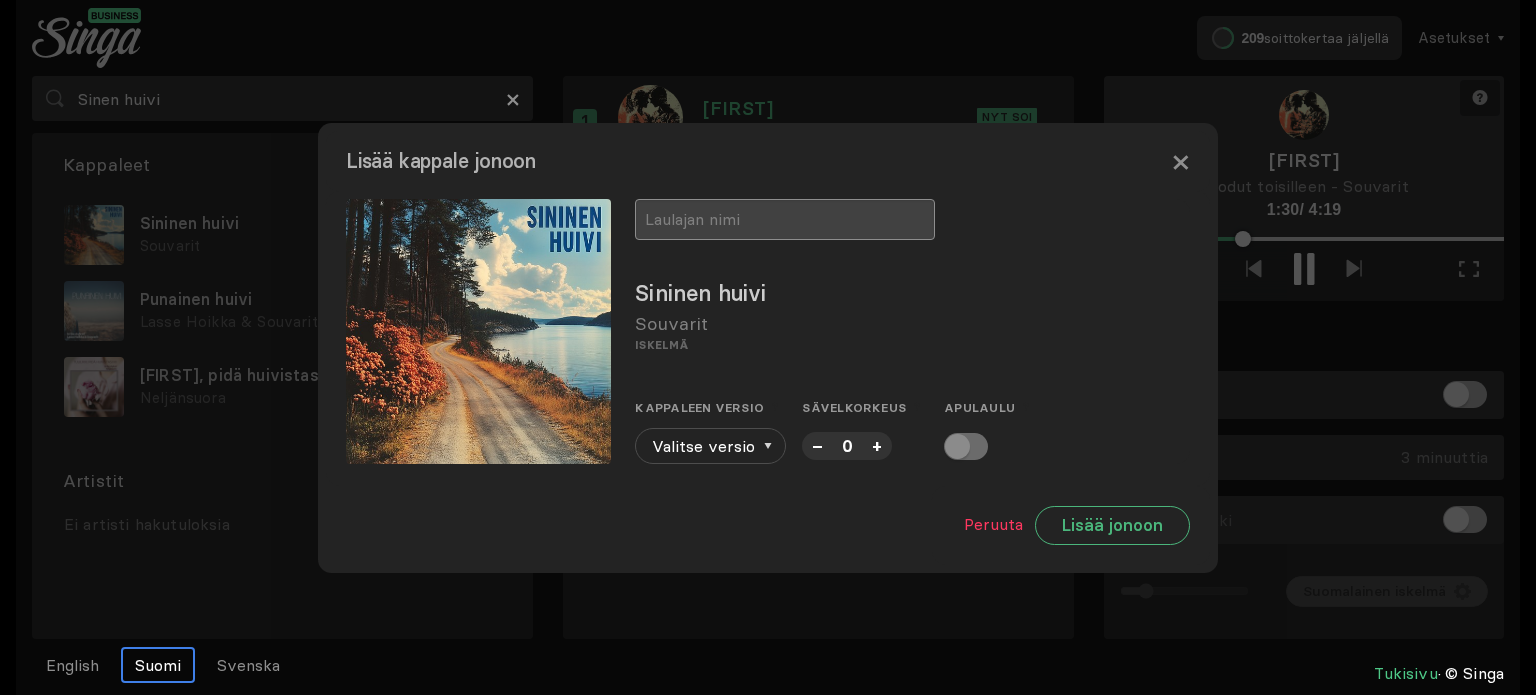 click at bounding box center [785, 219] 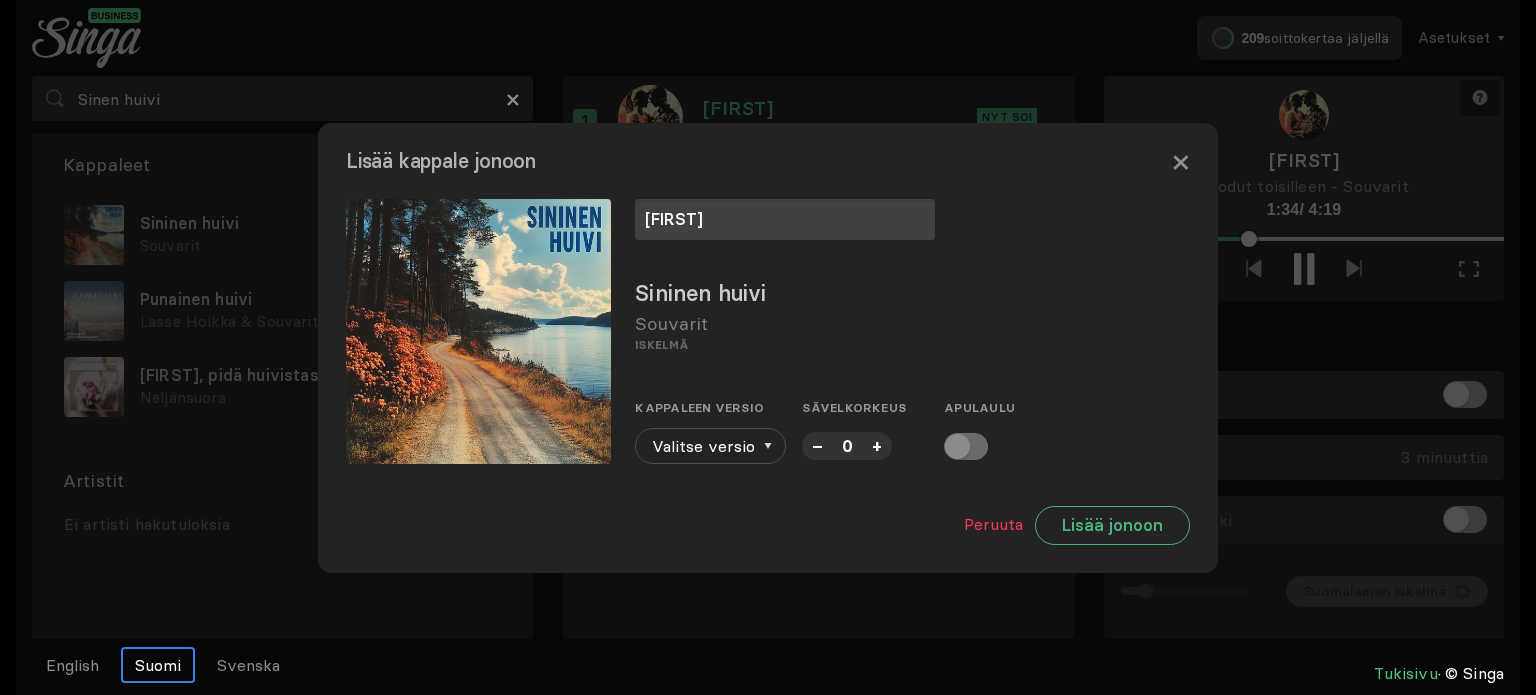 type on "[FIRST]" 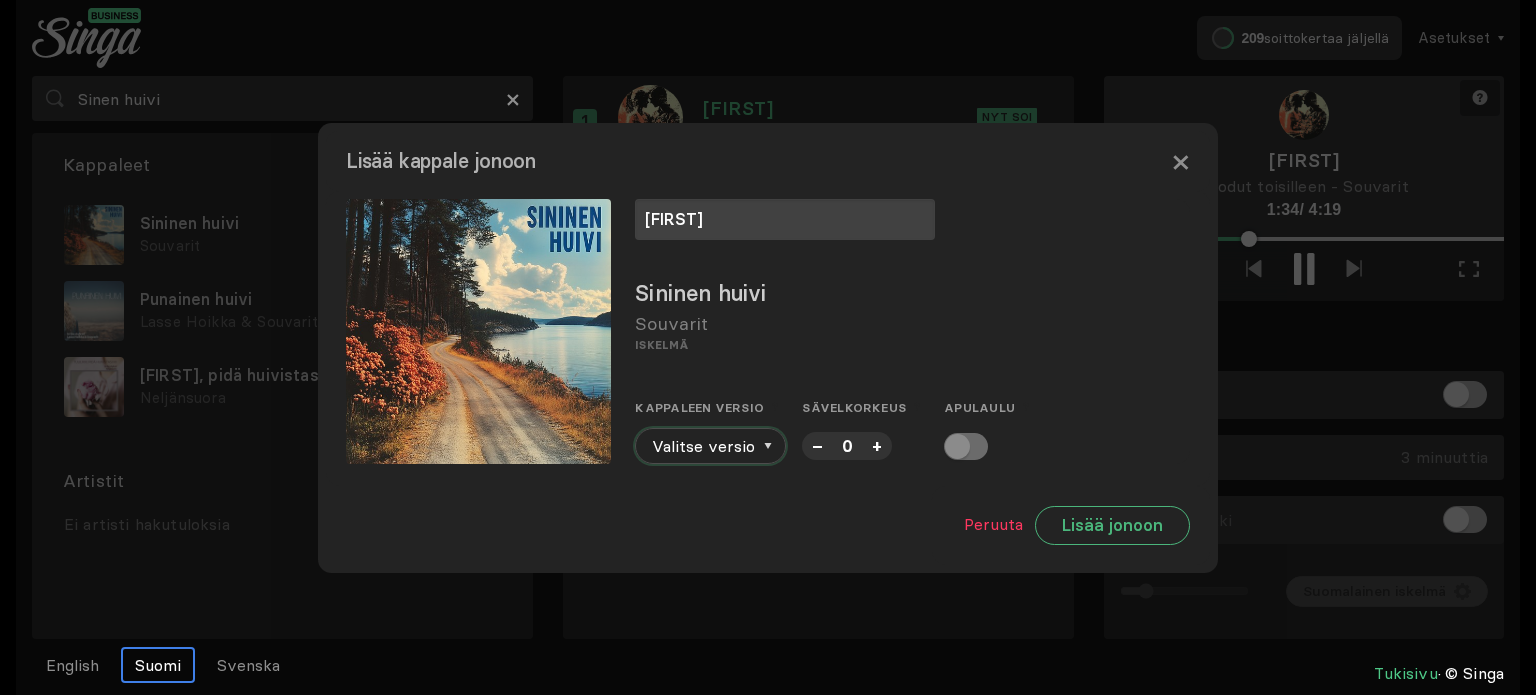 click at bounding box center [768, 446] 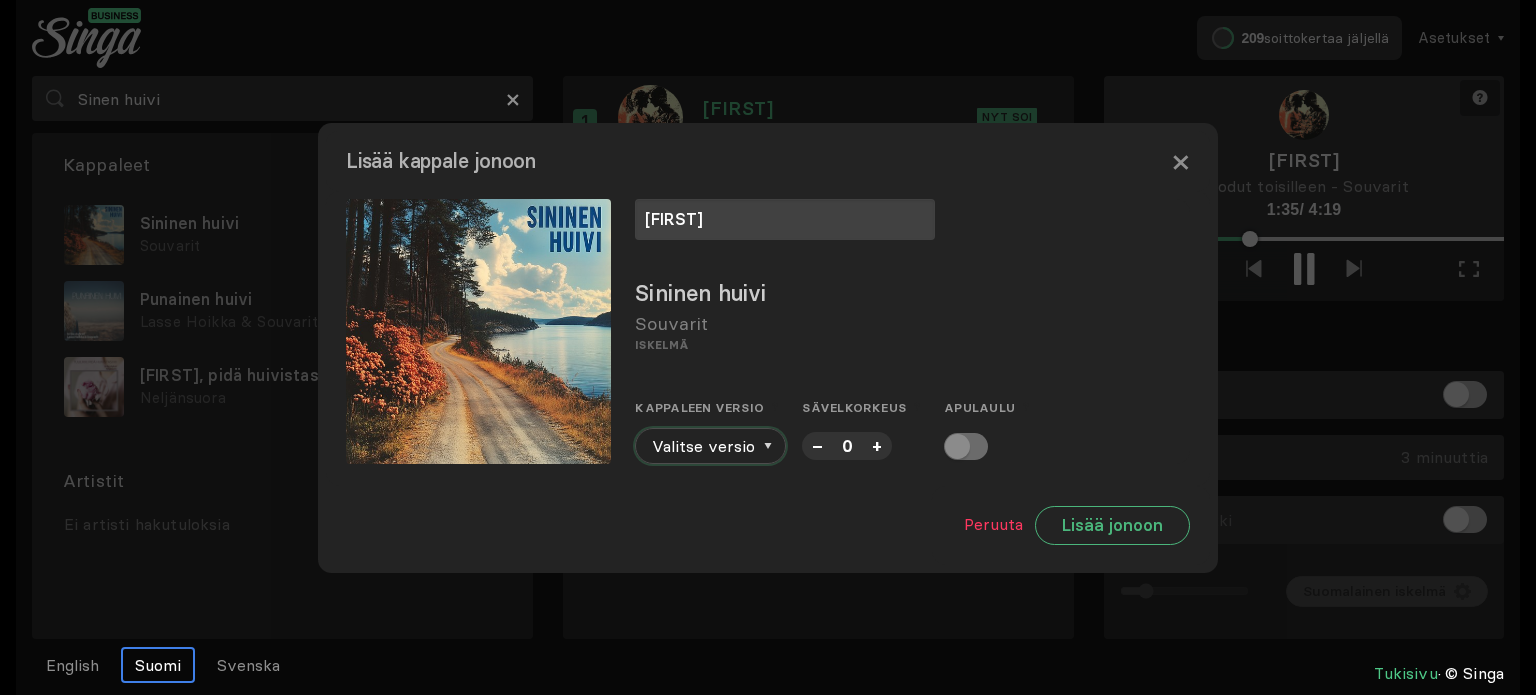 click at bounding box center (768, 446) 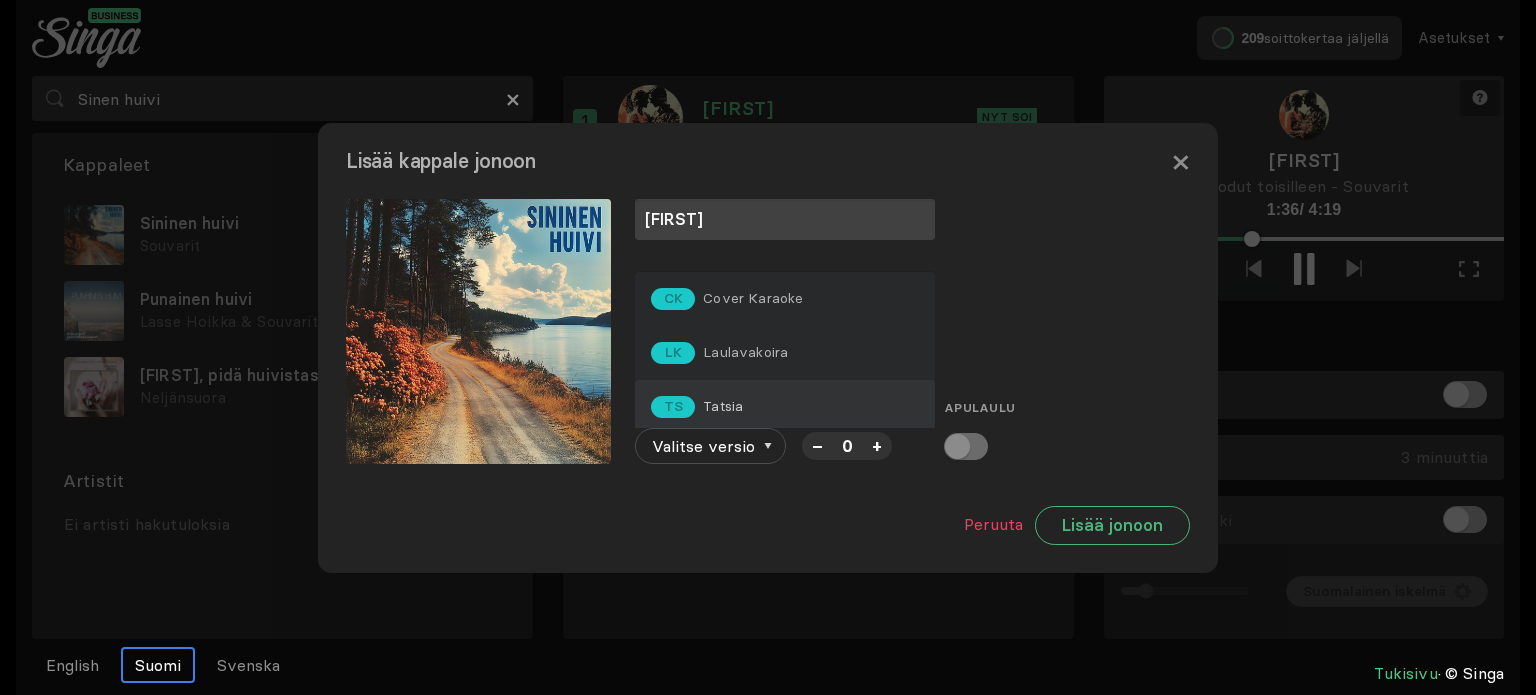 click on "Tatsia" at bounding box center [753, 298] 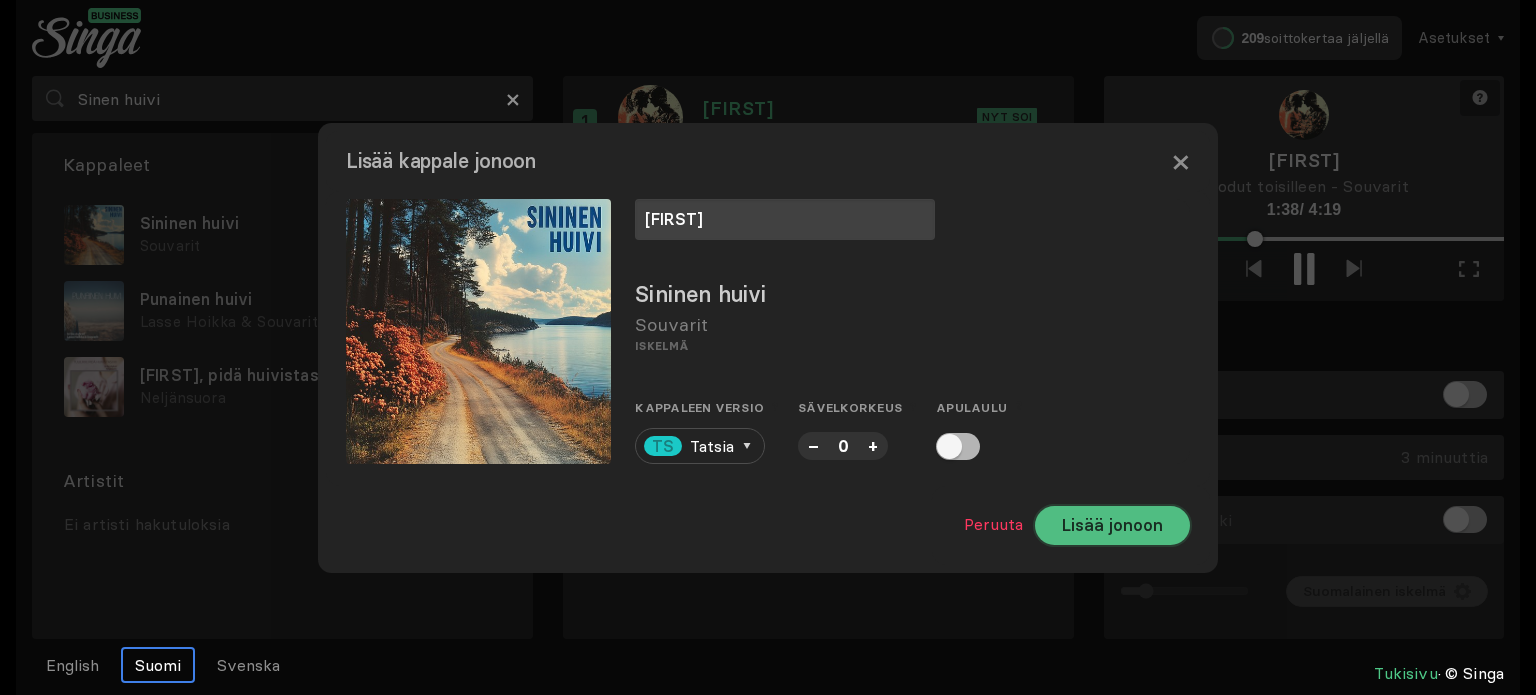 click on "Lisää jonoon" at bounding box center [1112, 525] 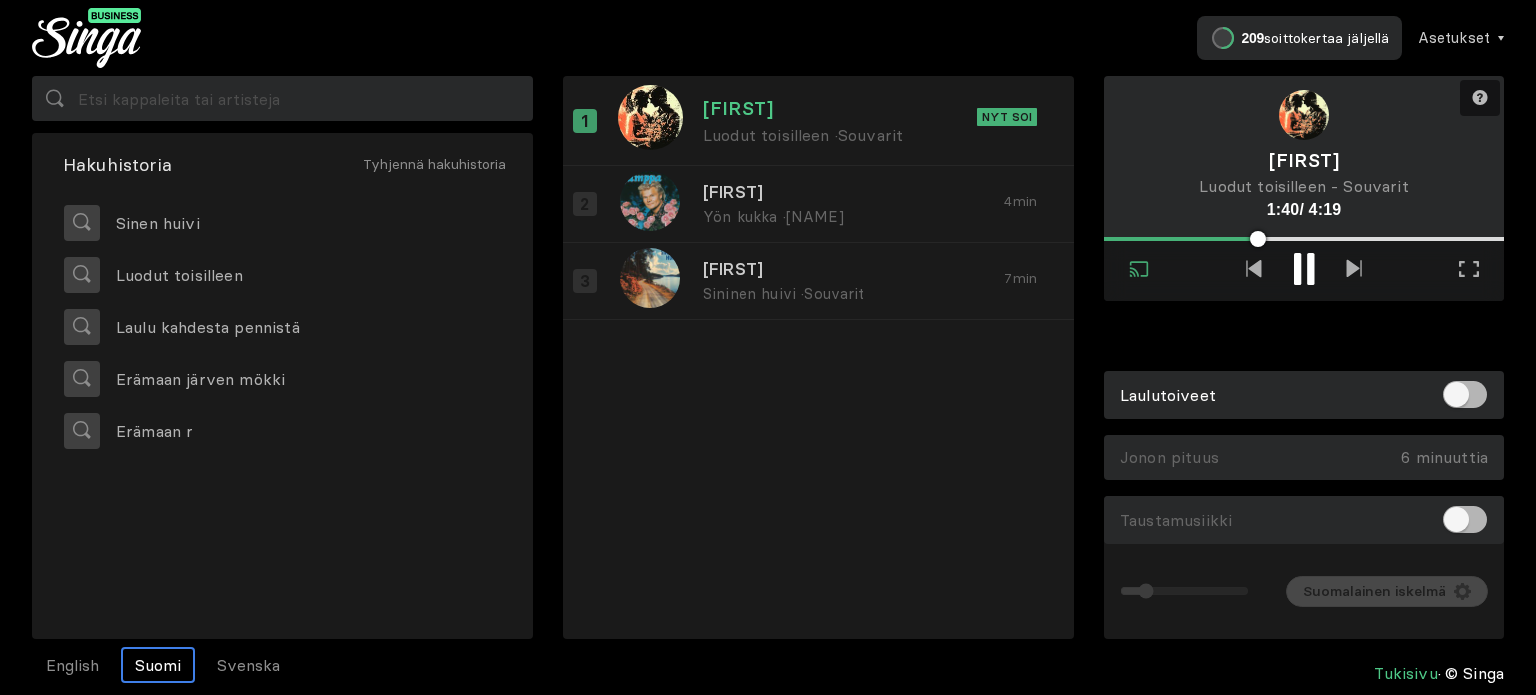 drag, startPoint x: 908, startPoint y: 281, endPoint x: 910, endPoint y: 291, distance: 10.198039 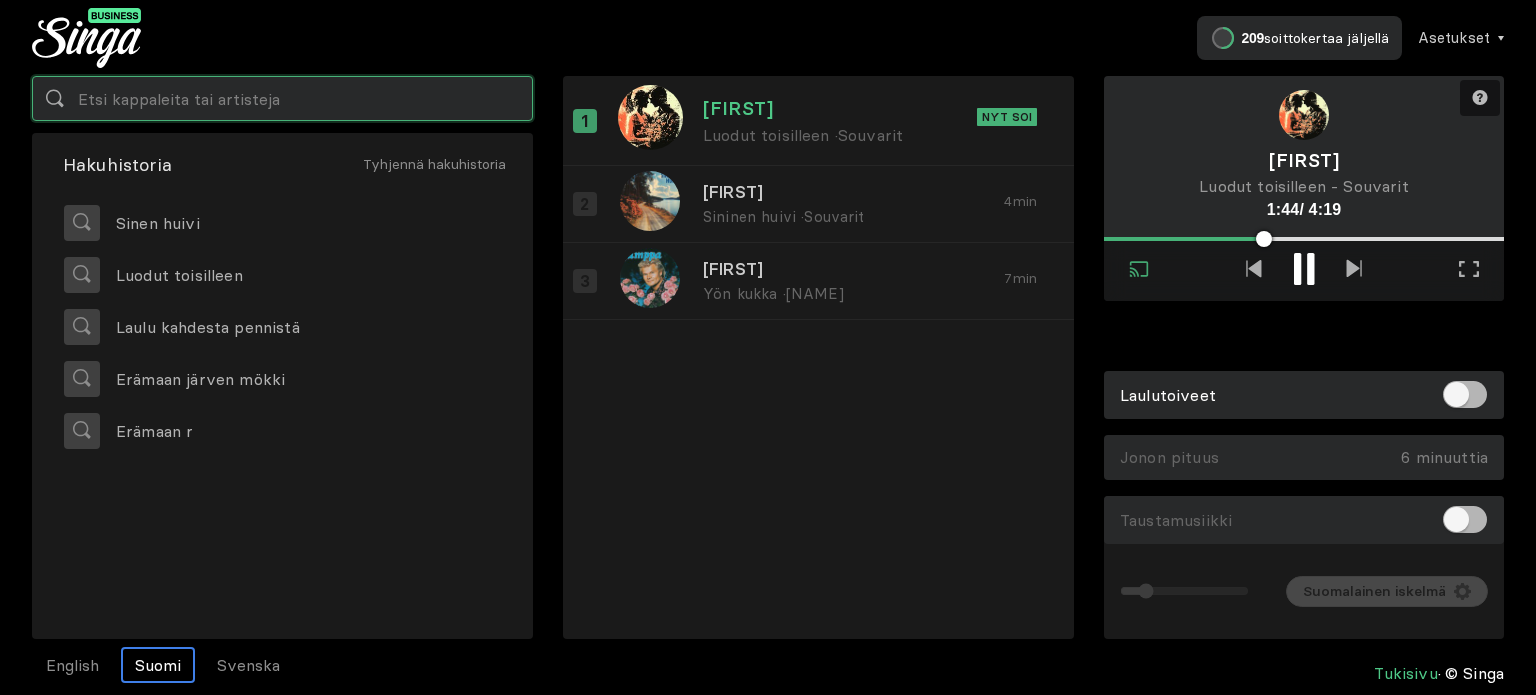 click at bounding box center [282, 98] 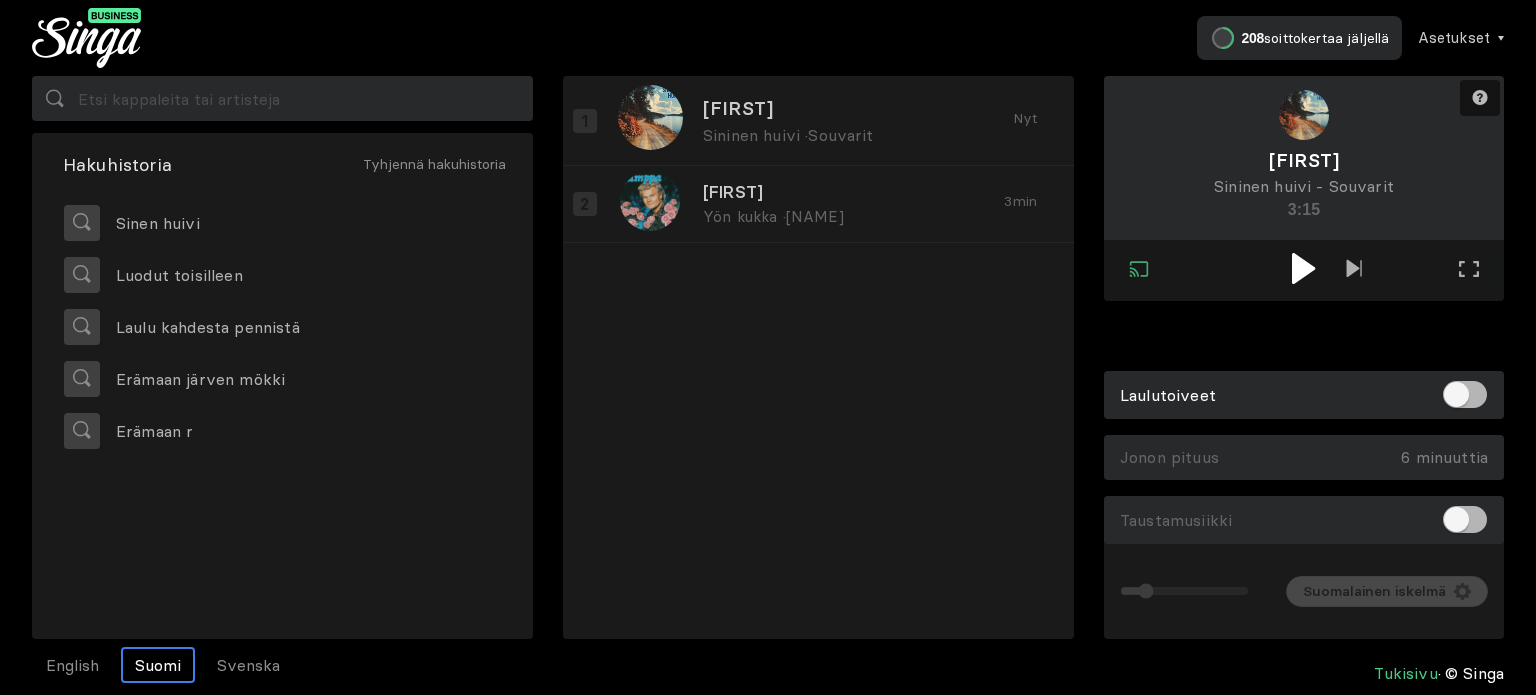 click at bounding box center (1303, 268) 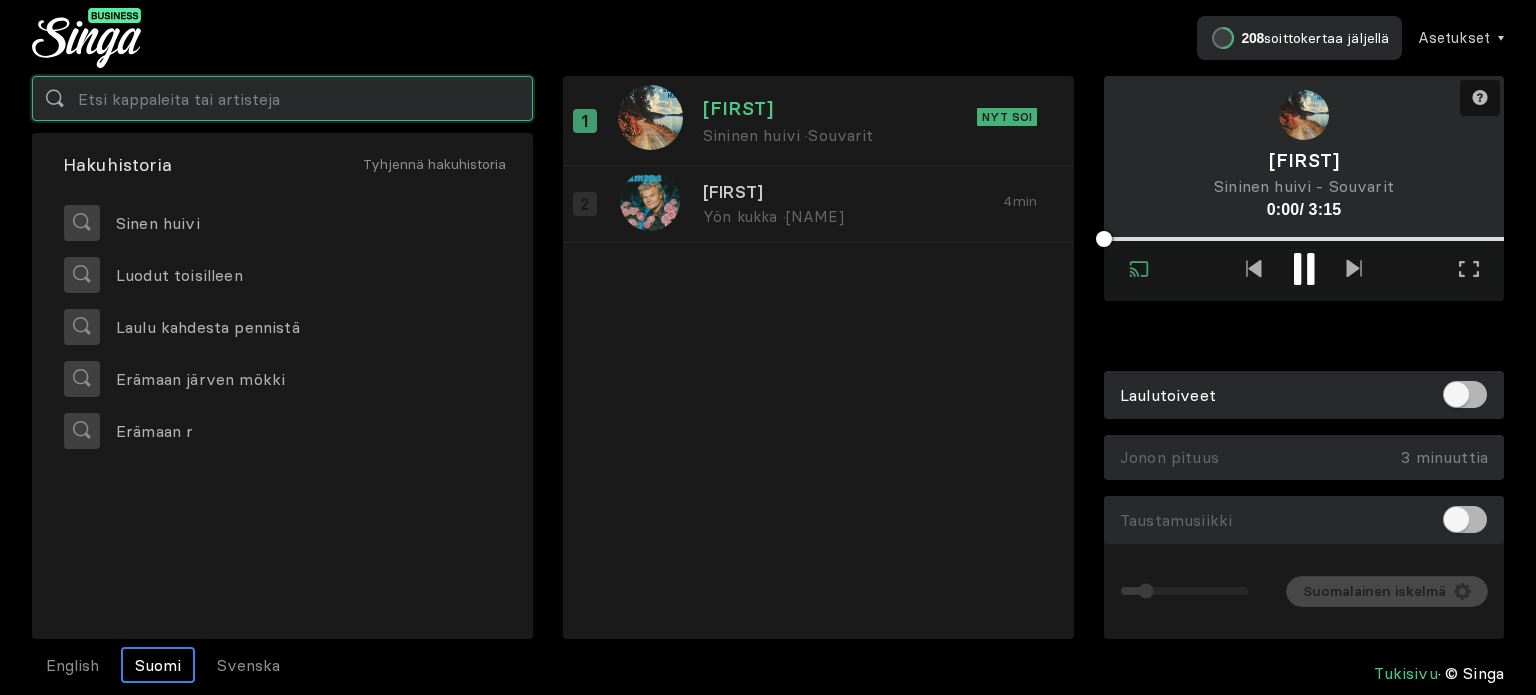 click at bounding box center (282, 98) 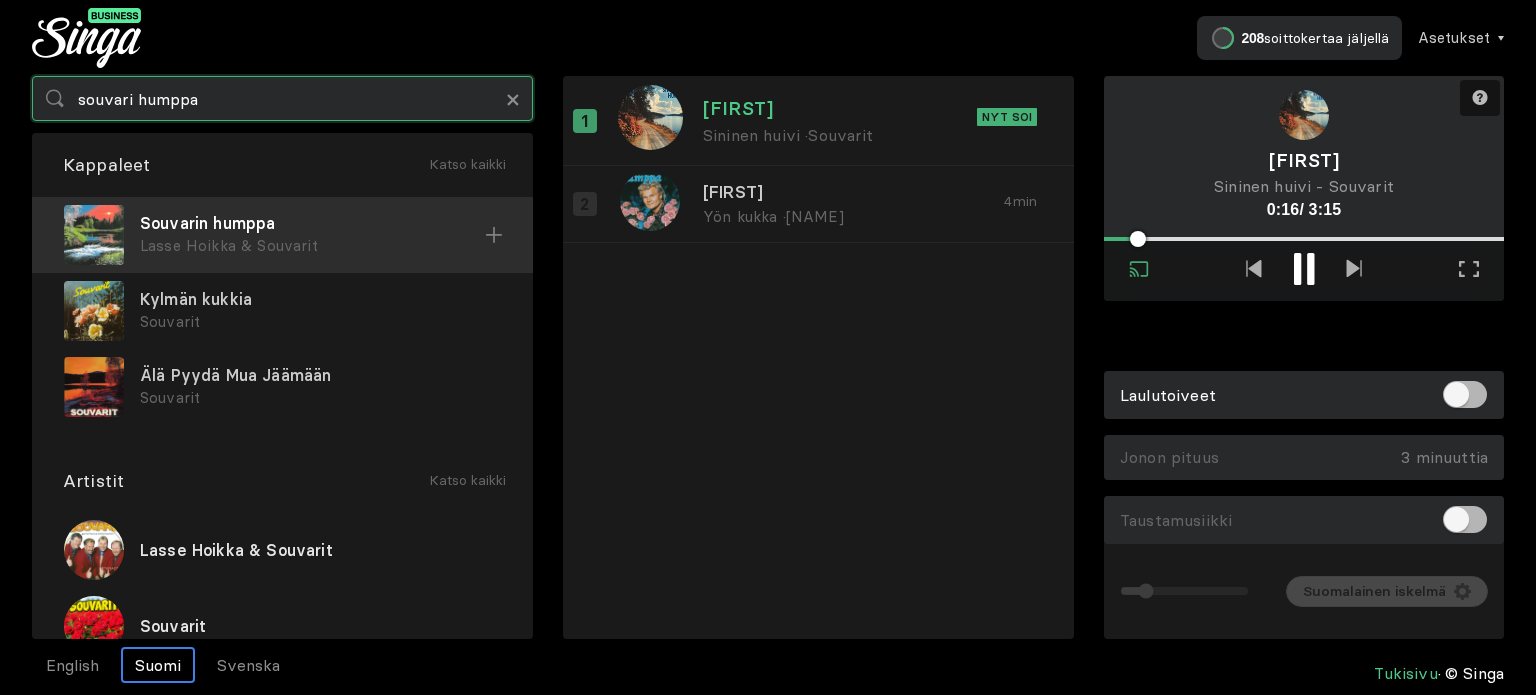 type on "souvari humppa" 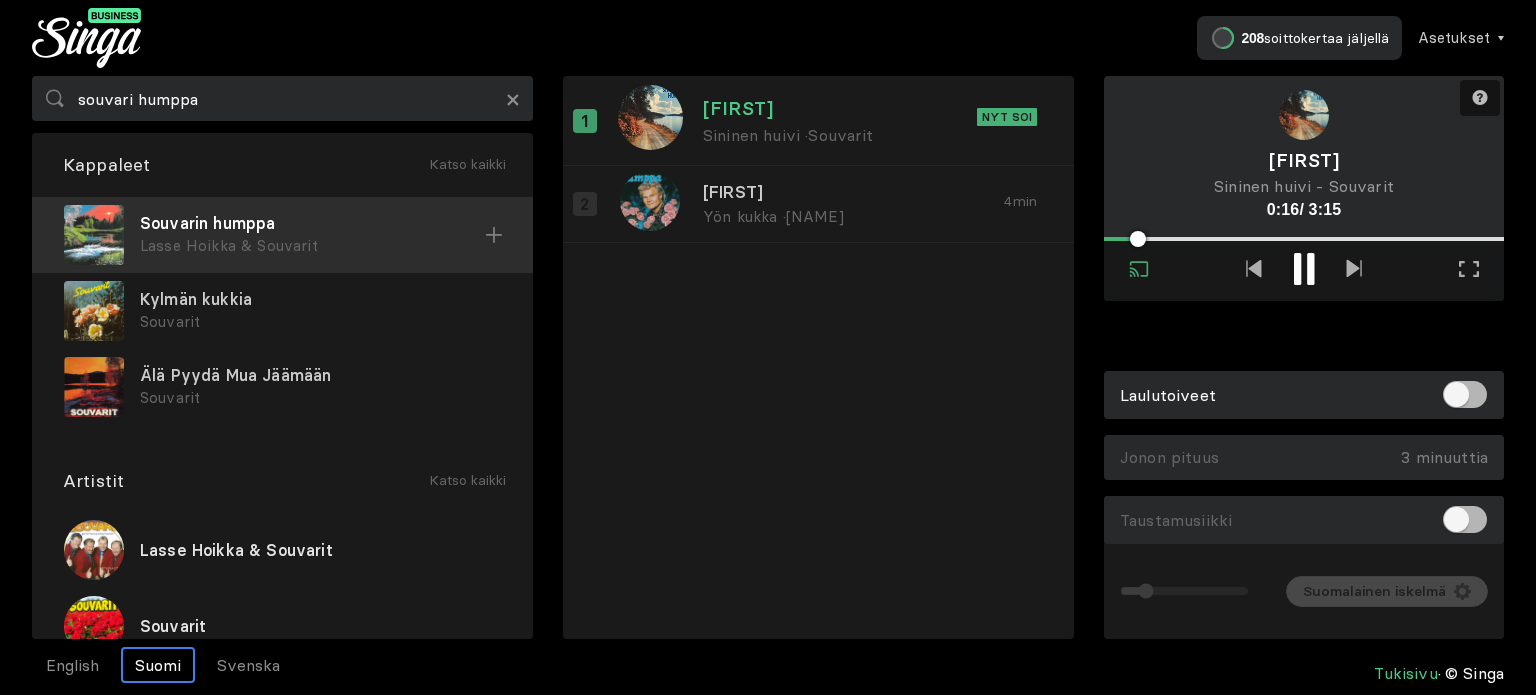 click on "Souvarin humppa" at bounding box center (312, 223) 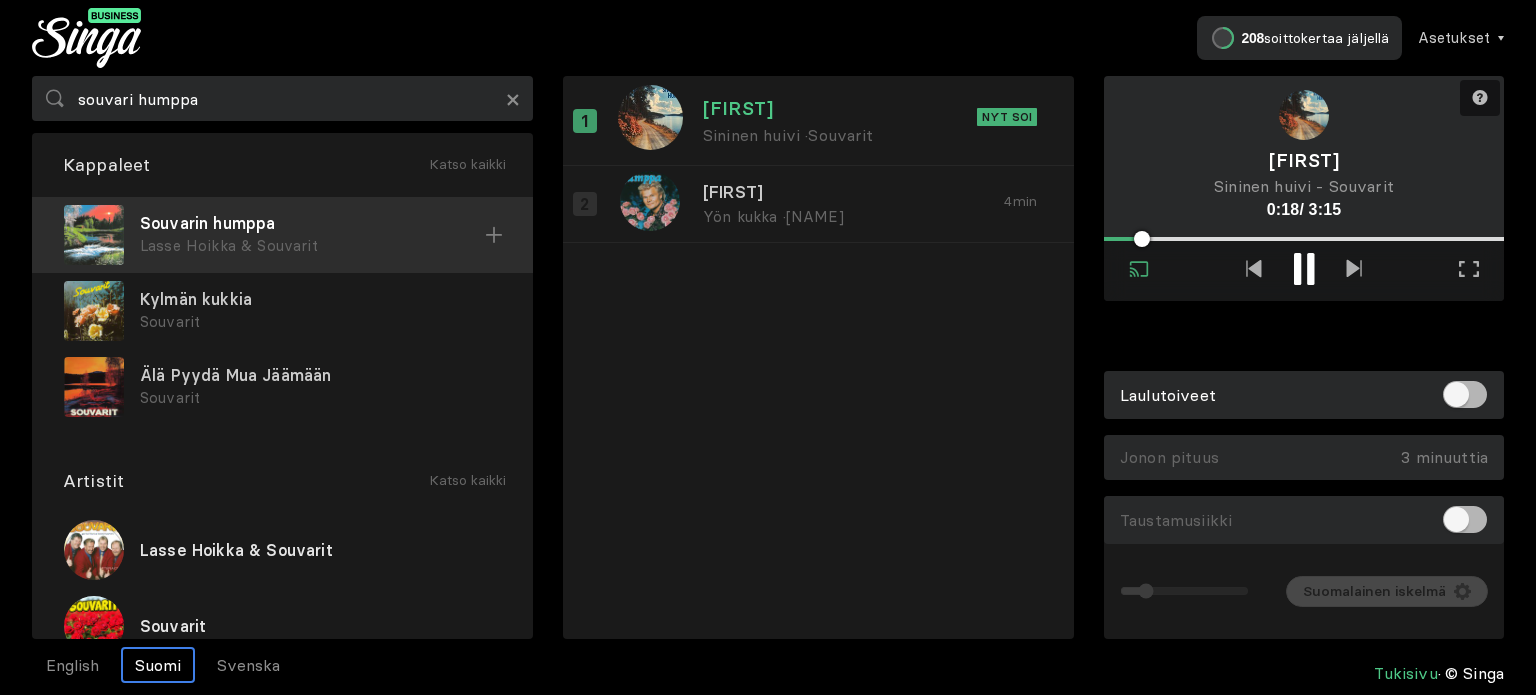 click on "Souvarin humppa" at bounding box center (312, 223) 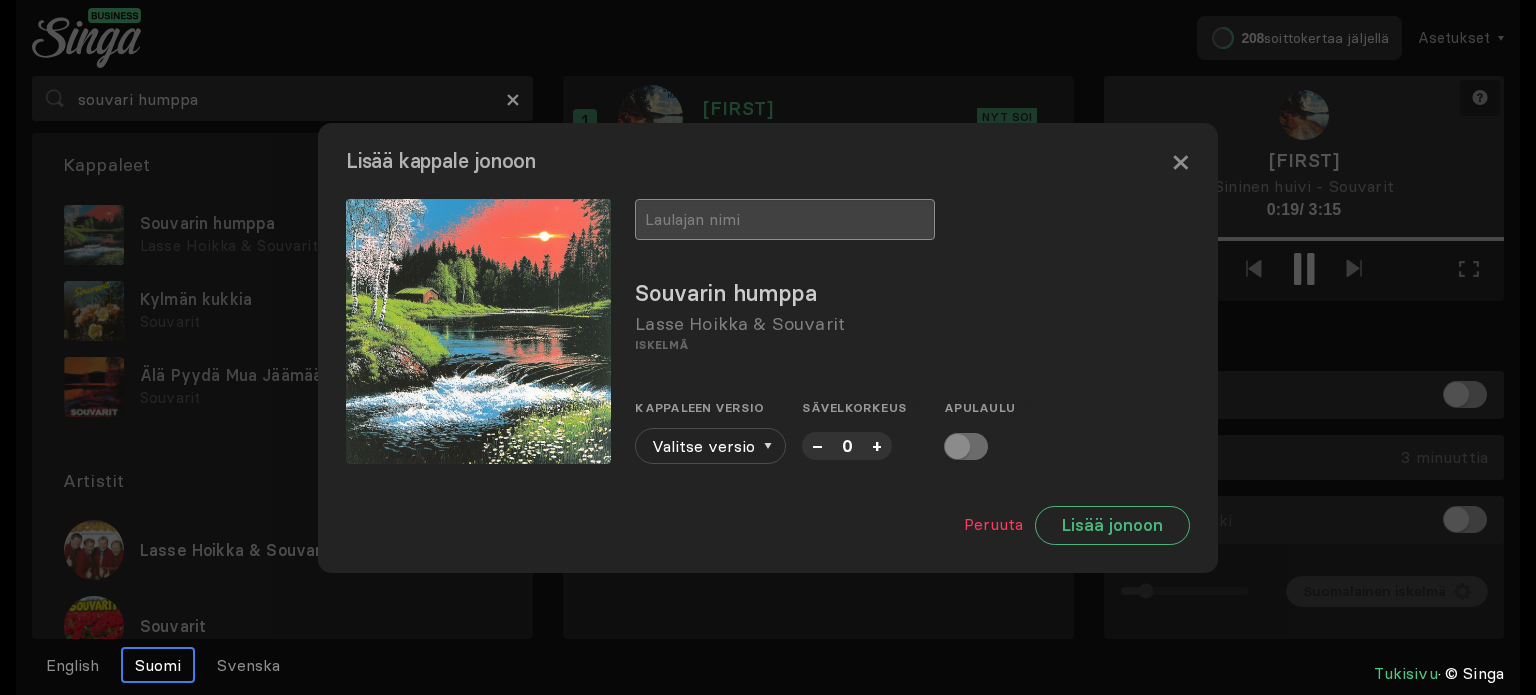click at bounding box center (785, 219) 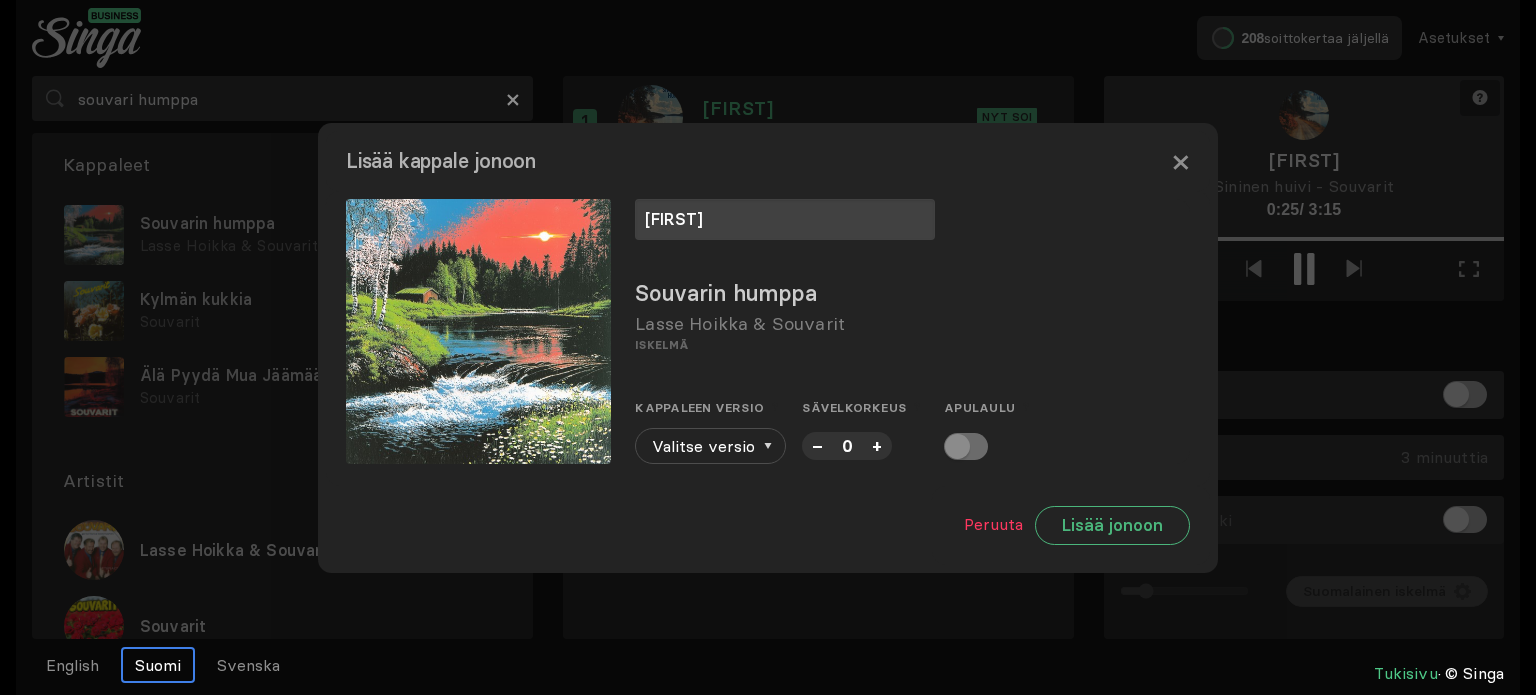 type on "[FIRST]" 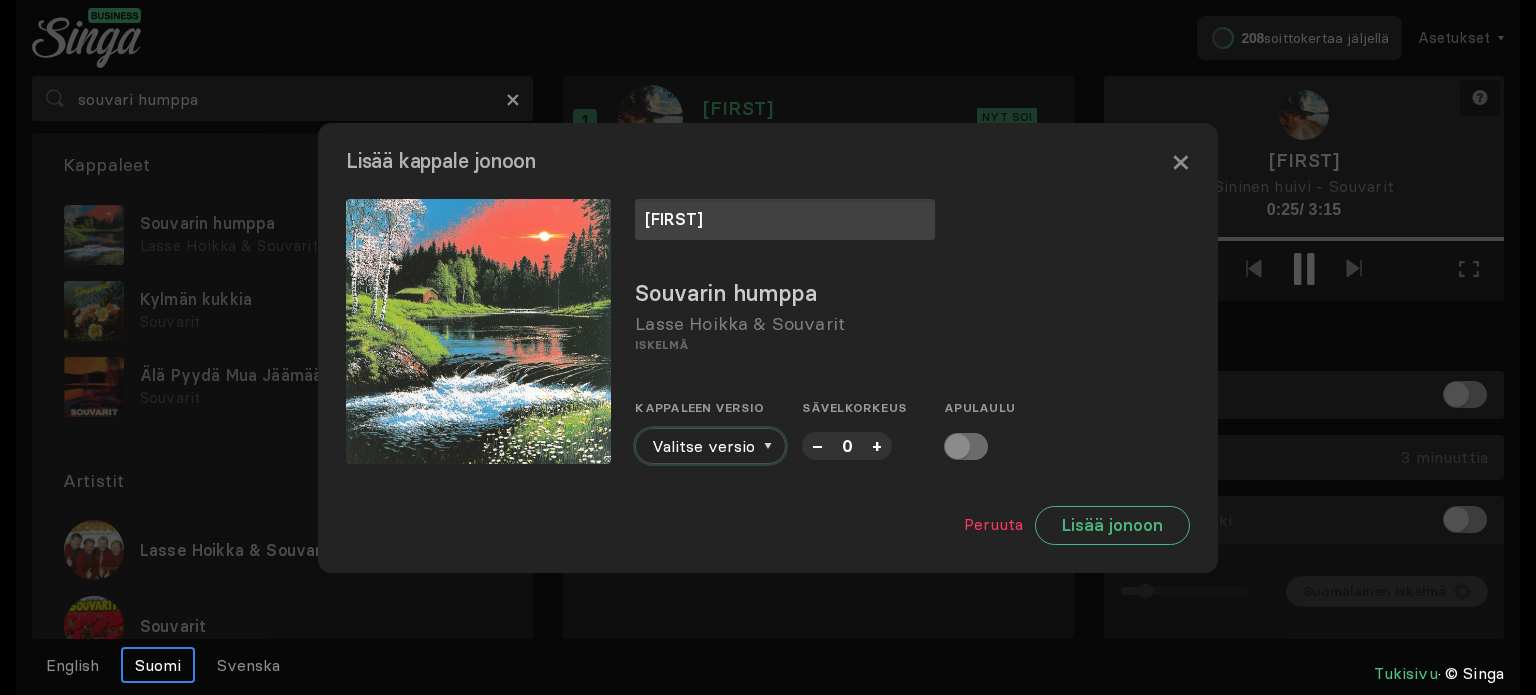 click at bounding box center (768, 446) 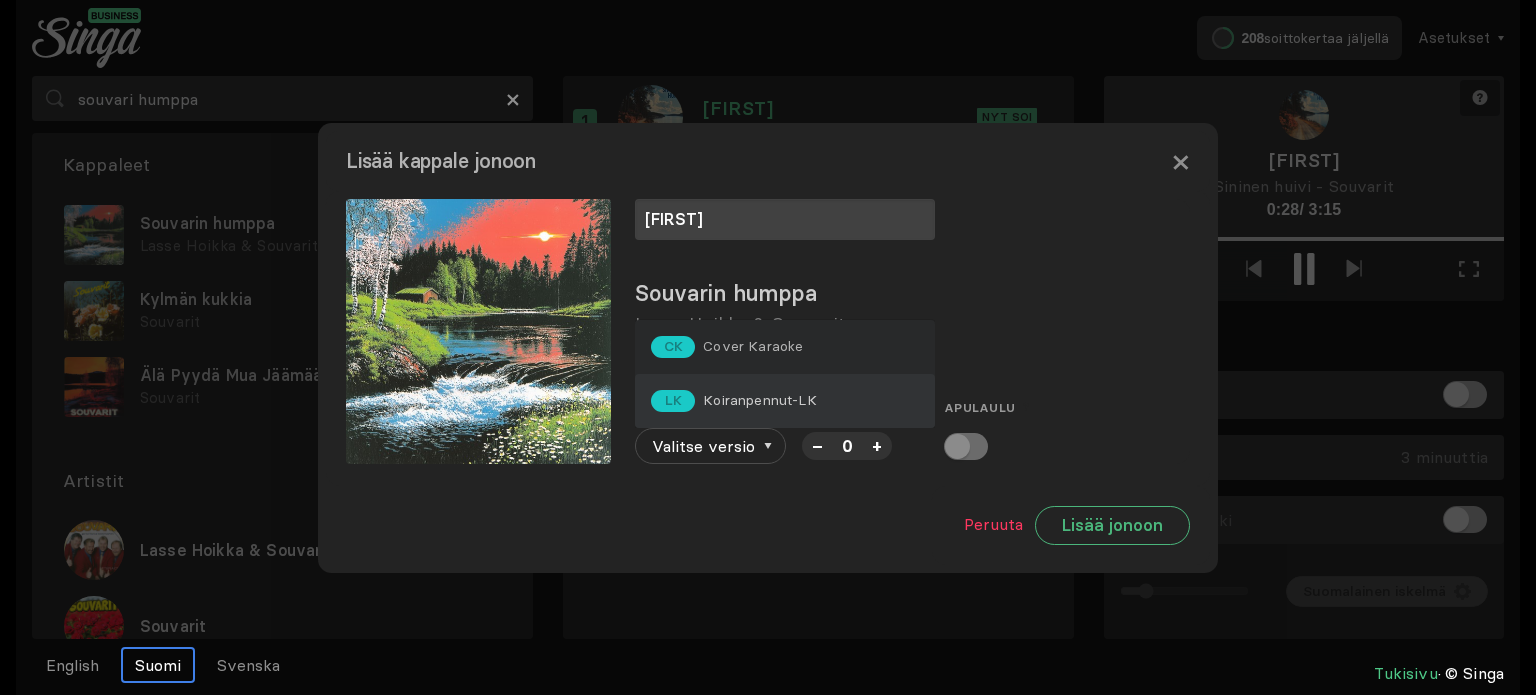 click on "Koiranpennut-LK" at bounding box center [753, 346] 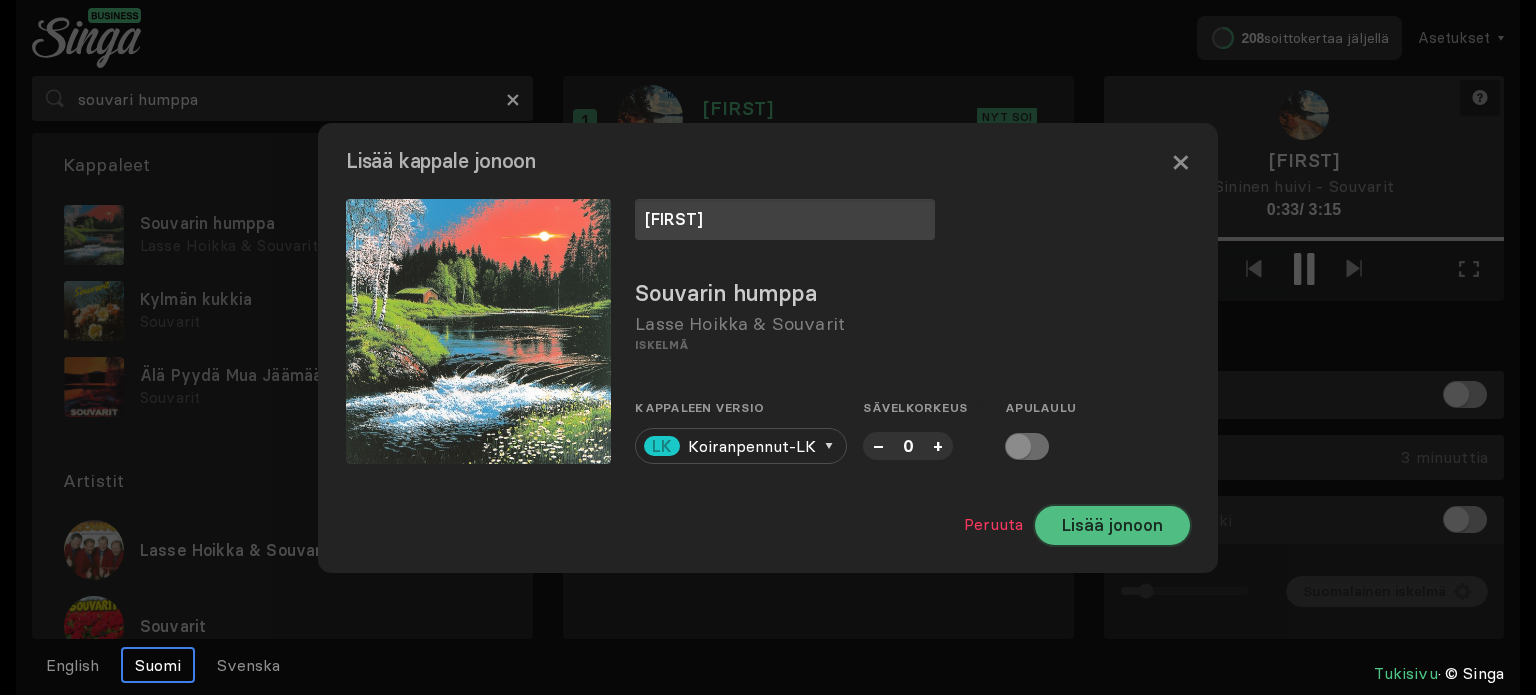 click on "Lisää jonoon" at bounding box center [1112, 525] 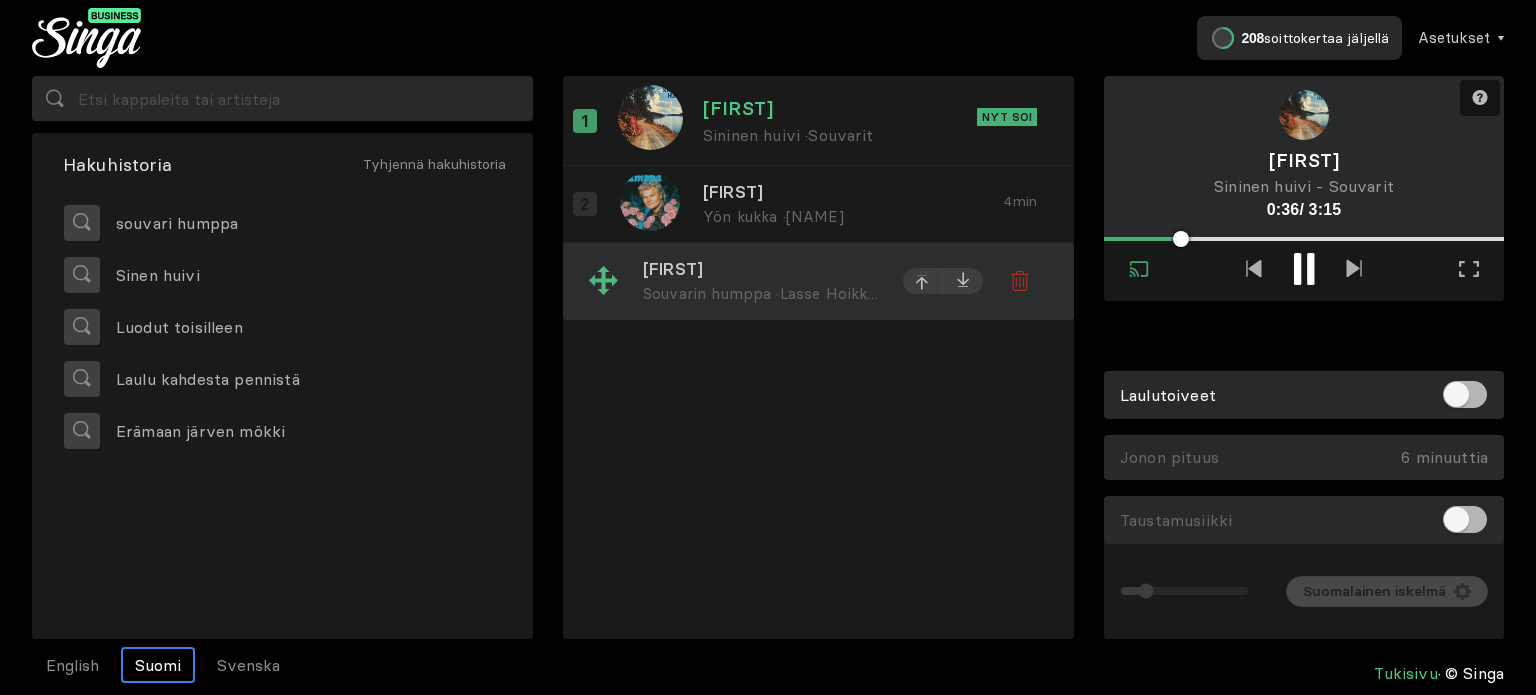 click at bounding box center [923, 206] 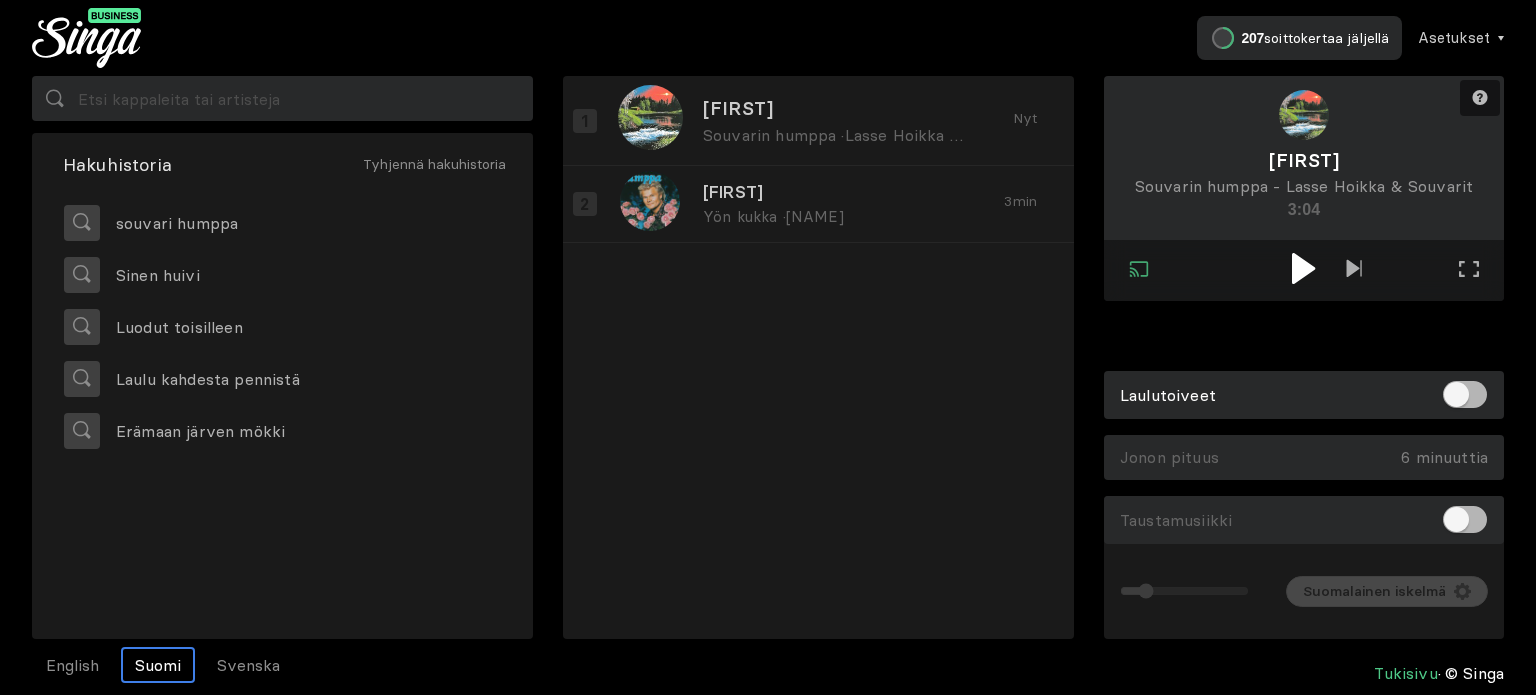 click at bounding box center (1303, 268) 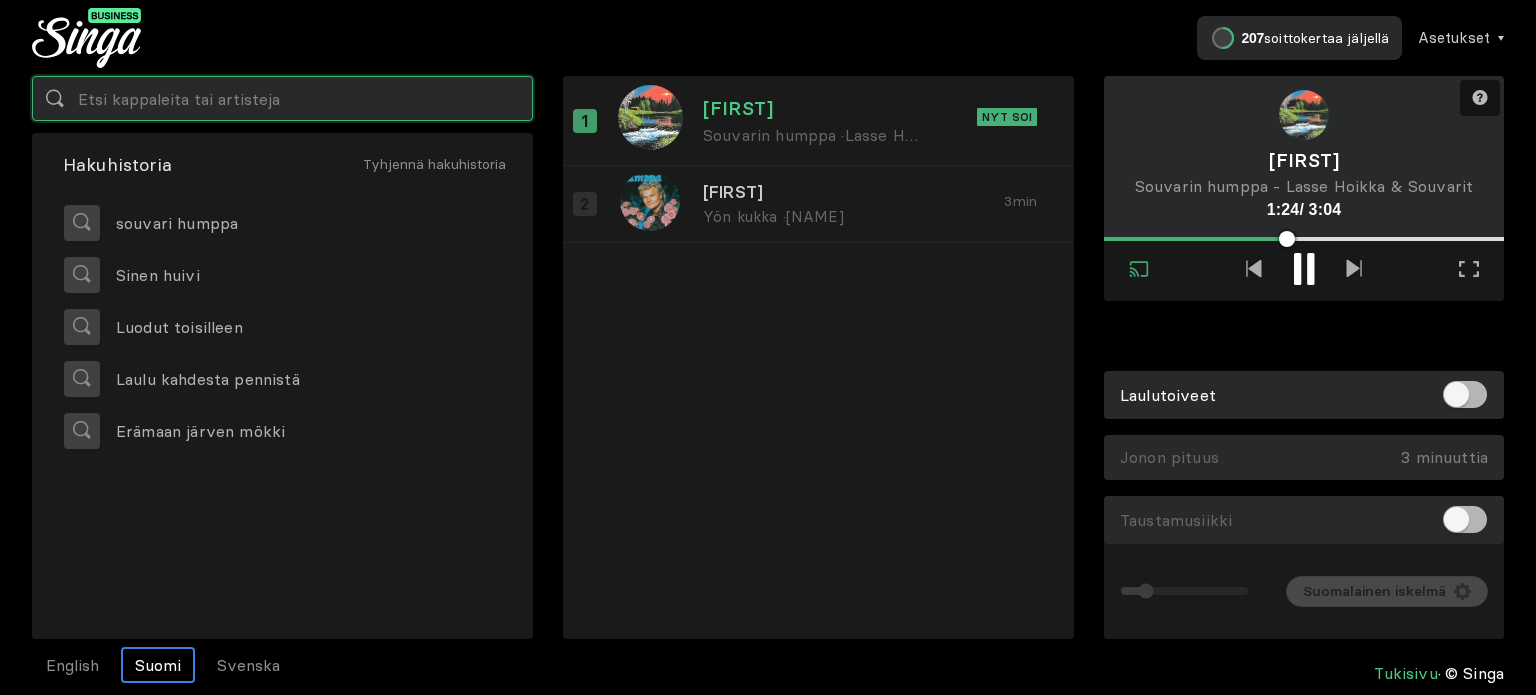 click at bounding box center (282, 98) 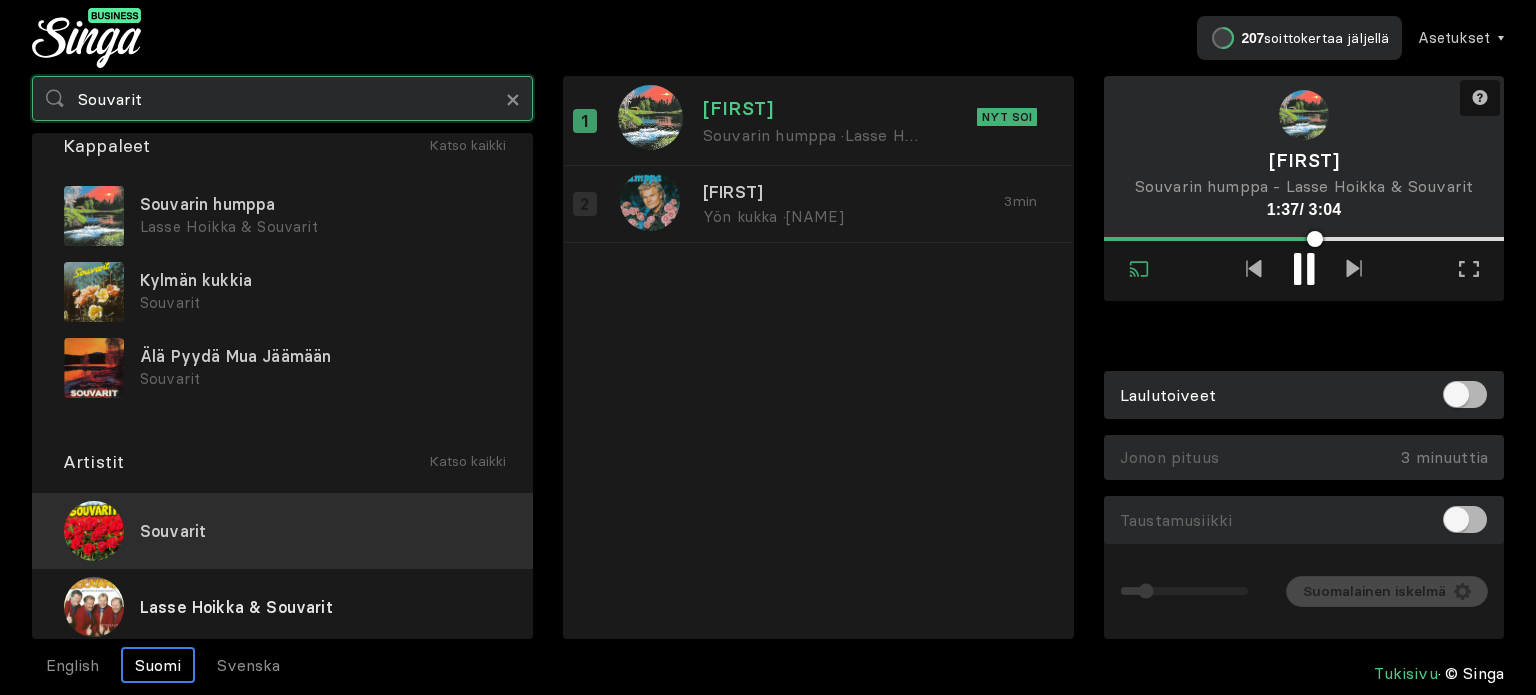 scroll, scrollTop: 24, scrollLeft: 0, axis: vertical 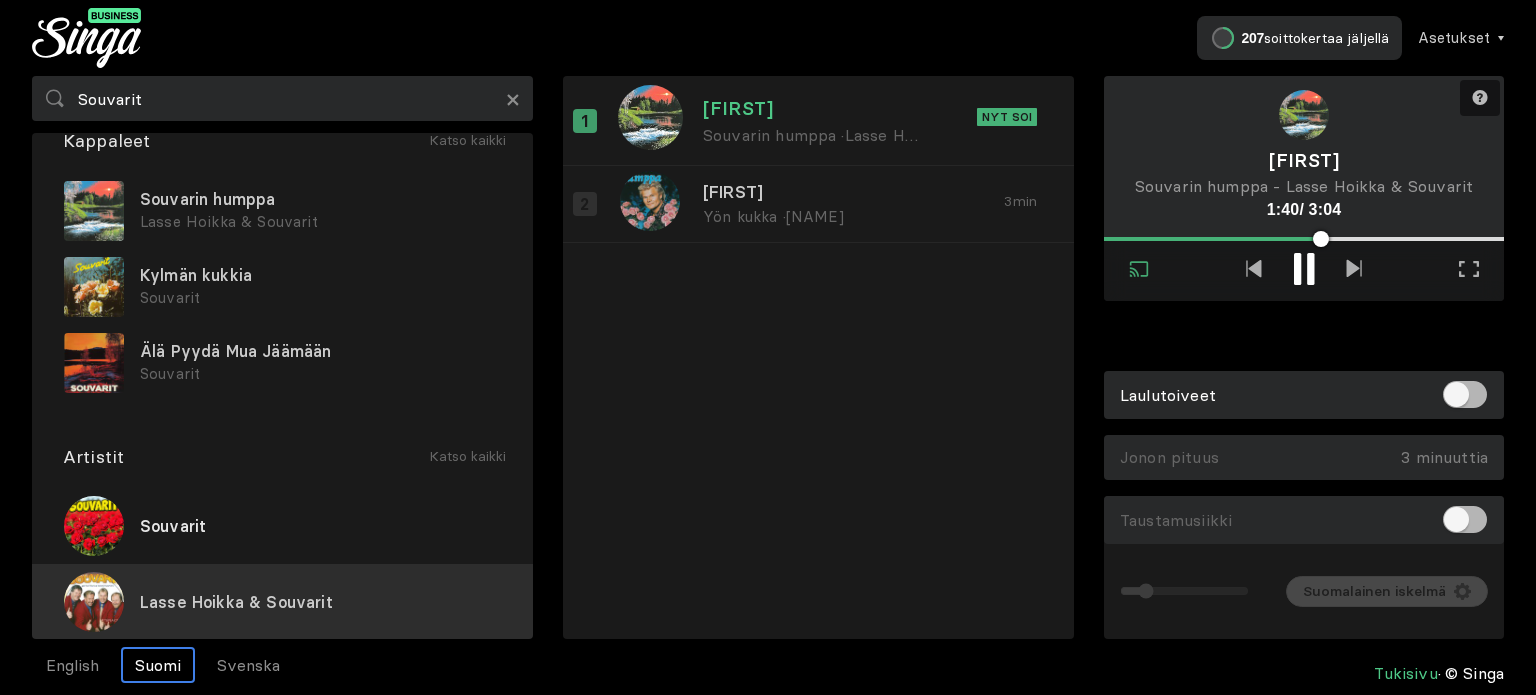 click on "Lasse Hoikka & Souvarit" at bounding box center [173, 526] 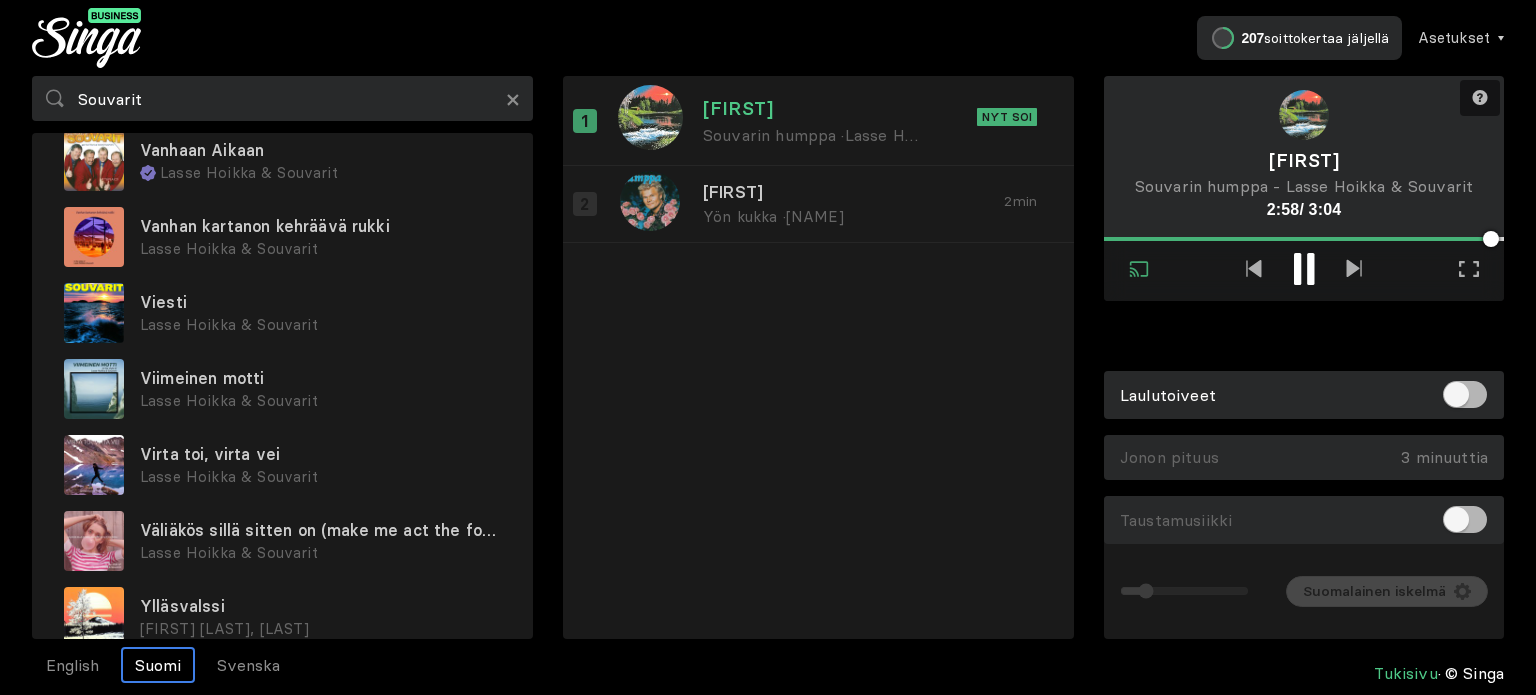 scroll, scrollTop: 5248, scrollLeft: 0, axis: vertical 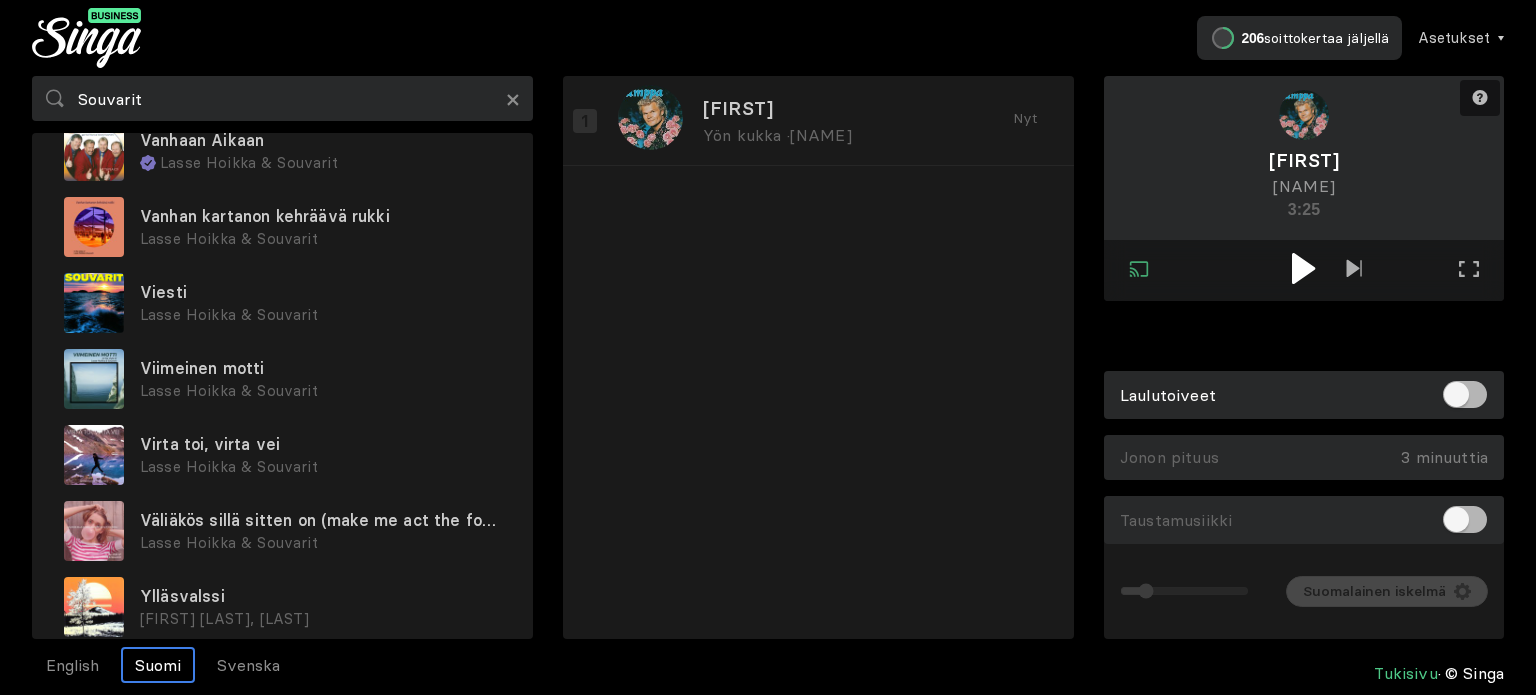 click at bounding box center (1303, 268) 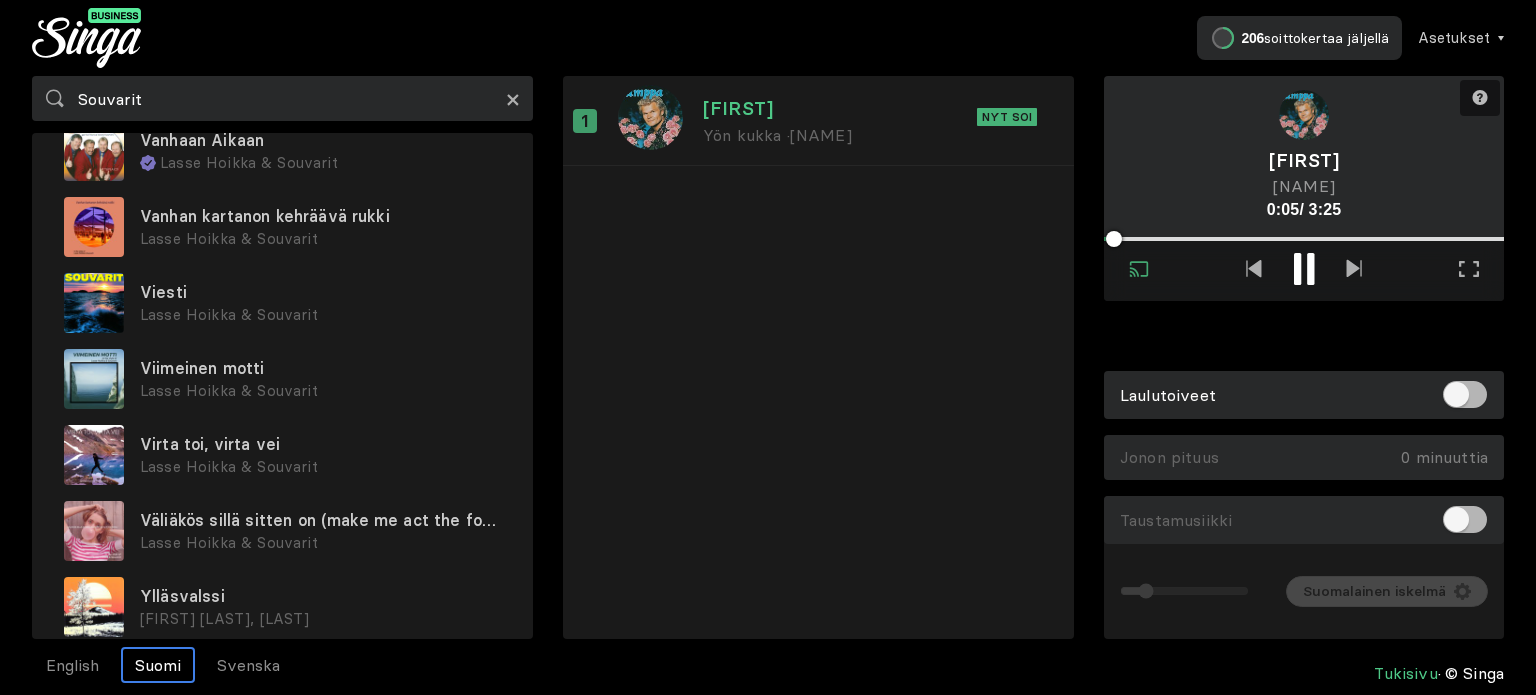 click on "×" at bounding box center (513, 99) 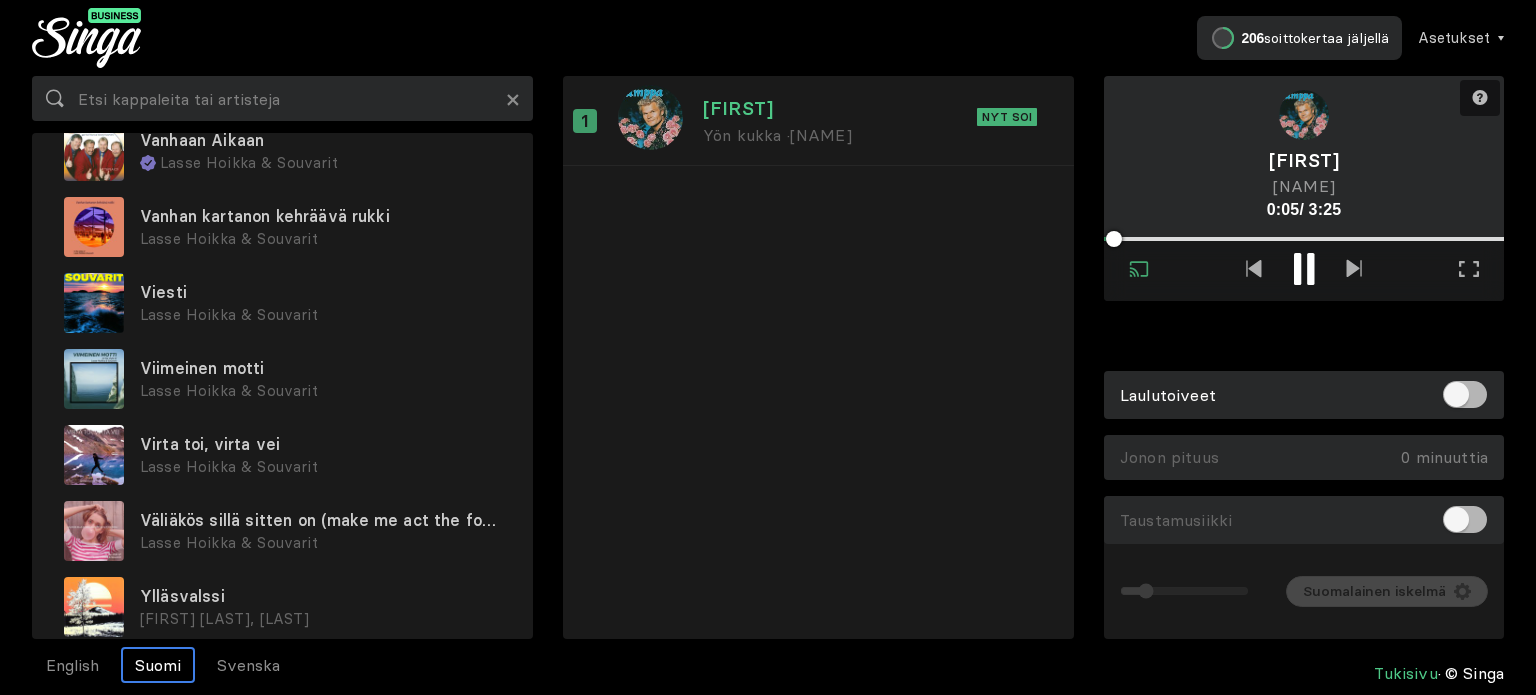 scroll, scrollTop: 0, scrollLeft: 0, axis: both 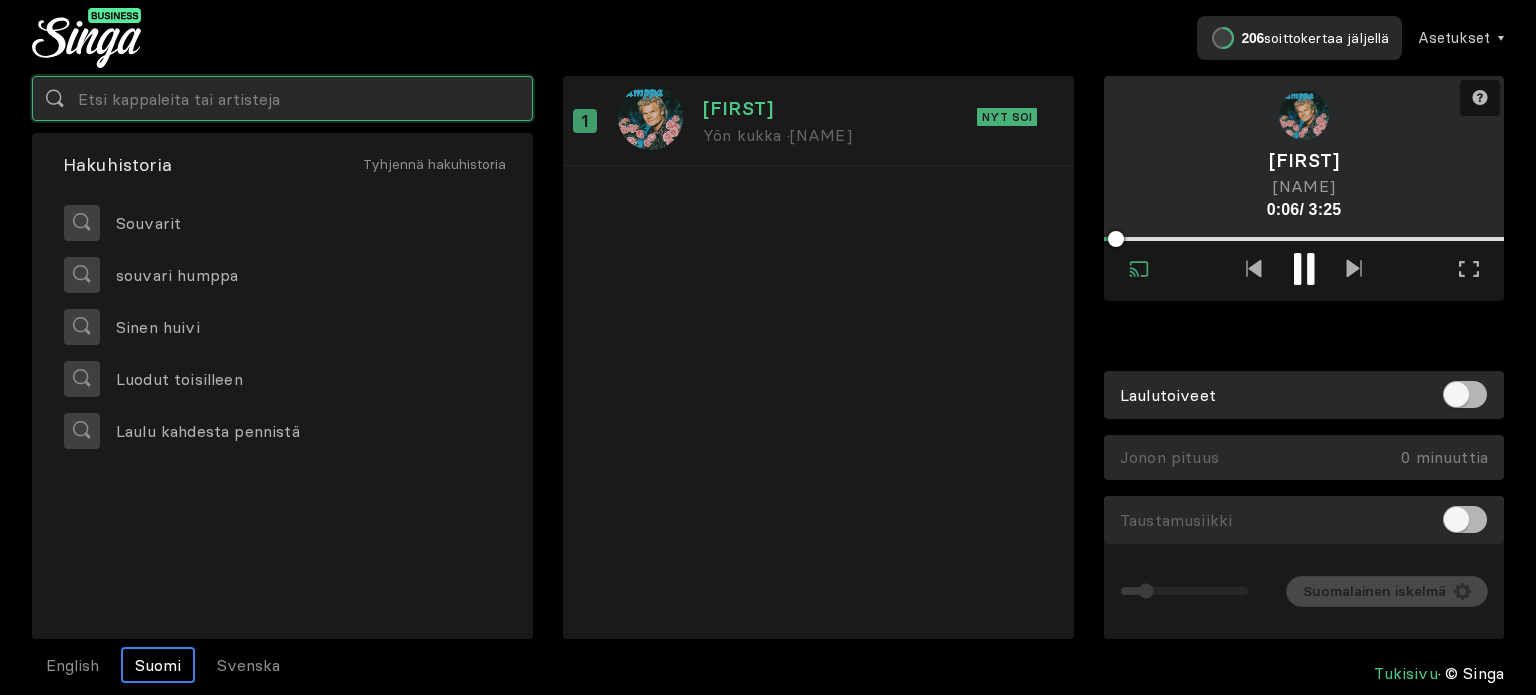 click at bounding box center [282, 98] 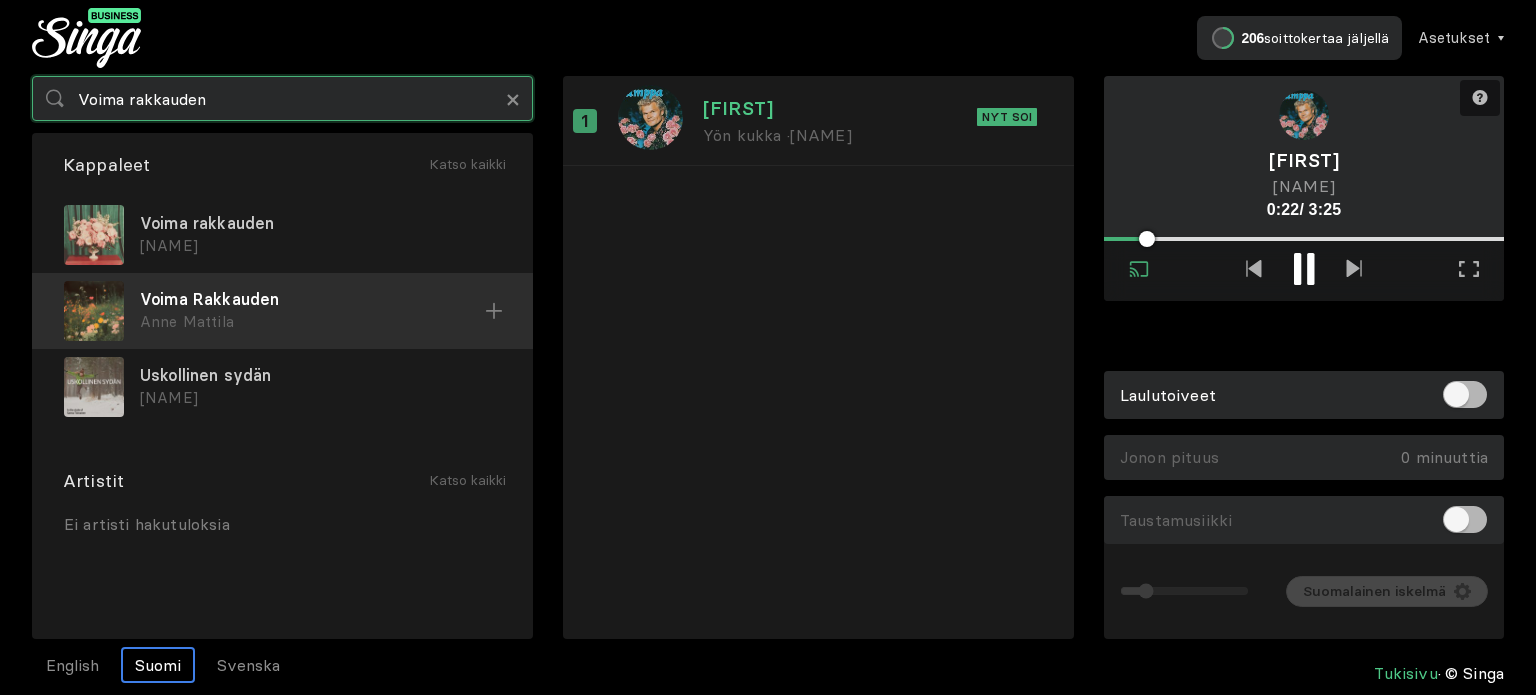 type on "Voima rakkauden" 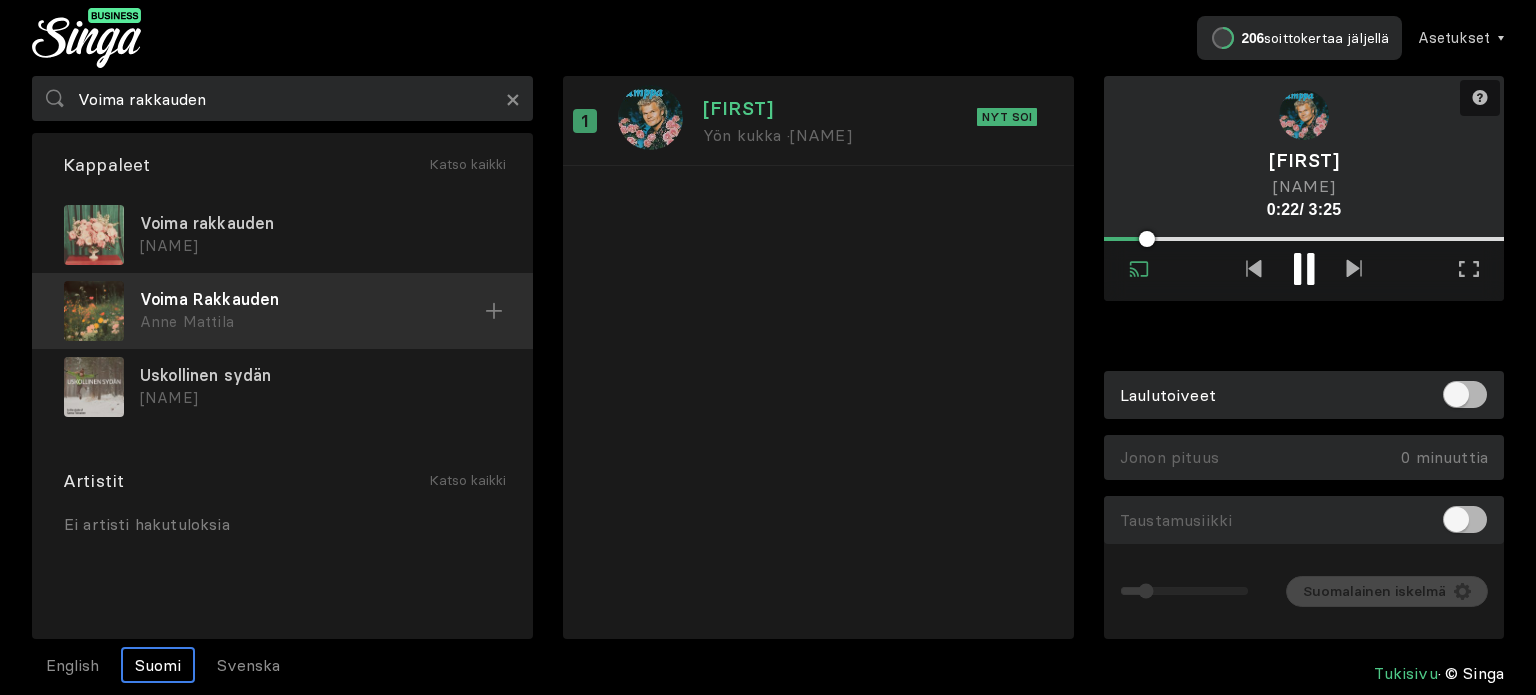 click on "Voima Rakkauden" at bounding box center (320, 223) 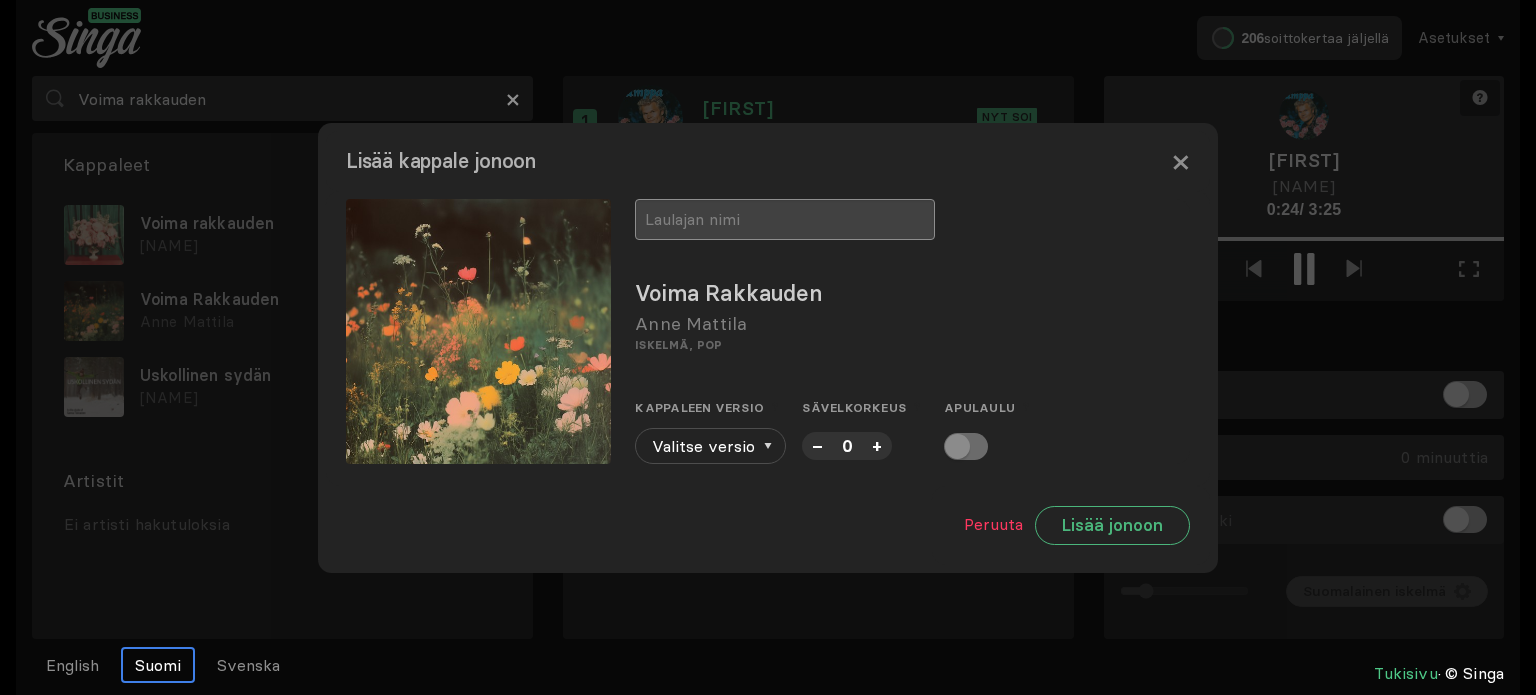 click at bounding box center [785, 219] 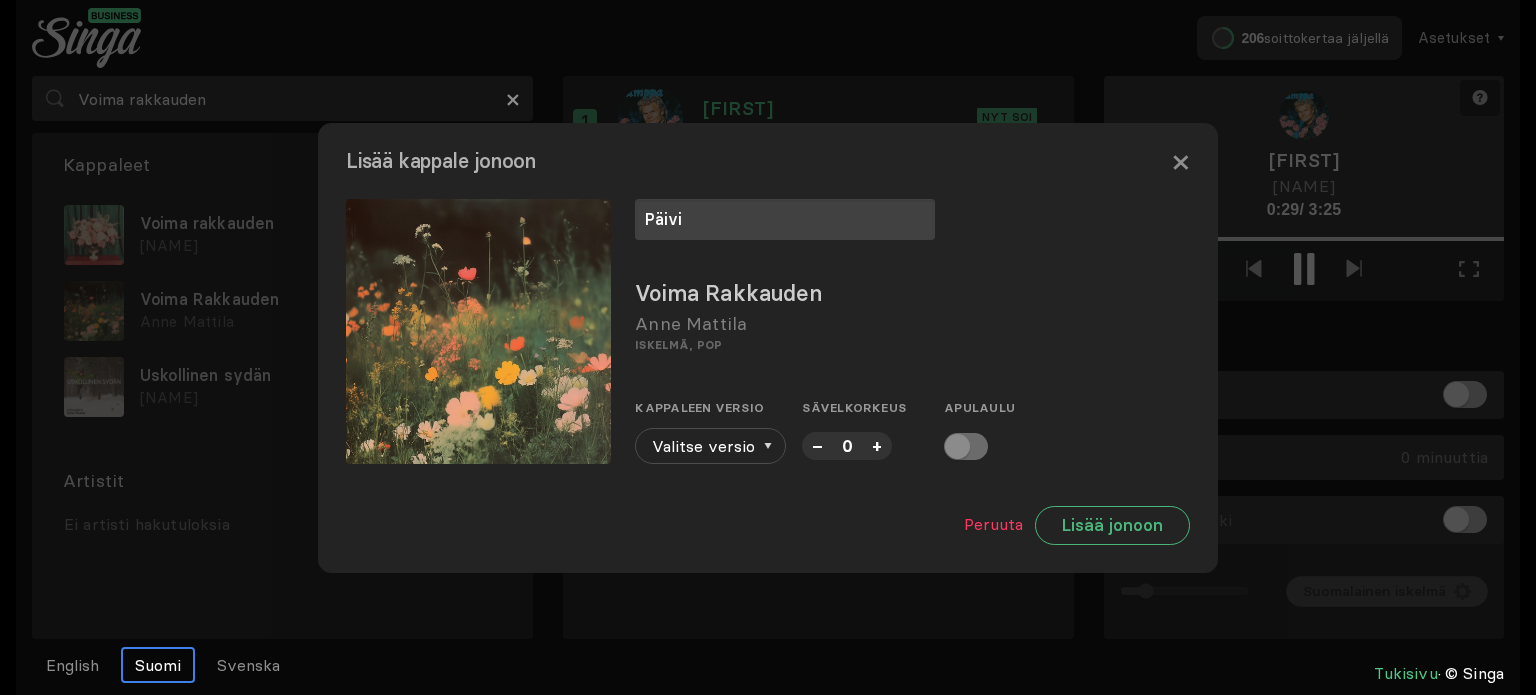 type on "Päivi" 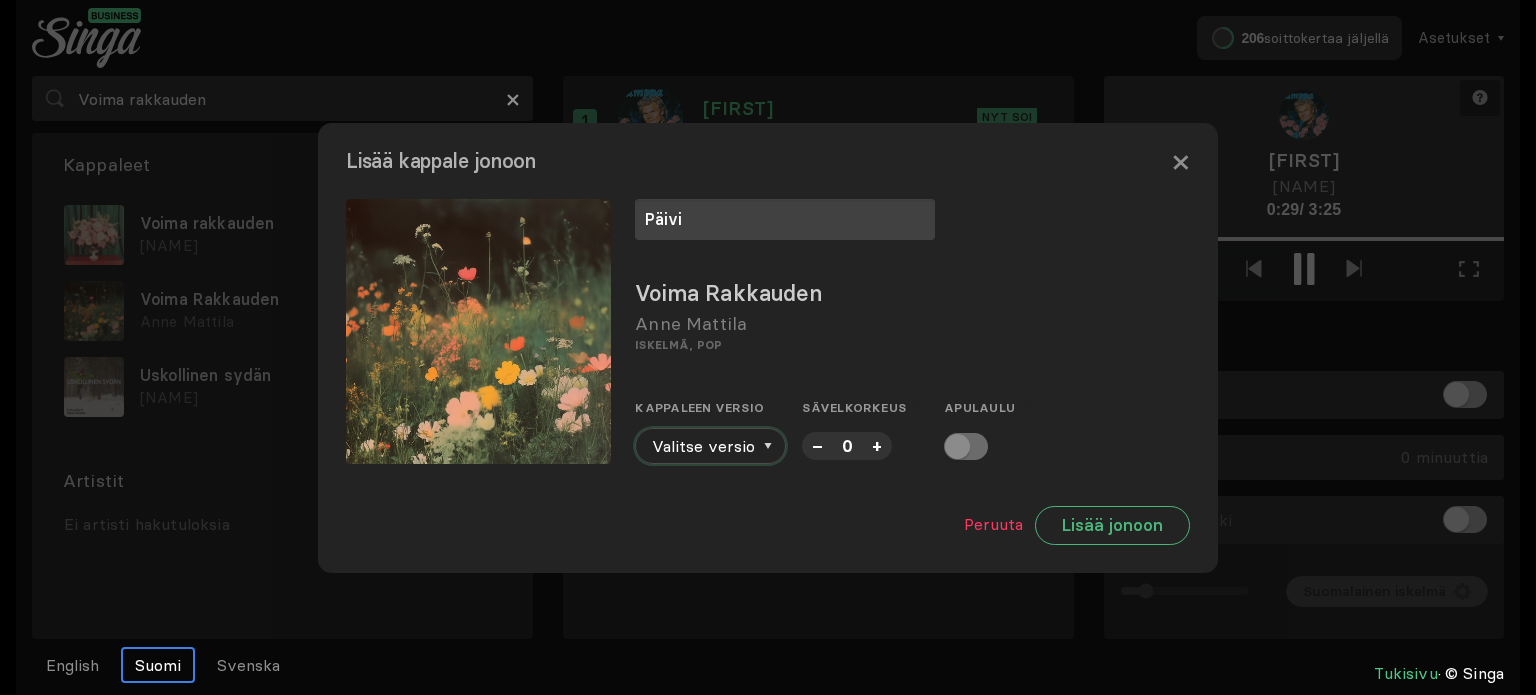 click at bounding box center [768, 446] 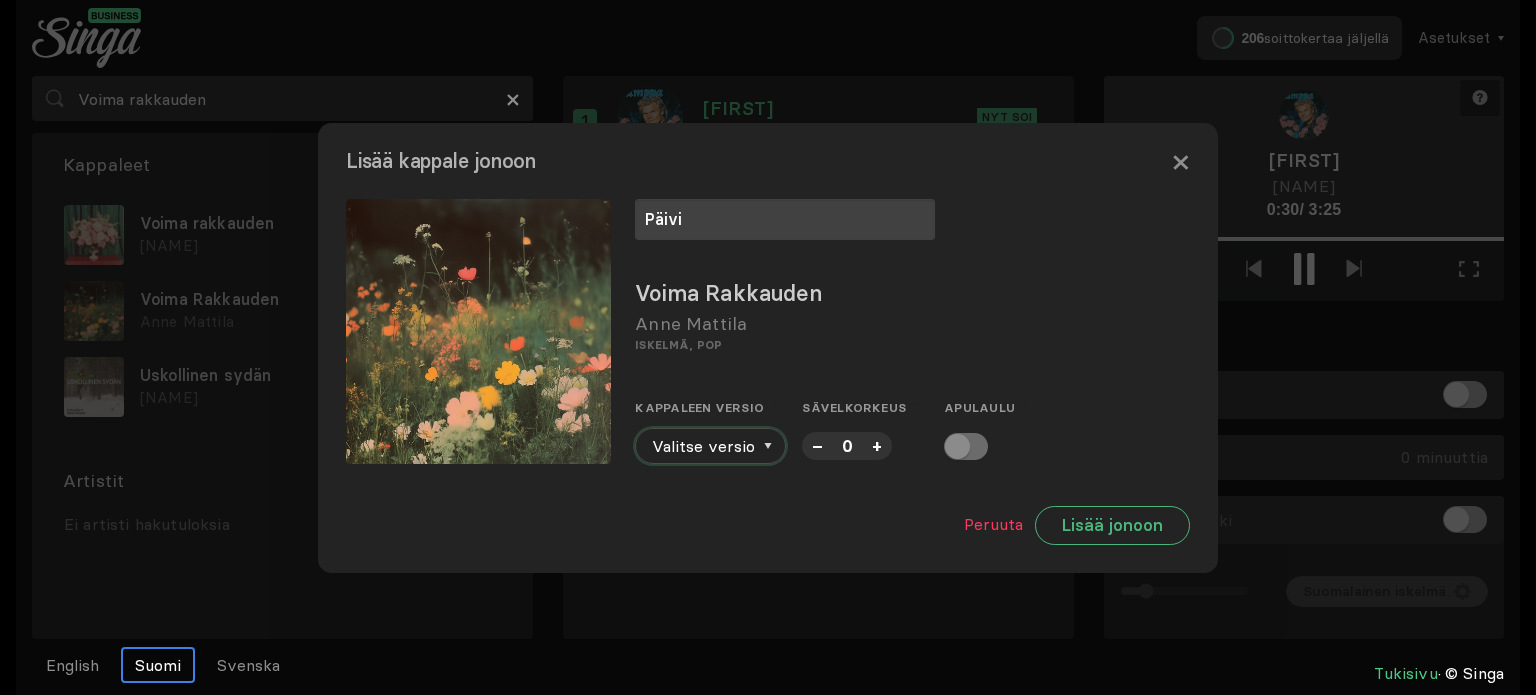 click at bounding box center (768, 446) 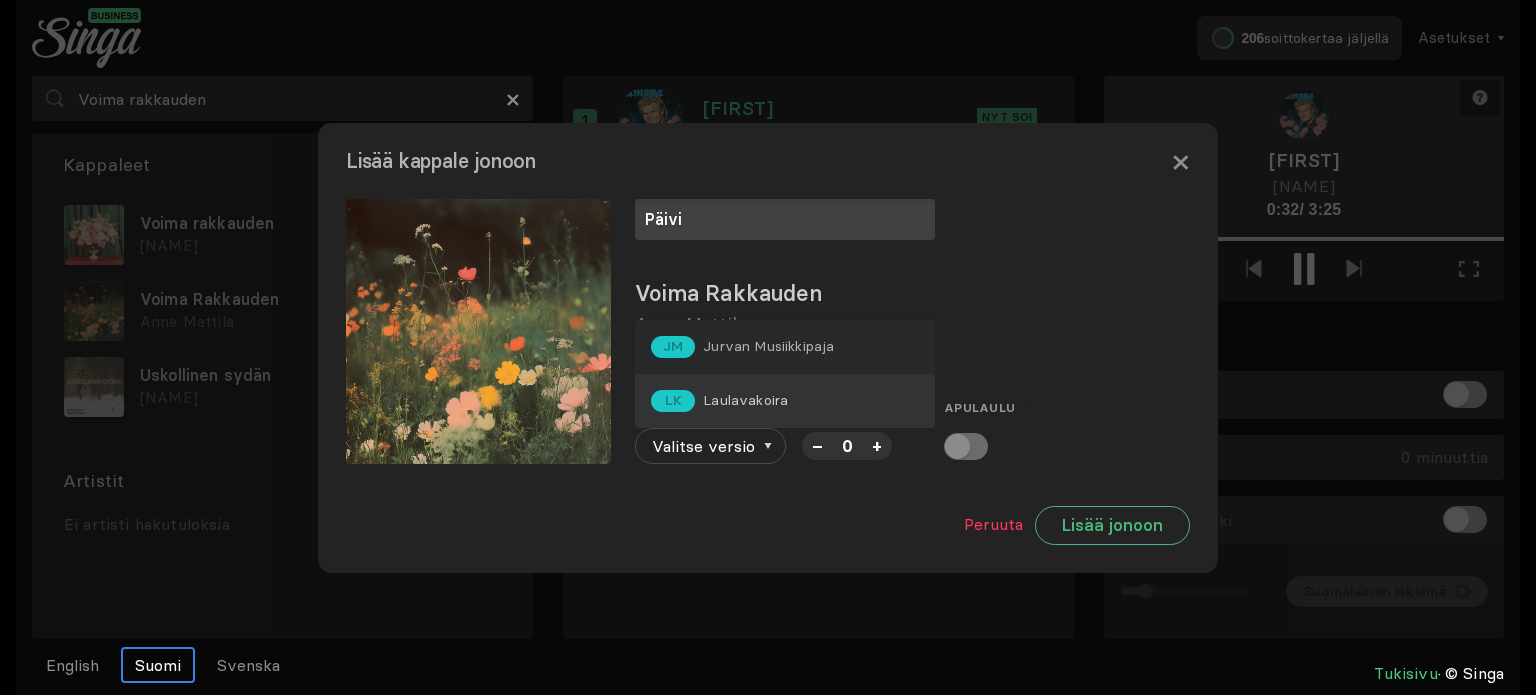 click on "Laulavakoira" at bounding box center [768, 346] 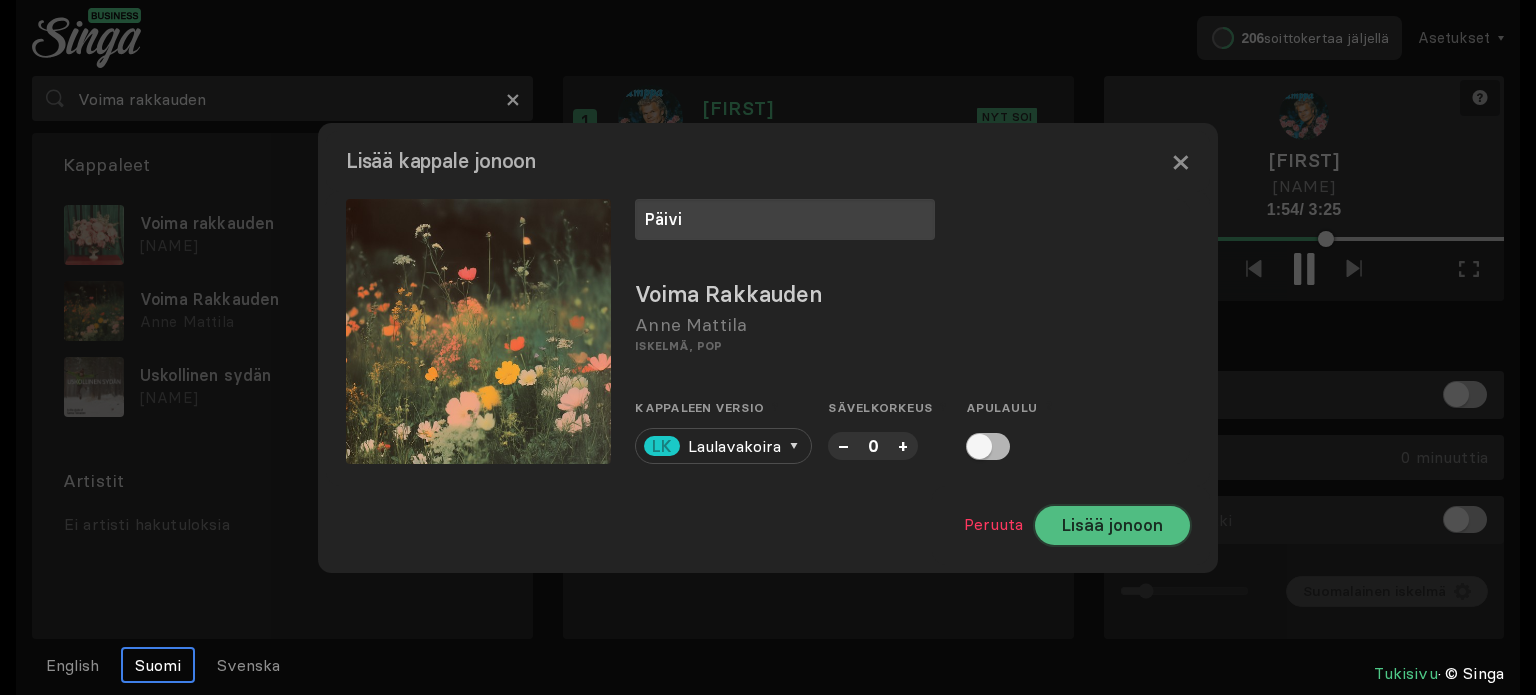 click on "Lisää jonoon" at bounding box center [1112, 525] 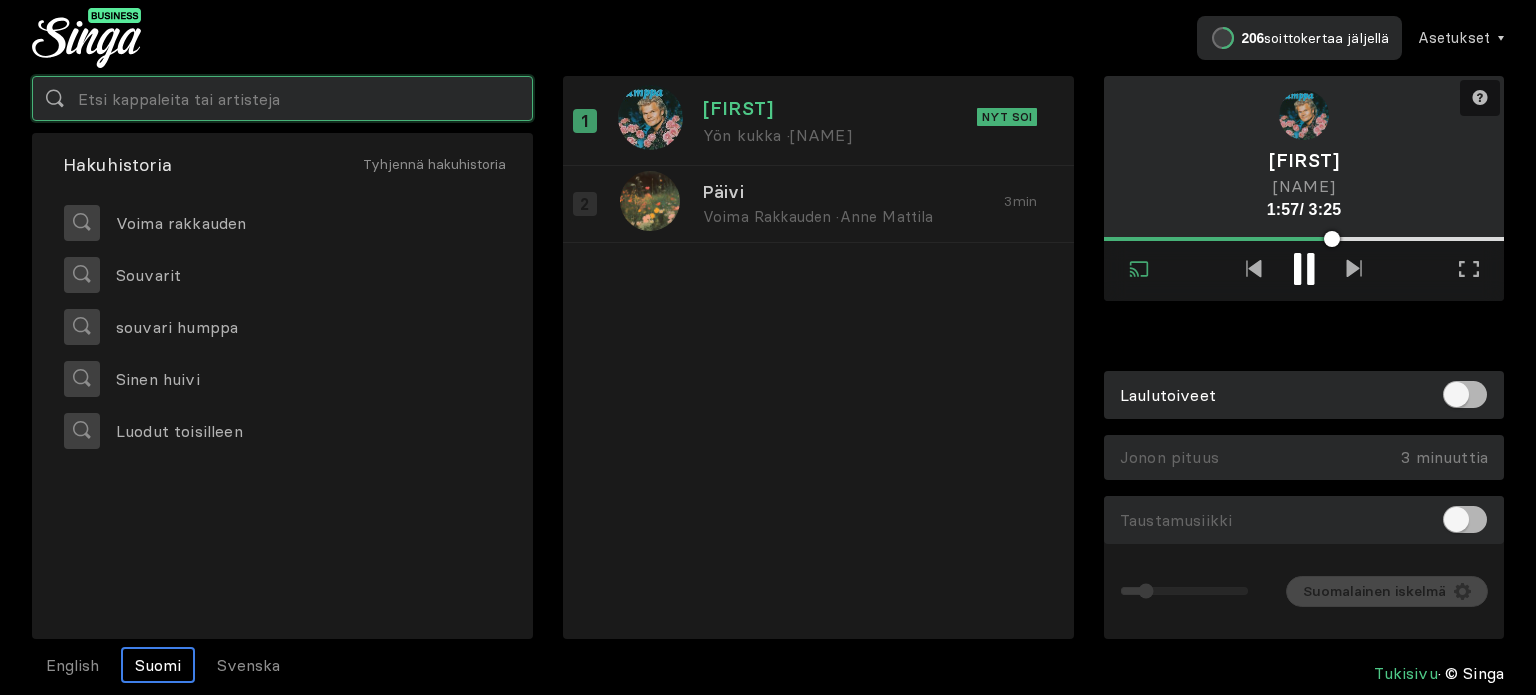 click at bounding box center [282, 98] 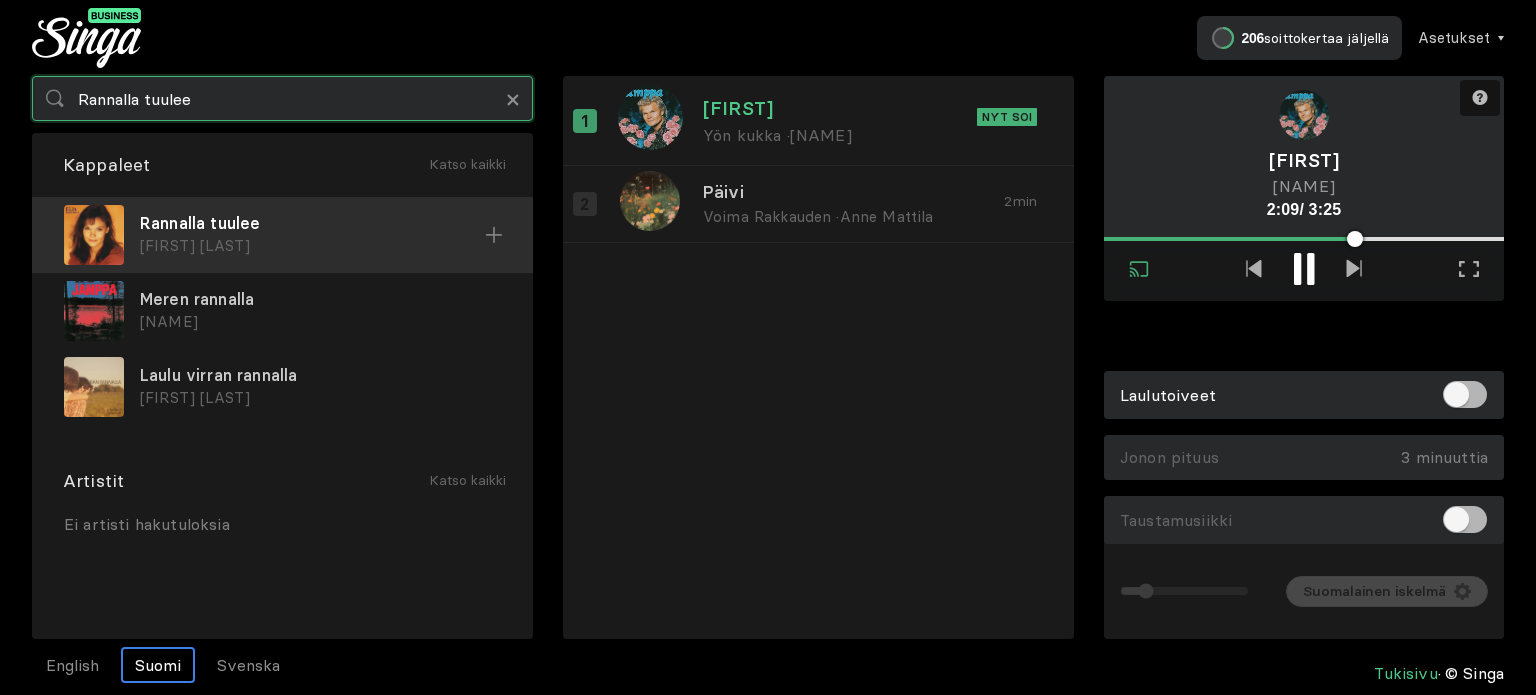 type on "Rannalla tuulee" 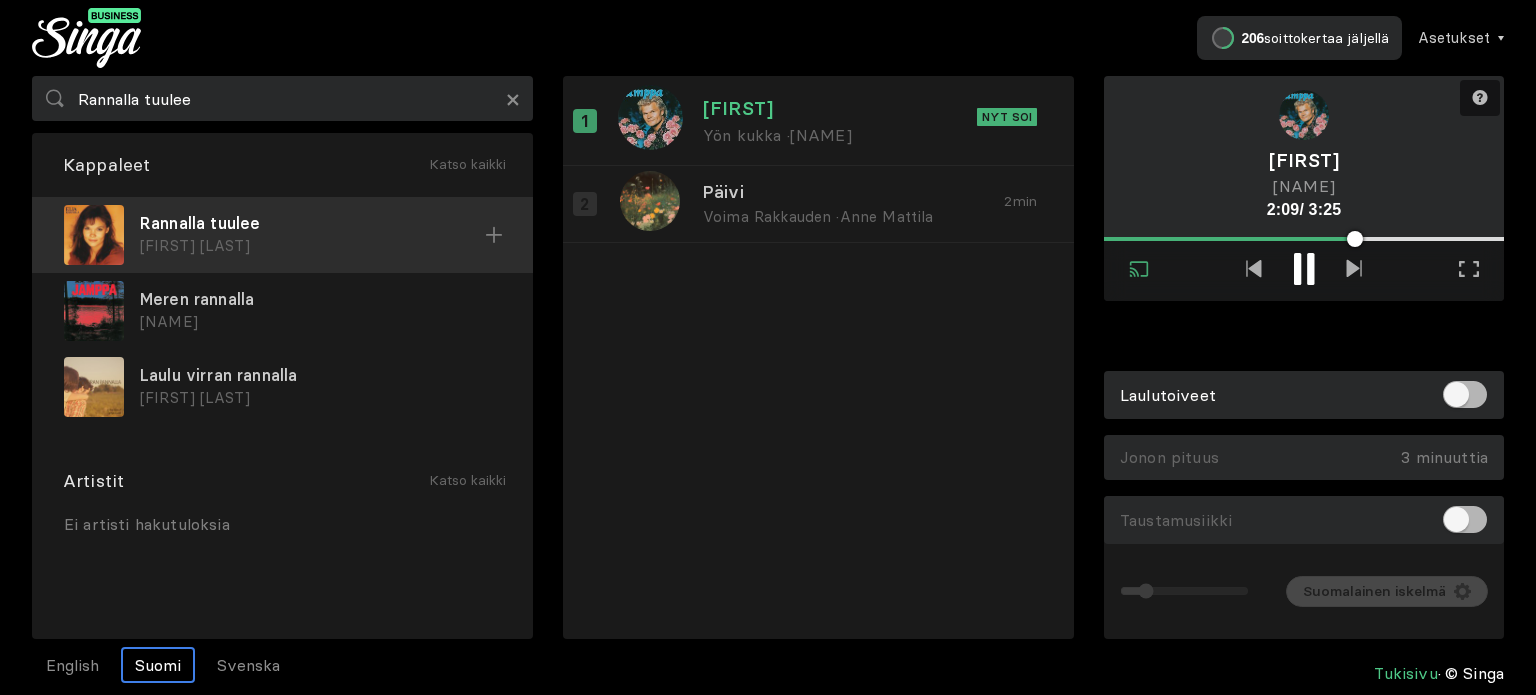 click on "Rannalla tuulee" at bounding box center [312, 223] 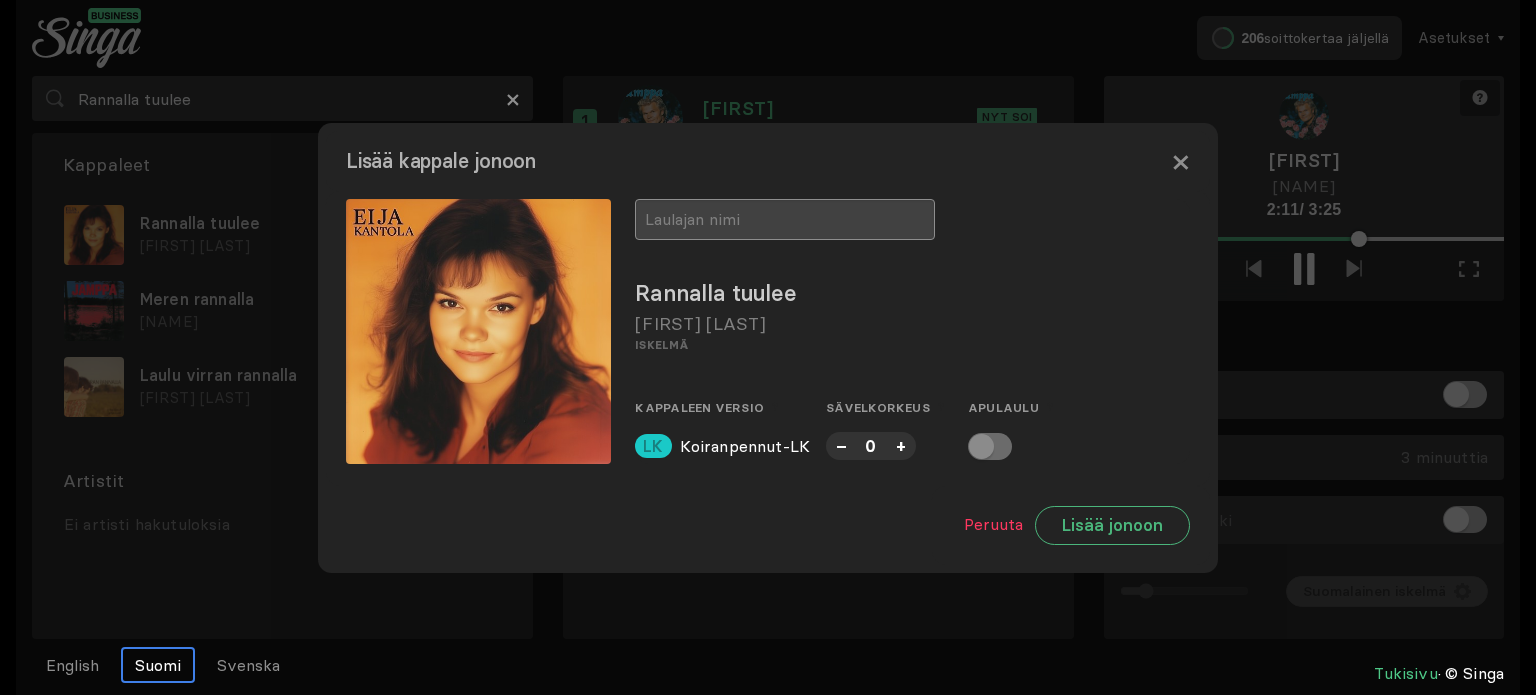 click at bounding box center (785, 219) 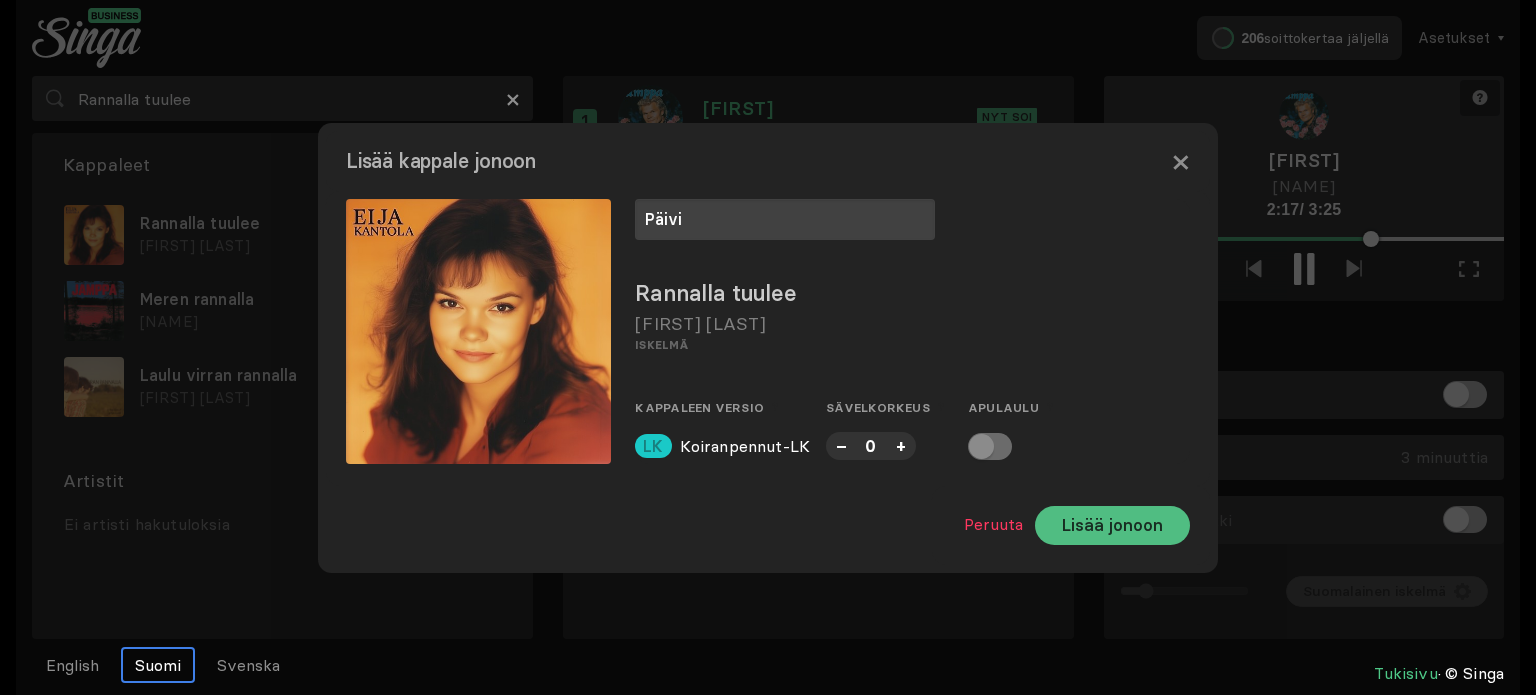 type on "Päivi" 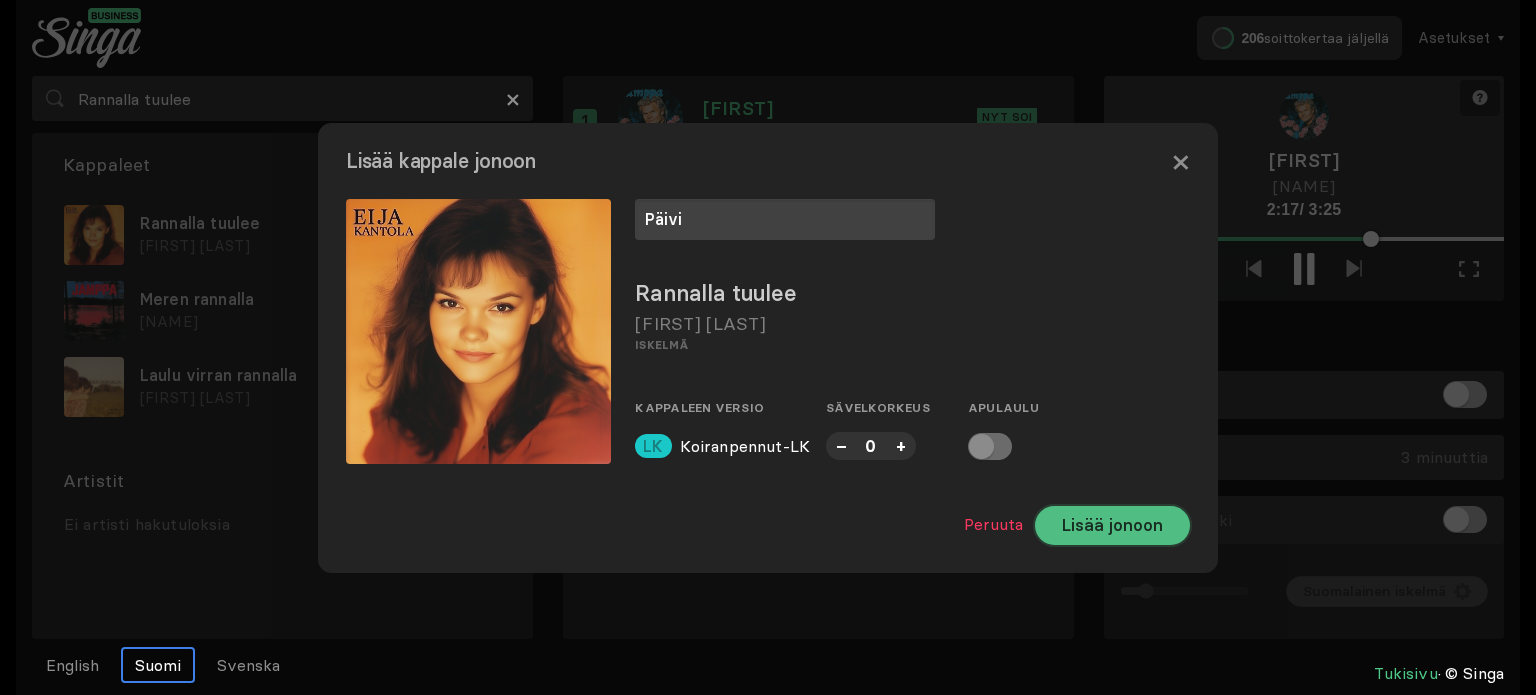 click on "Lisää jonoon" at bounding box center (1112, 525) 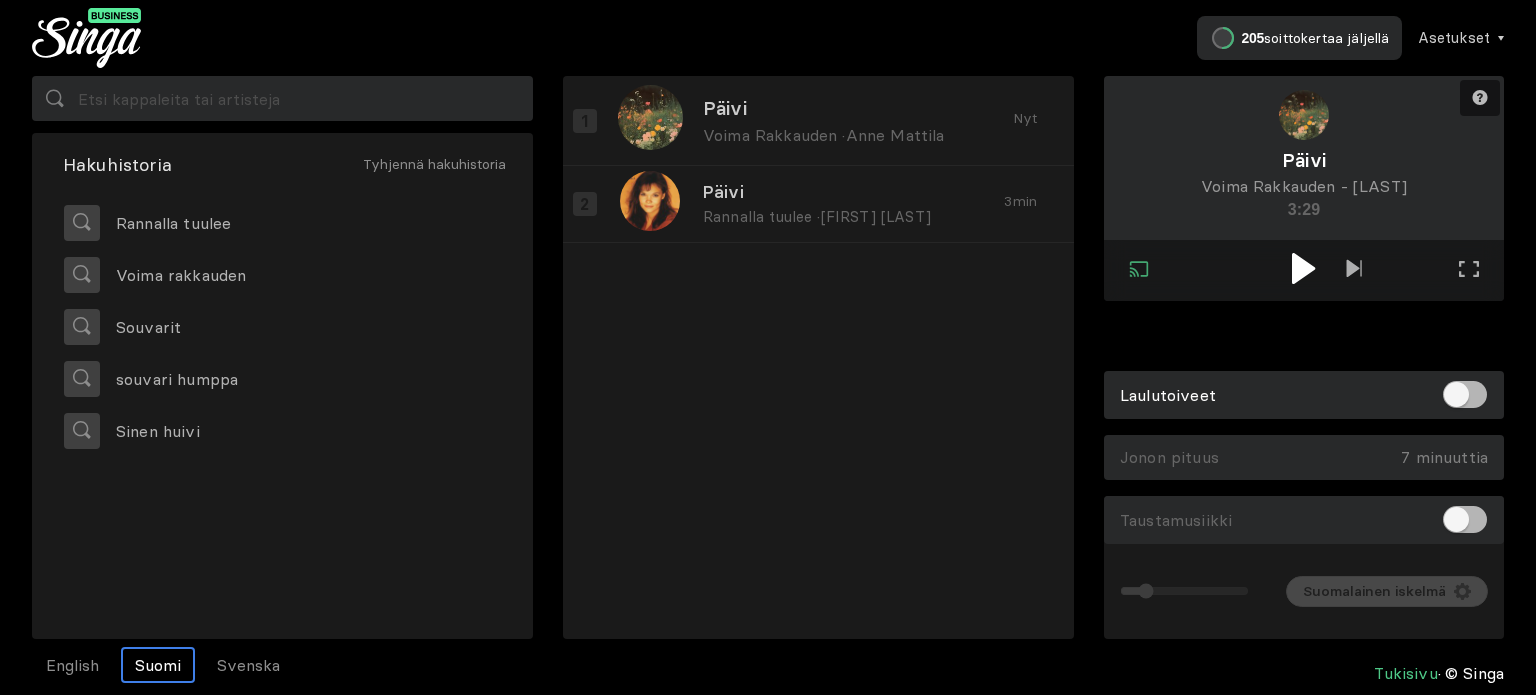 click at bounding box center [1303, 268] 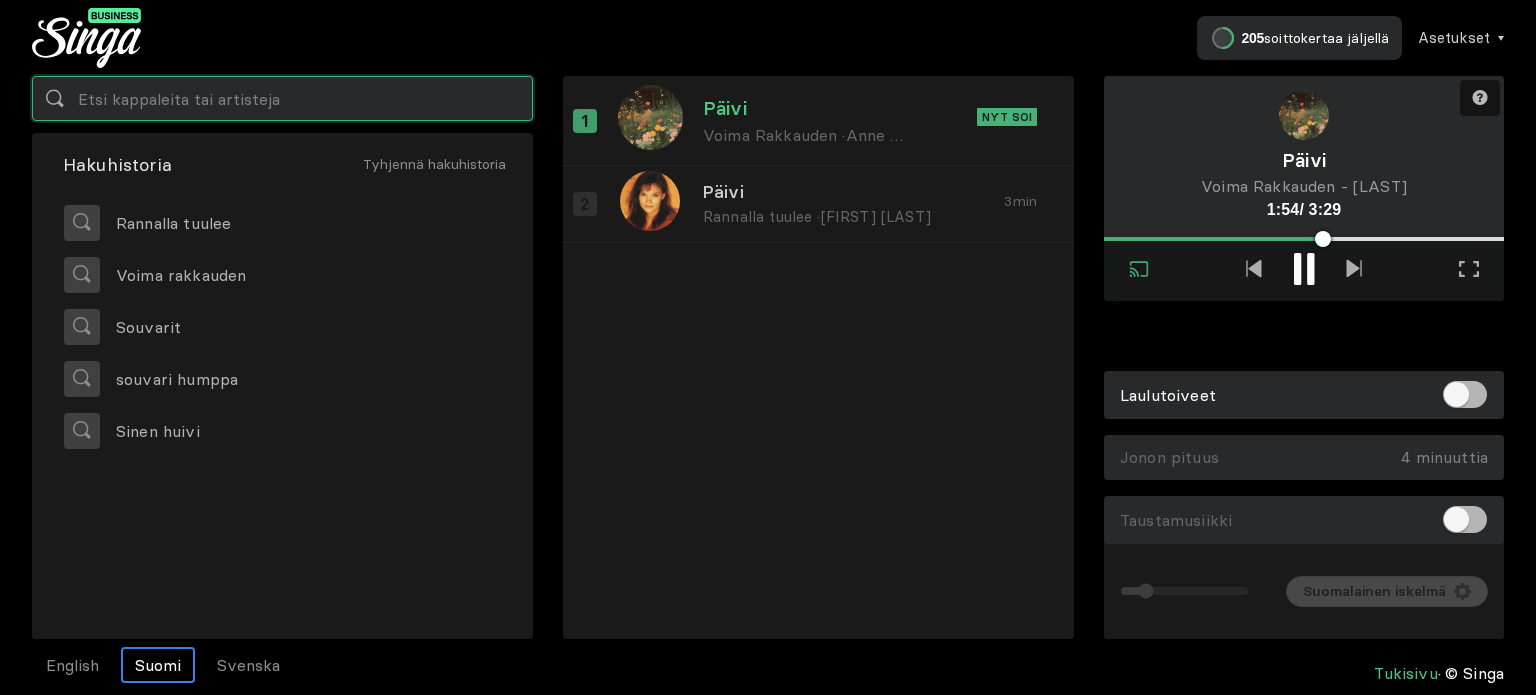click at bounding box center [282, 98] 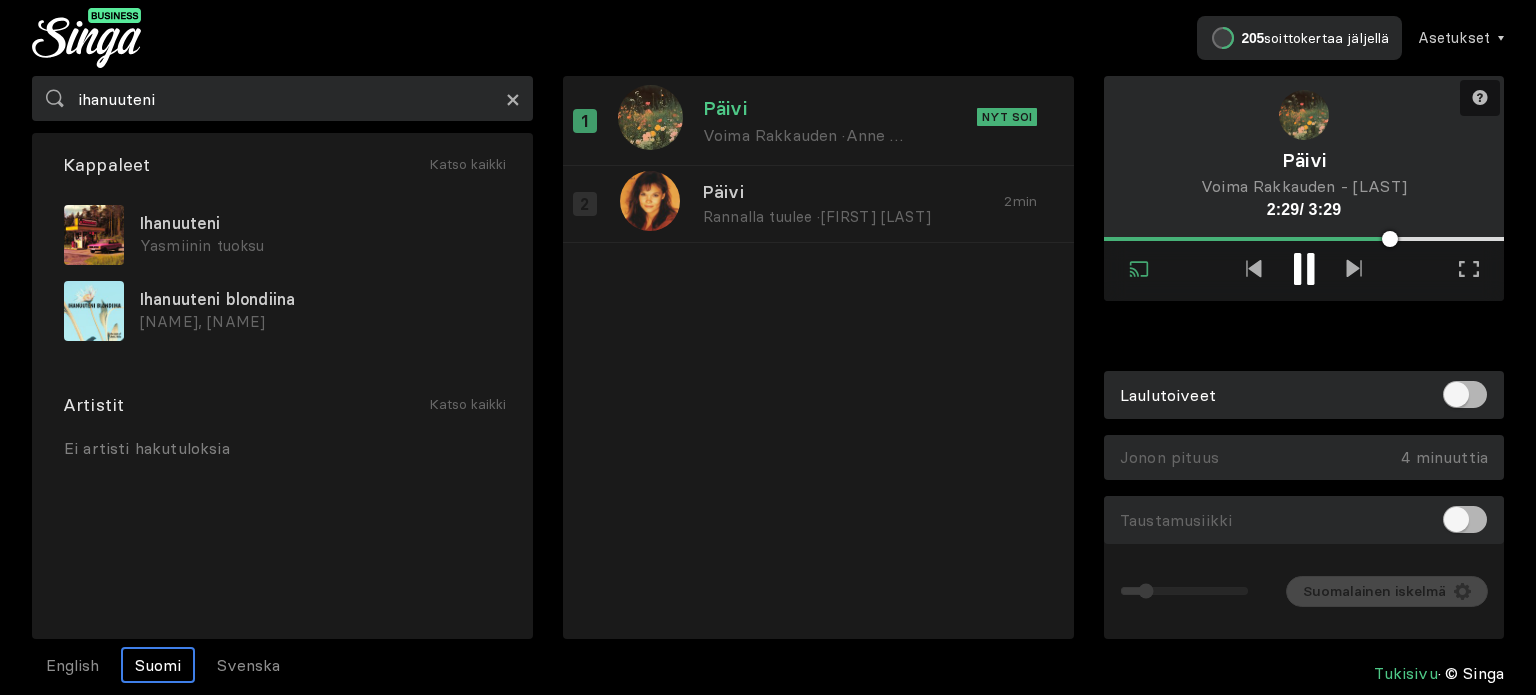 click on "×" at bounding box center (513, 99) 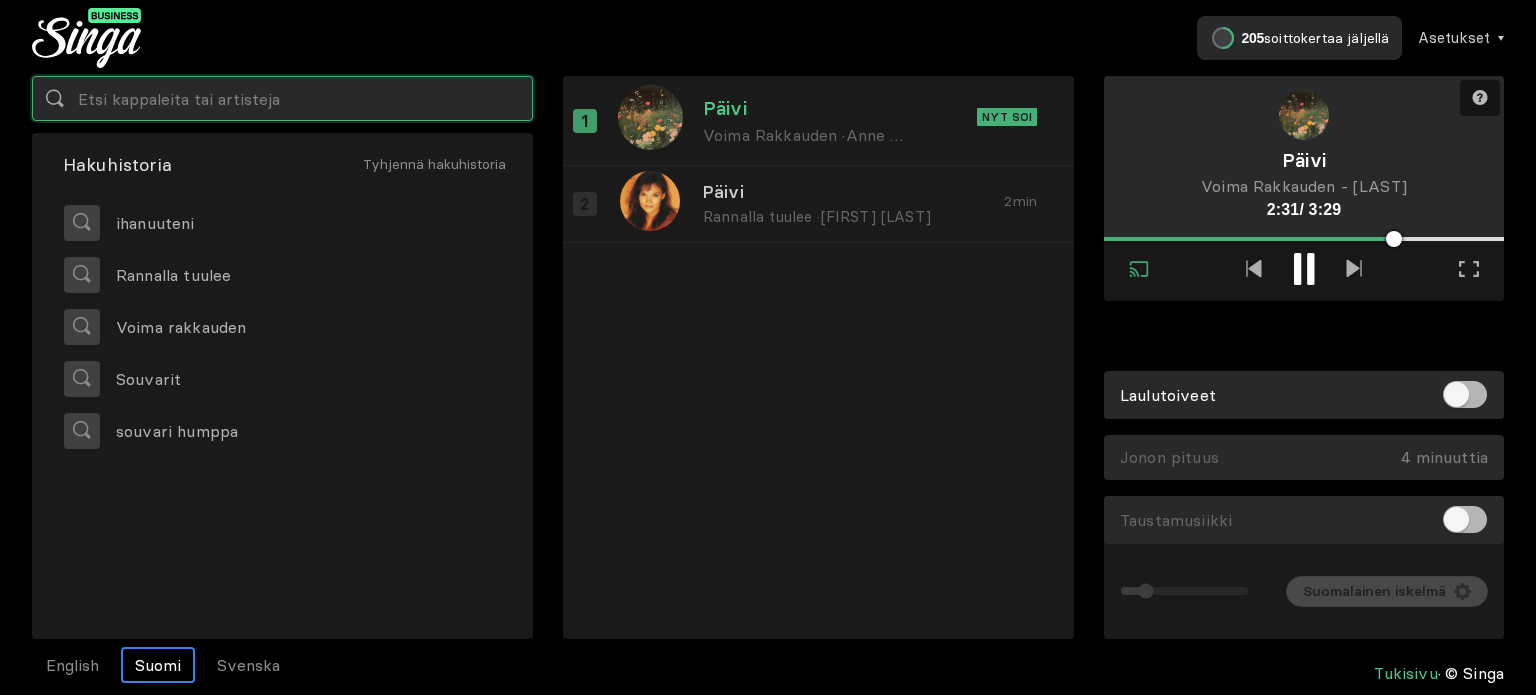 click at bounding box center [282, 98] 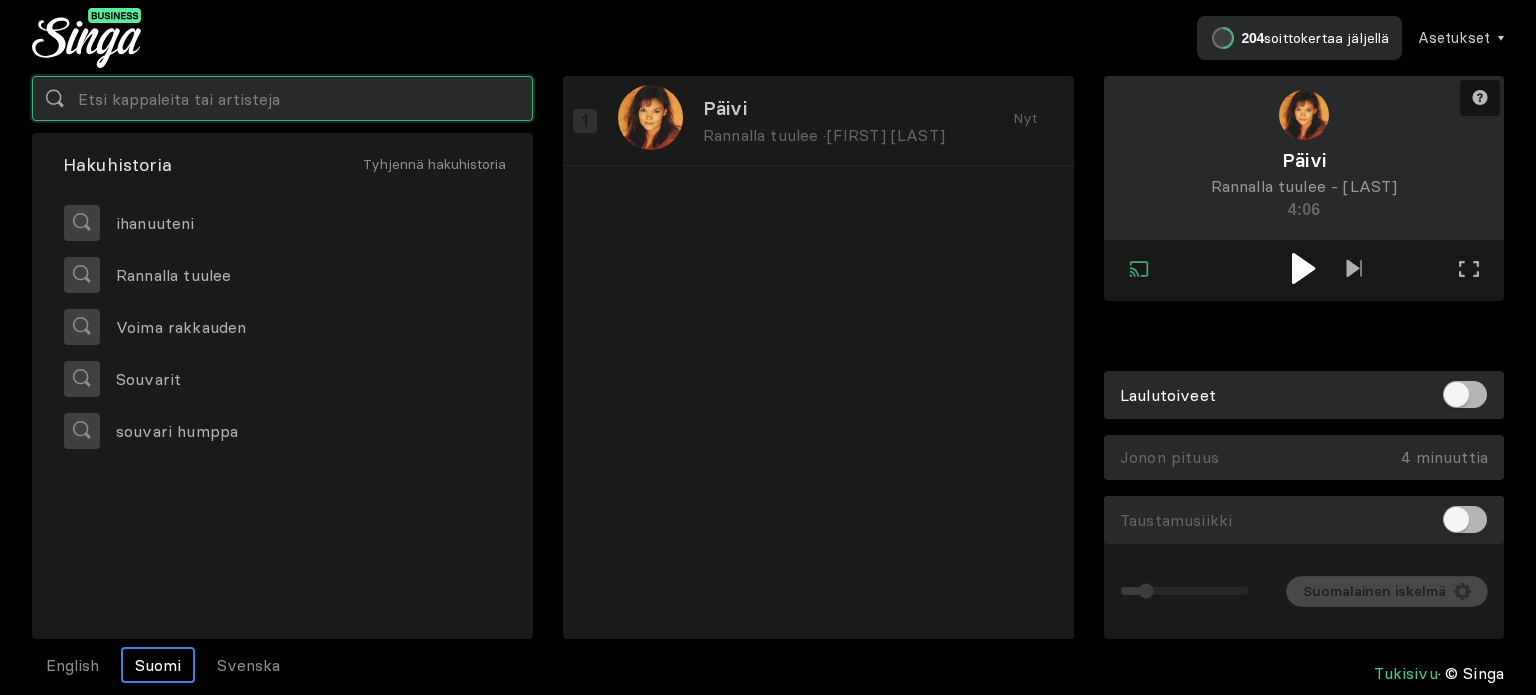 click at bounding box center (282, 98) 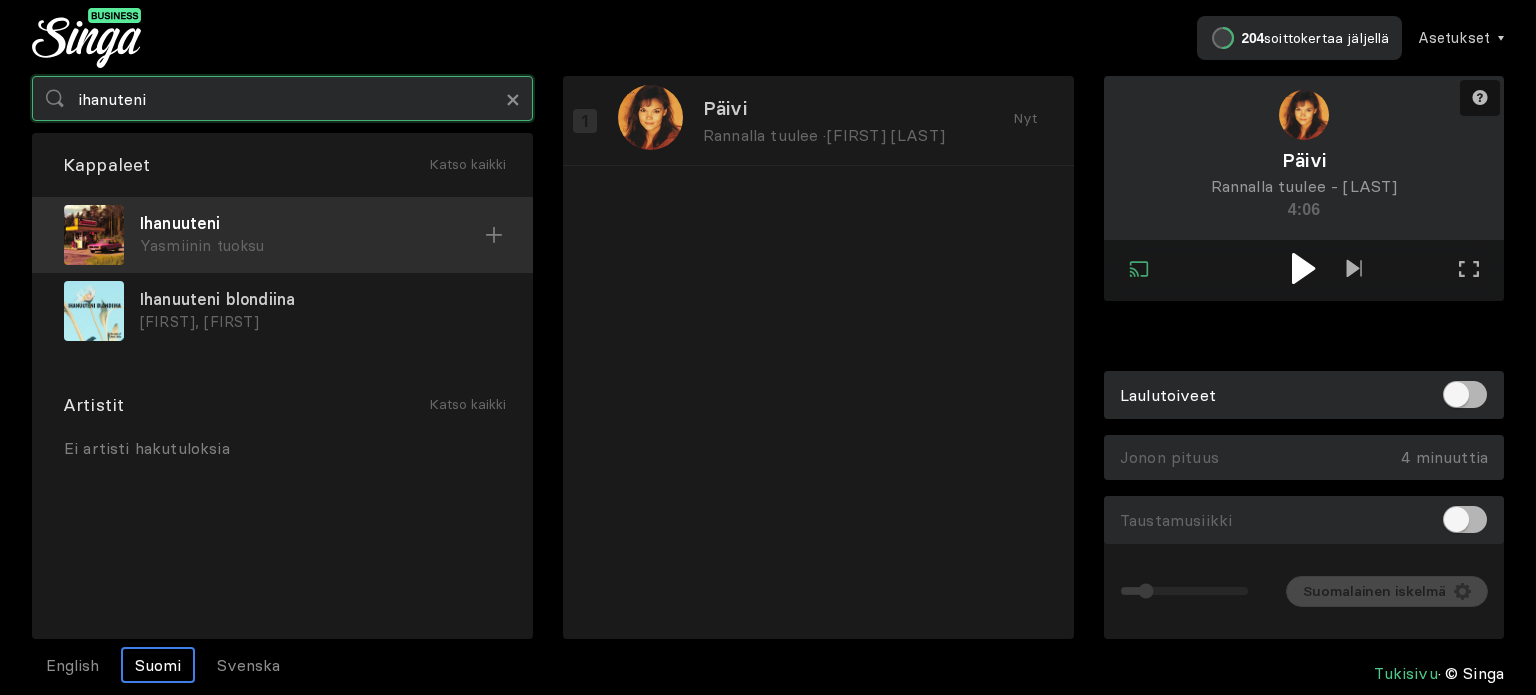 type on "ihanuteni" 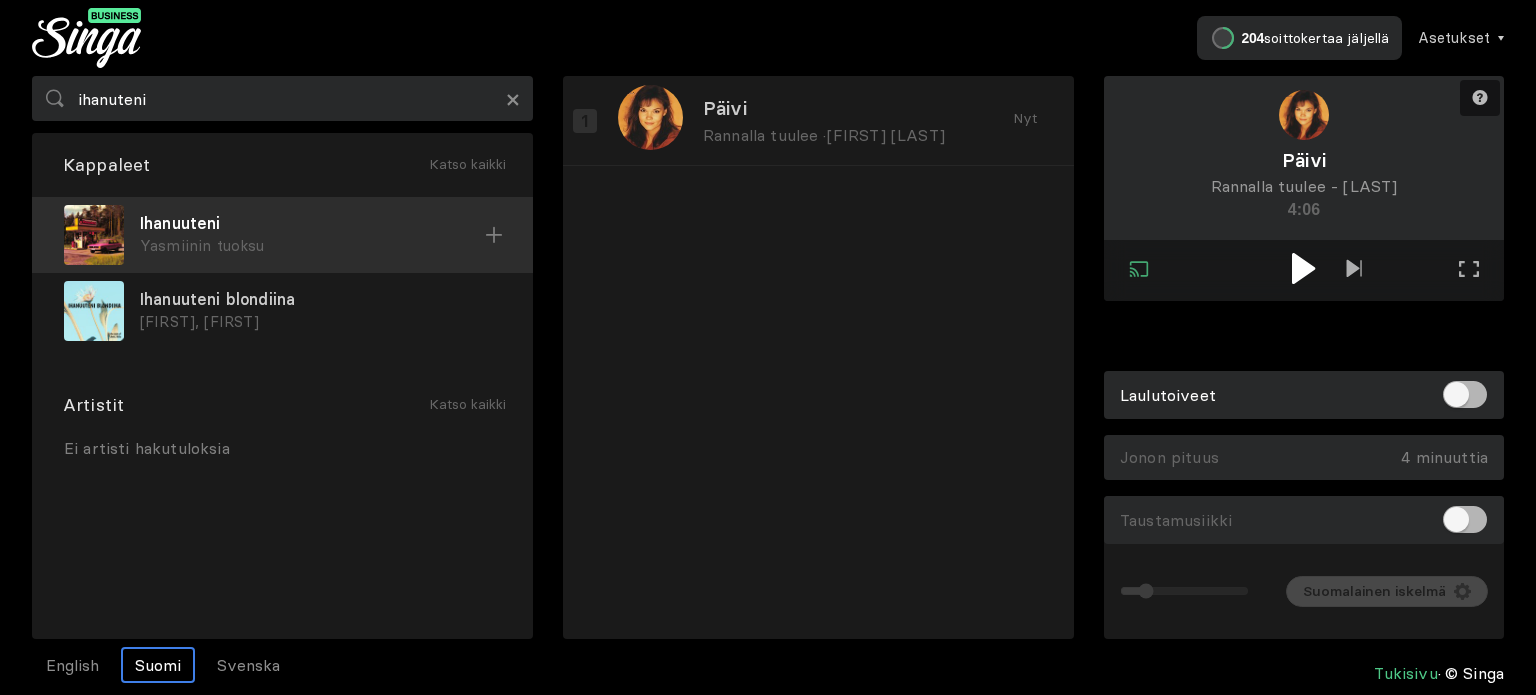 click on "Ihanuuteni" at bounding box center [312, 223] 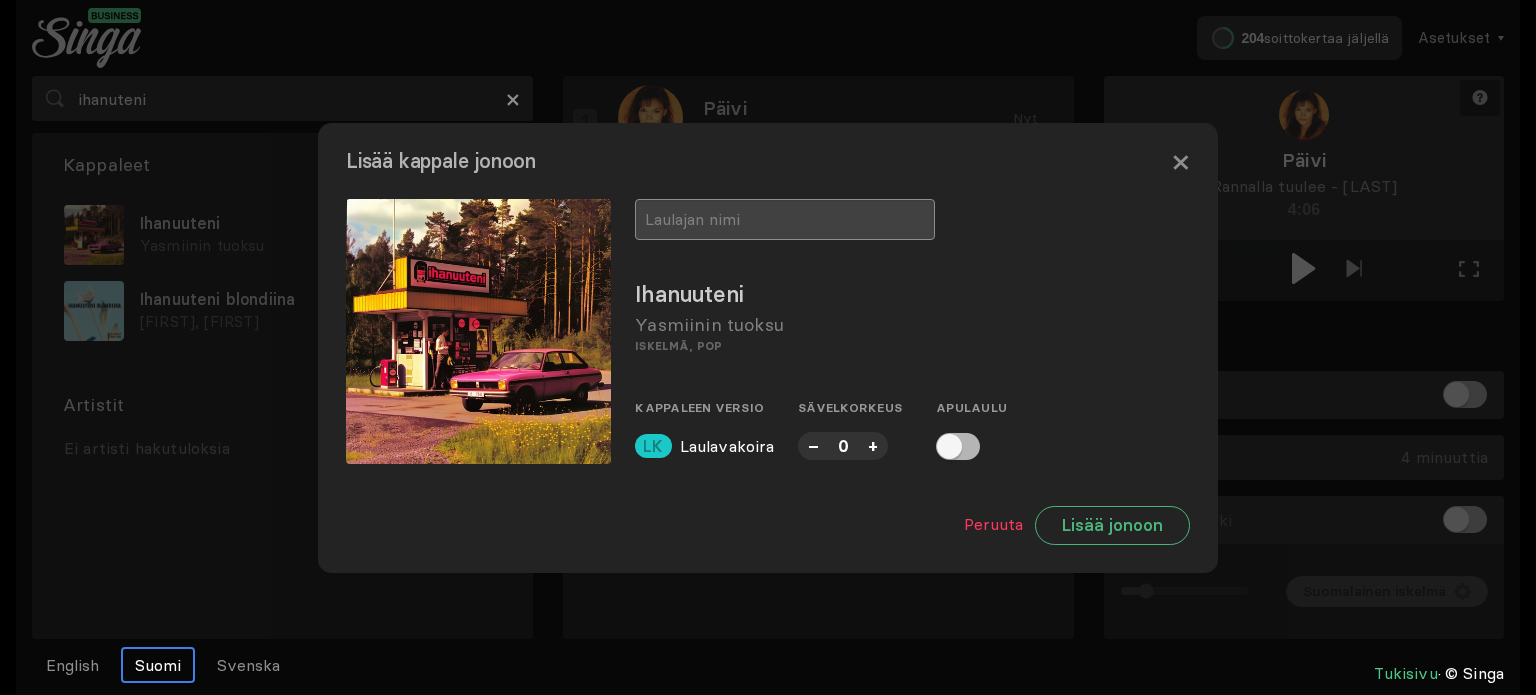 click at bounding box center (785, 219) 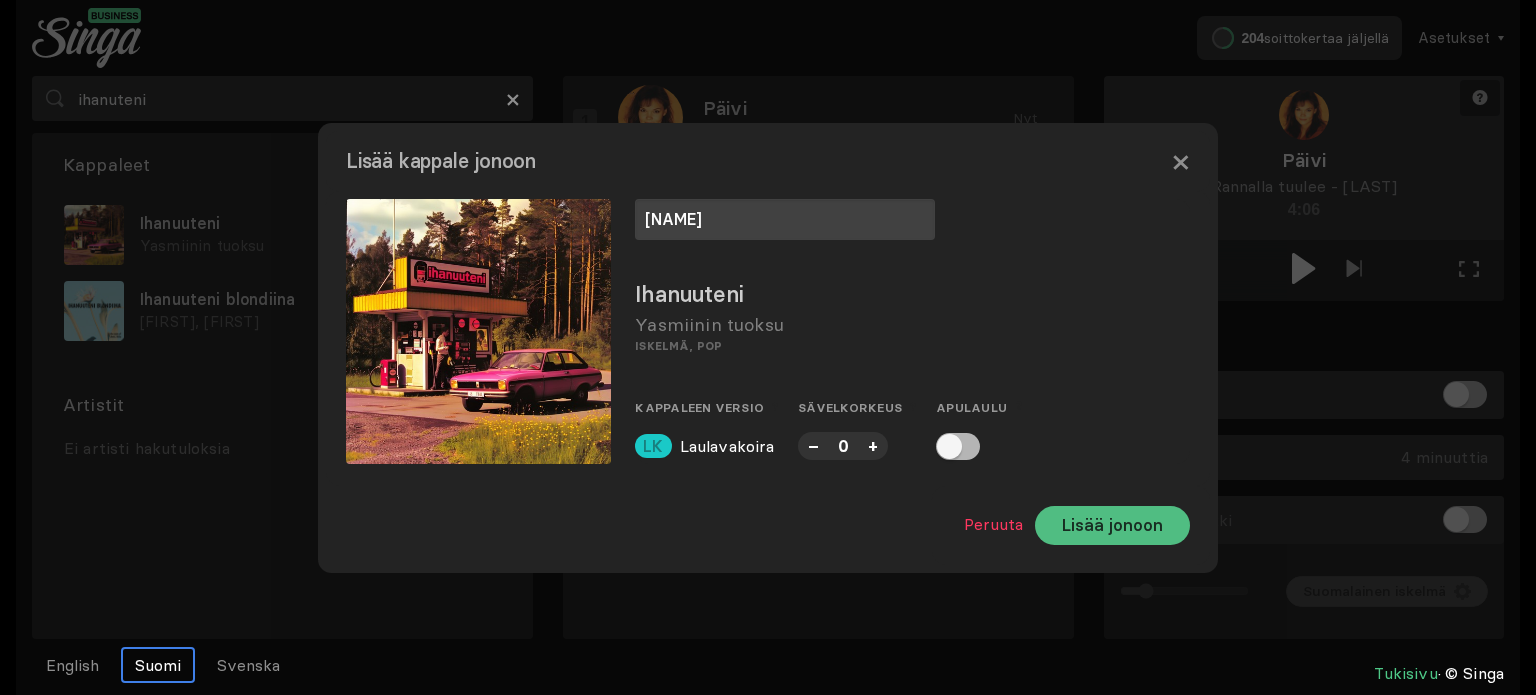 type on "[NAME]" 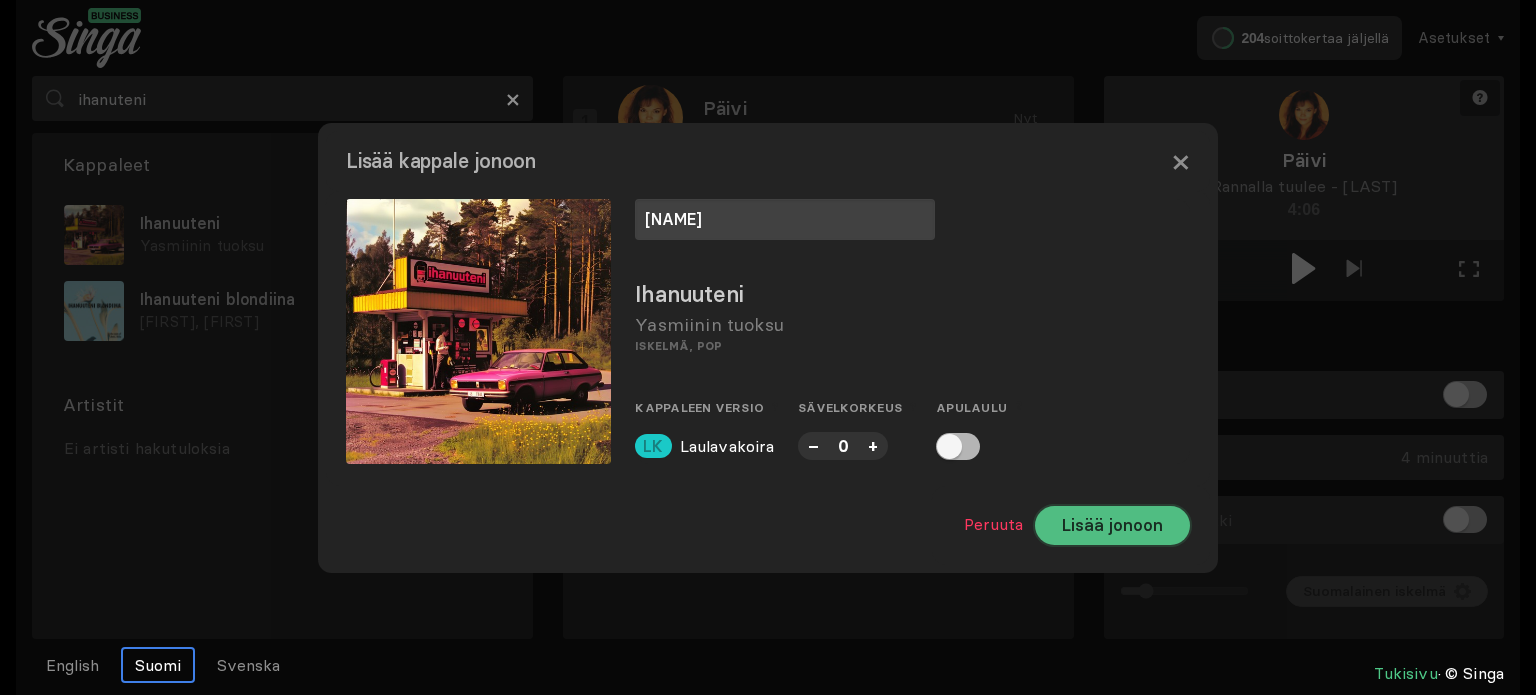 click on "Lisää jonoon" at bounding box center (1112, 525) 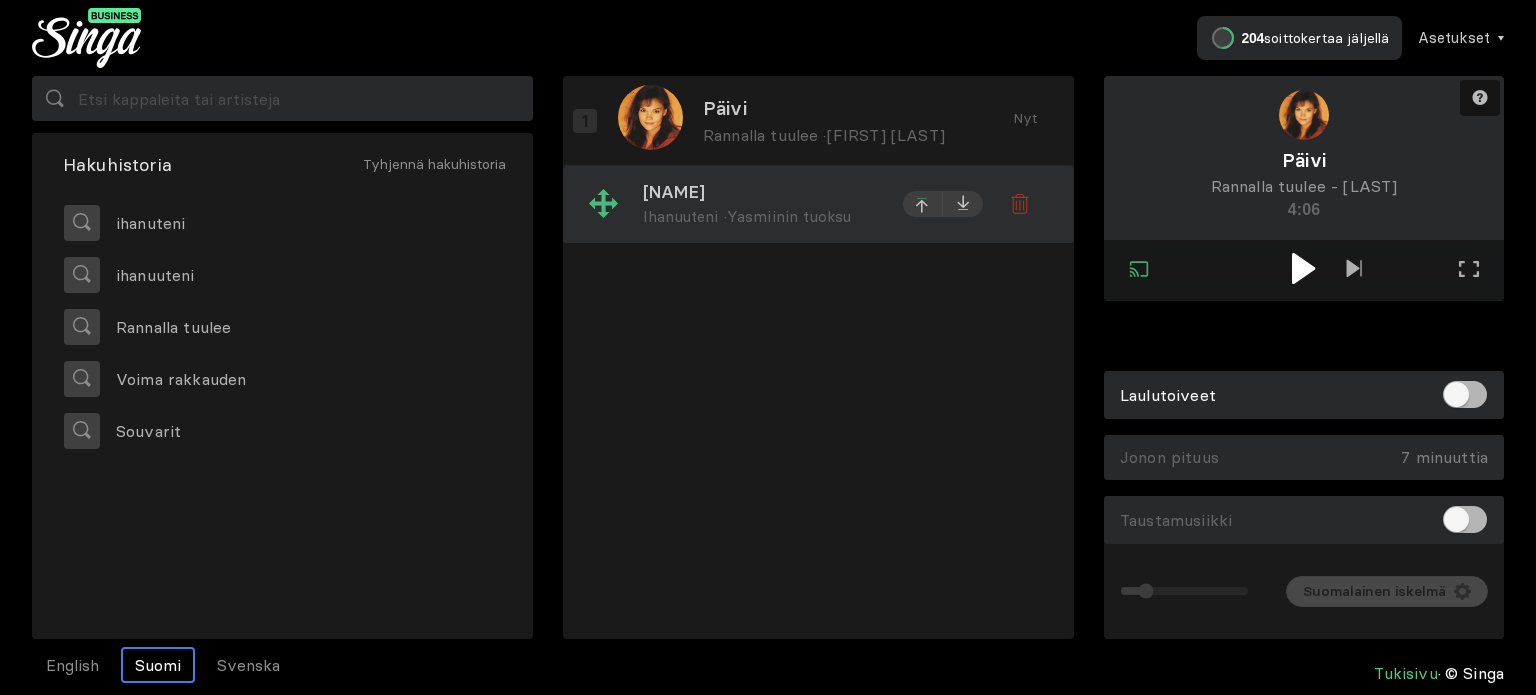 click at bounding box center (923, 206) 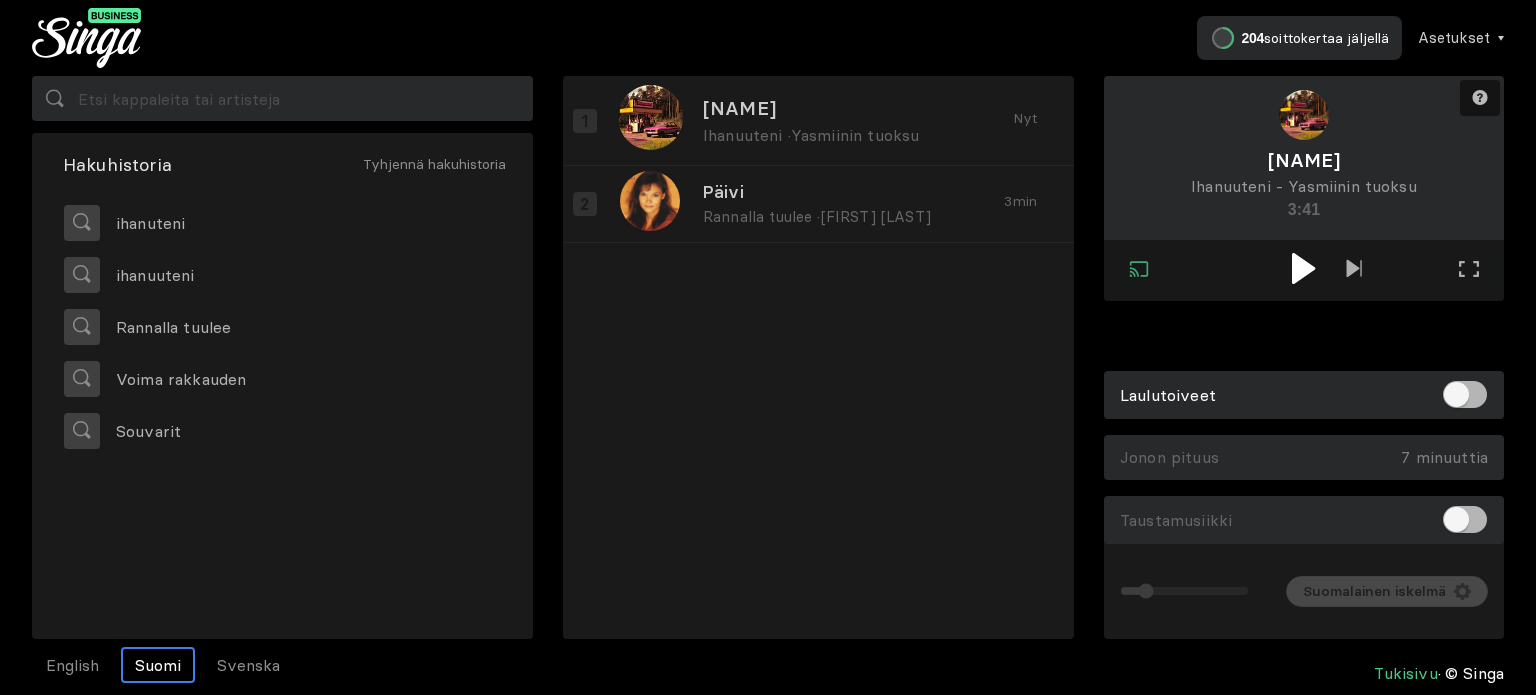 click at bounding box center (1303, 268) 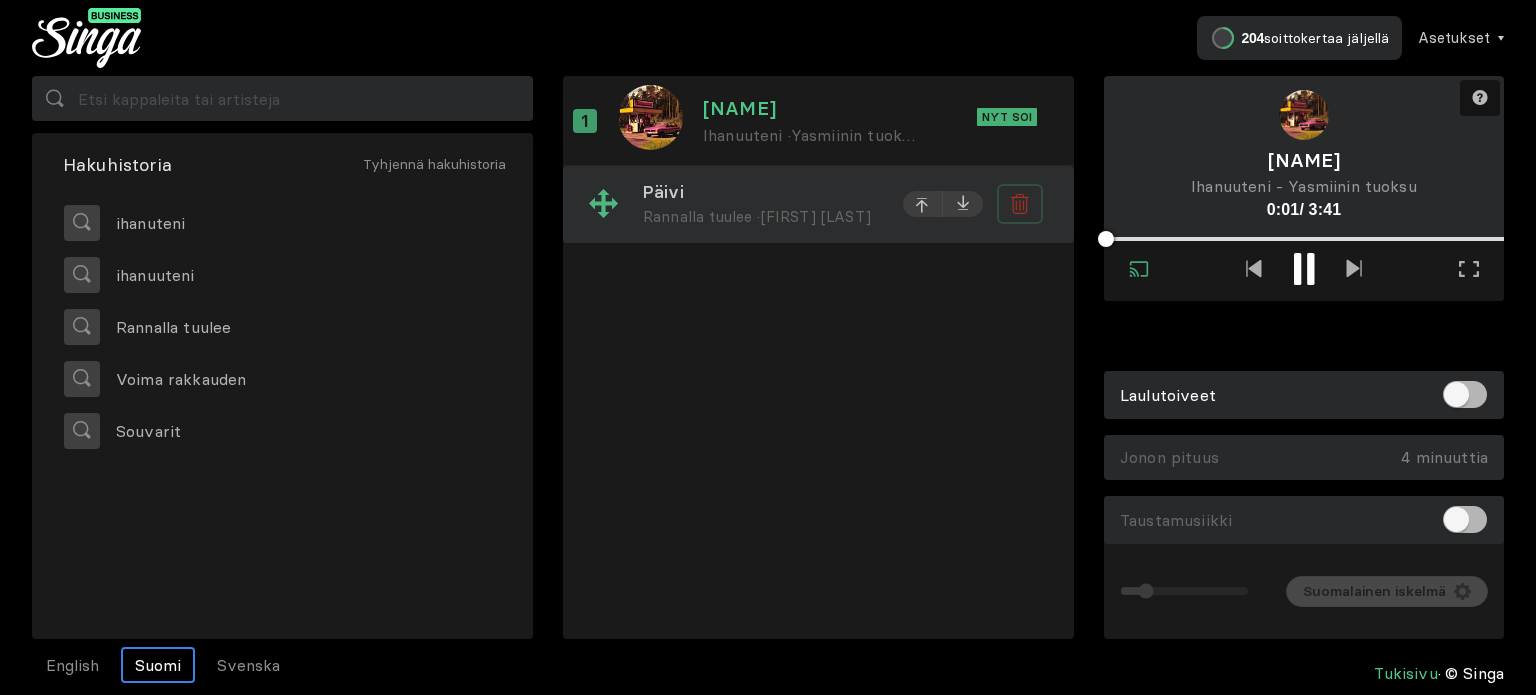 click at bounding box center [1023, 206] 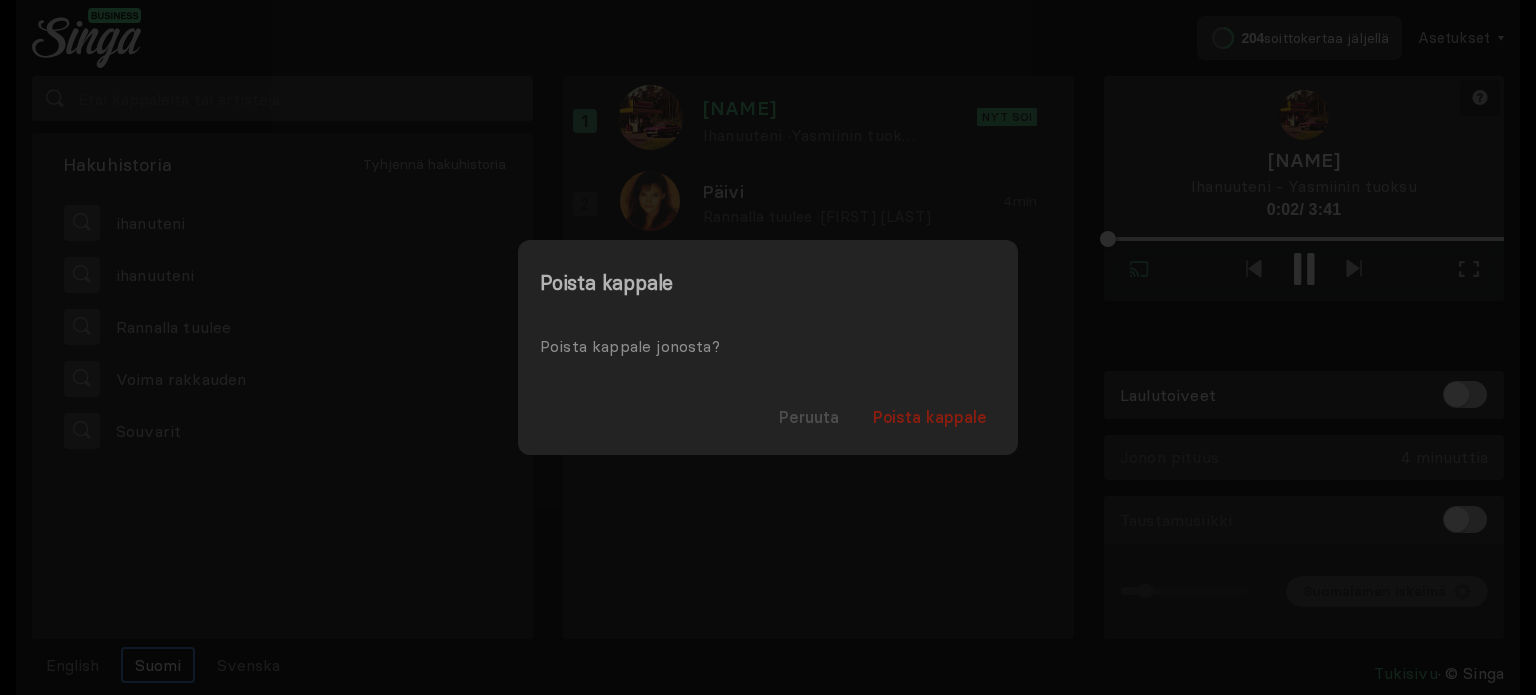 click on "Poista kappale" at bounding box center (930, 417) 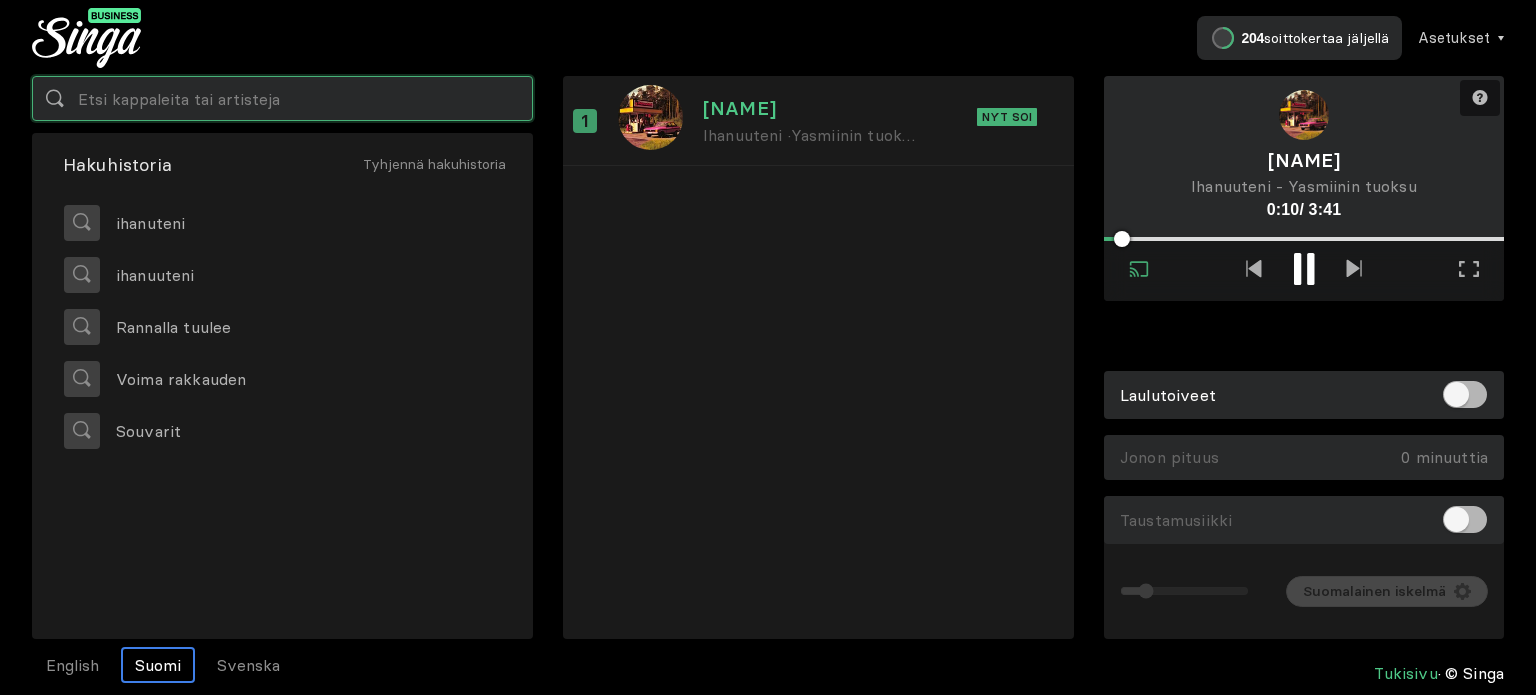 click at bounding box center [282, 98] 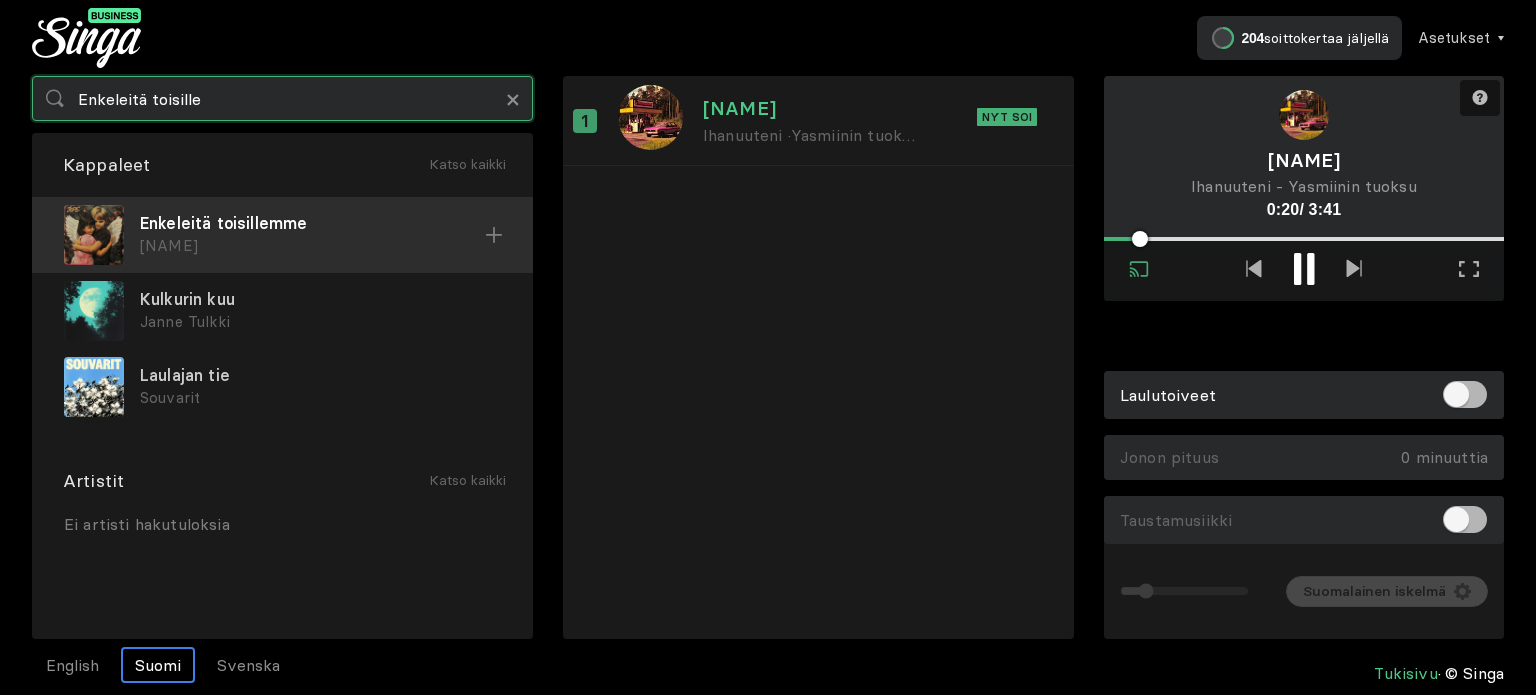 type on "Enkeleitä toisille" 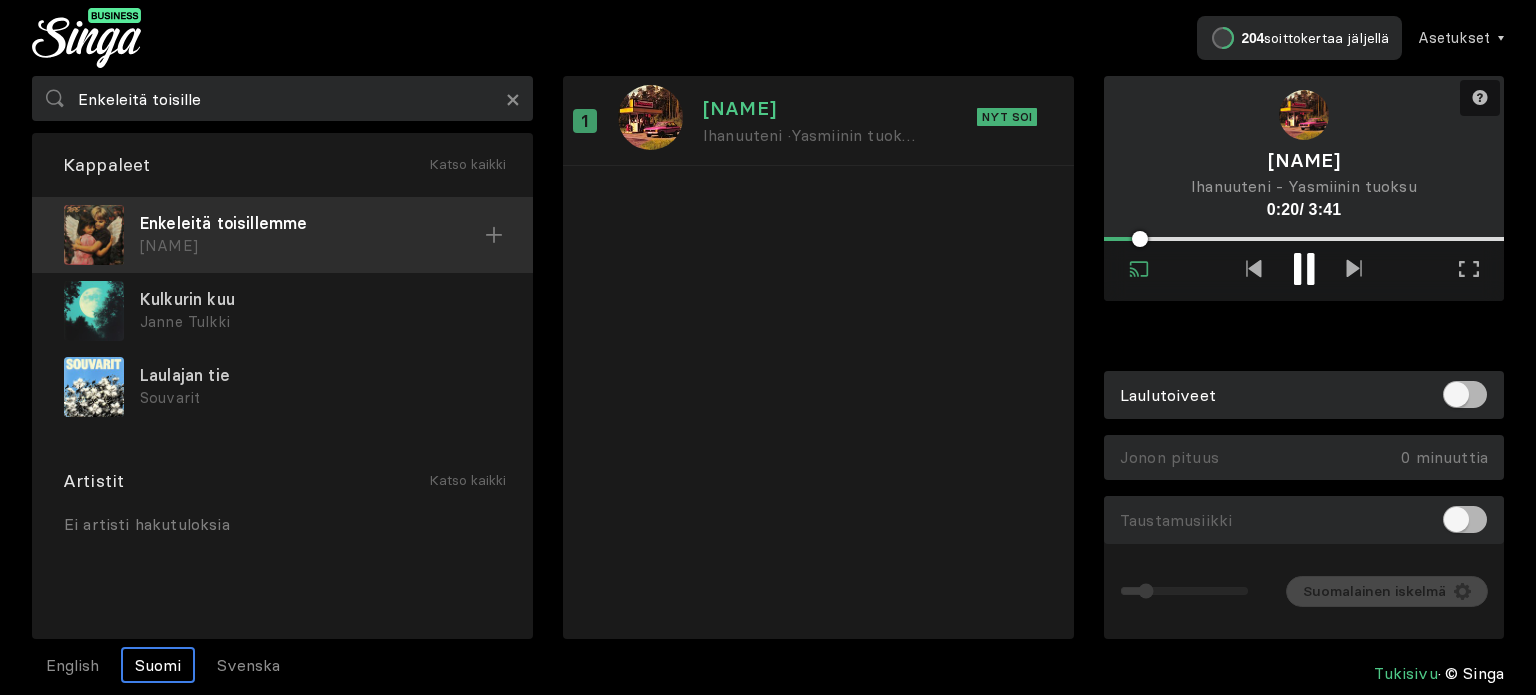 click on "[NAME]" at bounding box center [312, 246] 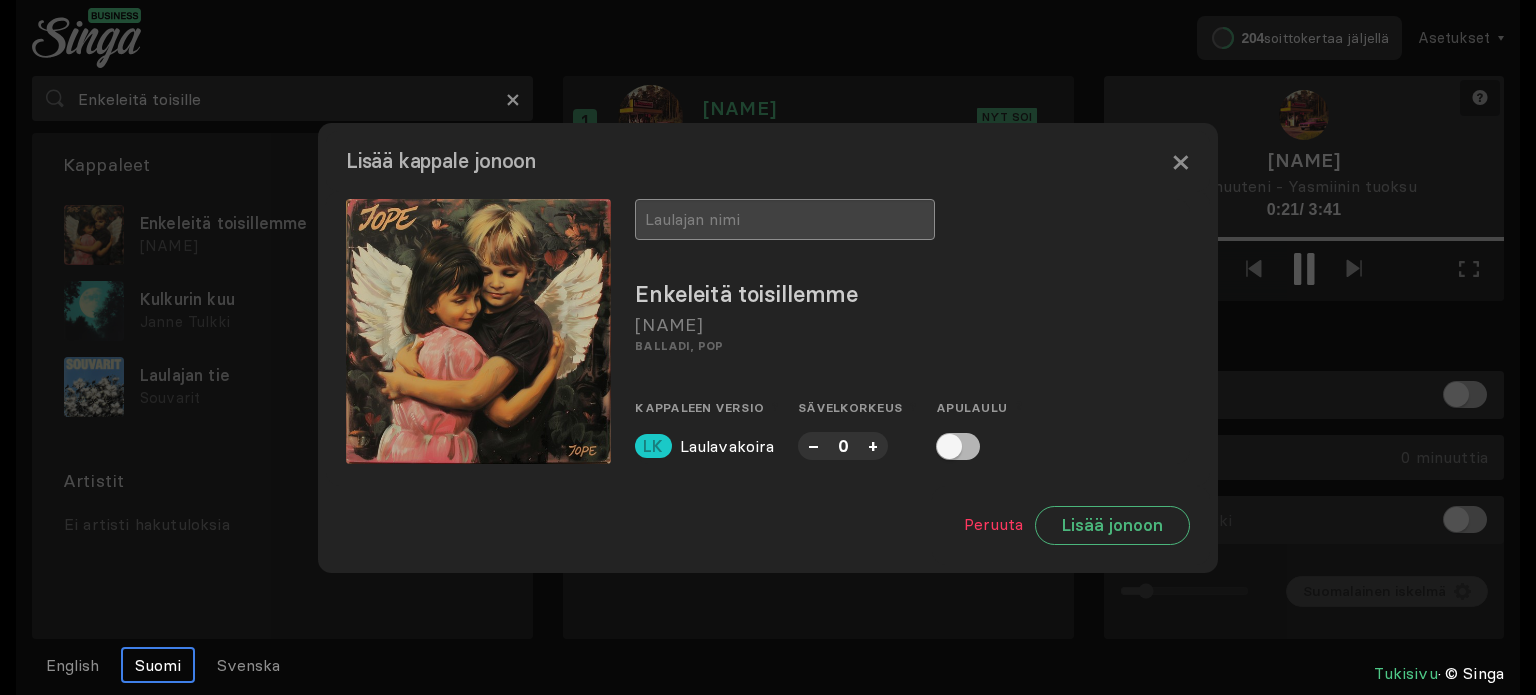 click at bounding box center (785, 219) 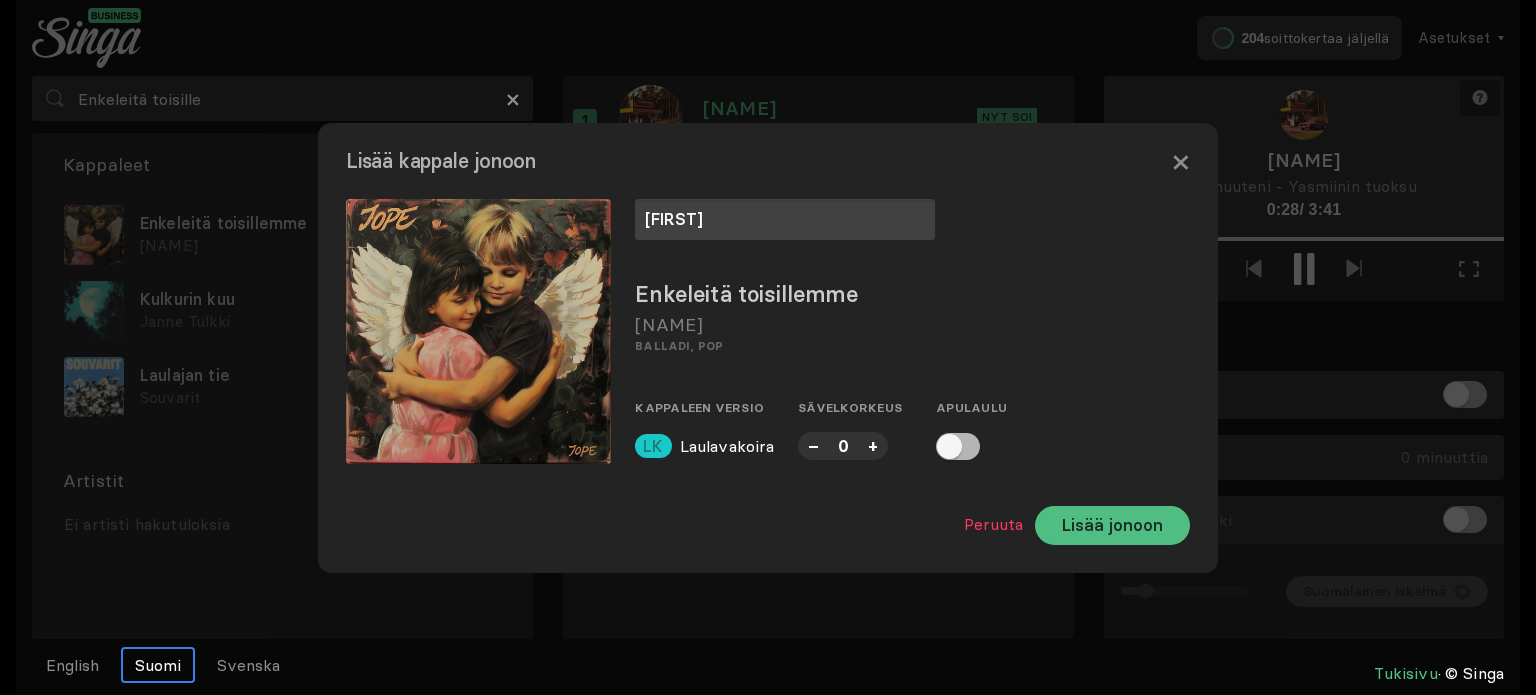 type on "[FIRST]" 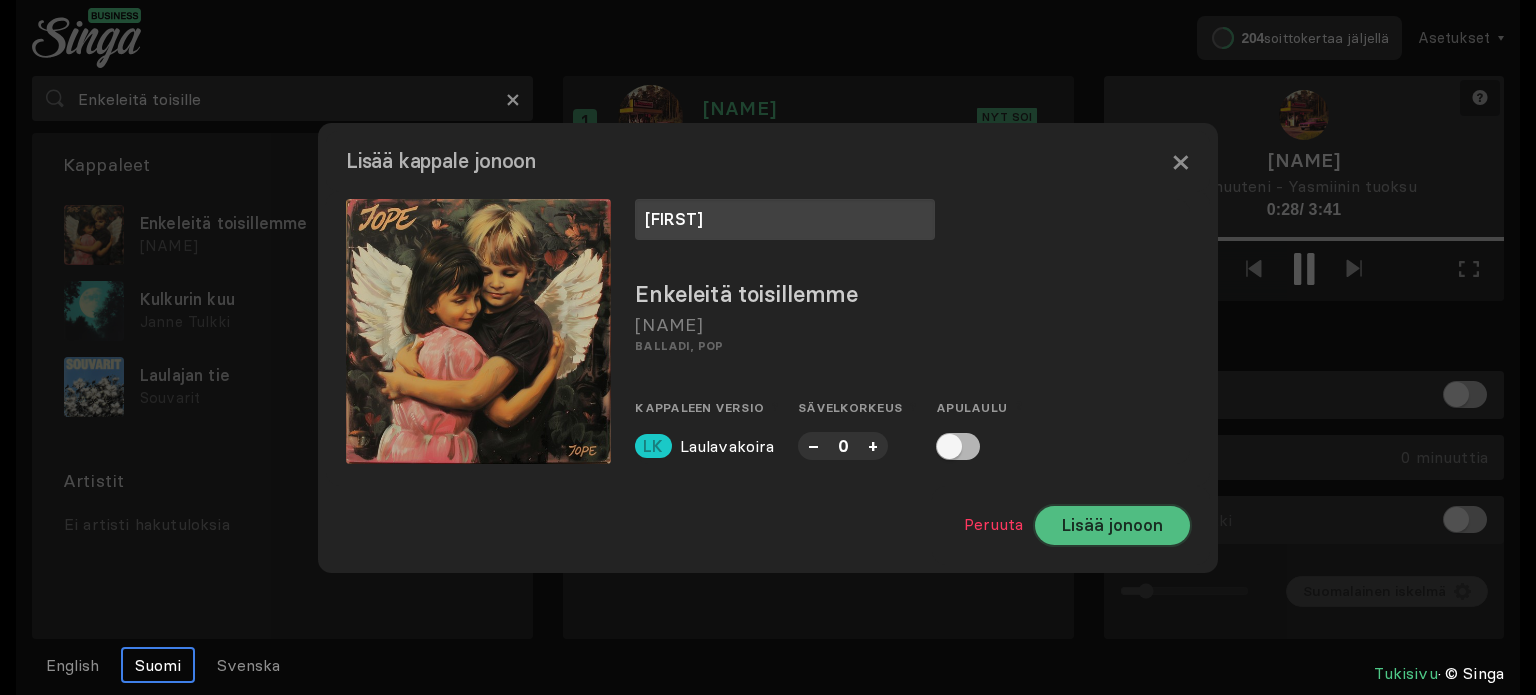 click on "Lisää jonoon" at bounding box center [1112, 525] 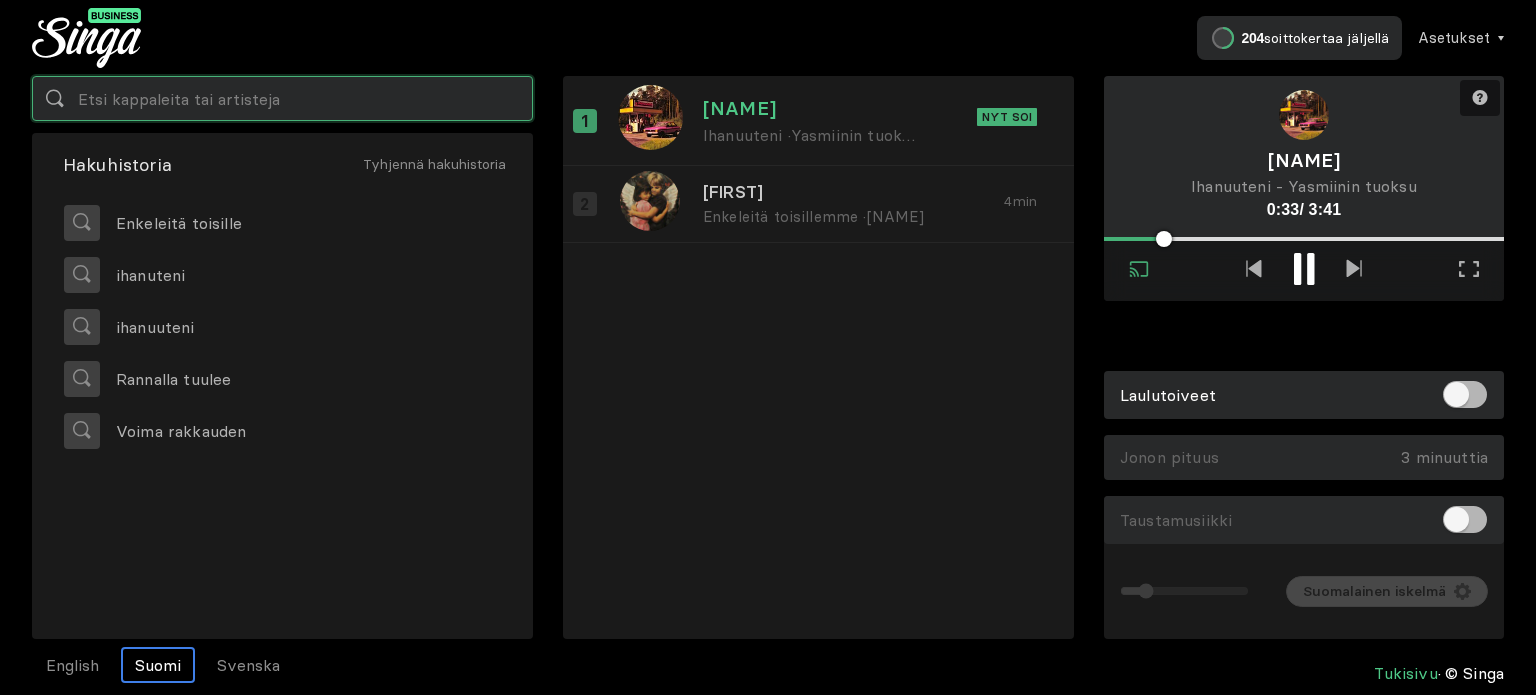 click at bounding box center (282, 98) 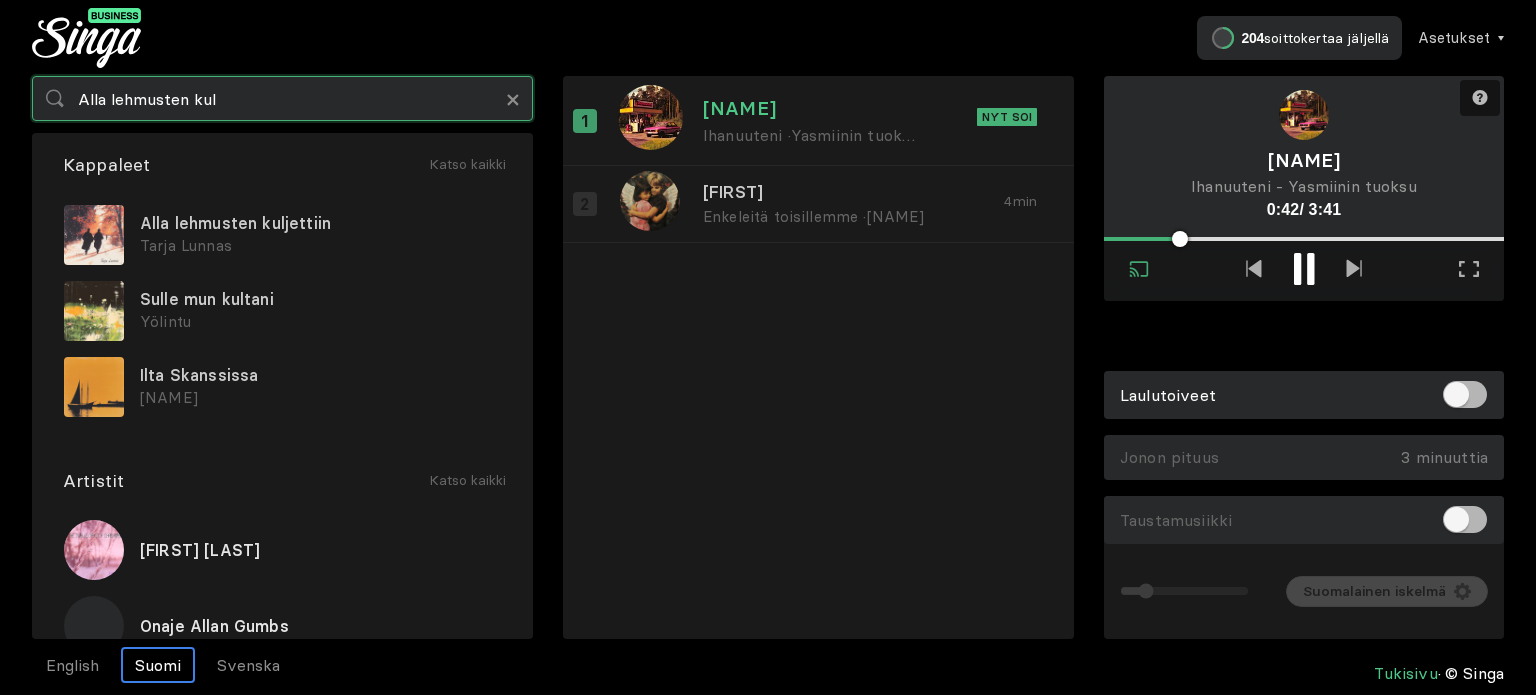 type on "Alla lehmusten kul" 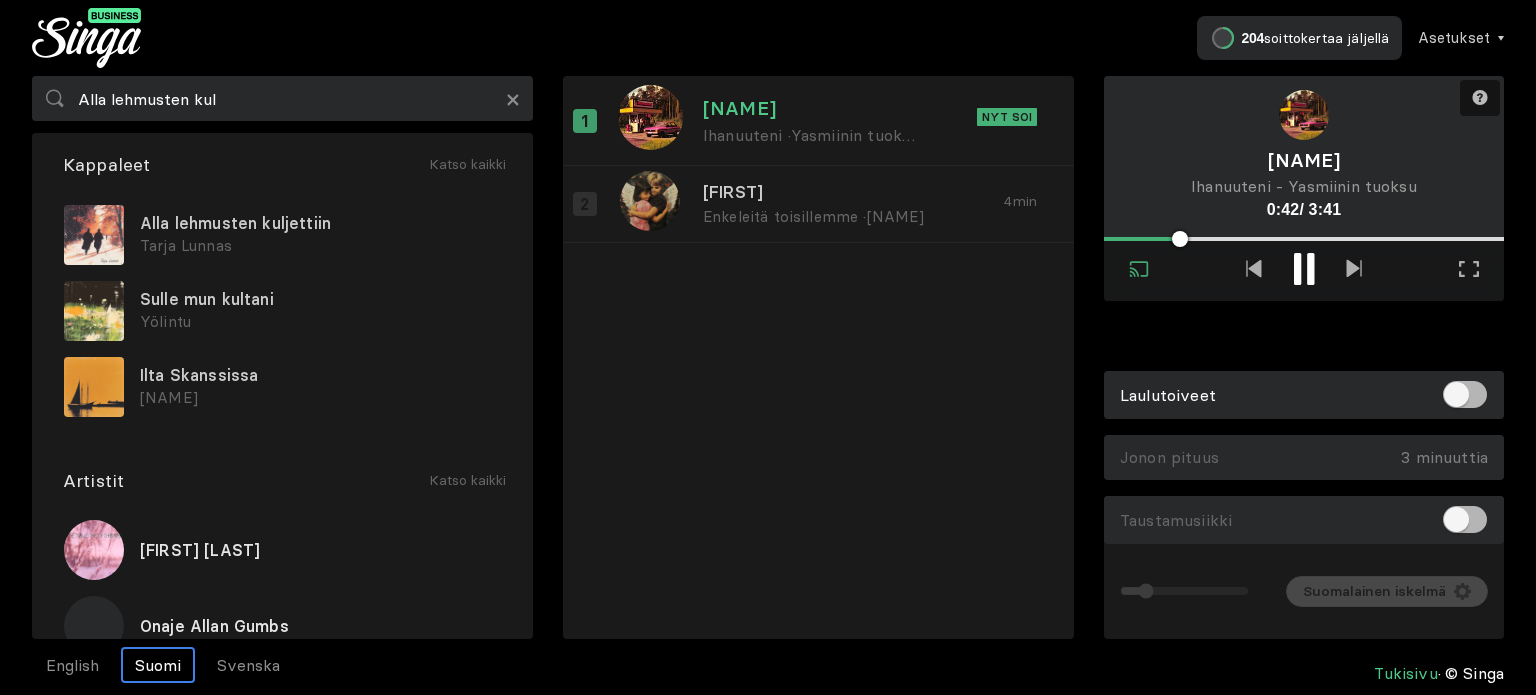 click on "Alla lehmusten kuljettiin" at bounding box center [320, 223] 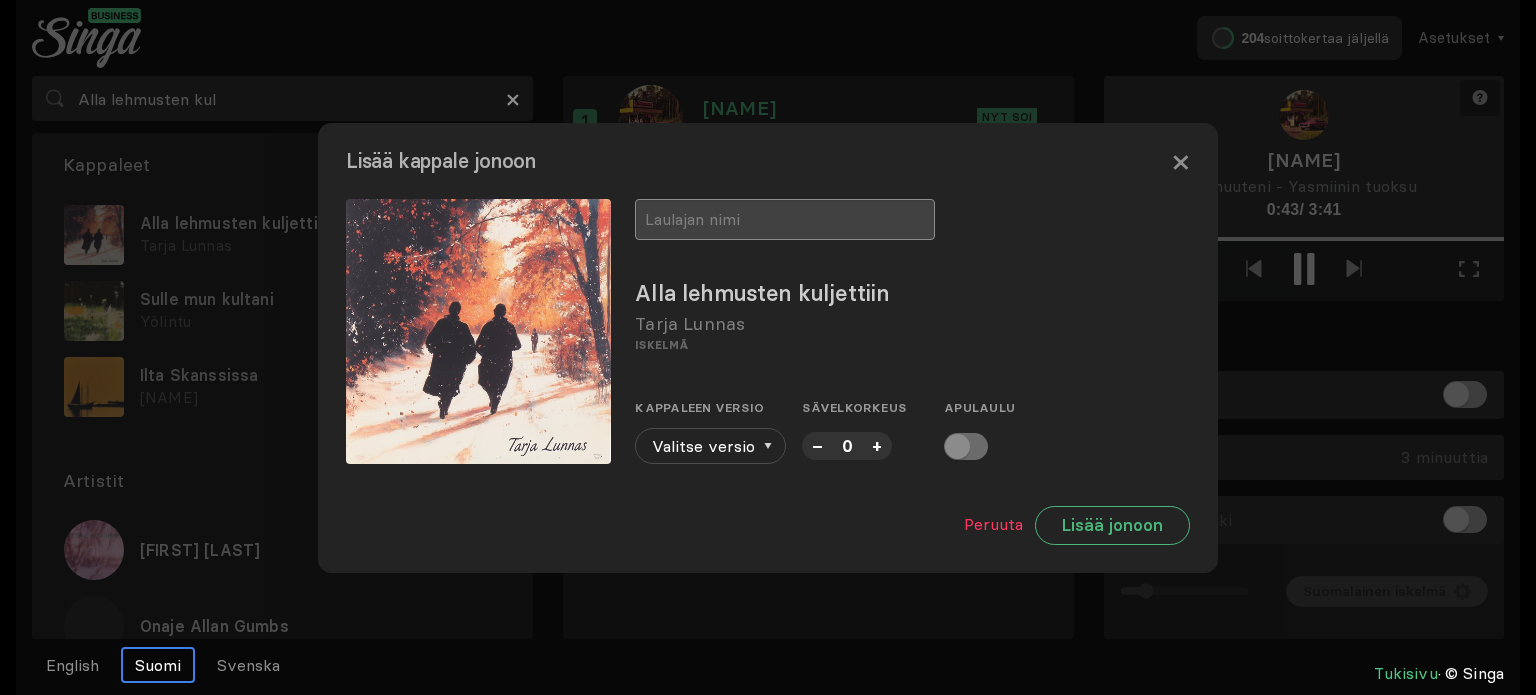 click at bounding box center (785, 219) 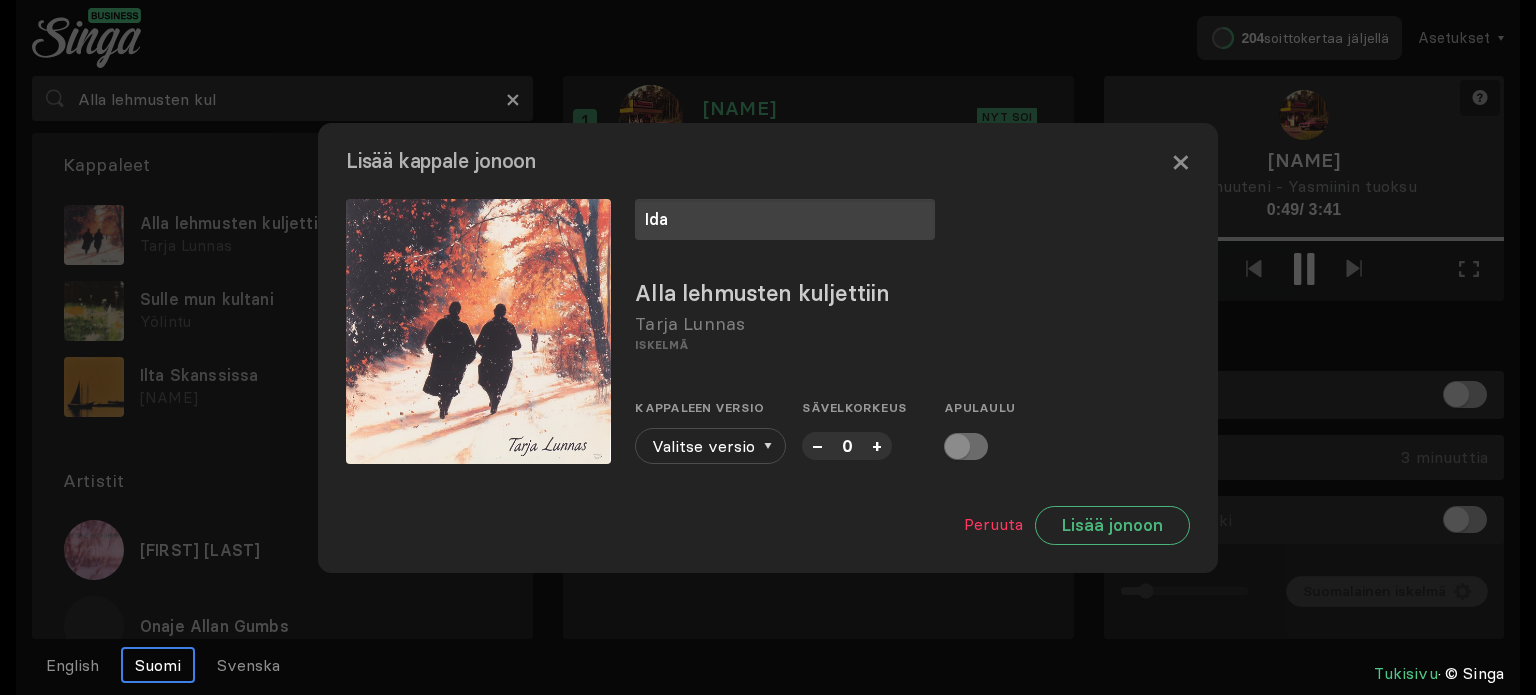 type on "Ida" 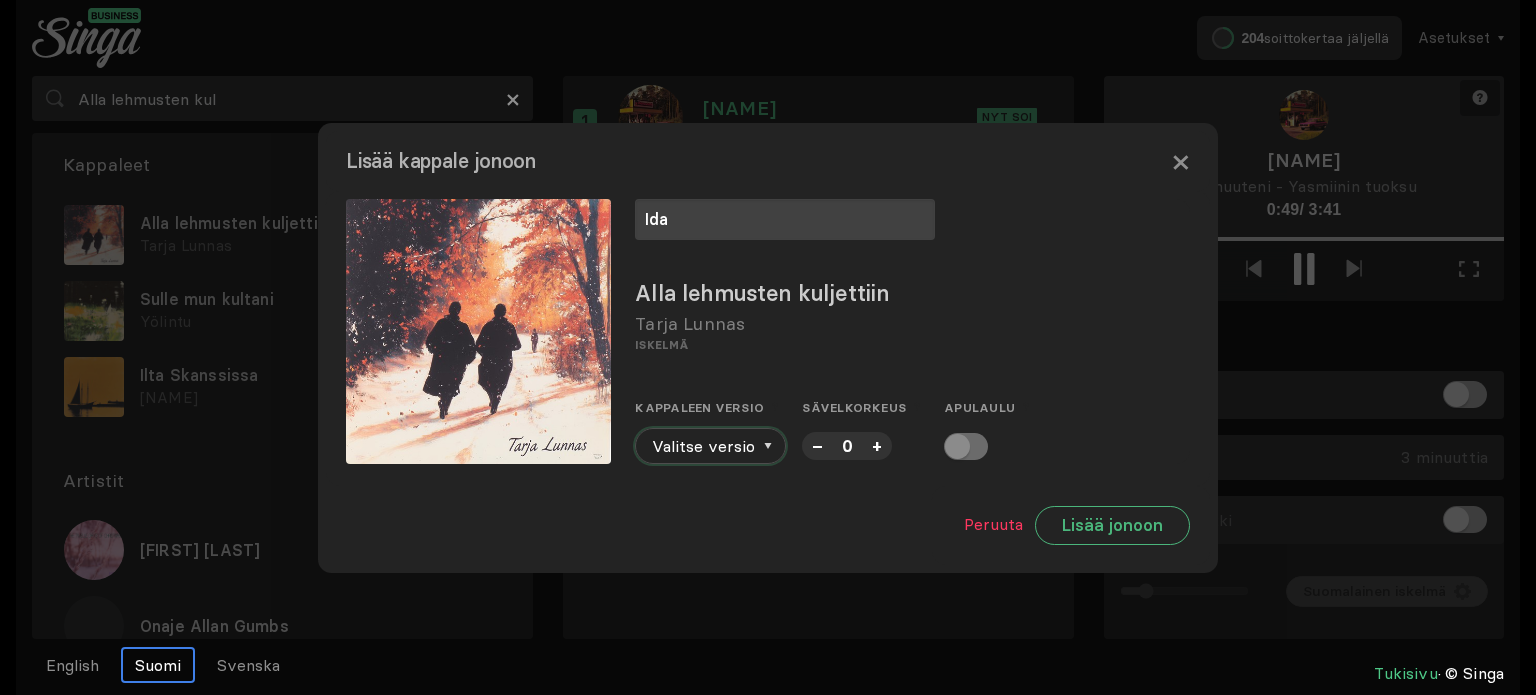 click at bounding box center (768, 446) 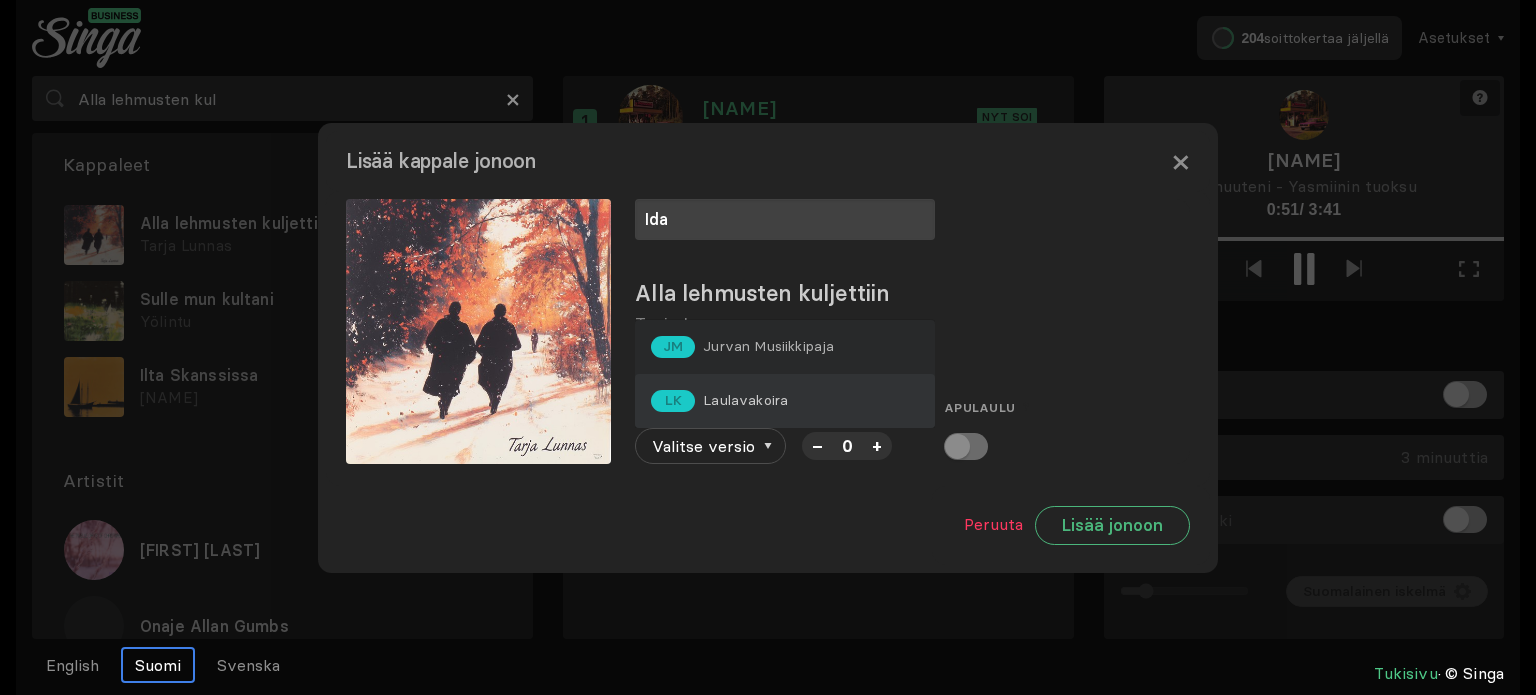 click on "Laulavakoira" at bounding box center [768, 346] 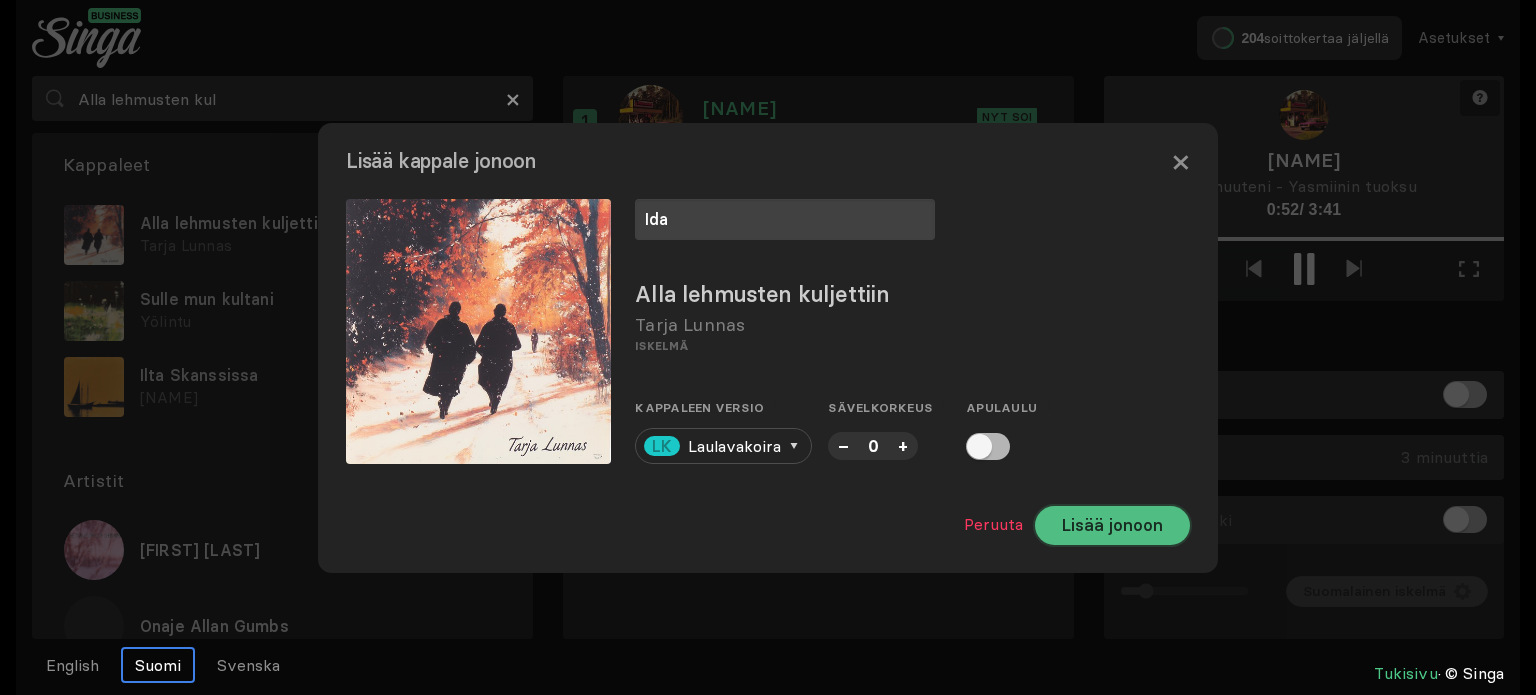 click on "Lisää jonoon" at bounding box center [1112, 525] 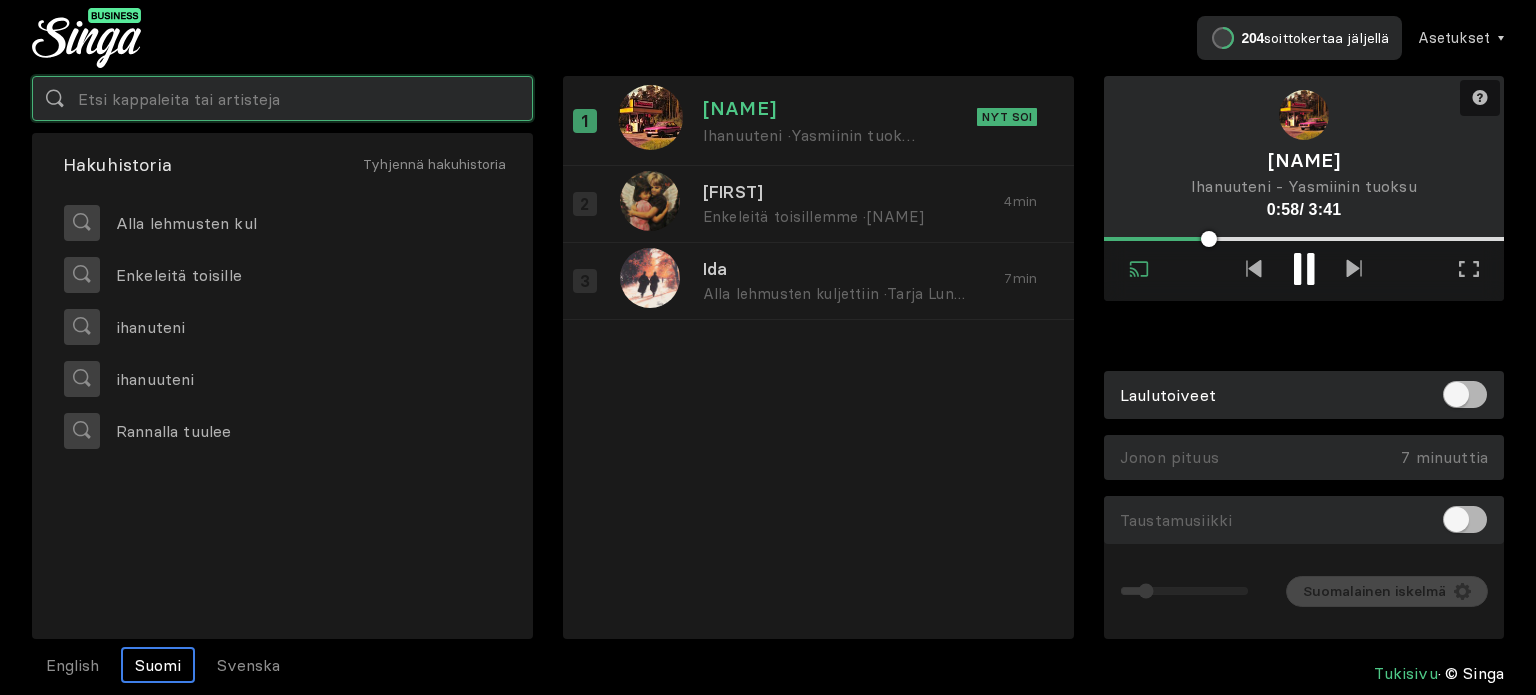 click at bounding box center (282, 98) 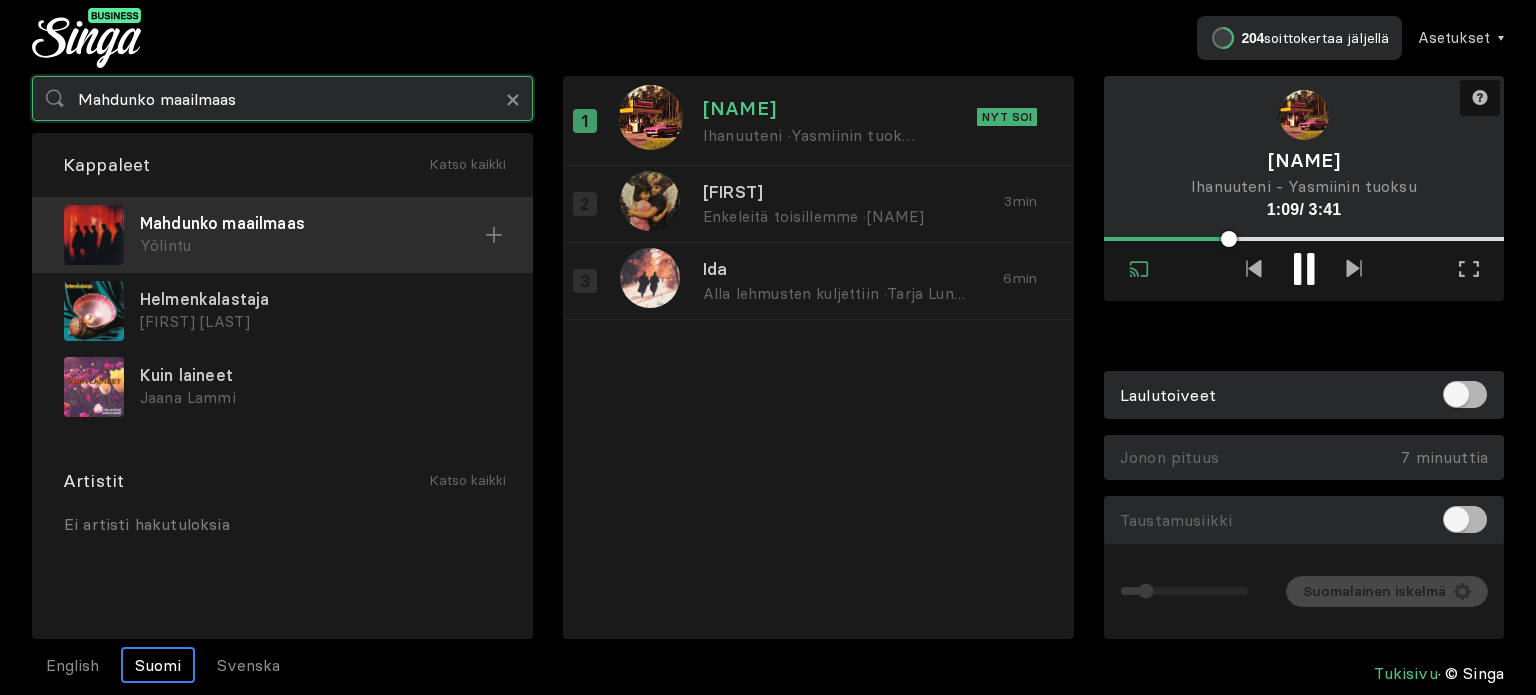type on "Mahdunko maailmaas" 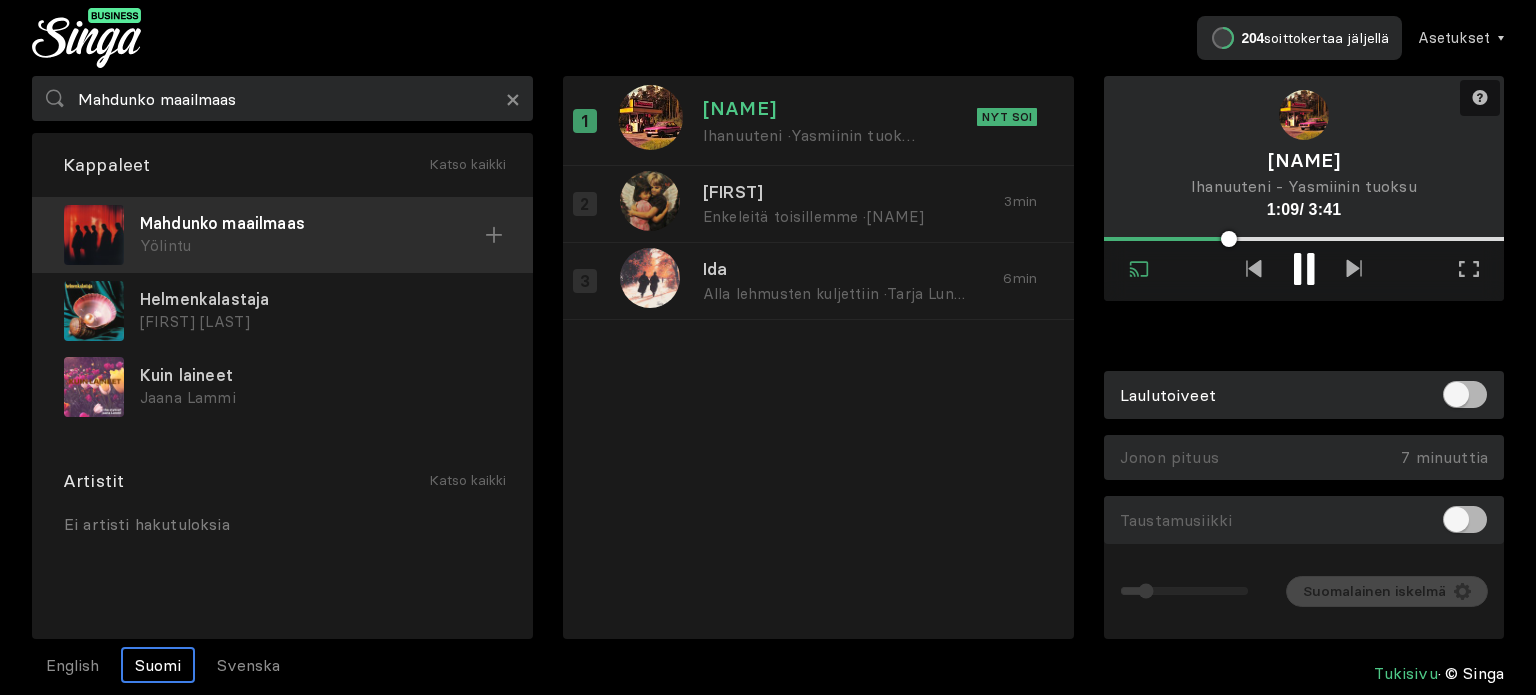 click on "Mahdunko maailmaas" at bounding box center [312, 223] 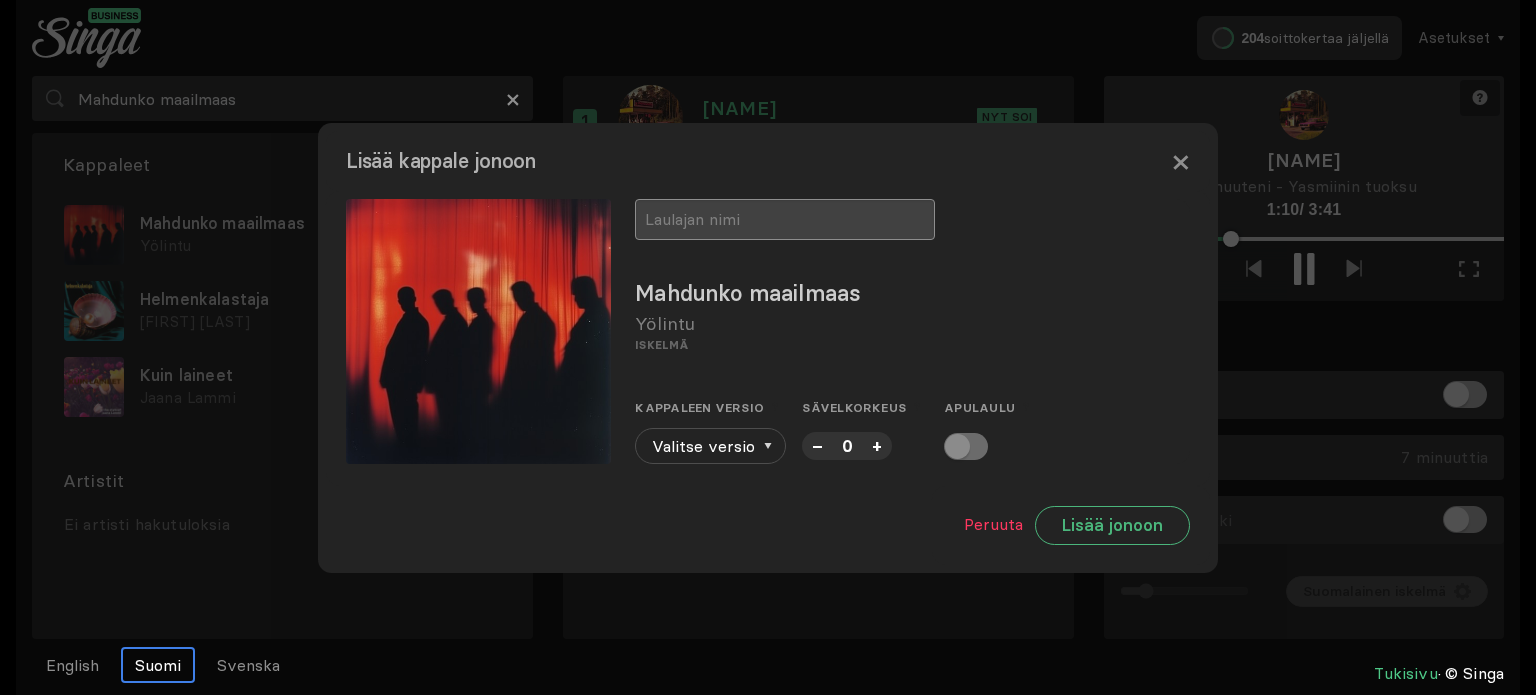 click at bounding box center (785, 219) 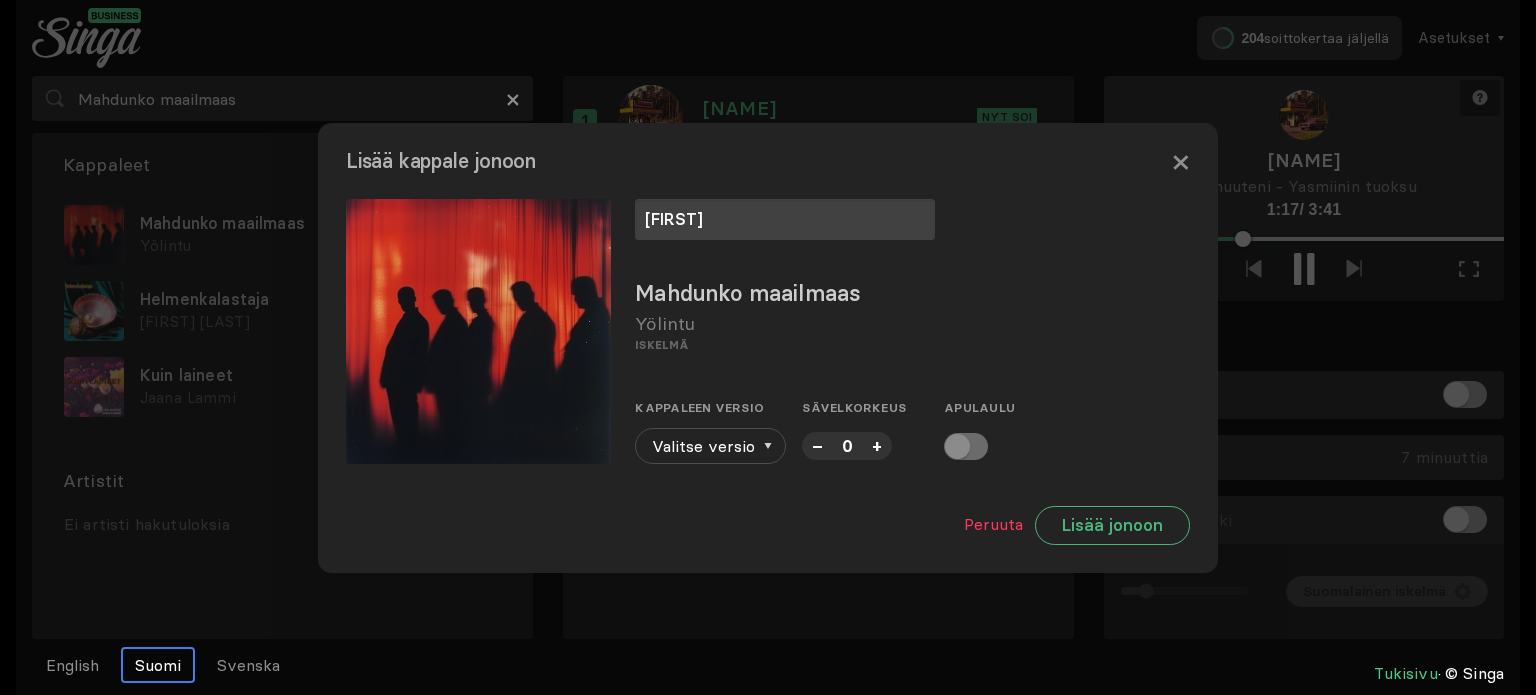 type on "[FIRST]" 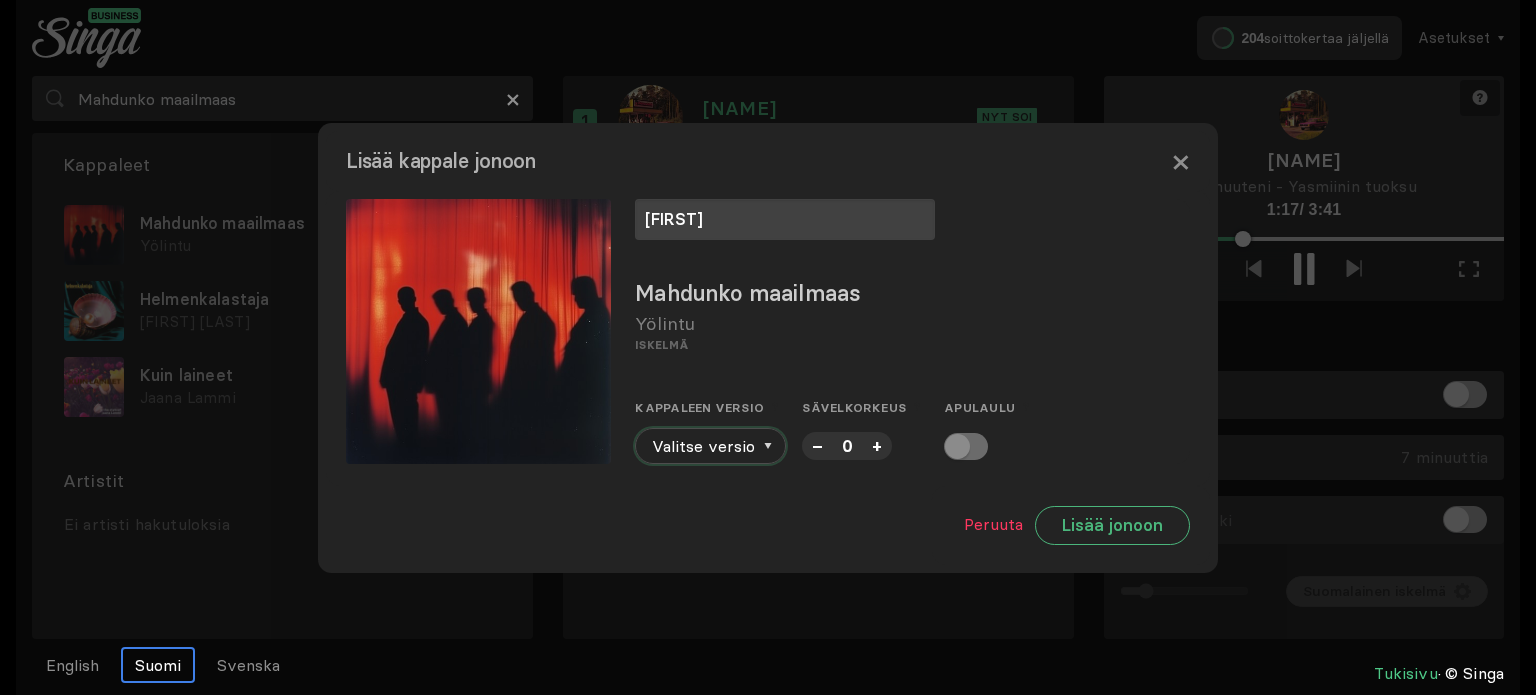 click at bounding box center [768, 446] 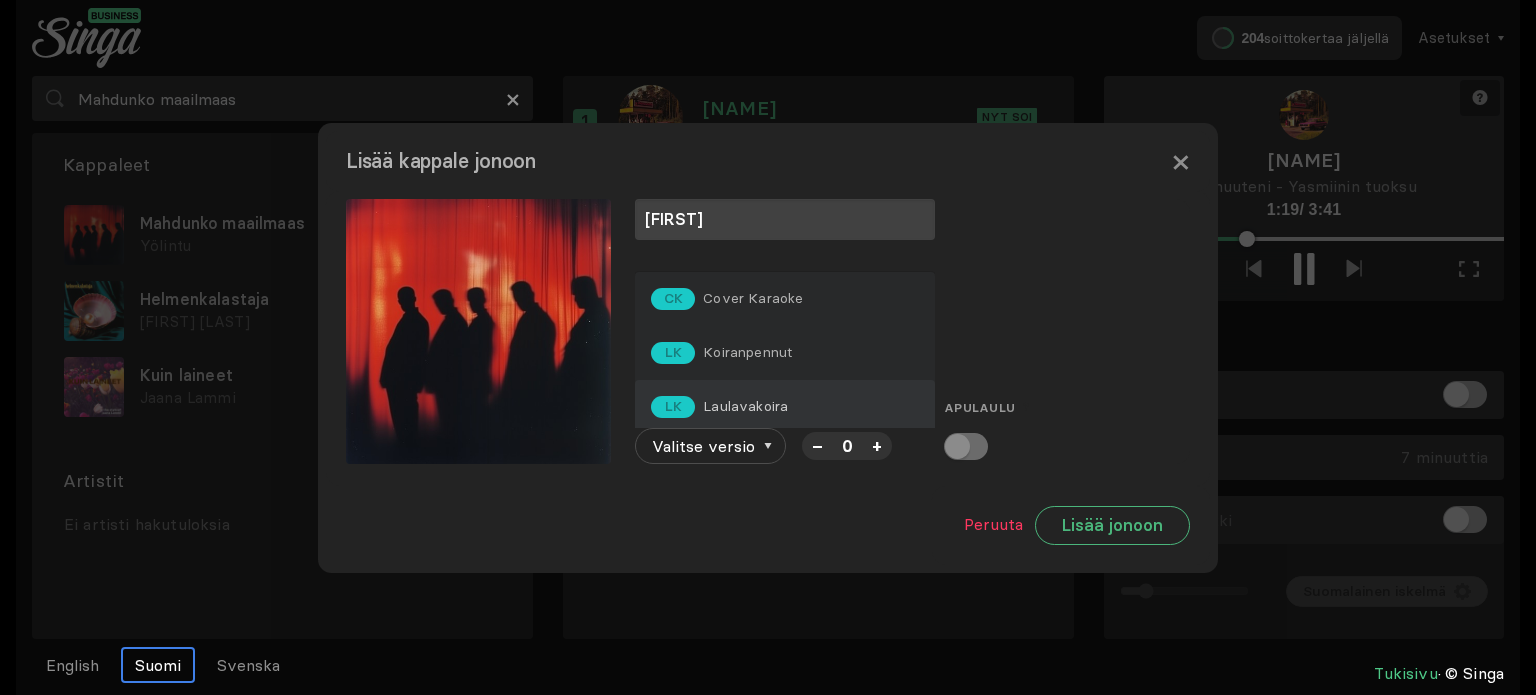 click on "Laulavakoira" at bounding box center [753, 298] 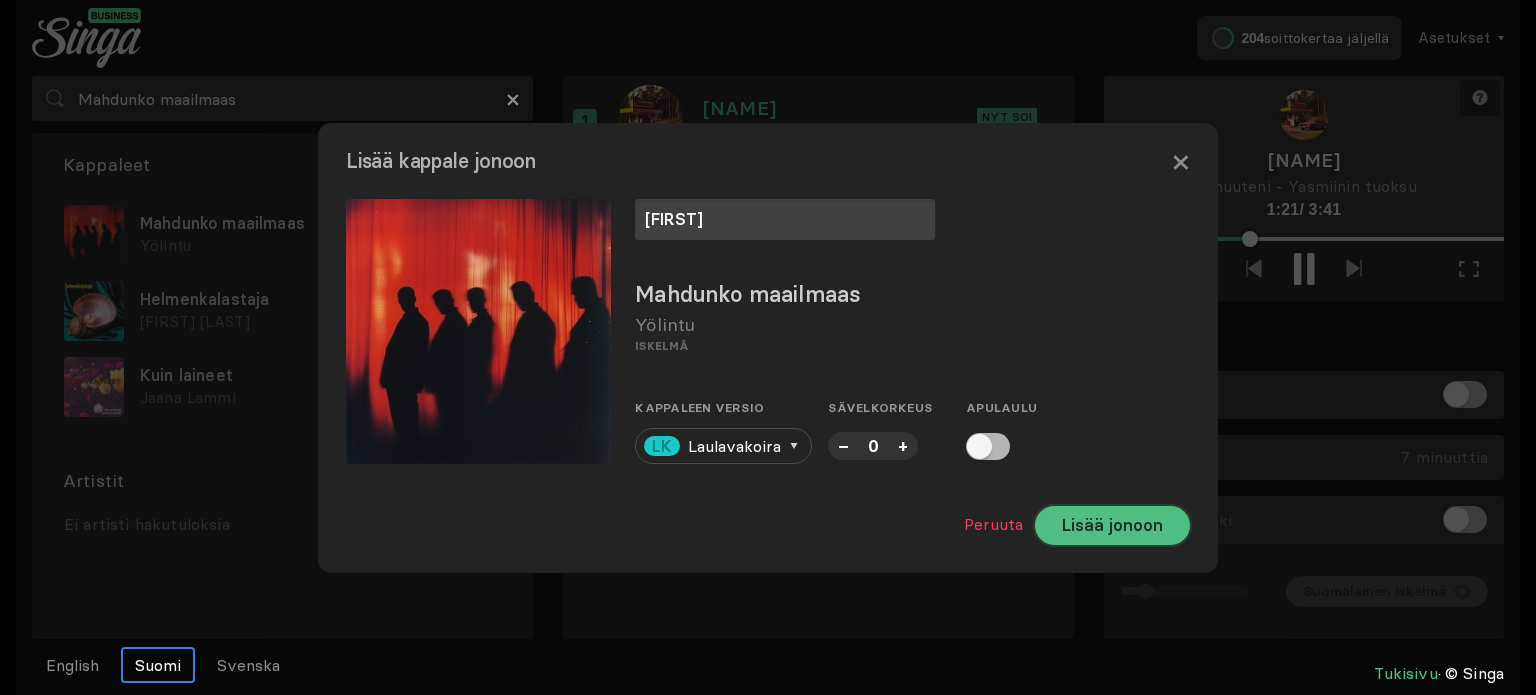 click on "Lisää jonoon" at bounding box center (1112, 525) 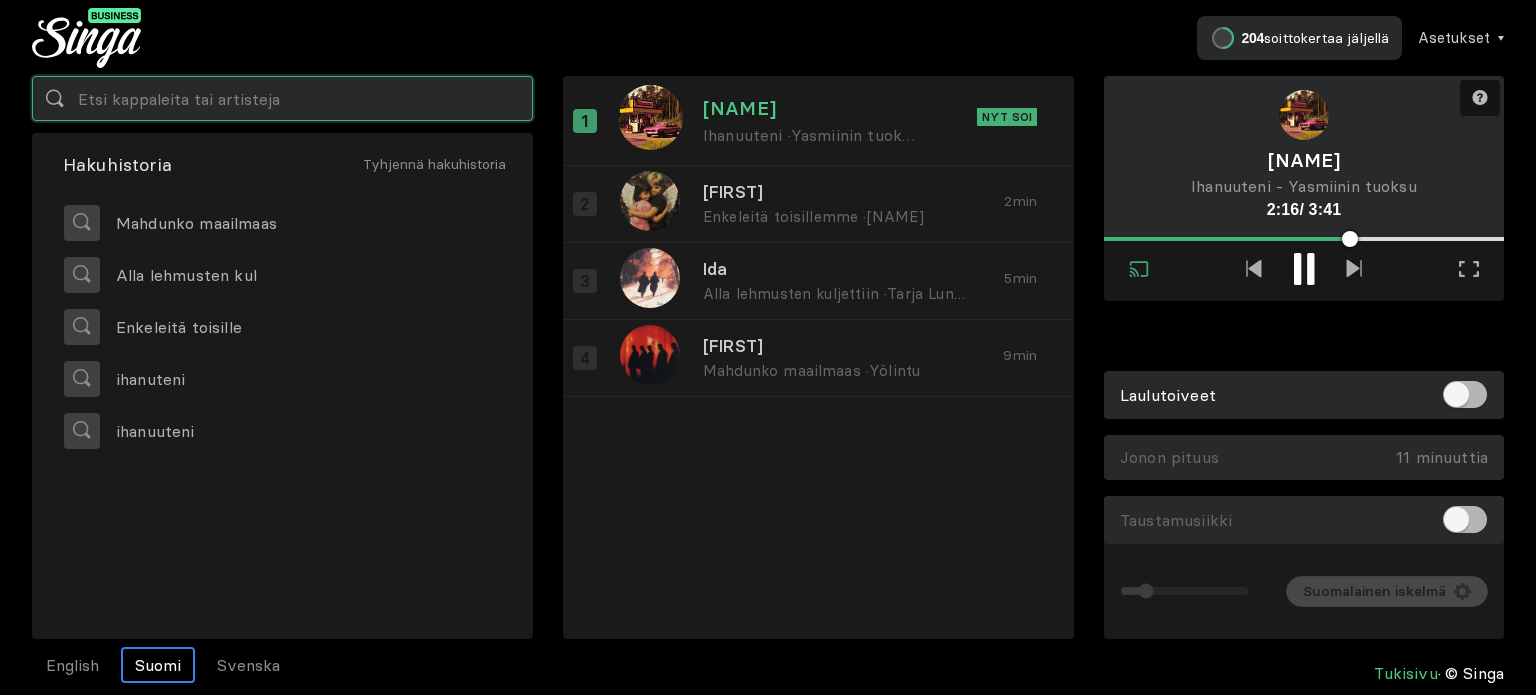 click at bounding box center (282, 98) 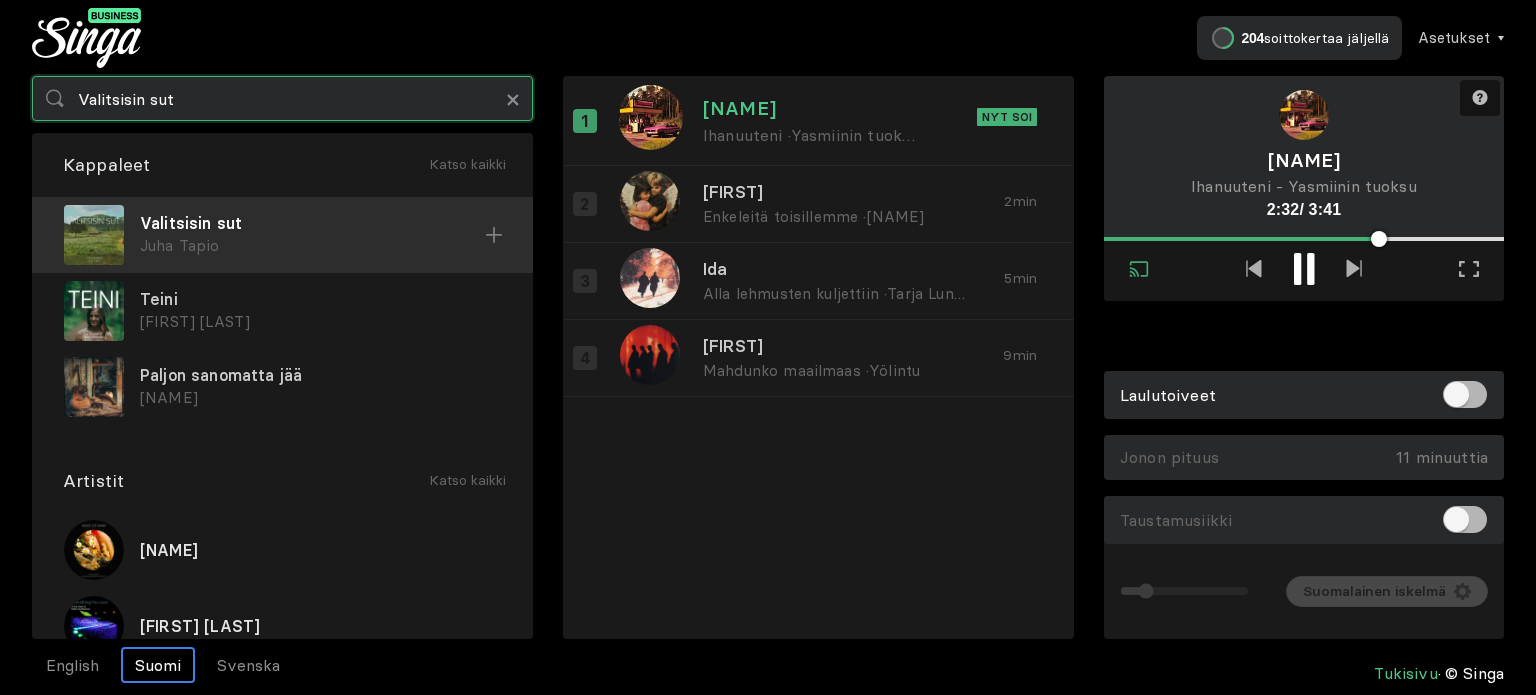 type on "Valitsisin sut" 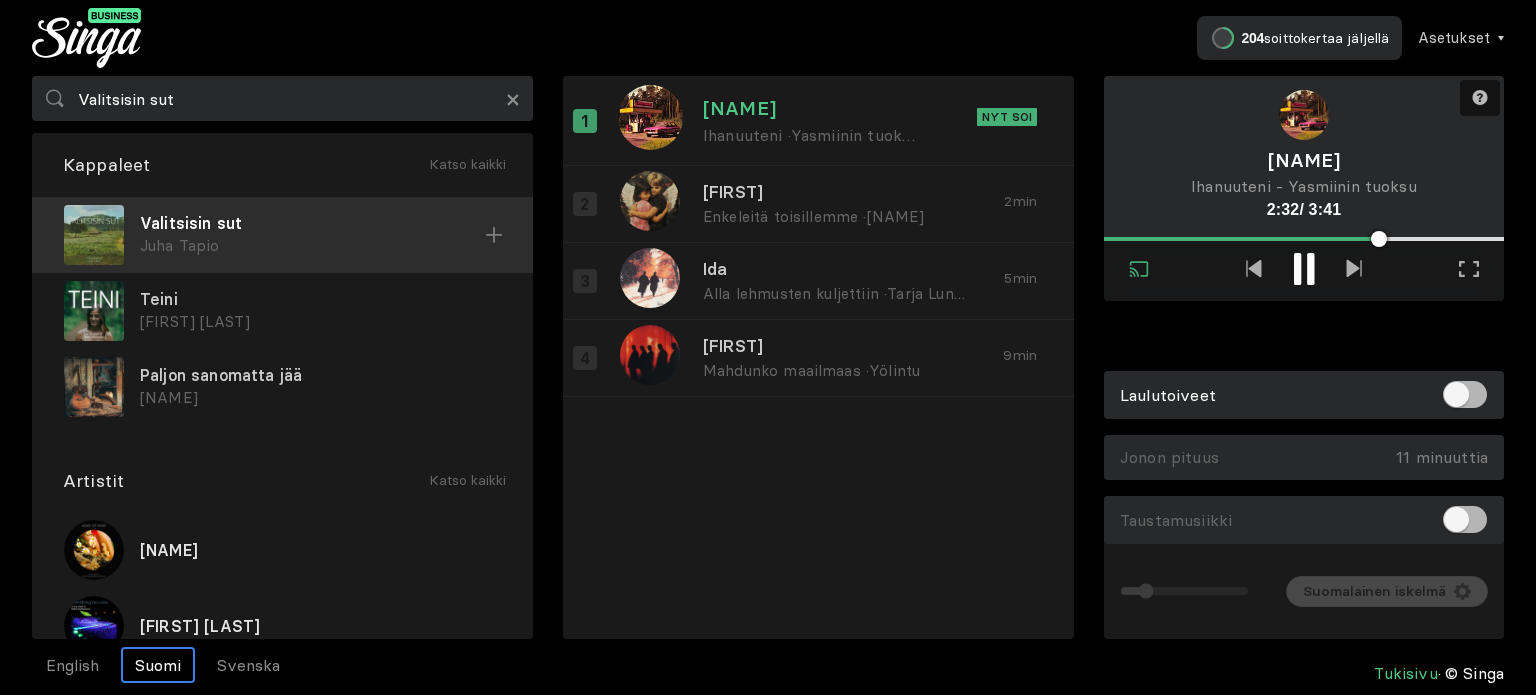 click on "Valitsisin sut" at bounding box center [312, 223] 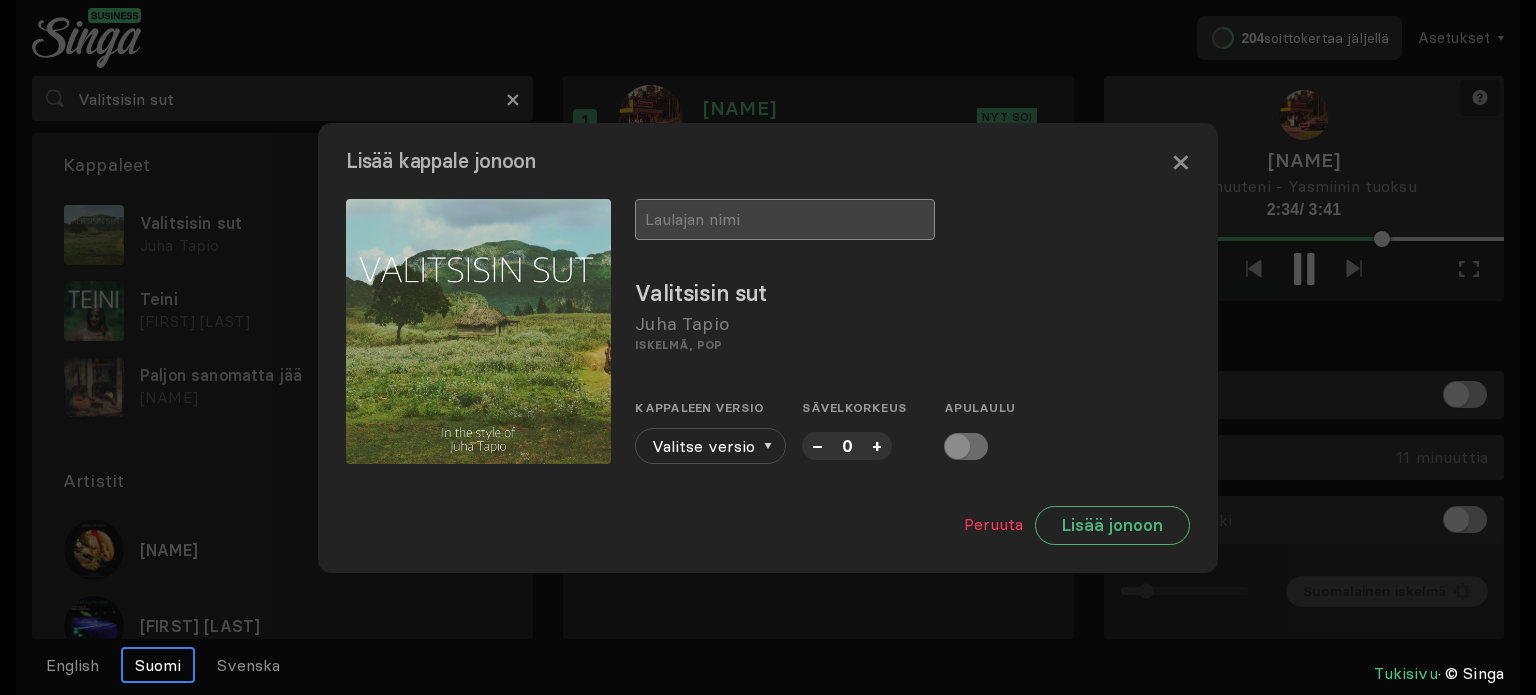 click at bounding box center (785, 219) 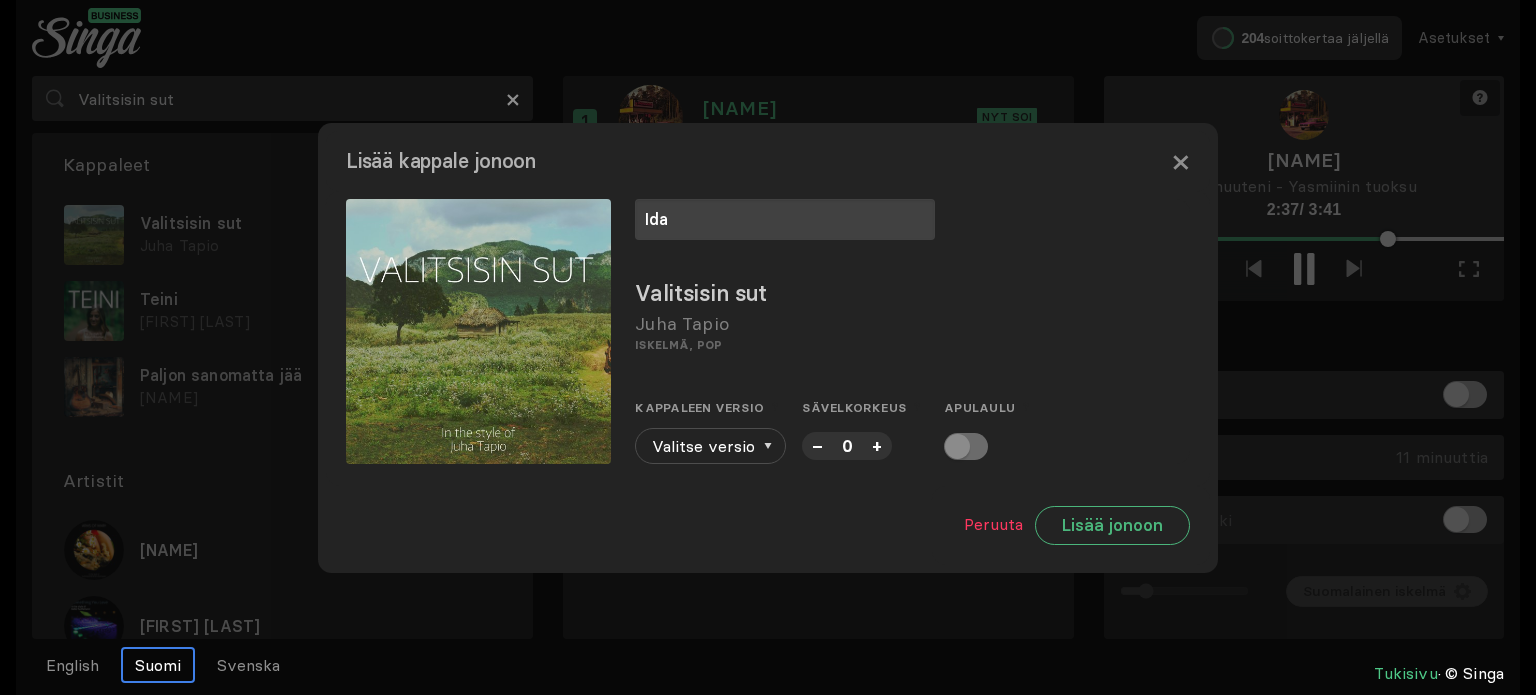 type on "Ida" 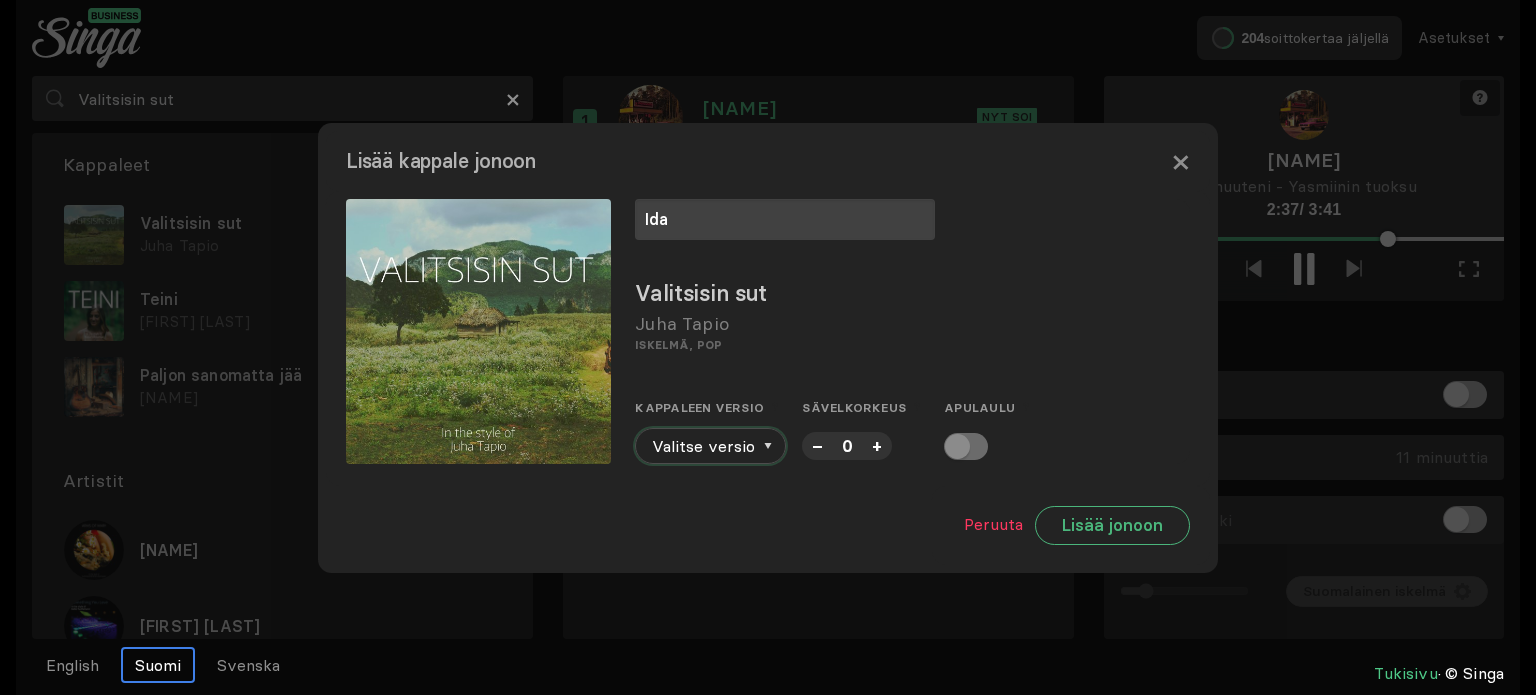 click at bounding box center [768, 446] 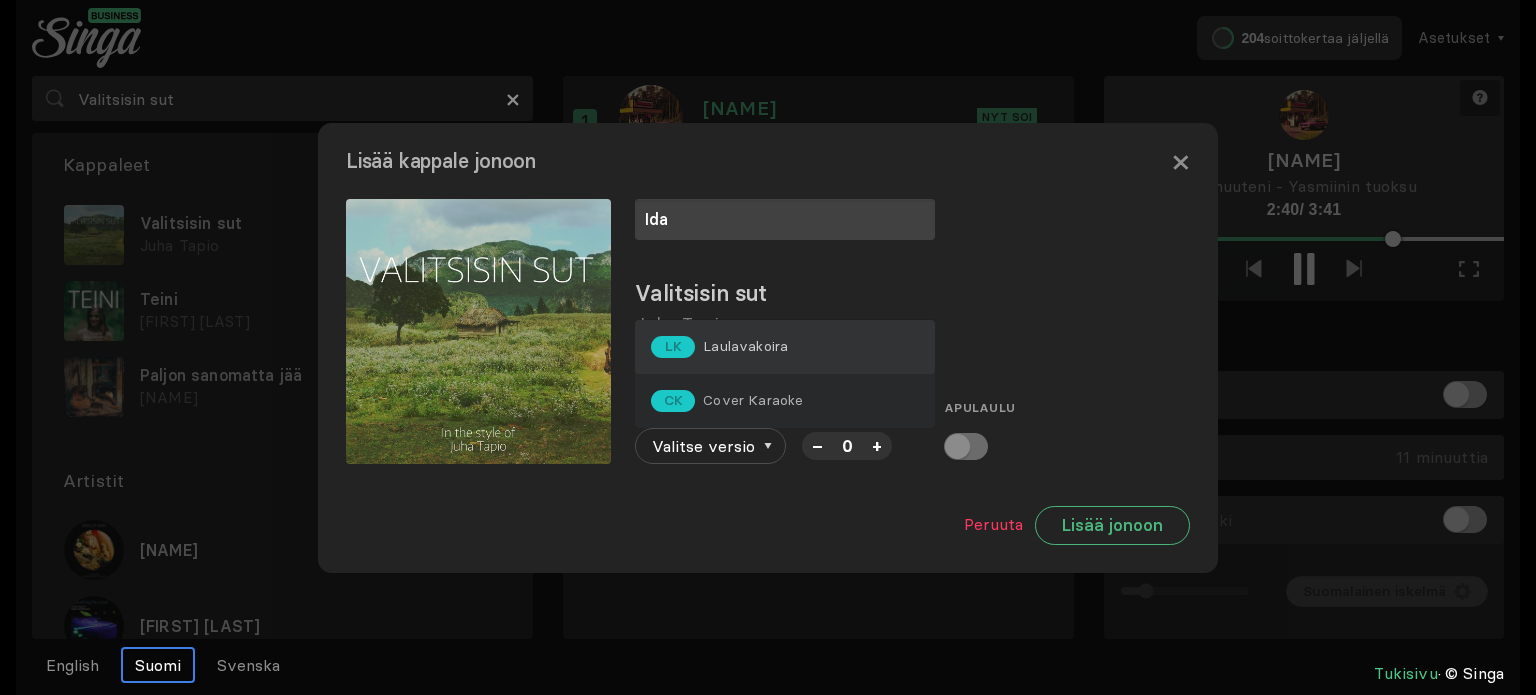click on "Laulavakoira" at bounding box center (745, 346) 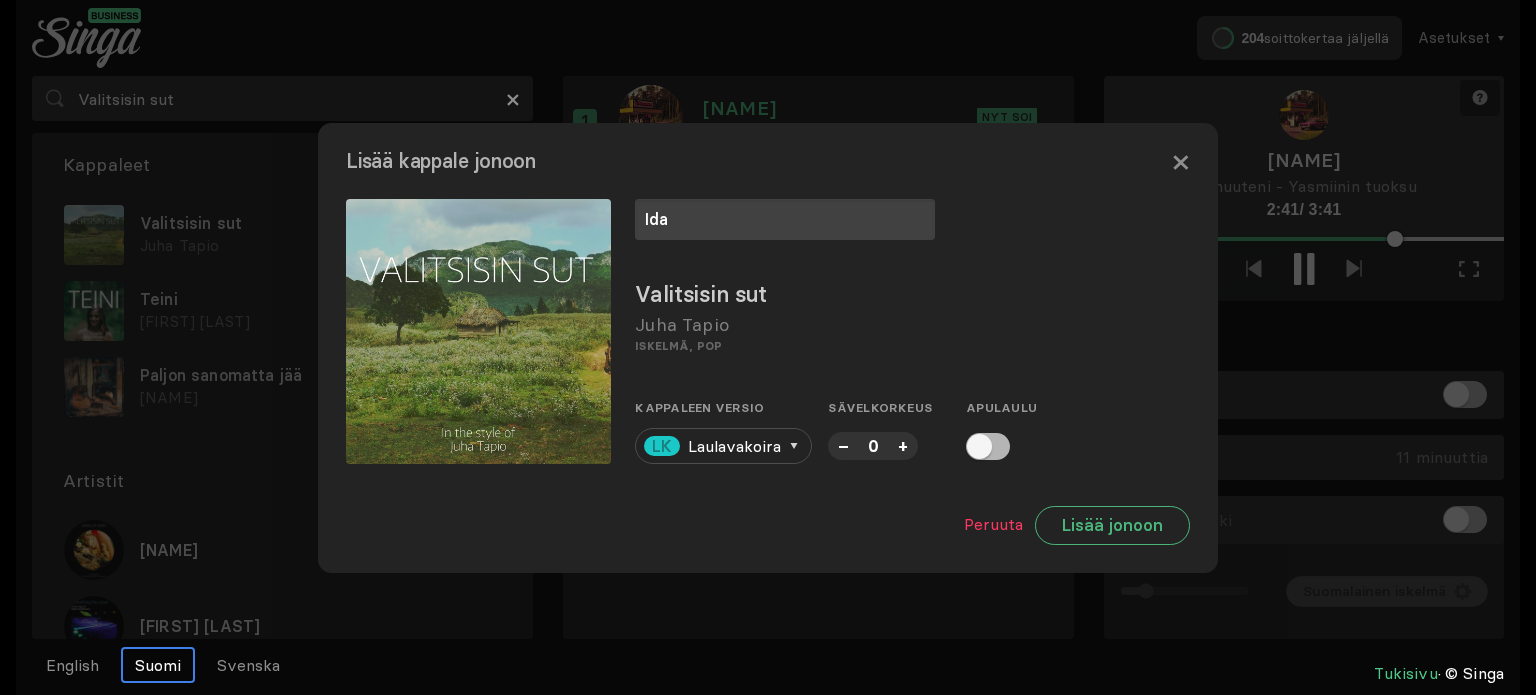 click on "+" at bounding box center (903, 445) 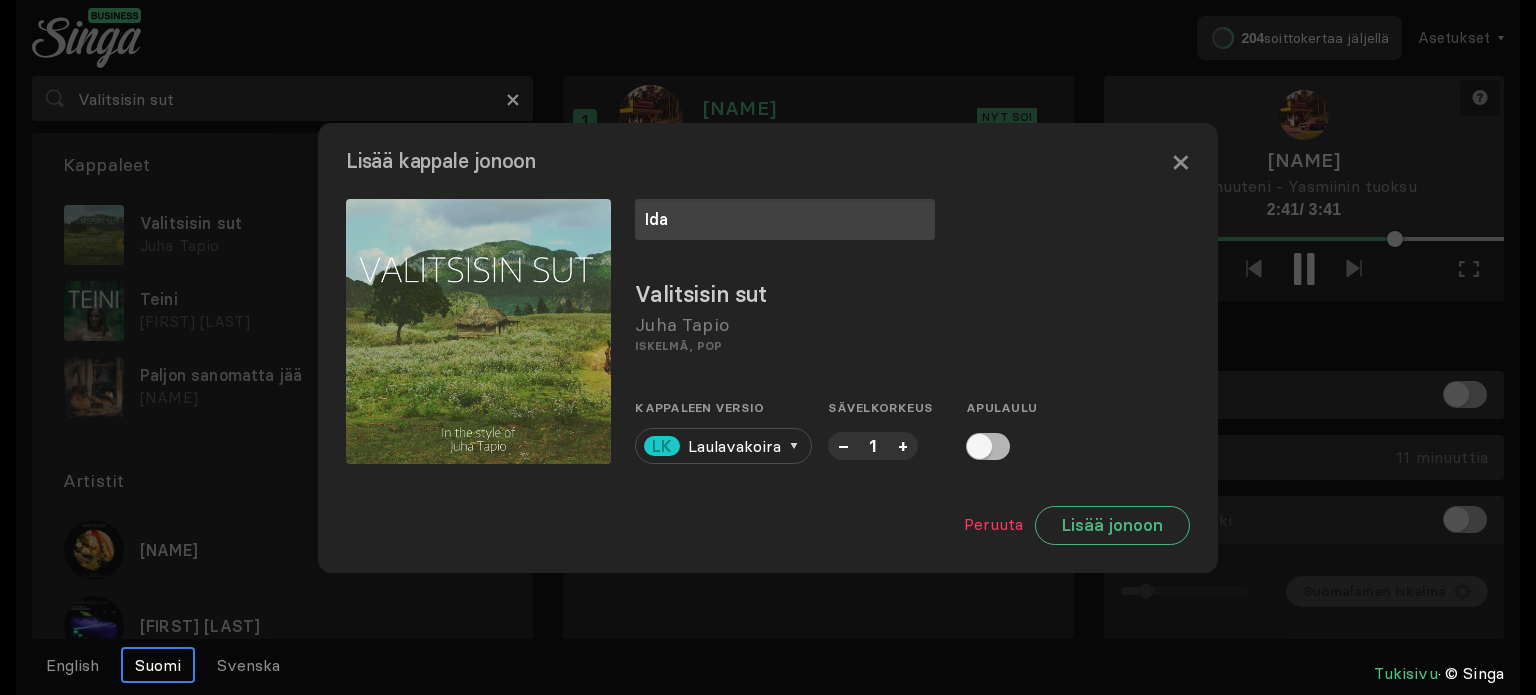 click on "+" at bounding box center (903, 445) 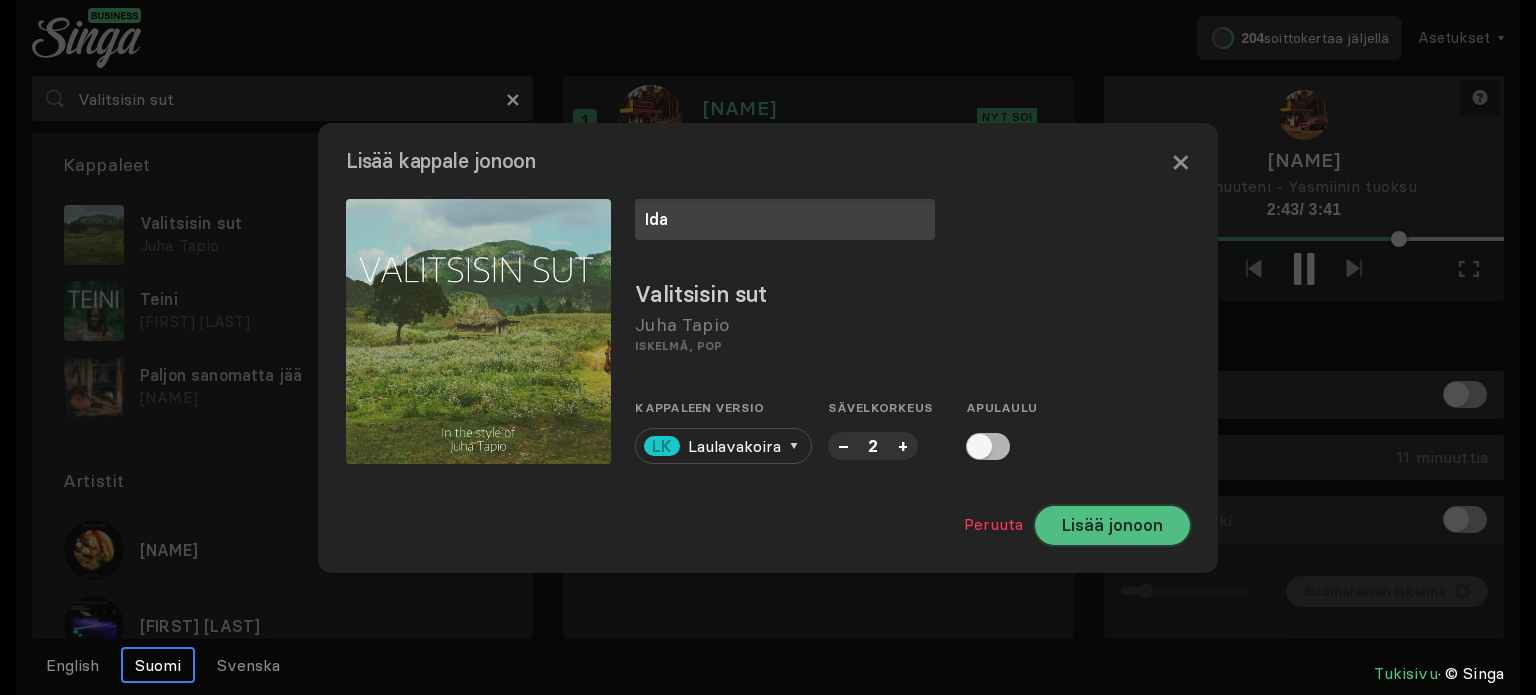 click on "Lisää jonoon" at bounding box center (1112, 525) 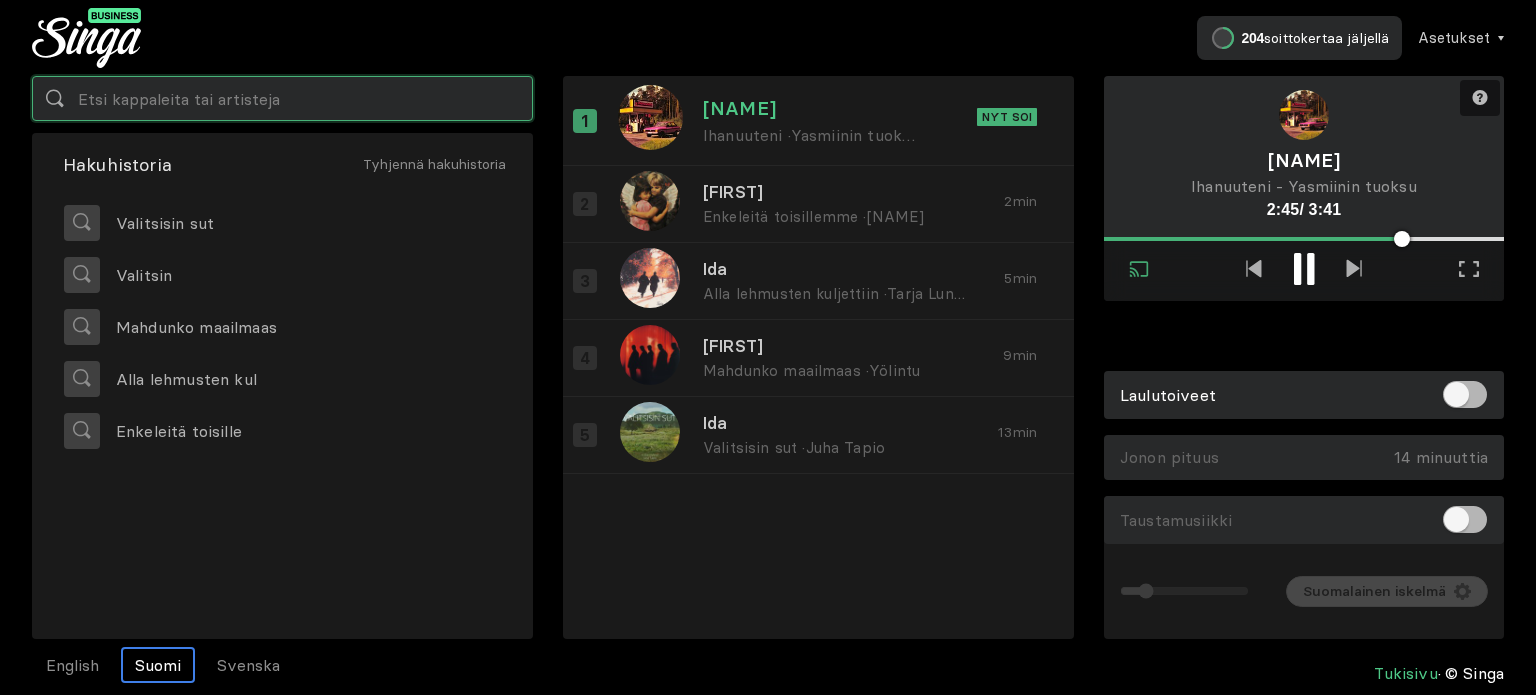 click at bounding box center (282, 98) 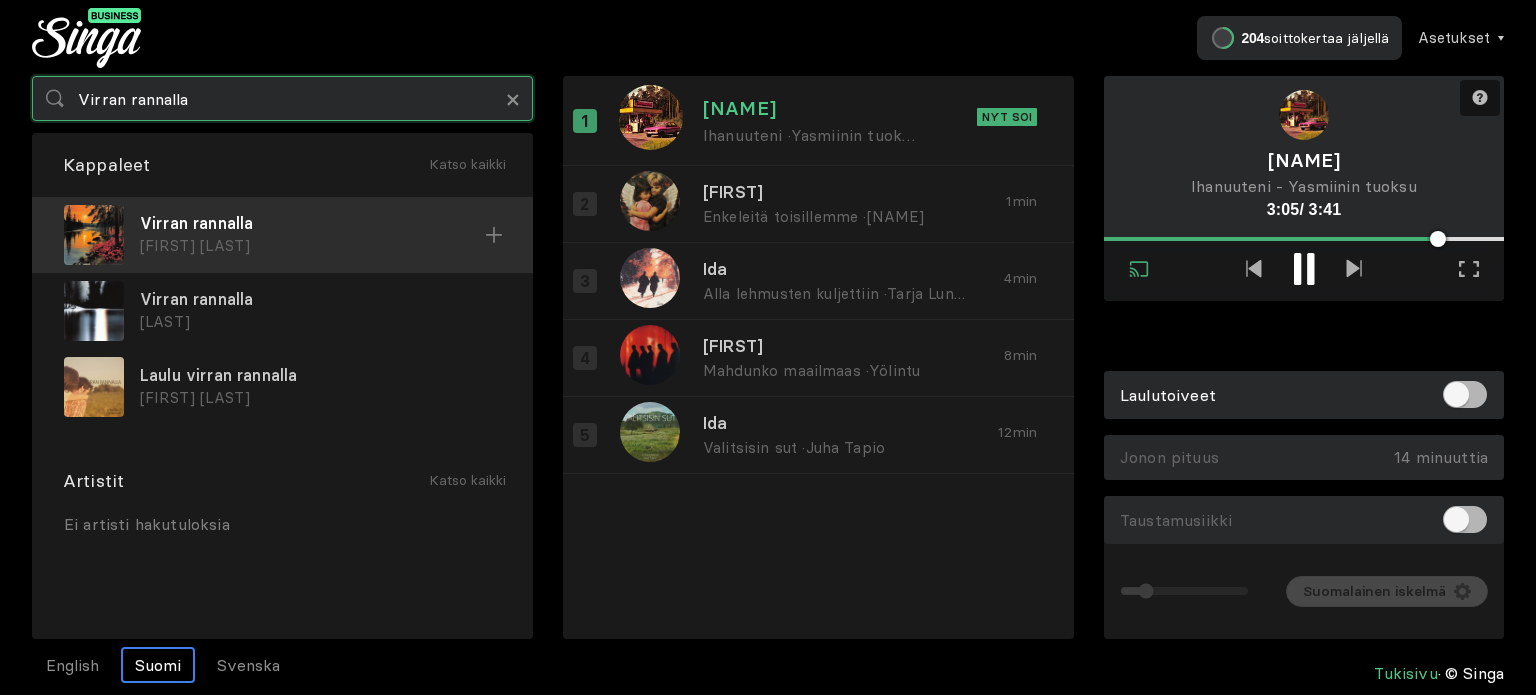 type on "Virran rannalla" 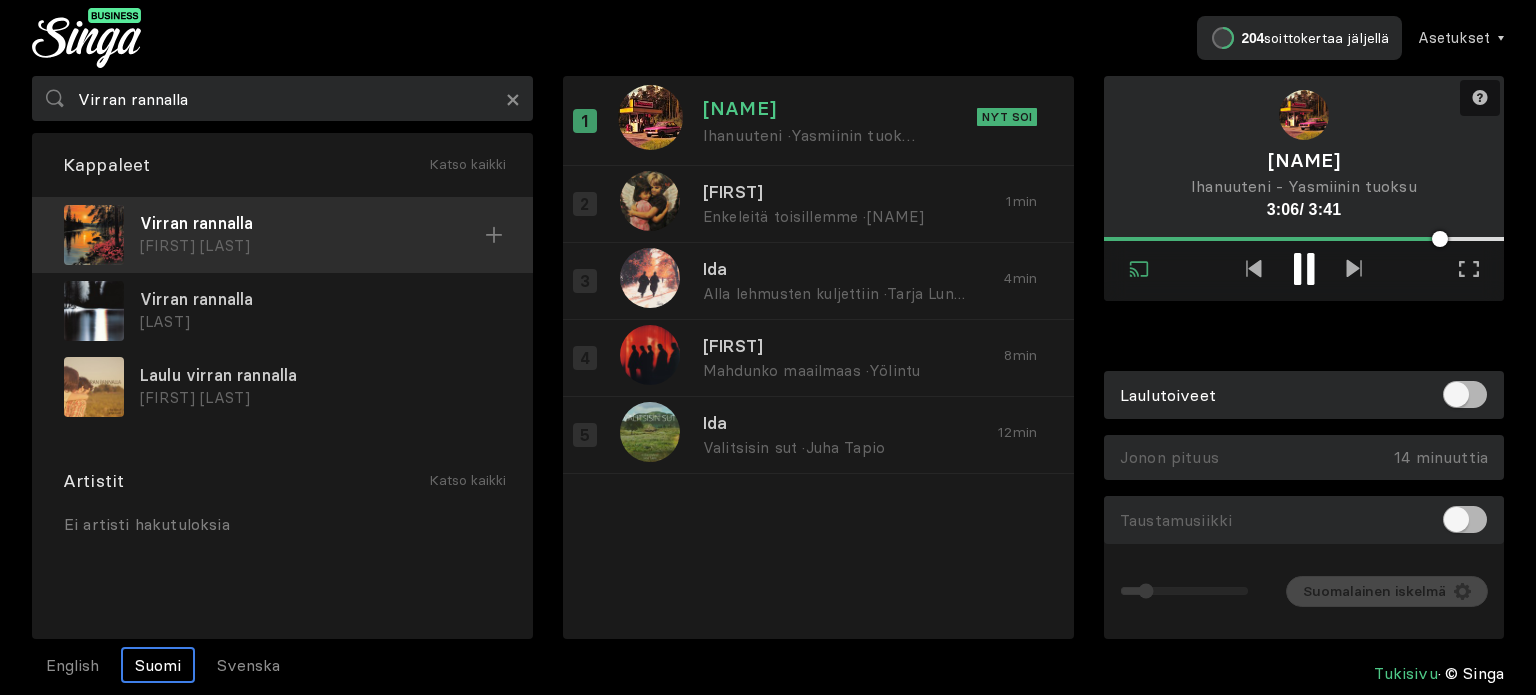 click on "Virran rannalla" at bounding box center (312, 223) 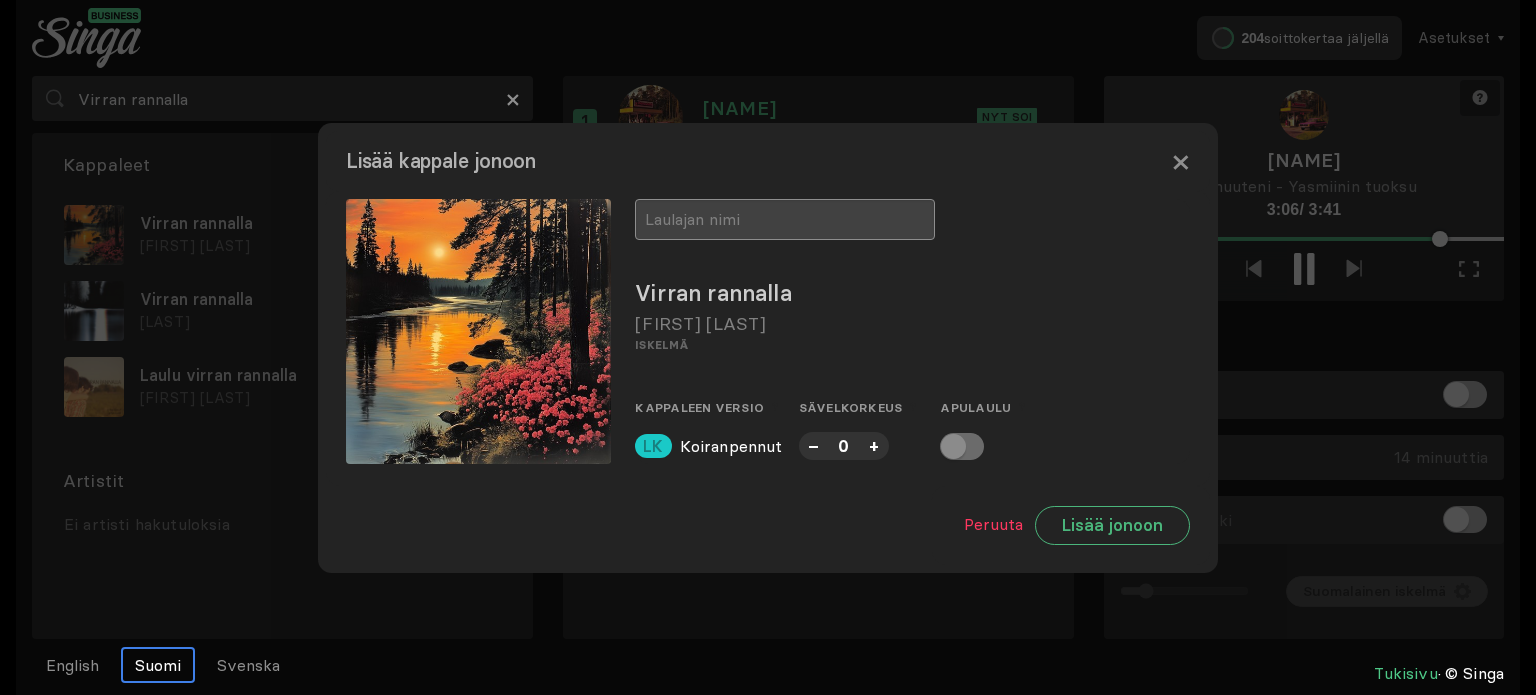 click at bounding box center (785, 219) 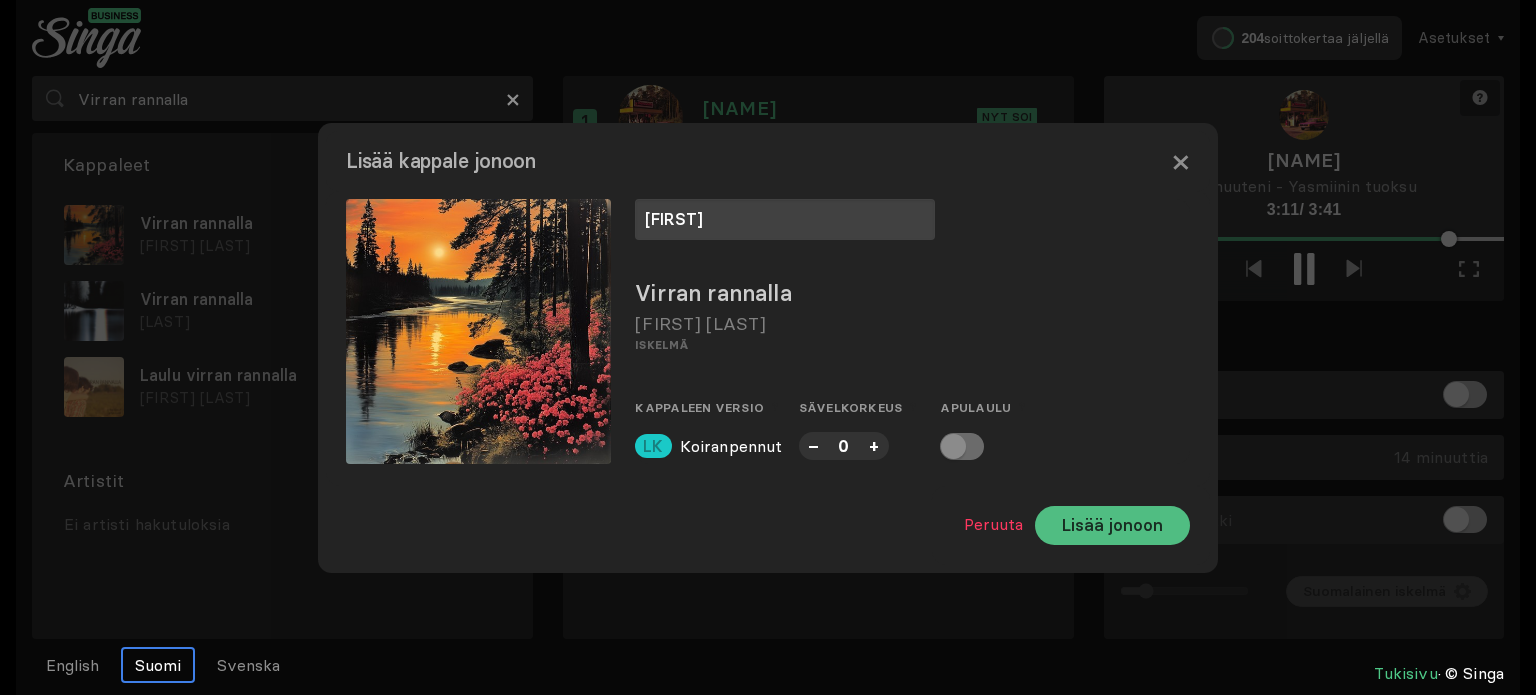 type on "[FIRST]" 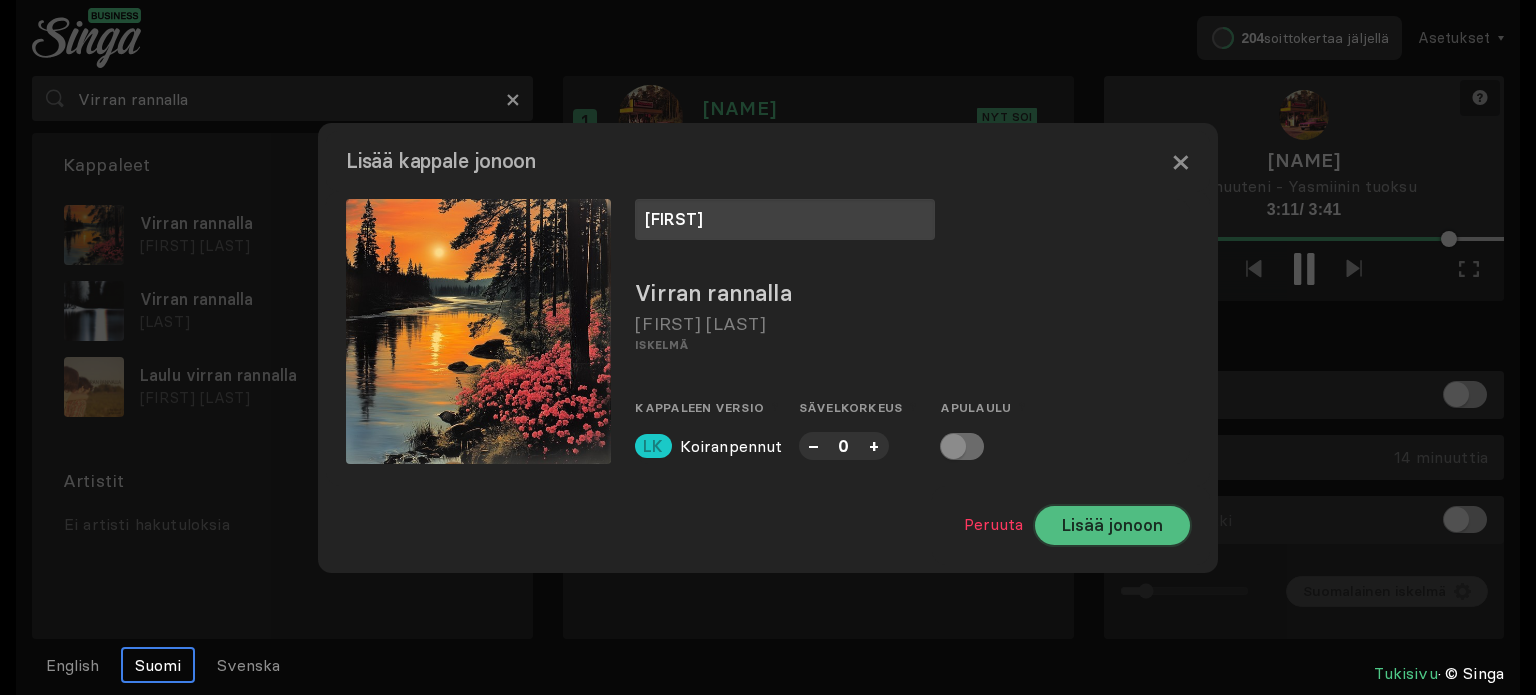 click on "Lisää jonoon" at bounding box center [1112, 525] 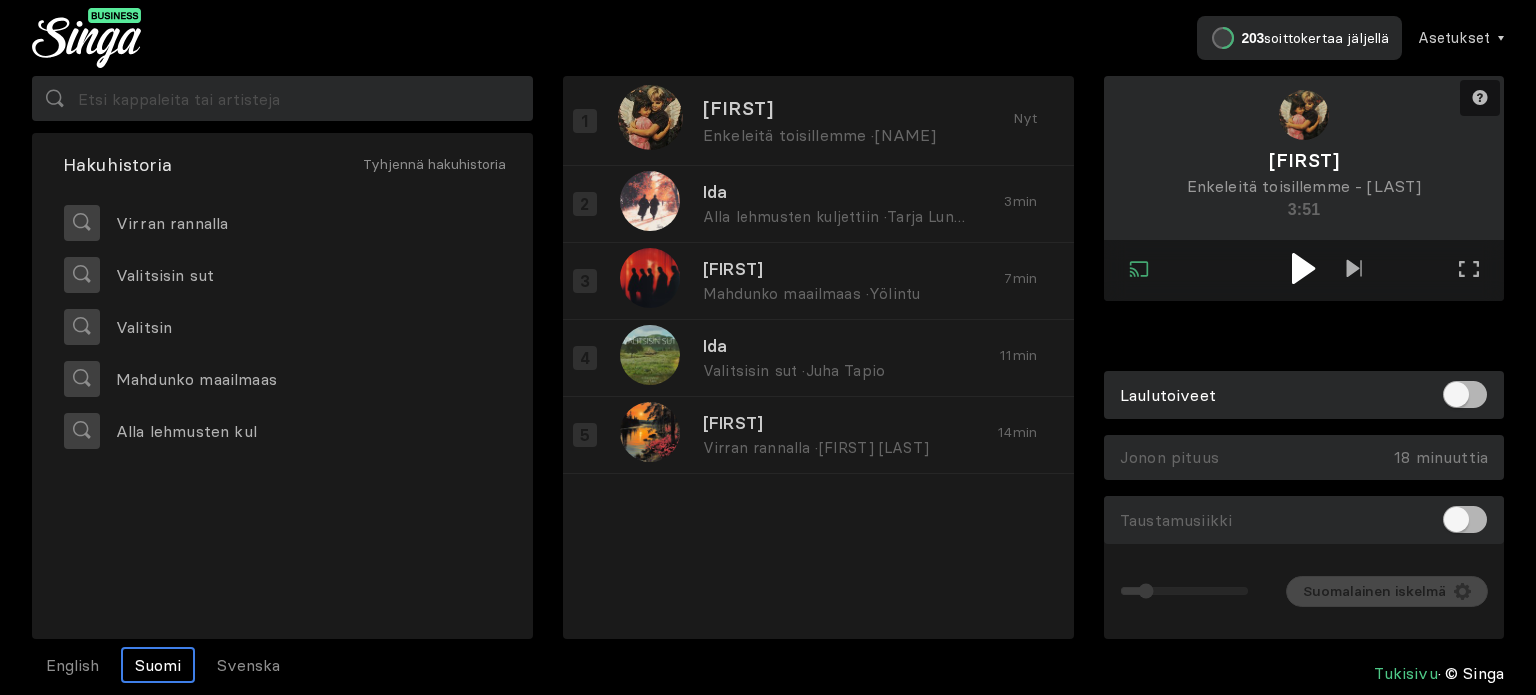 click at bounding box center [1303, 268] 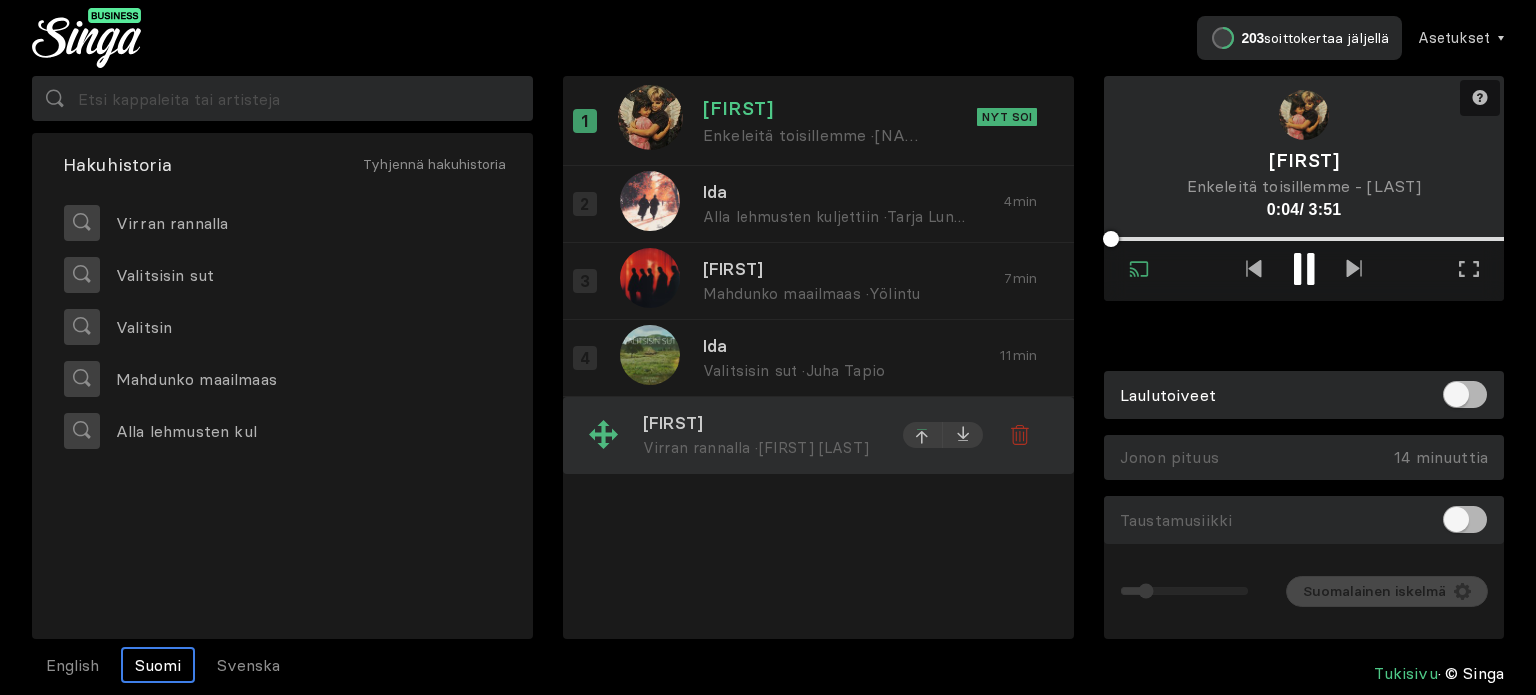 click at bounding box center [923, 437] 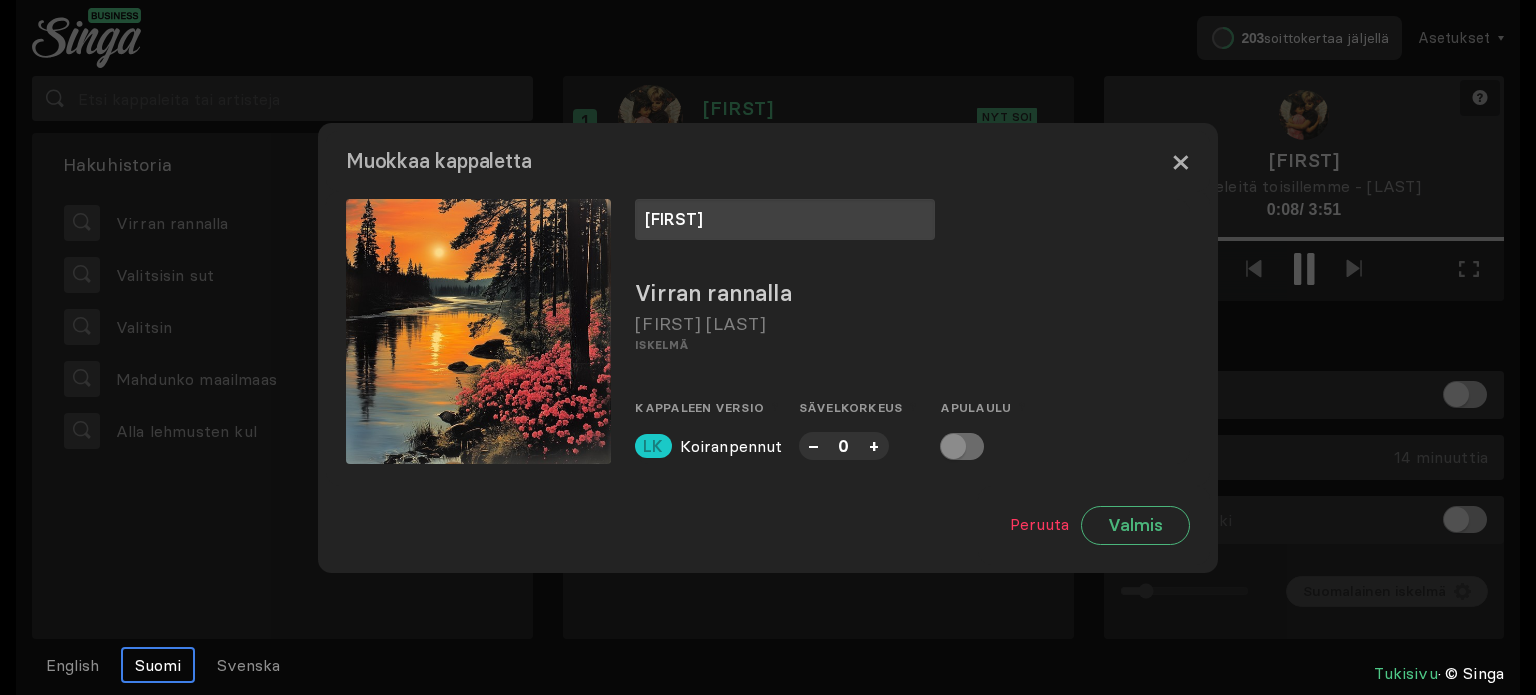 click on "×" at bounding box center [1180, 161] 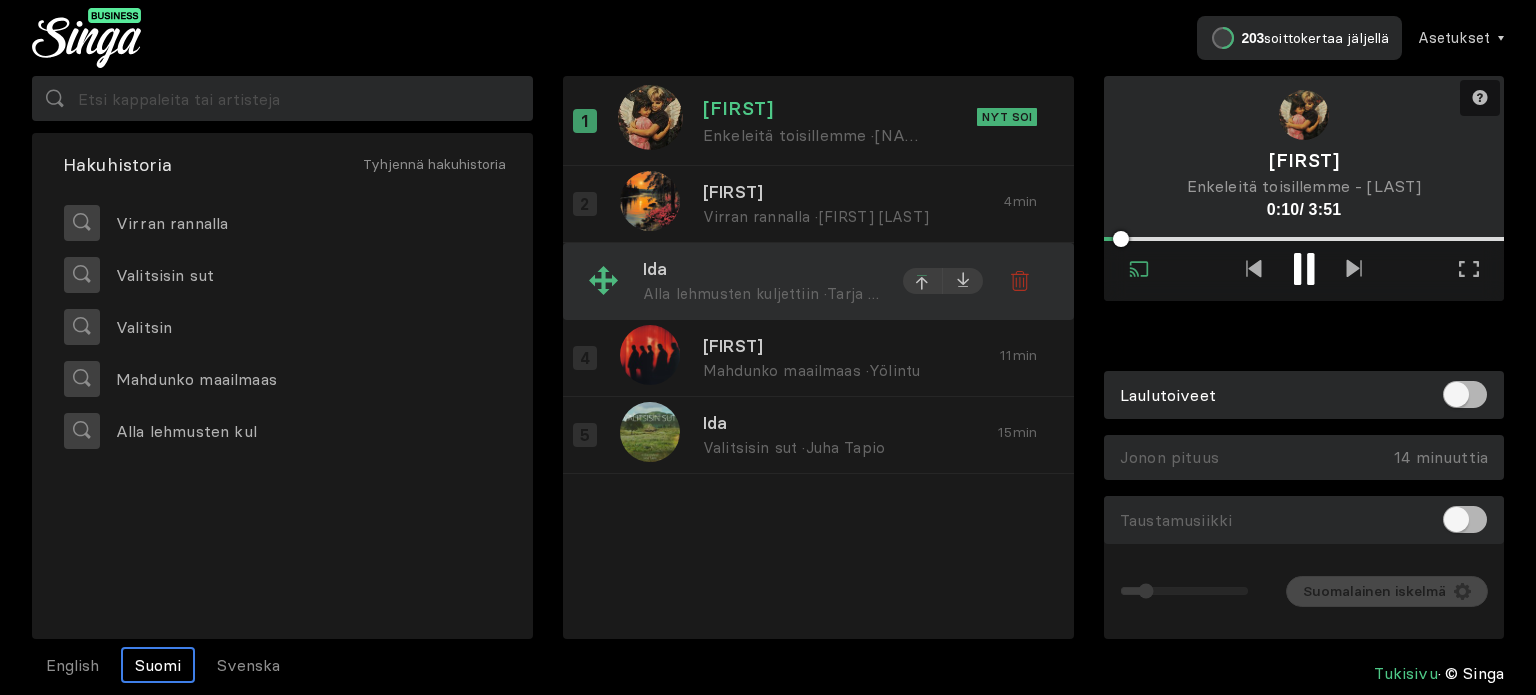 click at bounding box center (923, 283) 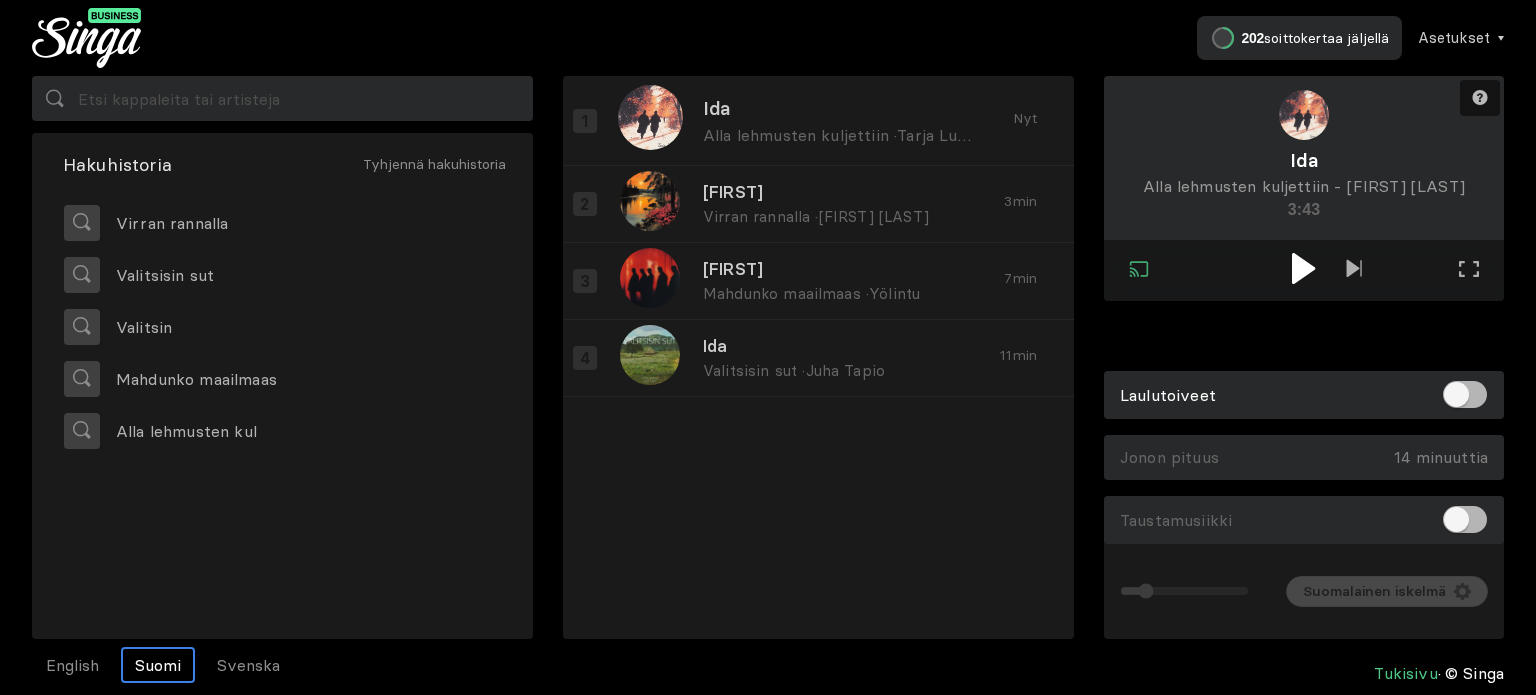click at bounding box center [1303, 268] 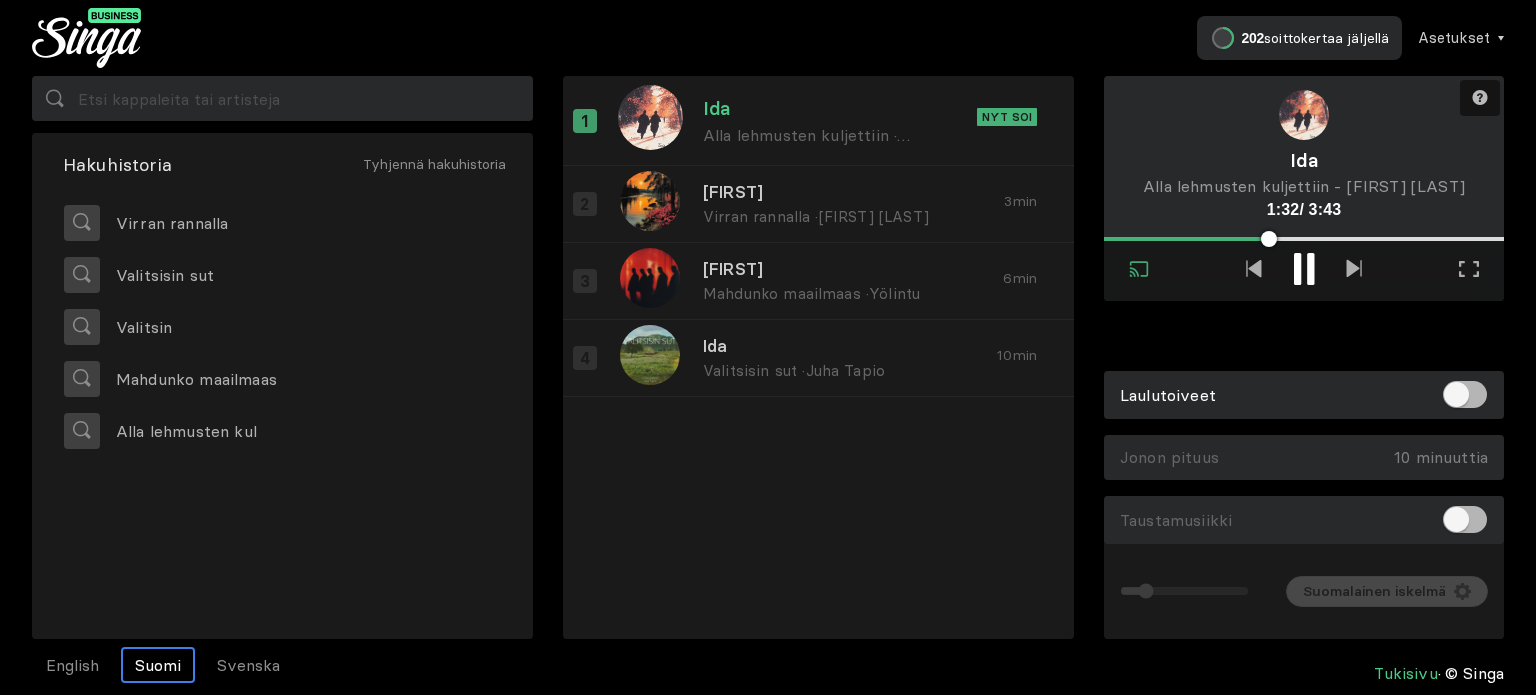 click on "Tarvitsetko apua? Yhdistetty Poistu ulkoisen näytön tilasta Koko näytön tila Poistu koko näytön tilasta Ida Alla lehmusten kuljettiin - [LAST] 1:32 / 3:43 Laulutoiveet Jonon pituus 10 minuuttia Tyhjennä jono Taustamusiikki Äänenvoimakkuus Kanava Suomalainen iskelmä" at bounding box center [1304, 357] 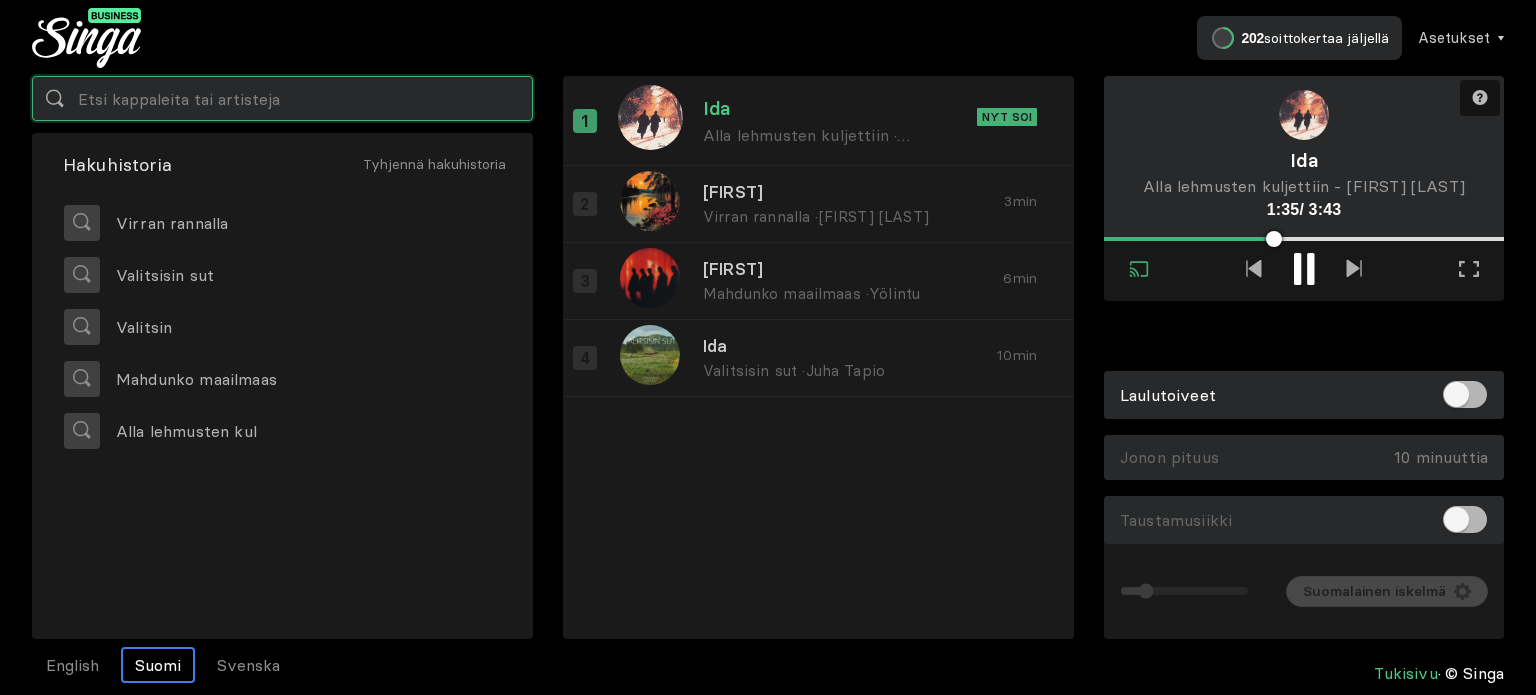 click at bounding box center (282, 98) 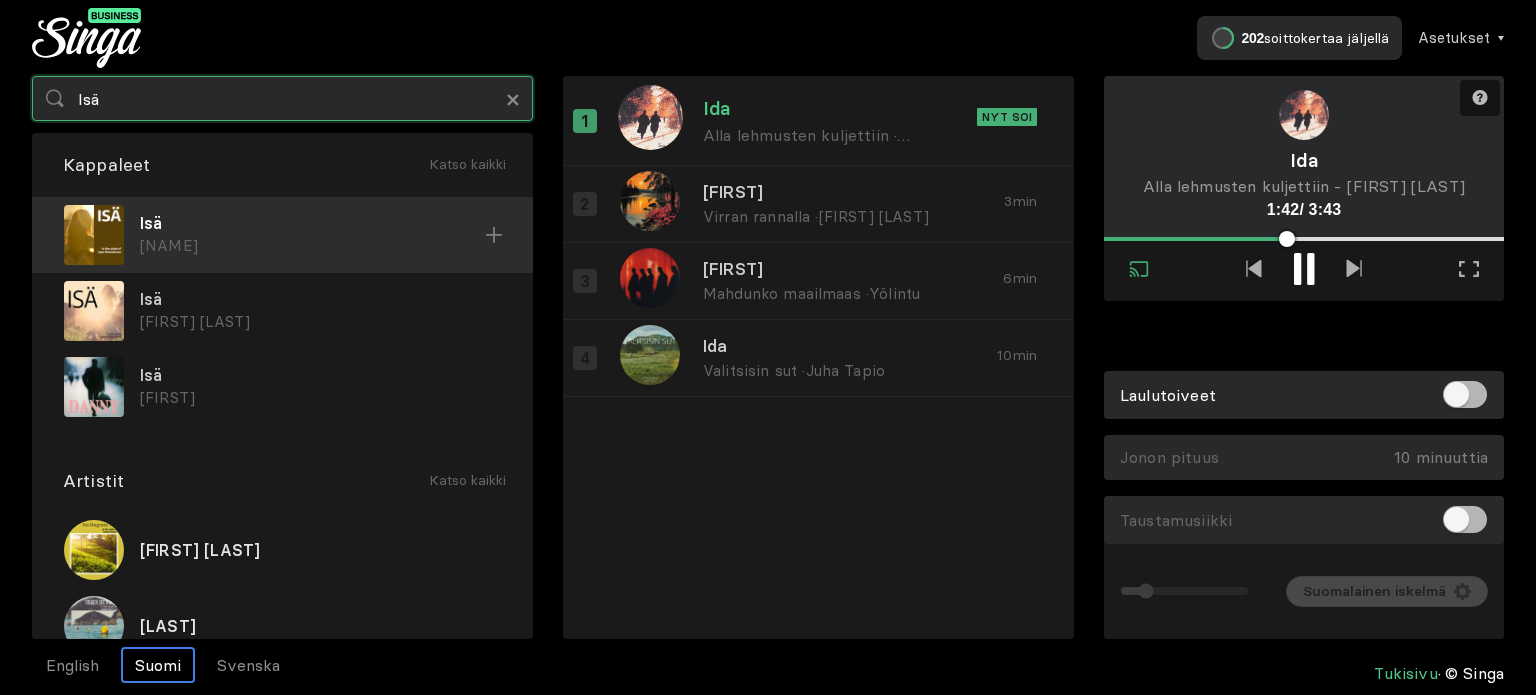 type on "Isä" 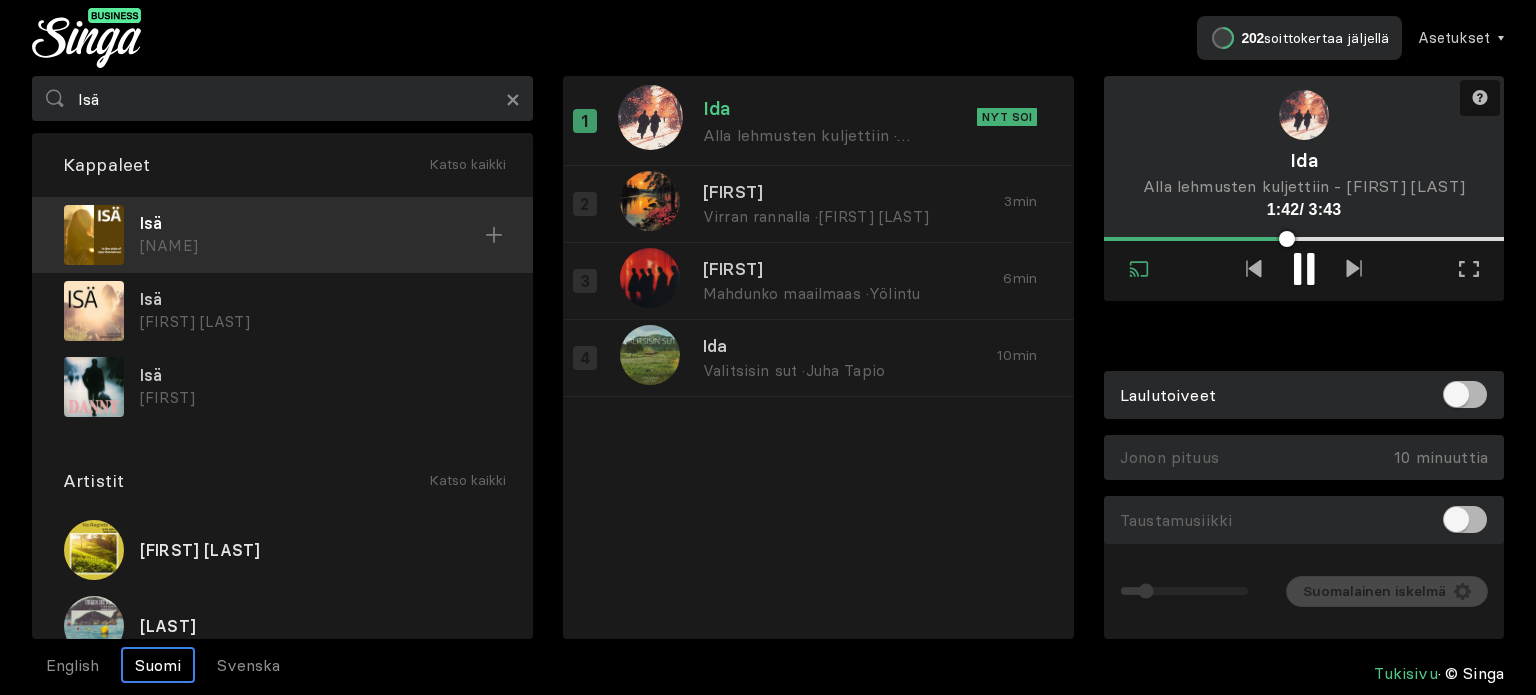 click on "[NAME]" at bounding box center [312, 246] 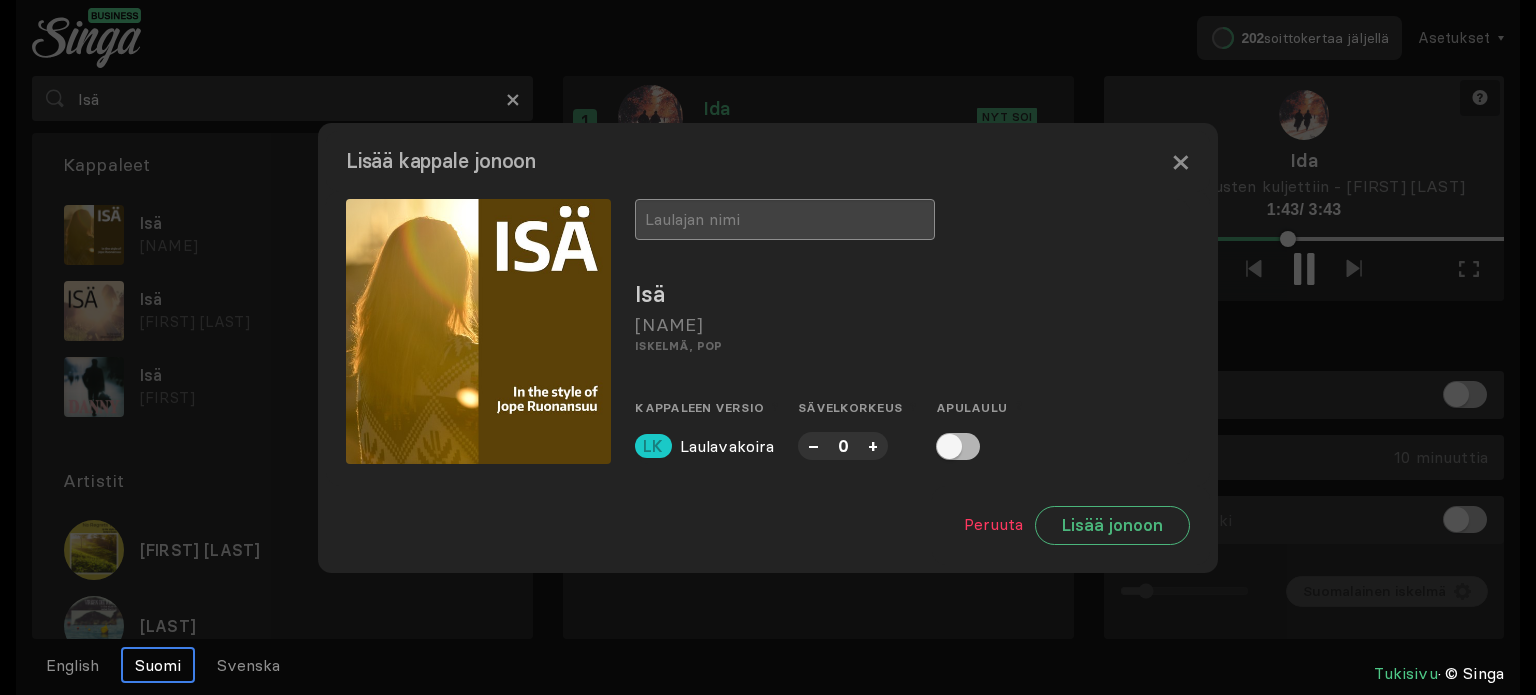 click at bounding box center [785, 219] 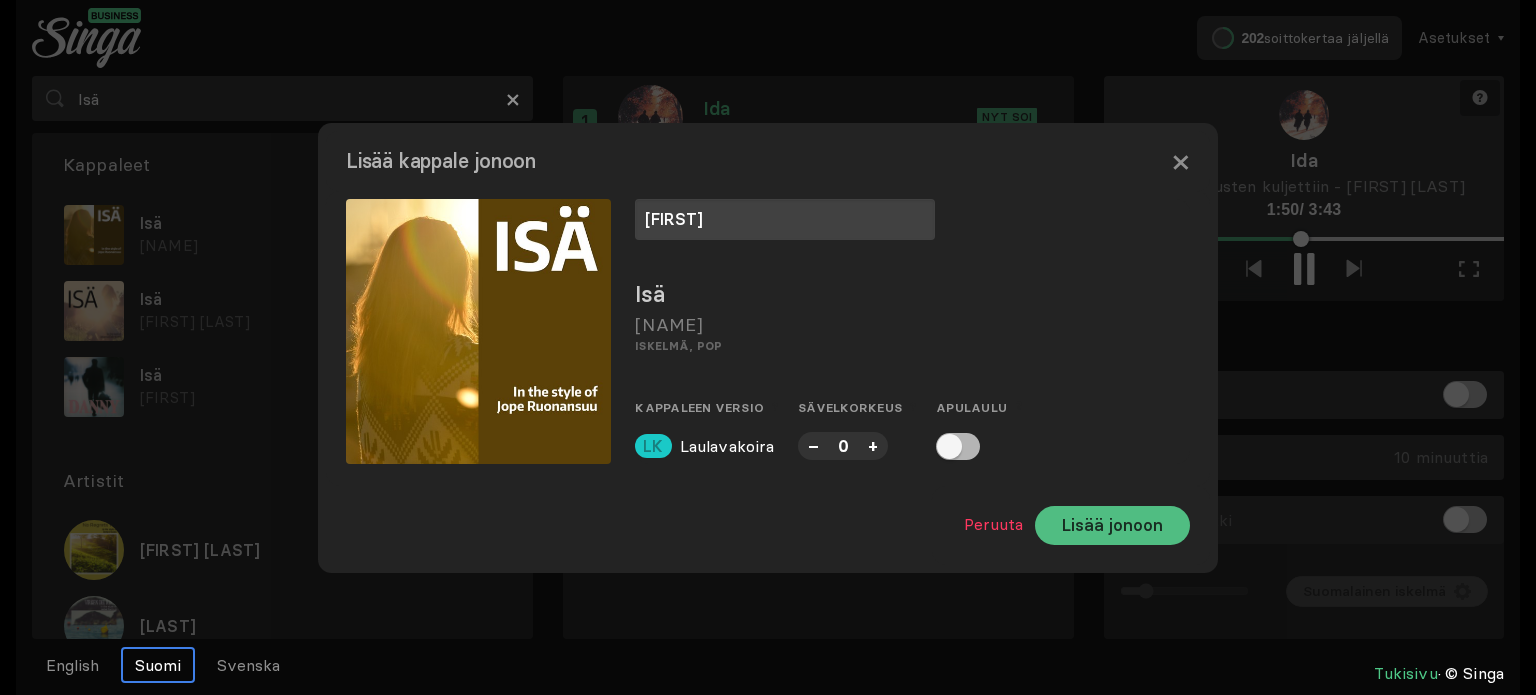 type on "[FIRST]" 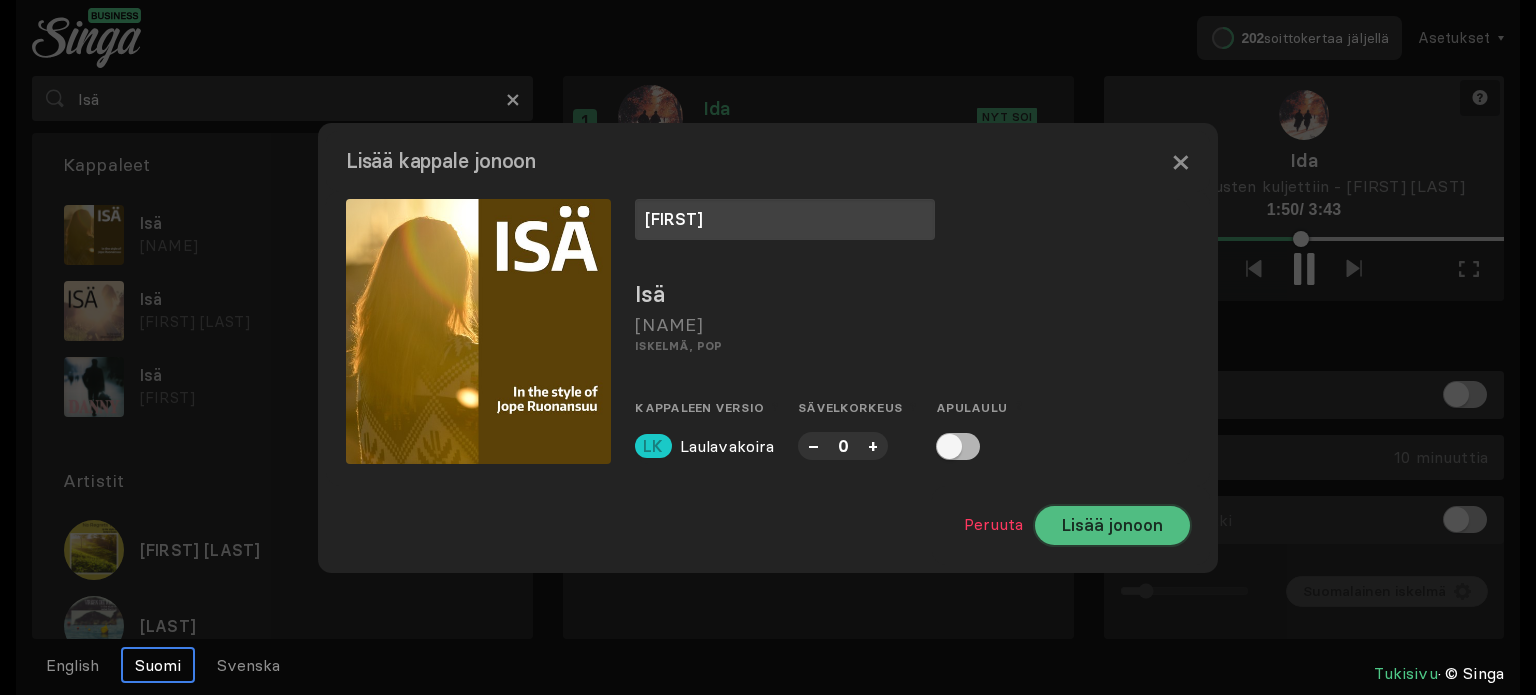 click on "Lisää jonoon" at bounding box center [1112, 525] 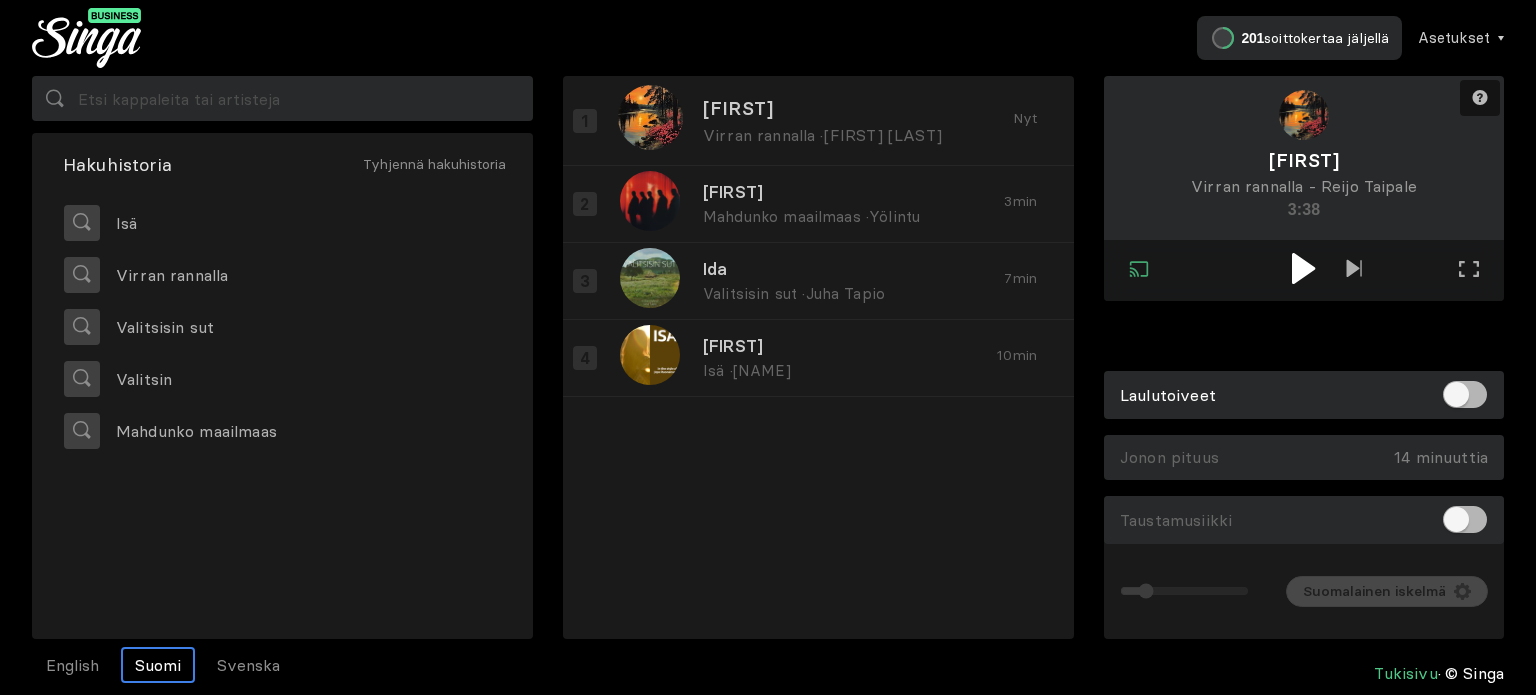 click at bounding box center (1303, 268) 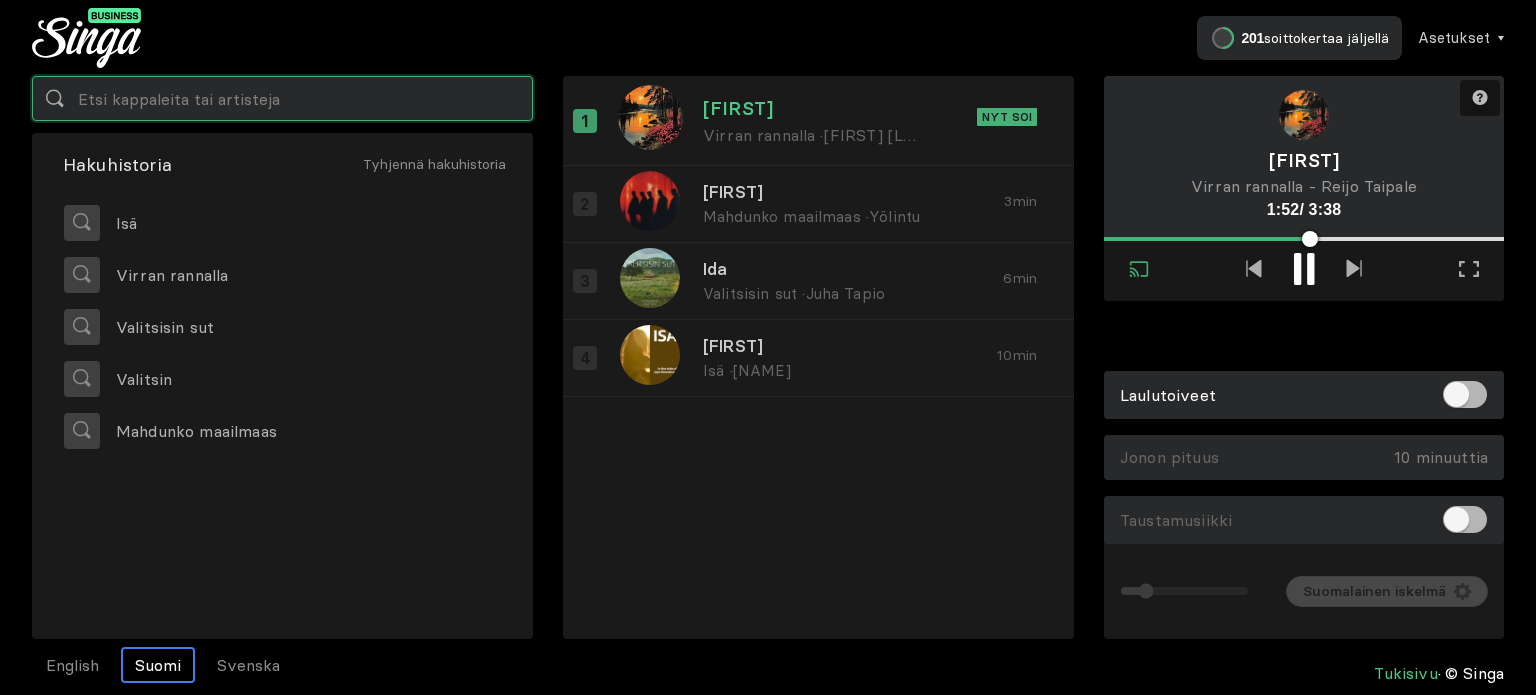 click at bounding box center [282, 98] 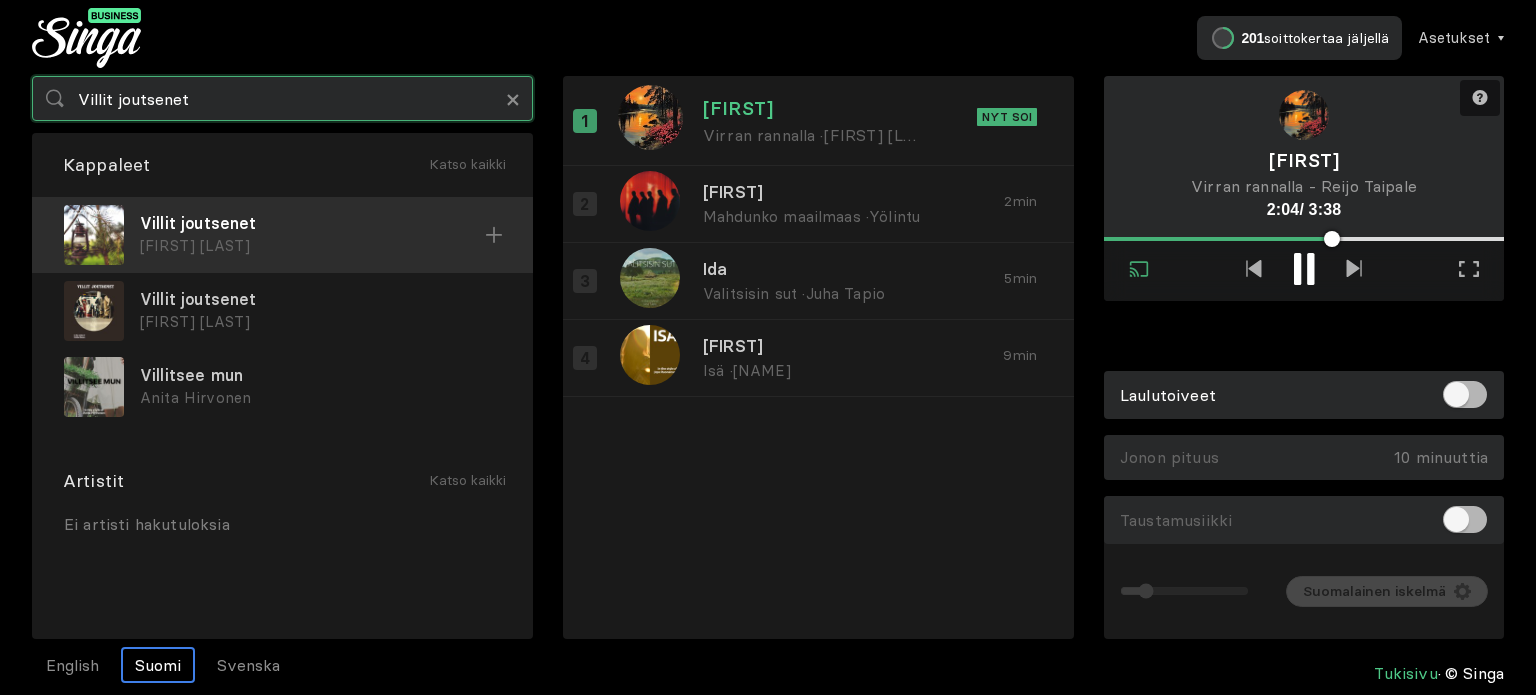 type on "Villit joutsenet" 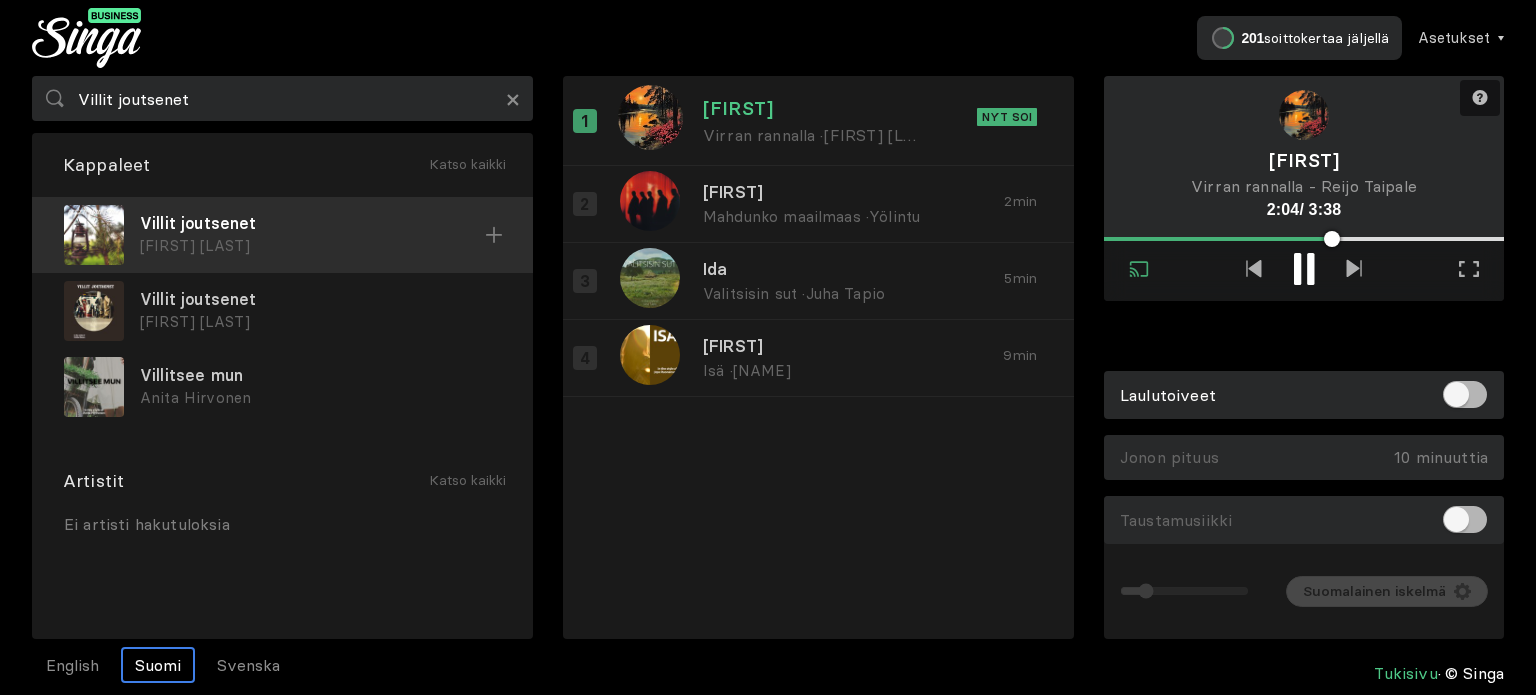 click on "Villit joutsenet" at bounding box center [312, 223] 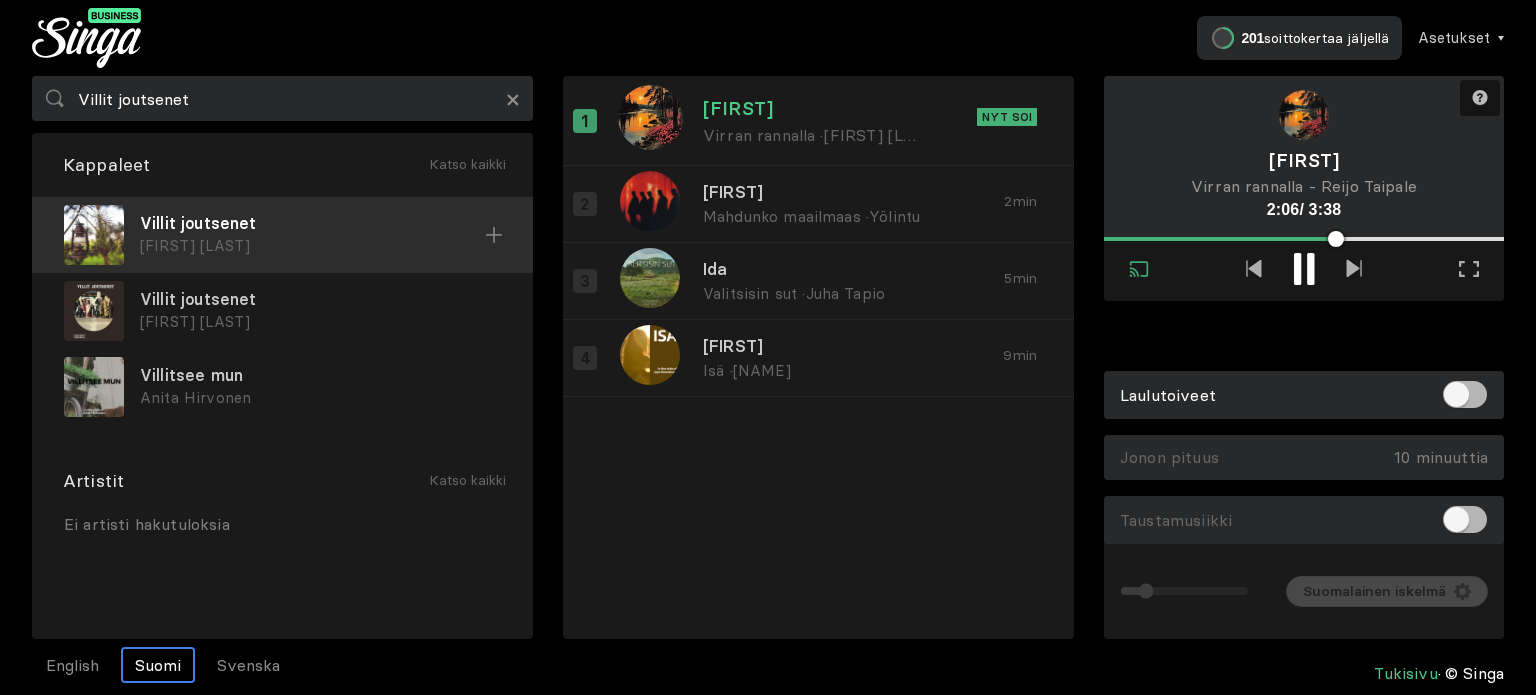 click on "Villit joutsenet" at bounding box center [312, 223] 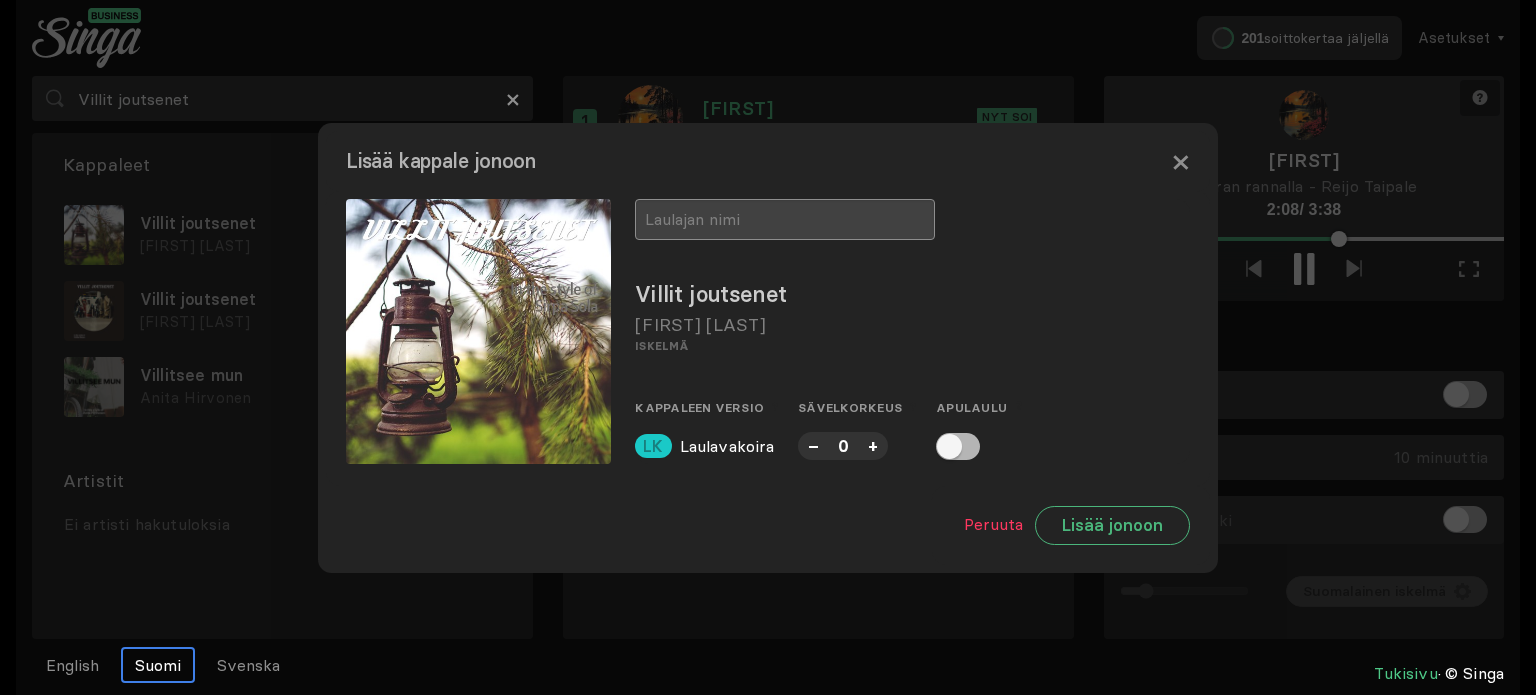 click at bounding box center (785, 219) 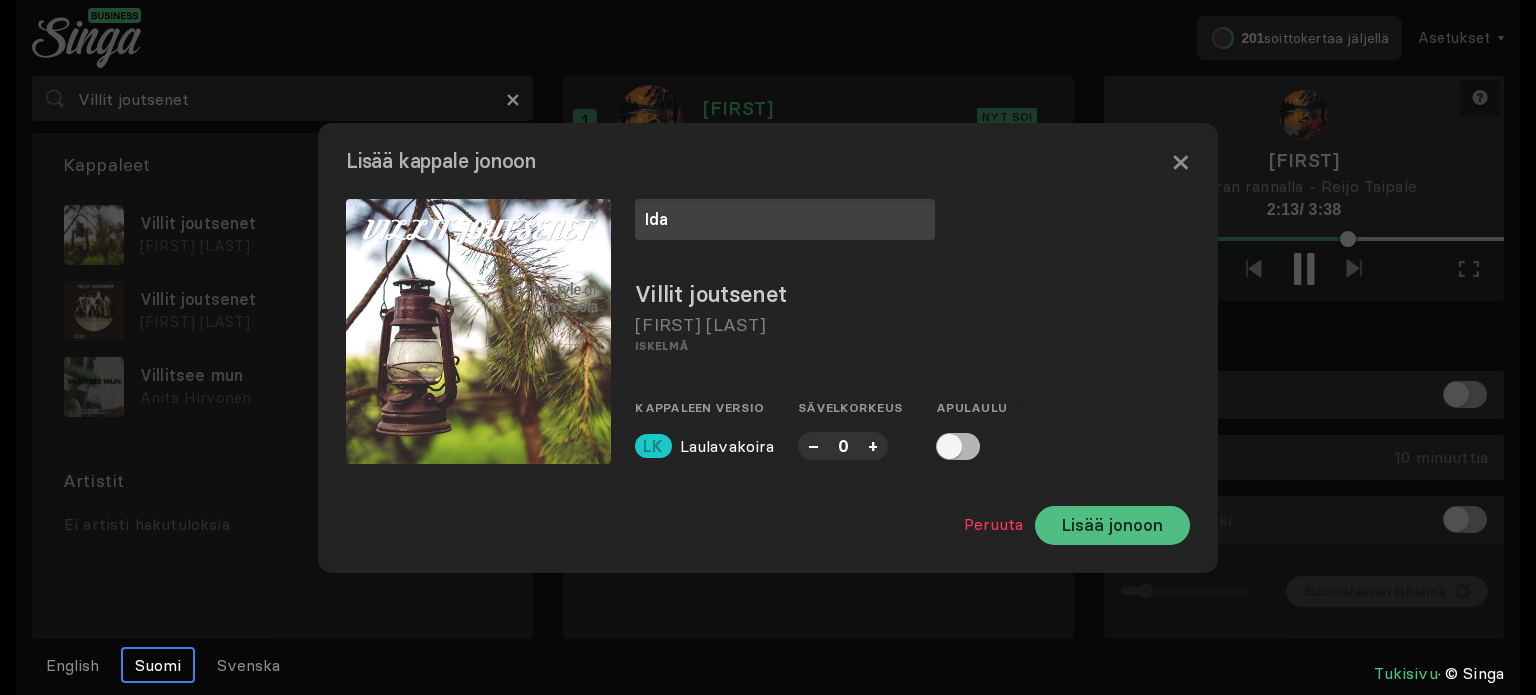 type on "Ida" 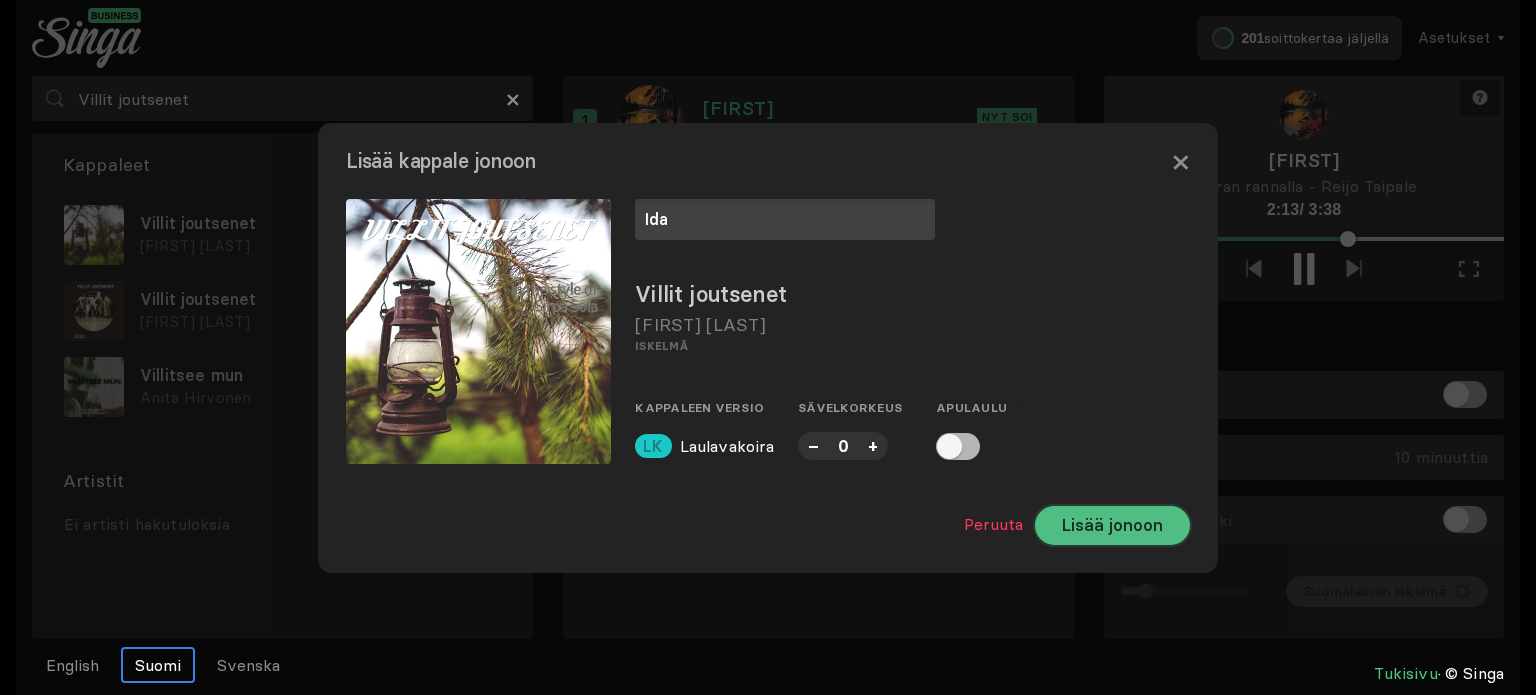 click on "Lisää jonoon" at bounding box center (1112, 525) 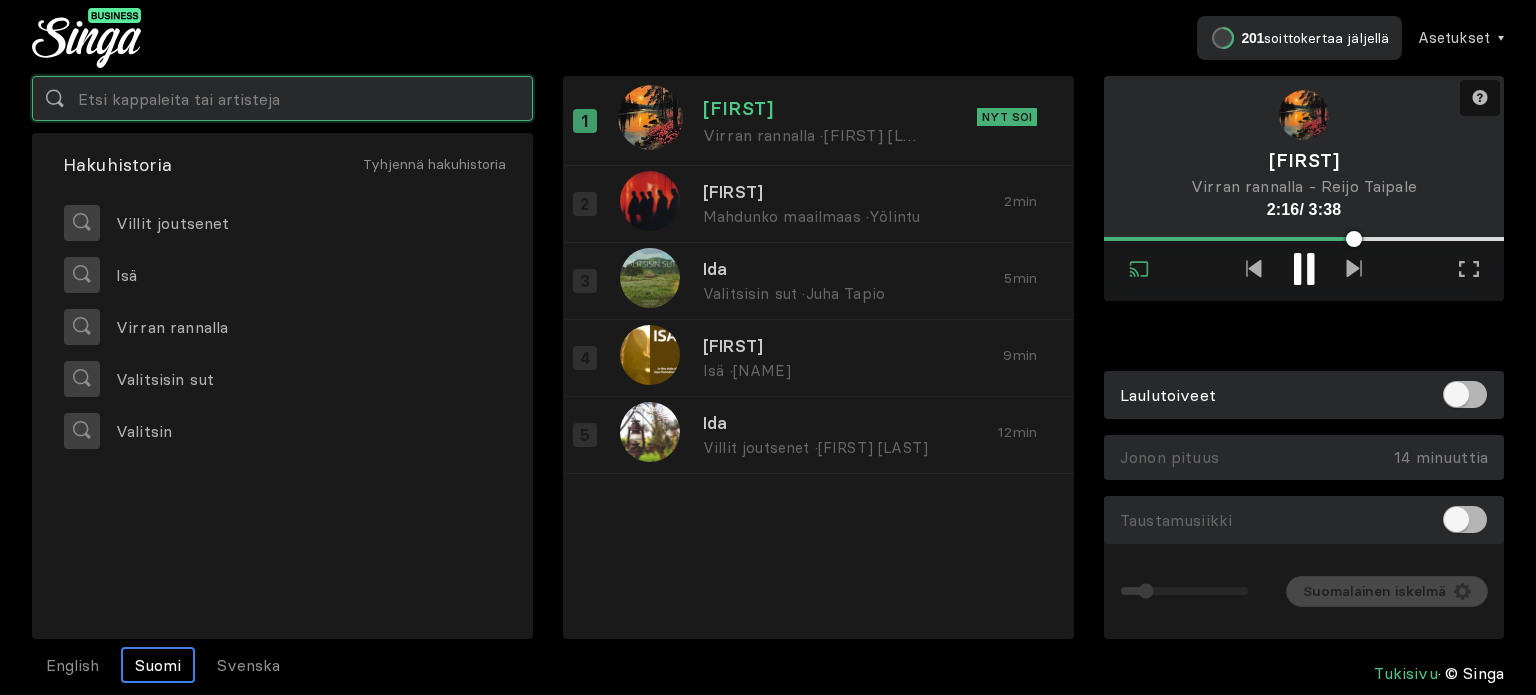 click at bounding box center [282, 98] 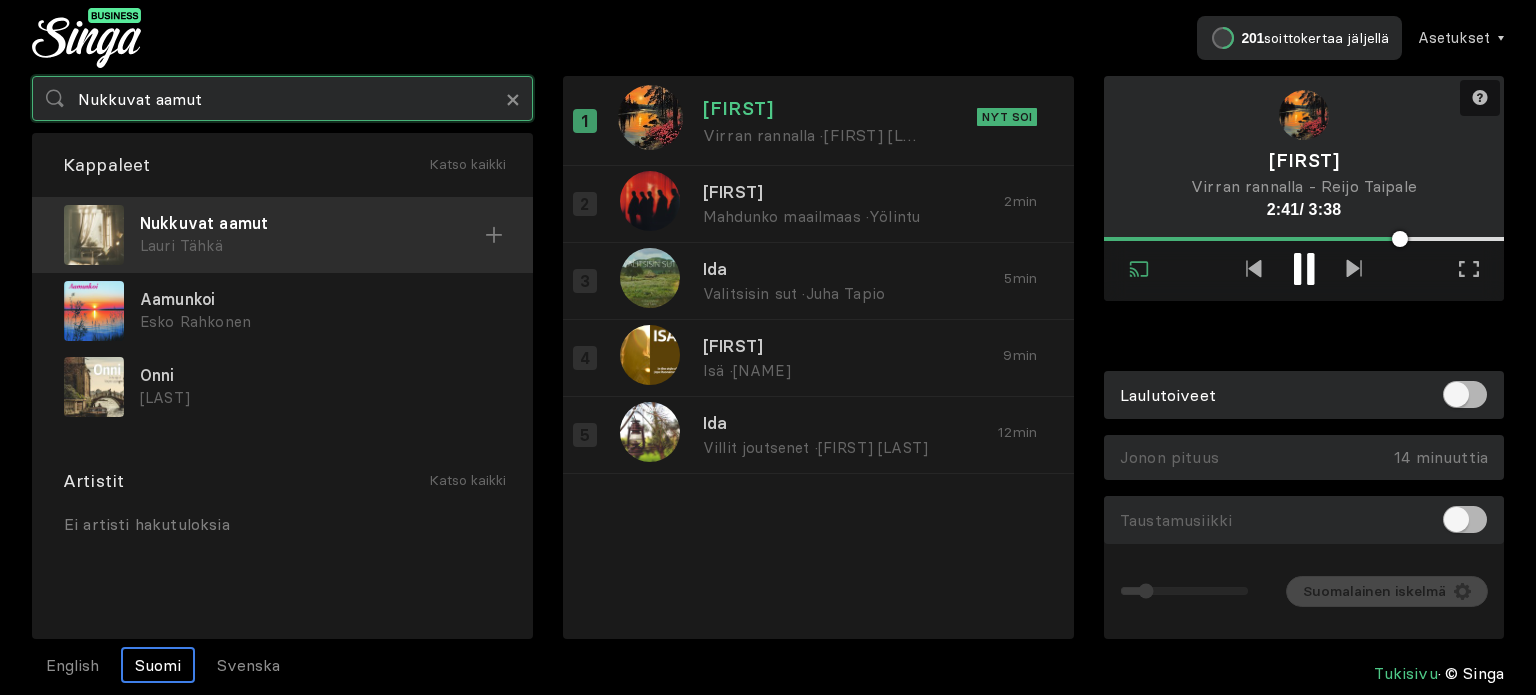 type on "Nukkuvat aamut" 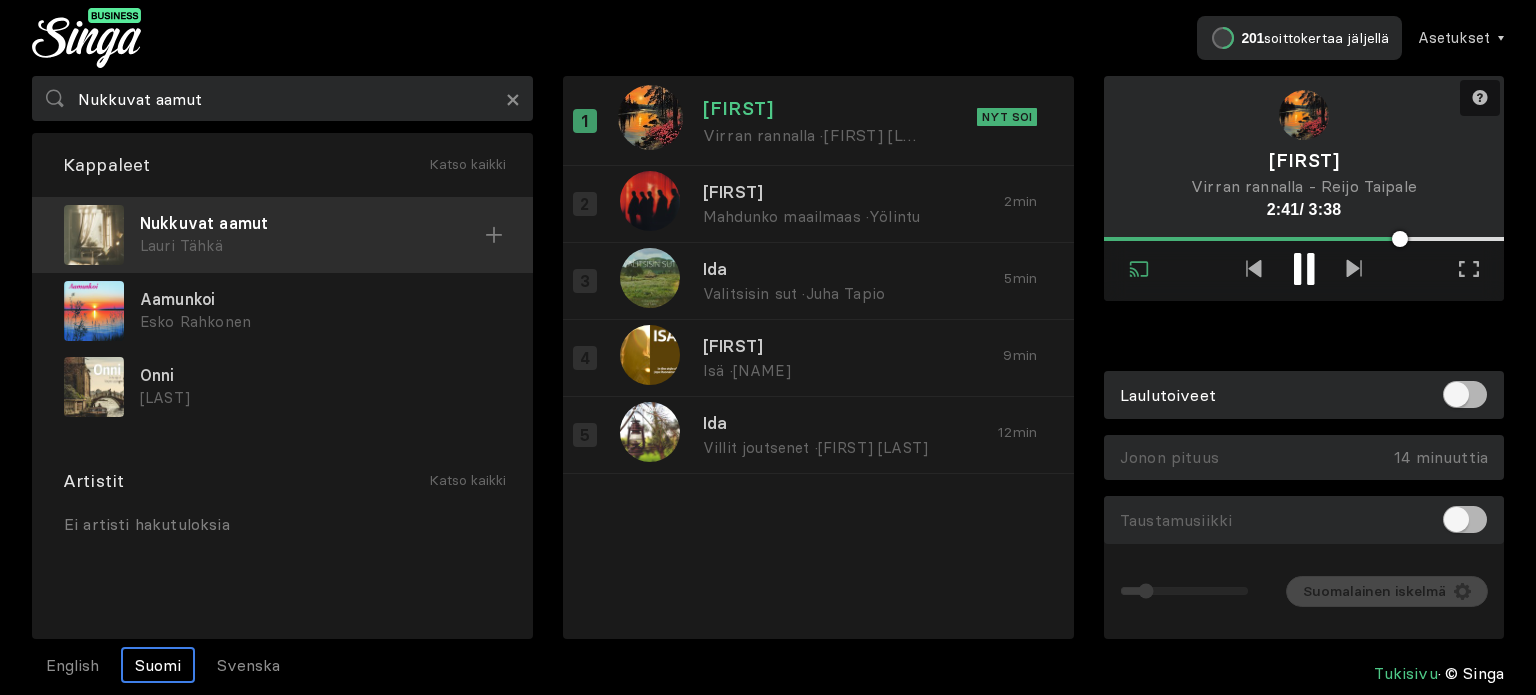click on "Nukkuvat aamut" at bounding box center [312, 223] 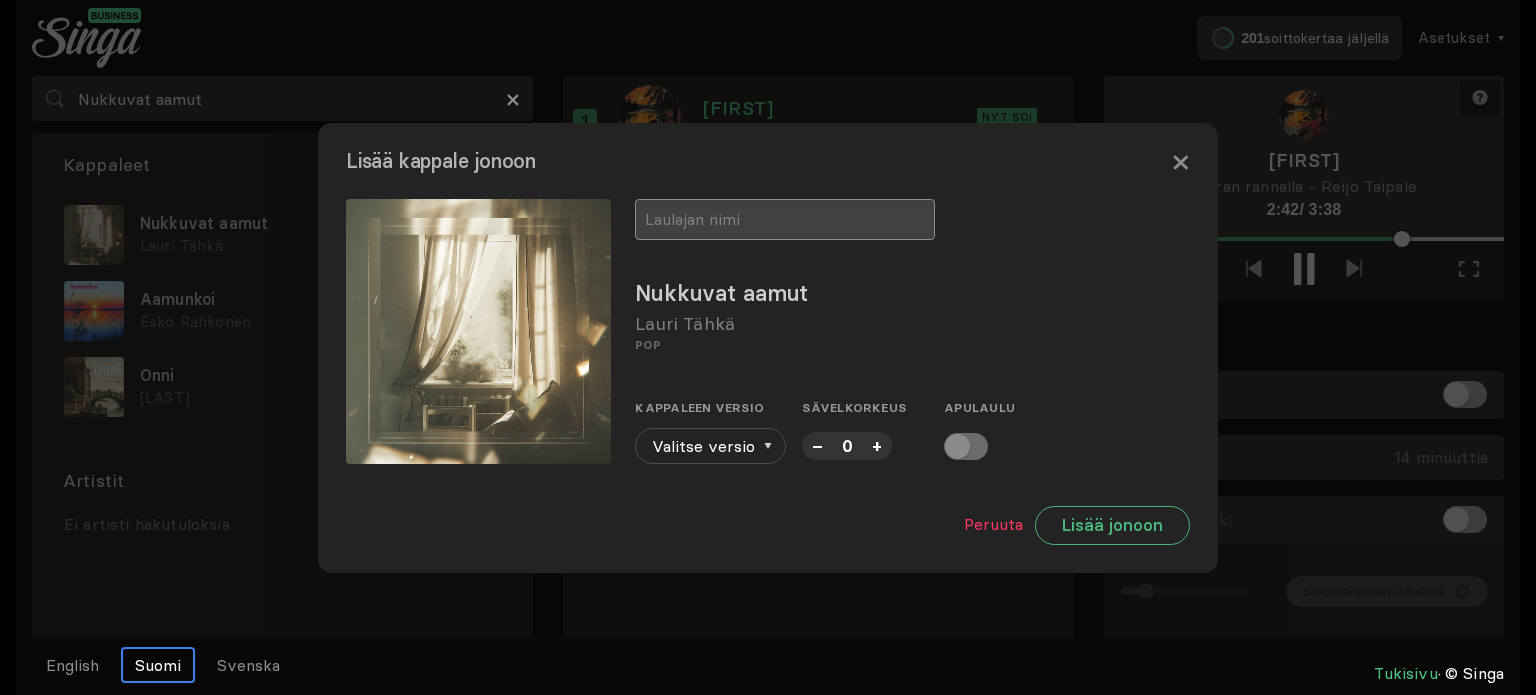 click at bounding box center (785, 219) 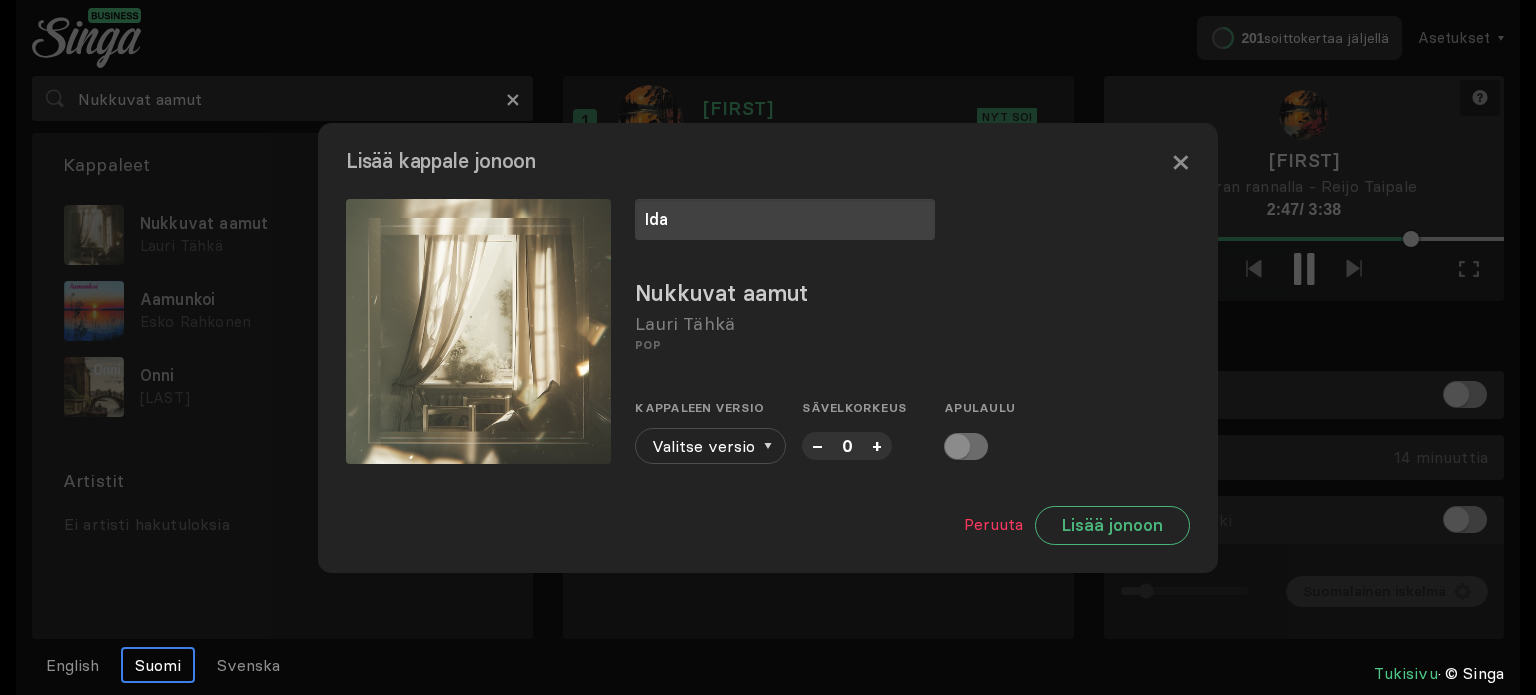 type on "Ida" 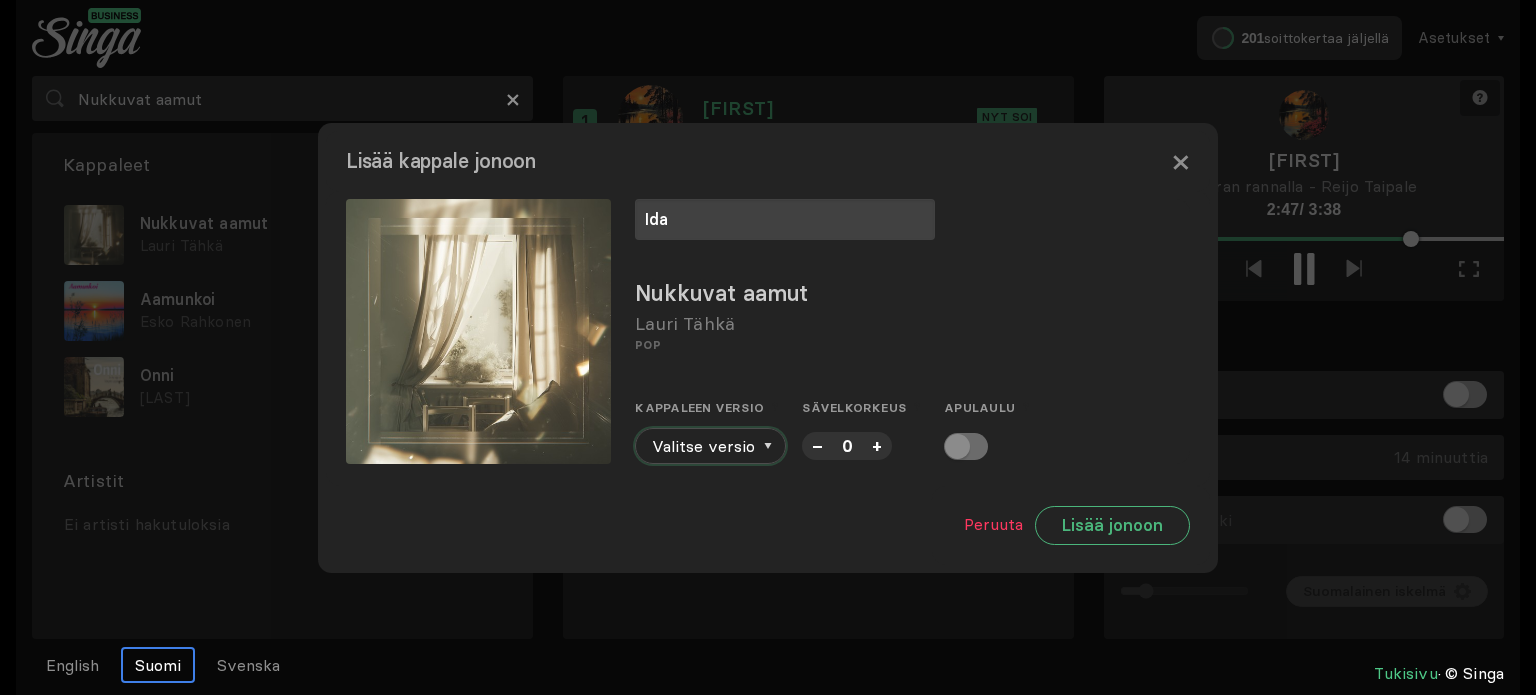click at bounding box center (768, 446) 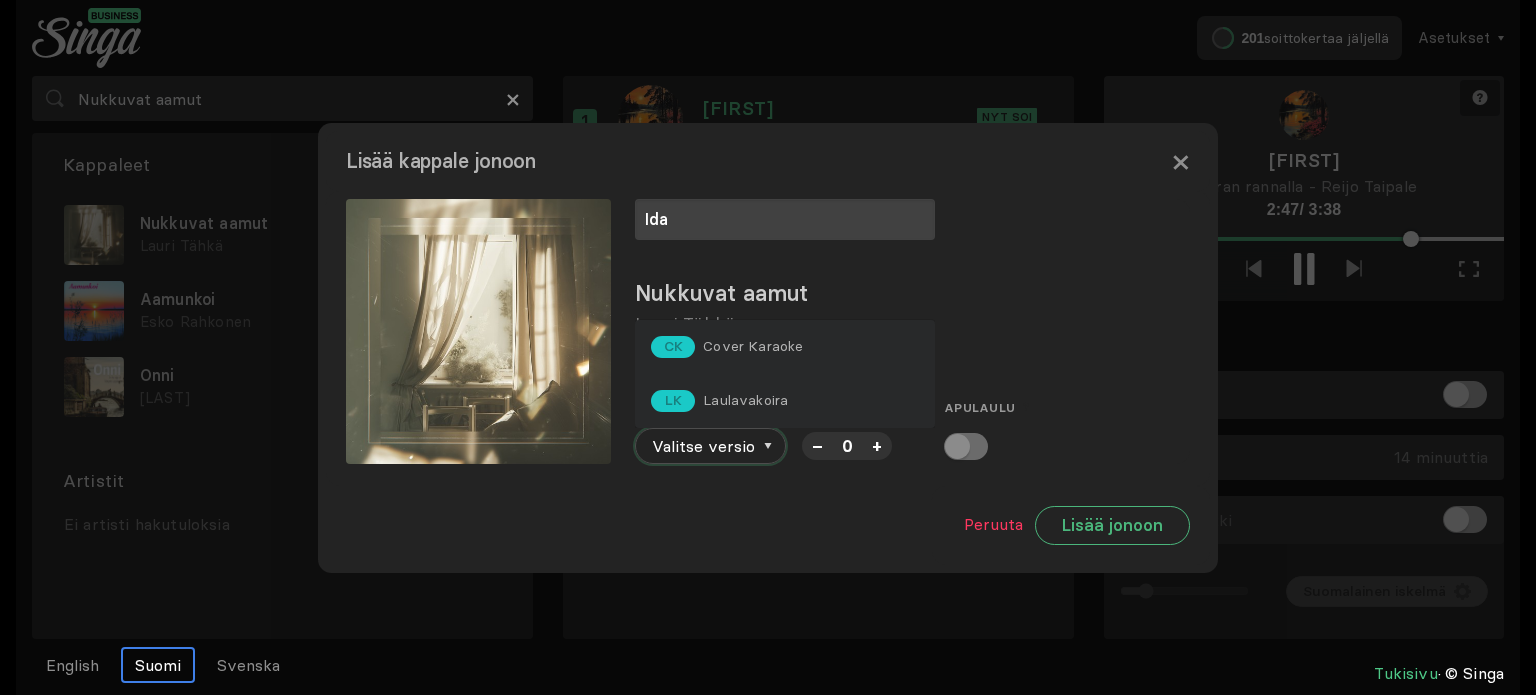 click at bounding box center (768, 446) 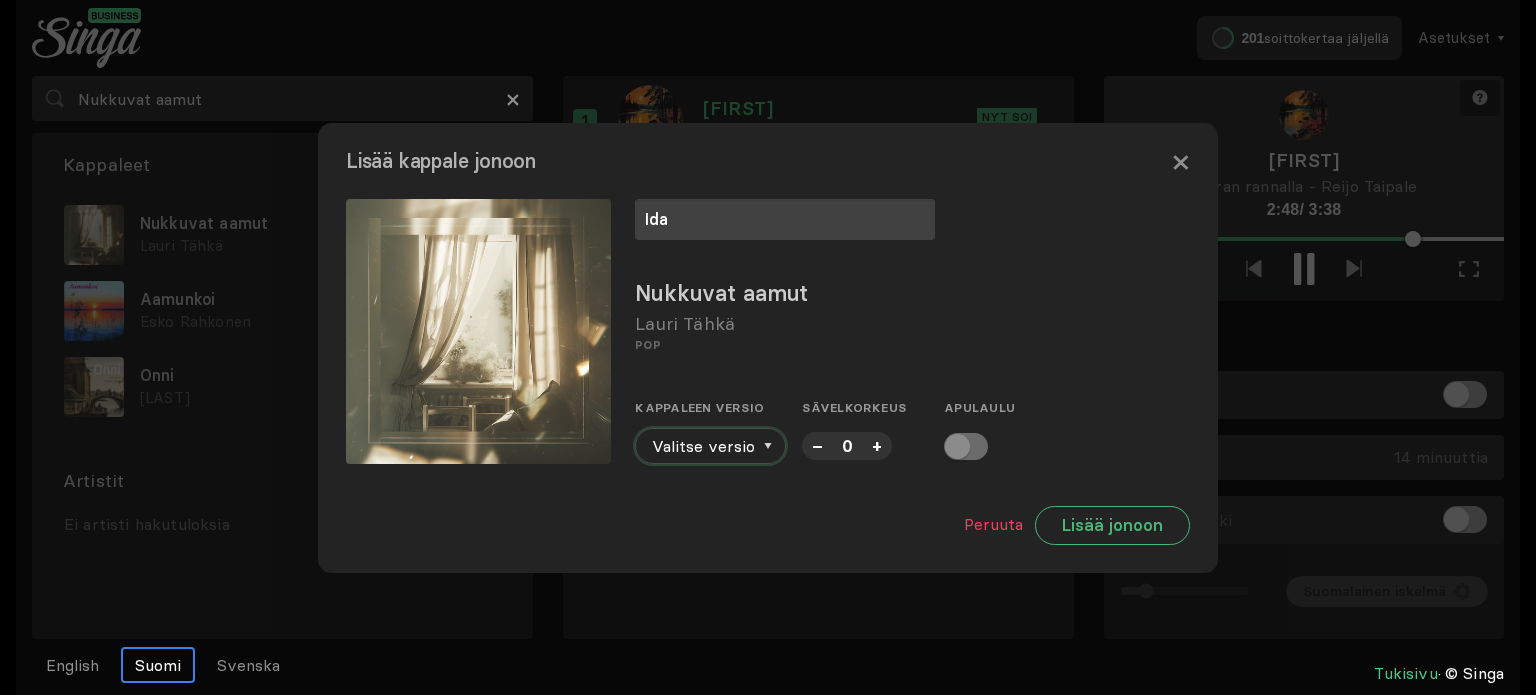 click at bounding box center (768, 446) 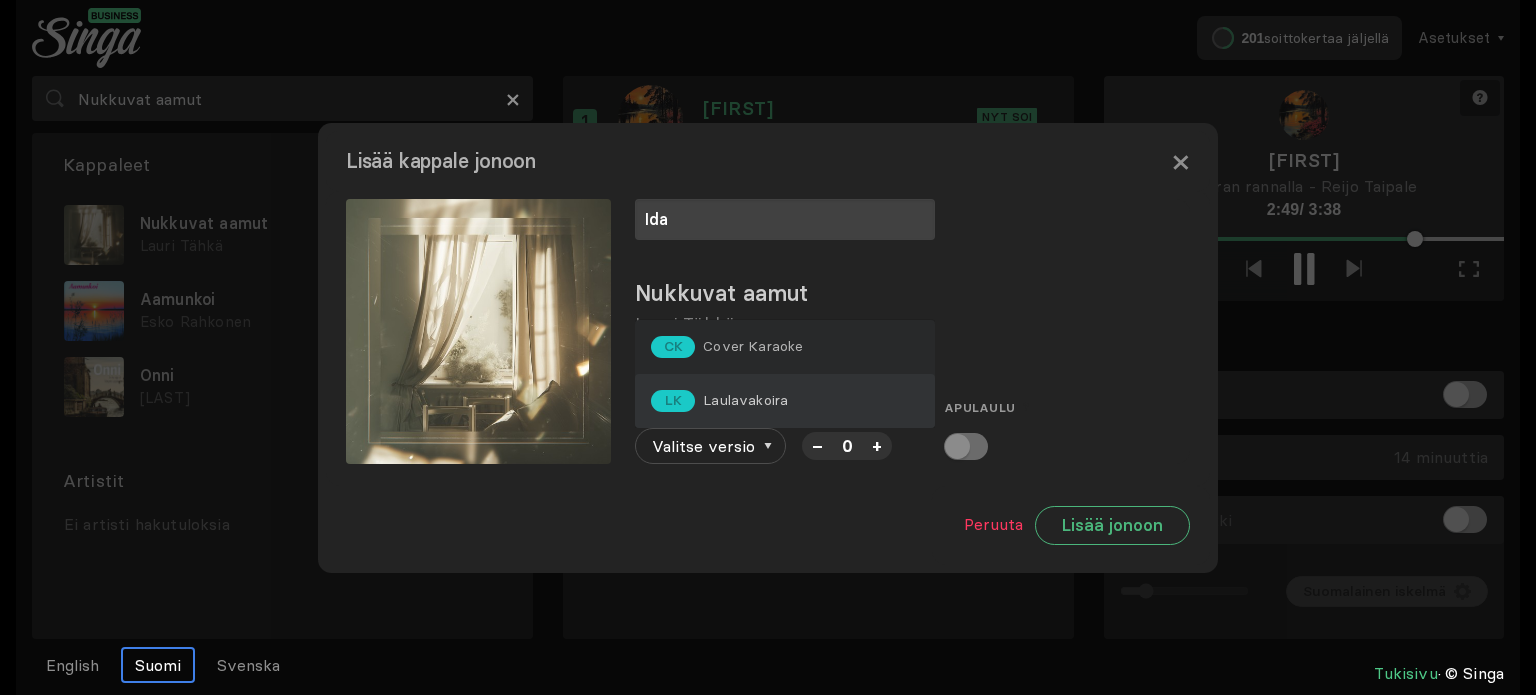 click on "Laulavakoira" at bounding box center [753, 346] 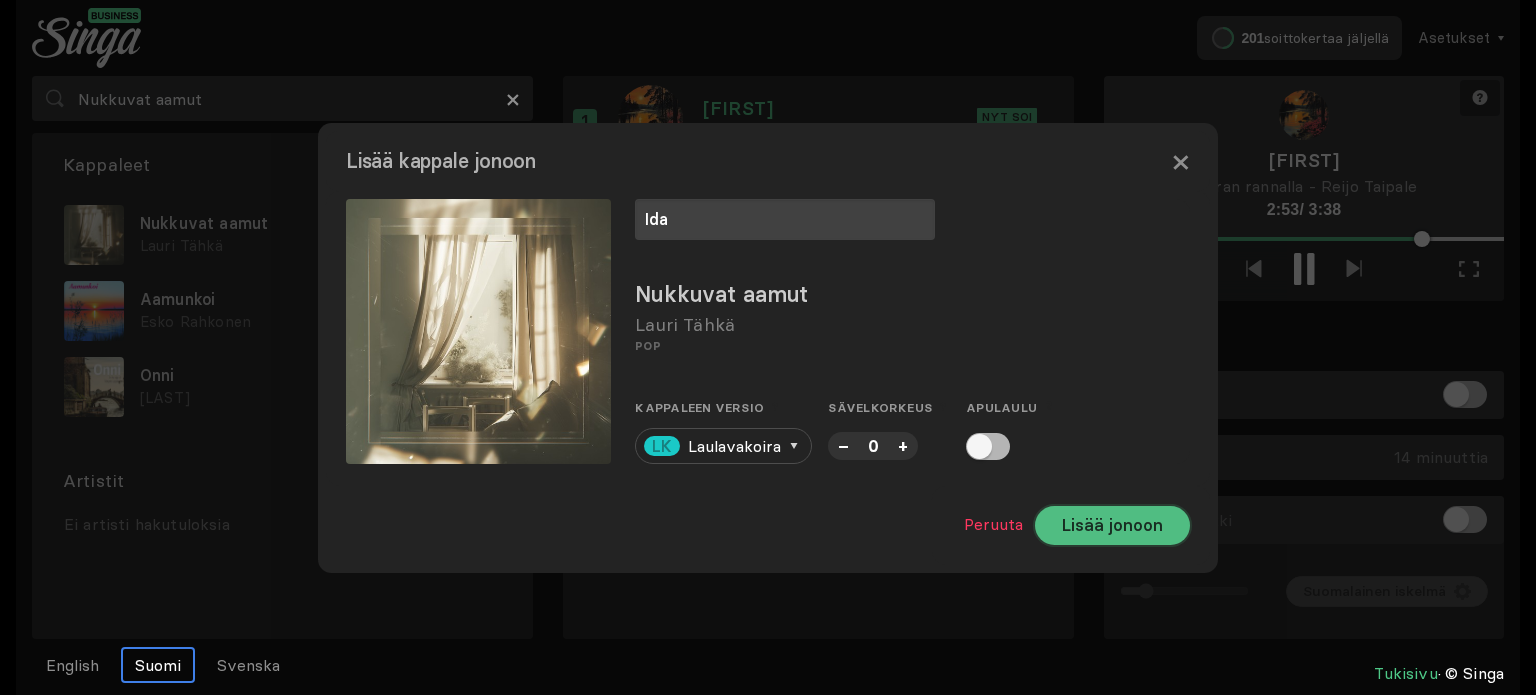click on "Lisää jonoon" at bounding box center [1112, 525] 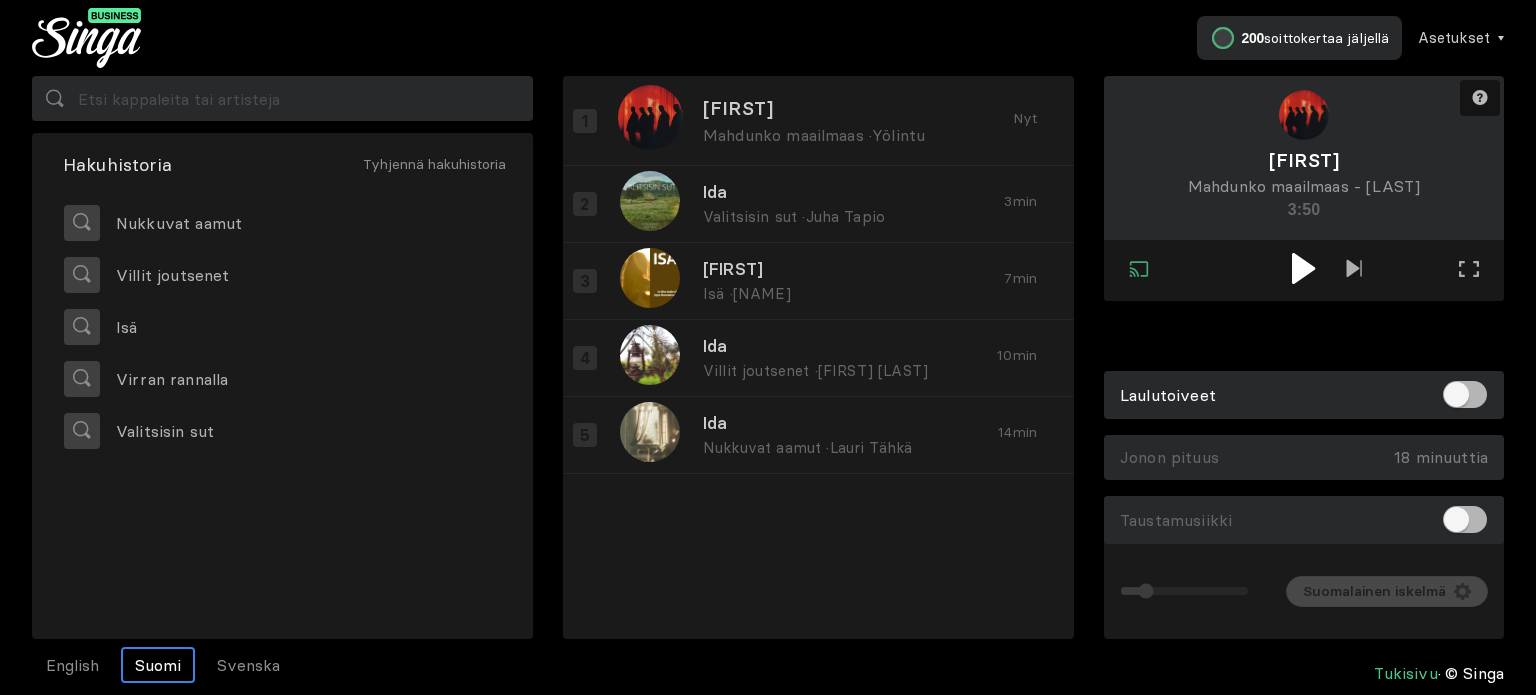 click at bounding box center [1303, 268] 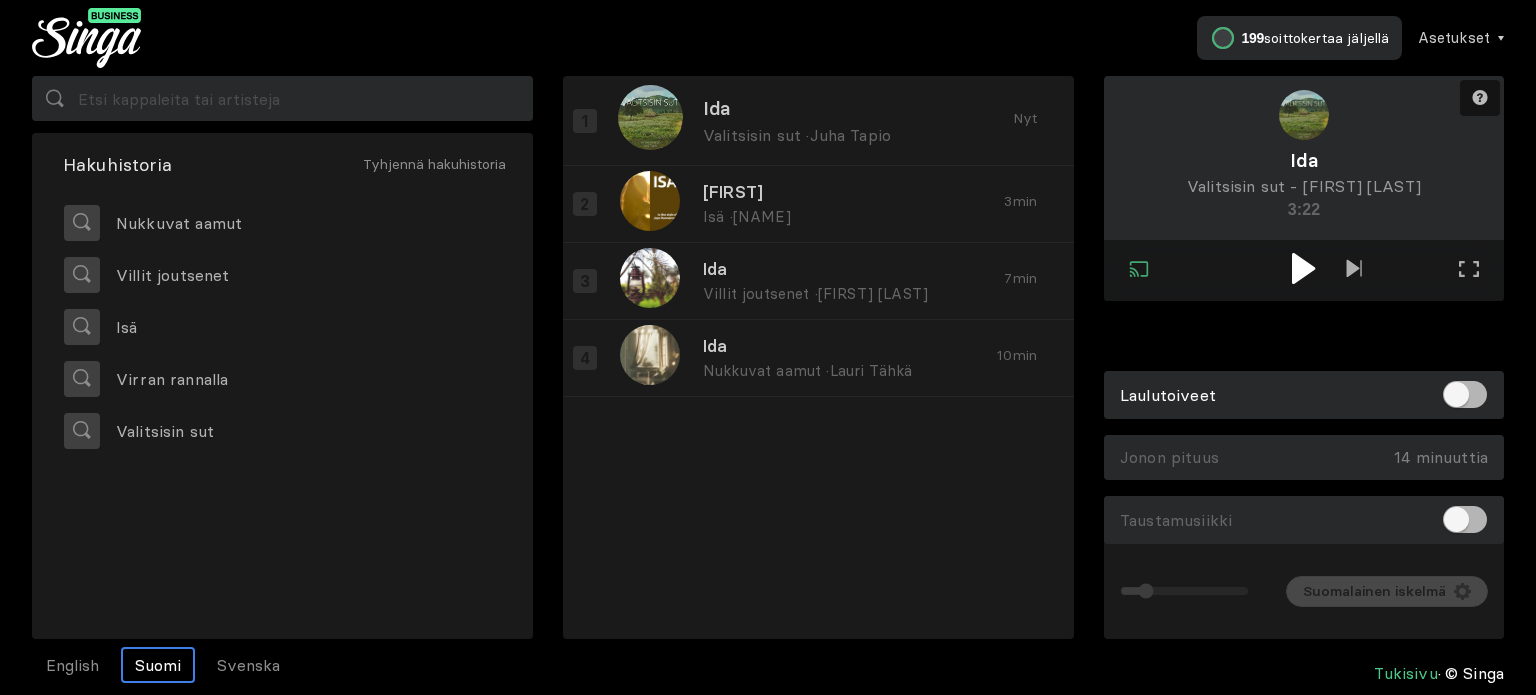 click at bounding box center [1303, 268] 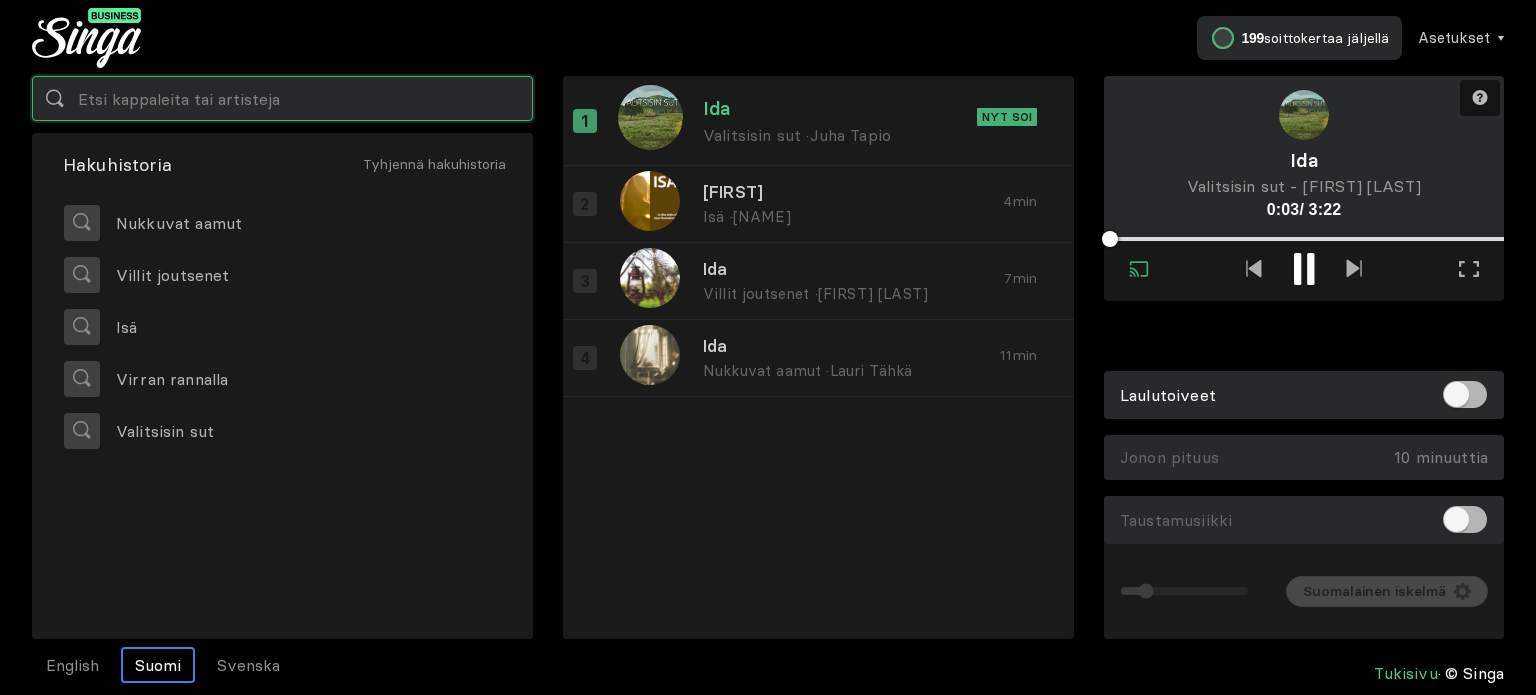 click at bounding box center (282, 98) 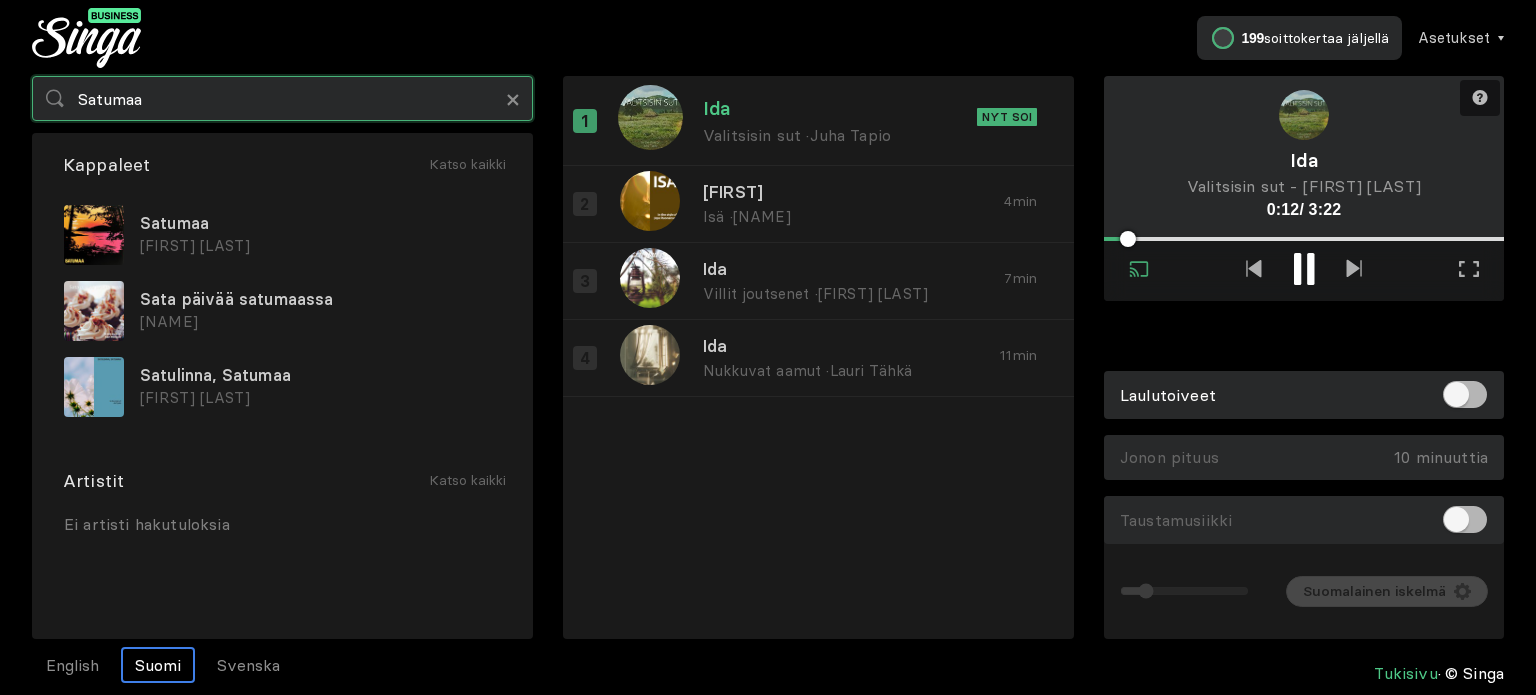 type on "Satumaa" 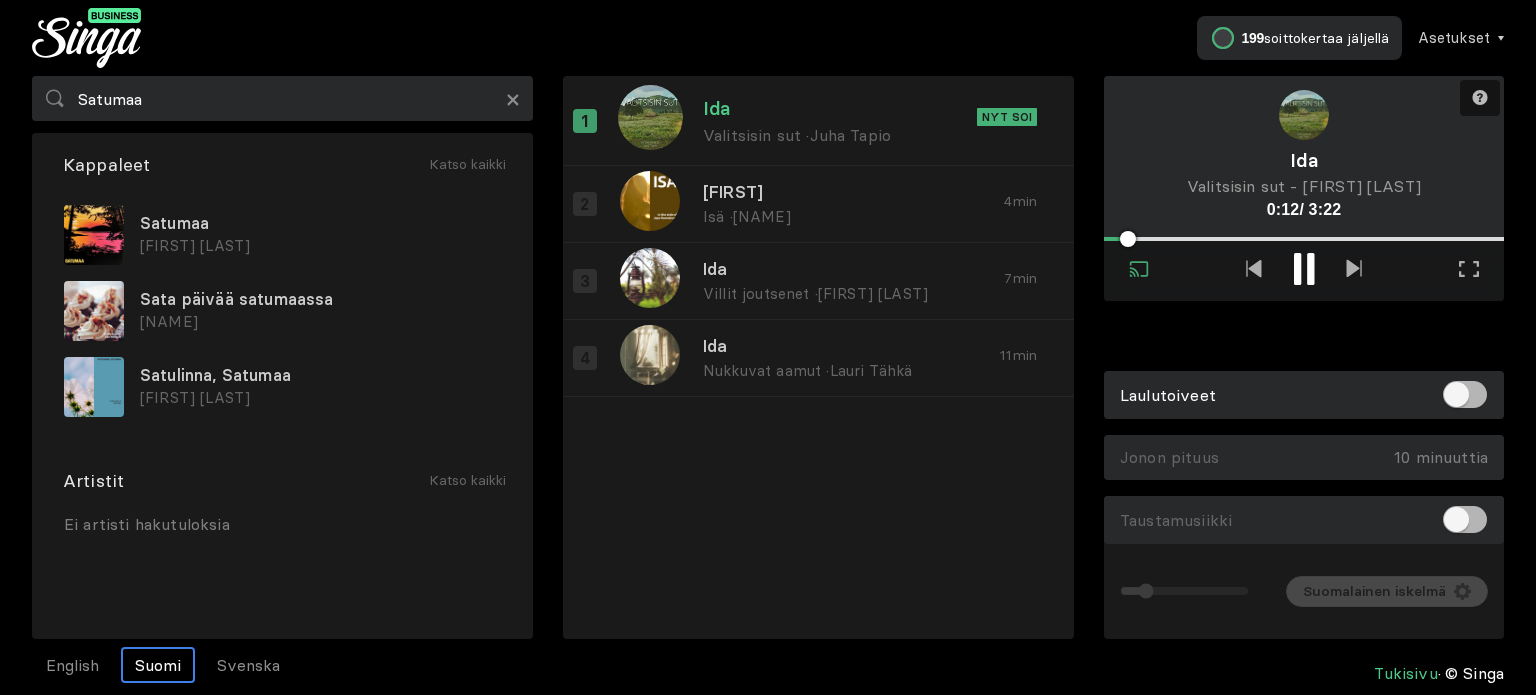click on "Satumaa" at bounding box center [320, 223] 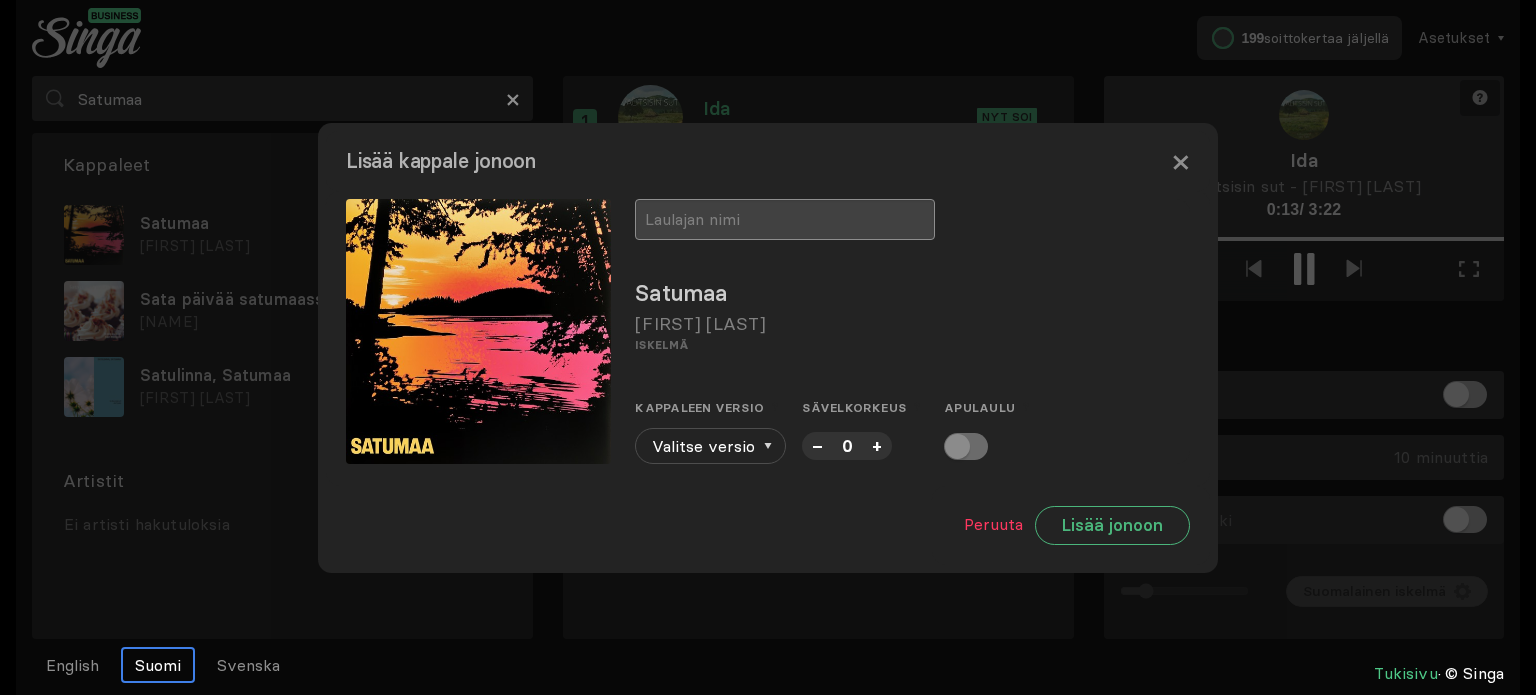 click at bounding box center [785, 219] 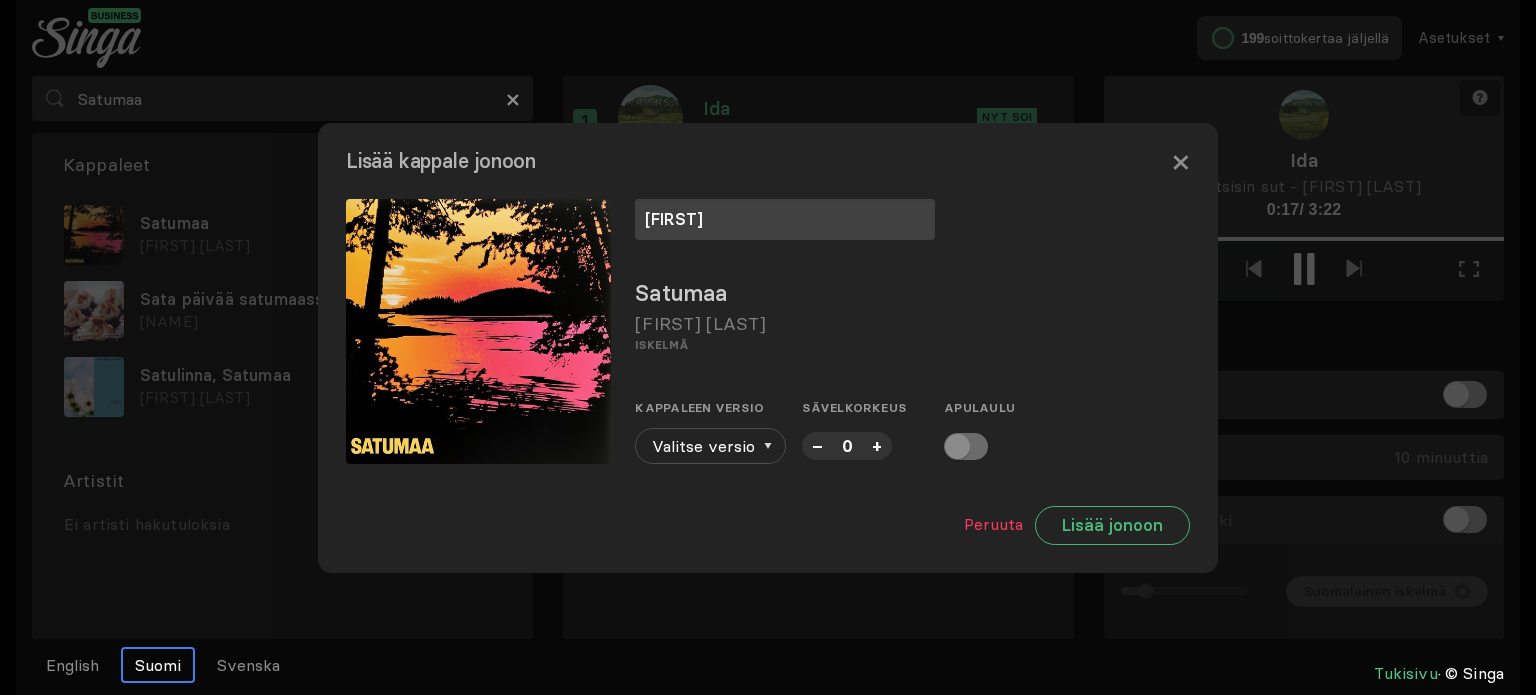 type on "[FIRST]" 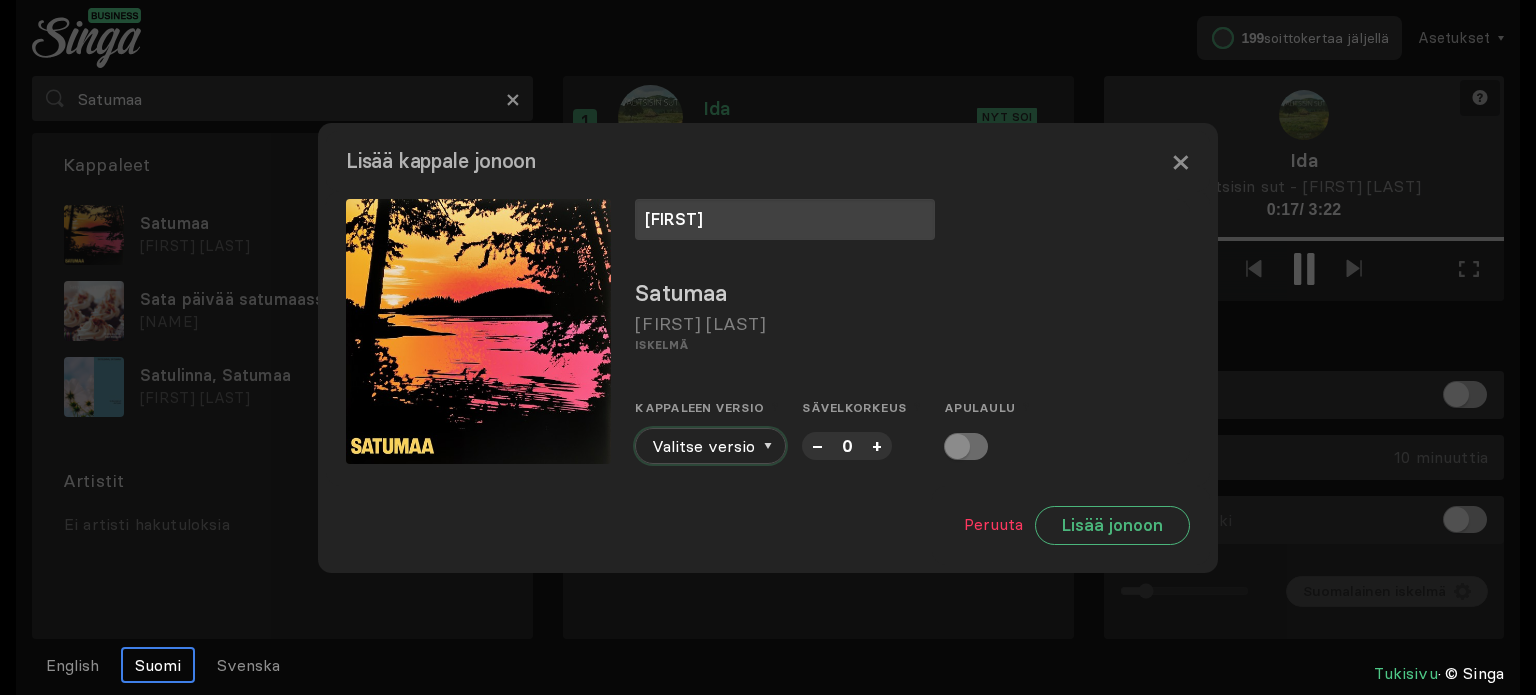 click on "Valitse versio" at bounding box center (710, 446) 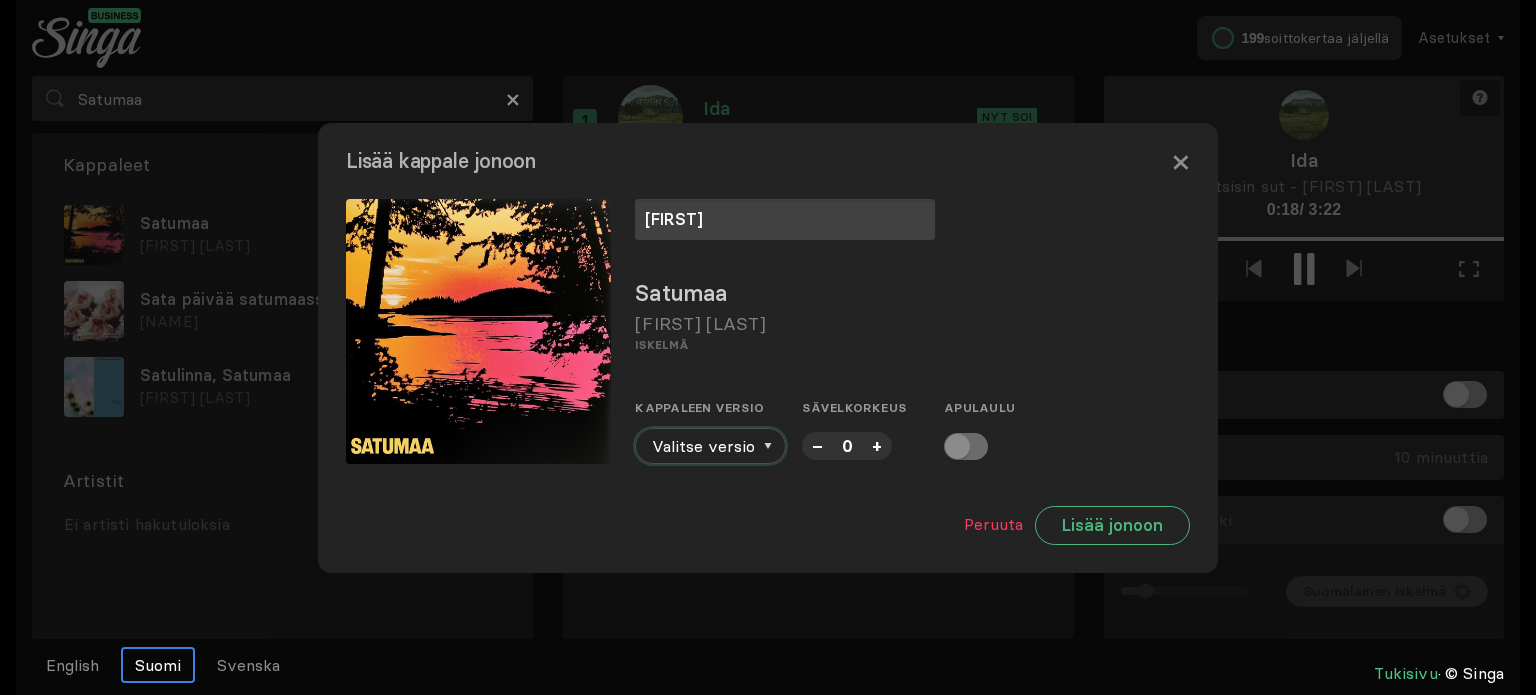 click on "Valitse versio" at bounding box center [710, 446] 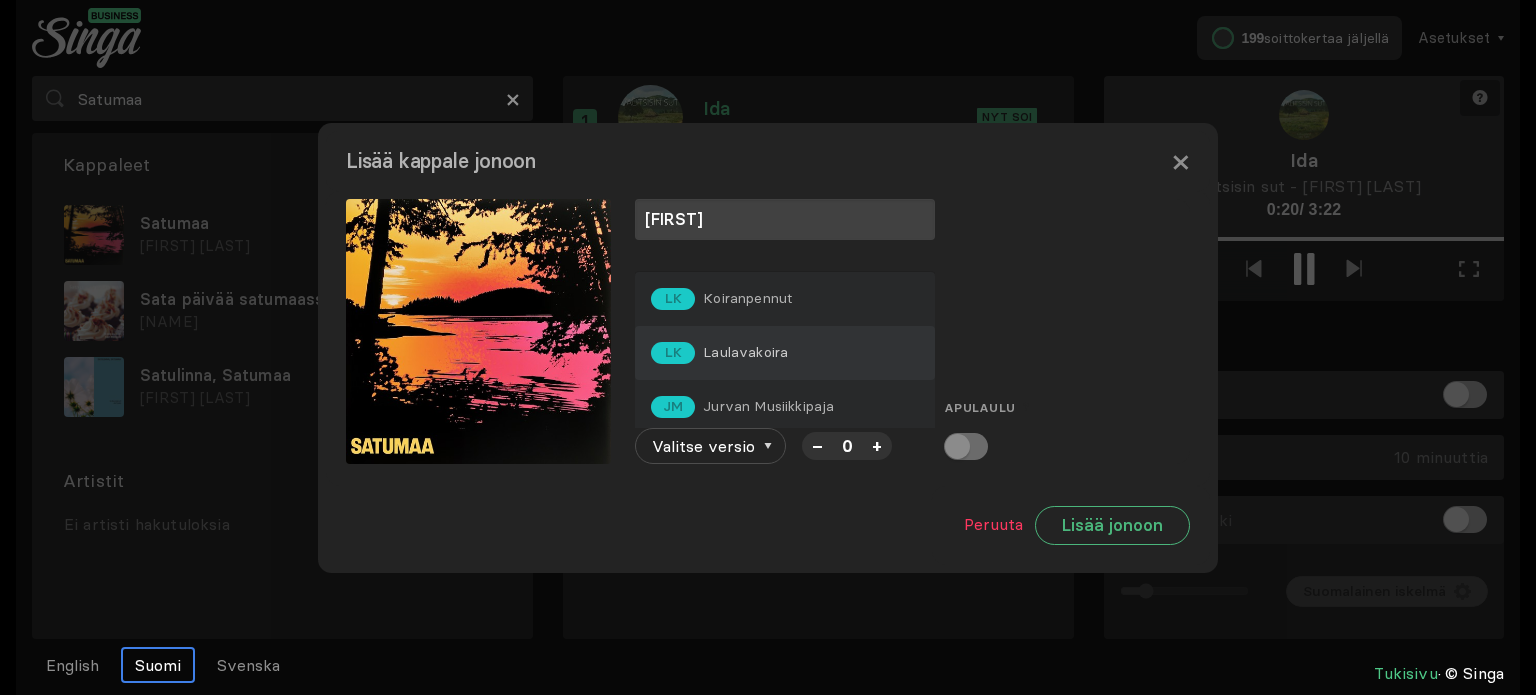 click on "Laulavakoira" at bounding box center (747, 298) 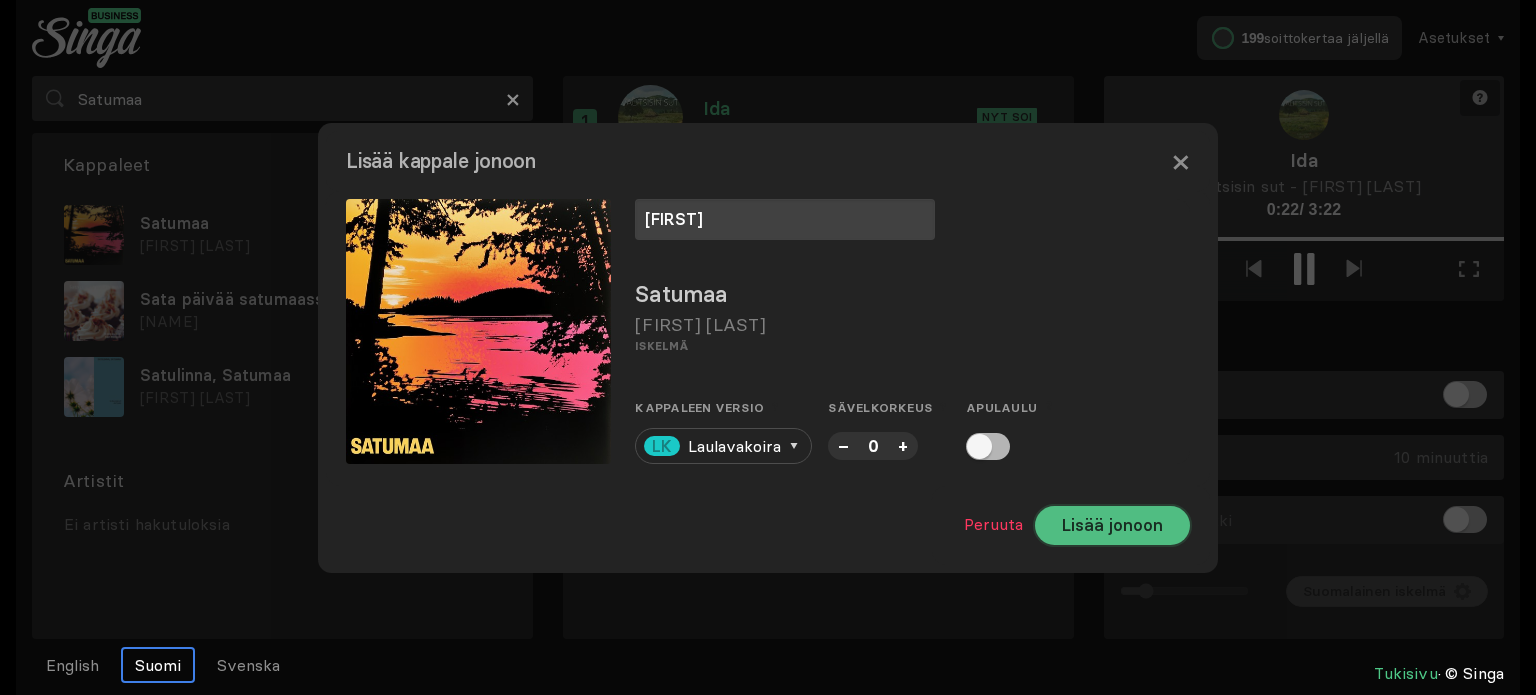 click on "Lisää jonoon" at bounding box center (1112, 525) 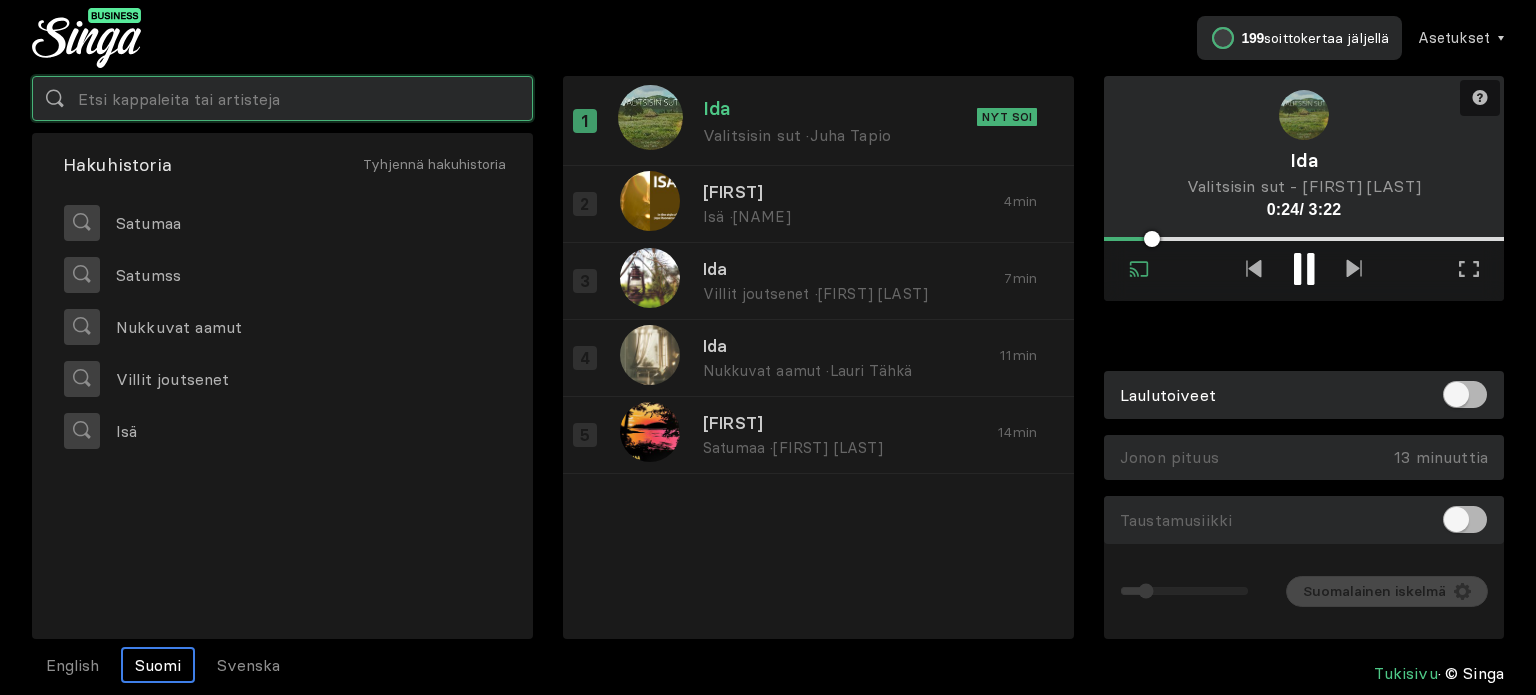 click at bounding box center (282, 98) 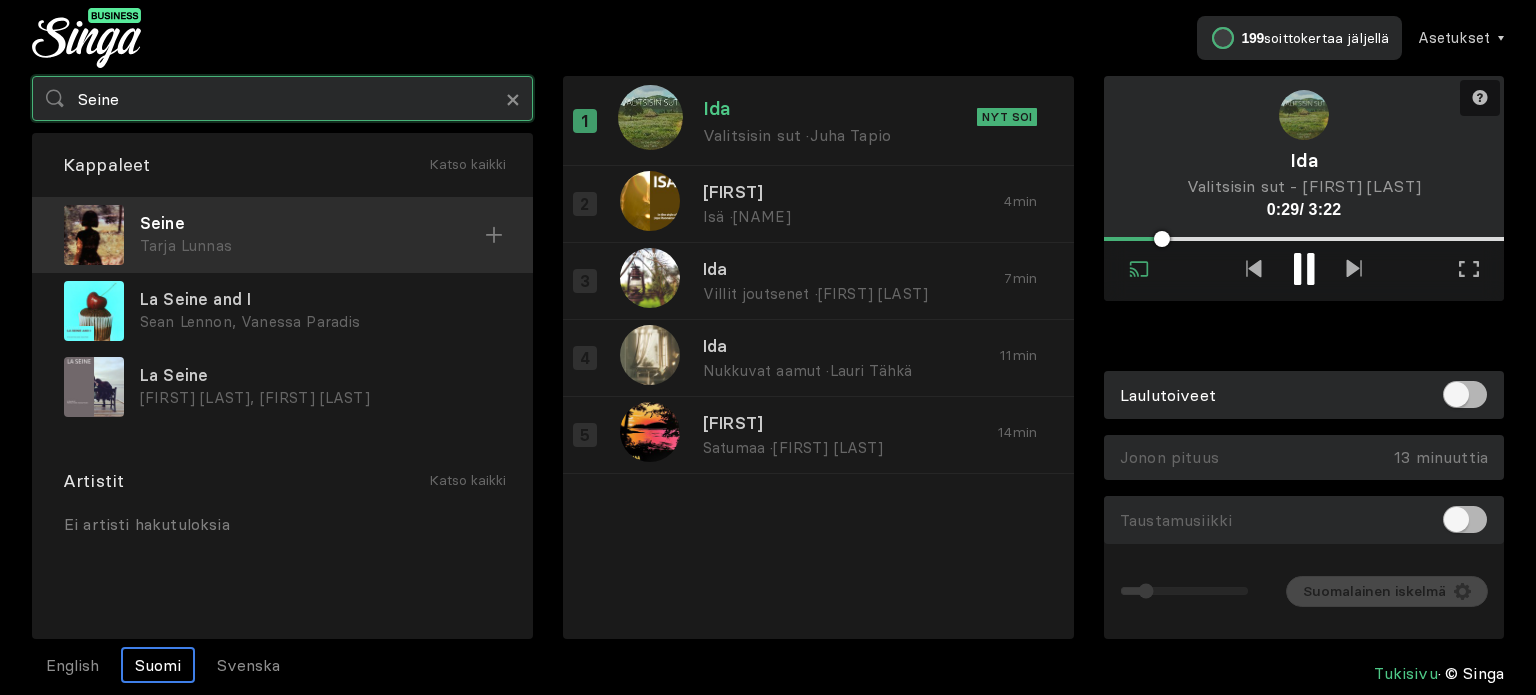 type on "Seine" 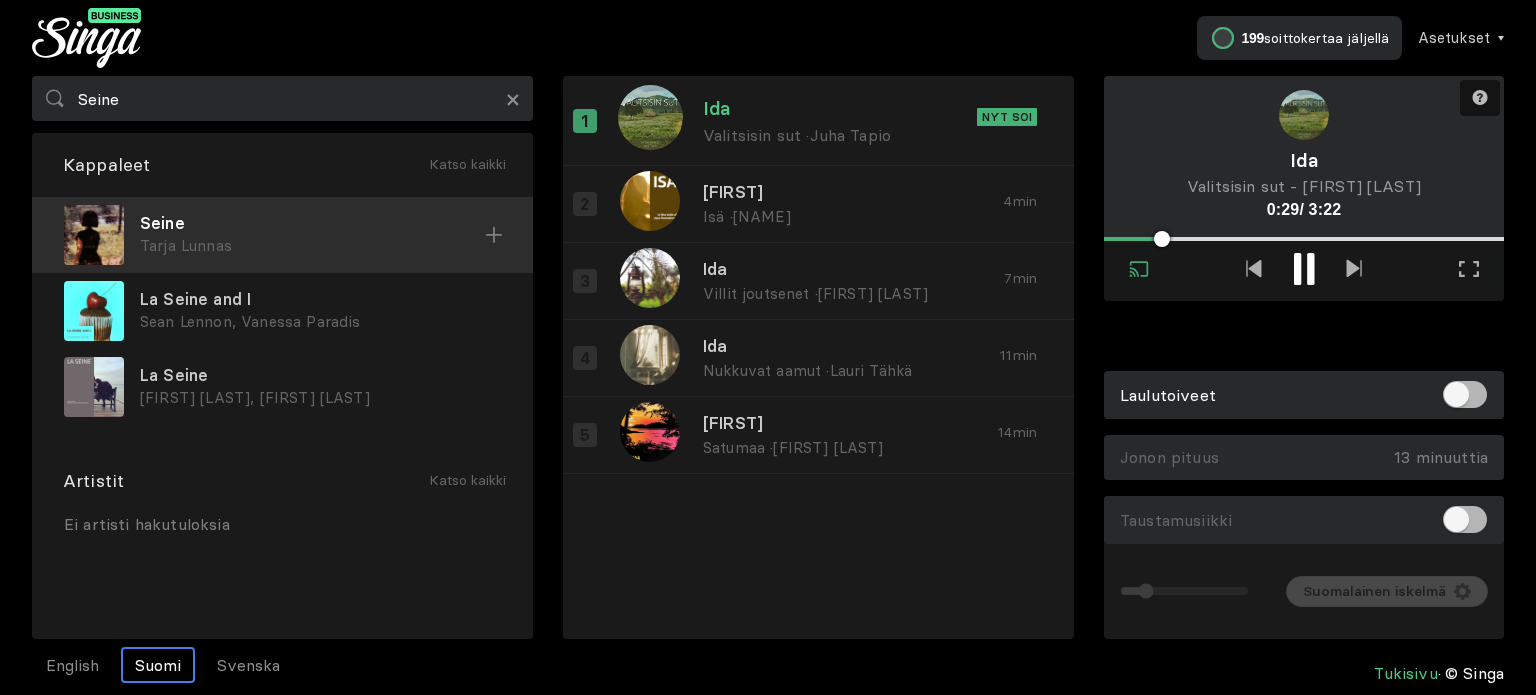 click on "Seine" at bounding box center [312, 223] 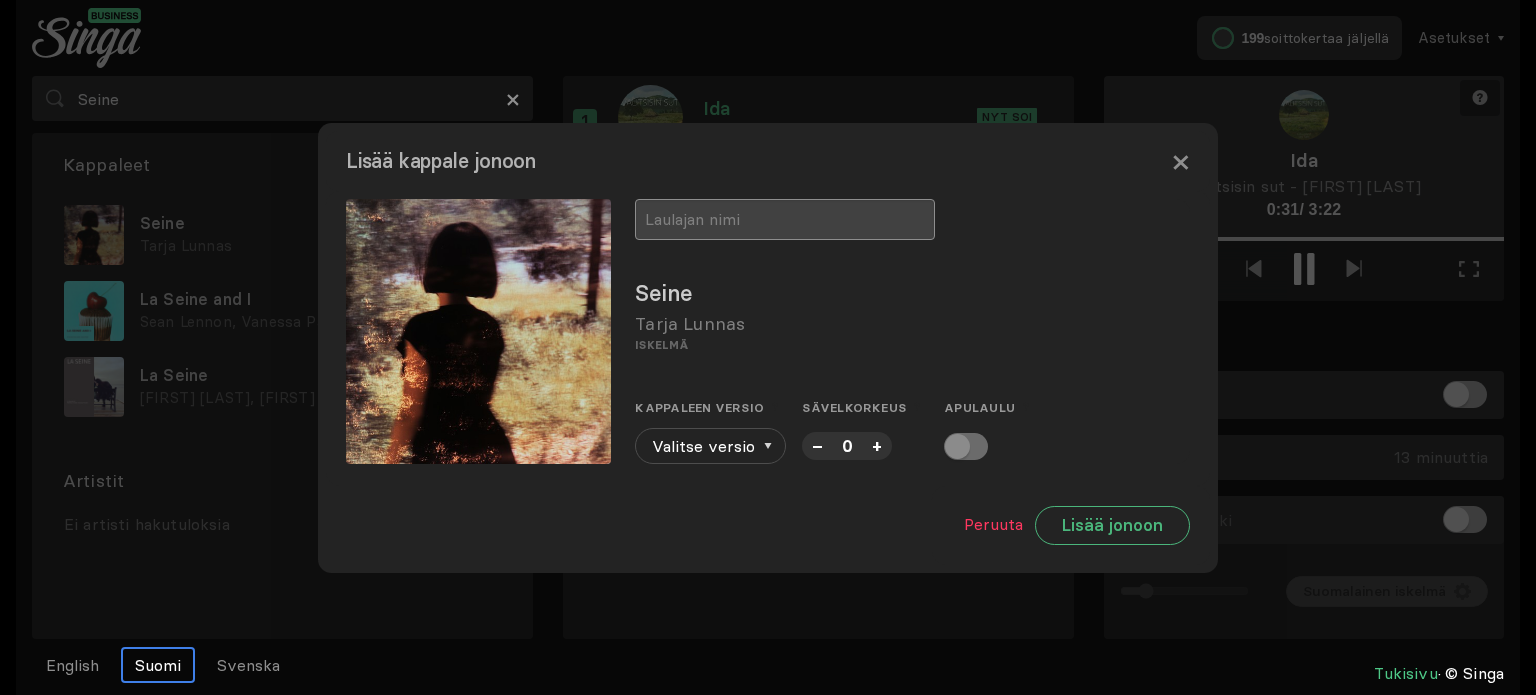 click at bounding box center [785, 219] 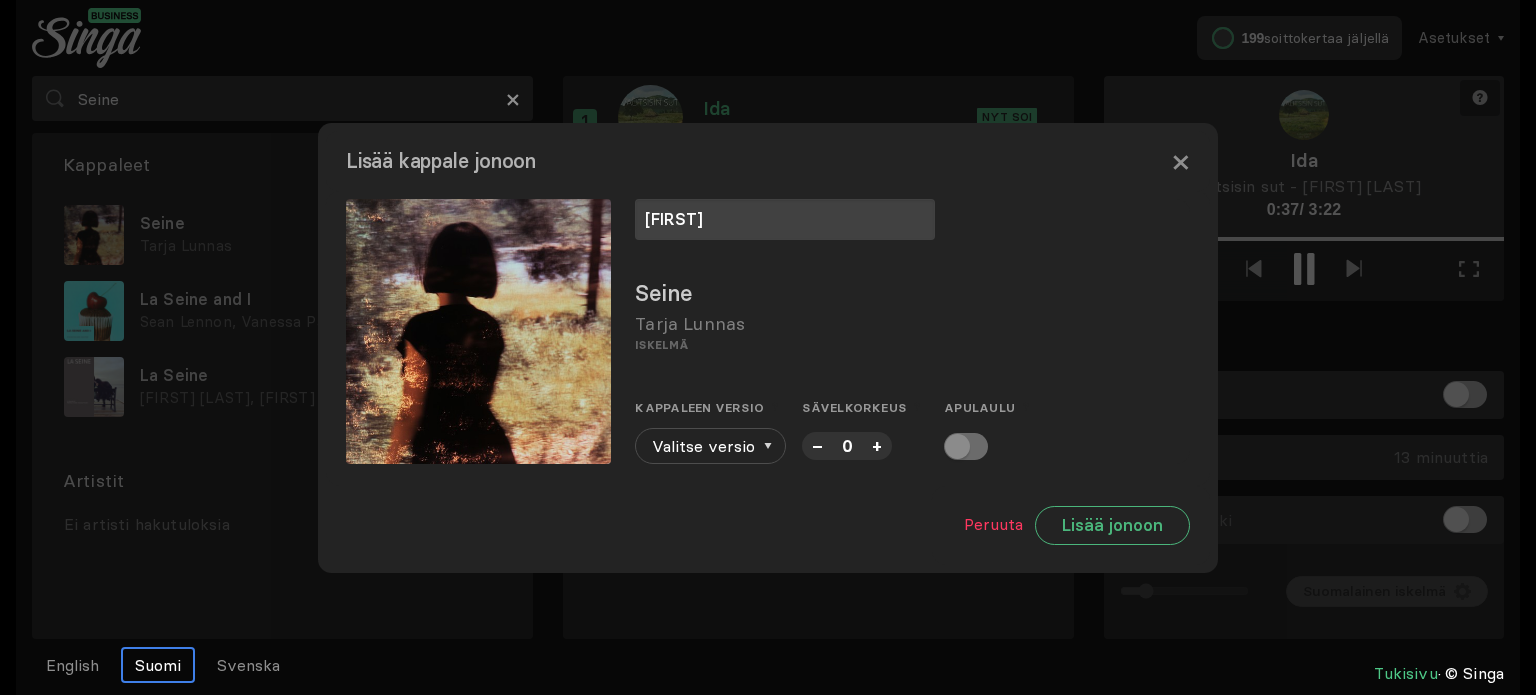 type on "[FIRST]" 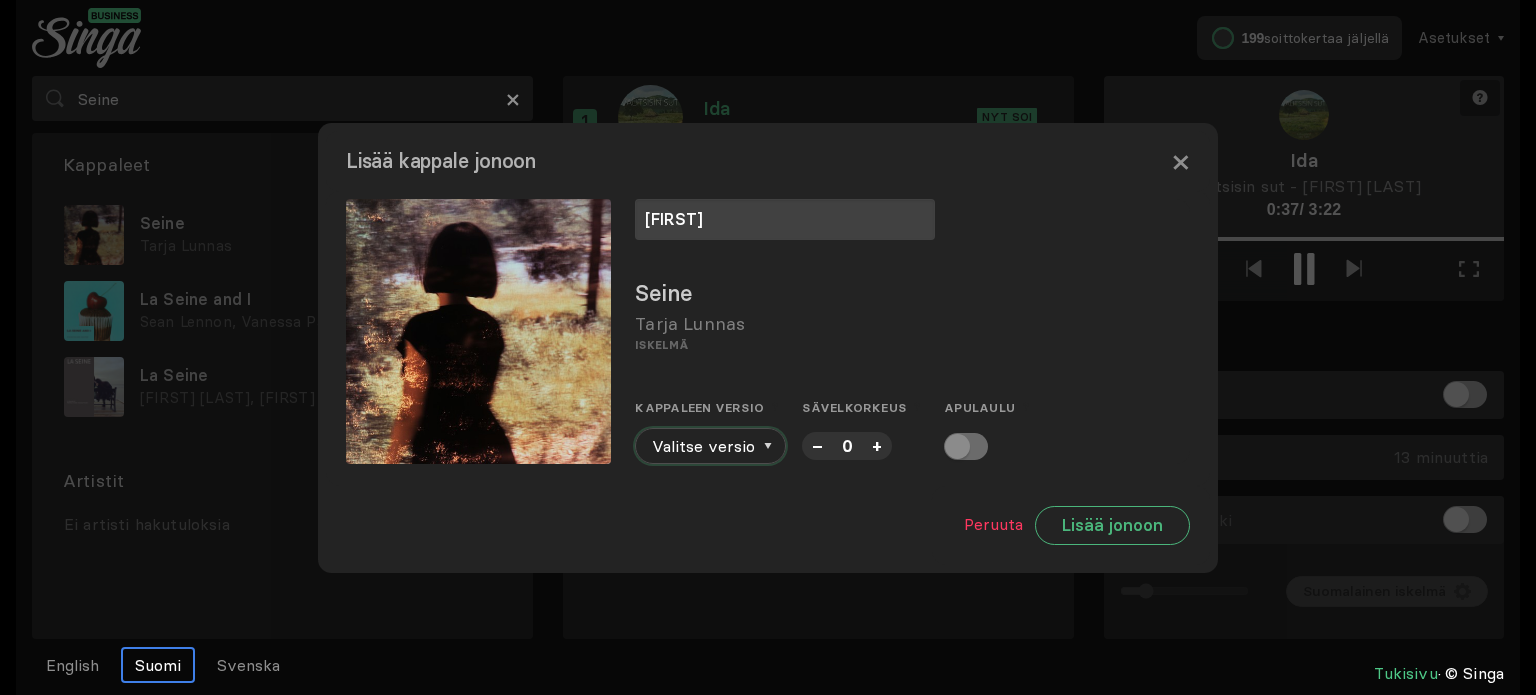 click on "Valitse versio" at bounding box center [710, 446] 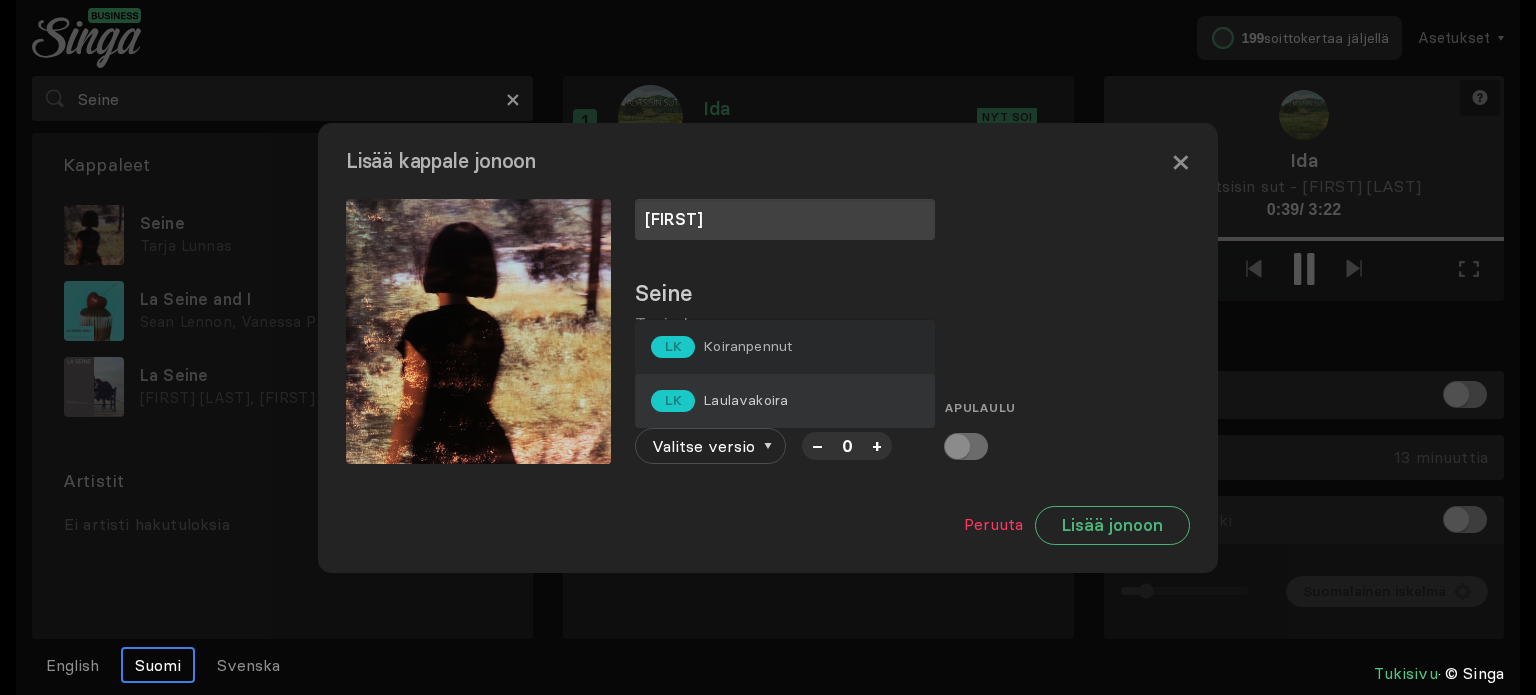 click on "Laulavakoira" at bounding box center [747, 346] 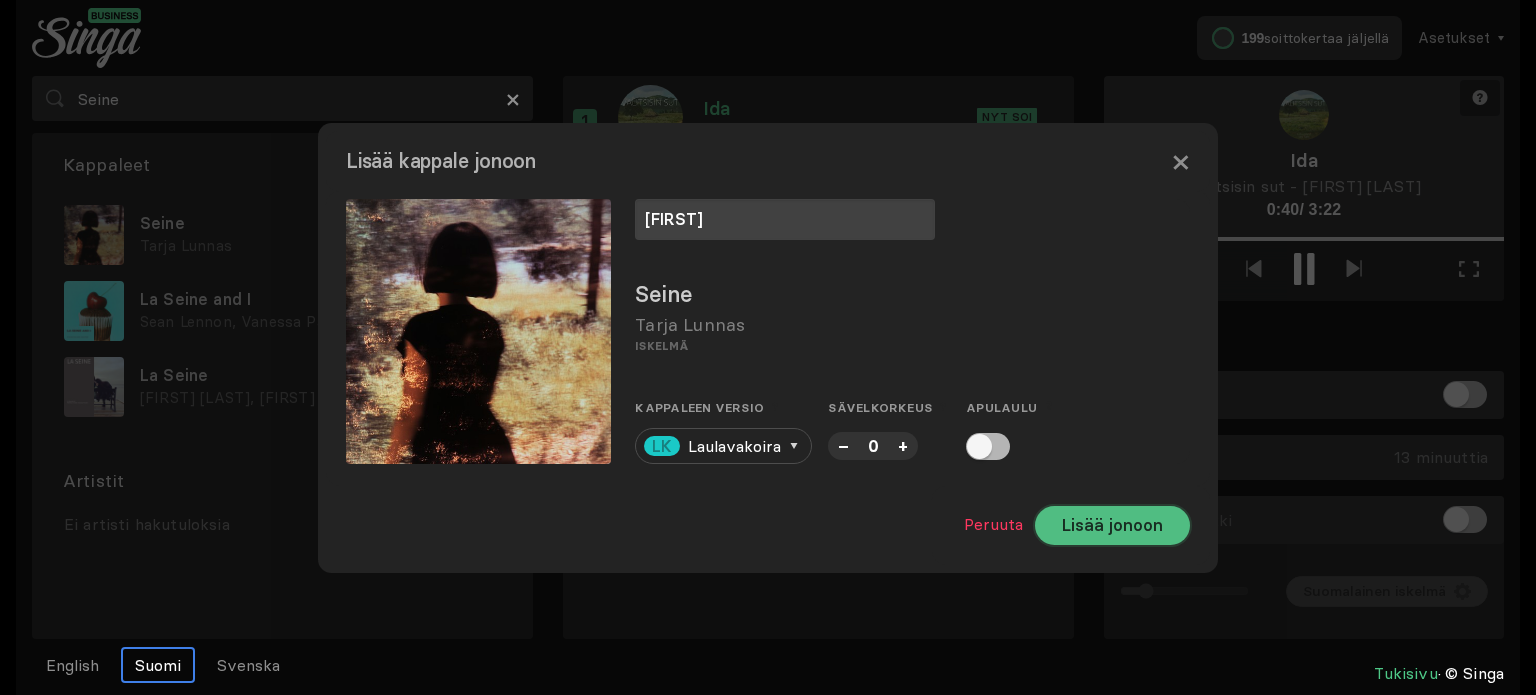click on "Lisää jonoon" at bounding box center [1112, 525] 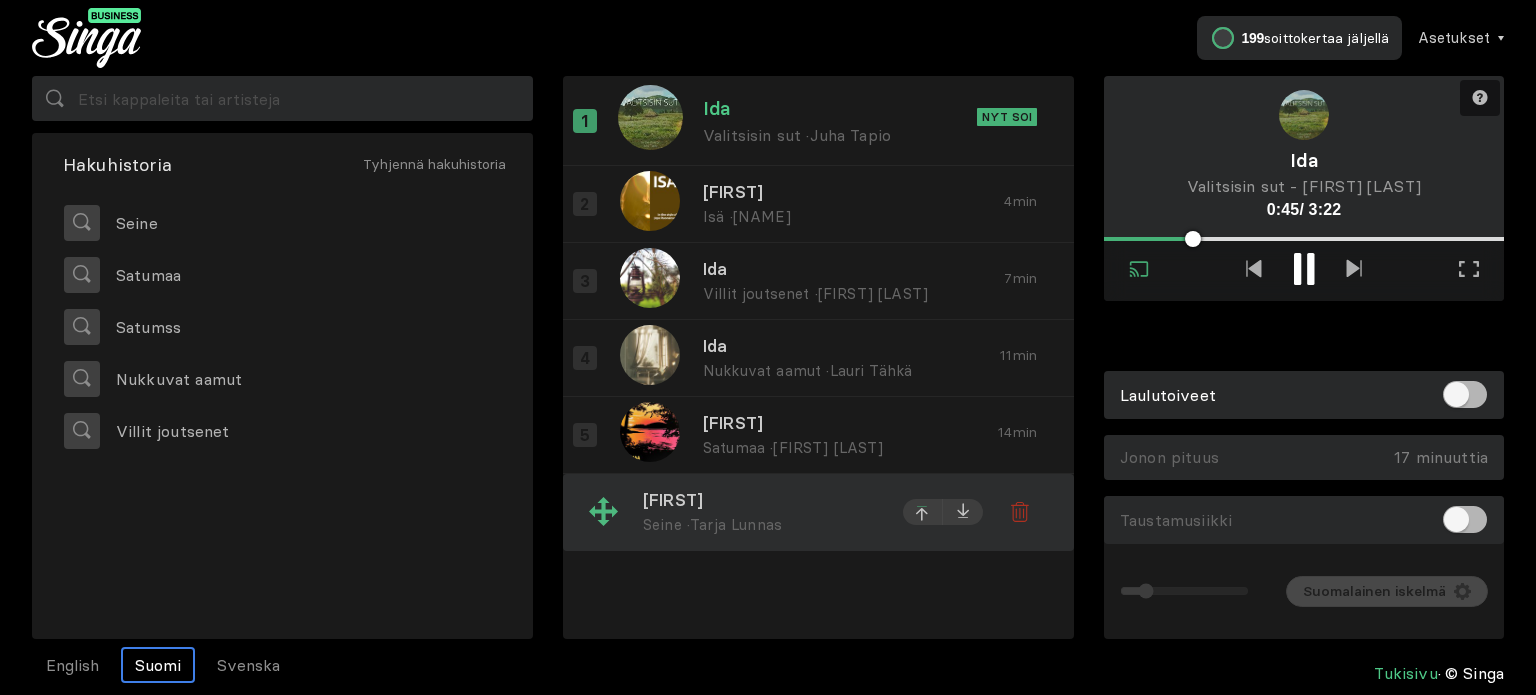 click at bounding box center (923, 507) 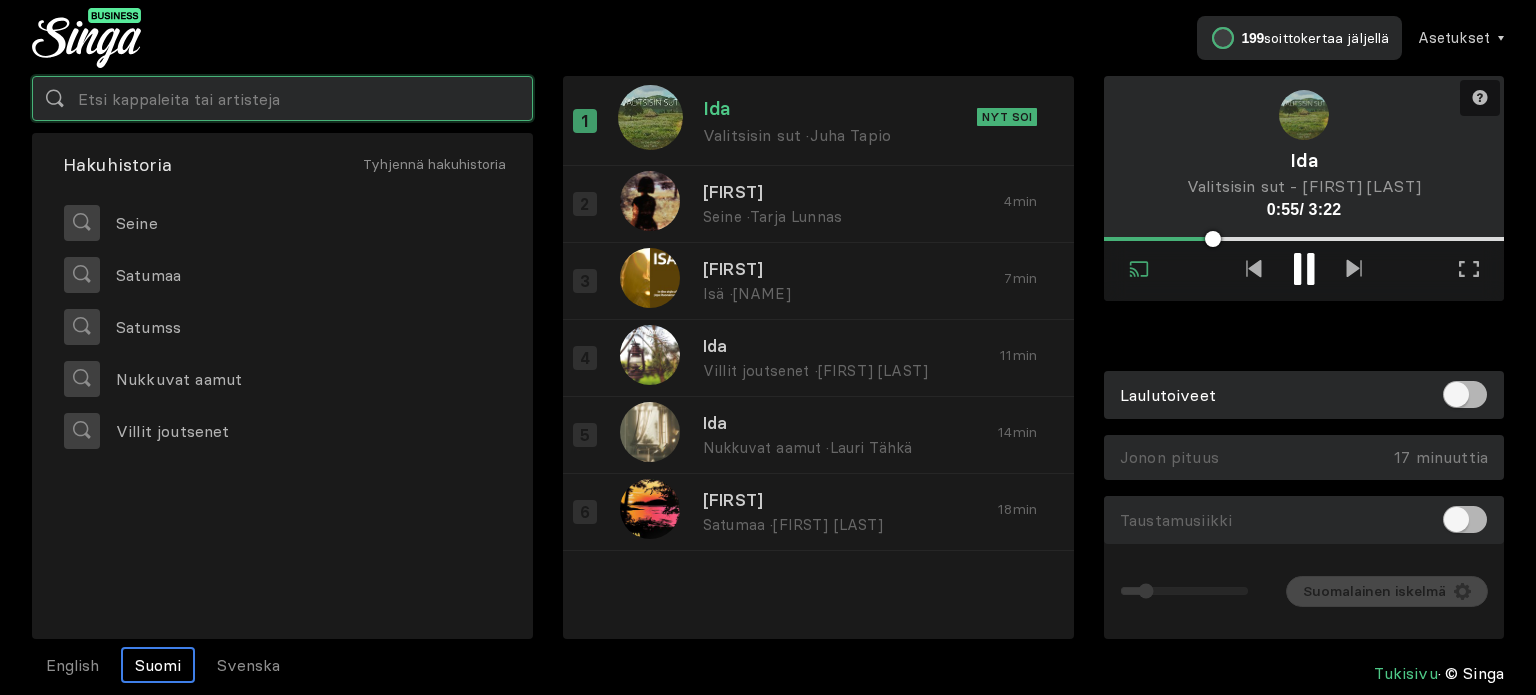 click at bounding box center (282, 98) 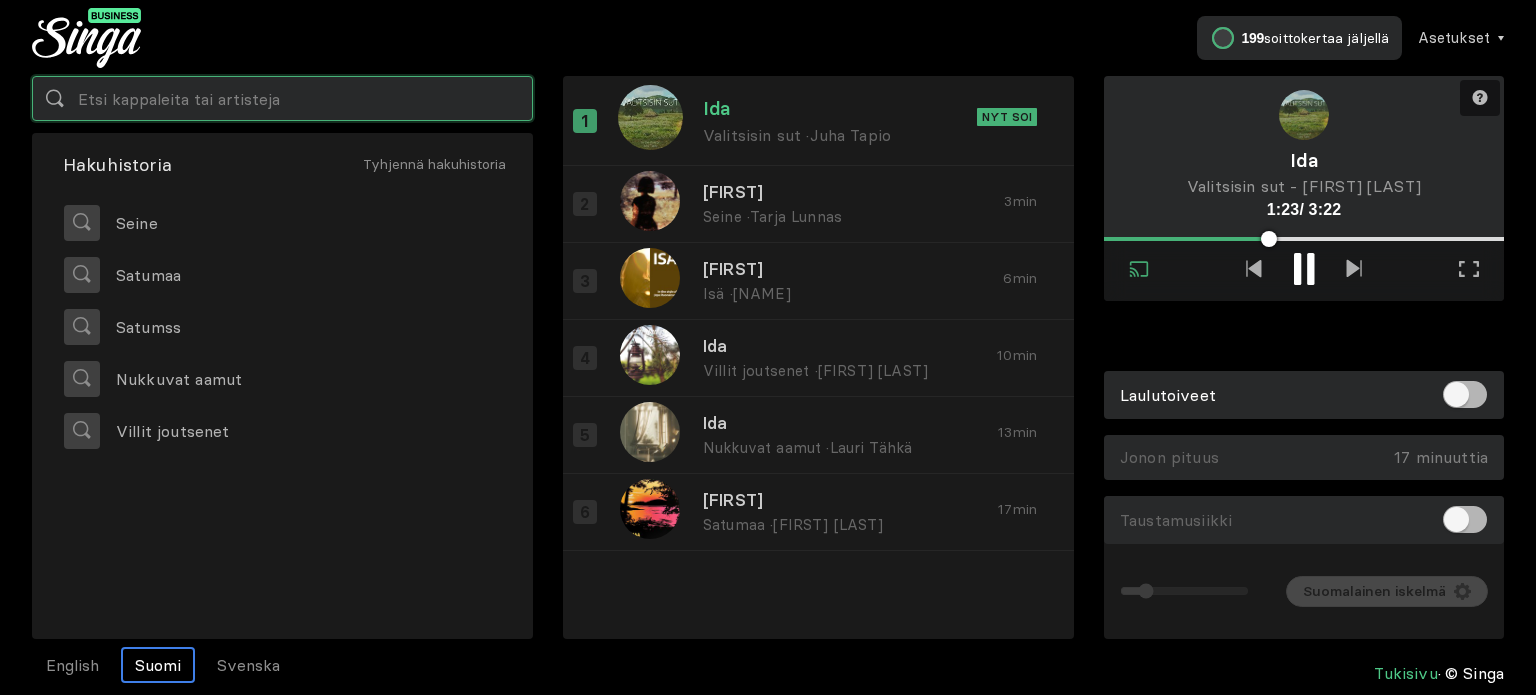 click at bounding box center (282, 98) 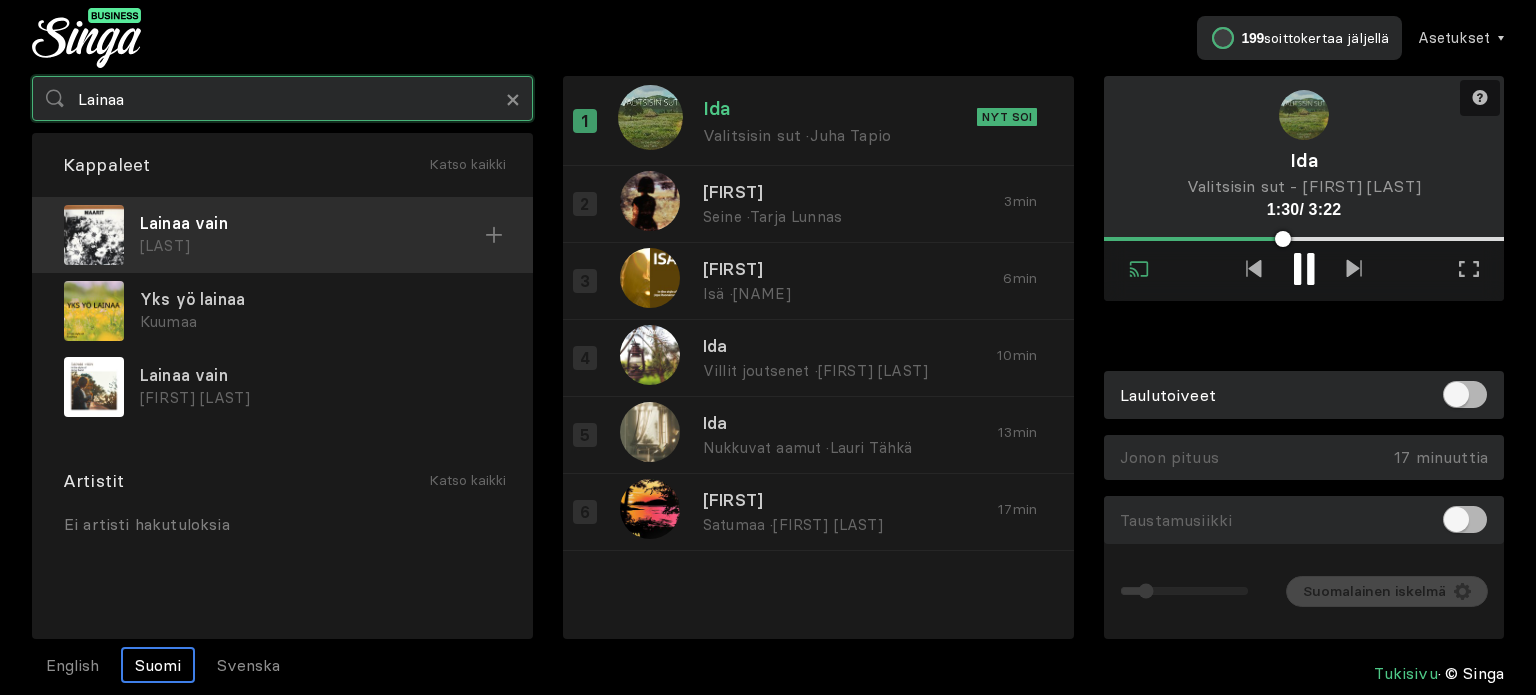 type on "Lainaa" 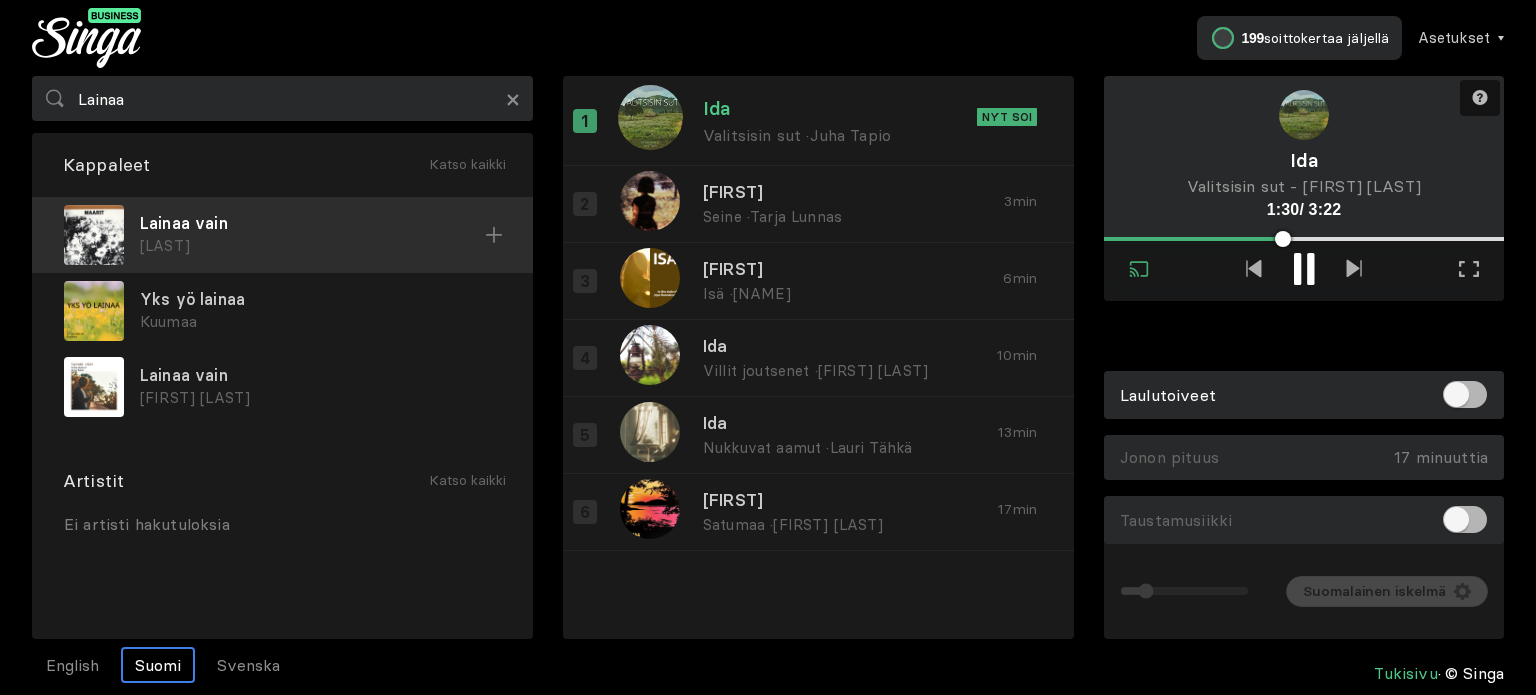 click on "Lainaa vain" at bounding box center [312, 223] 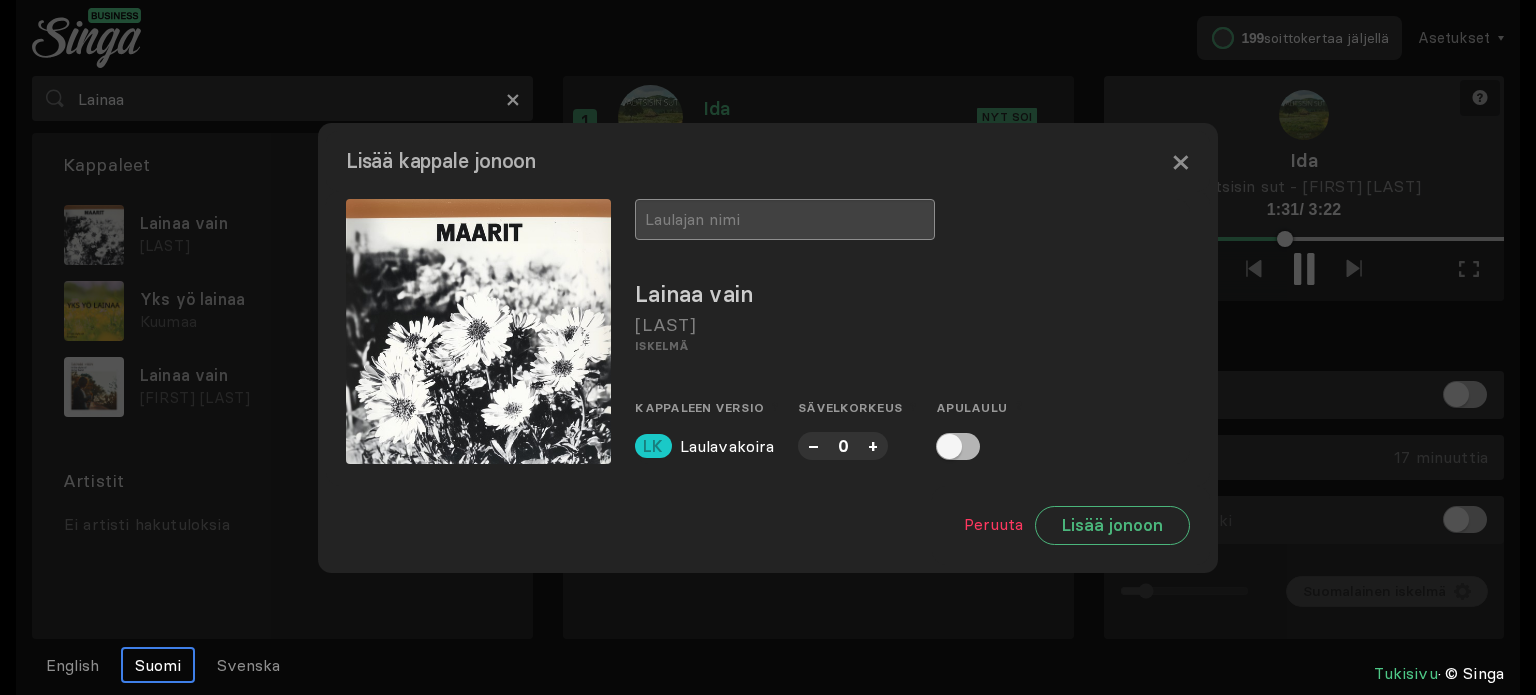 click at bounding box center [785, 219] 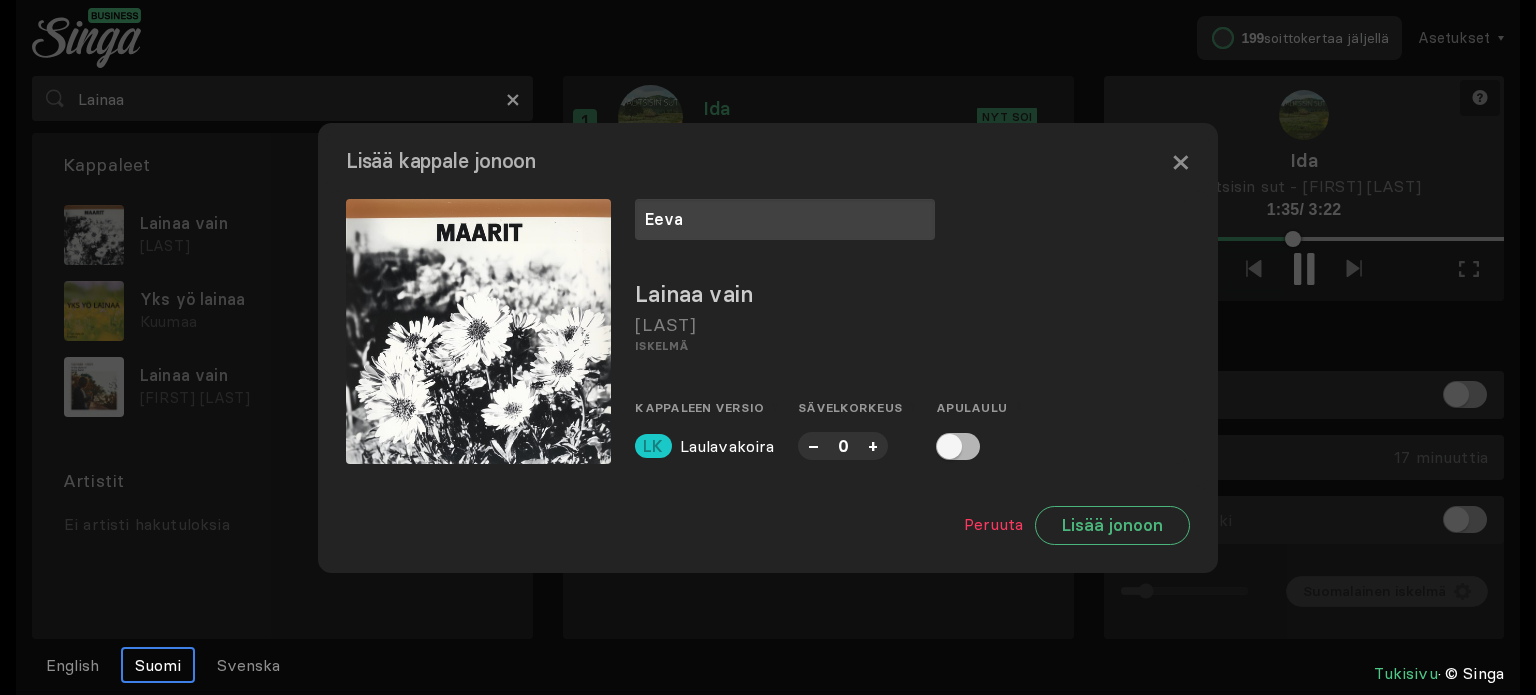 type on "Eeva" 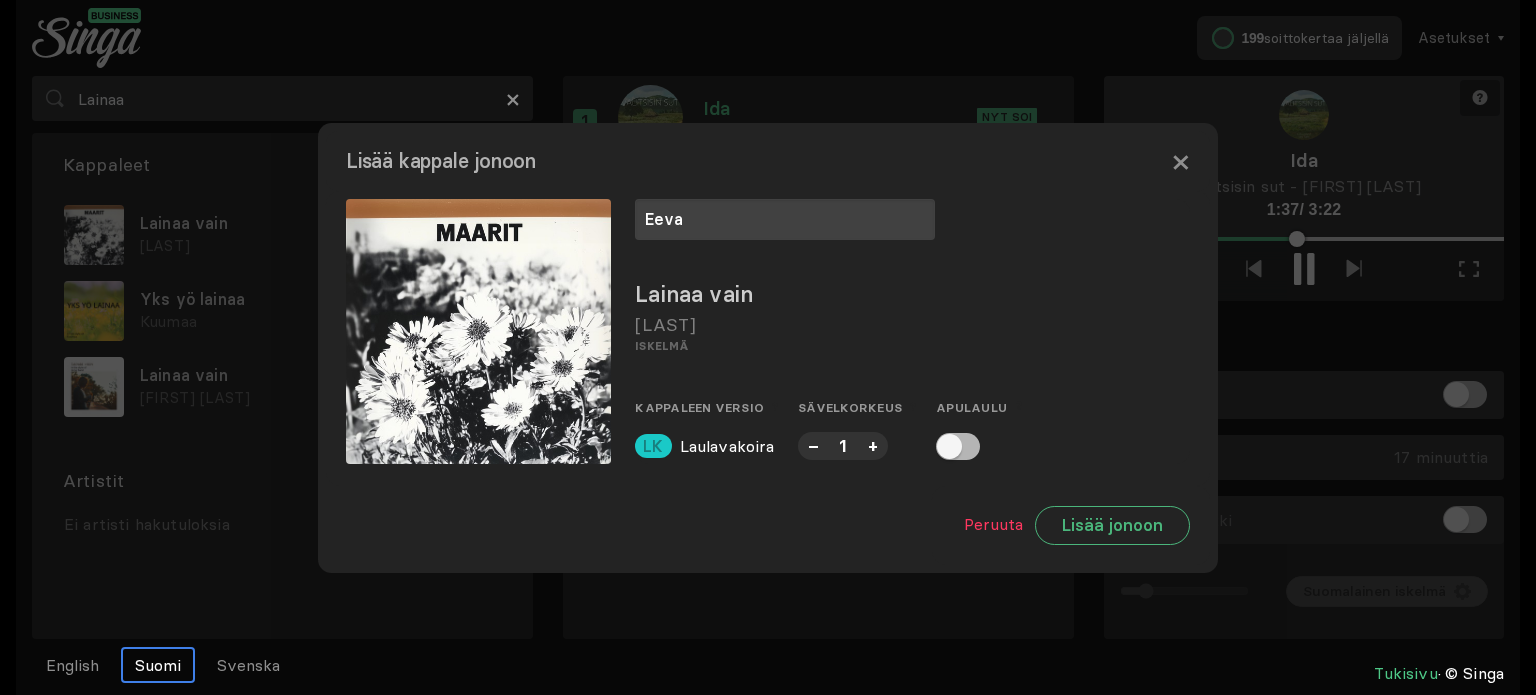 click on "–" at bounding box center [813, 445] 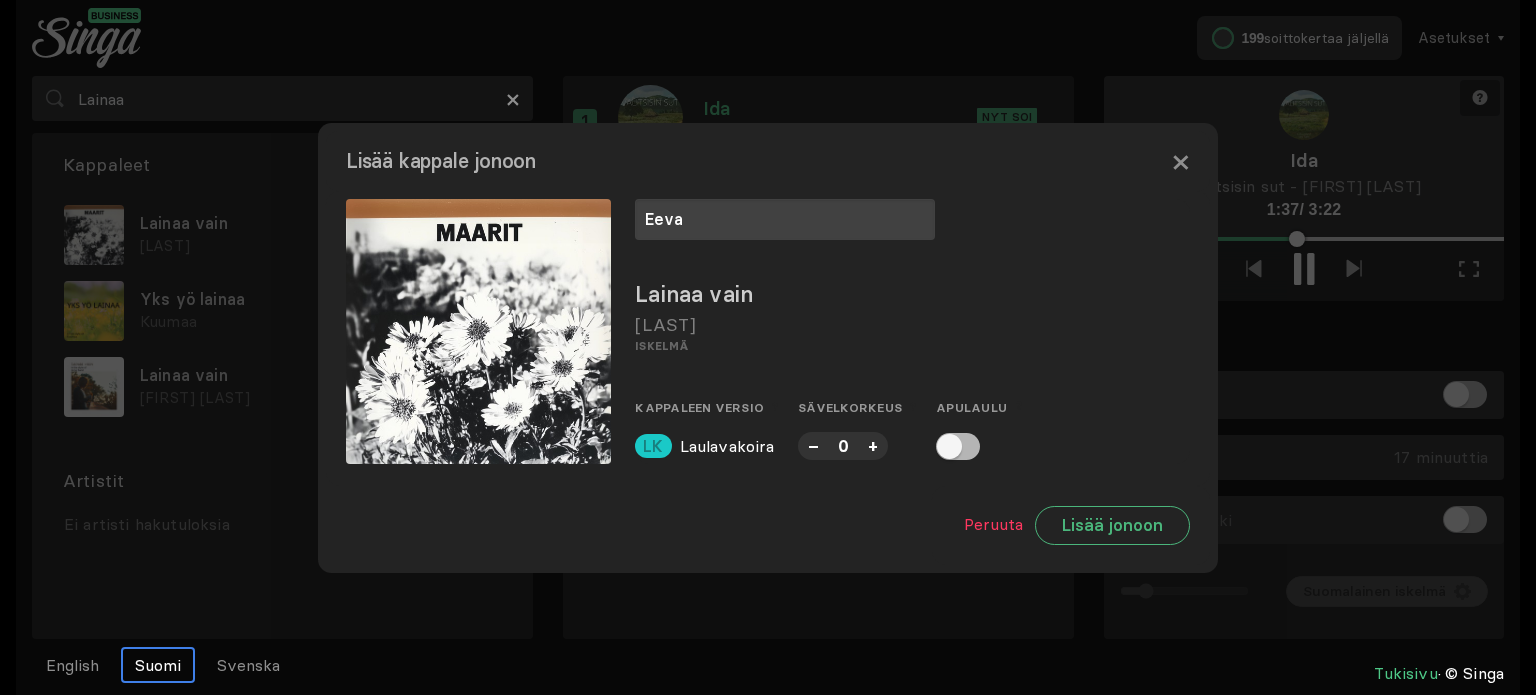 click on "–" at bounding box center (813, 445) 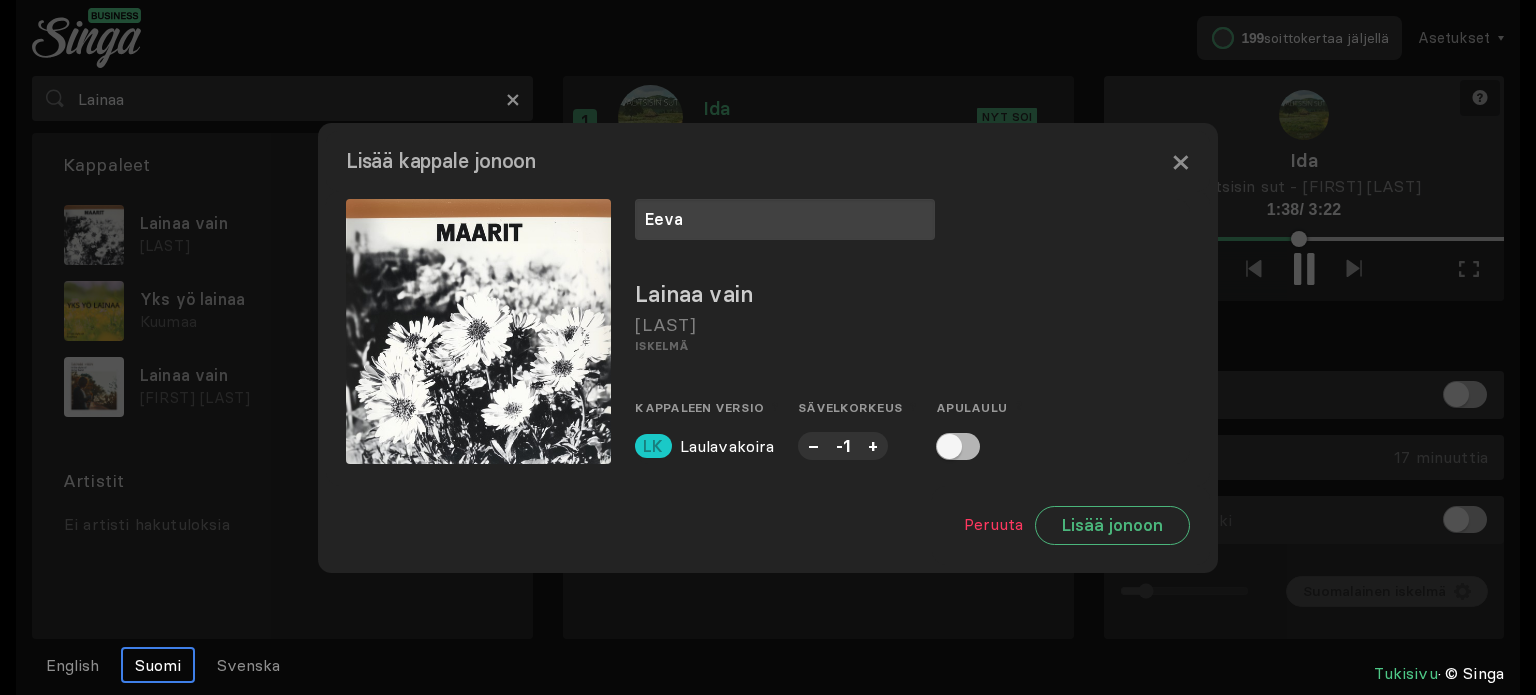 click on "–" at bounding box center (813, 445) 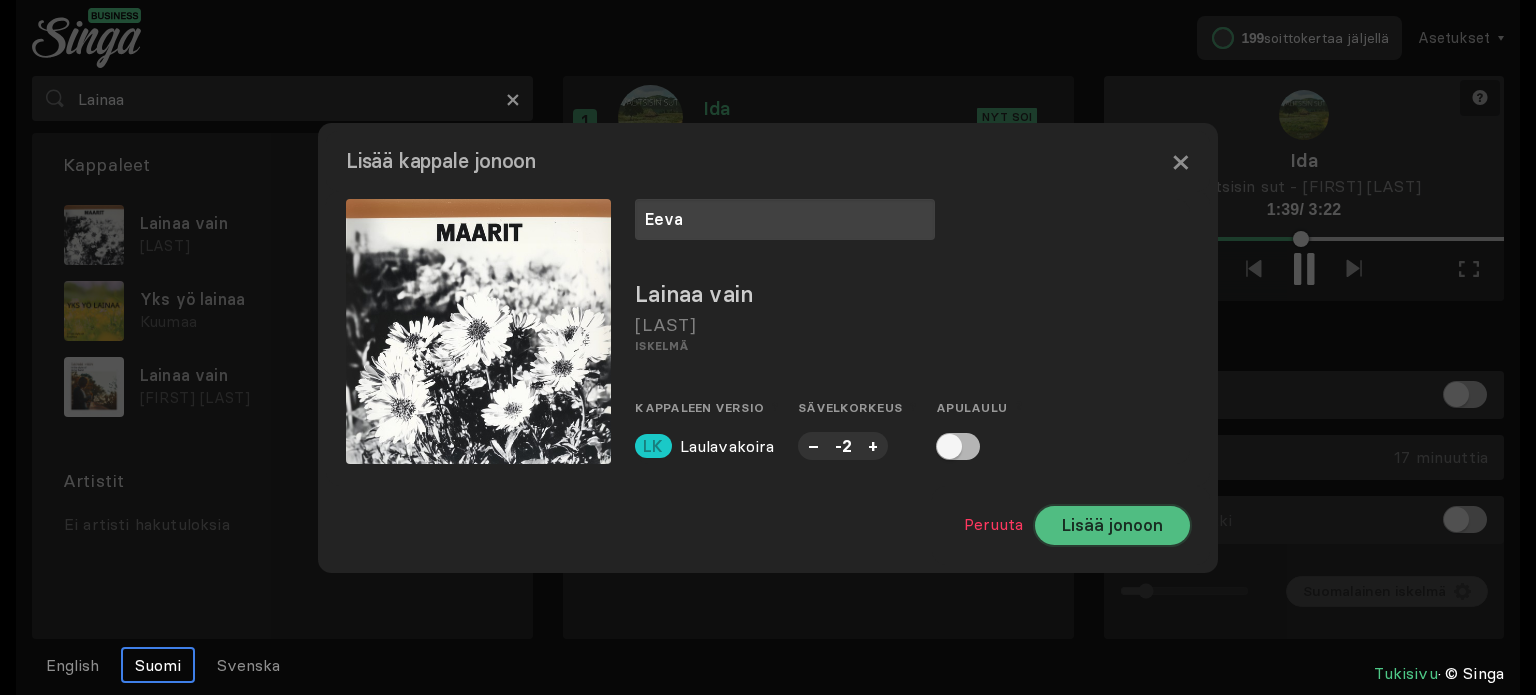 click on "Lisää jonoon" at bounding box center (1112, 525) 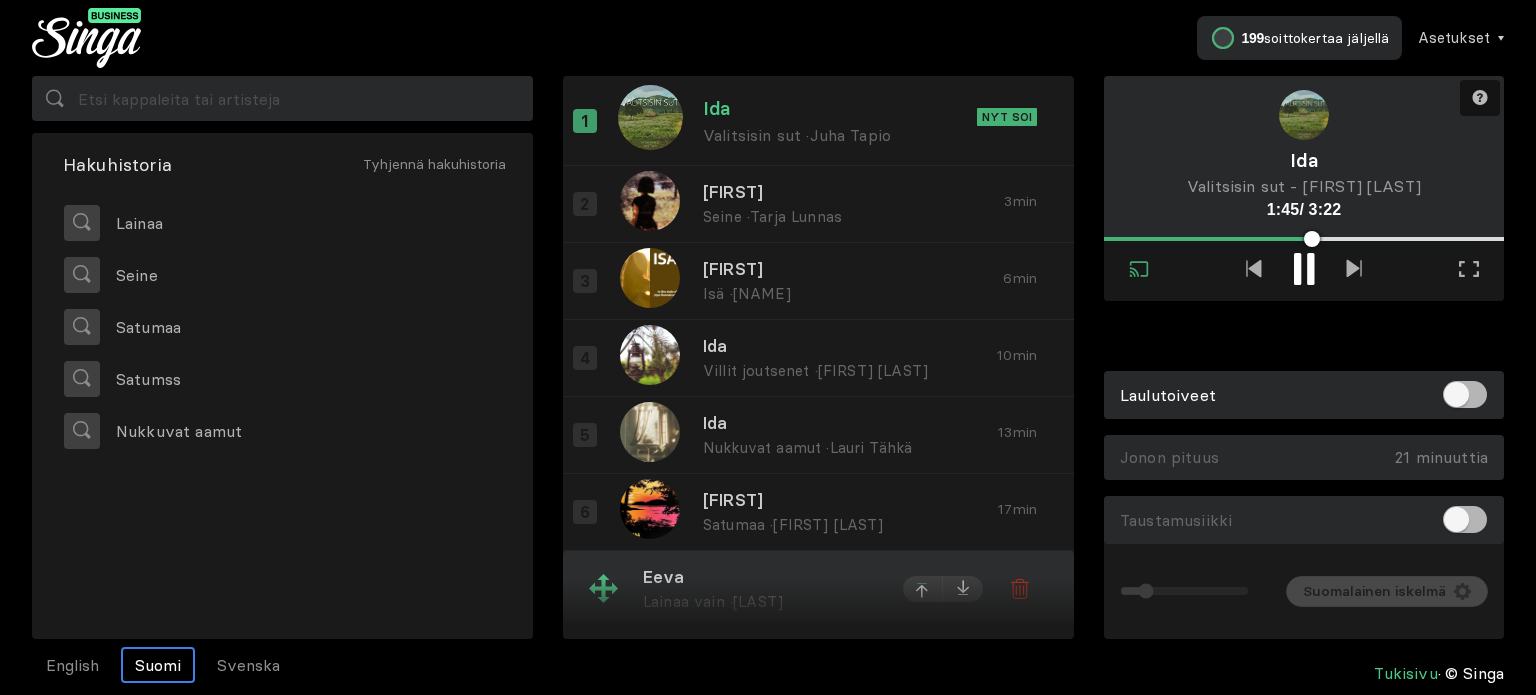 click at bounding box center (923, 591) 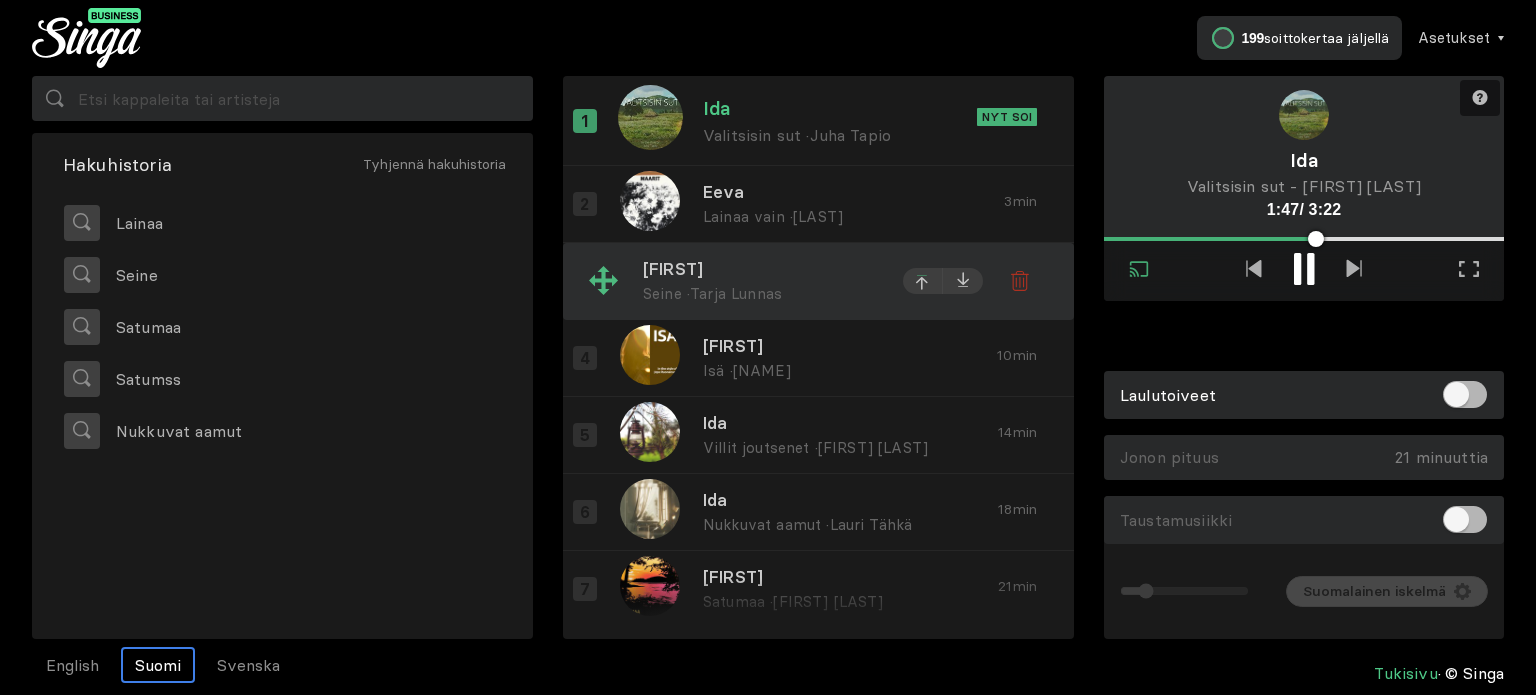 click at bounding box center (923, 284) 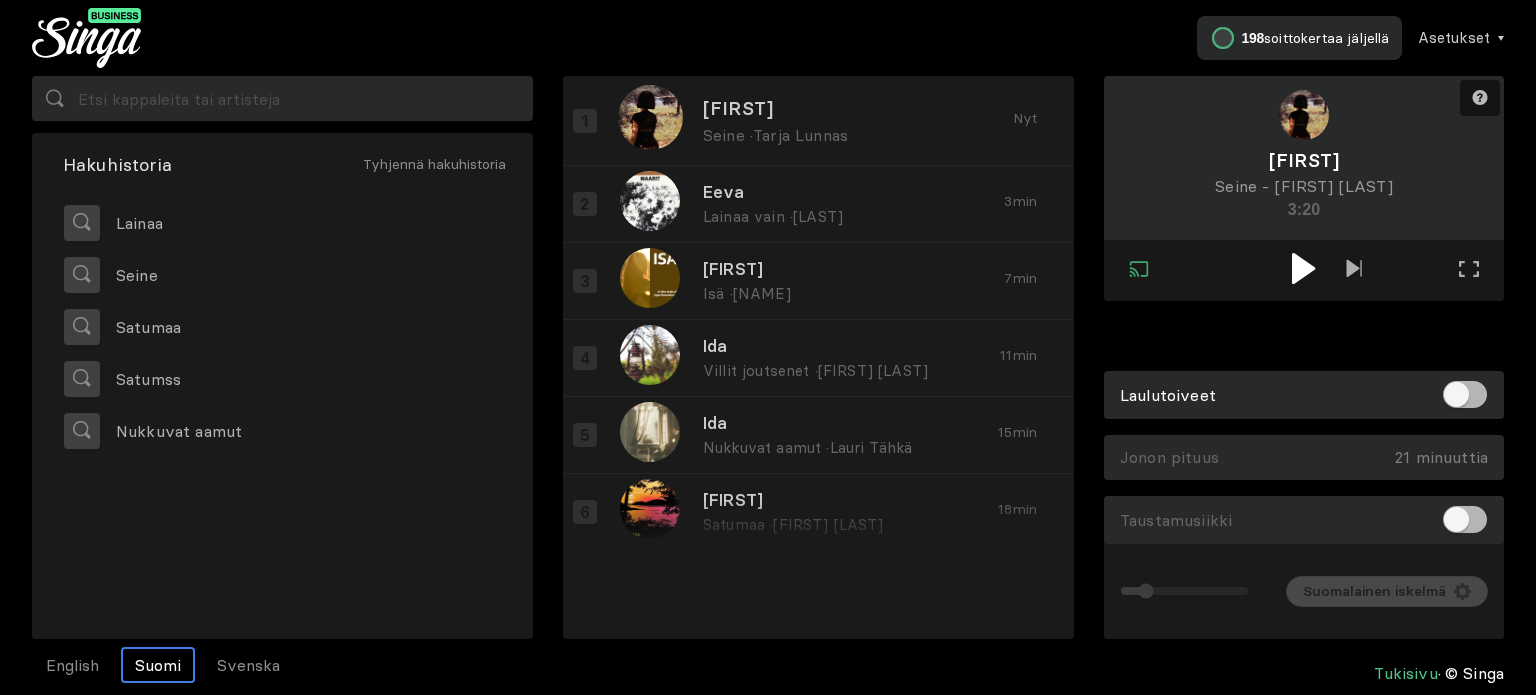 click at bounding box center [1303, 268] 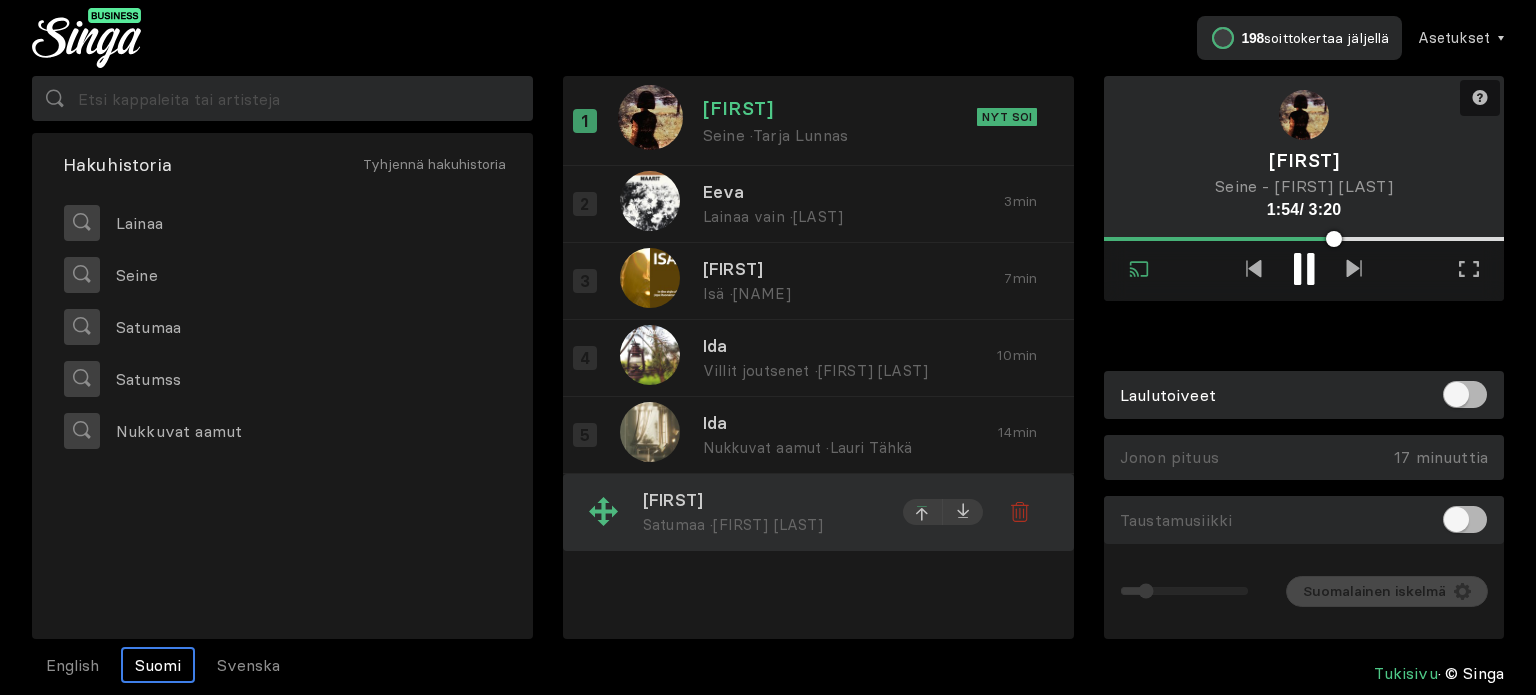 click at bounding box center (923, 514) 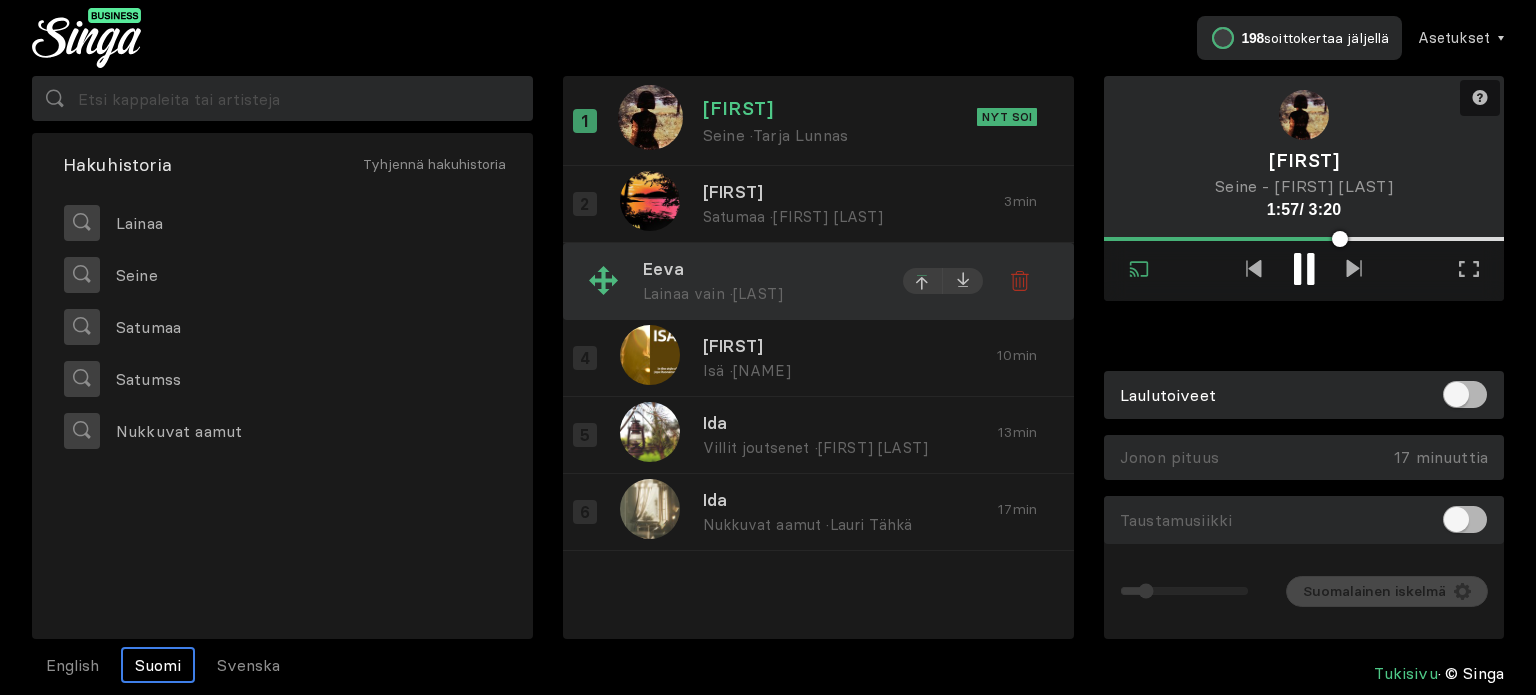 click at bounding box center [923, 284] 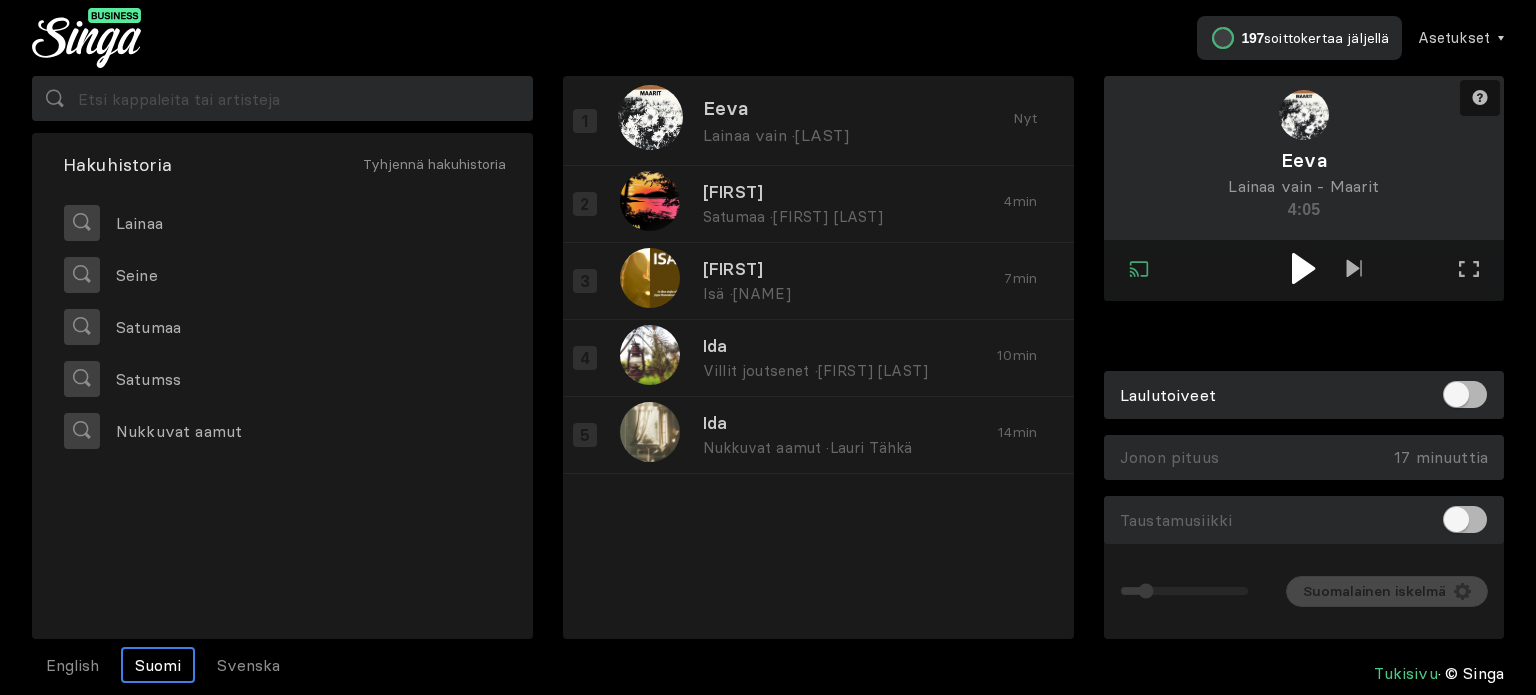 click at bounding box center (1304, 270) 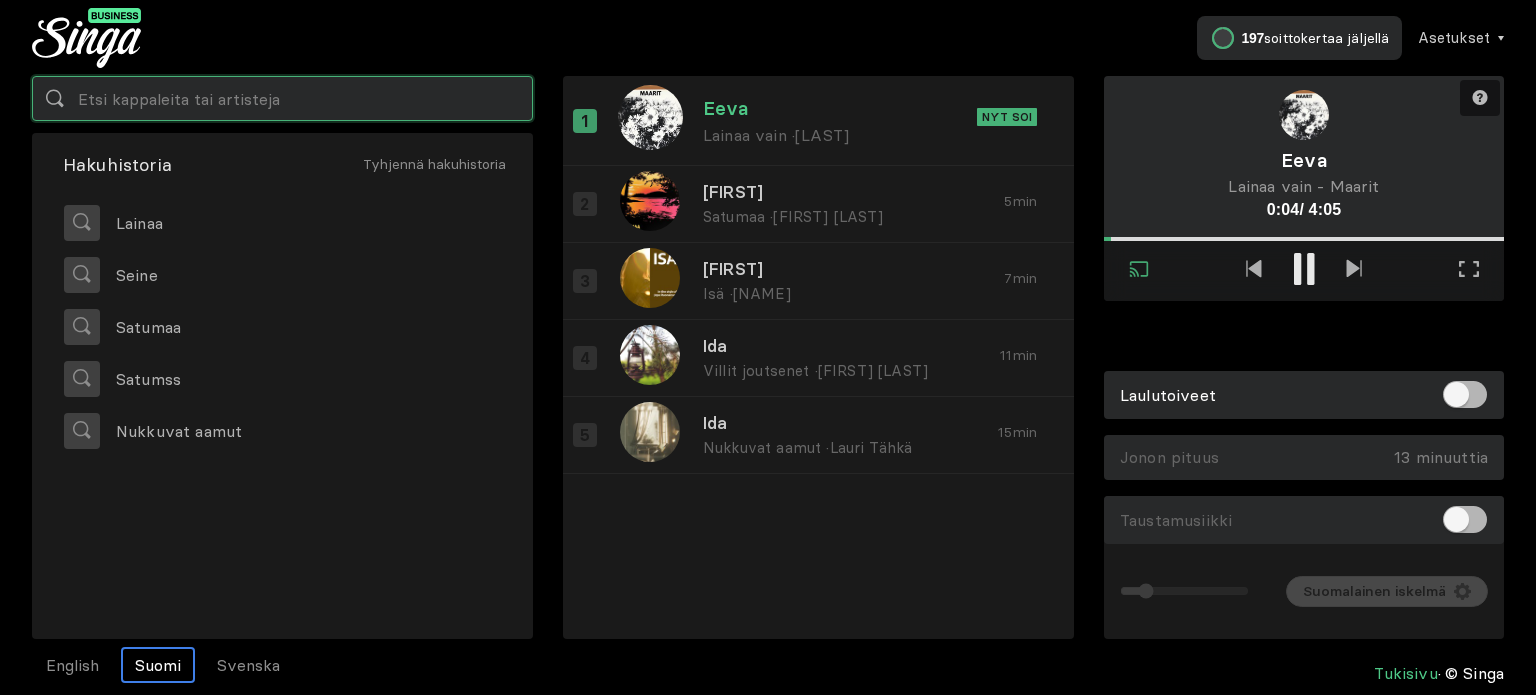 click at bounding box center (282, 98) 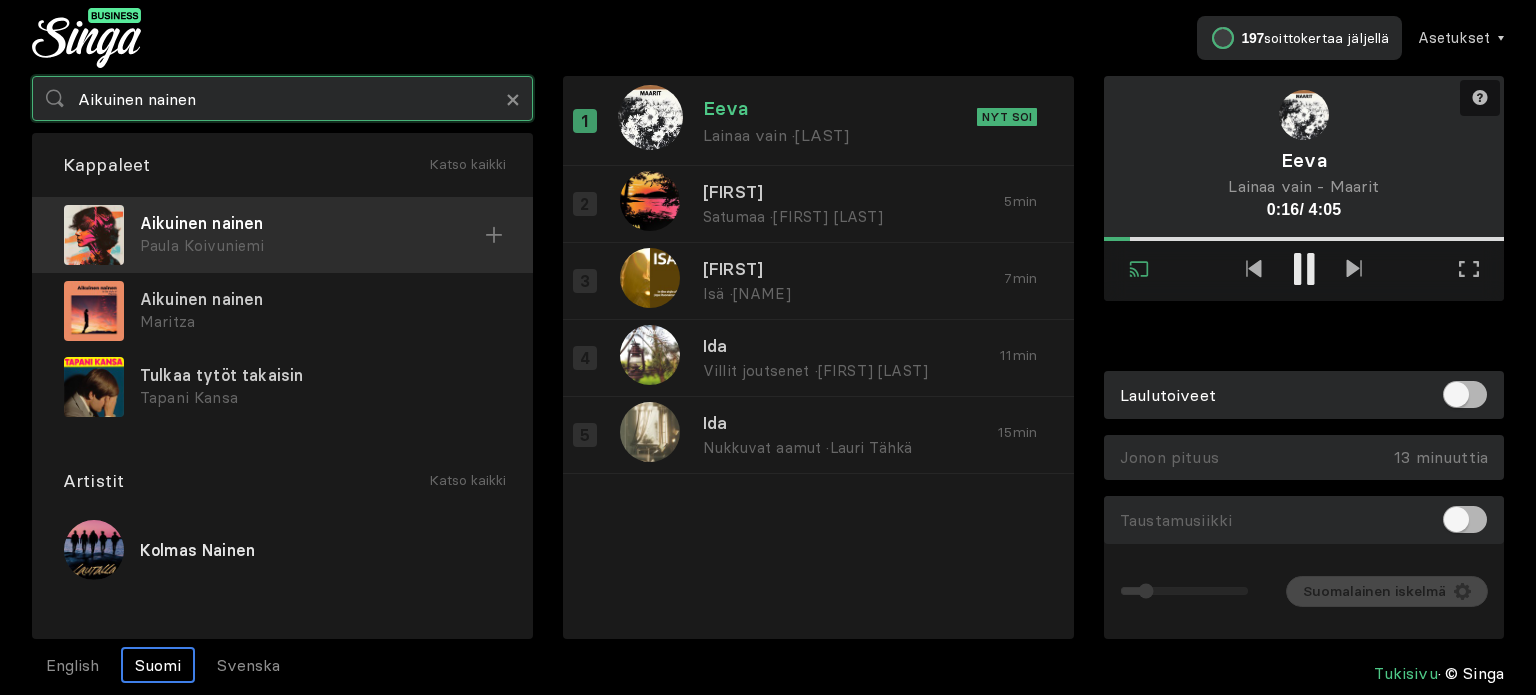 type on "Aikuinen nainen" 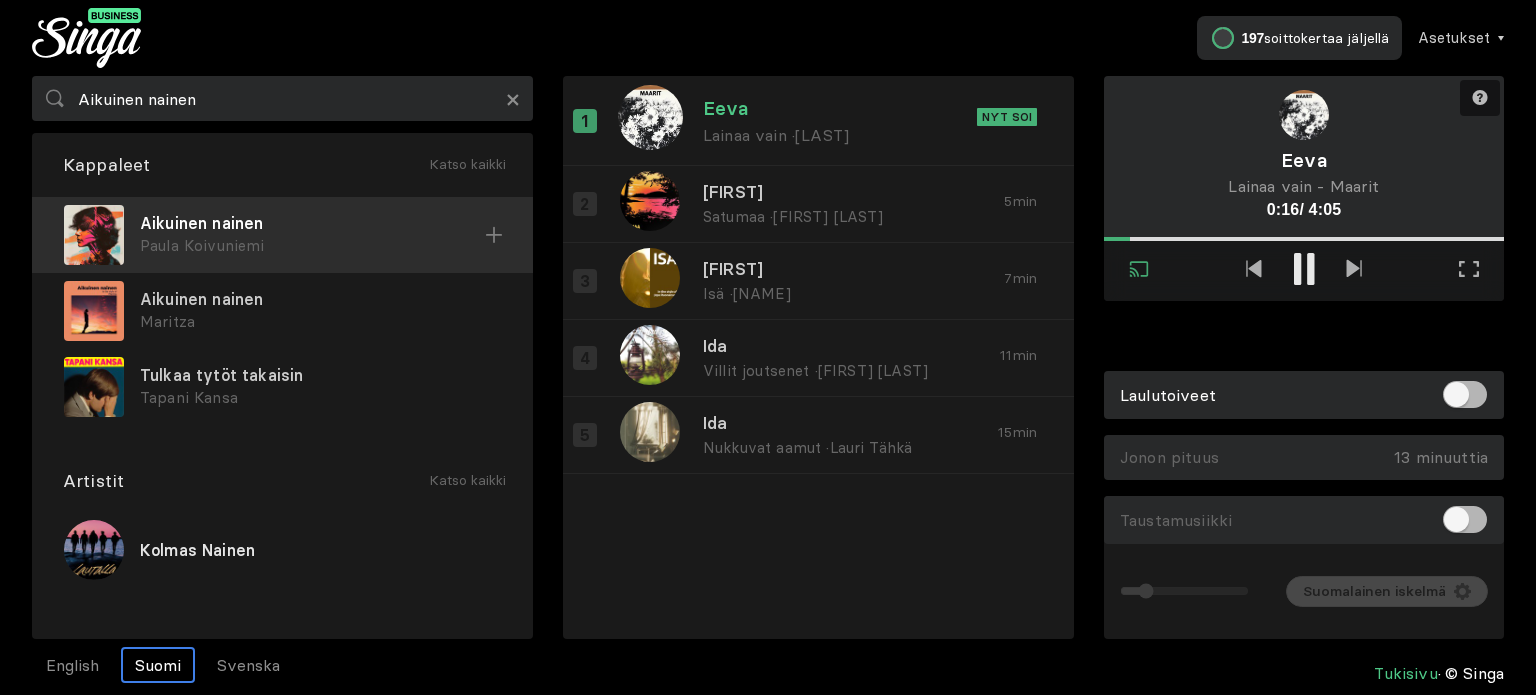 click on "Aikuinen nainen" at bounding box center (312, 223) 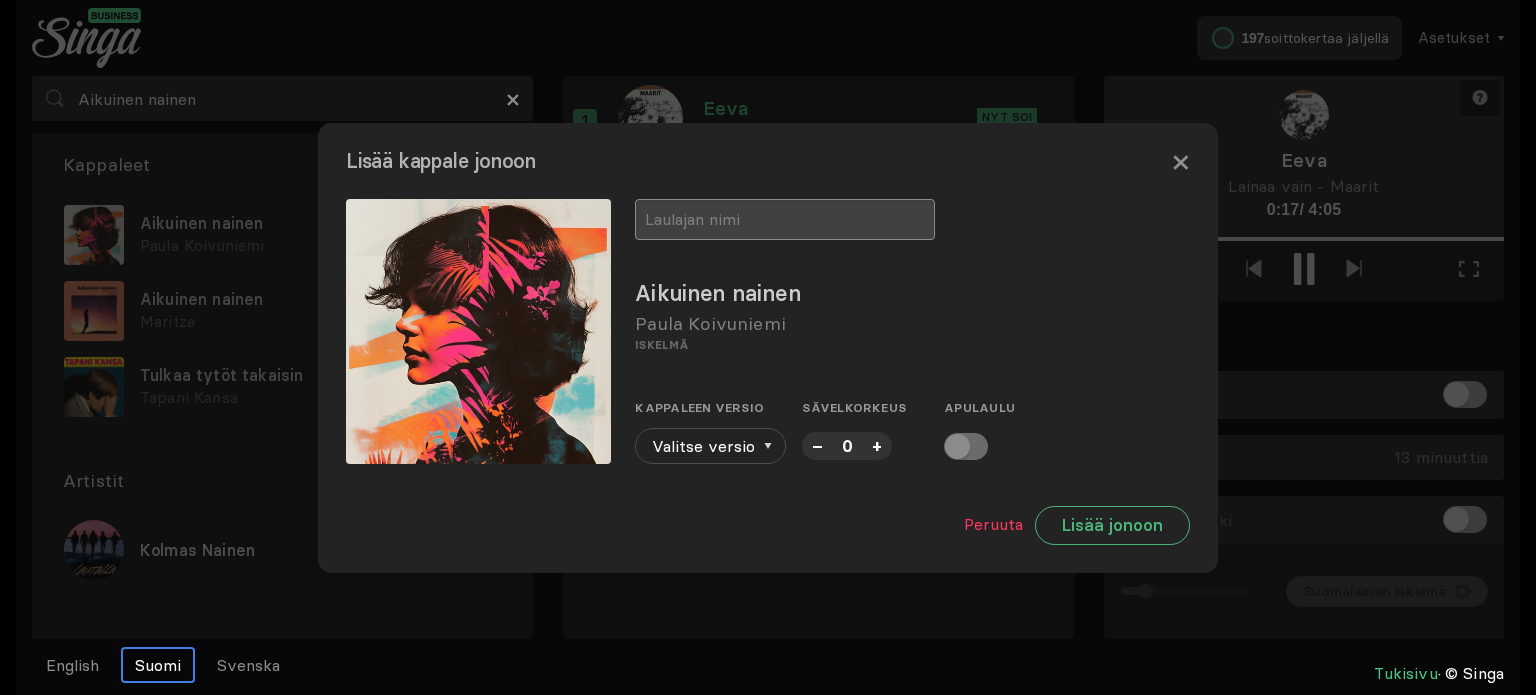 click at bounding box center (785, 219) 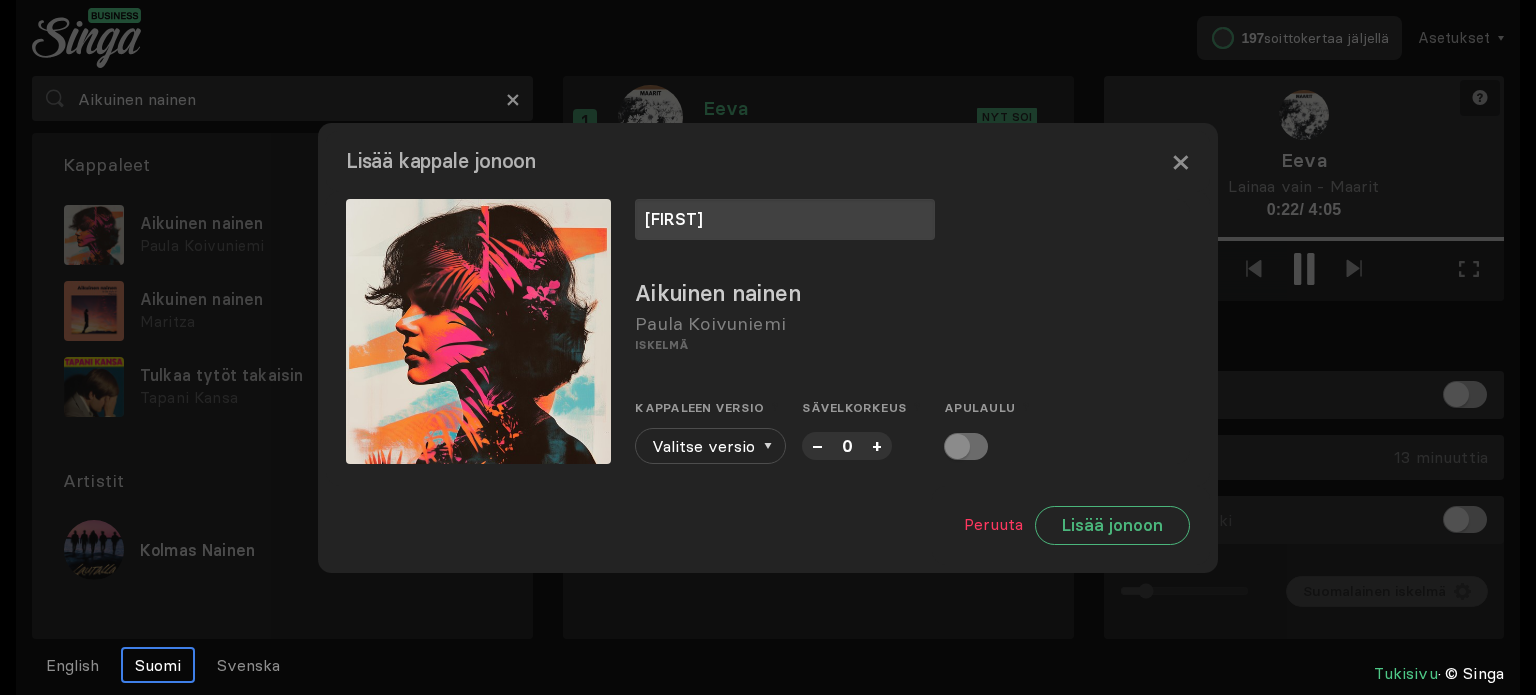 type on "[FIRST]" 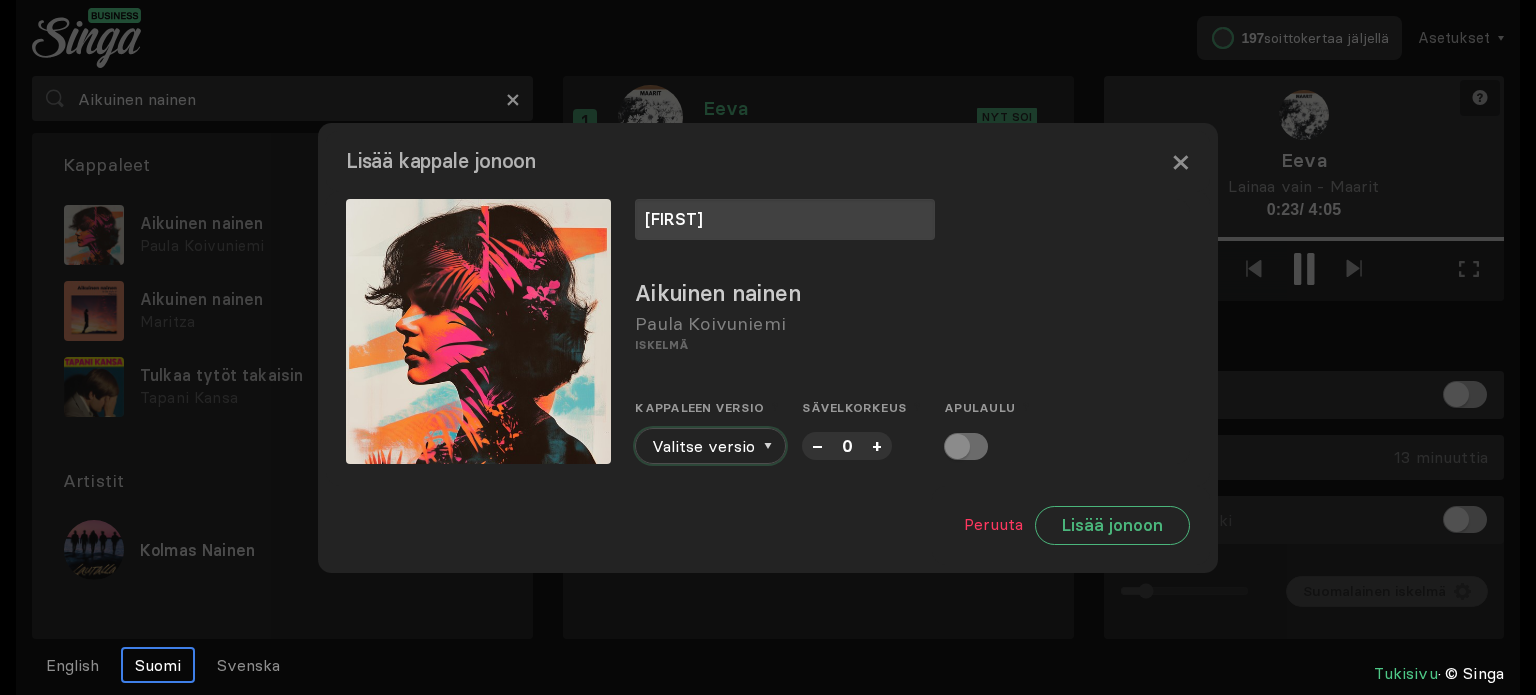 click at bounding box center (768, 446) 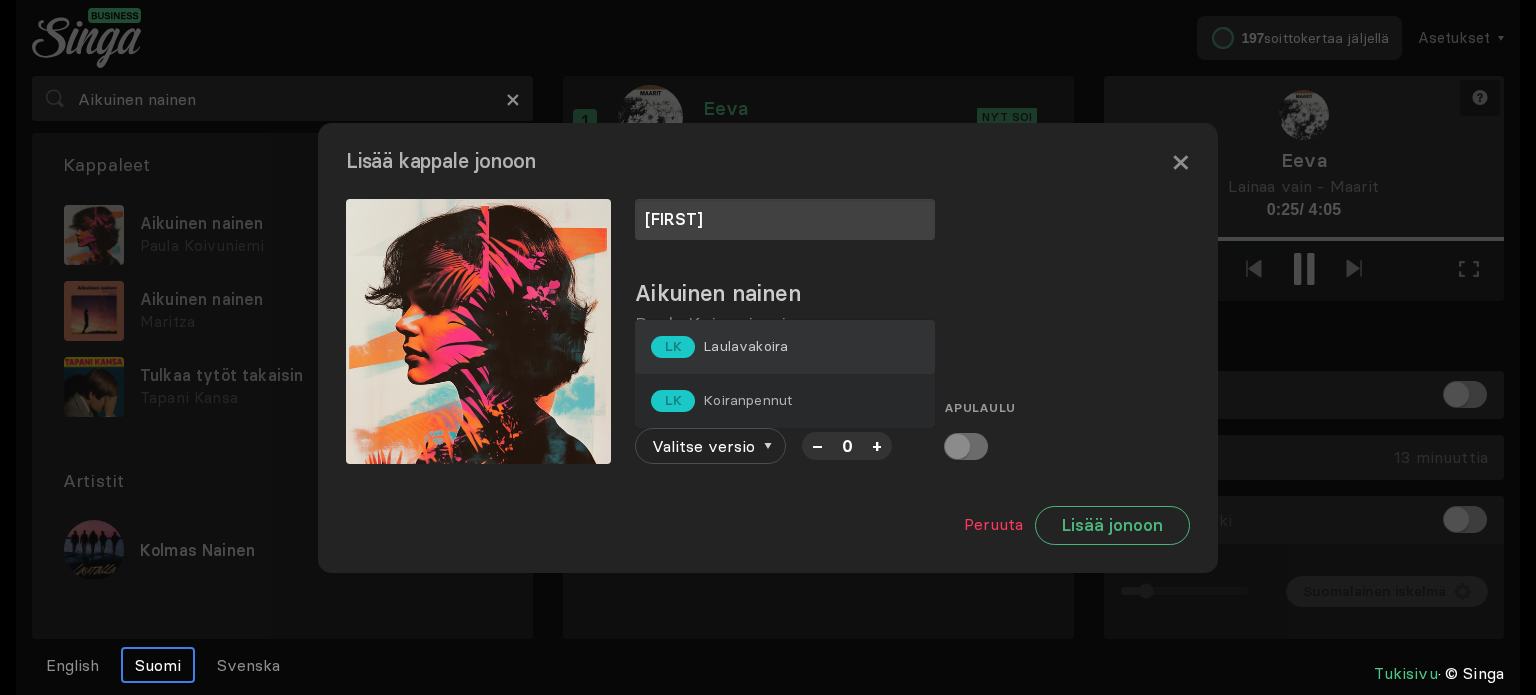 click on "Laulavakoira" at bounding box center [745, 346] 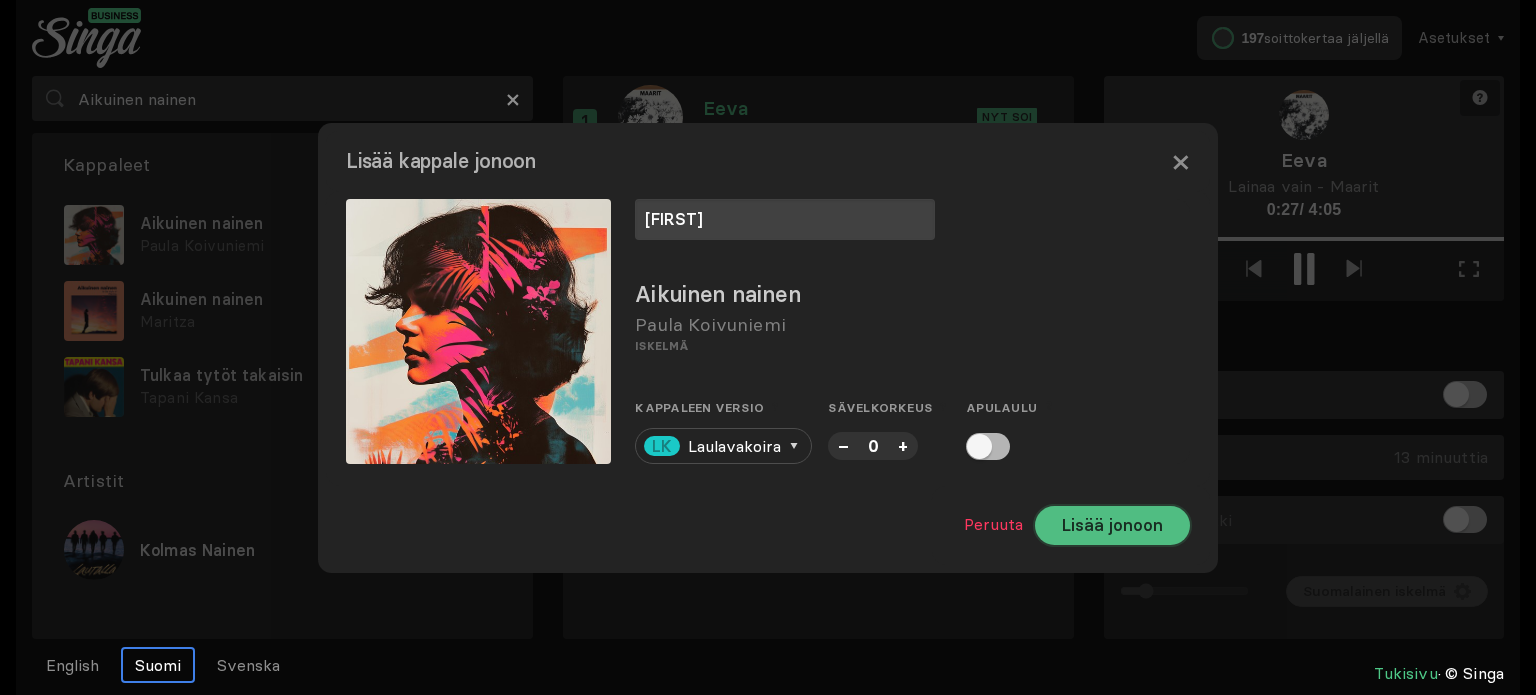 click on "Lisää jonoon" at bounding box center [1112, 525] 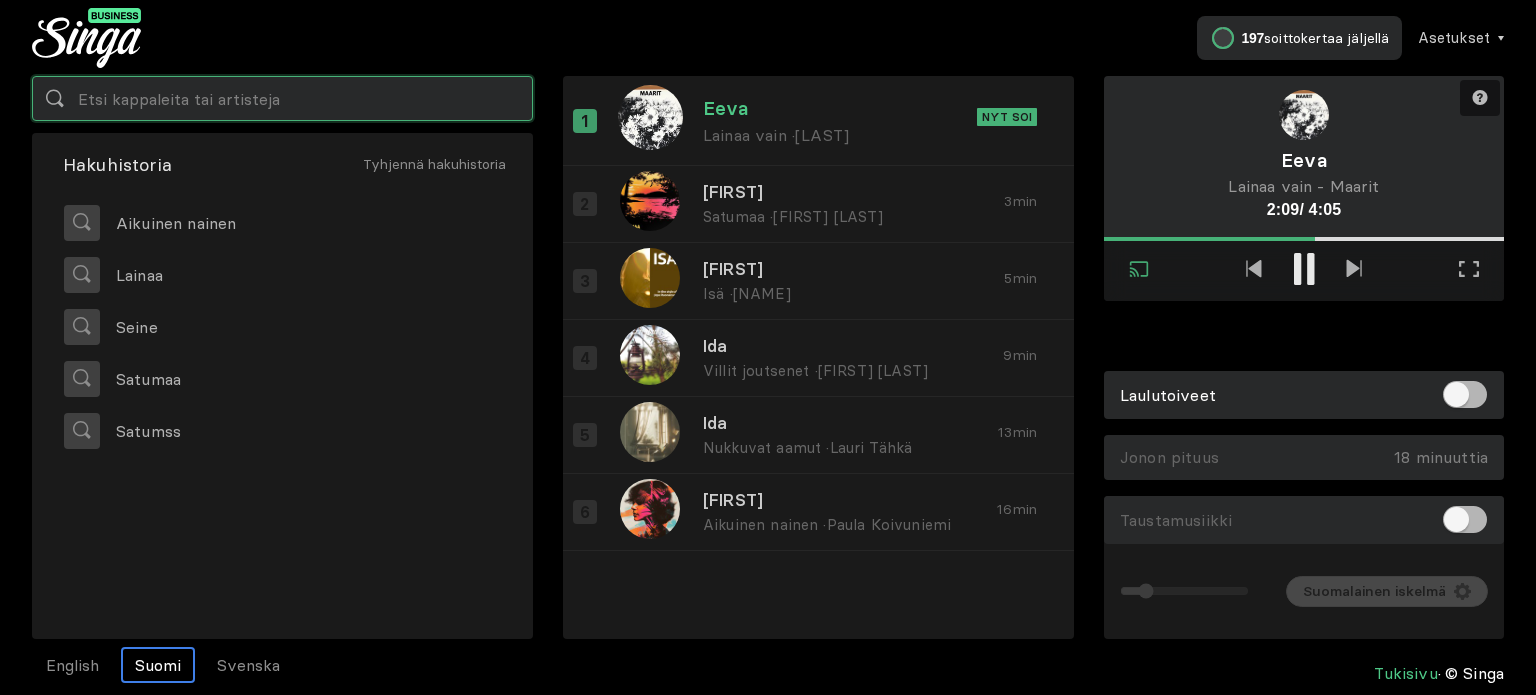 click at bounding box center (282, 98) 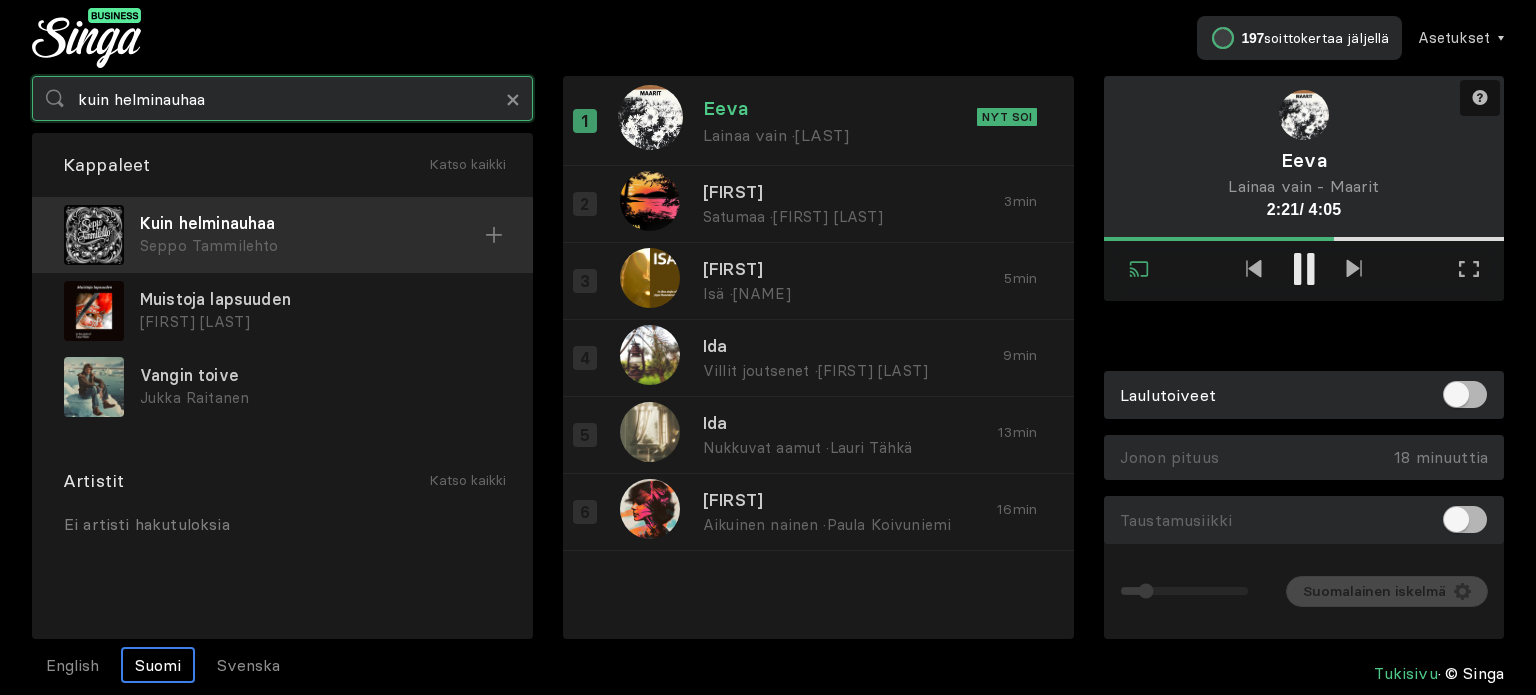 type on "kuin helminauhaa" 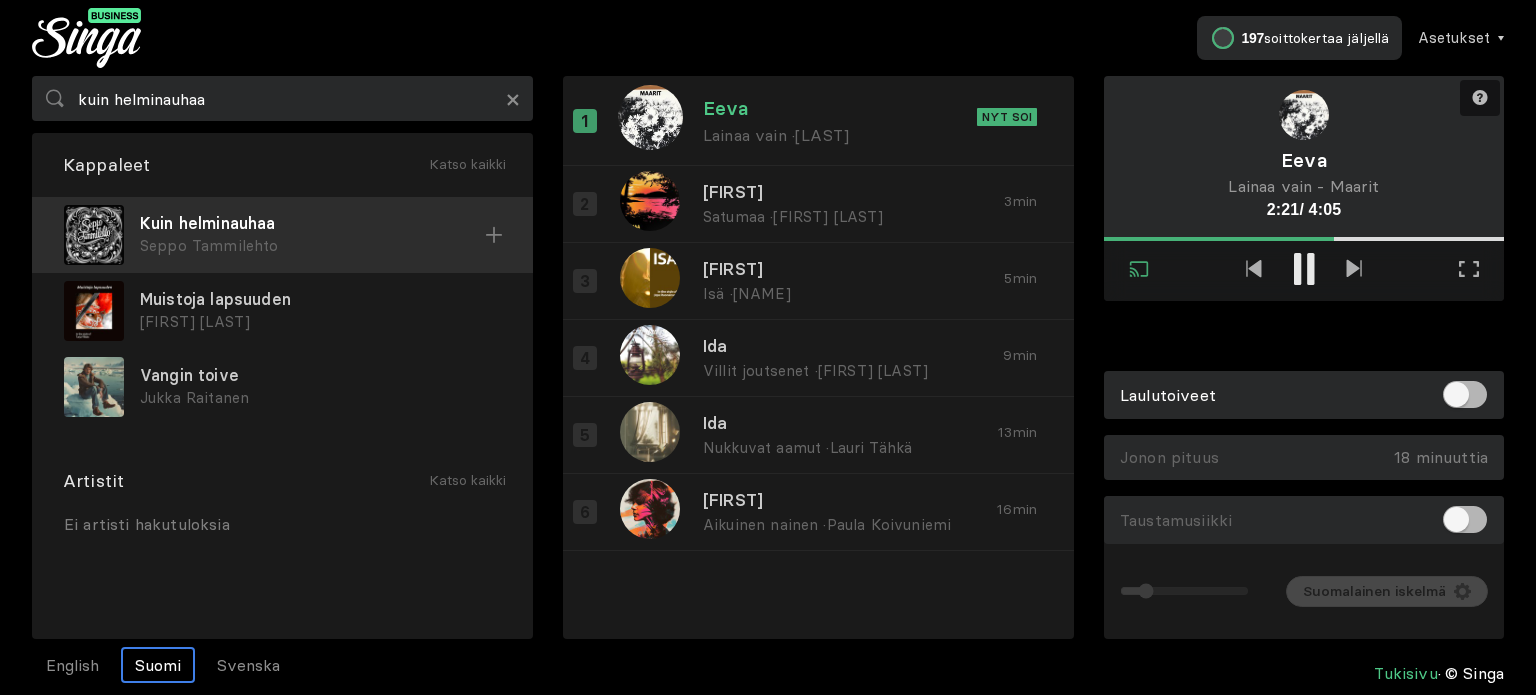 click on "Seppo Tammilehto" at bounding box center (312, 246) 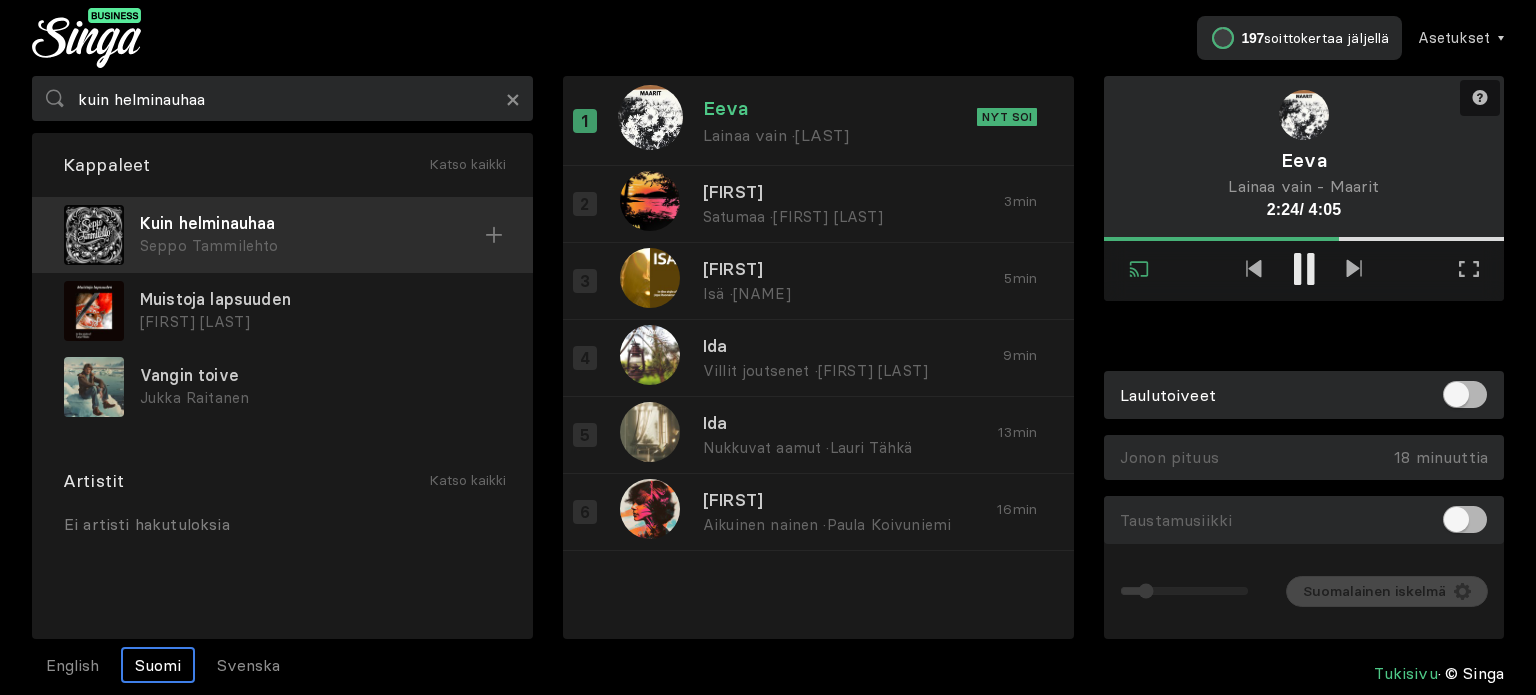 click on "Kuin helminauhaa" at bounding box center (312, 223) 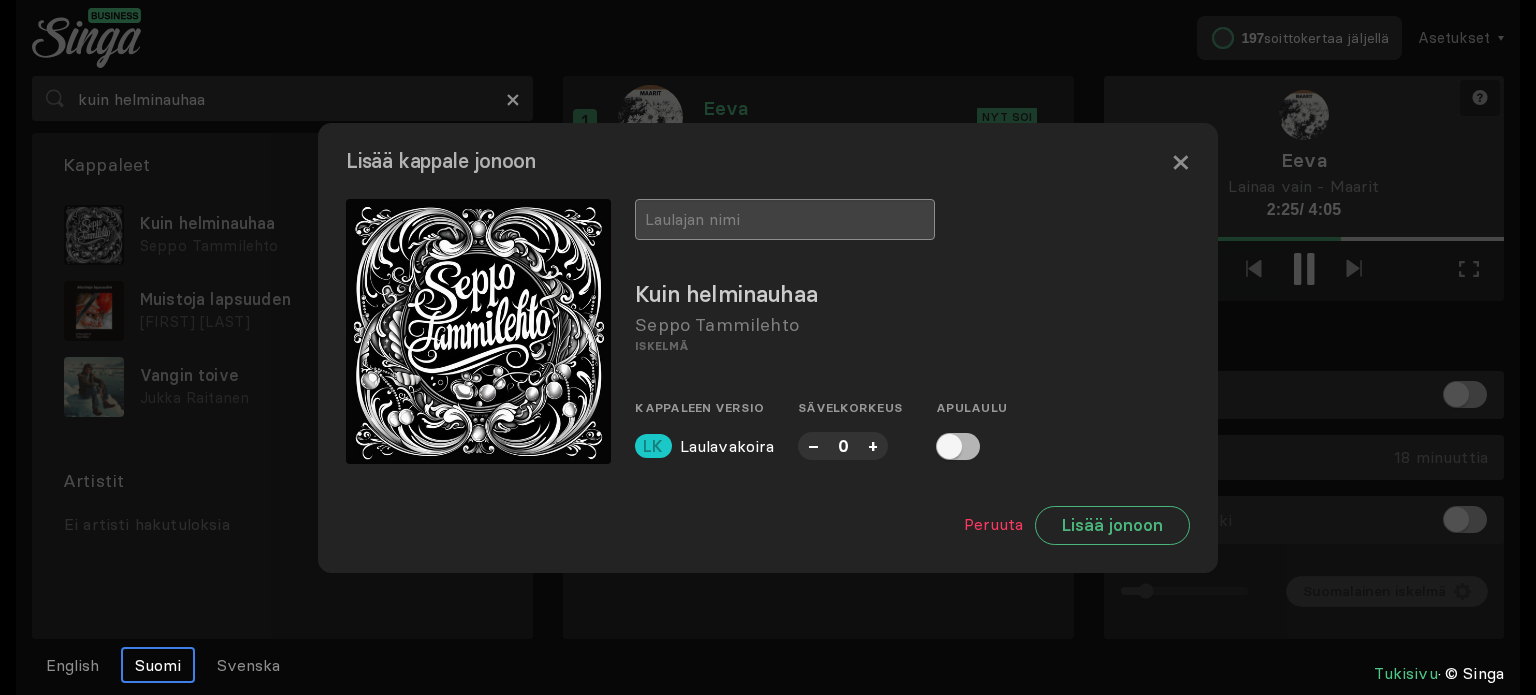 click at bounding box center (785, 219) 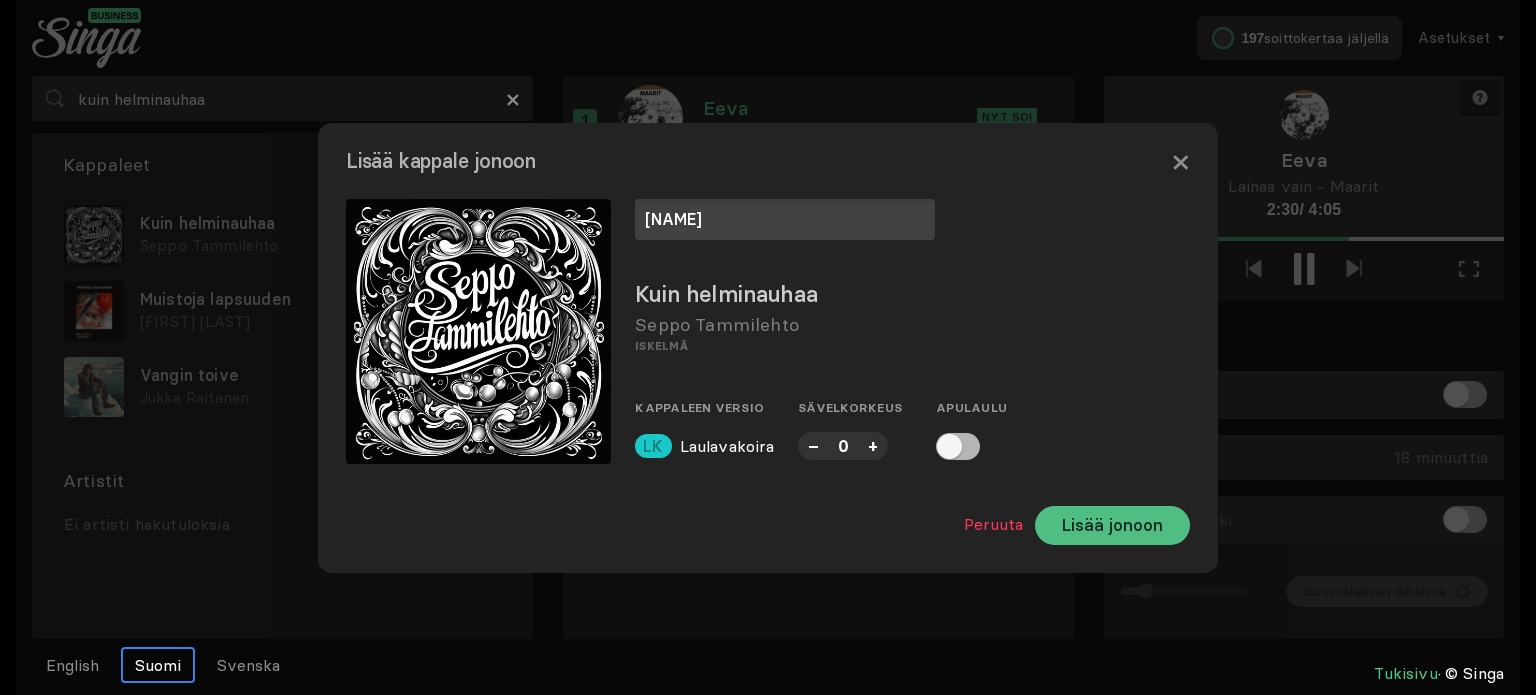 type on "[NAME]" 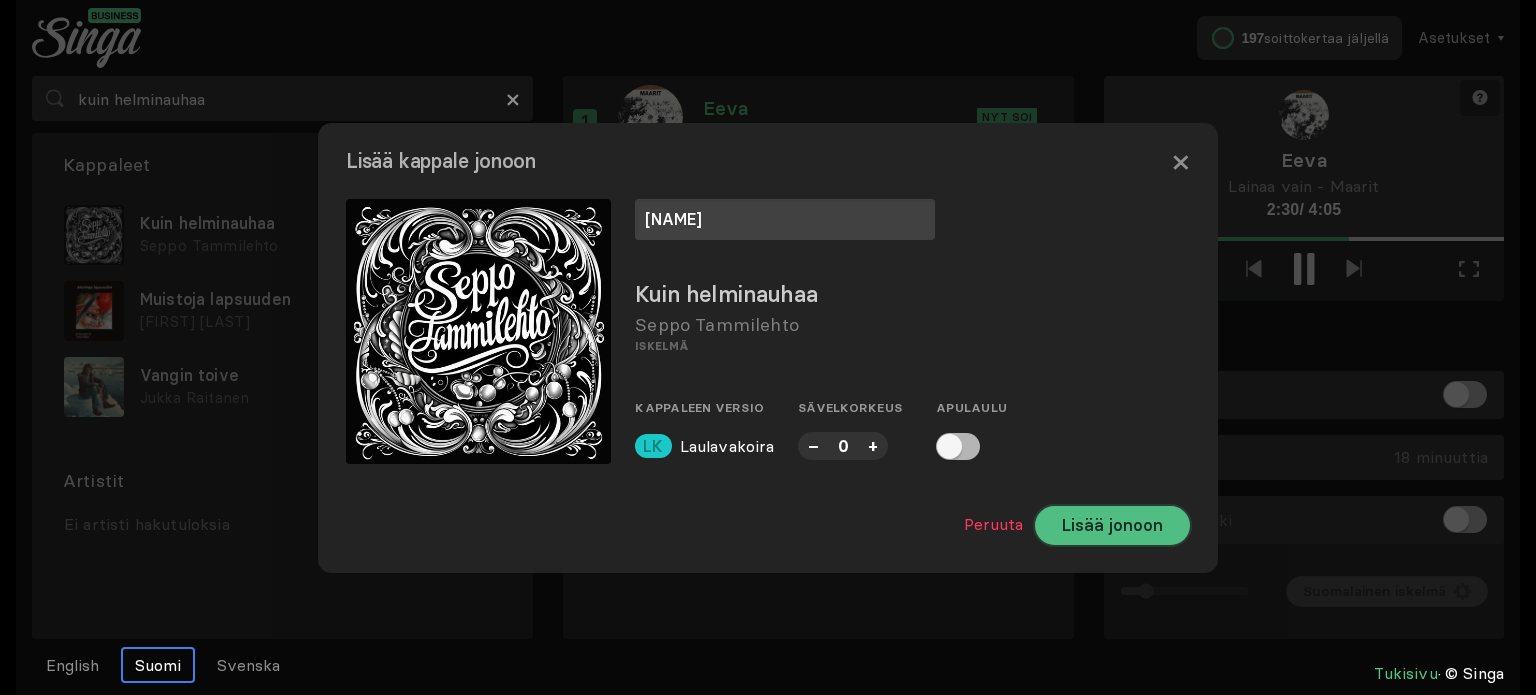 click on "Lisää jonoon" at bounding box center [1112, 525] 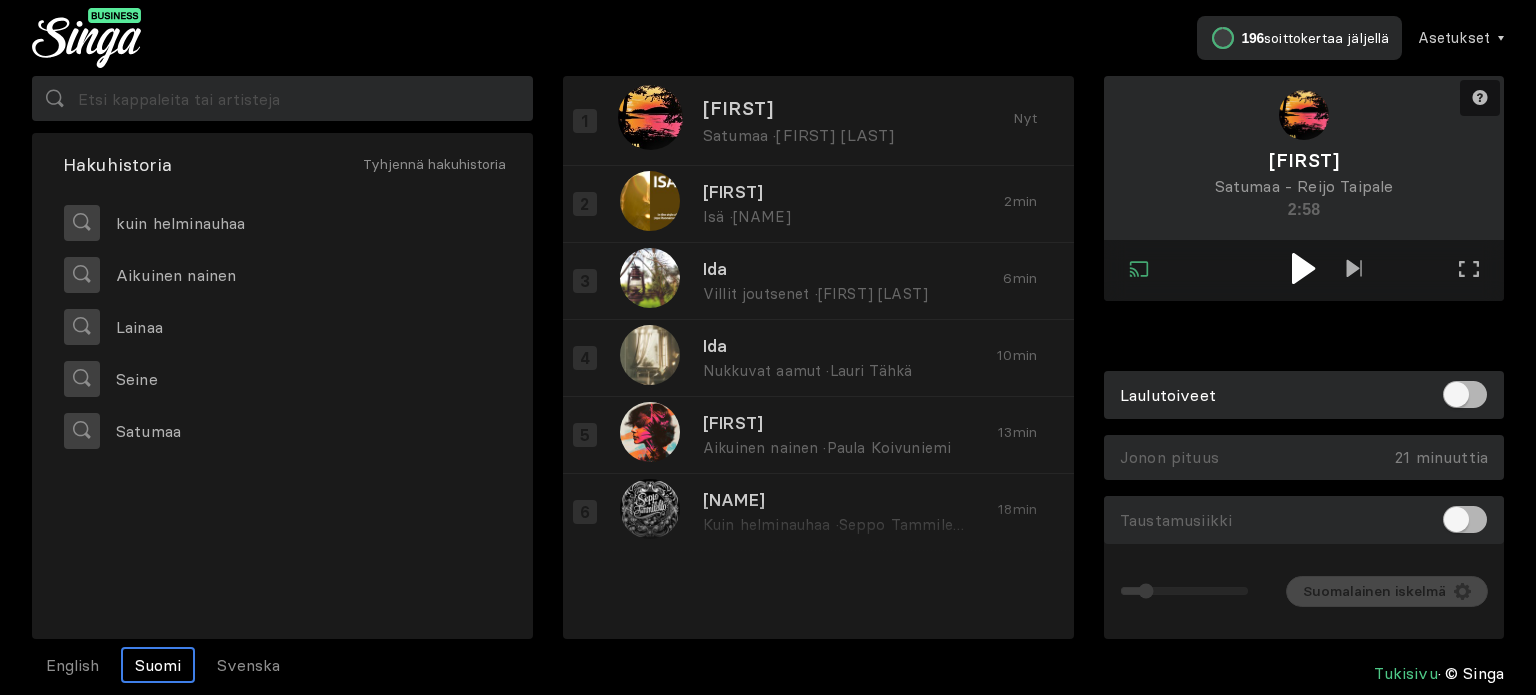 click at bounding box center (1303, 268) 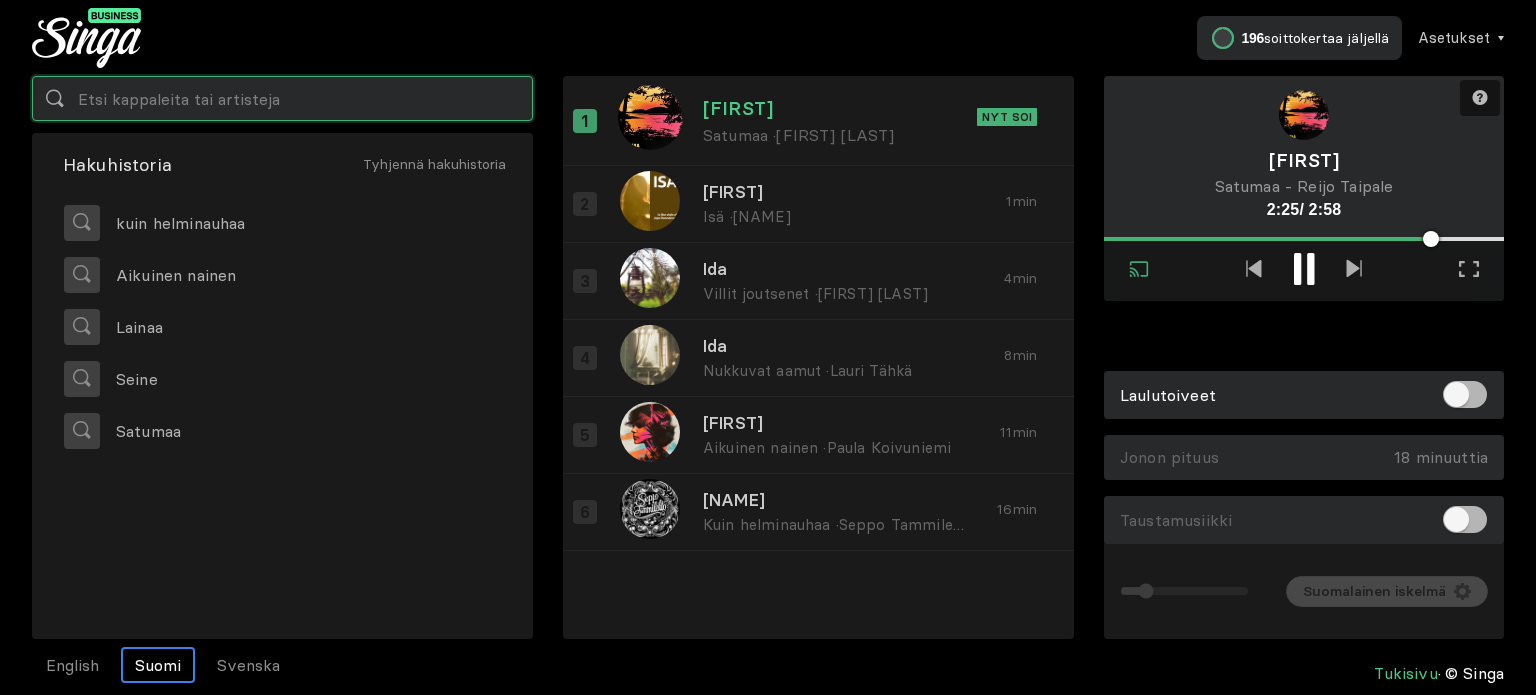 click at bounding box center [282, 98] 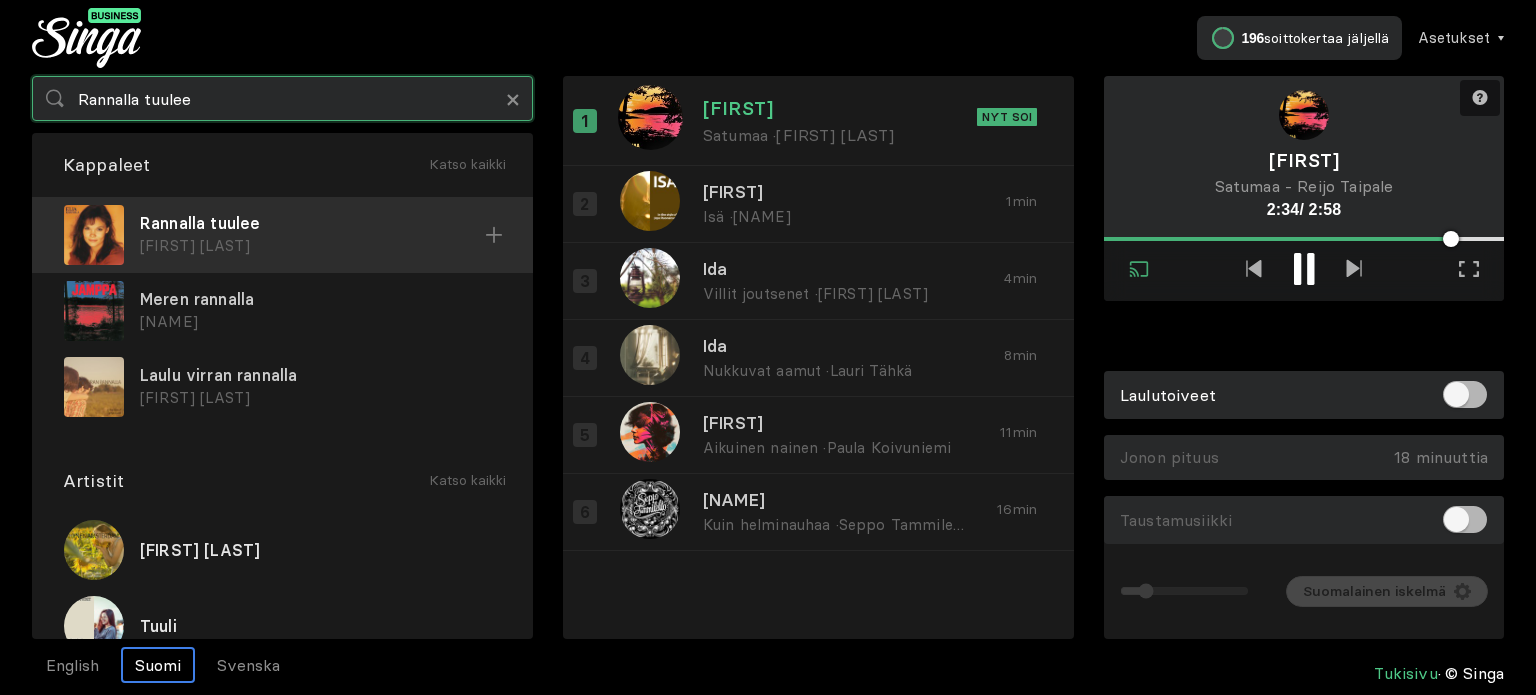 type on "Rannalla tuulee" 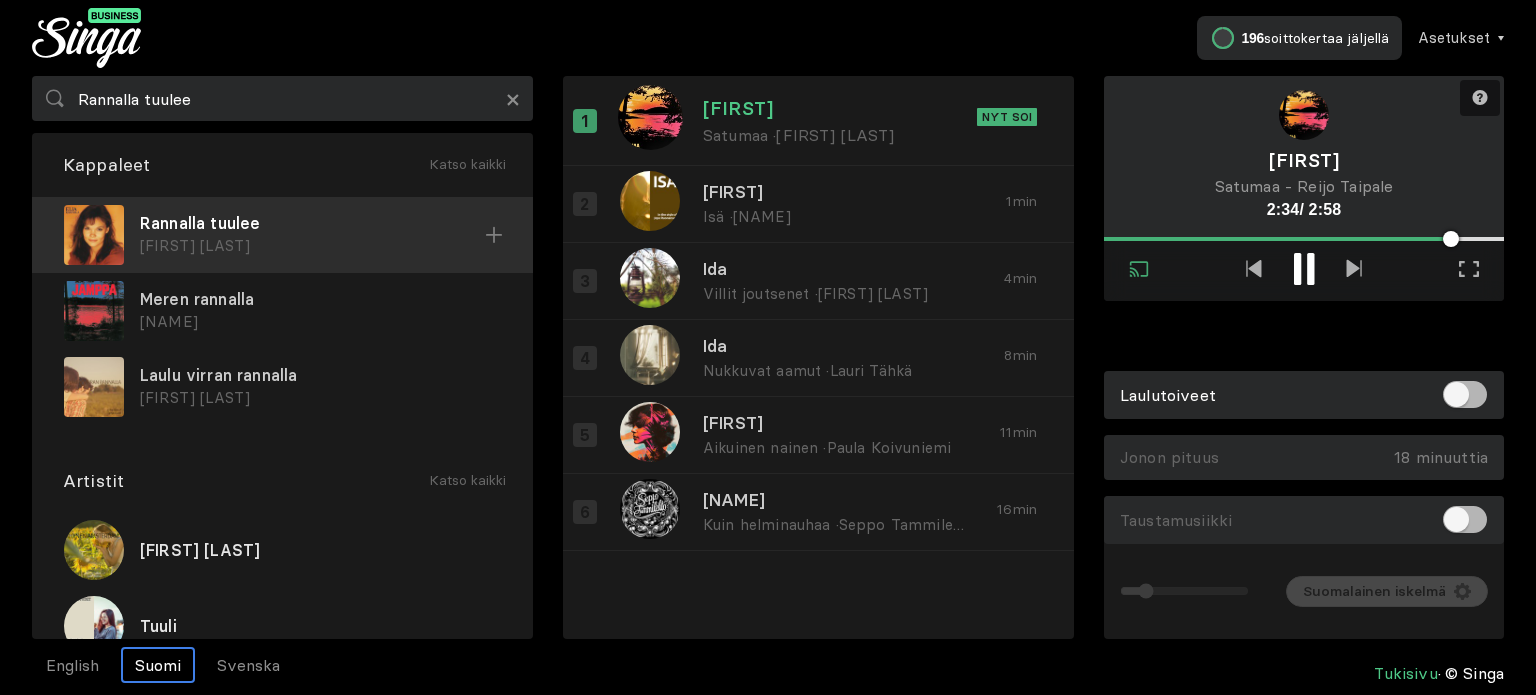 click on "Rannalla tuulee" at bounding box center [312, 223] 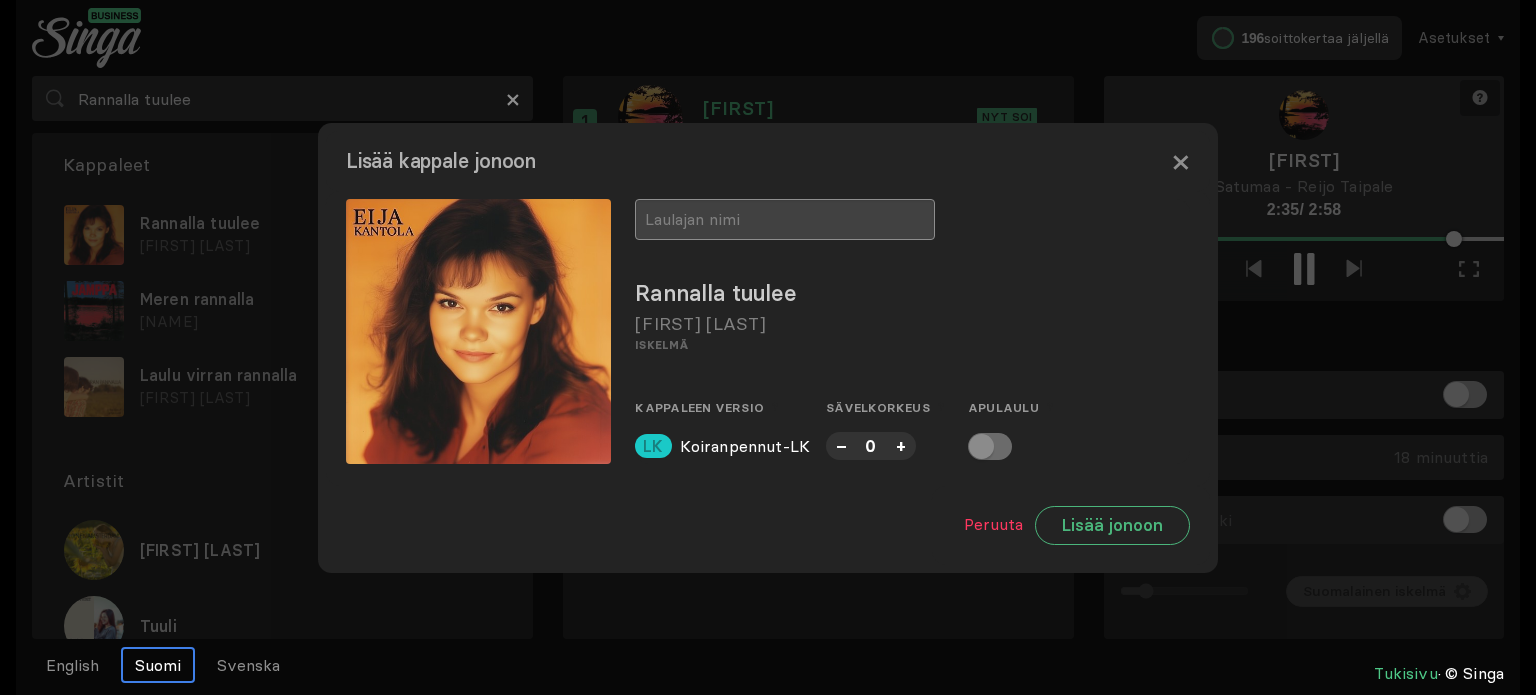 click at bounding box center (785, 219) 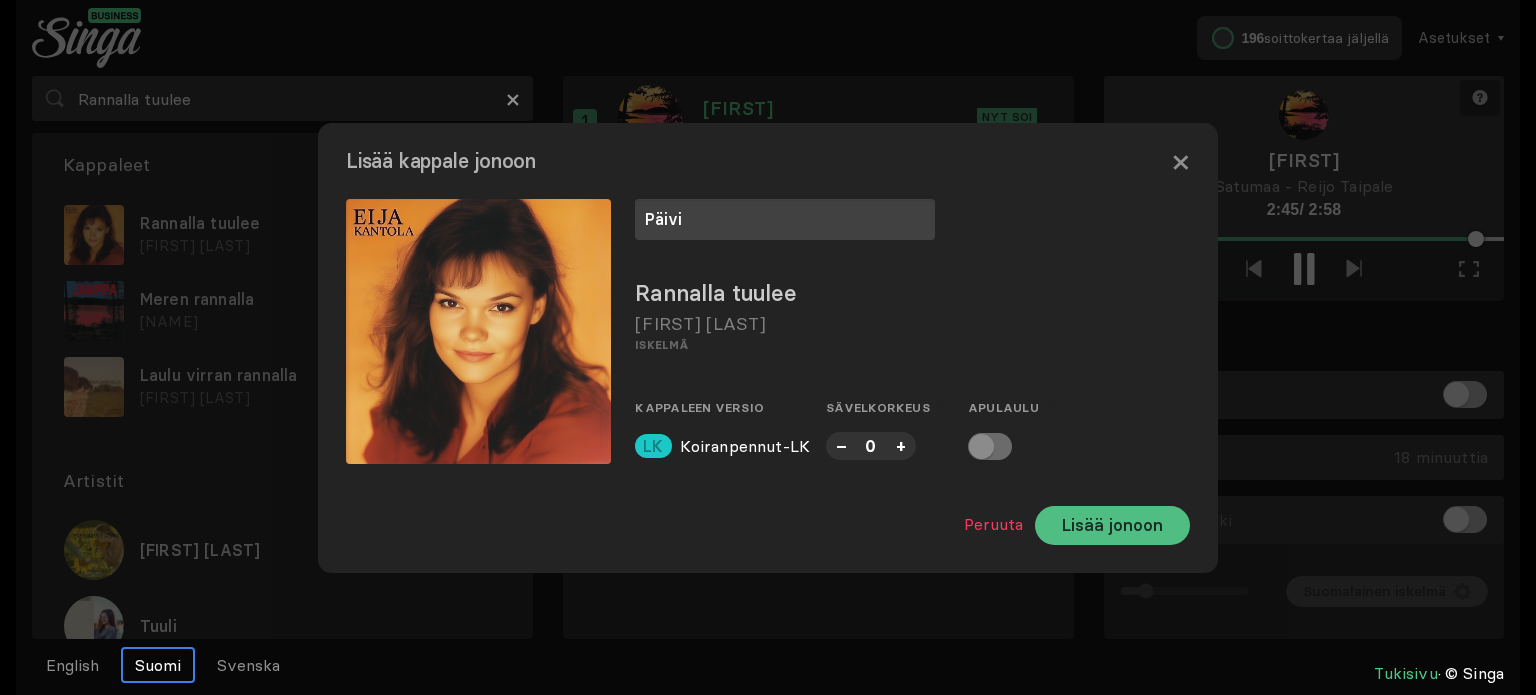 type on "Päivi" 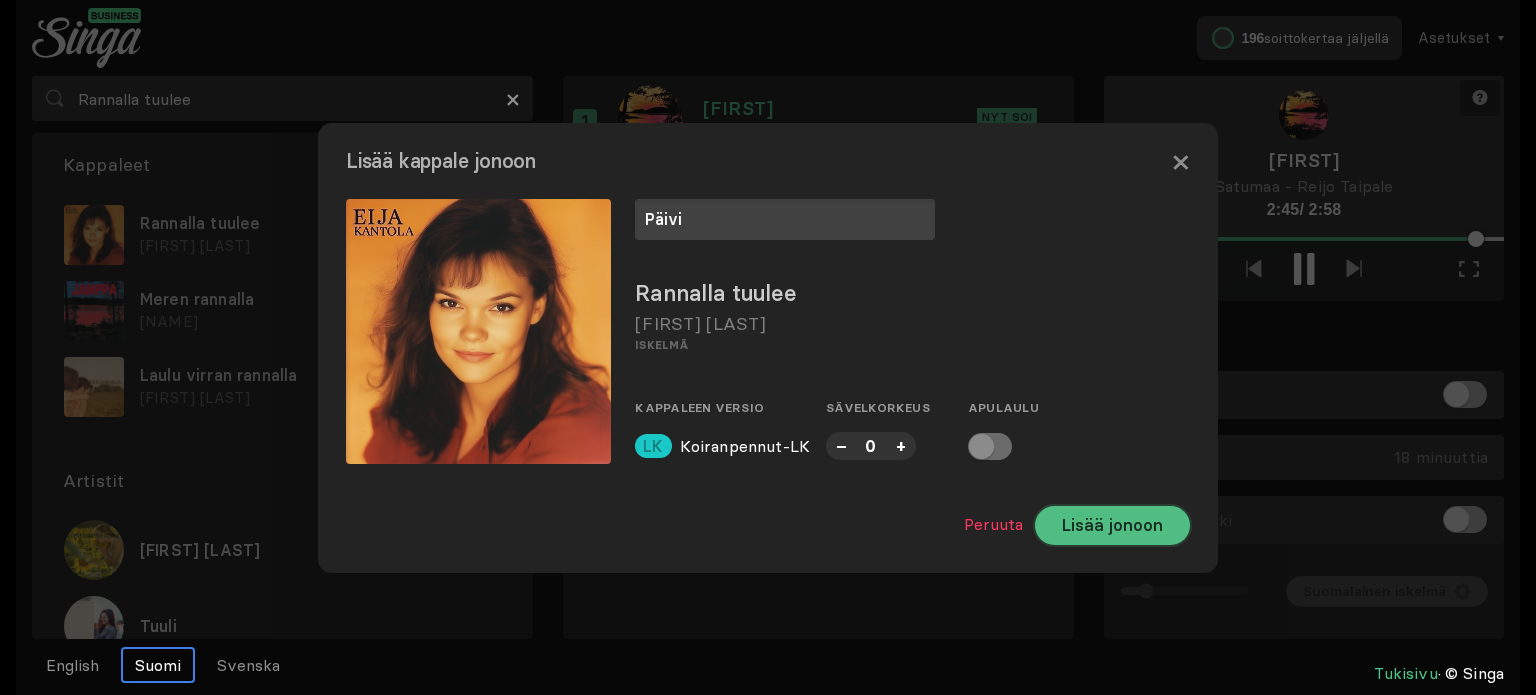 click on "Lisää jonoon" at bounding box center [1112, 525] 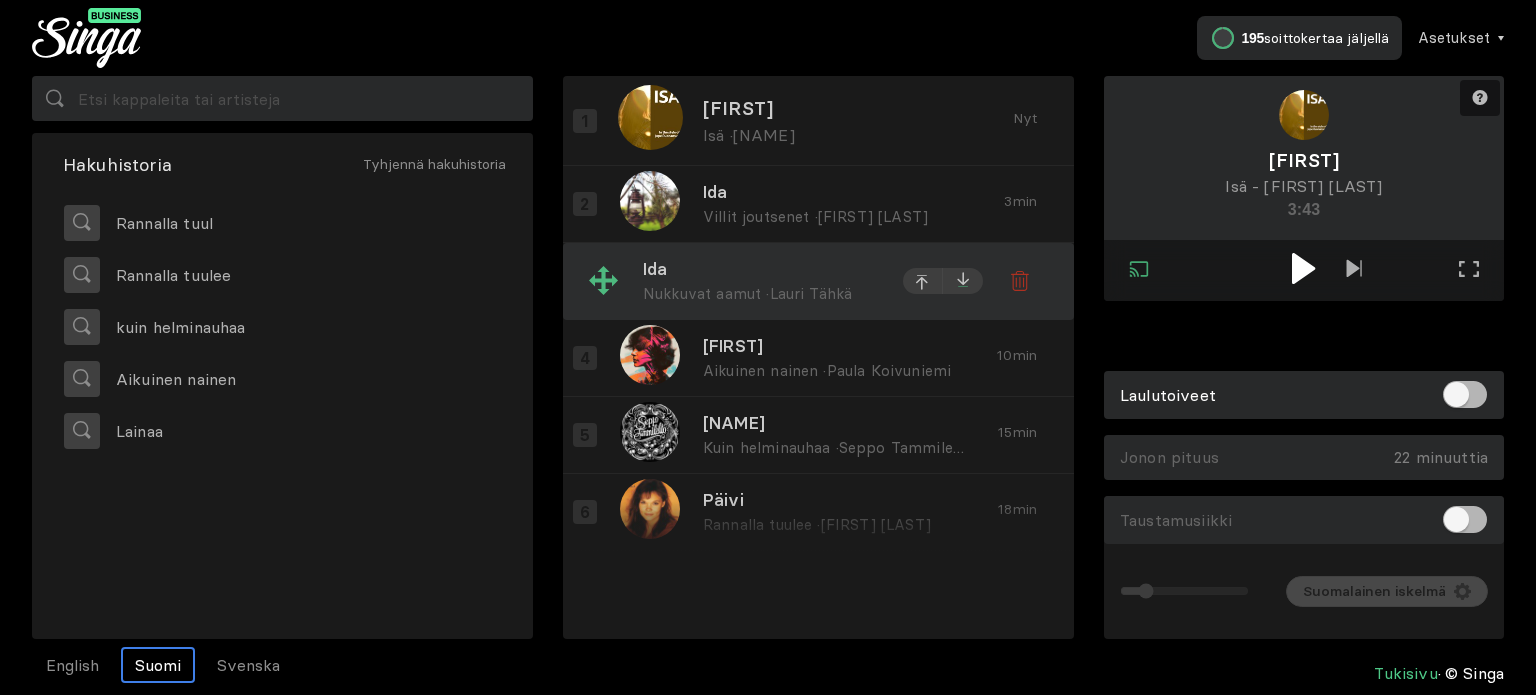 click at bounding box center (963, 278) 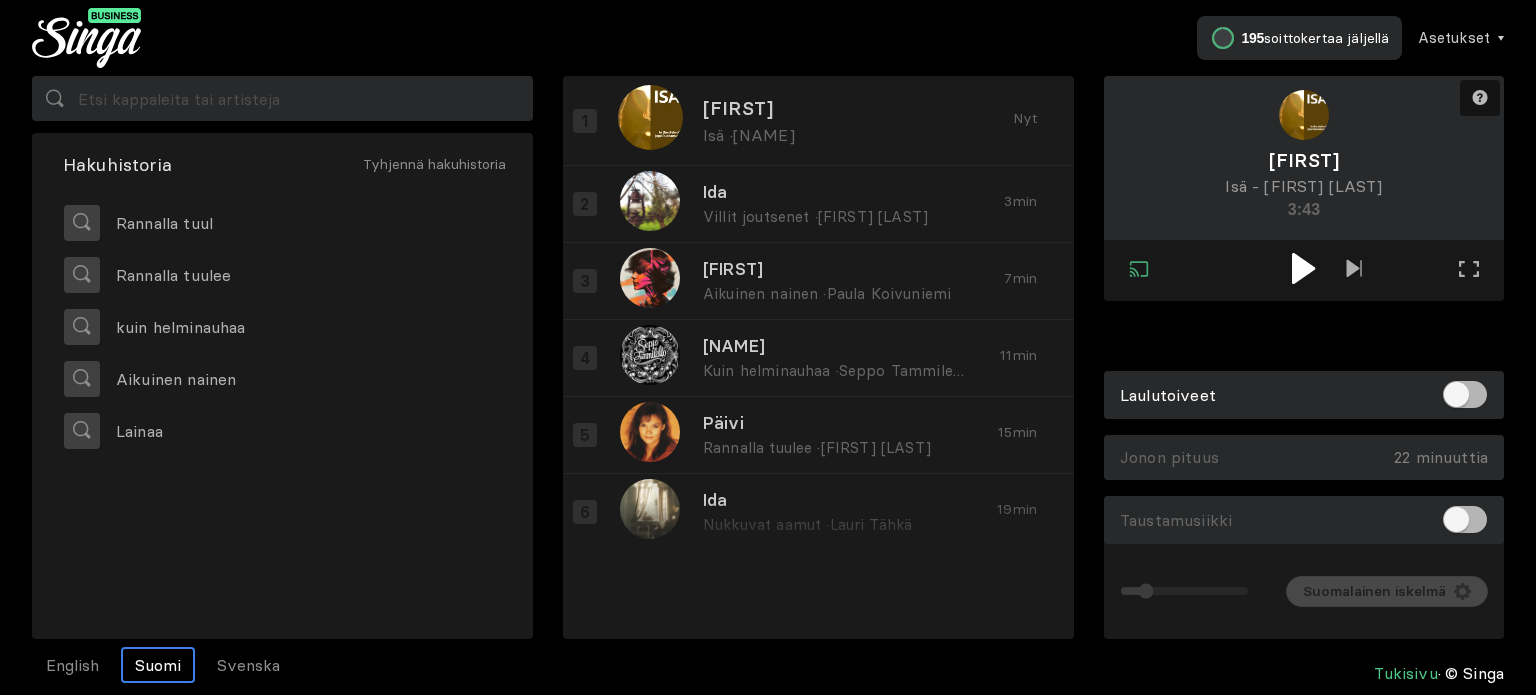 click at bounding box center [1303, 268] 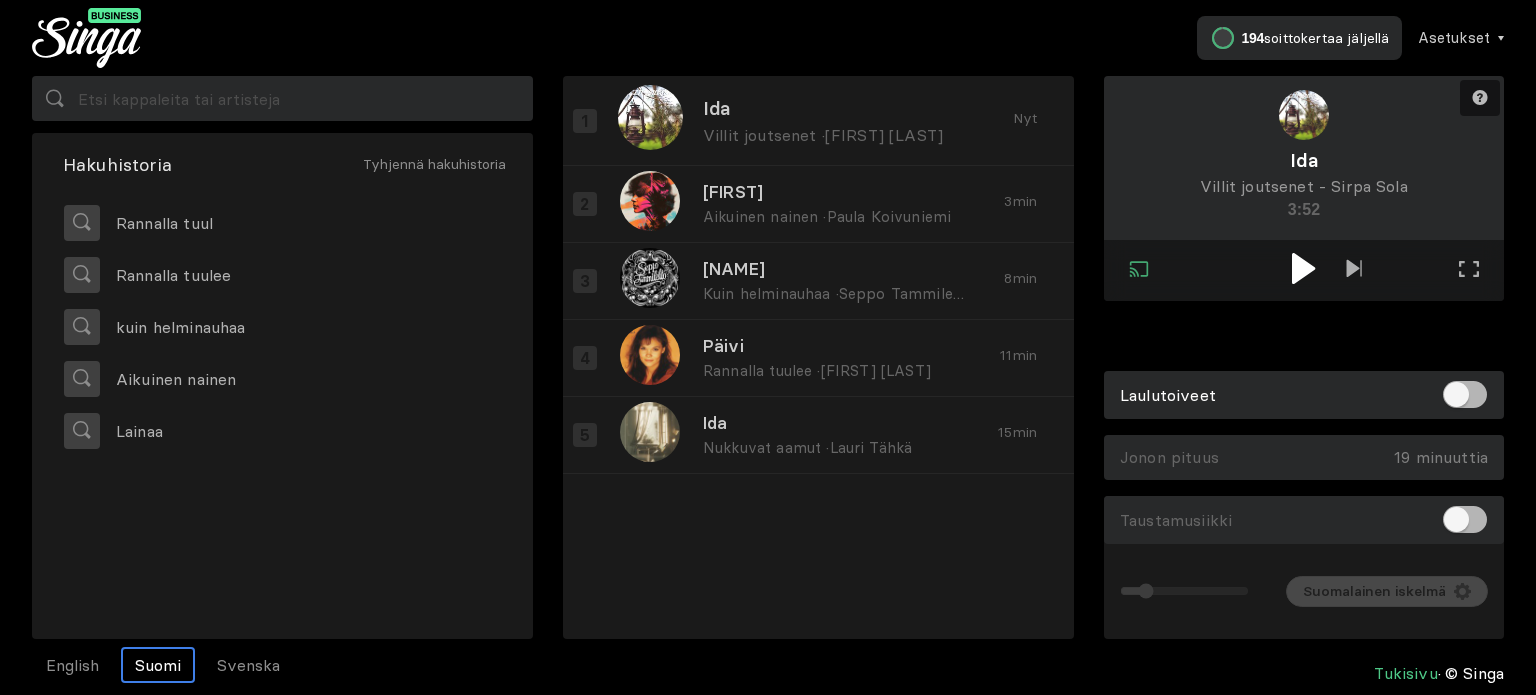 click at bounding box center [1303, 268] 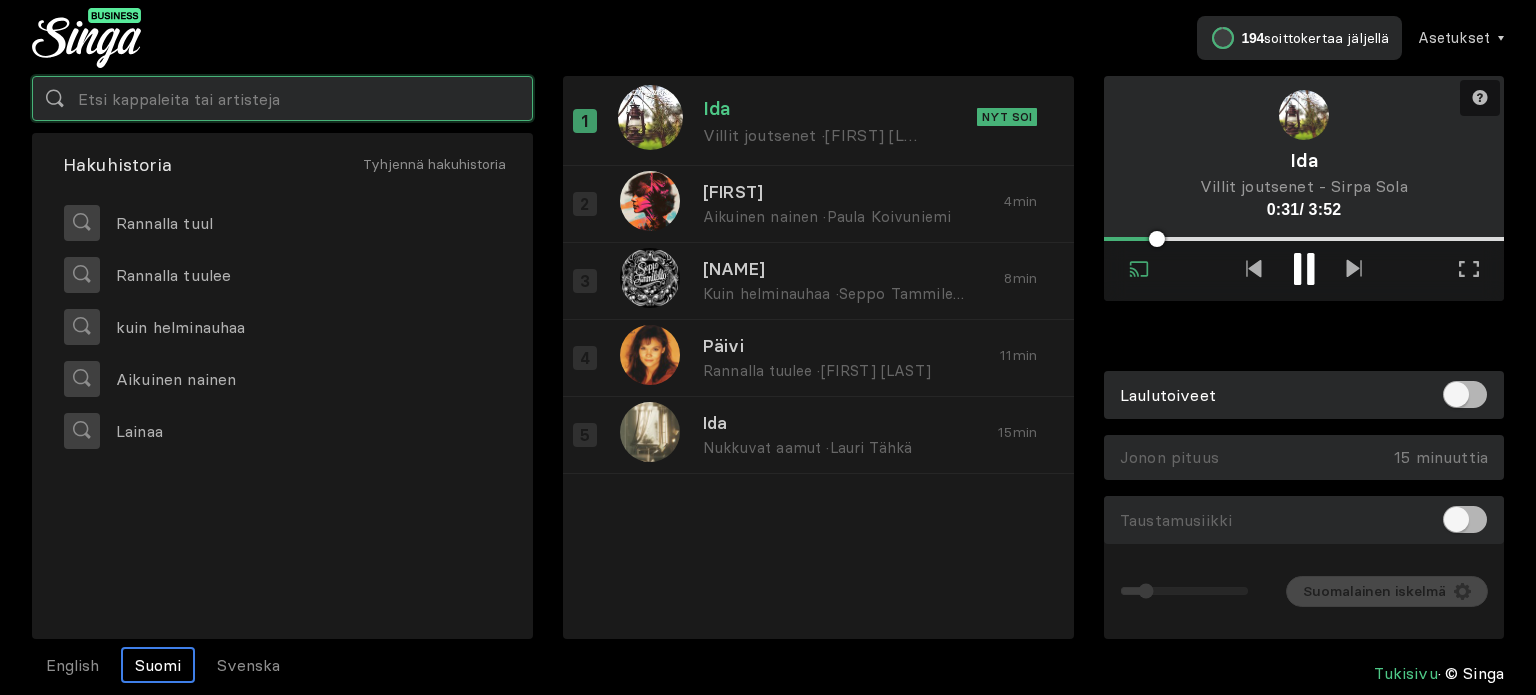 click at bounding box center (282, 98) 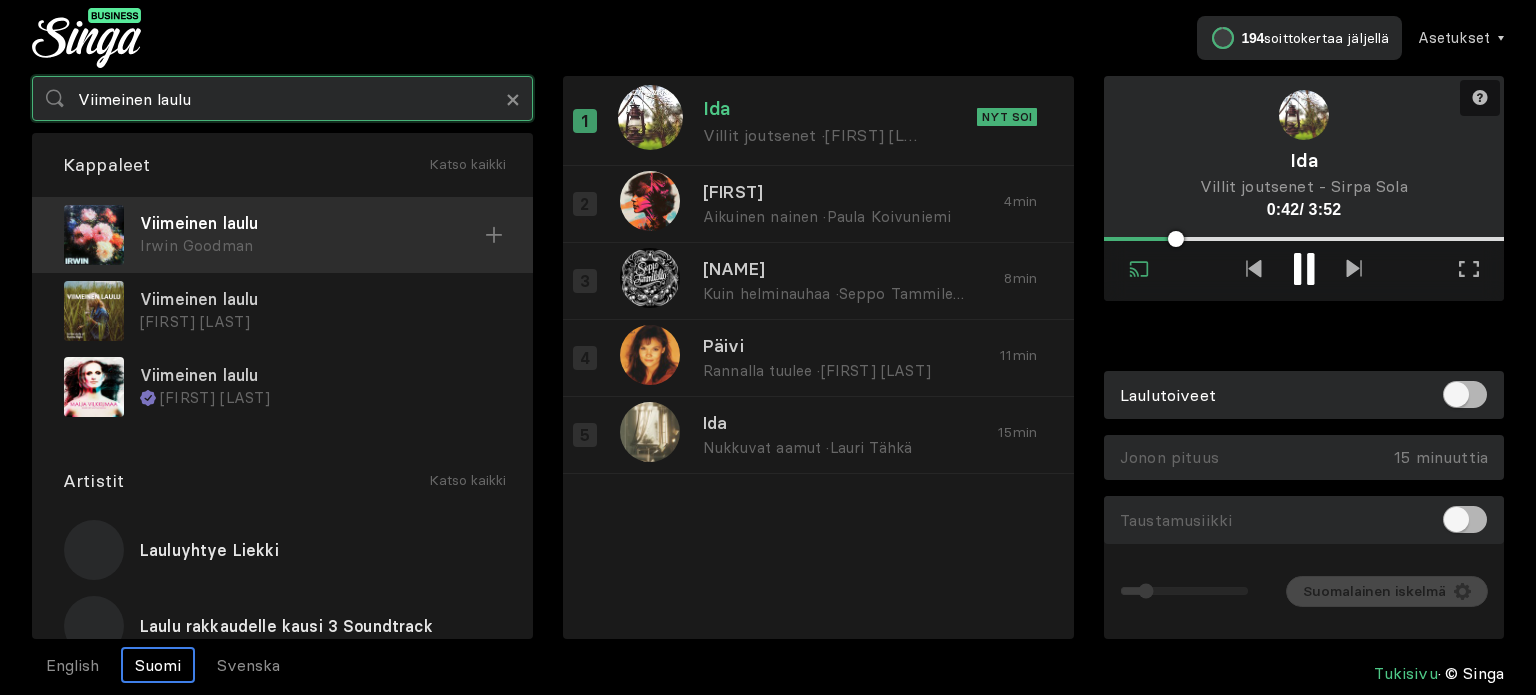 type on "Viimeinen laulu" 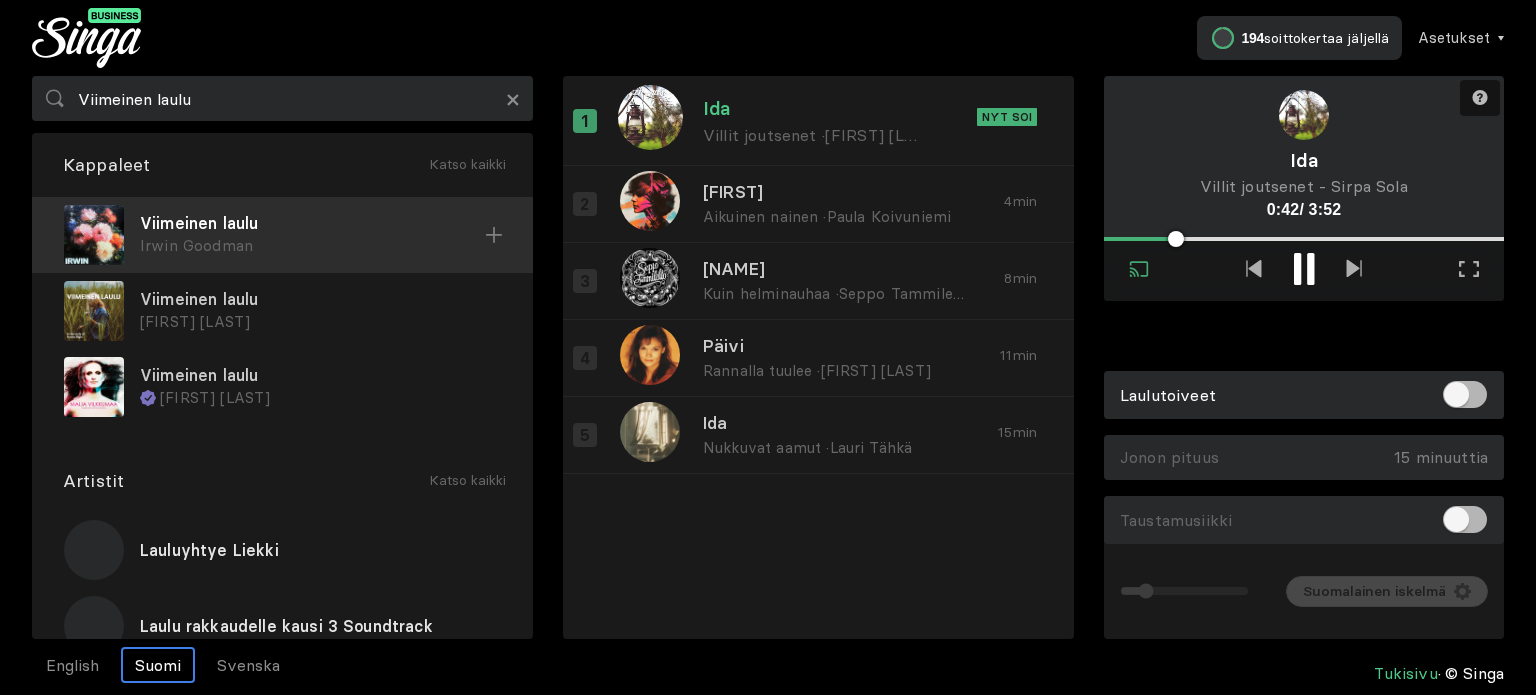 click on "Viimeinen laulu" at bounding box center [312, 223] 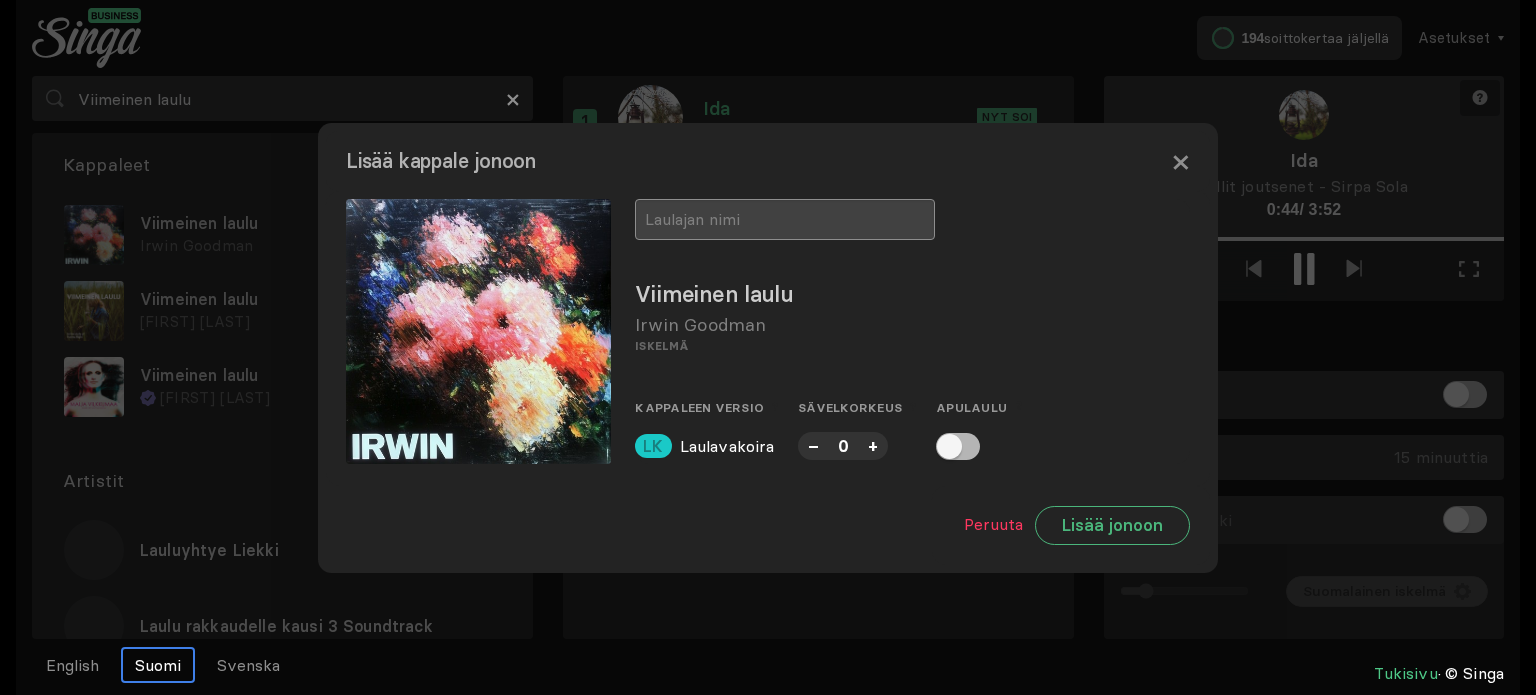 click at bounding box center [785, 219] 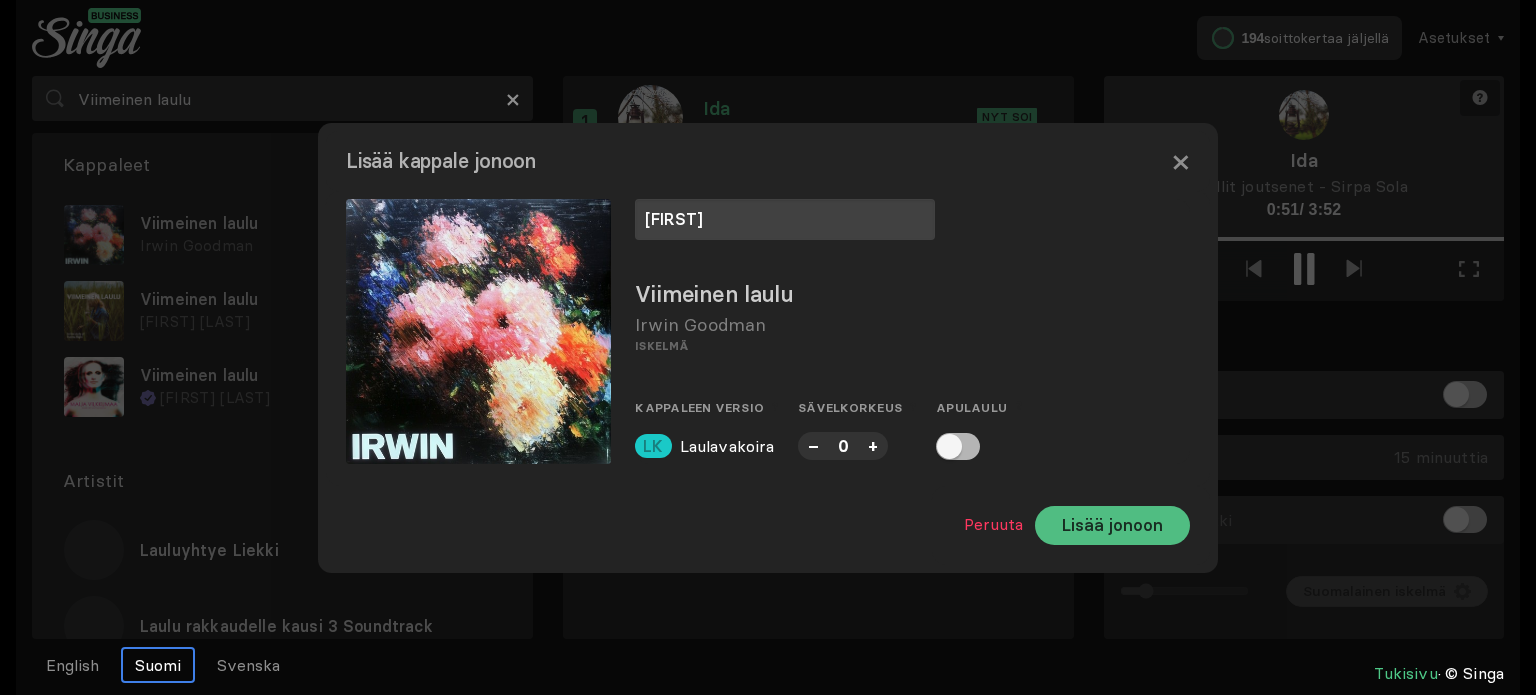 type on "[FIRST]" 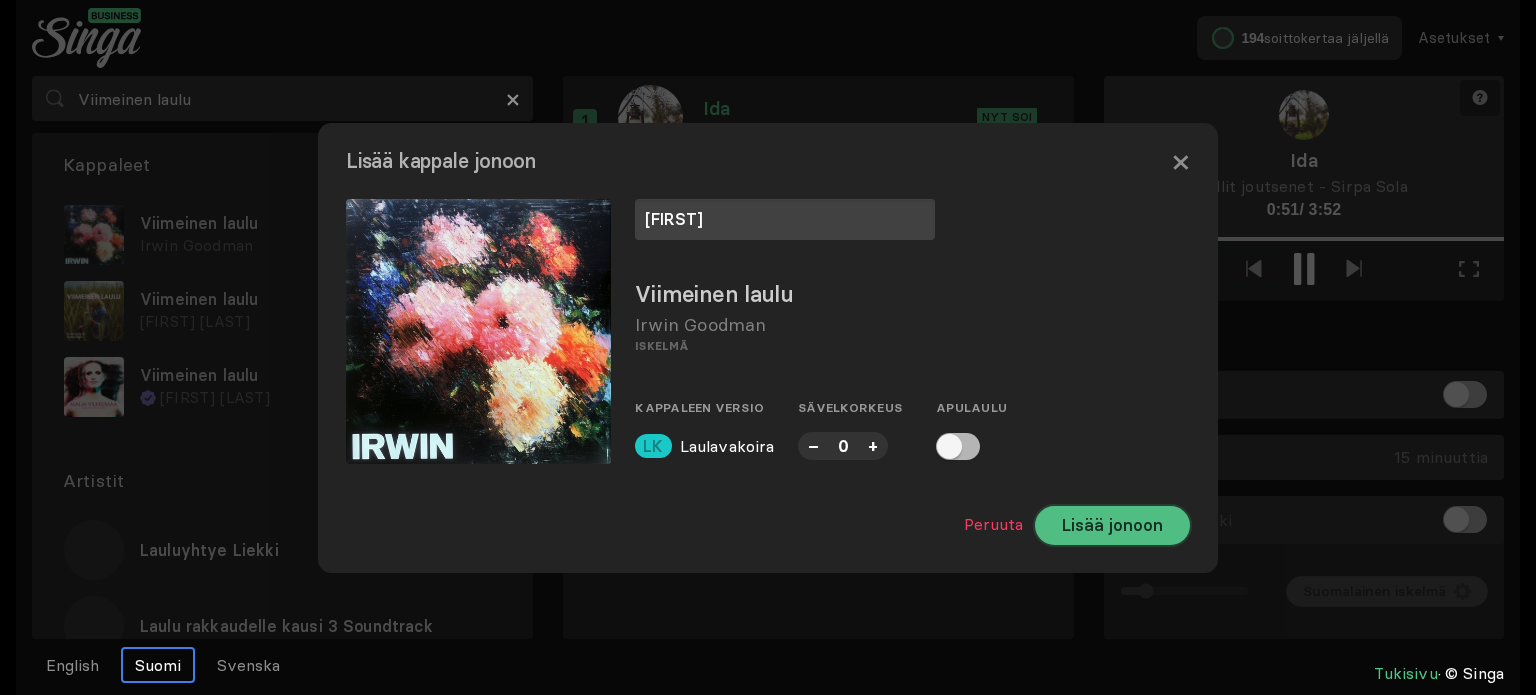 click on "Lisää jonoon" at bounding box center [1112, 525] 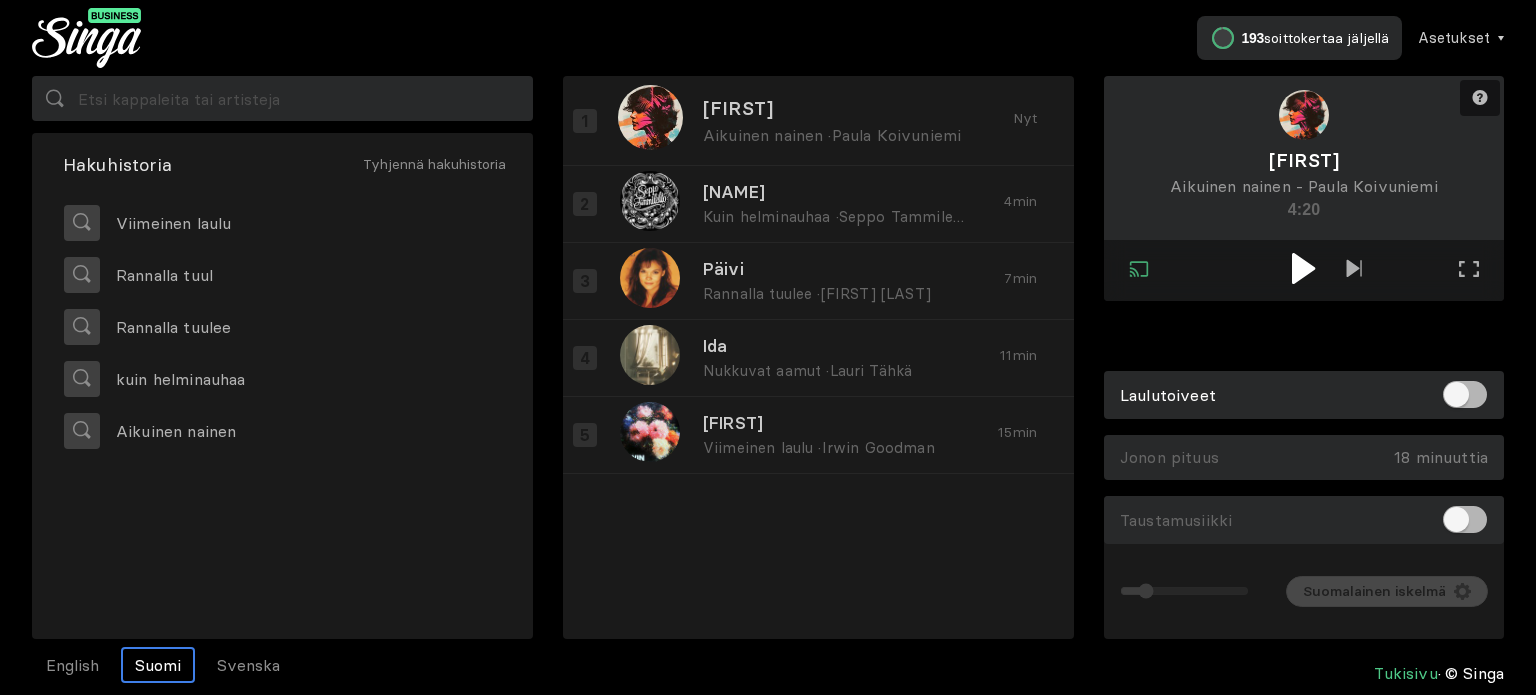 click at bounding box center [1303, 268] 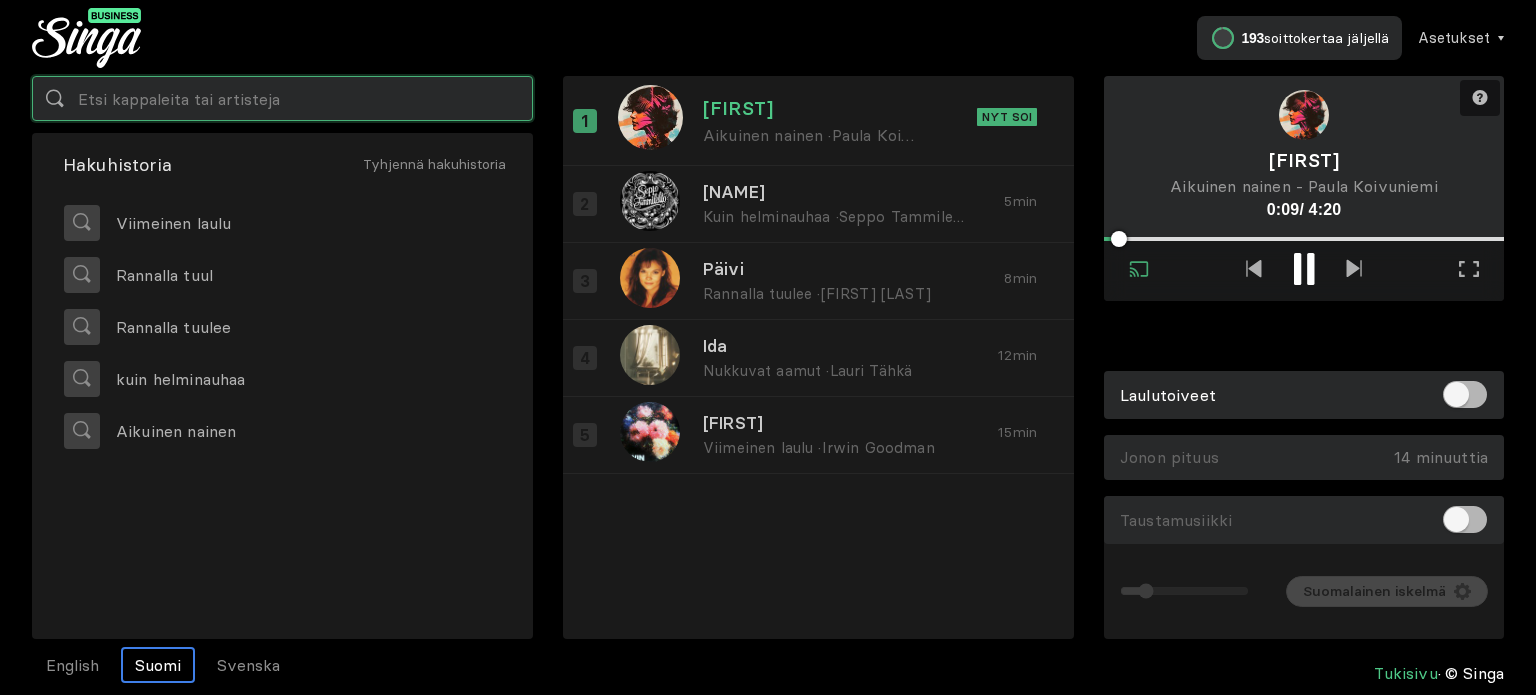 click at bounding box center [282, 98] 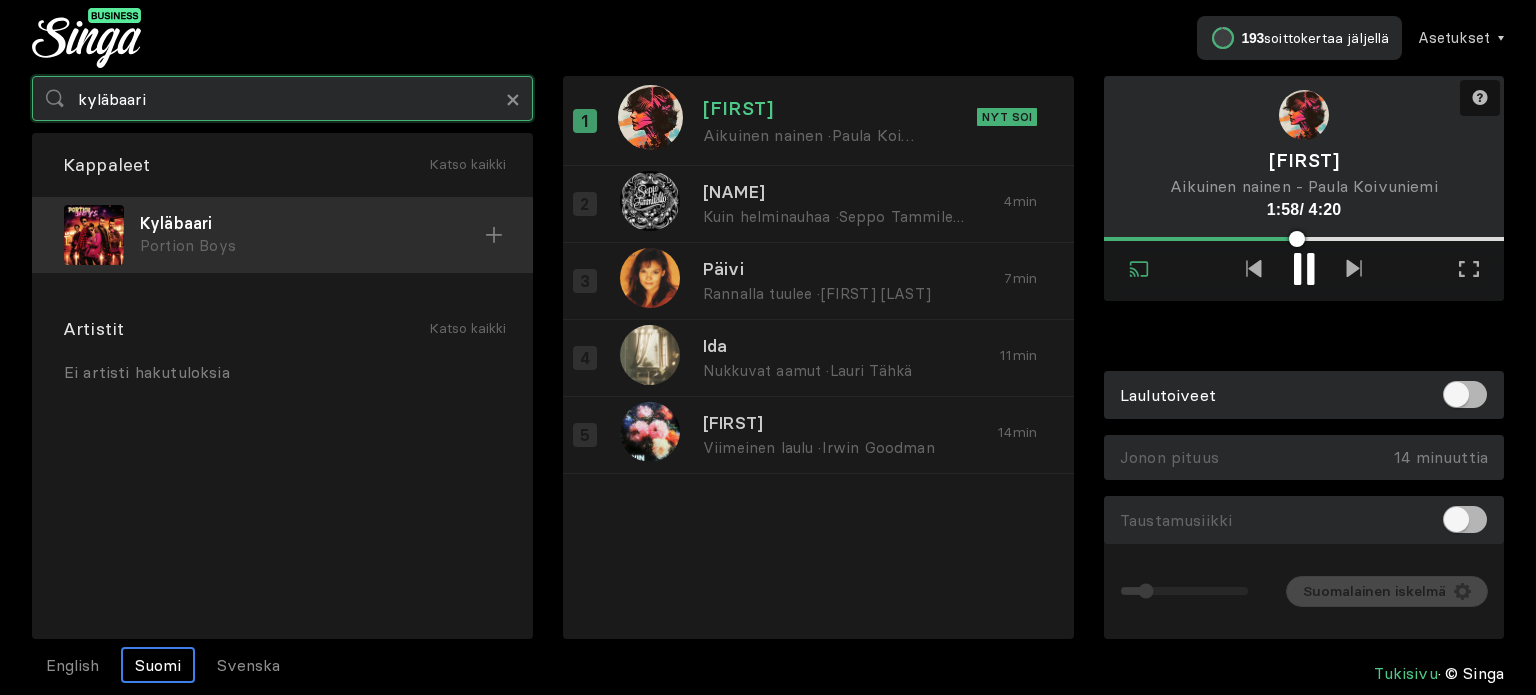 type on "kyläbaari" 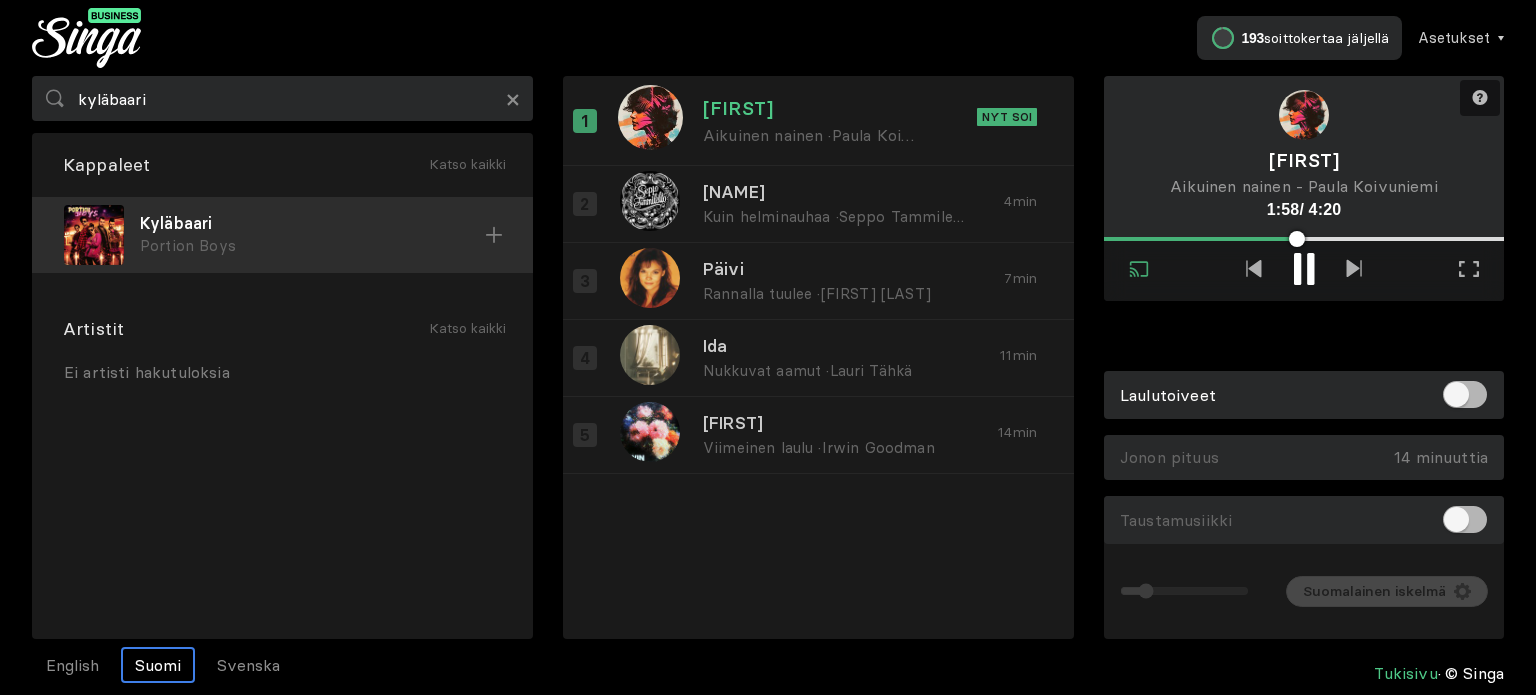 click on "Kyläbaari" at bounding box center (312, 223) 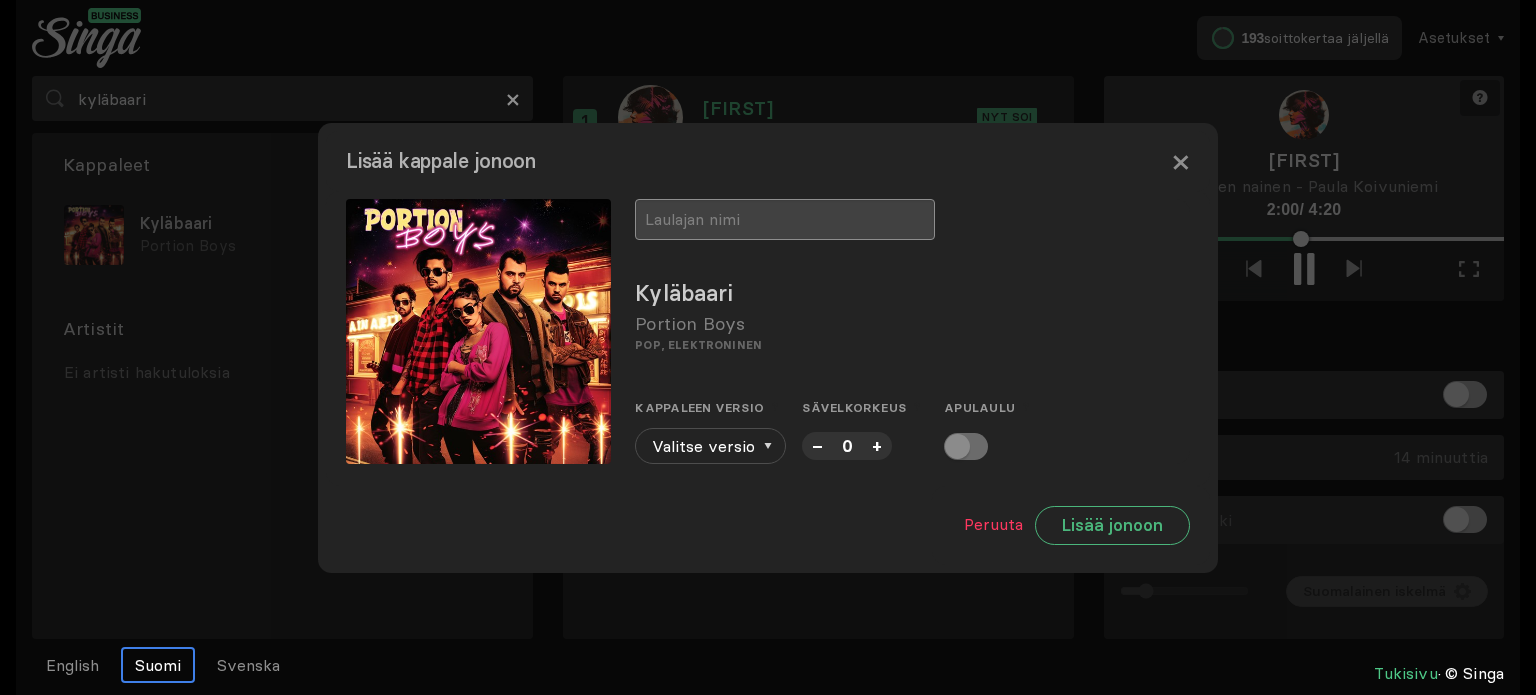click at bounding box center (785, 219) 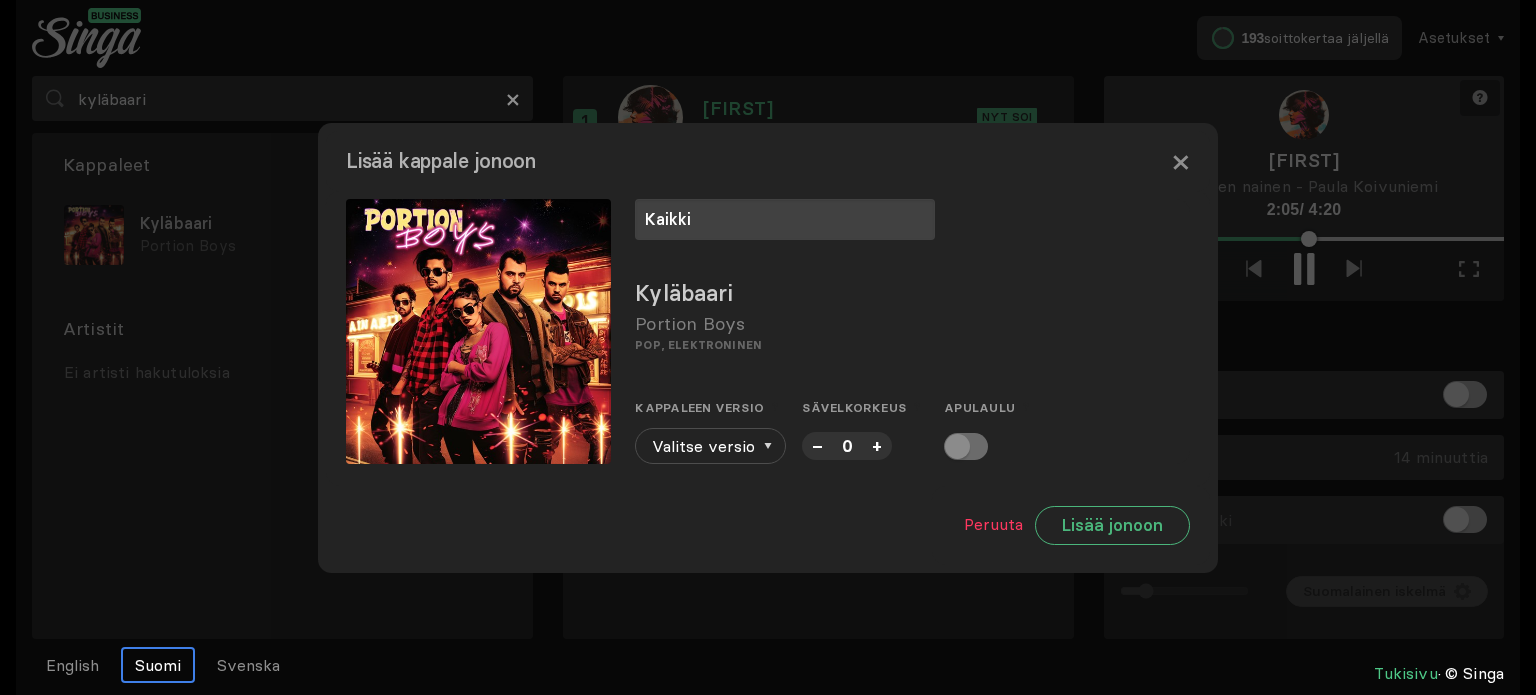 type on "Kaikki" 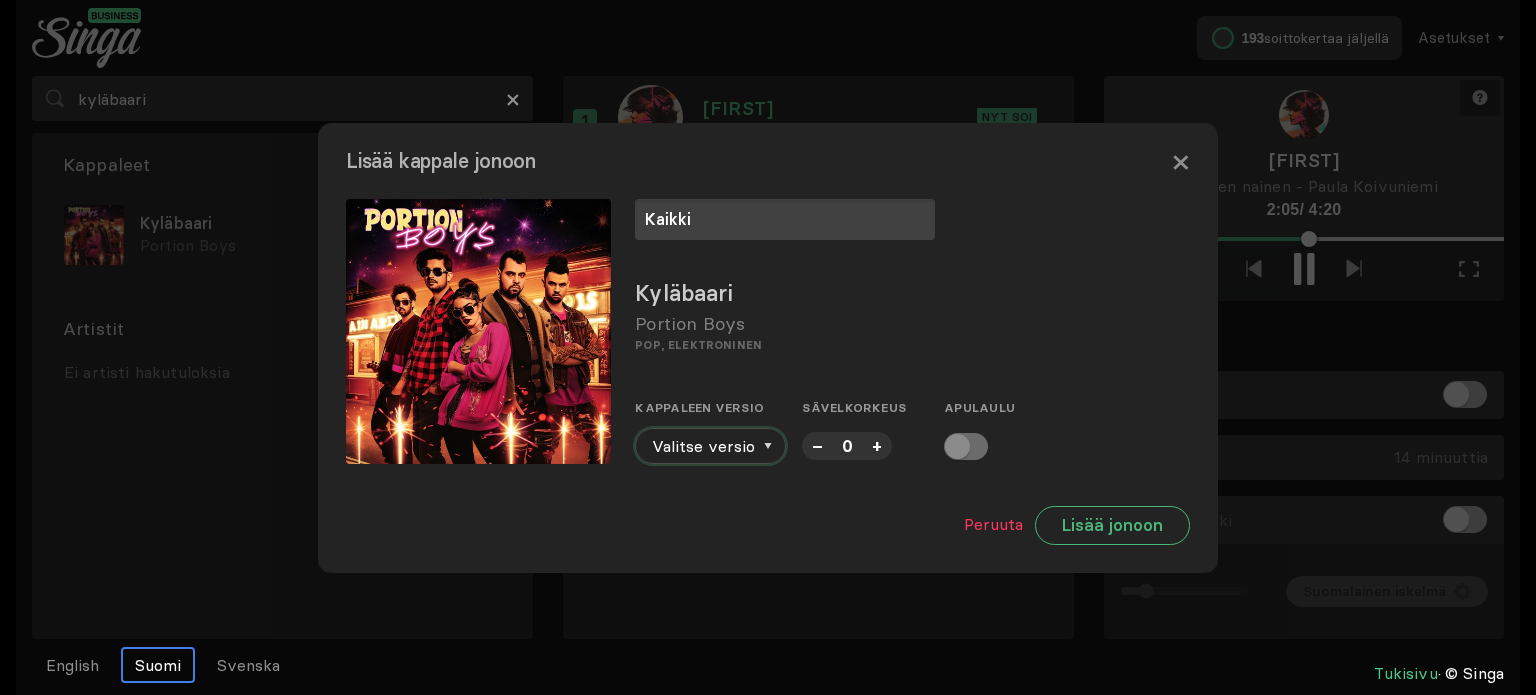 click at bounding box center [768, 446] 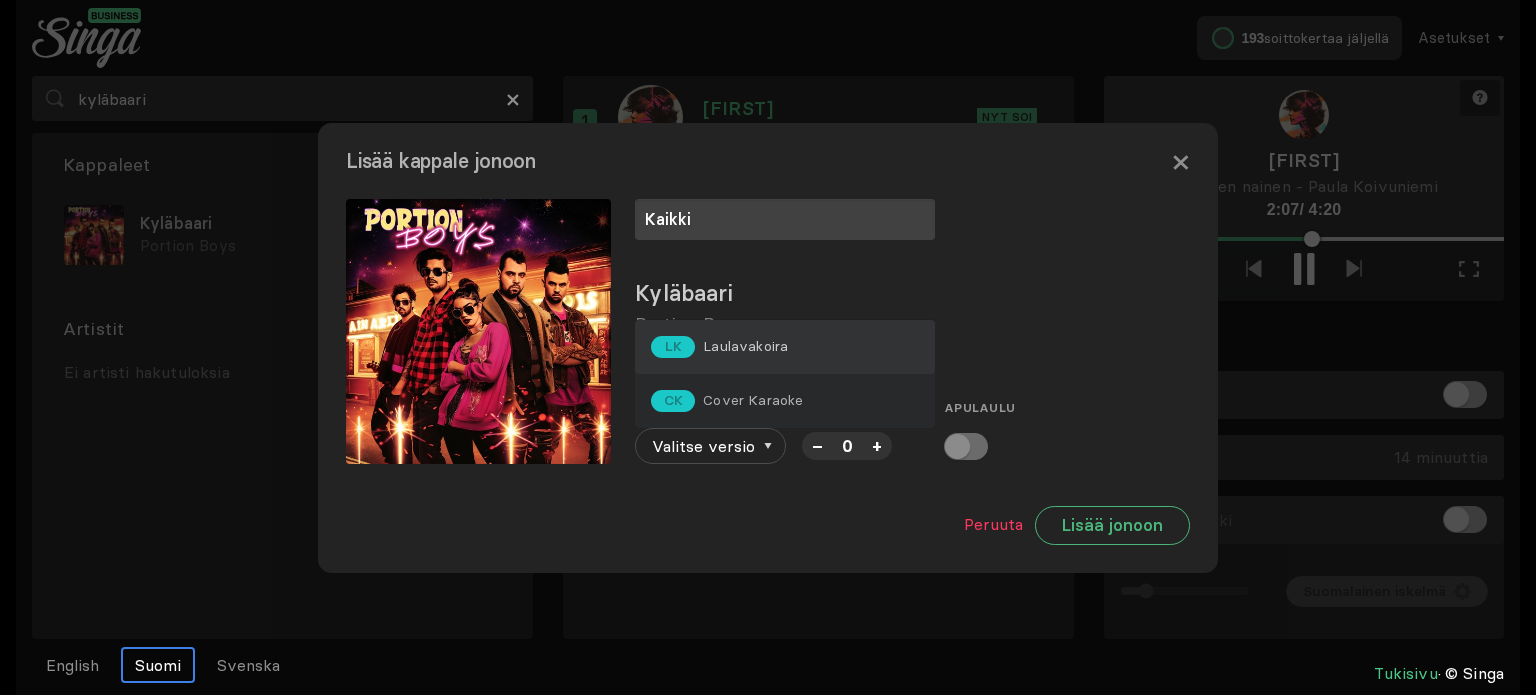click on "Laulavakoira" at bounding box center [745, 346] 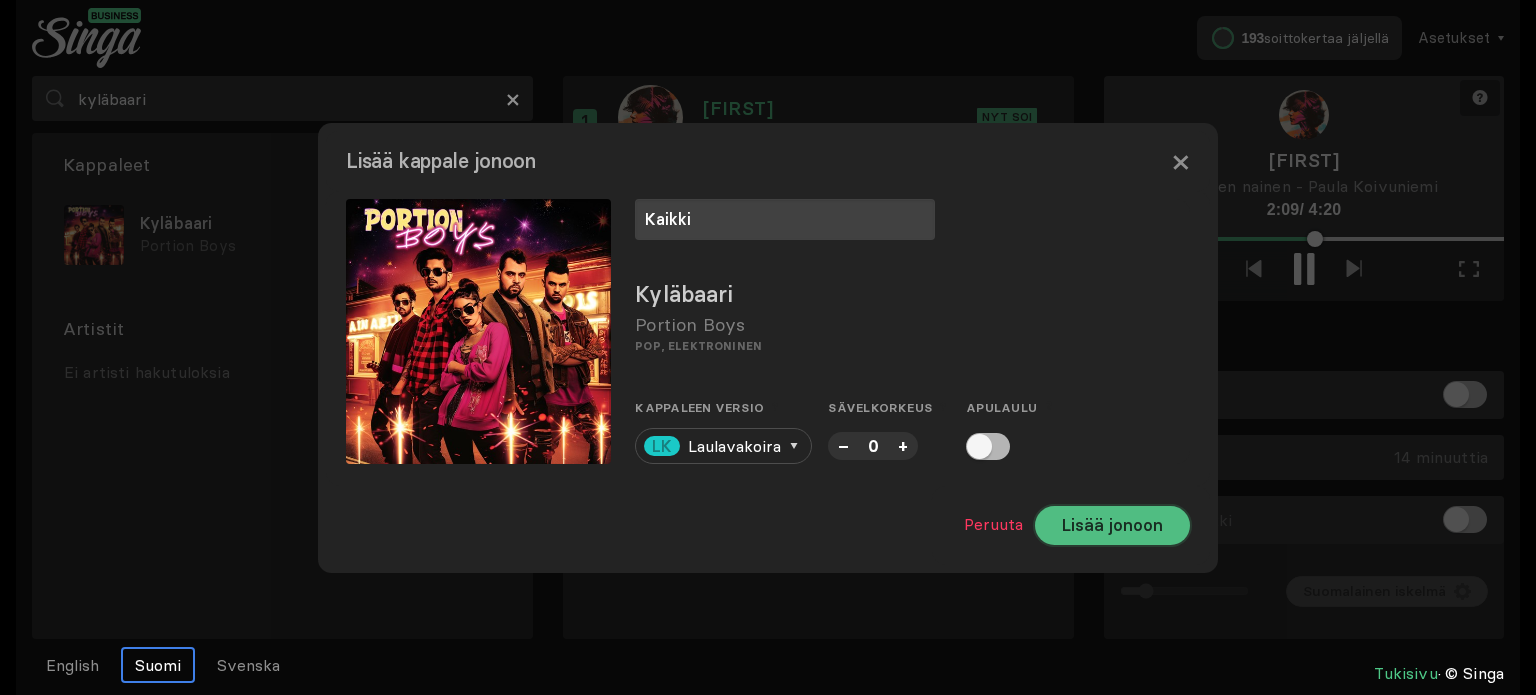 click on "Lisää jonoon" at bounding box center (1112, 525) 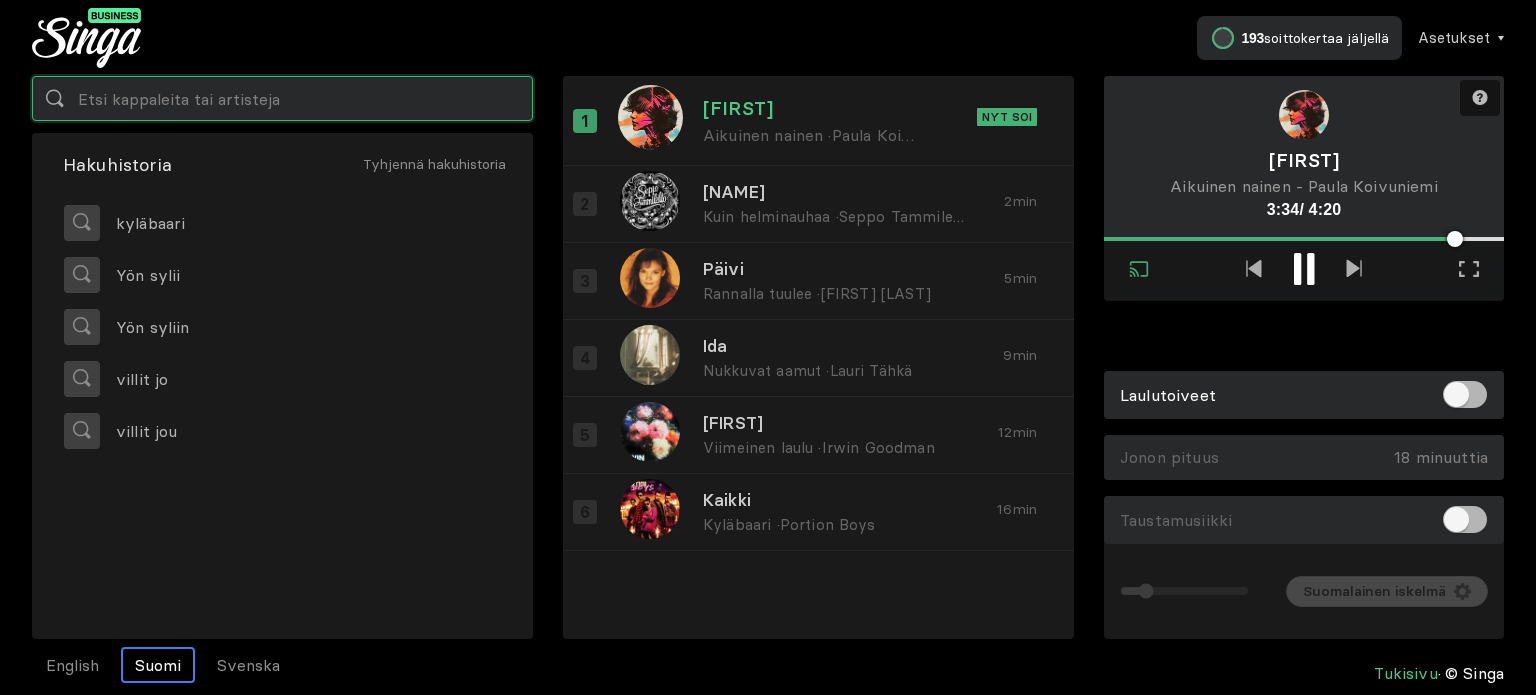 click at bounding box center (282, 98) 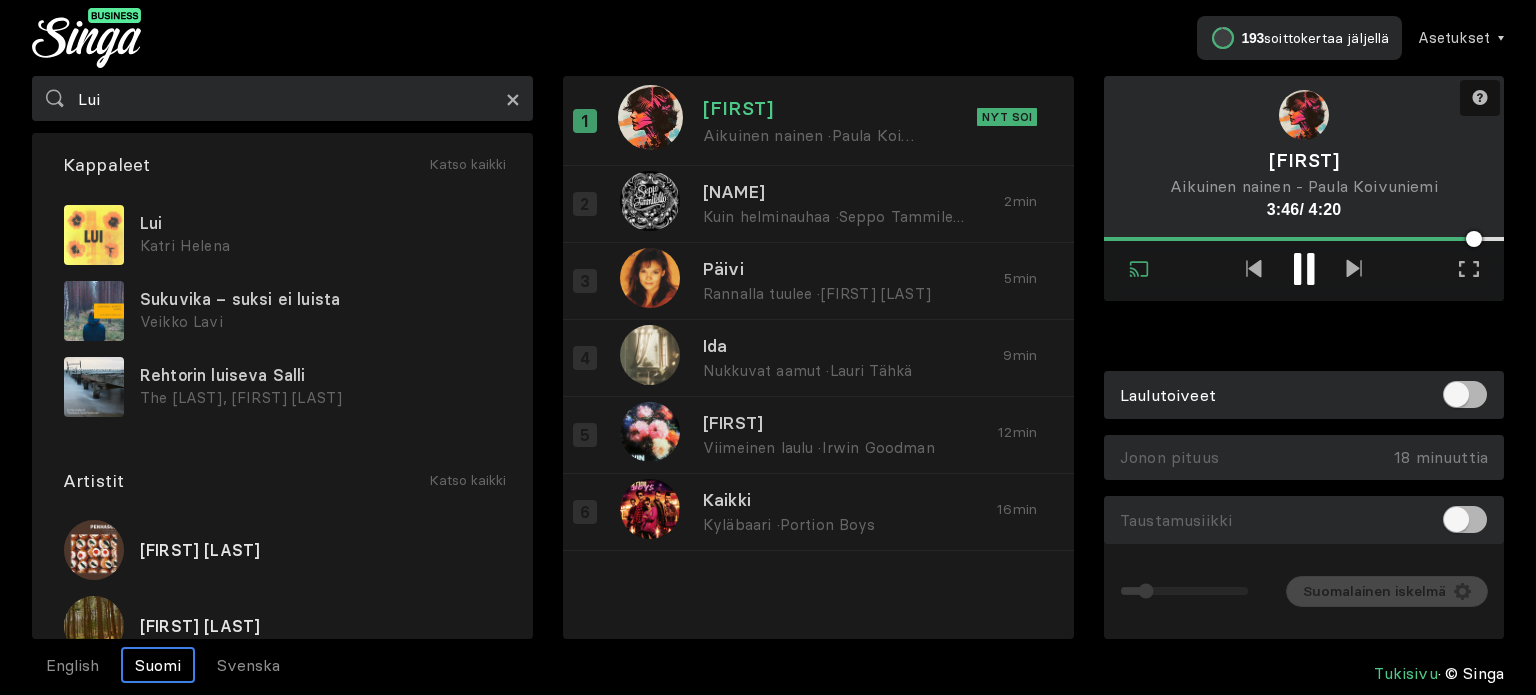 click on "×" at bounding box center (513, 99) 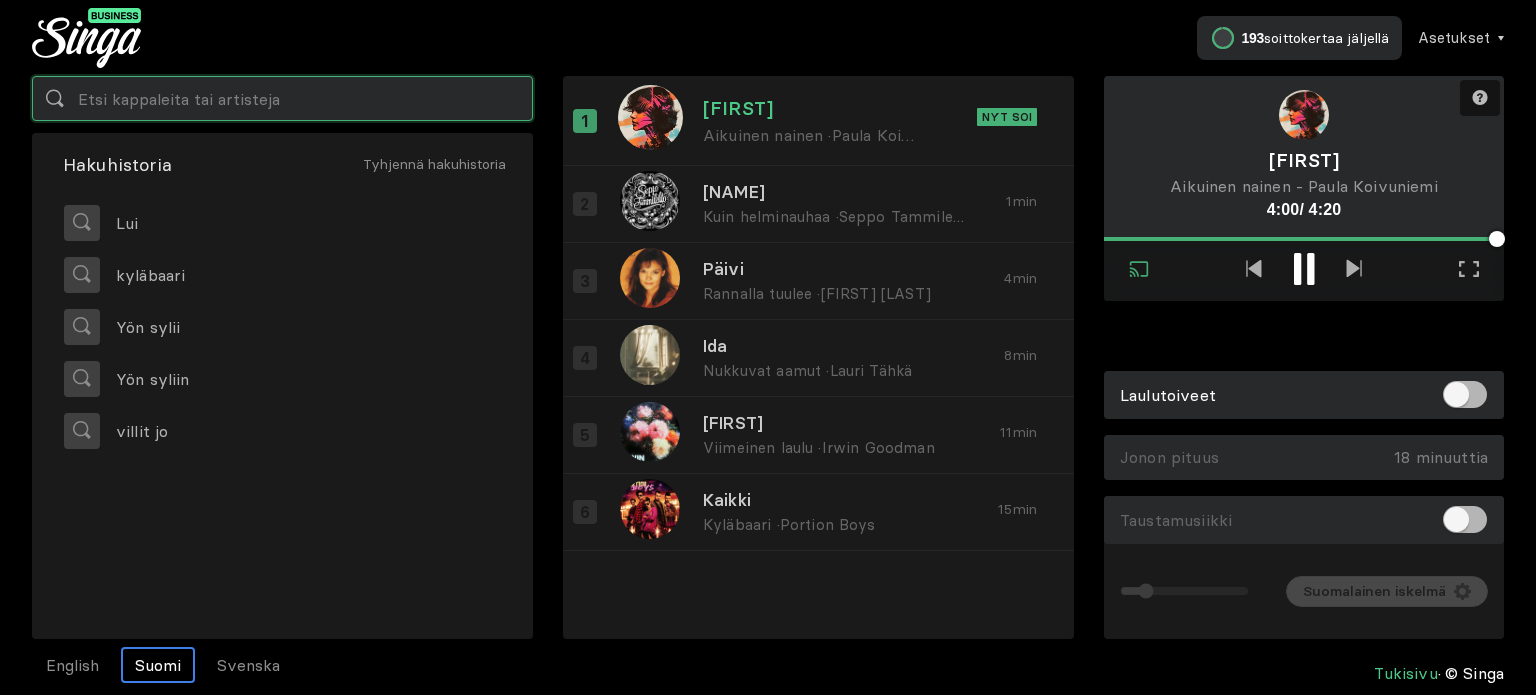 click at bounding box center (282, 98) 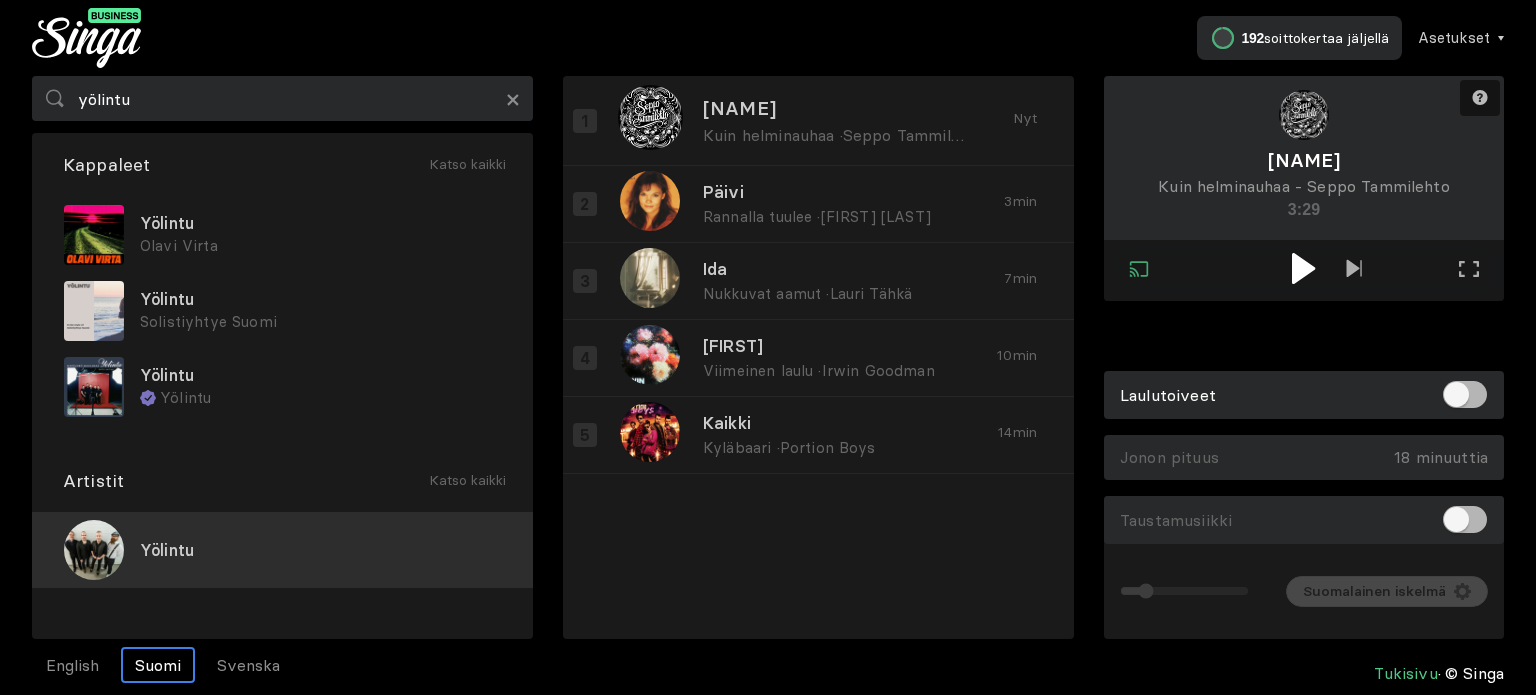 click on "Yölintu" at bounding box center (167, 550) 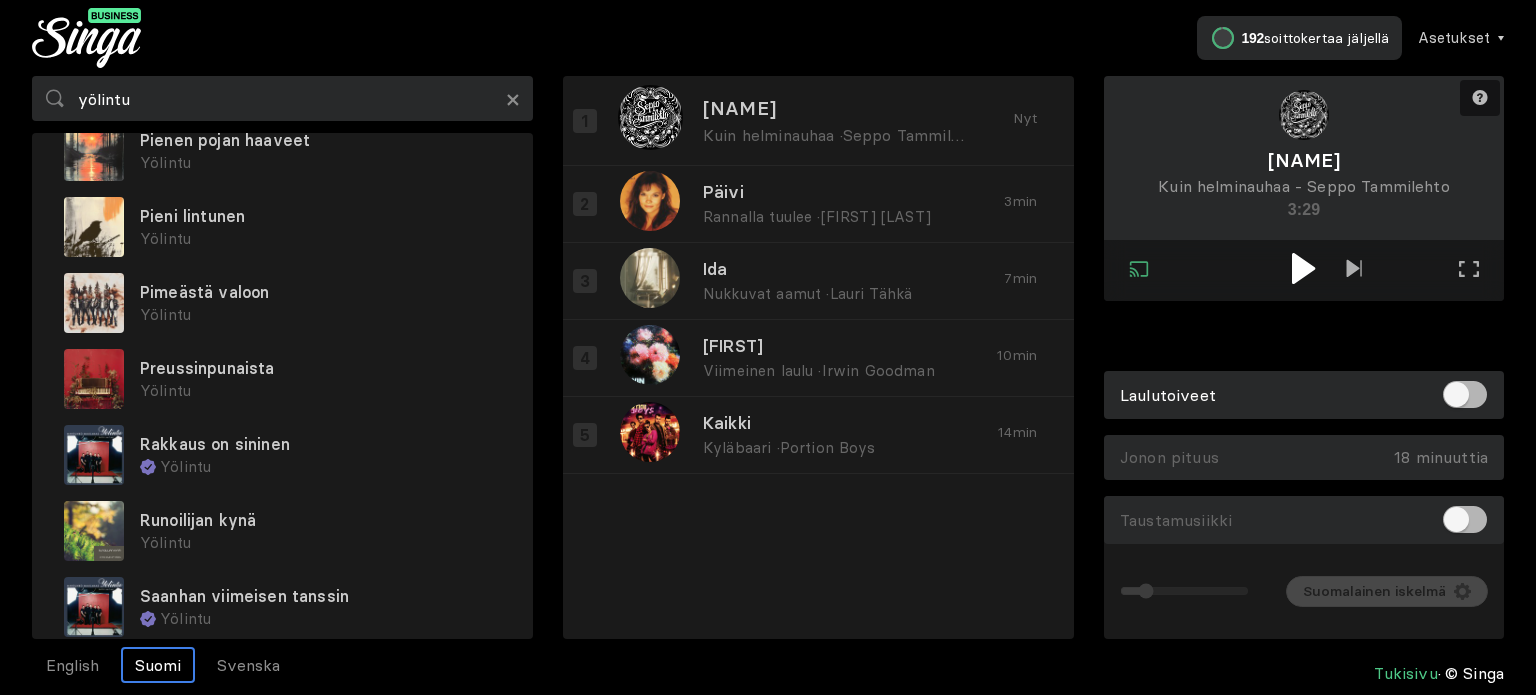 scroll, scrollTop: 2308, scrollLeft: 0, axis: vertical 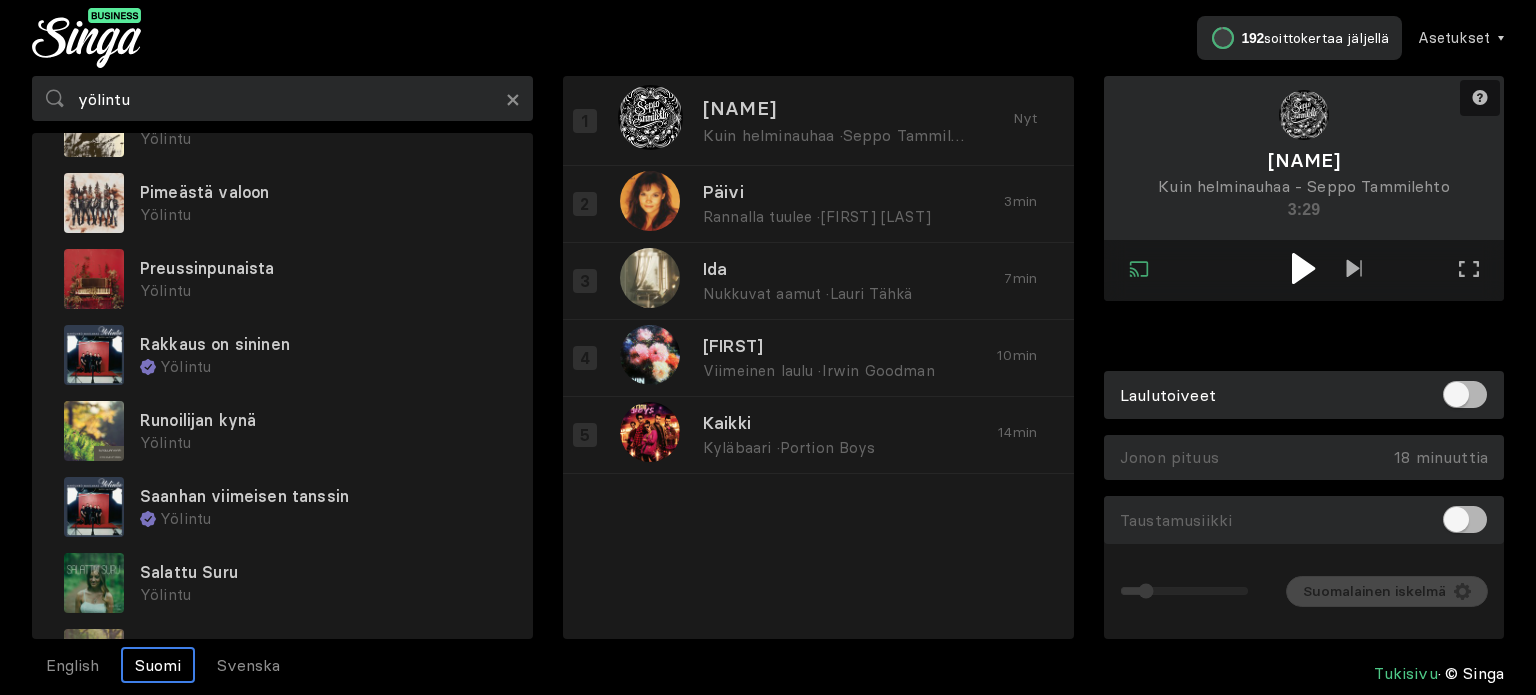 click at bounding box center (1303, 268) 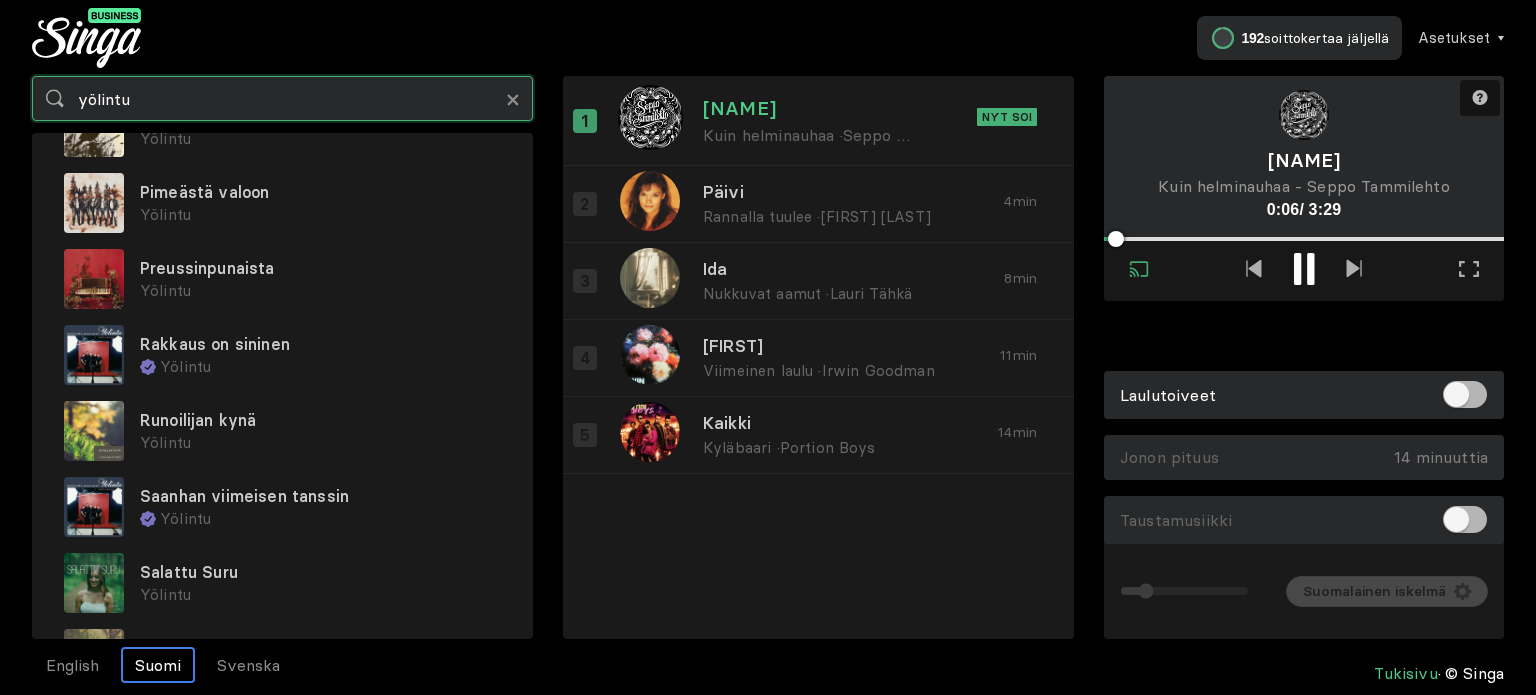 click on "yölintu" at bounding box center [282, 98] 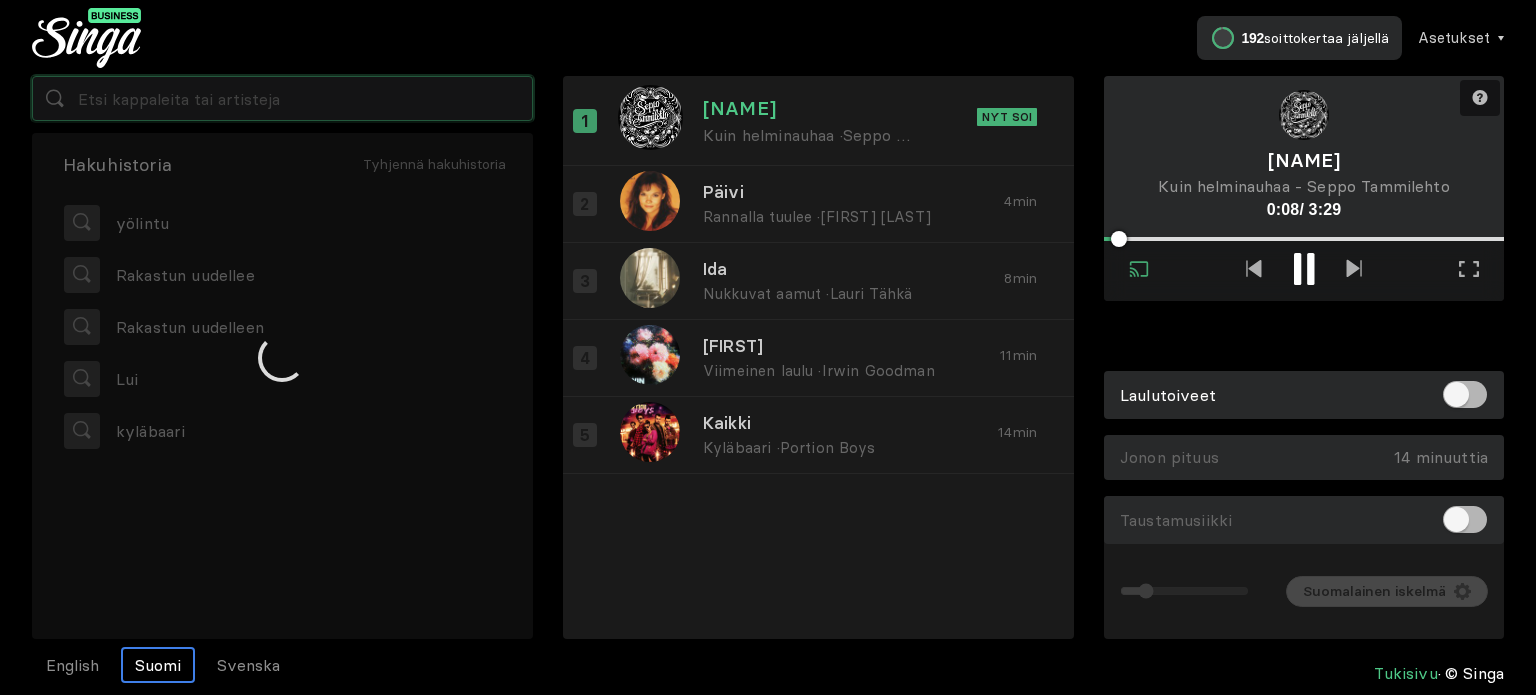 scroll, scrollTop: 0, scrollLeft: 0, axis: both 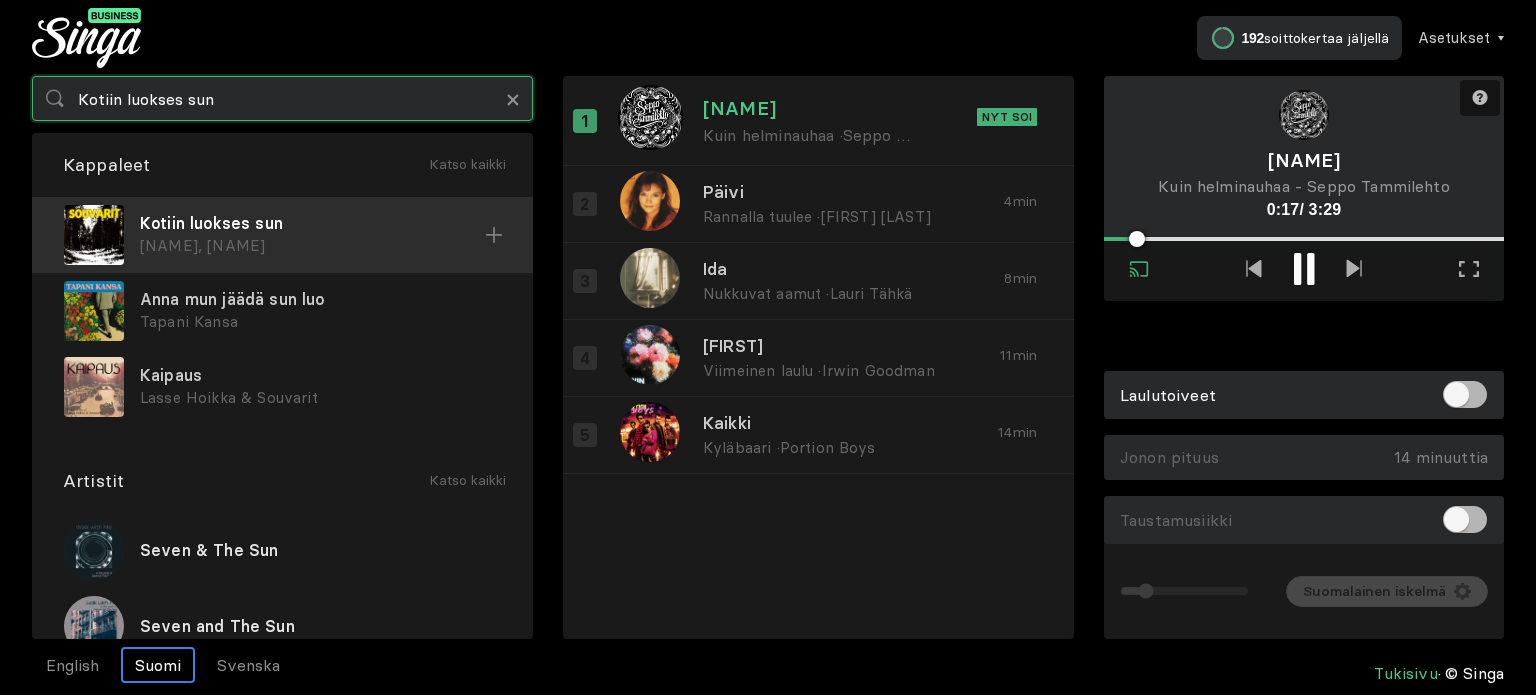 type on "Kotiin luokses sun" 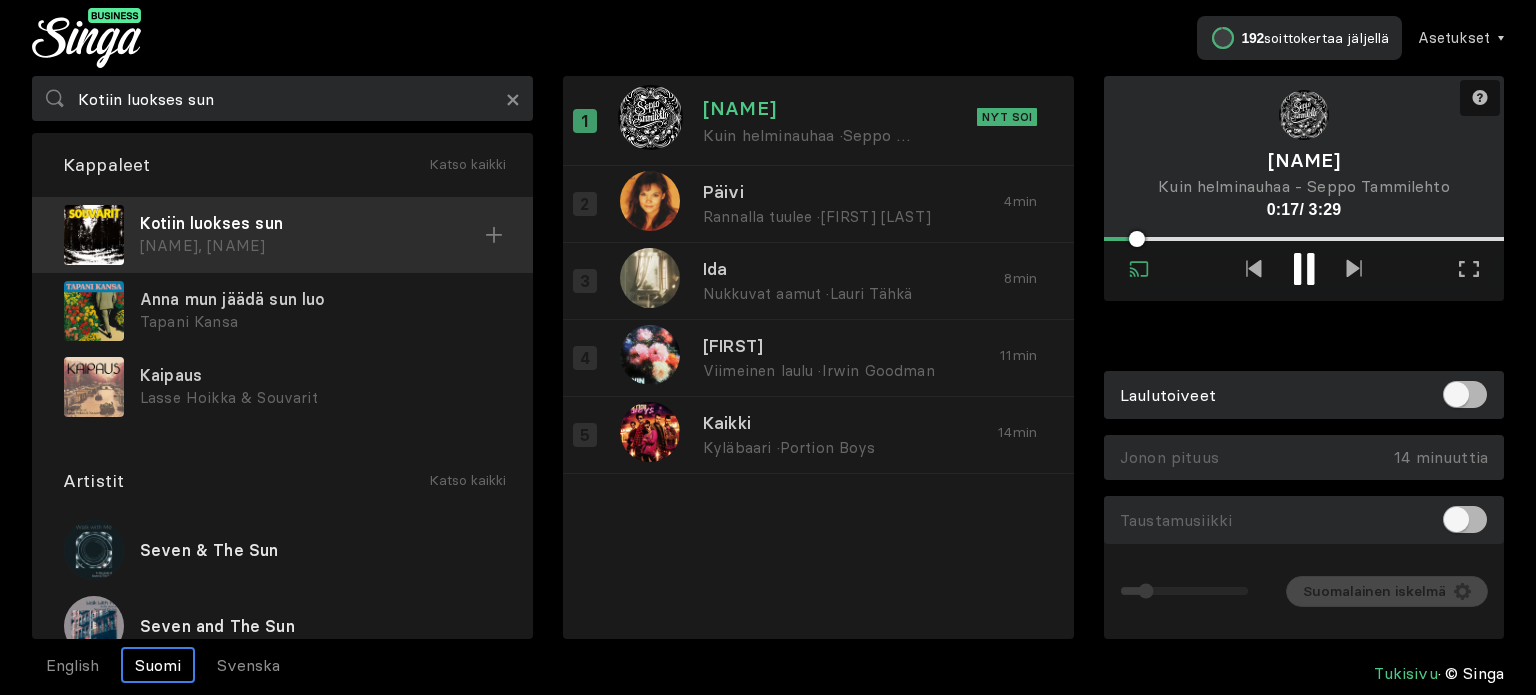 click on "Kotiin luokses sun" at bounding box center [312, 223] 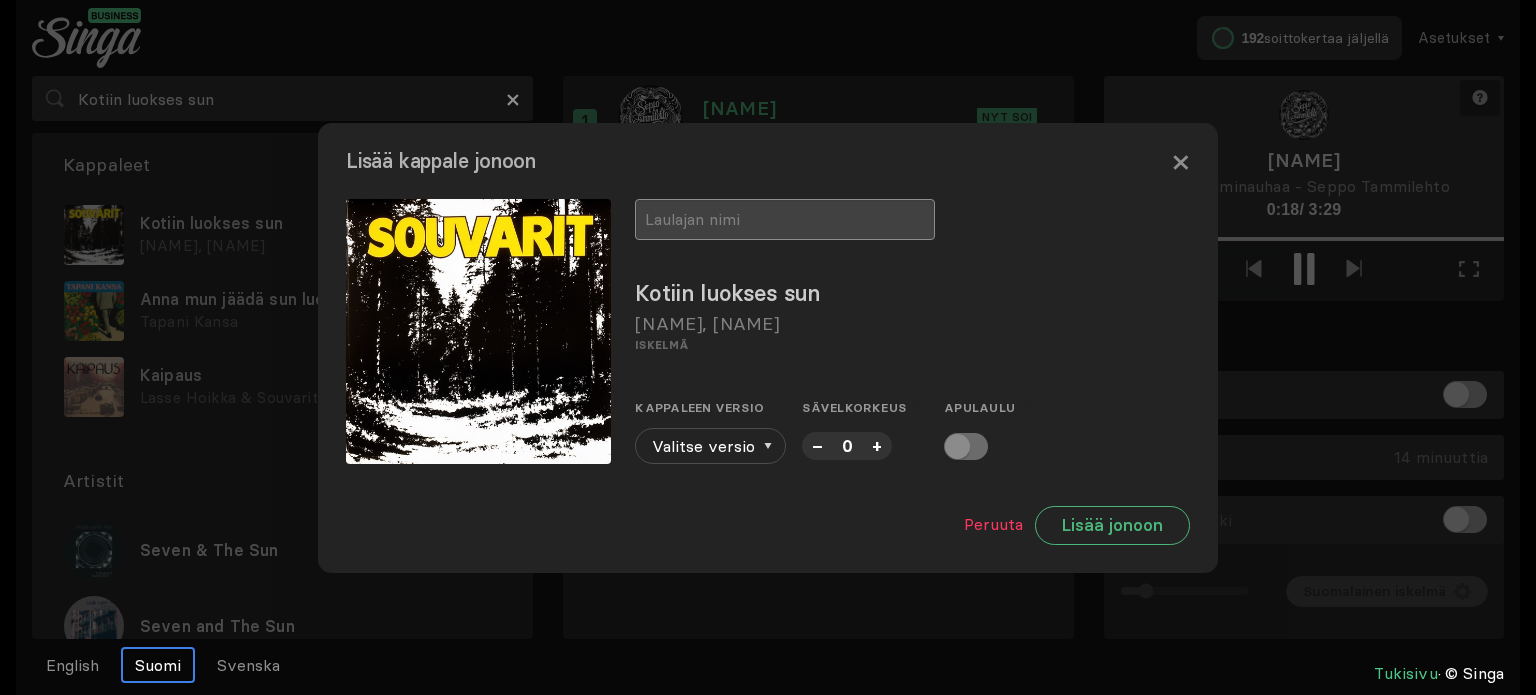 click at bounding box center [785, 219] 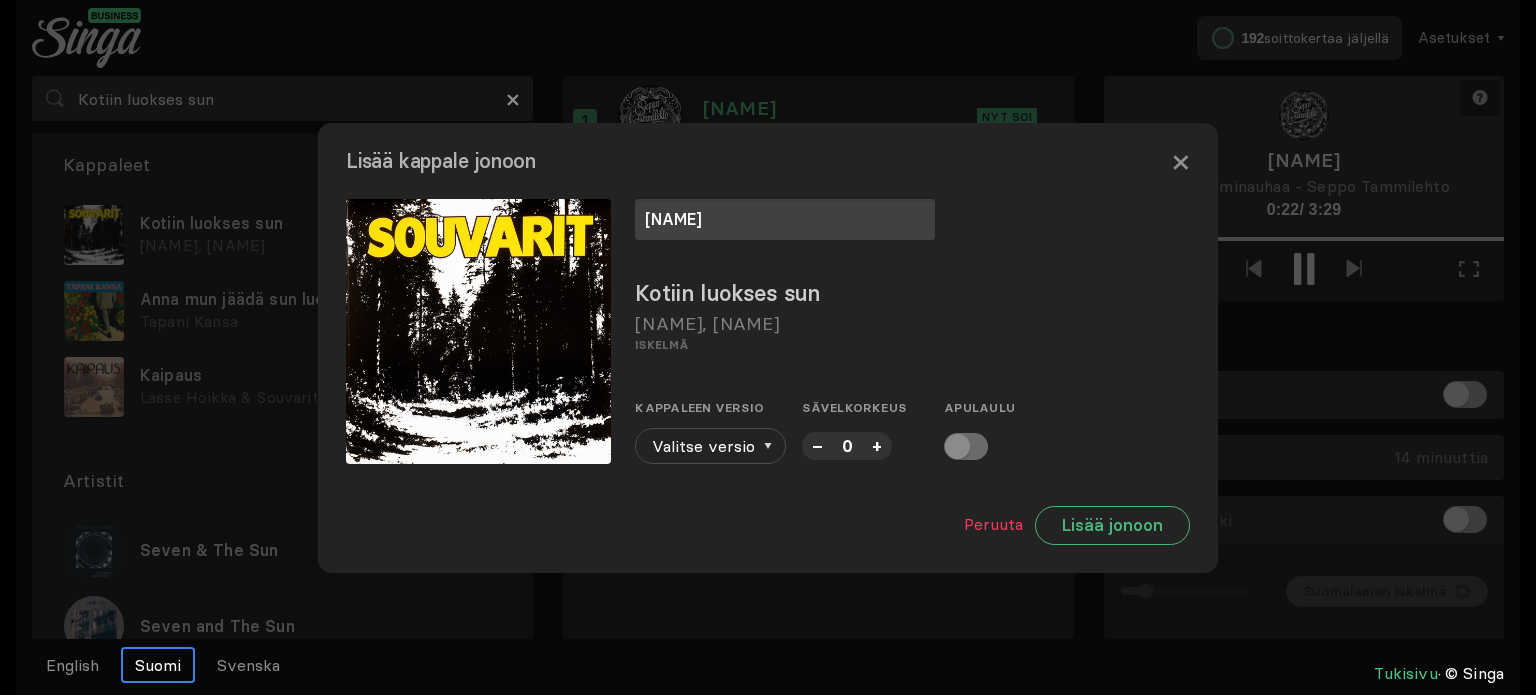 type on "[NAME]" 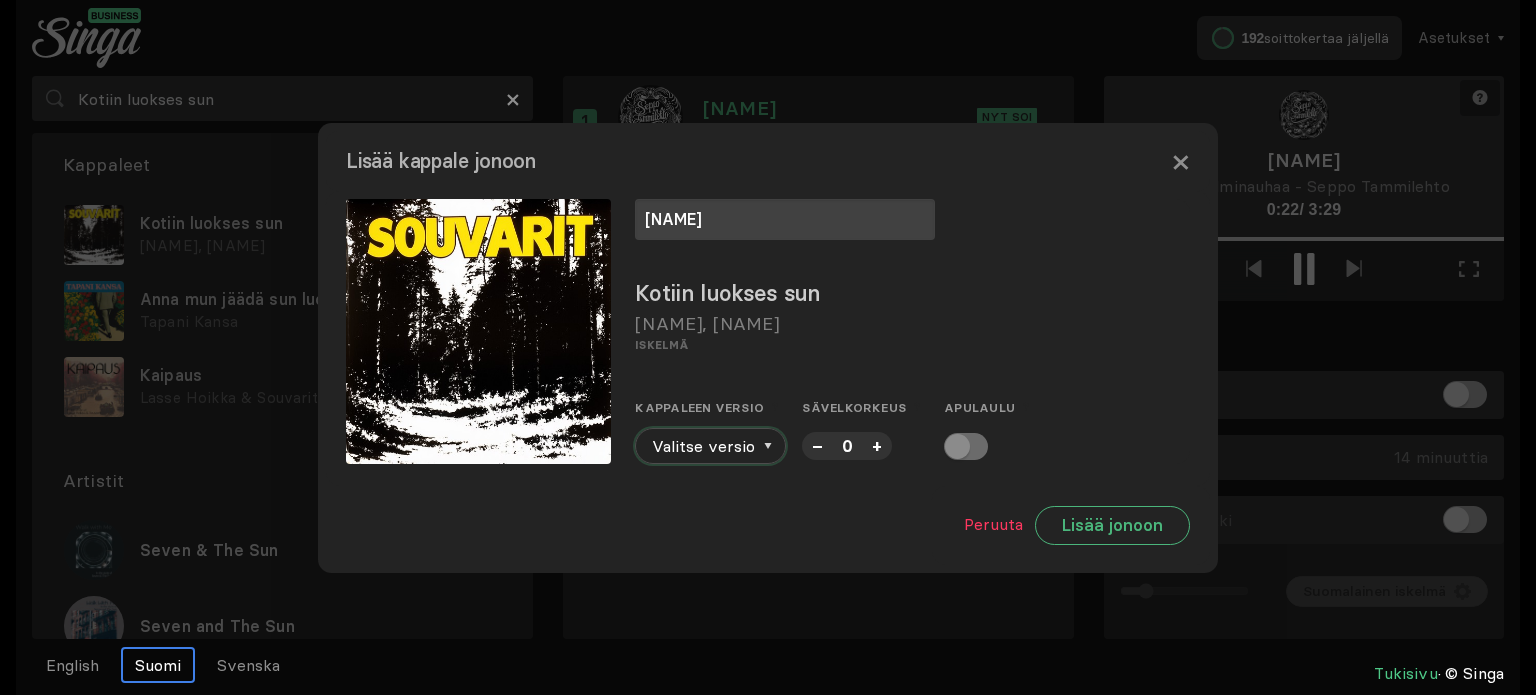 click on "Valitse versio" at bounding box center [710, 446] 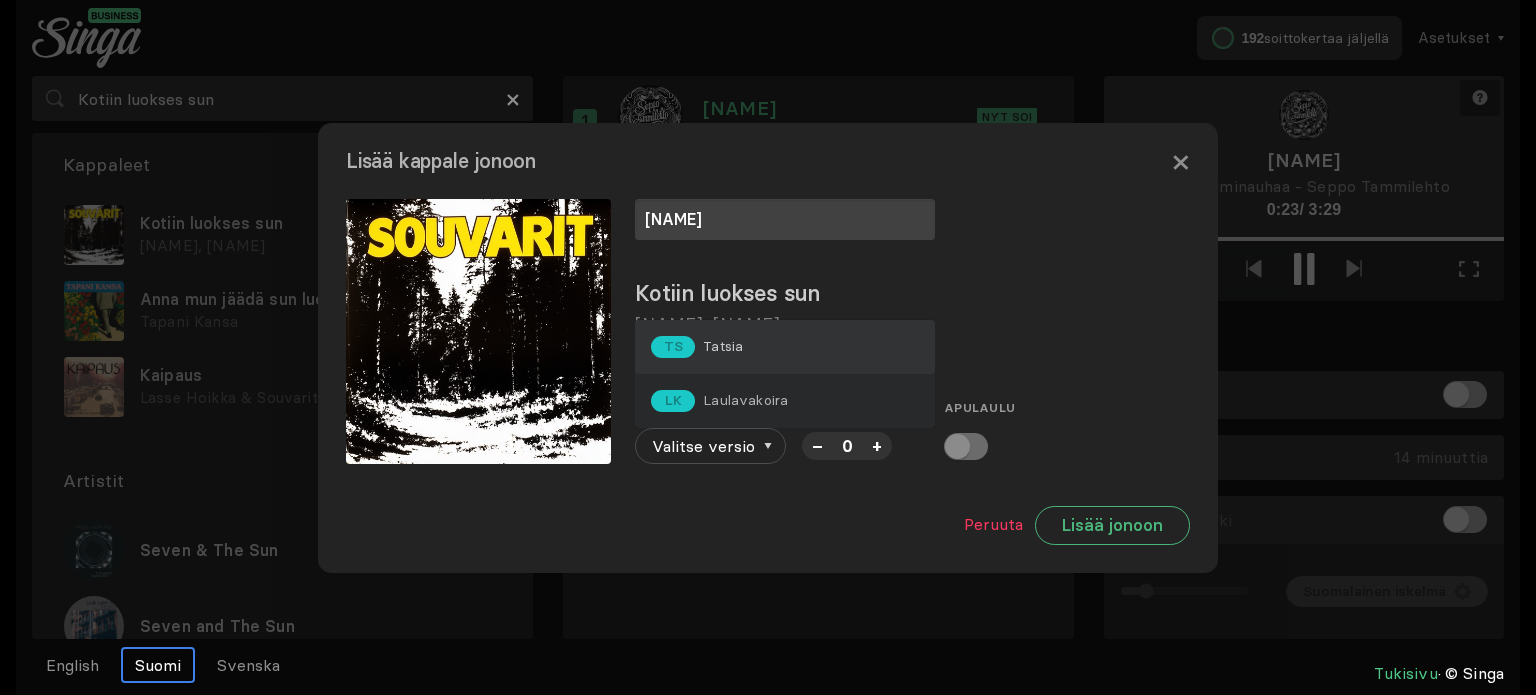 click on "Tatsia" at bounding box center [723, 346] 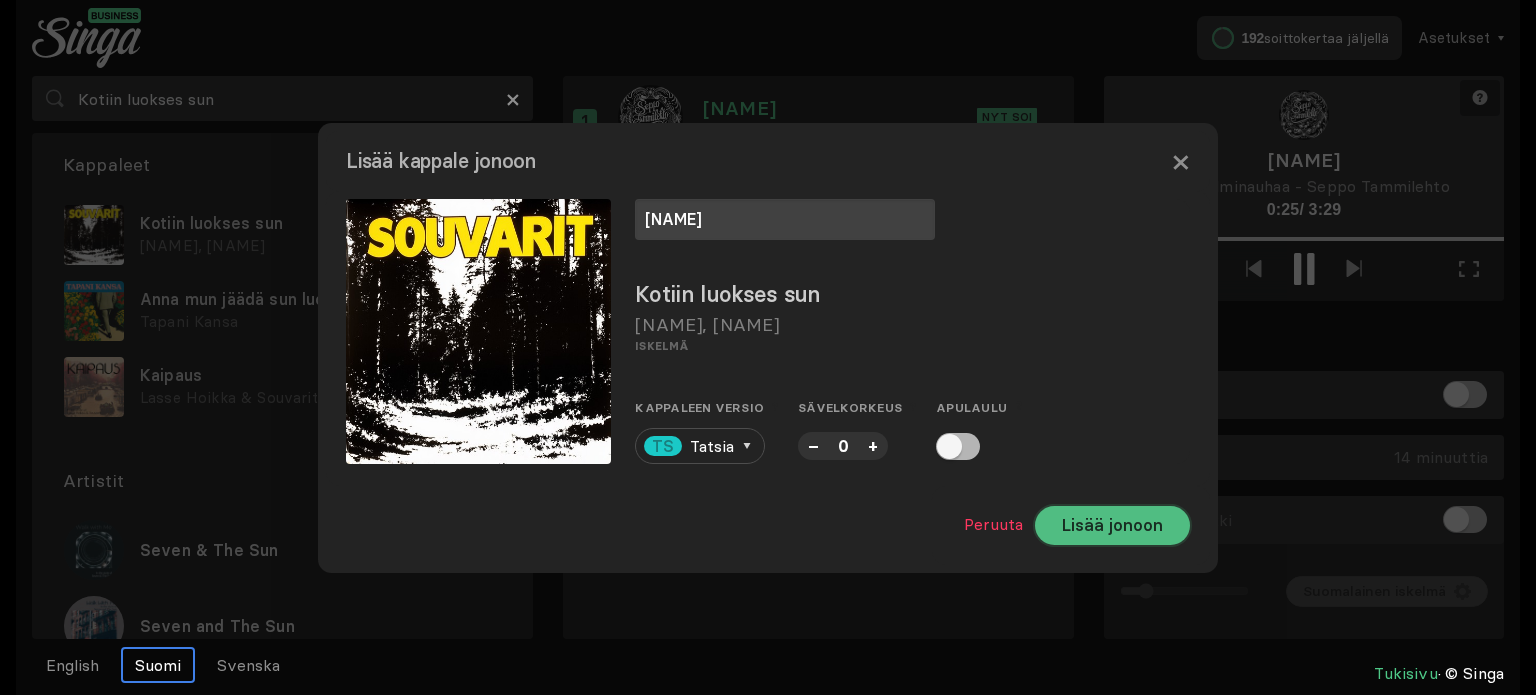 click on "Lisää jonoon" at bounding box center [1112, 525] 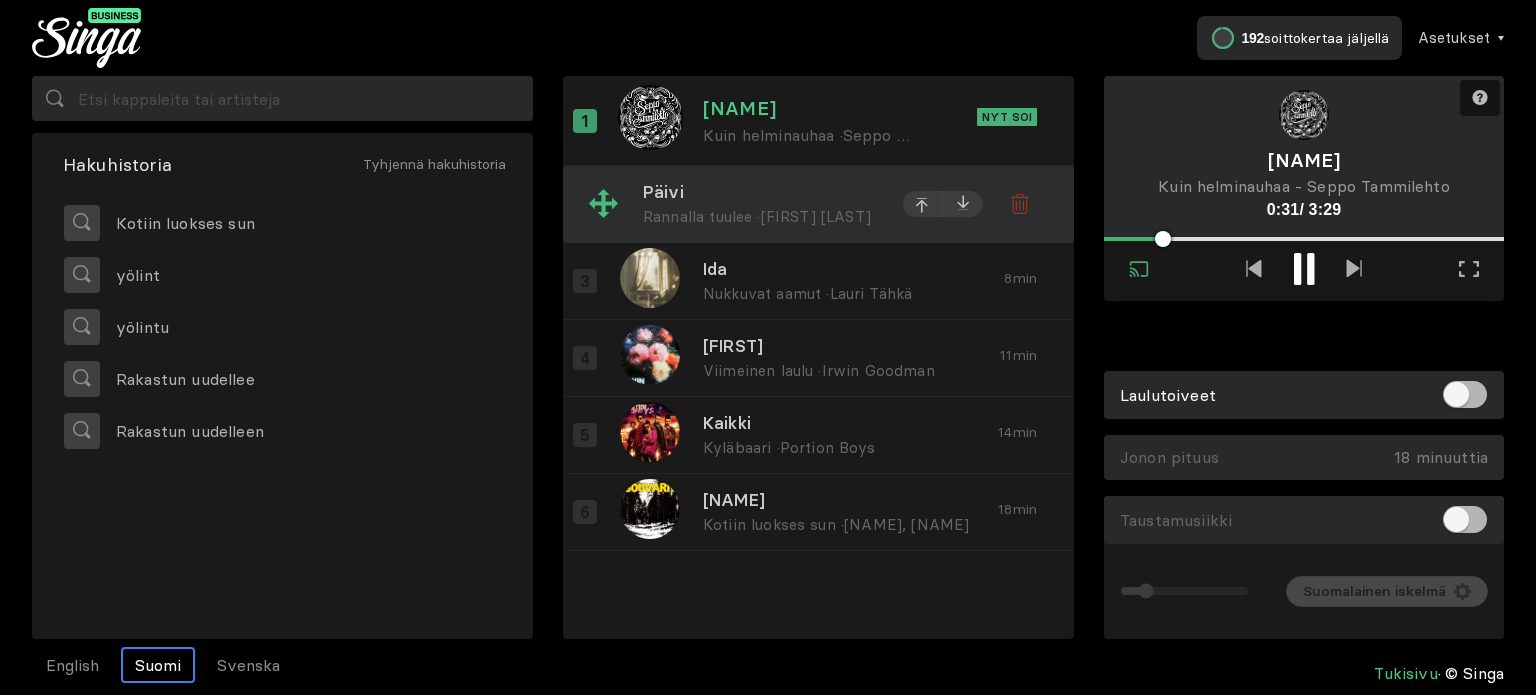 click at bounding box center [963, 202] 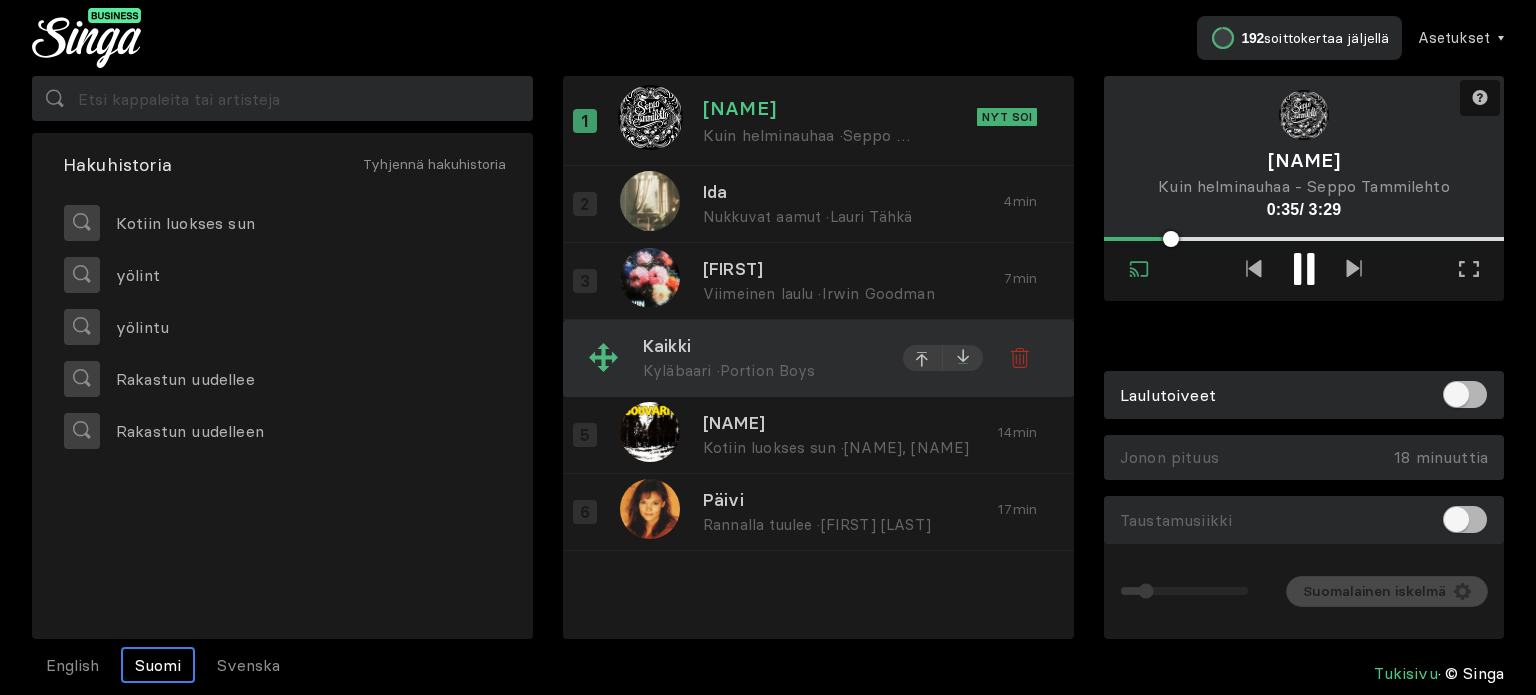 click at bounding box center [963, 202] 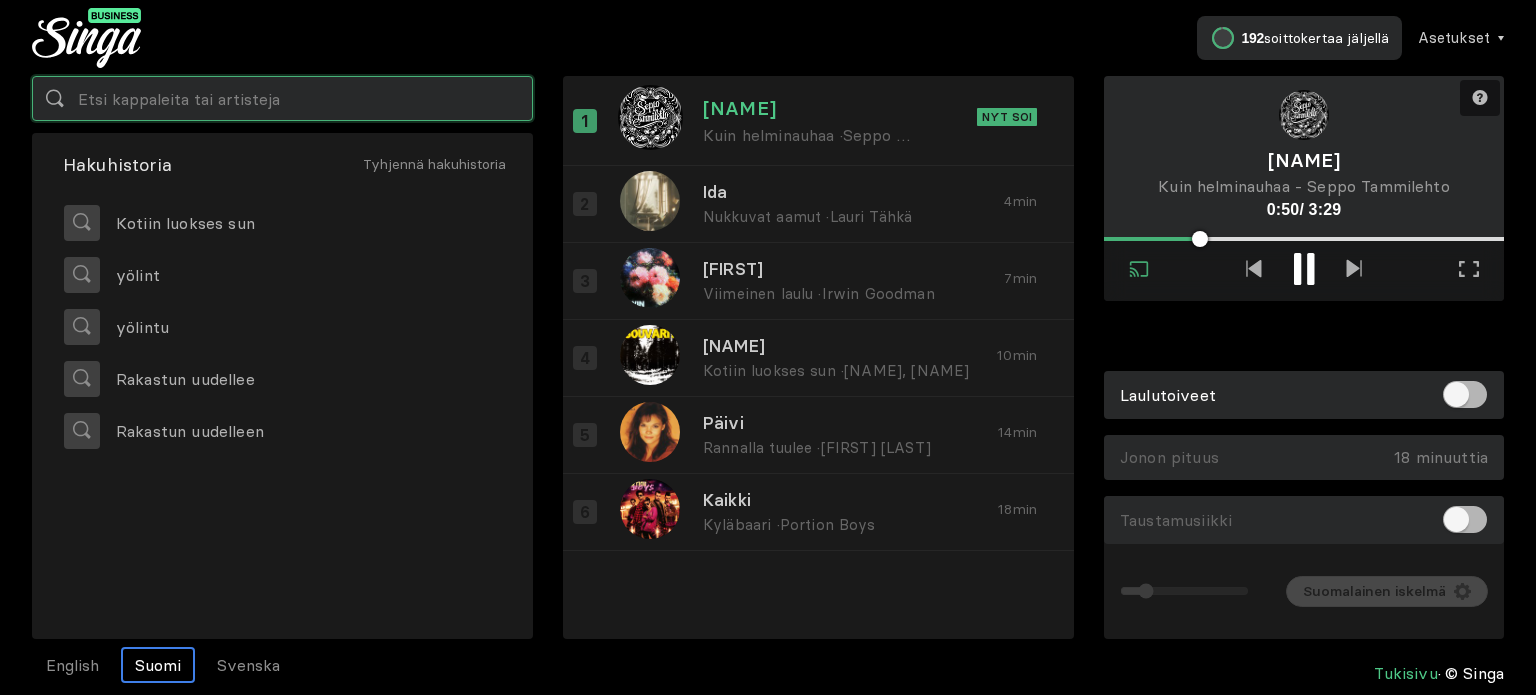 click at bounding box center (282, 98) 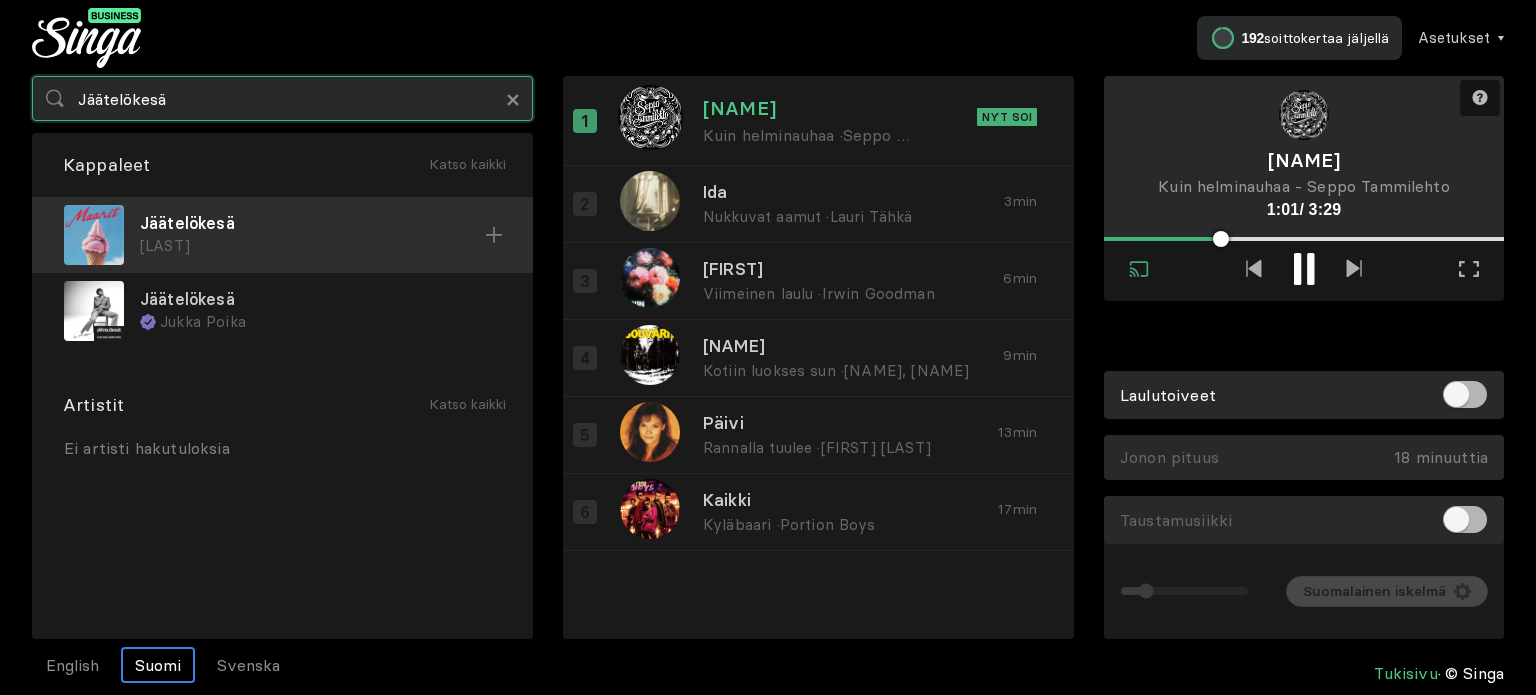 type on "Jäätelökesä" 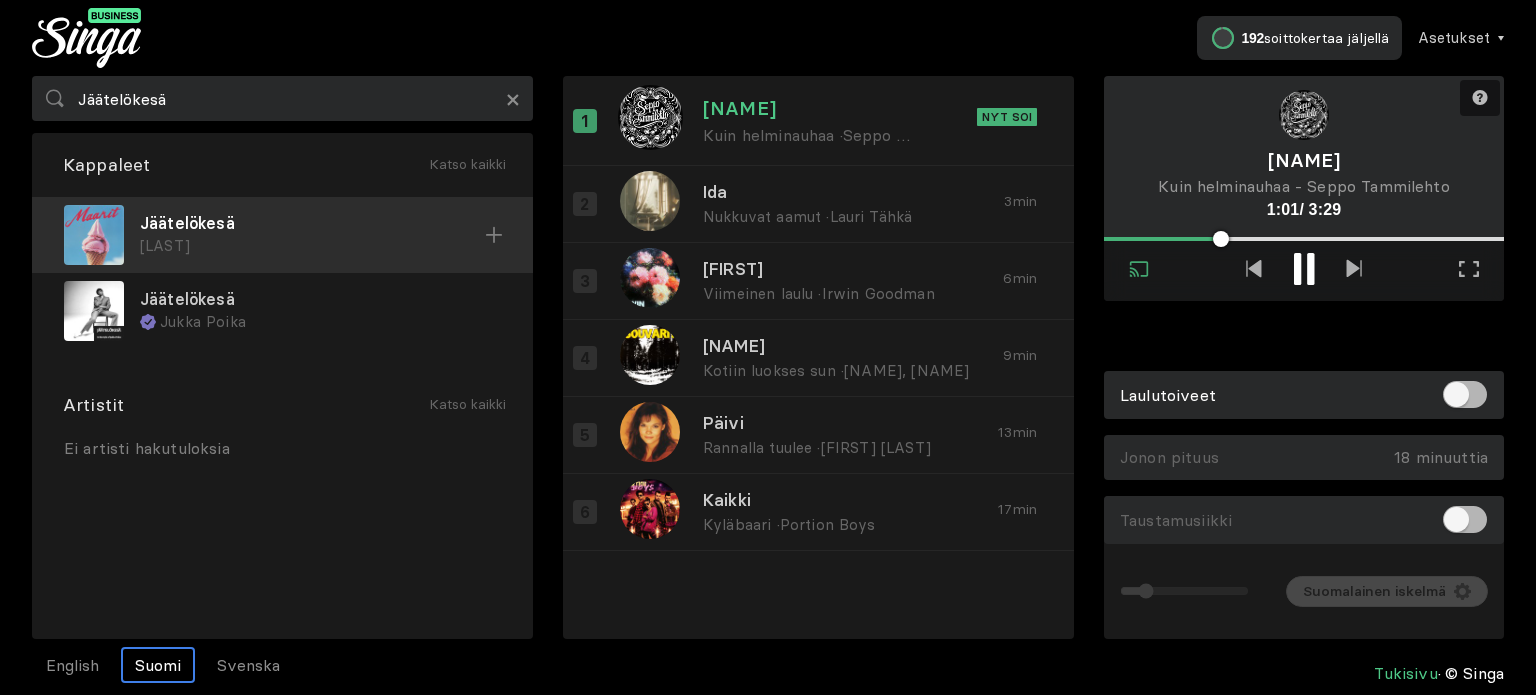 click on "Jäätelökesä" at bounding box center [312, 223] 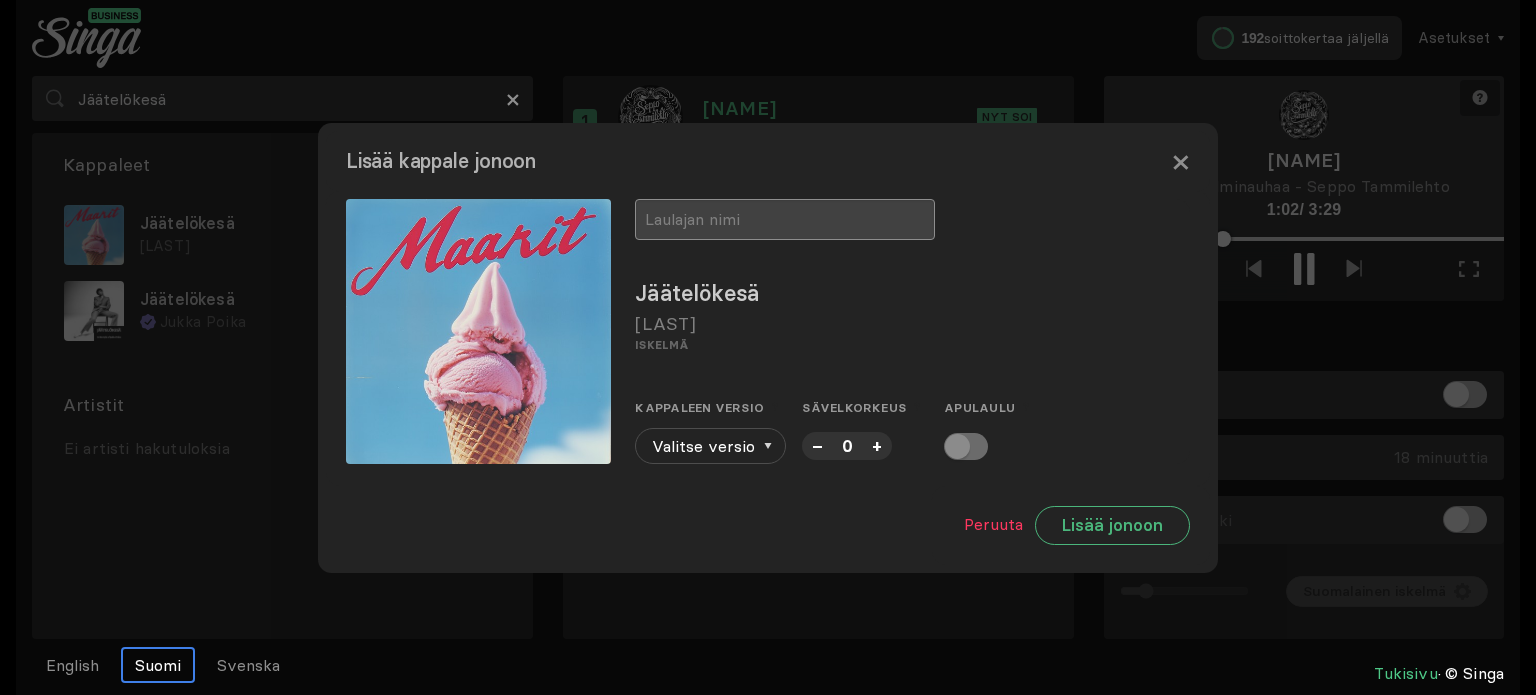 click at bounding box center [785, 219] 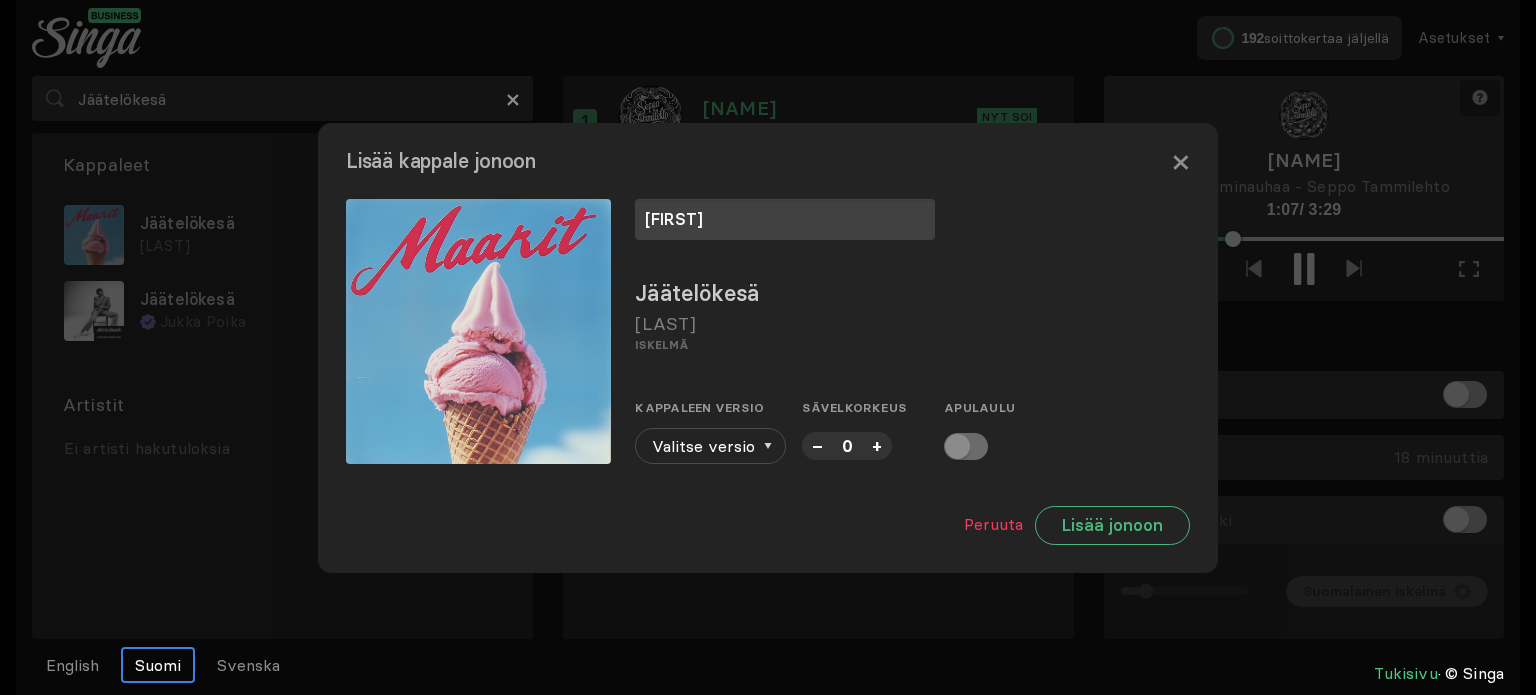 type on "[FIRST]" 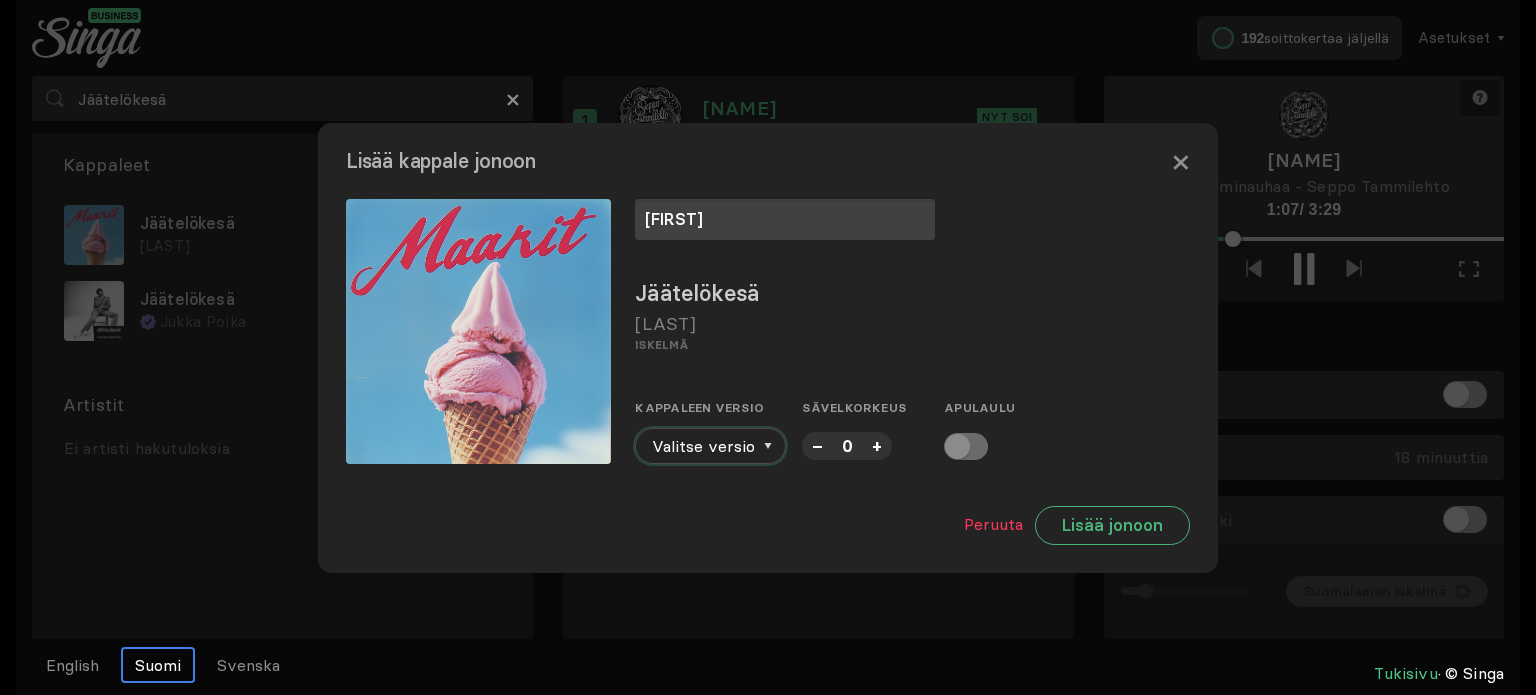click at bounding box center [768, 446] 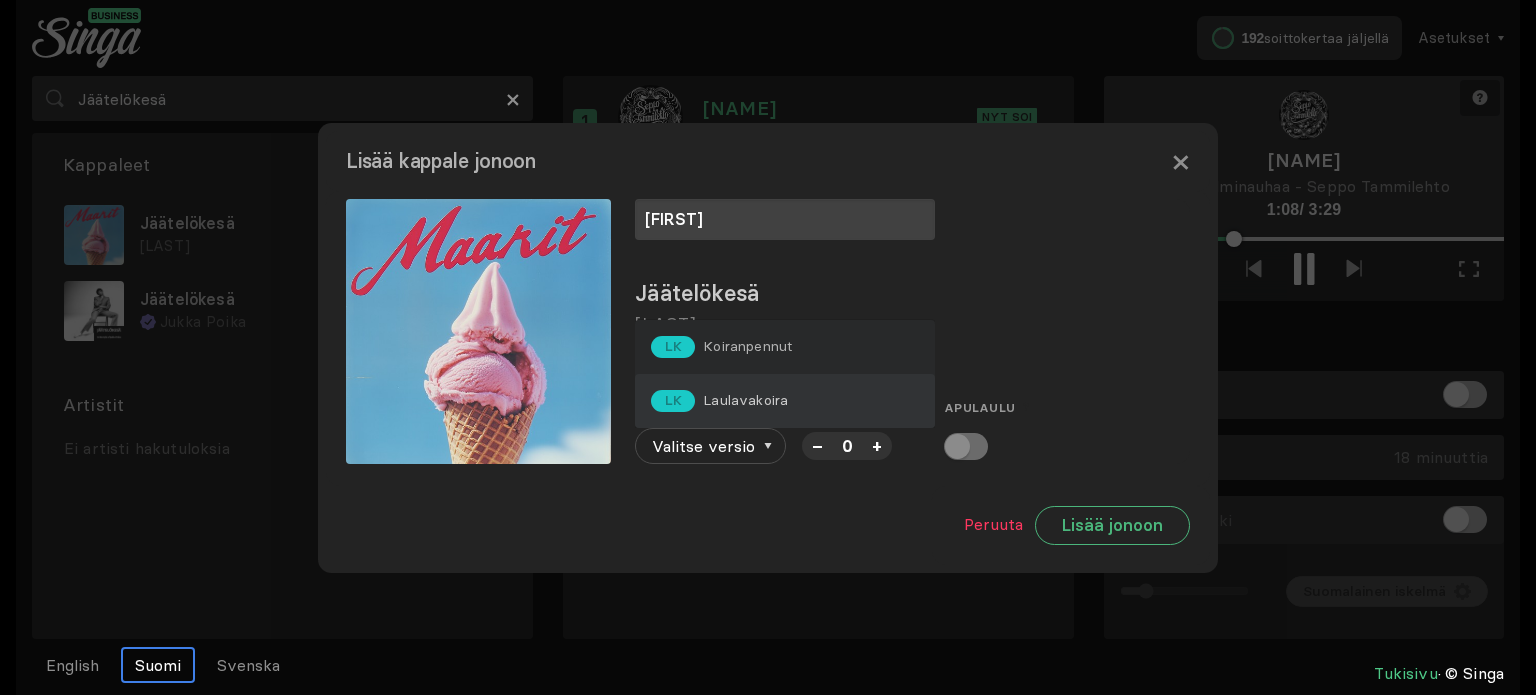 click on "Laulavakoira" at bounding box center (747, 346) 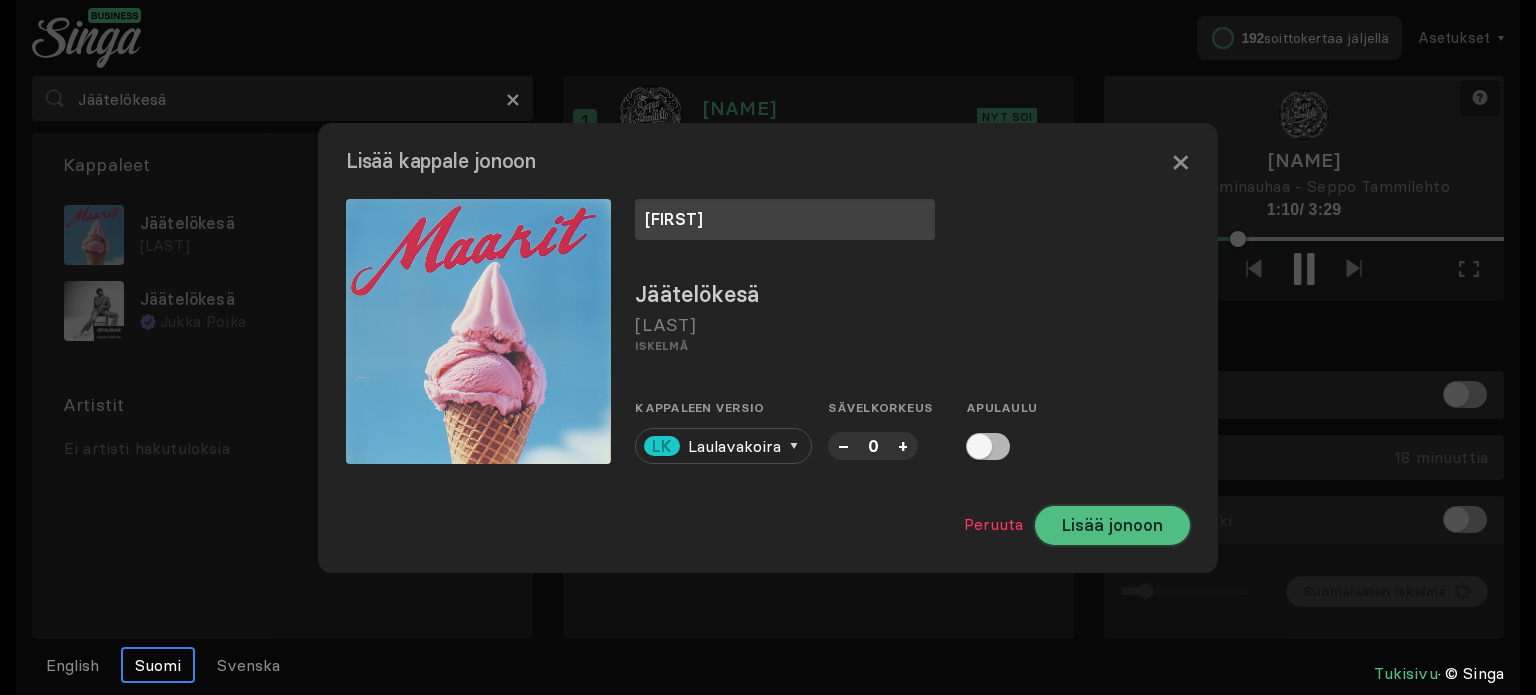 click on "Lisää jonoon" at bounding box center [1112, 525] 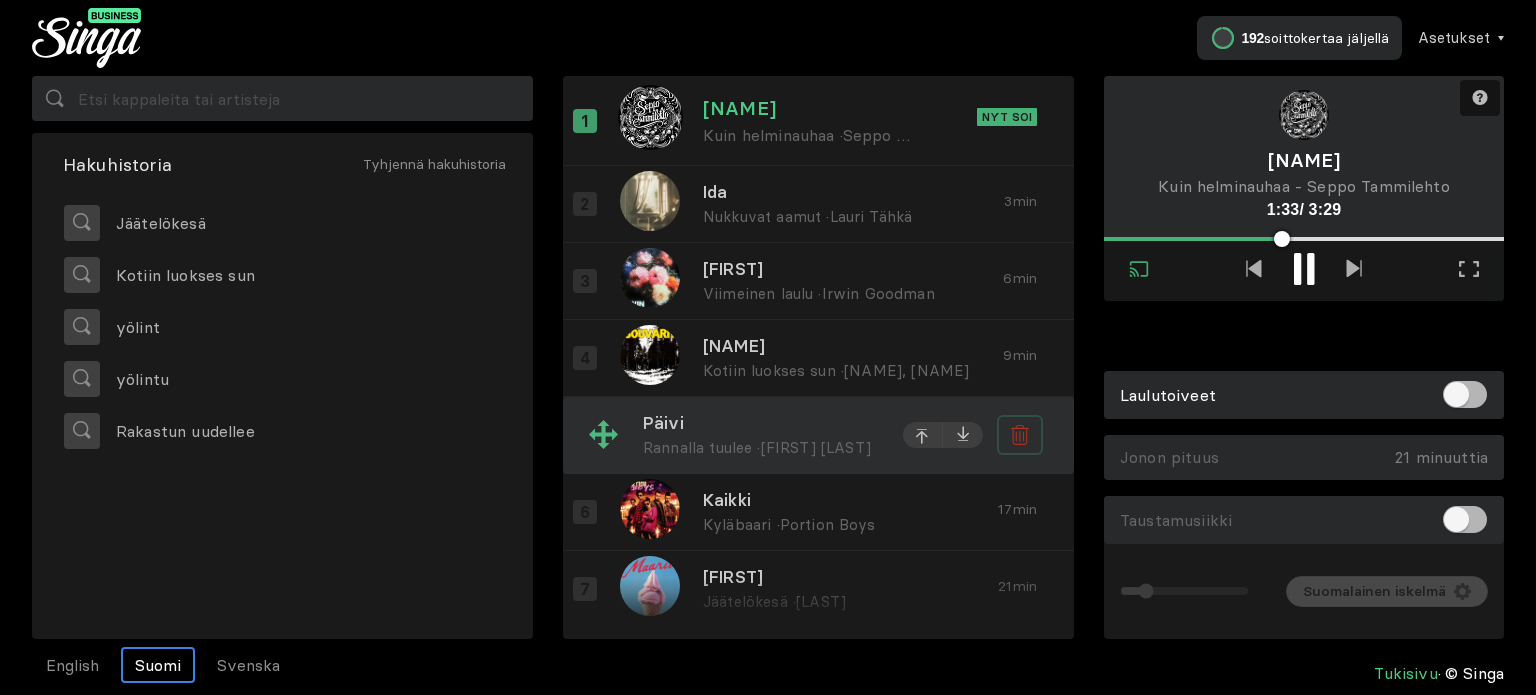 click at bounding box center (1020, 204) 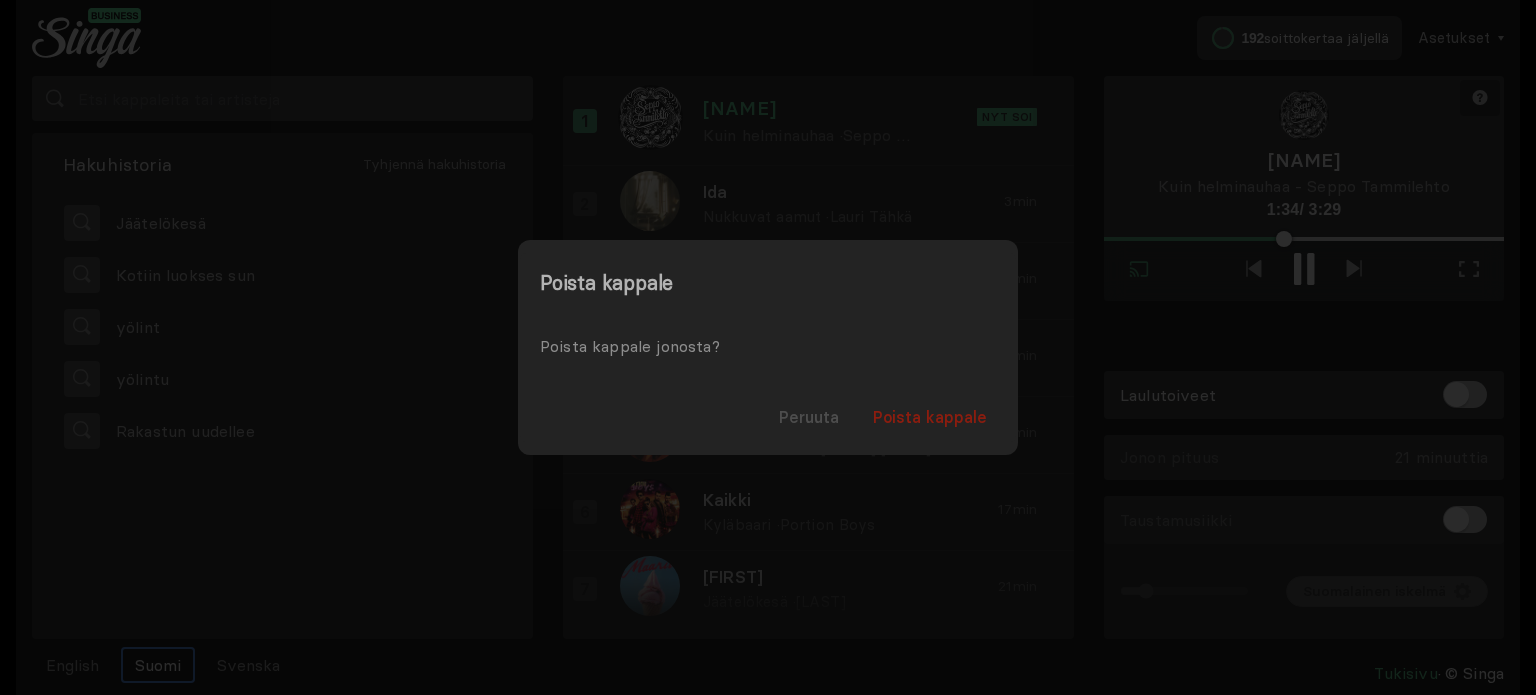 click on "Poista kappale" at bounding box center (930, 417) 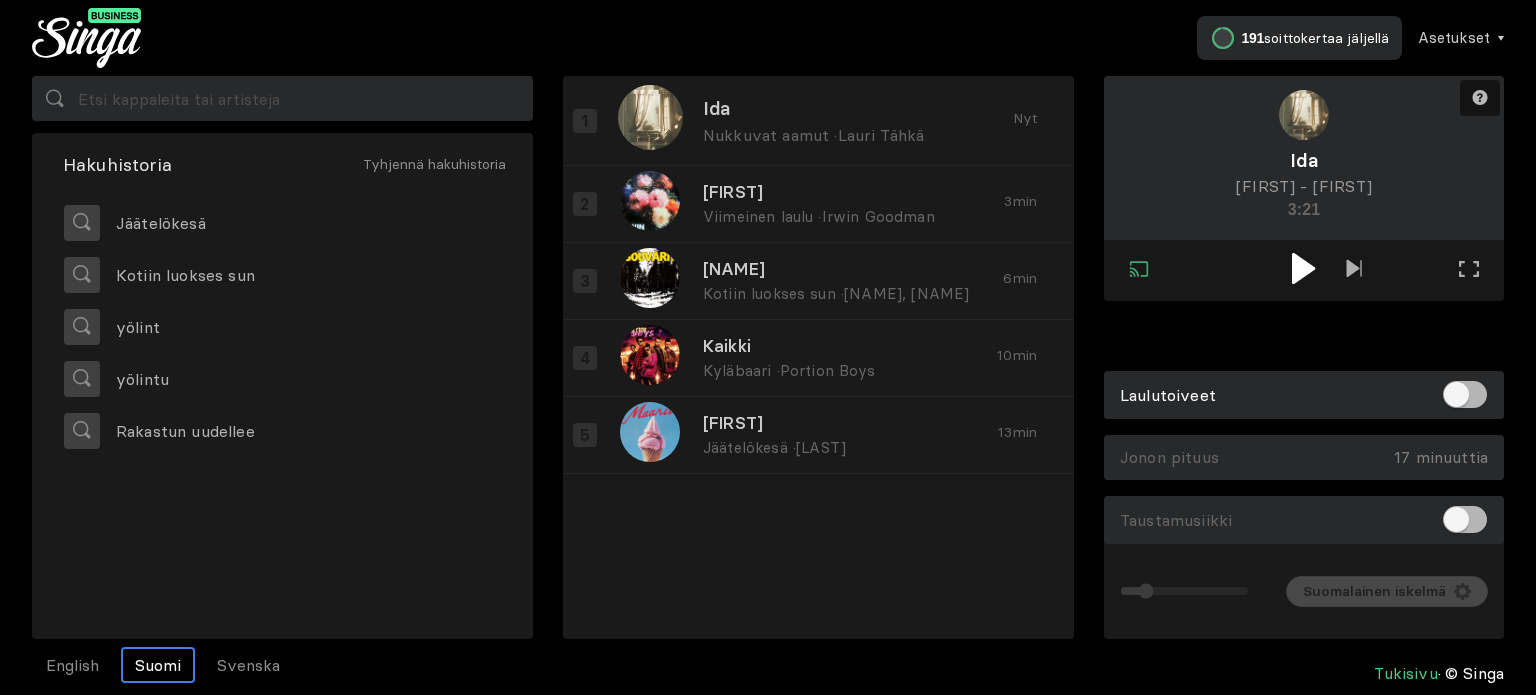 click at bounding box center [1303, 268] 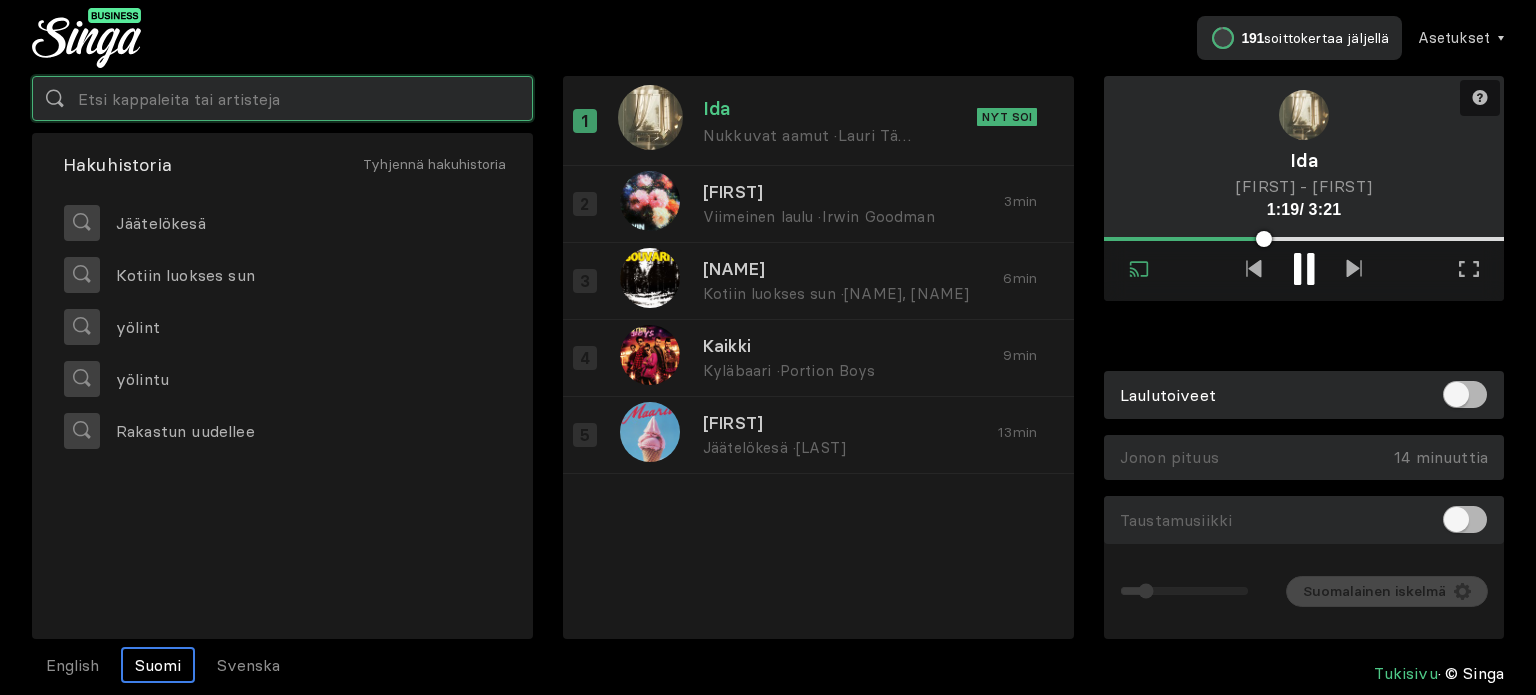 click at bounding box center (282, 98) 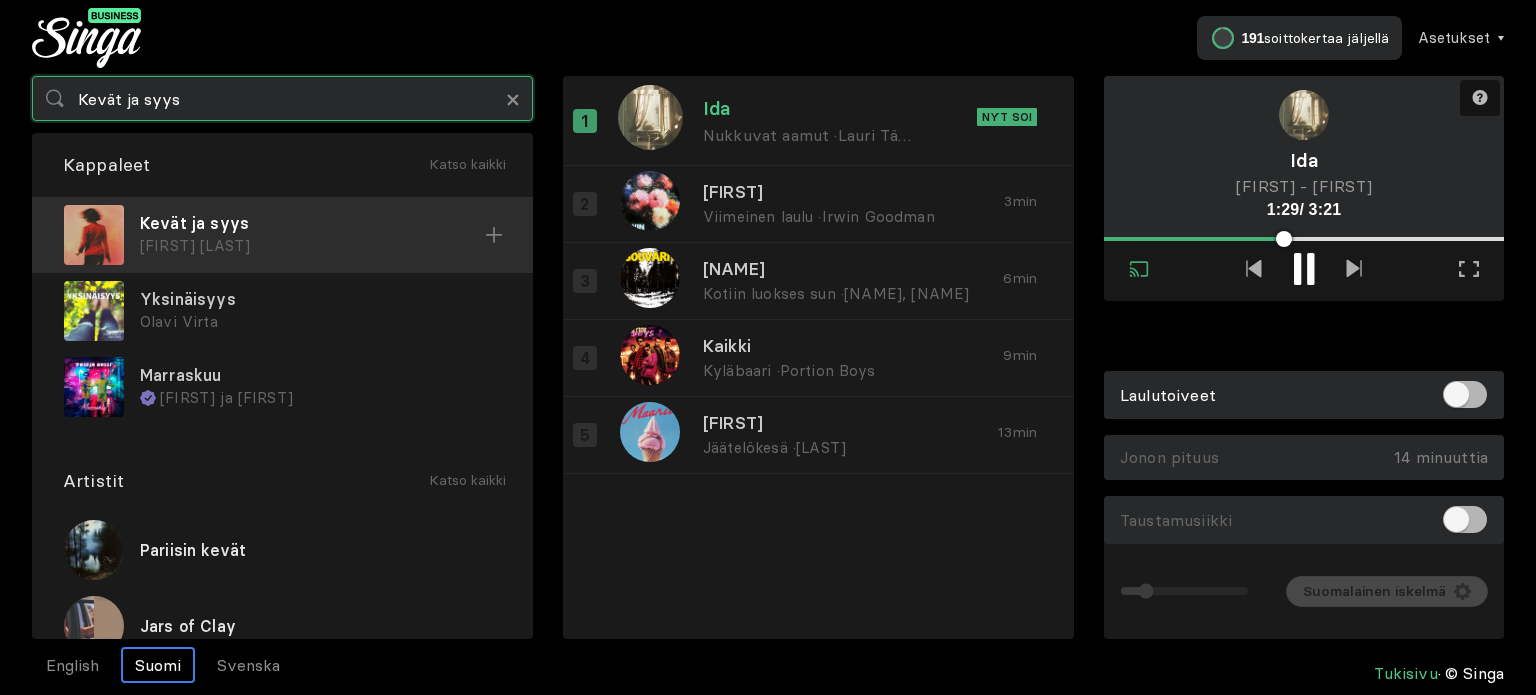 type on "Kevät ja syys" 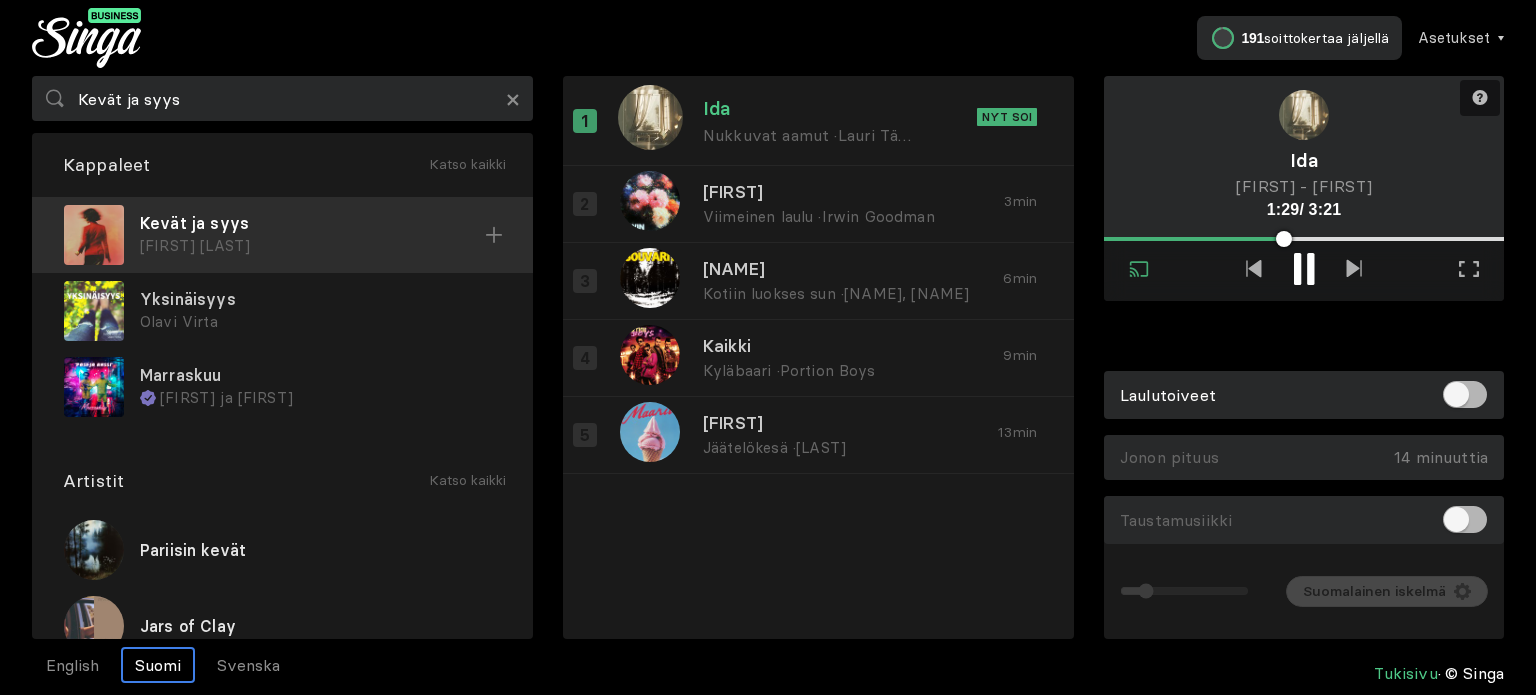 click on "Kevät ja syys" at bounding box center (312, 223) 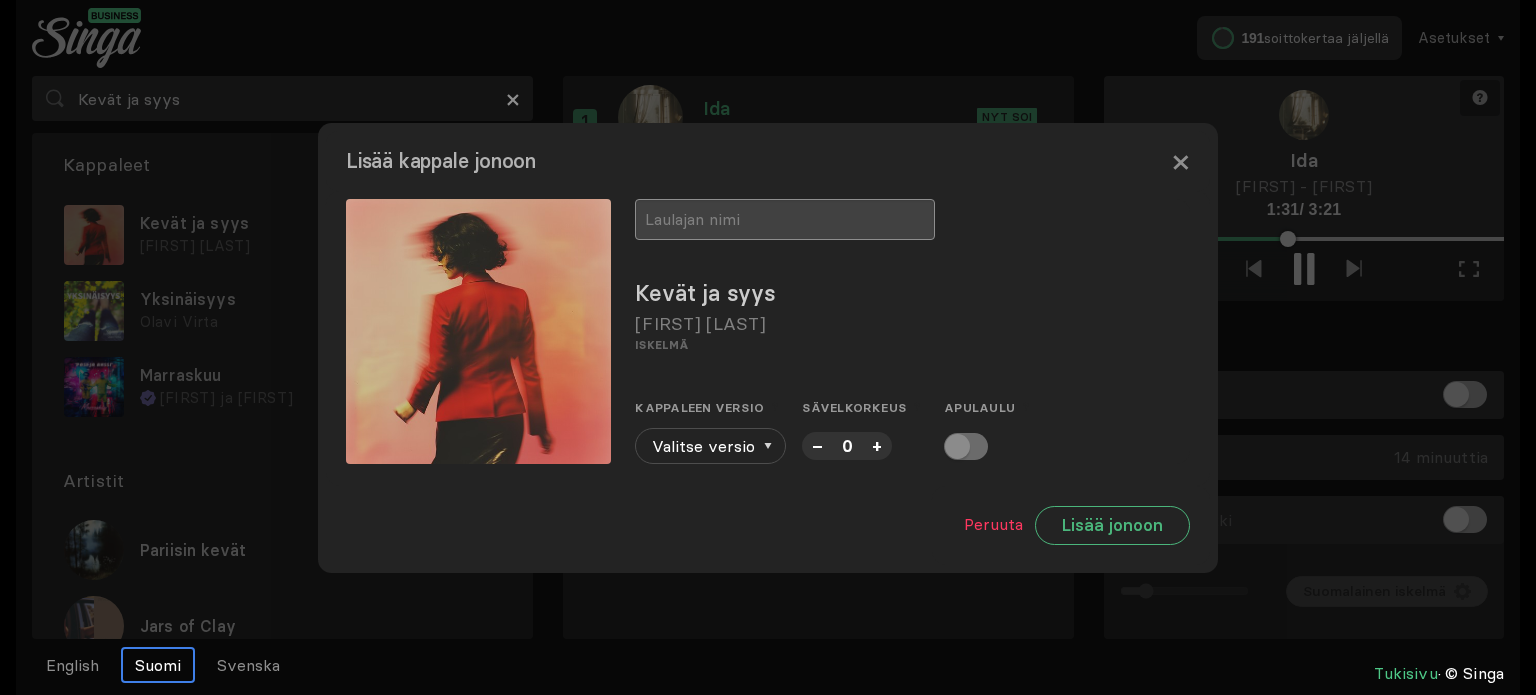 click at bounding box center (785, 219) 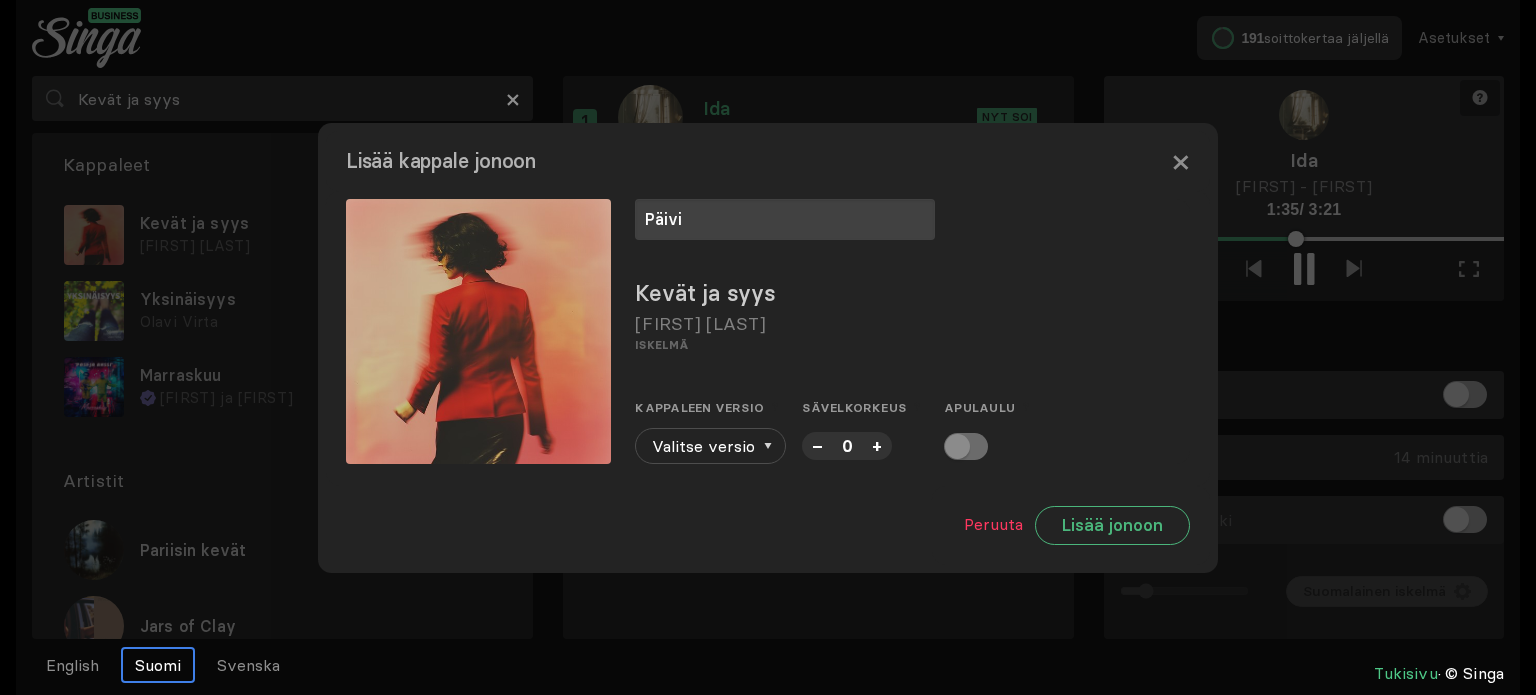 type on "Päivi" 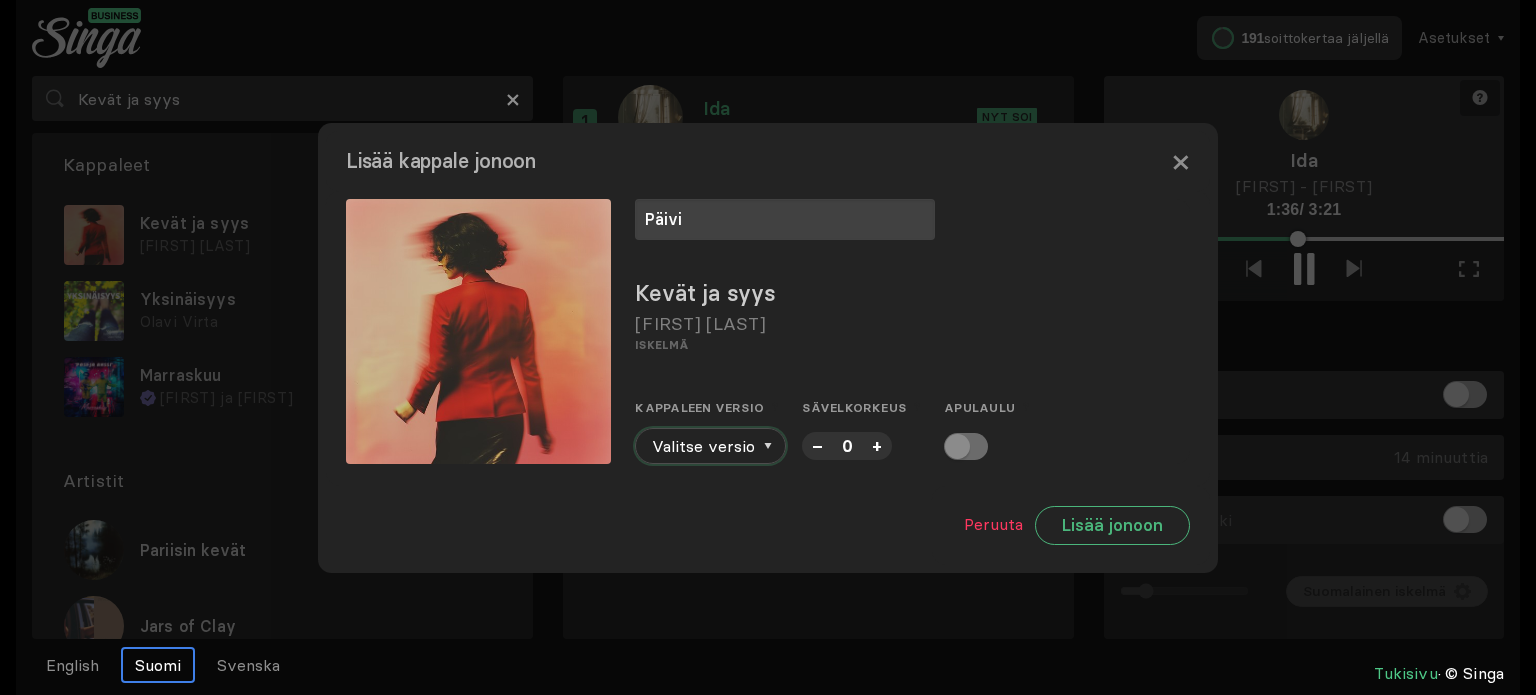 click at bounding box center [768, 446] 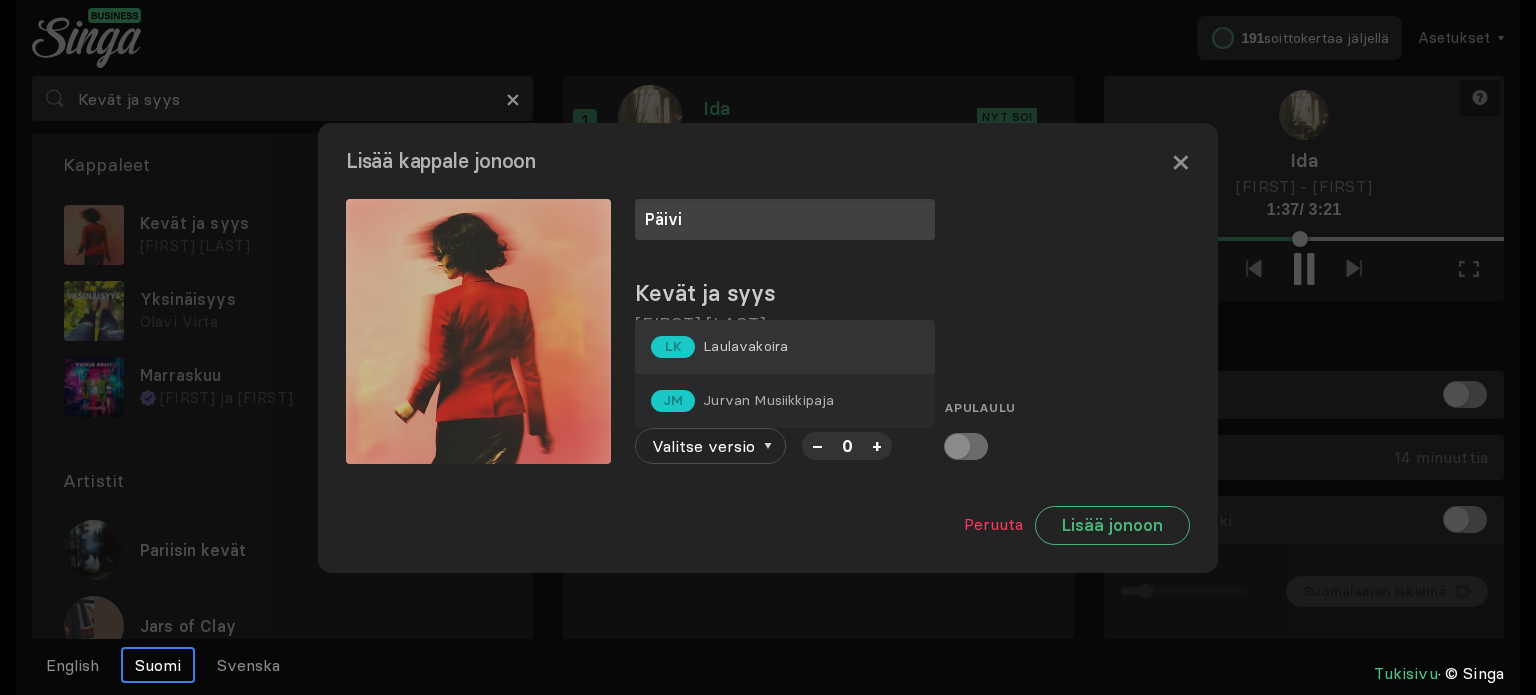 click on "Laulavakoira" at bounding box center [745, 346] 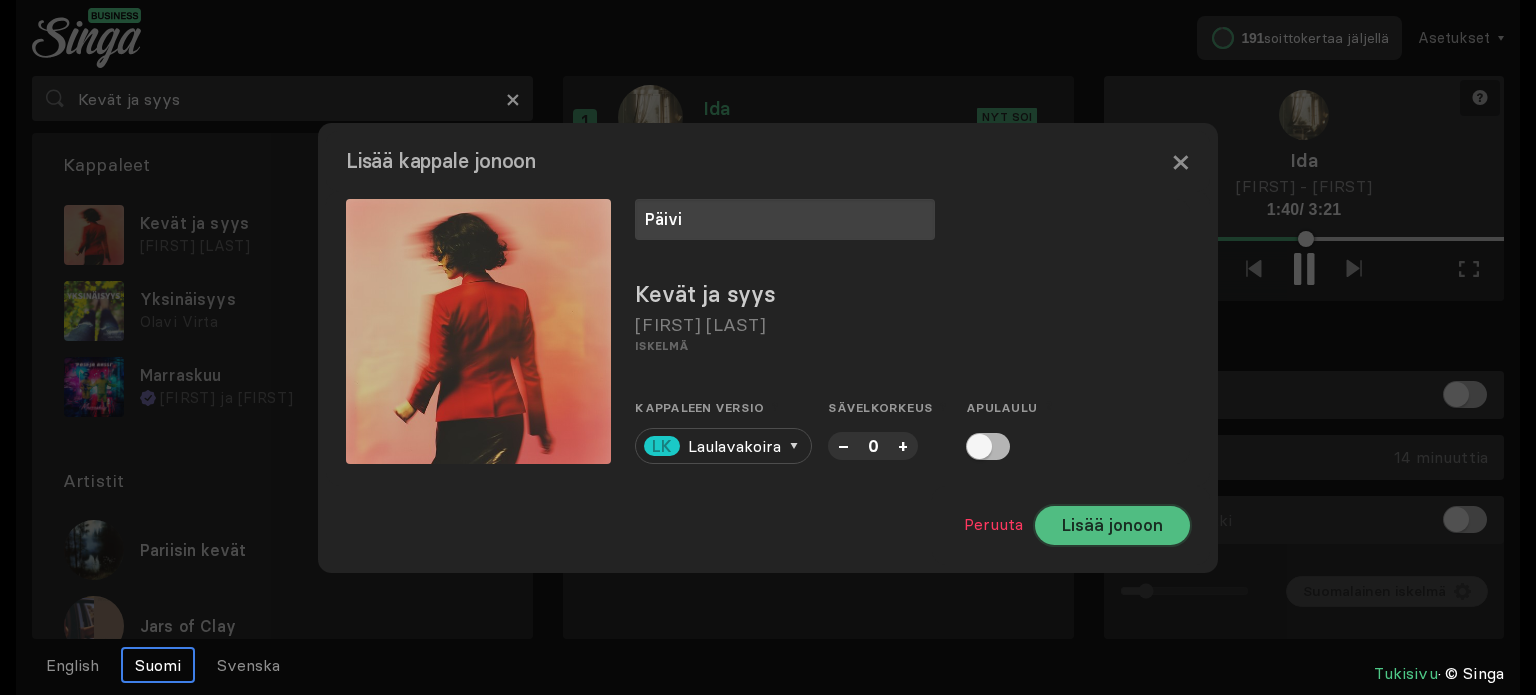 click on "Lisää jonoon" at bounding box center [1112, 525] 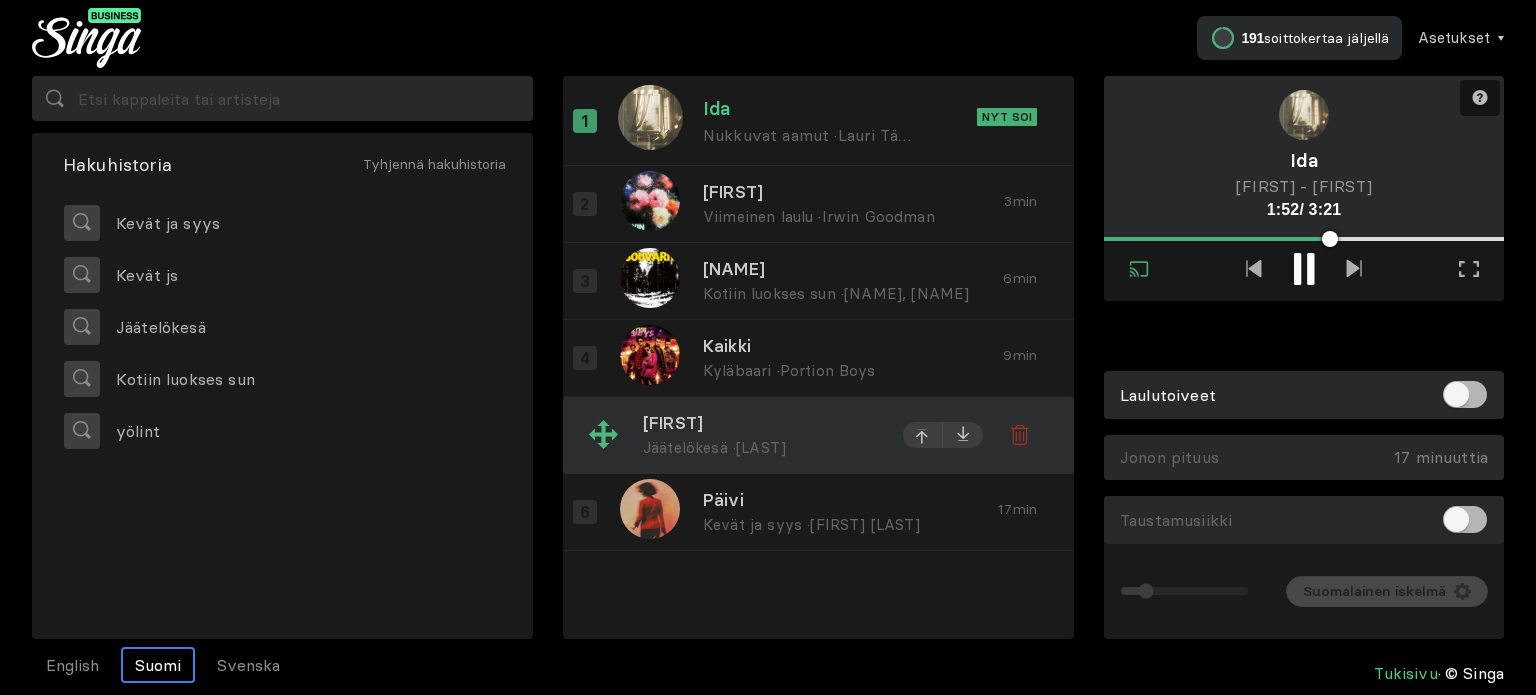 click at bounding box center (923, 437) 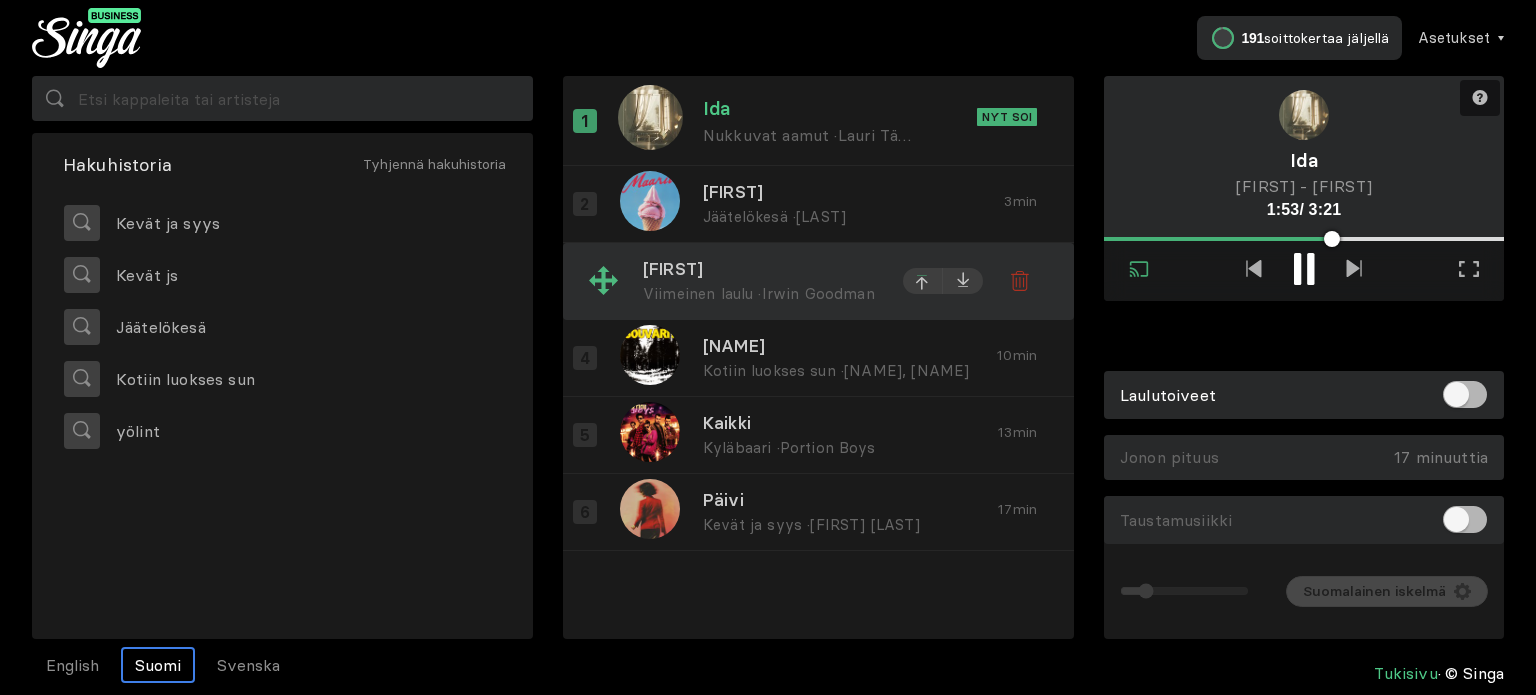 click at bounding box center [923, 207] 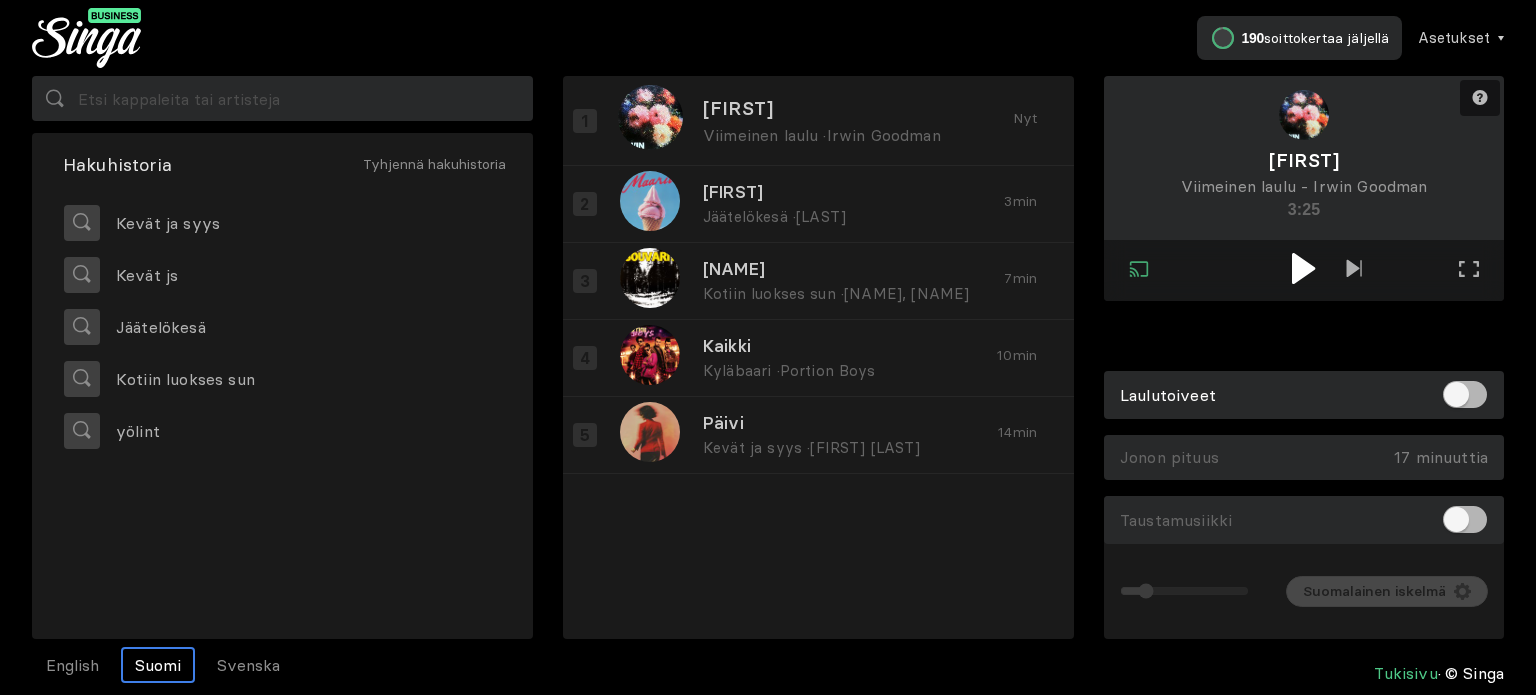 click at bounding box center [1304, 268] 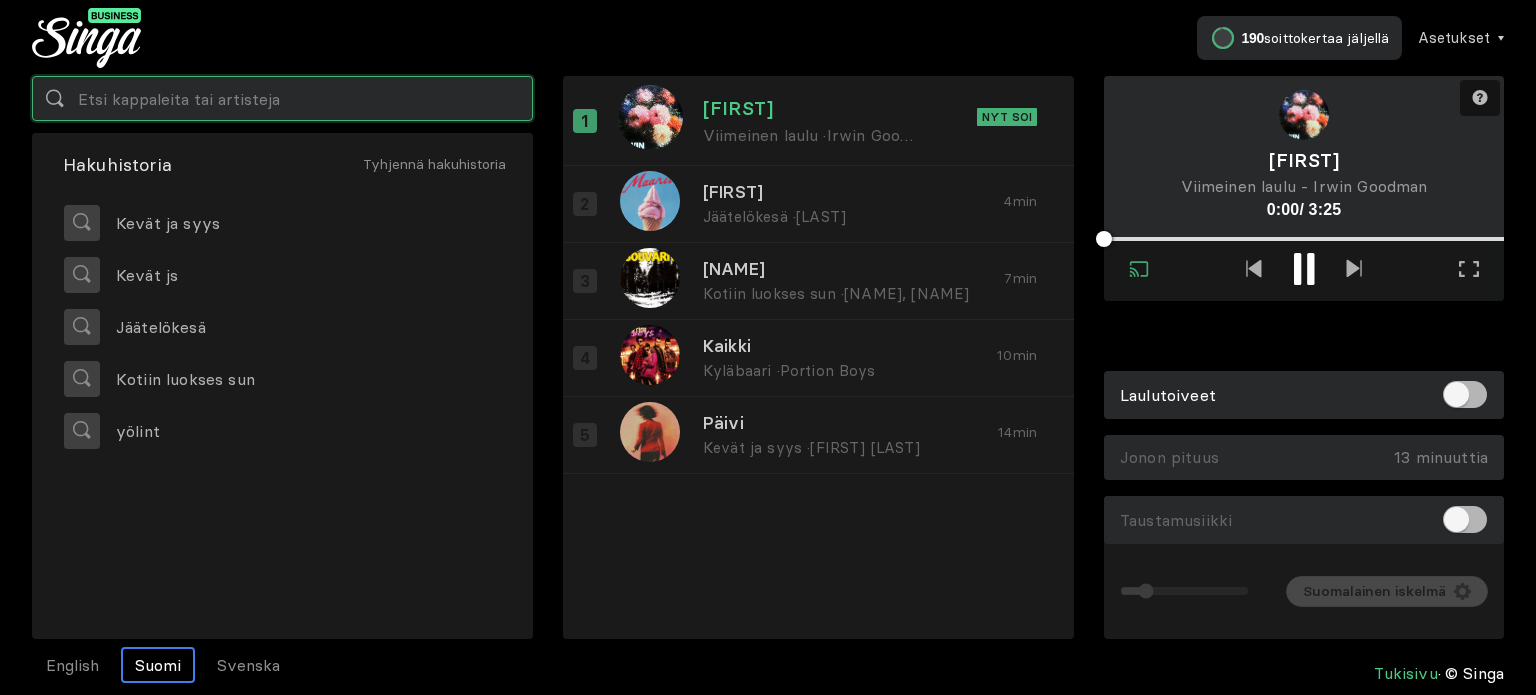 click at bounding box center [282, 98] 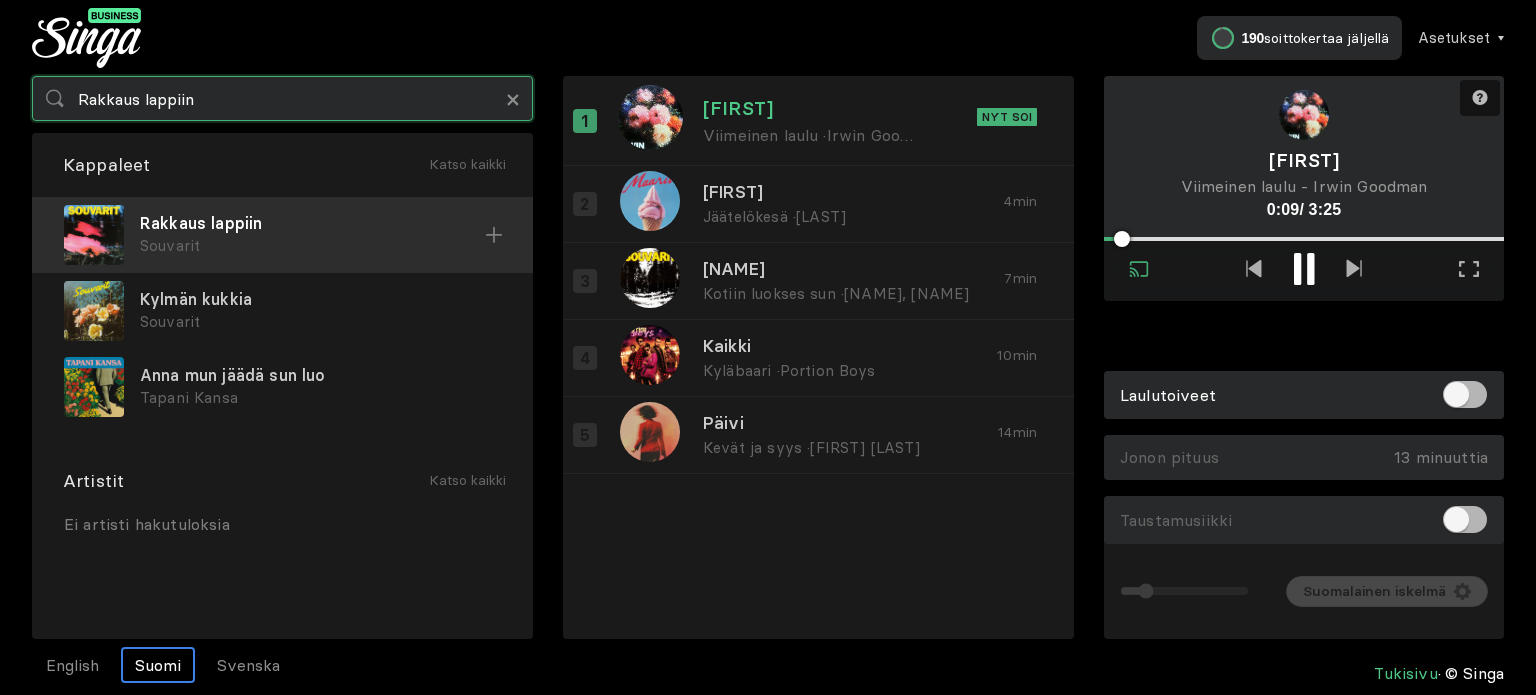 type on "Rakkaus lappiin" 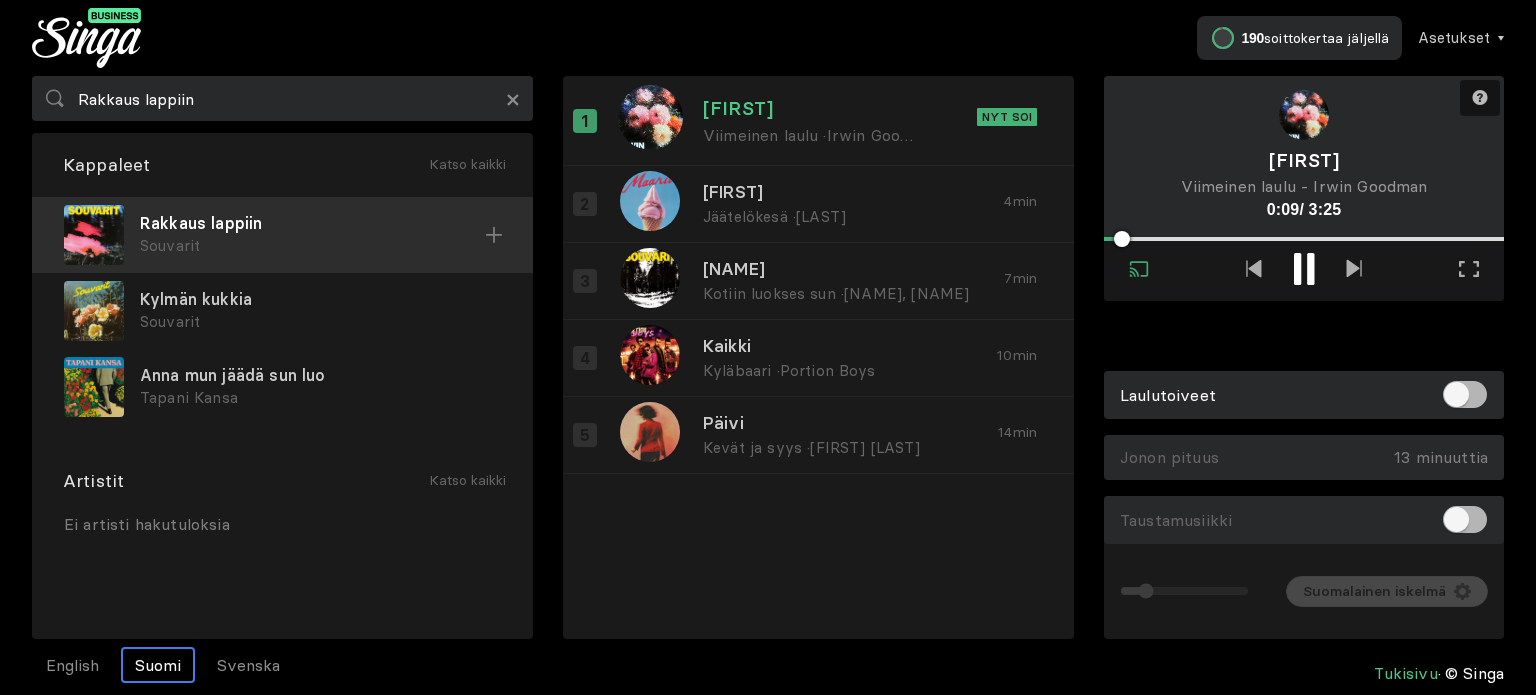 click on "Rakkaus lappiin" at bounding box center (312, 223) 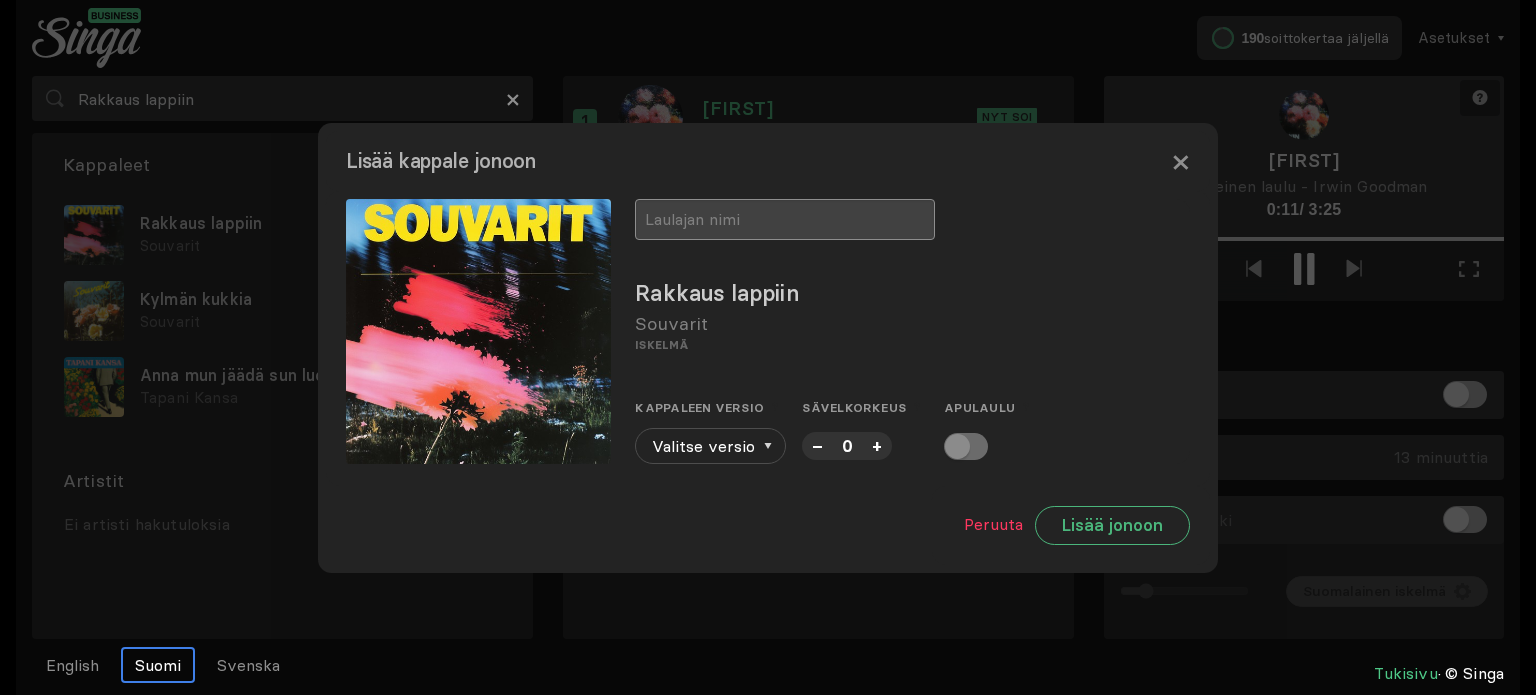 click at bounding box center (785, 219) 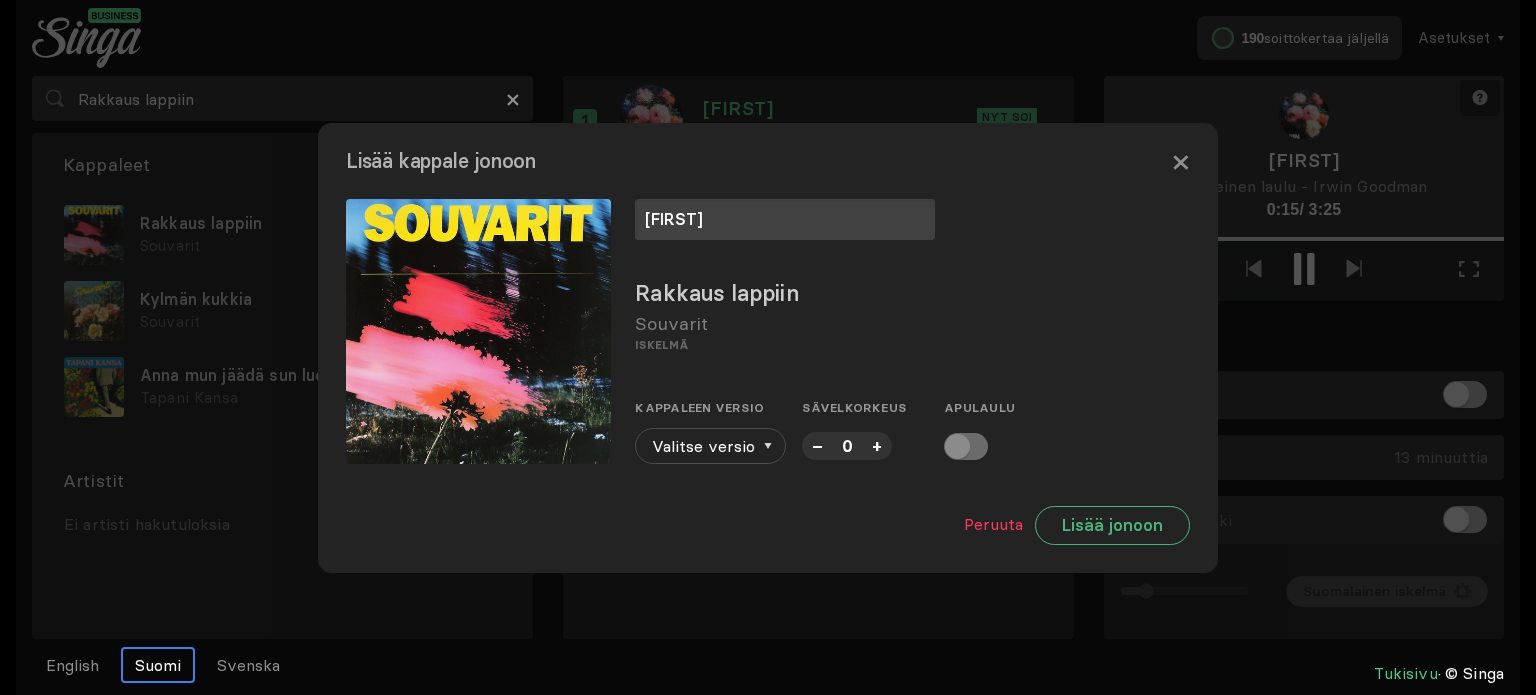 type on "[FIRST]" 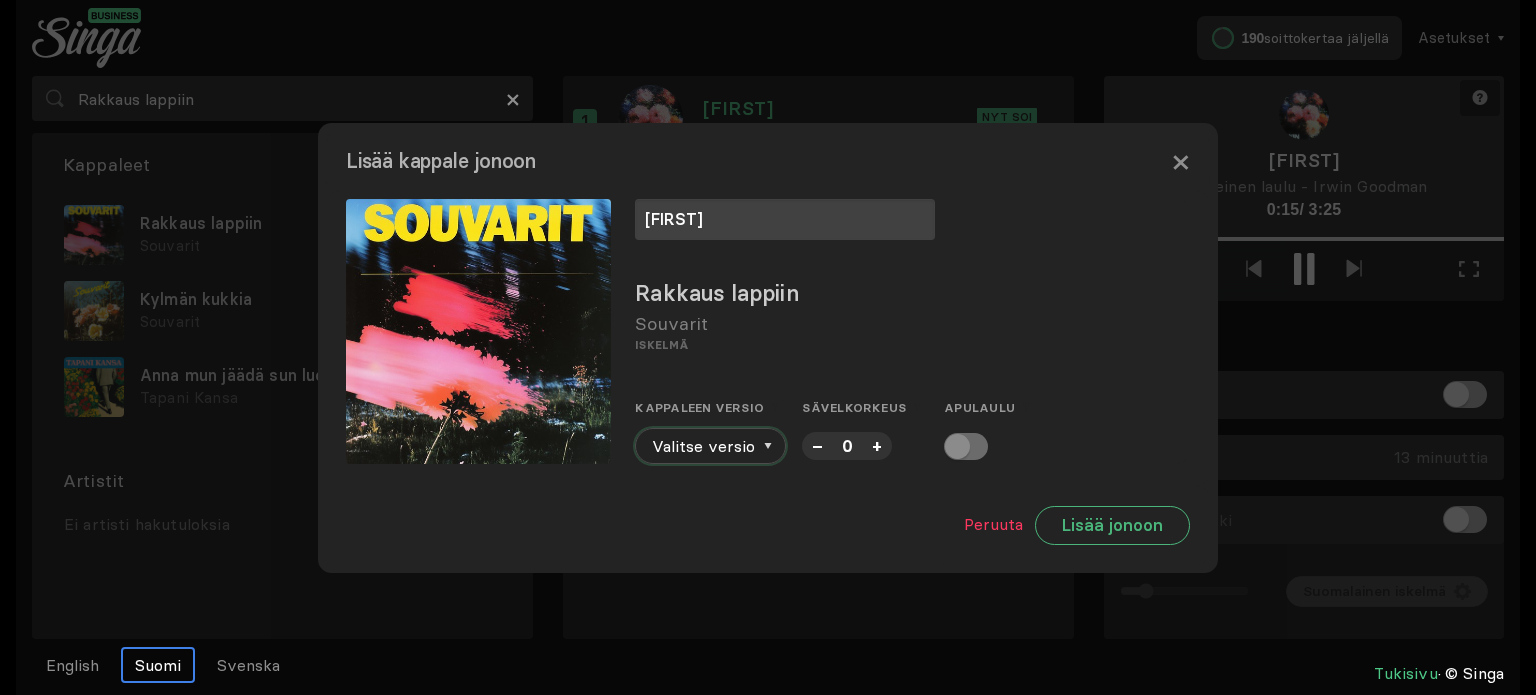 click at bounding box center [768, 446] 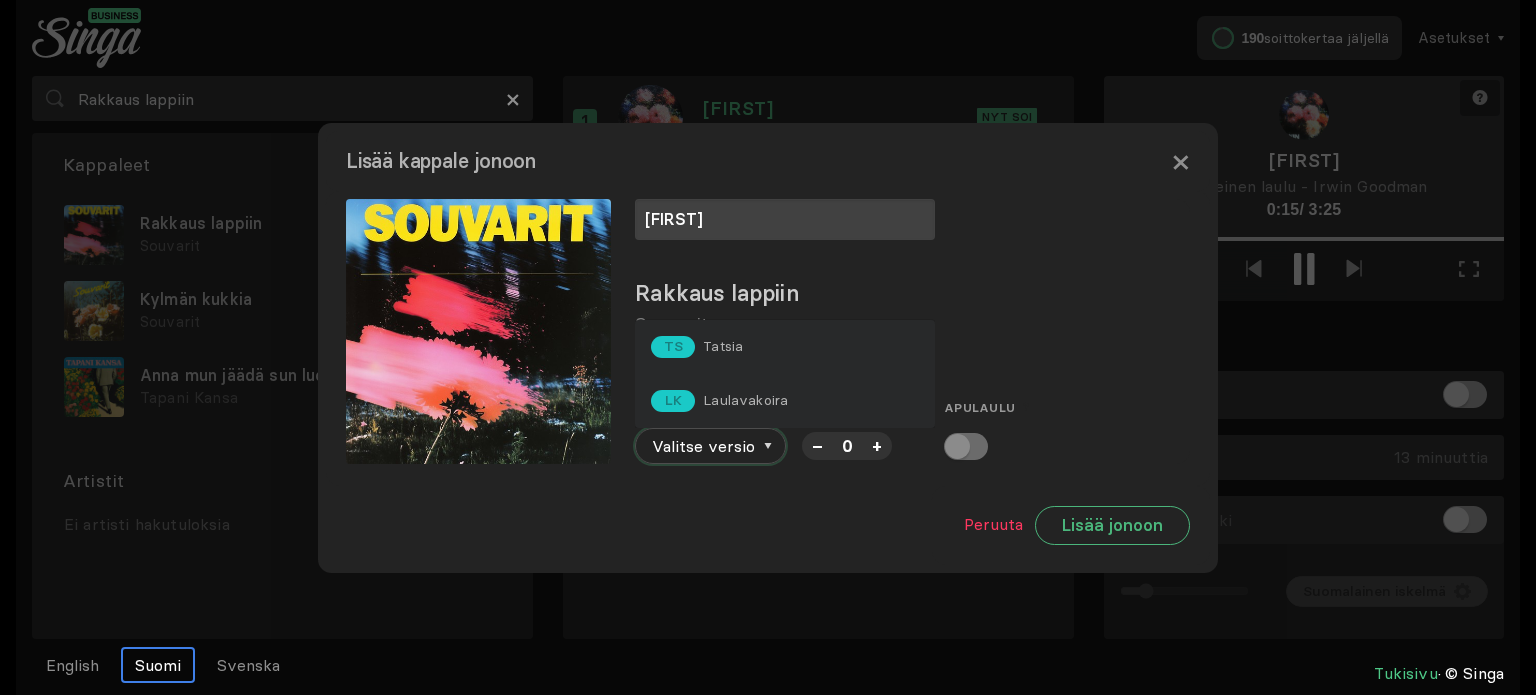 click at bounding box center (768, 446) 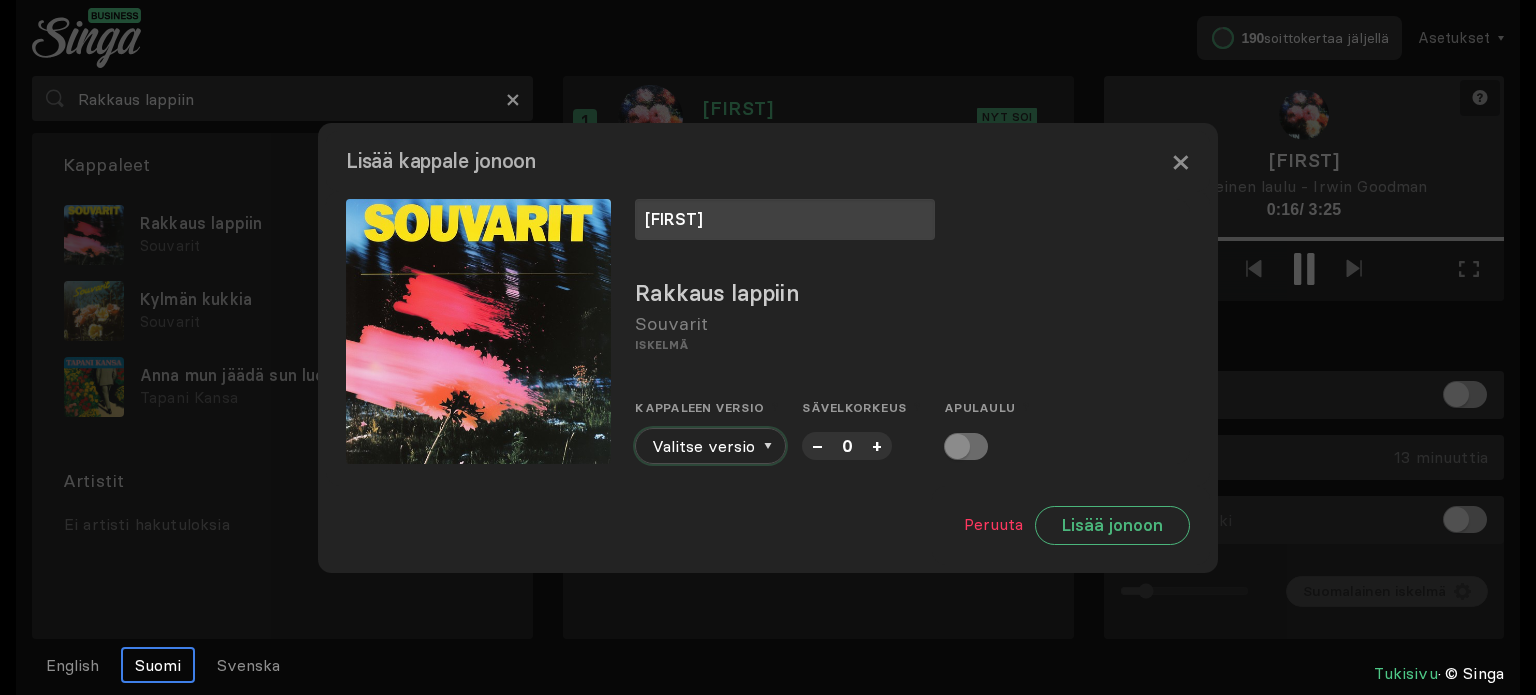 click at bounding box center (768, 446) 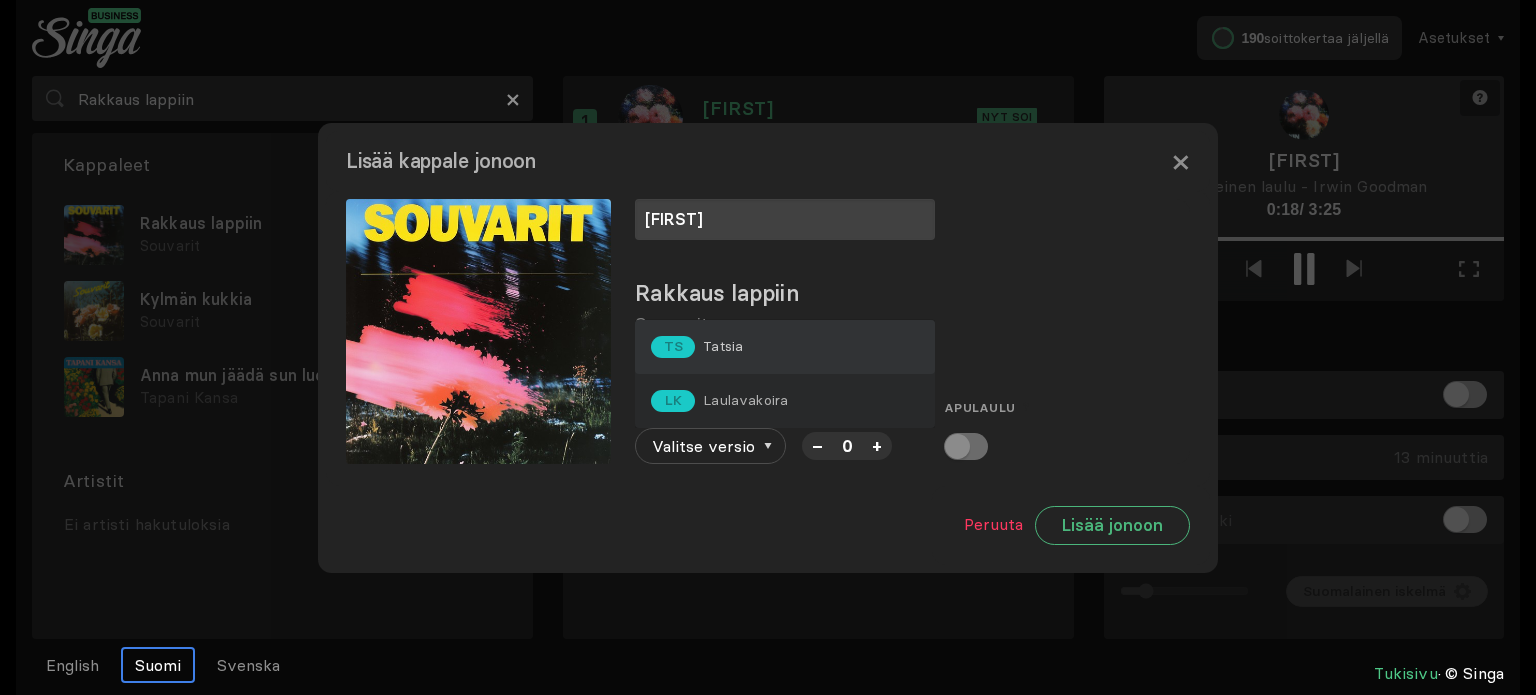 click on "Tatsia" at bounding box center (723, 346) 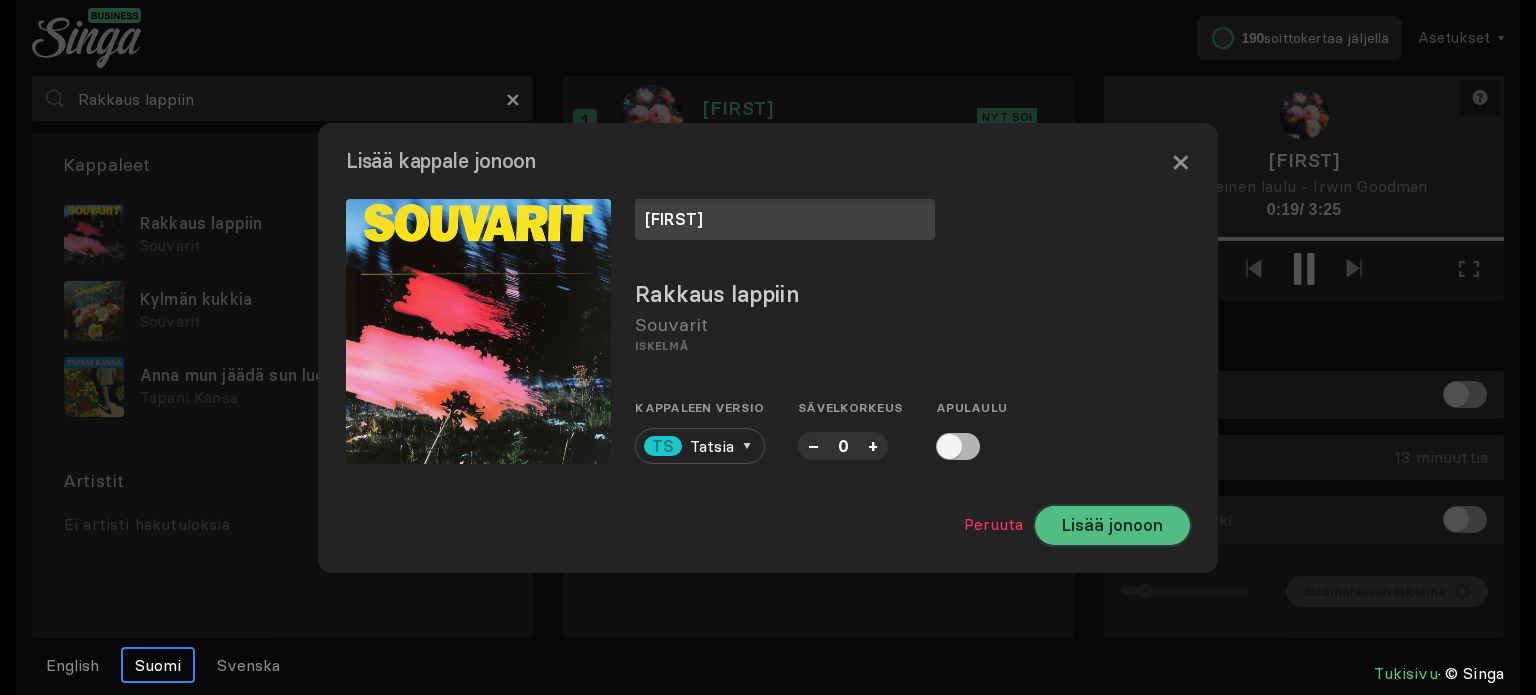 click on "Lisää jonoon" at bounding box center (1112, 525) 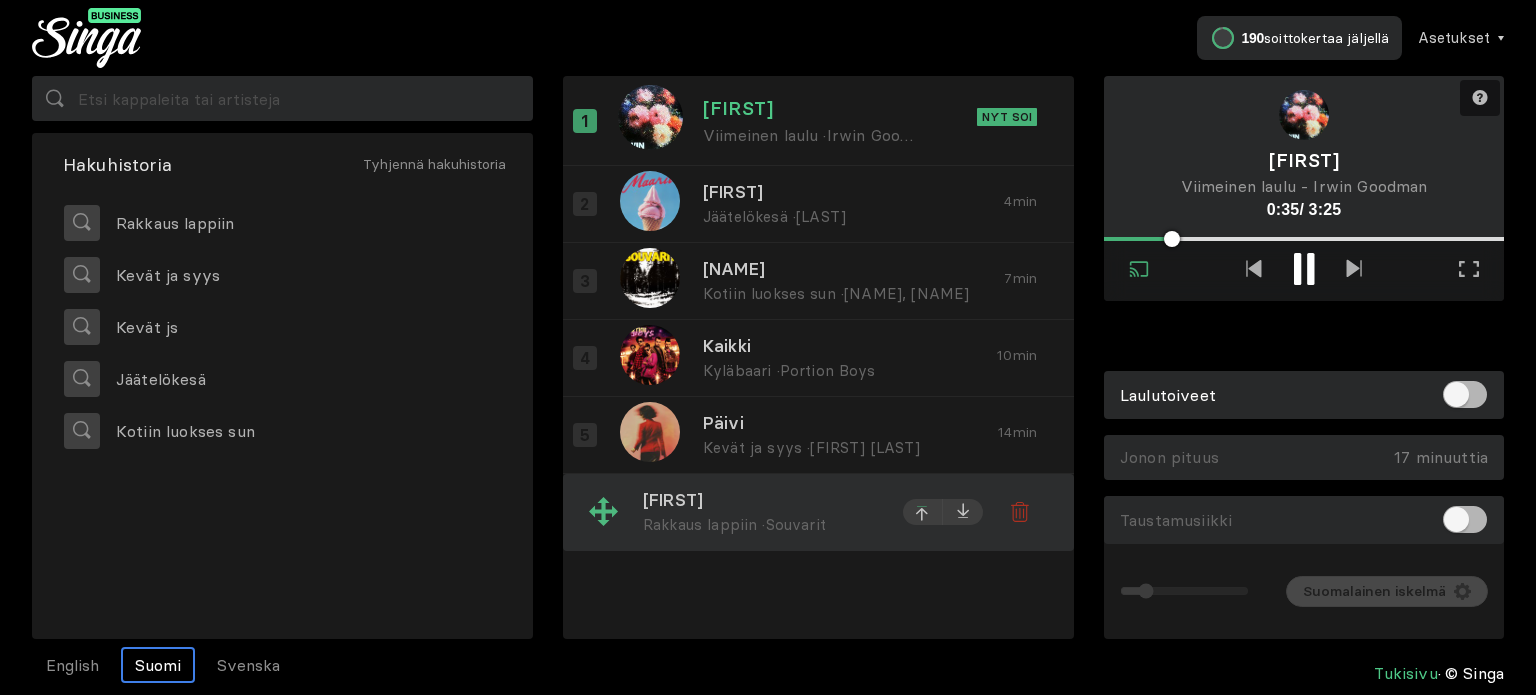 click at bounding box center [923, 514] 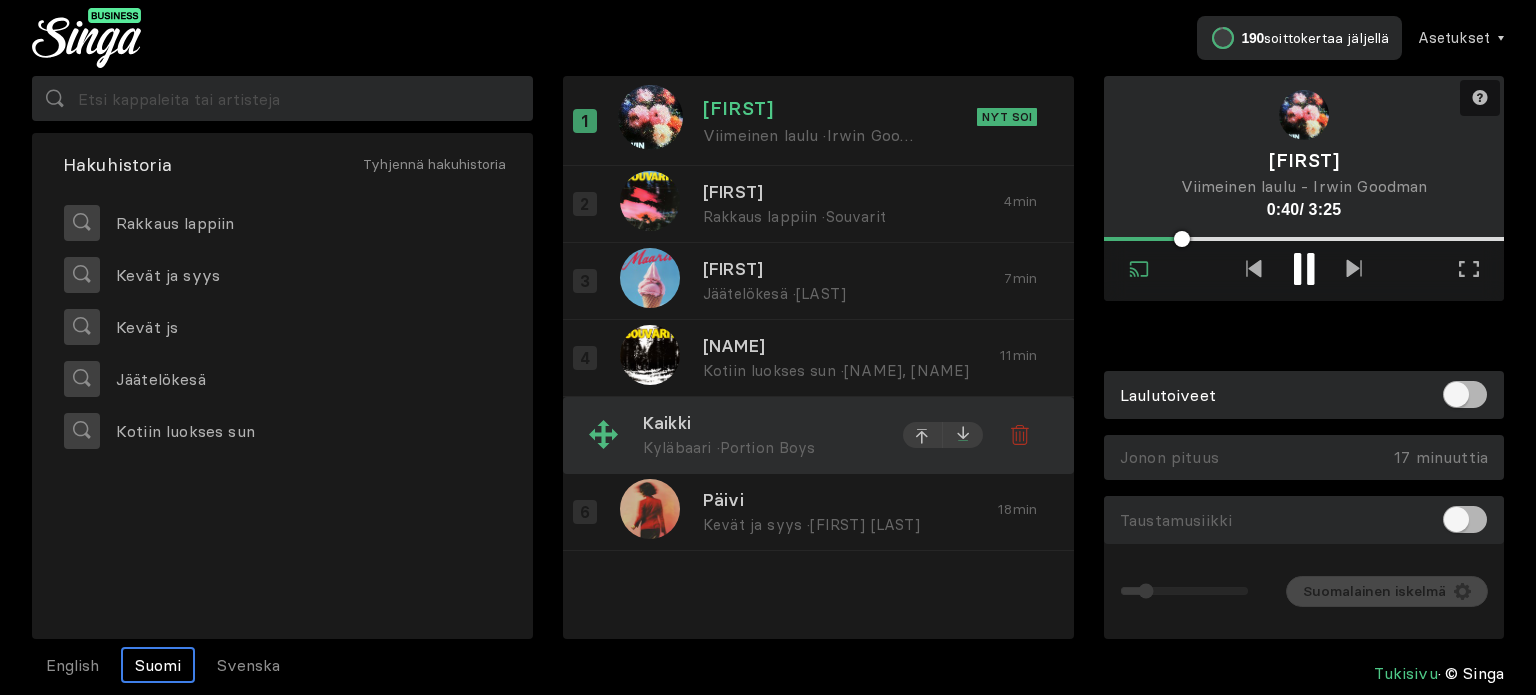 click at bounding box center [963, 201] 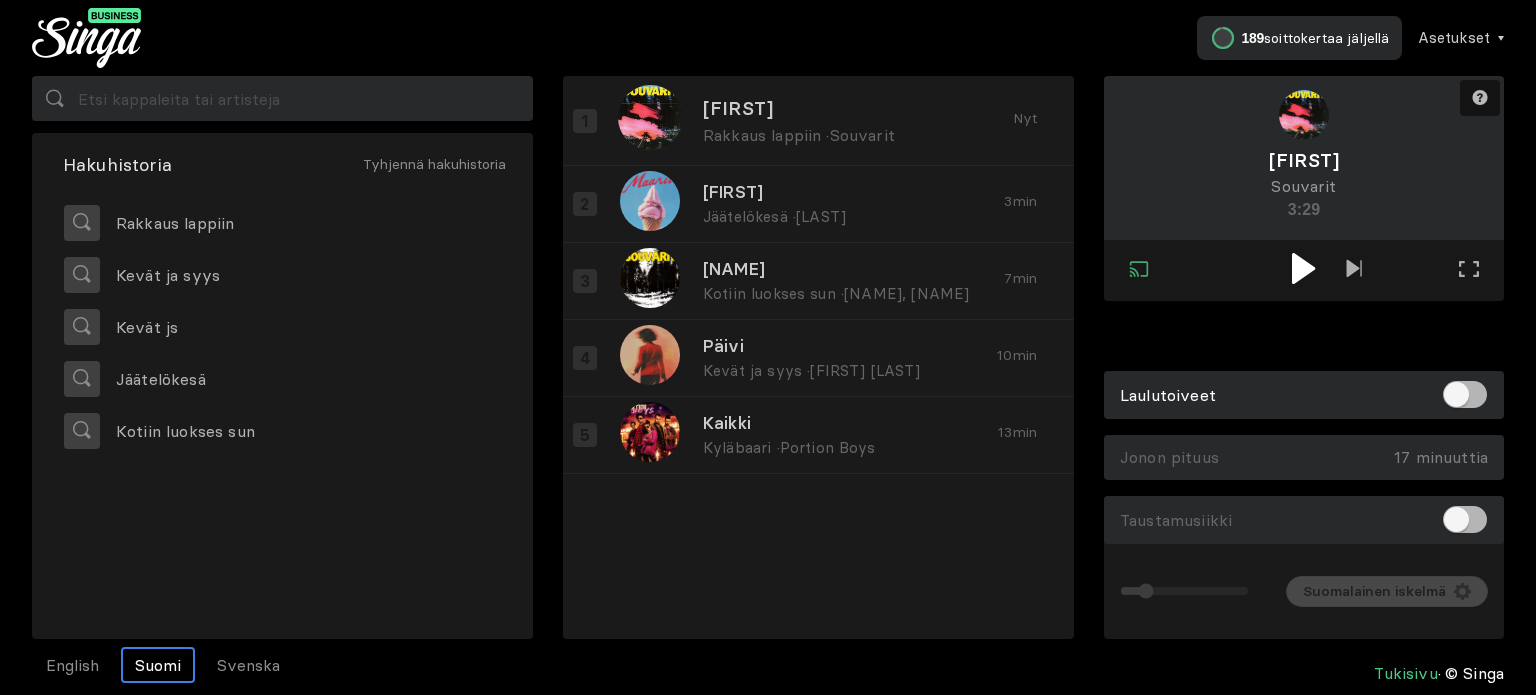 click at bounding box center (1303, 268) 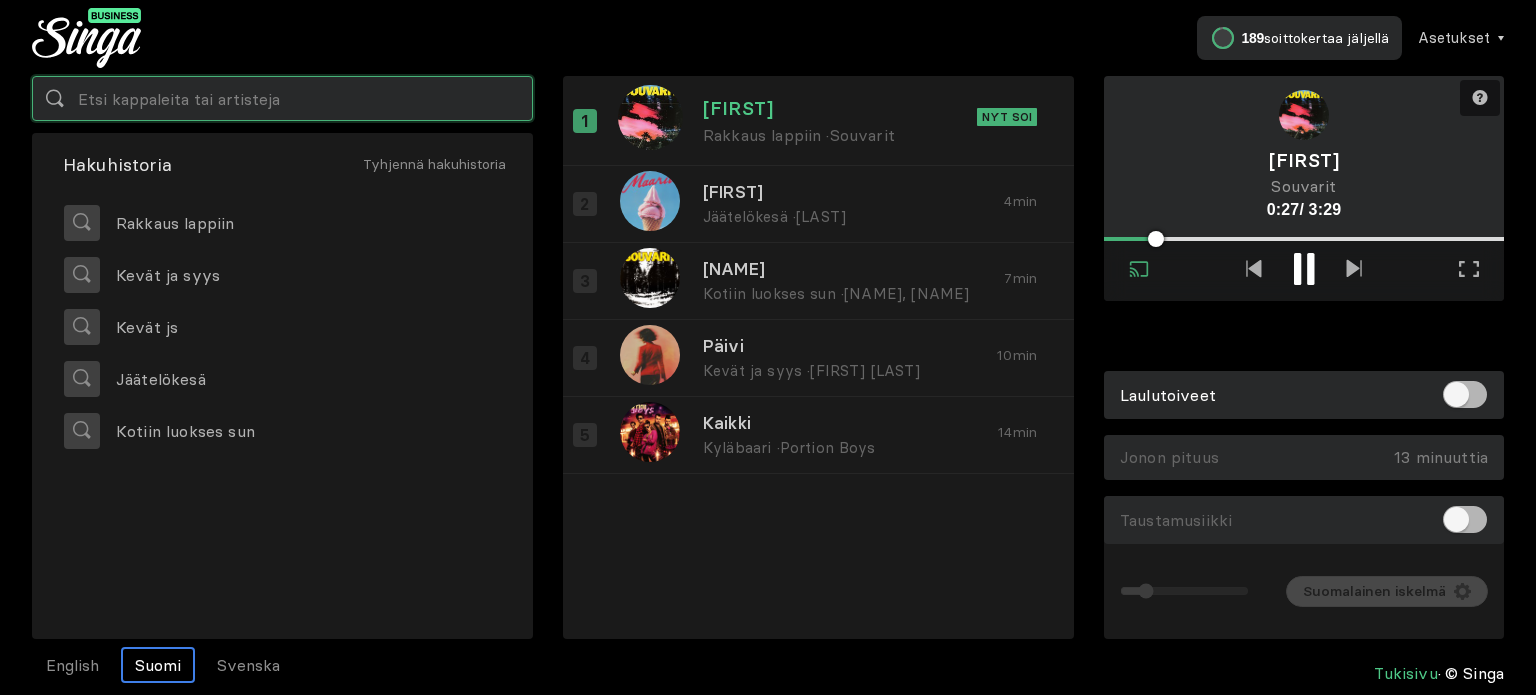 click at bounding box center (282, 98) 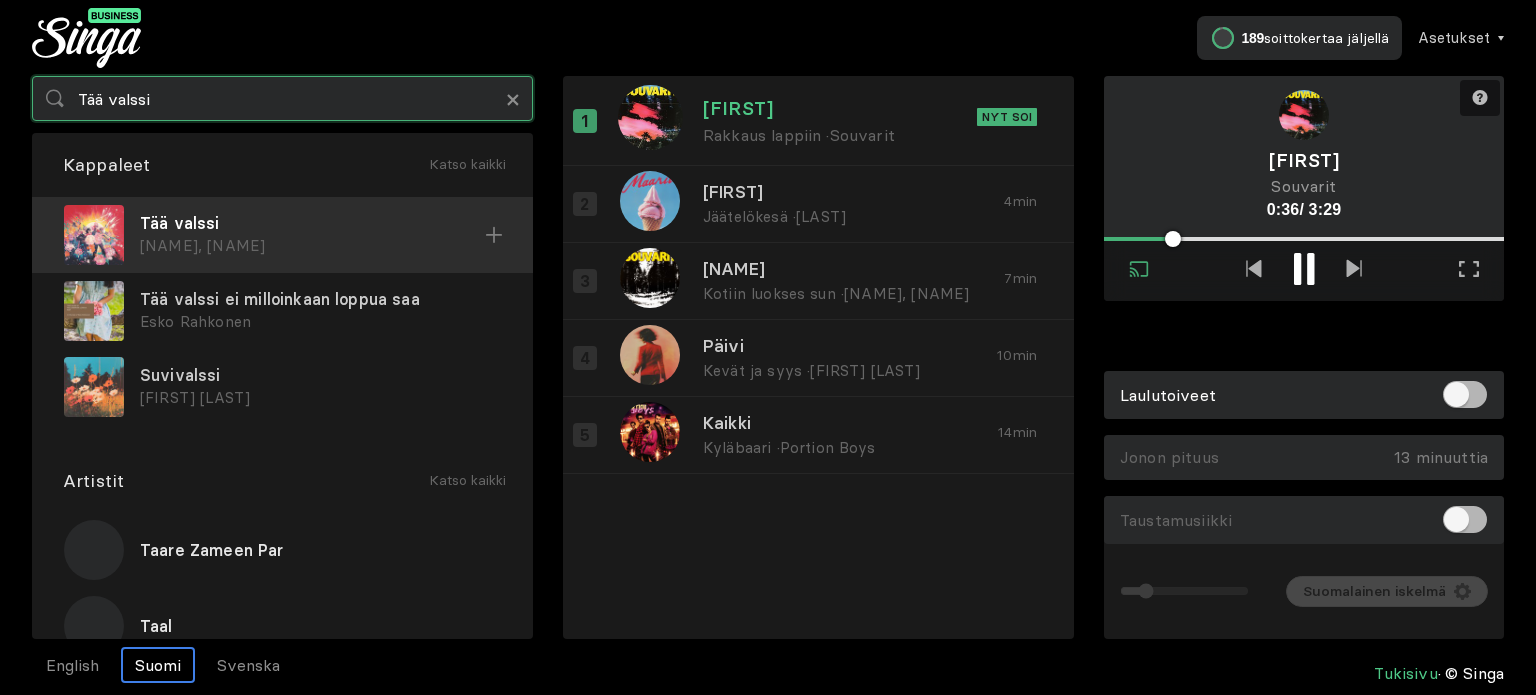 type on "Tää valssi" 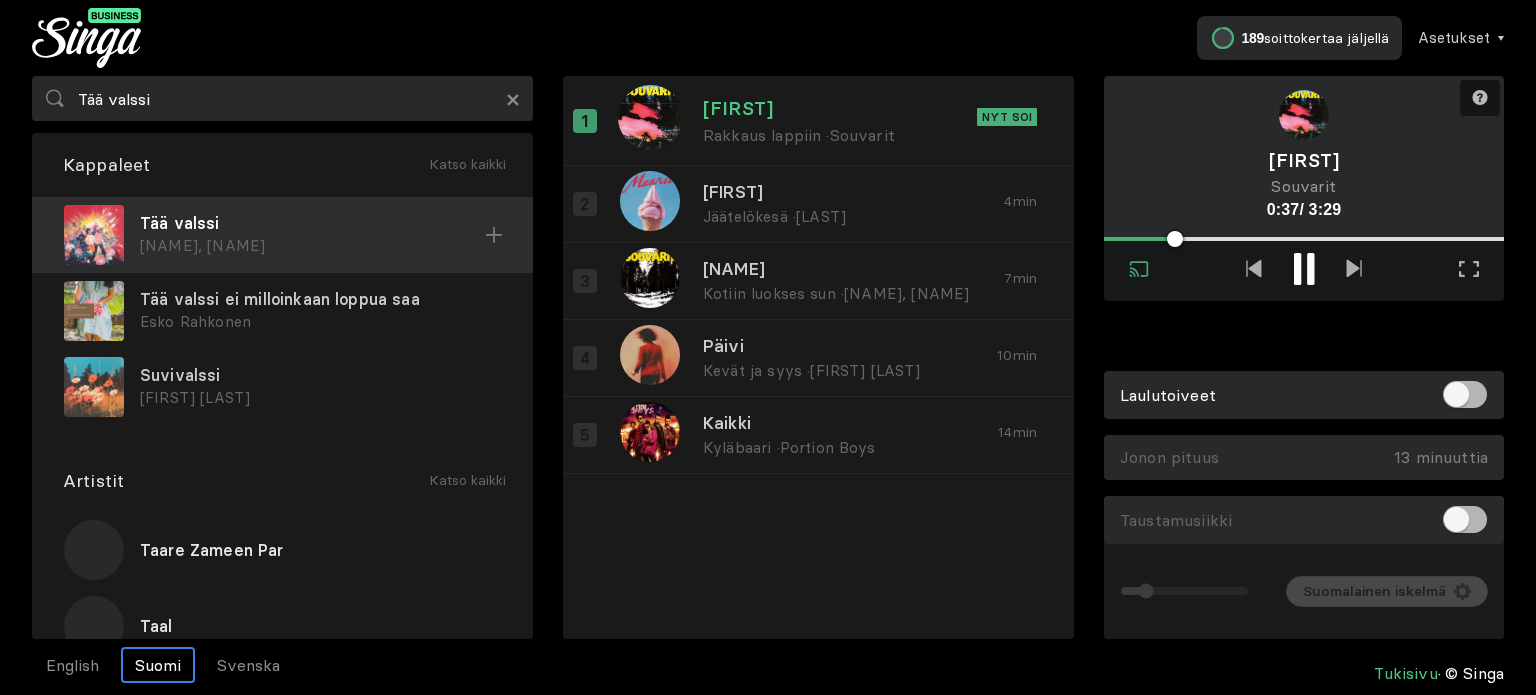 click on "Tää valssi" at bounding box center (312, 223) 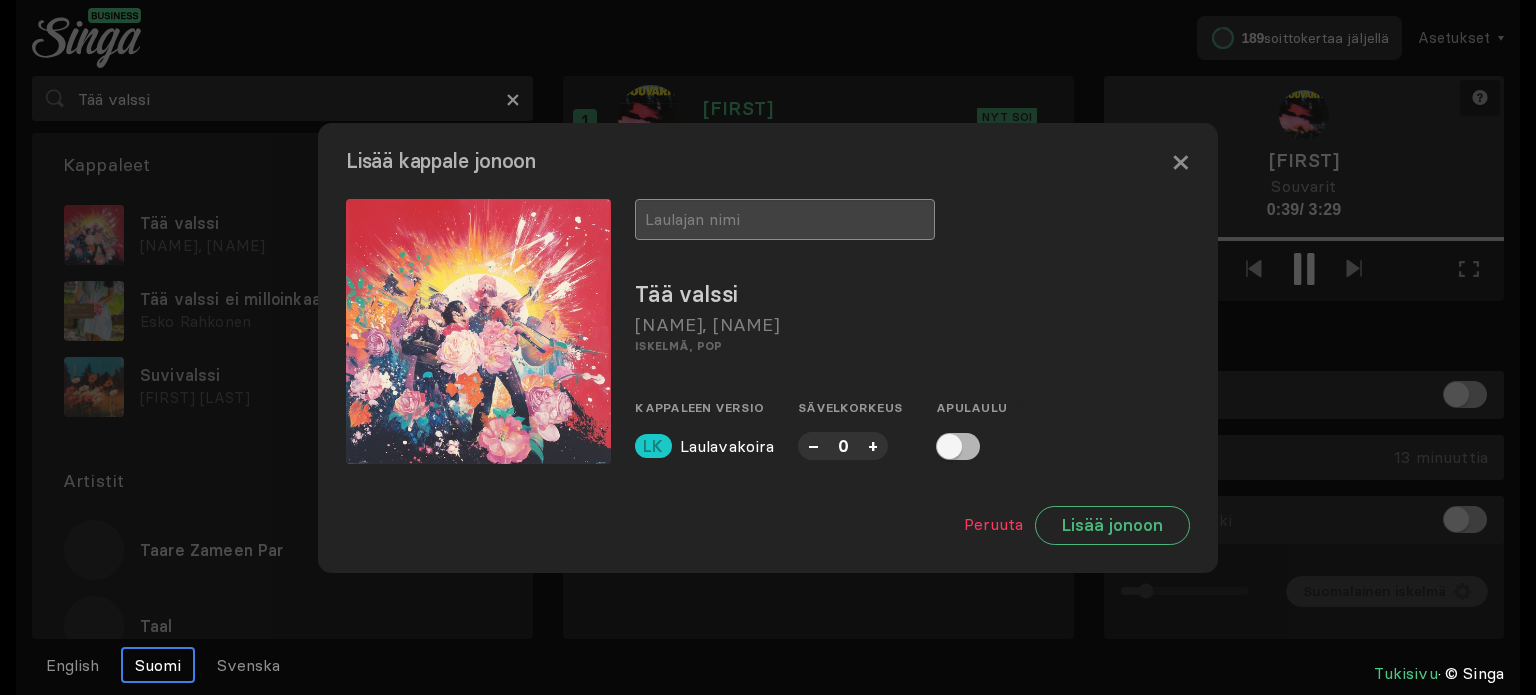 click at bounding box center (785, 219) 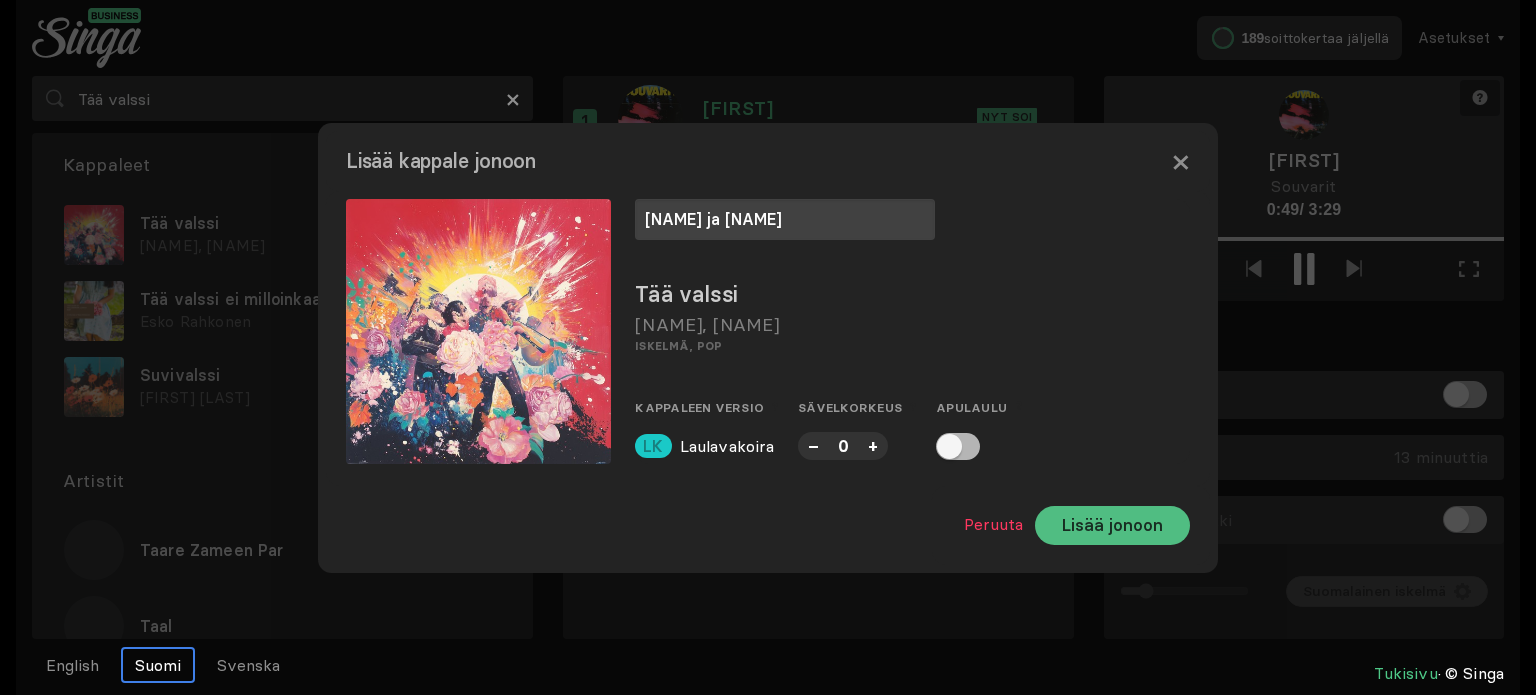 type on "[NAME] ja [NAME]" 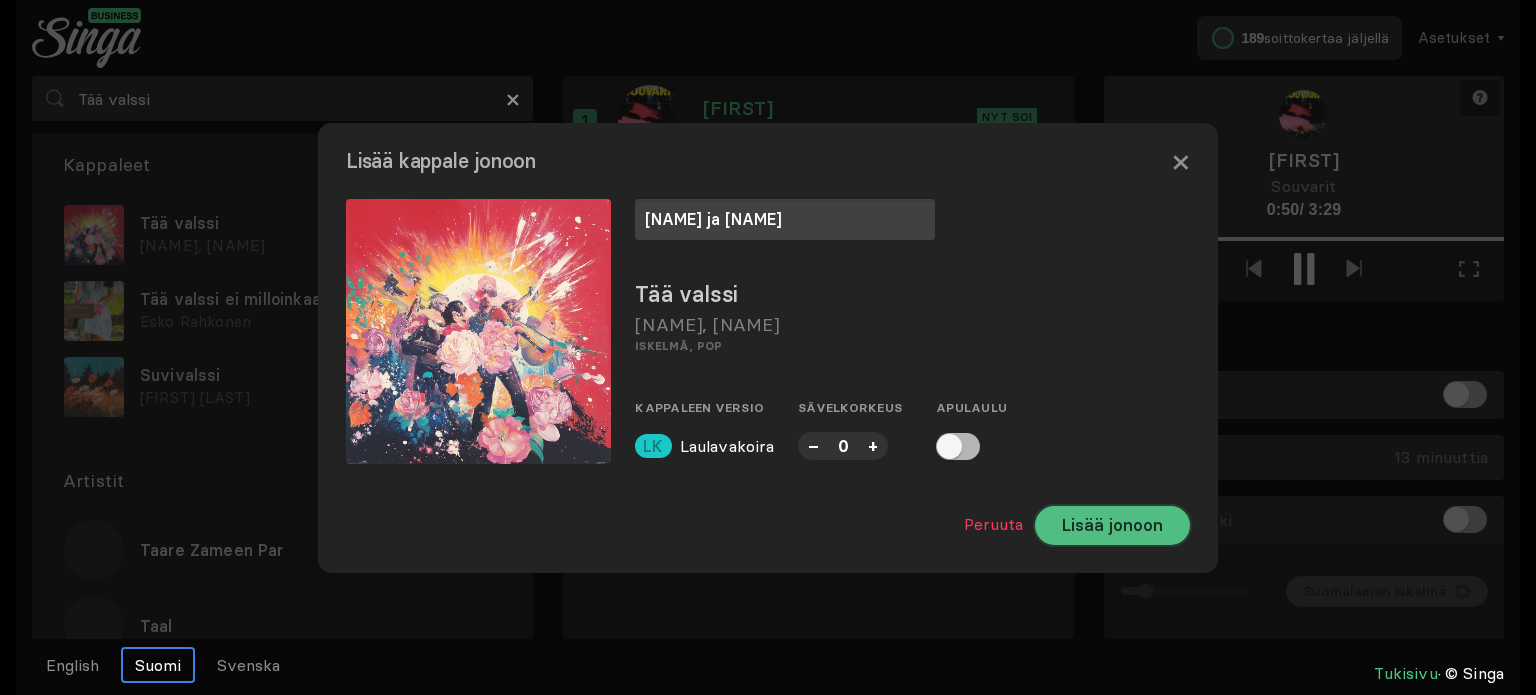 click on "Lisää jonoon" at bounding box center (1112, 525) 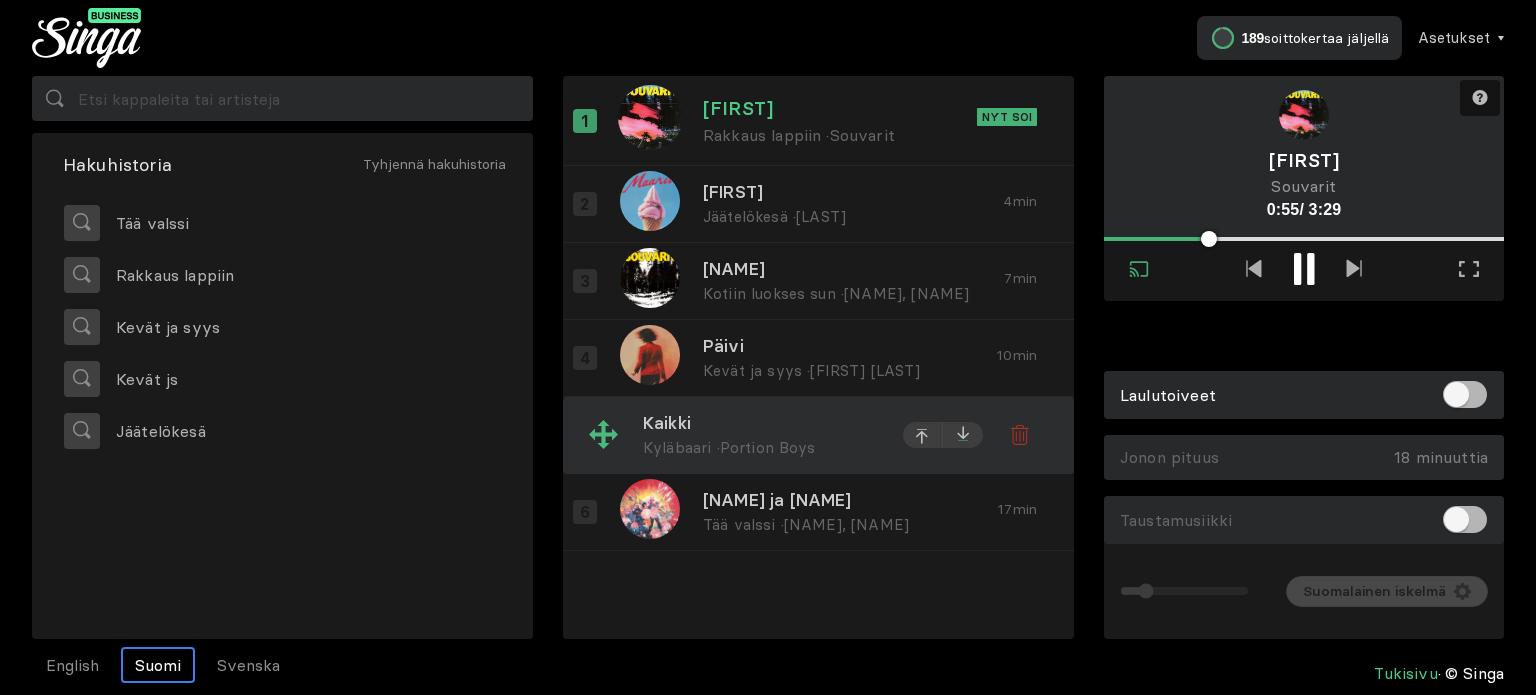 click at bounding box center (963, 202) 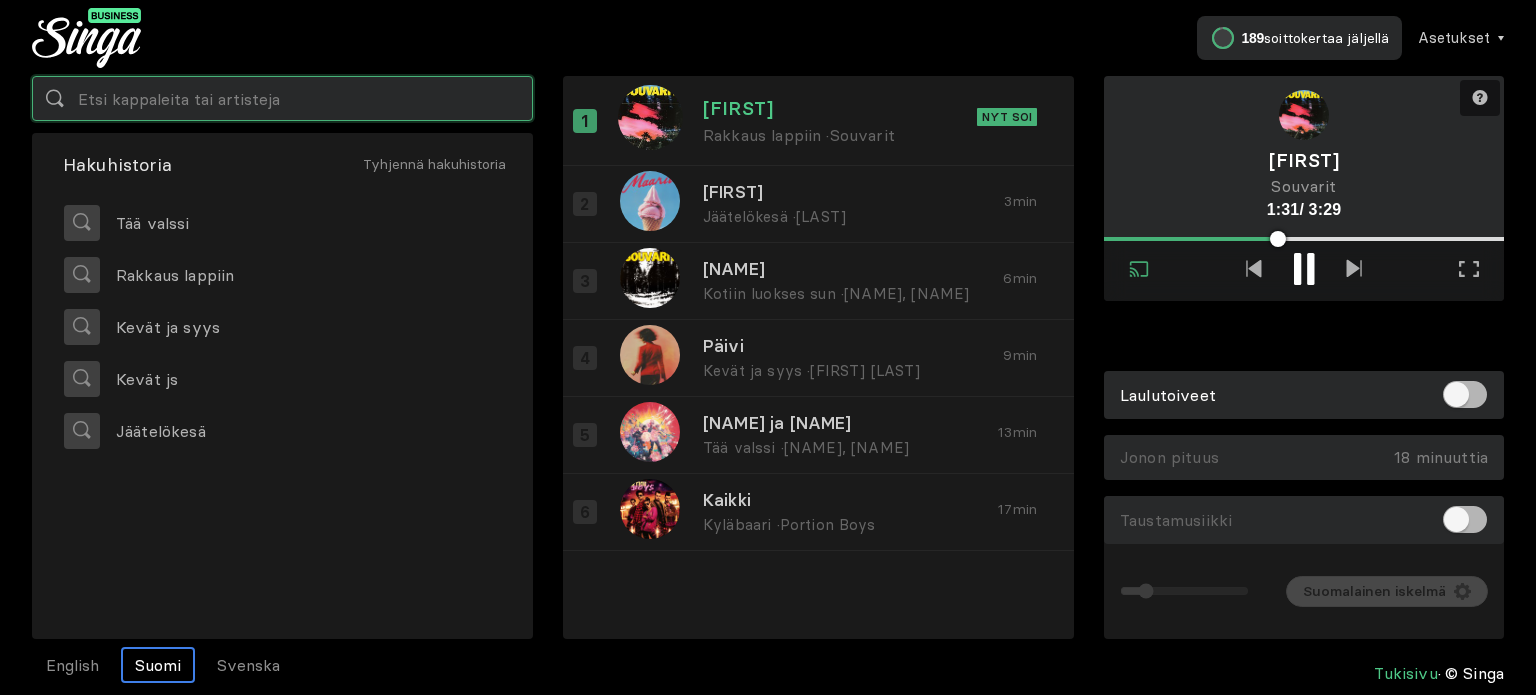click at bounding box center [282, 98] 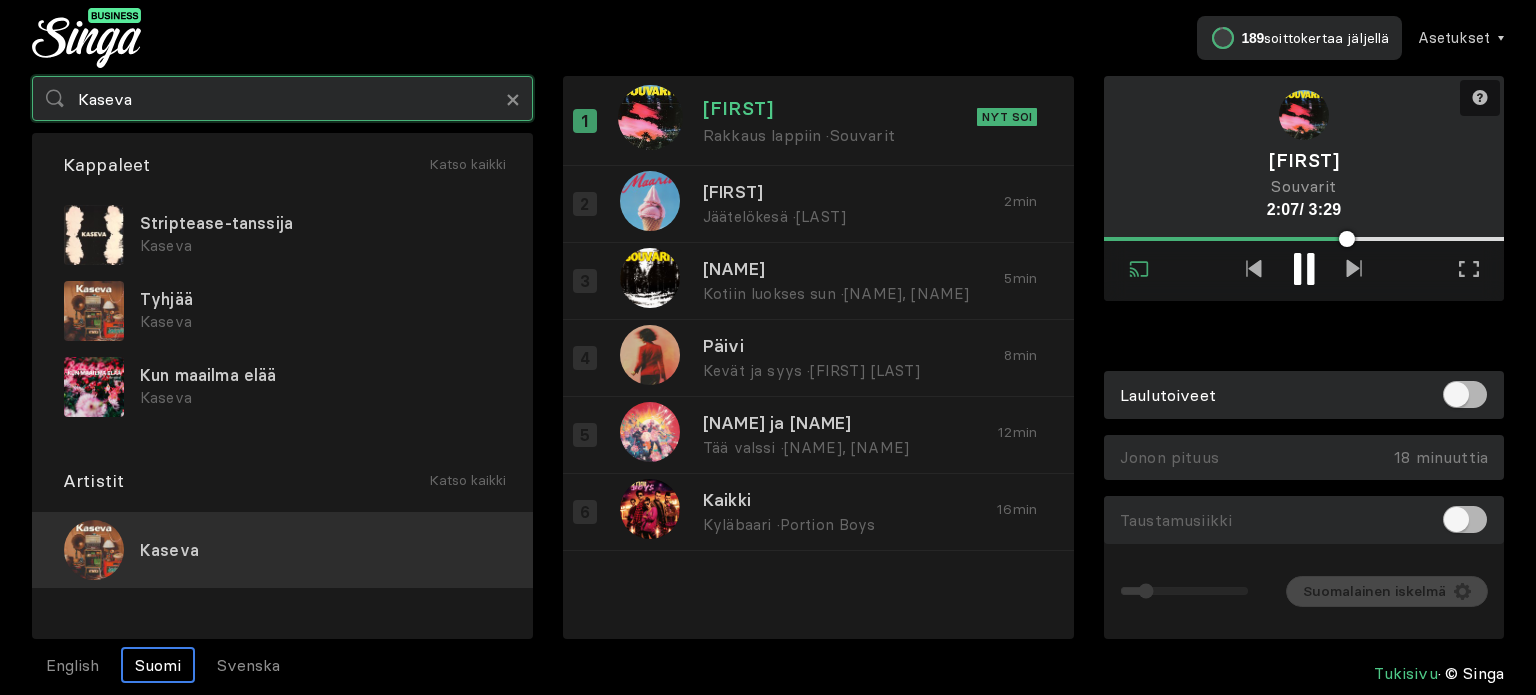 type on "Kaseva" 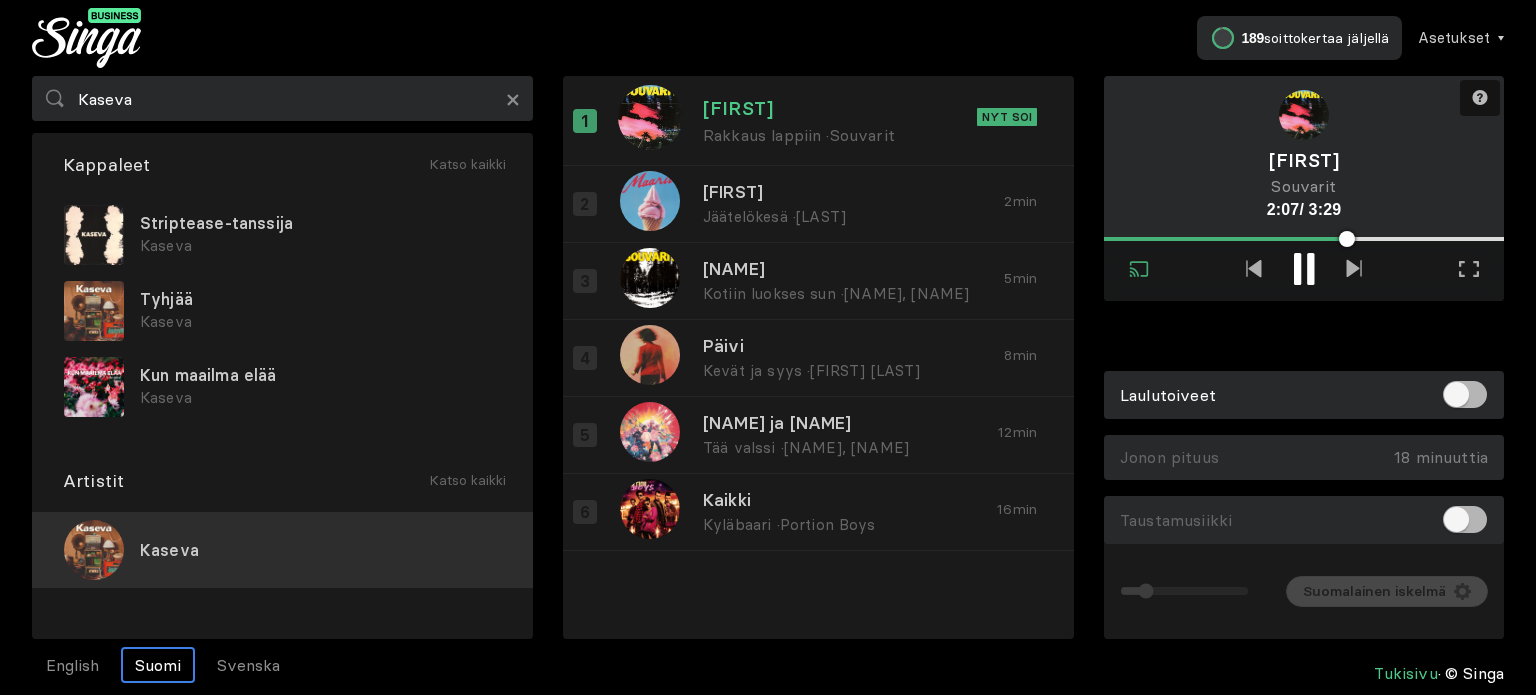 click on "Kaseva" at bounding box center [169, 550] 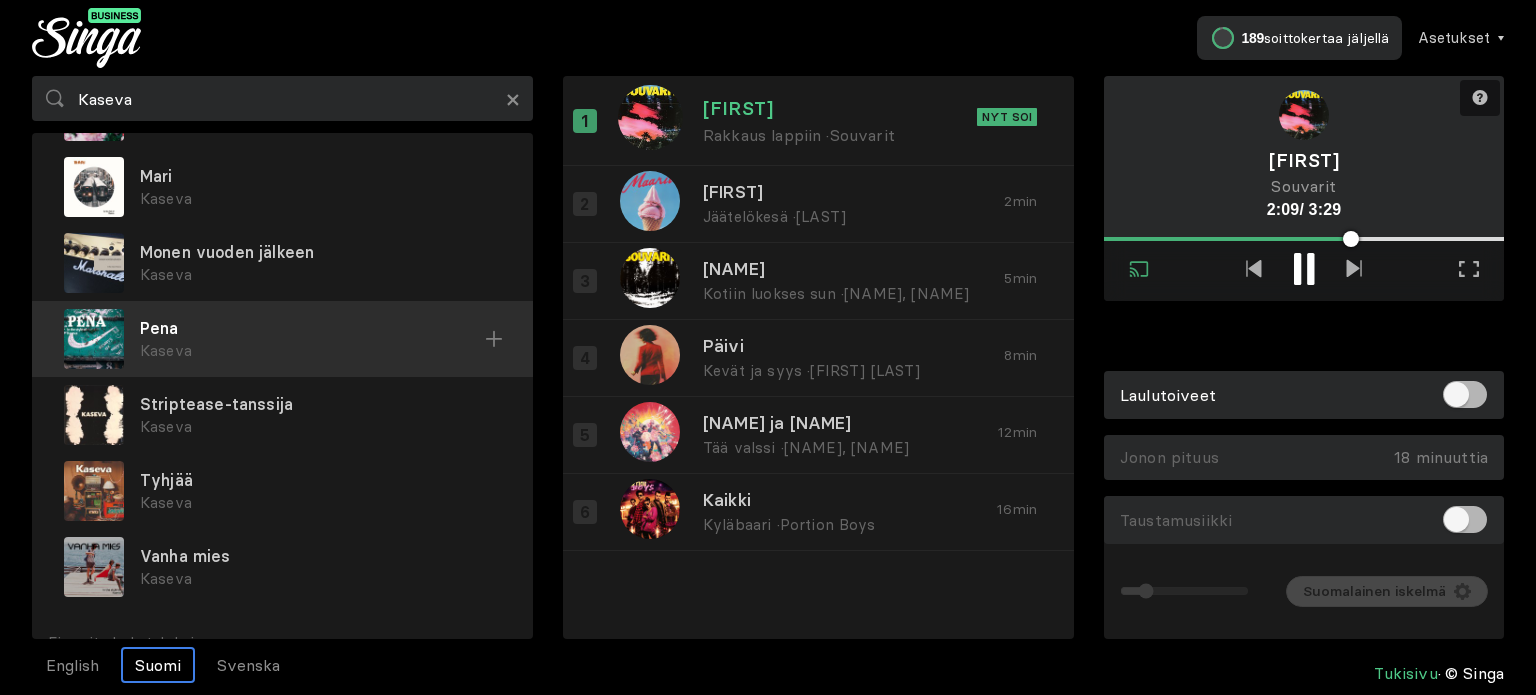 scroll, scrollTop: 160, scrollLeft: 0, axis: vertical 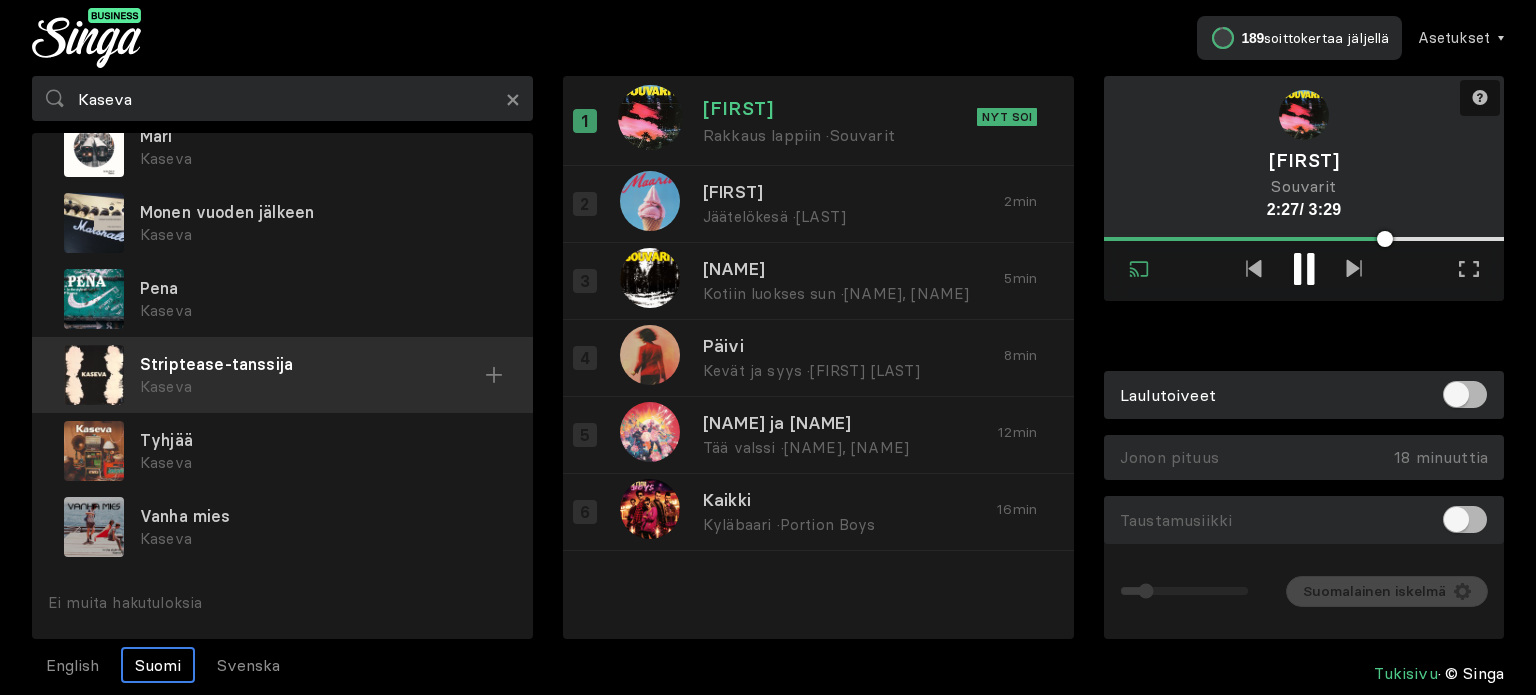 click on "Striptease-tanssija" at bounding box center [320, 60] 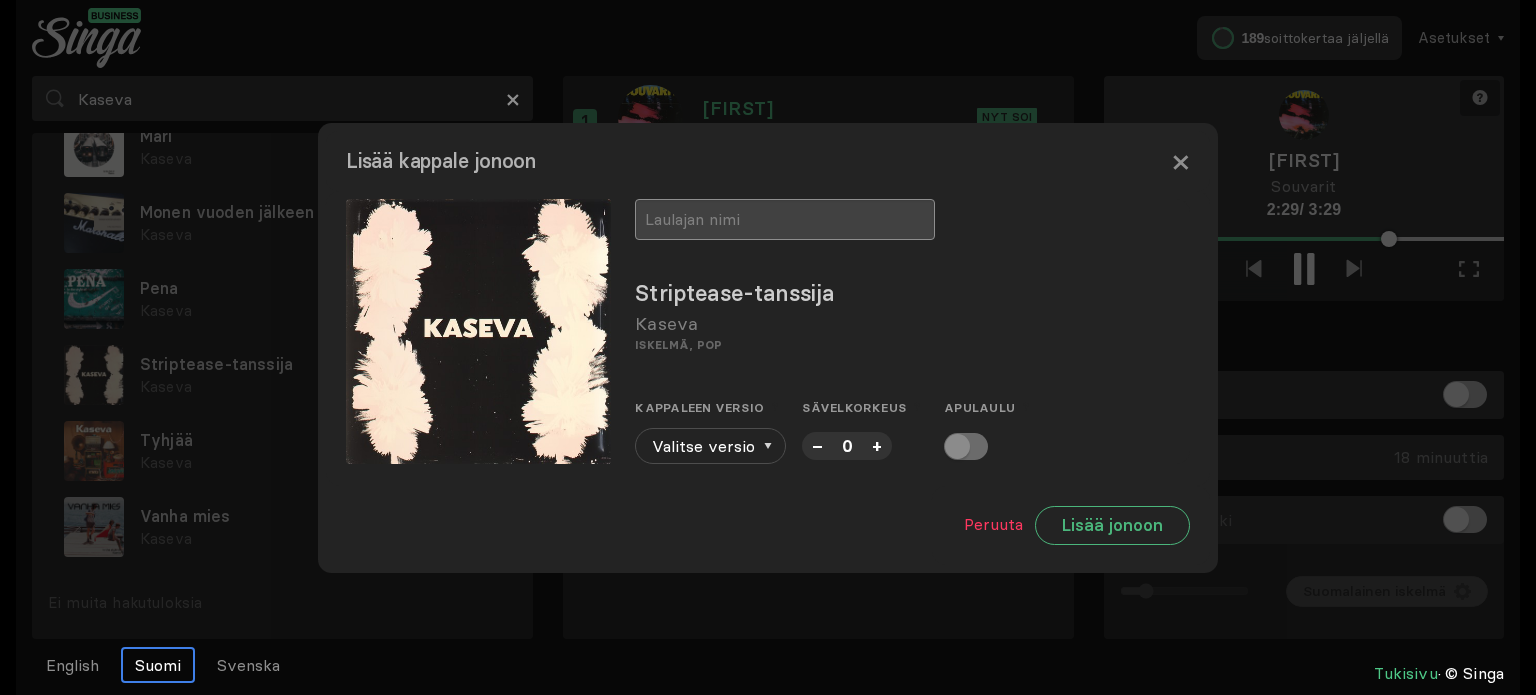 click at bounding box center [785, 219] 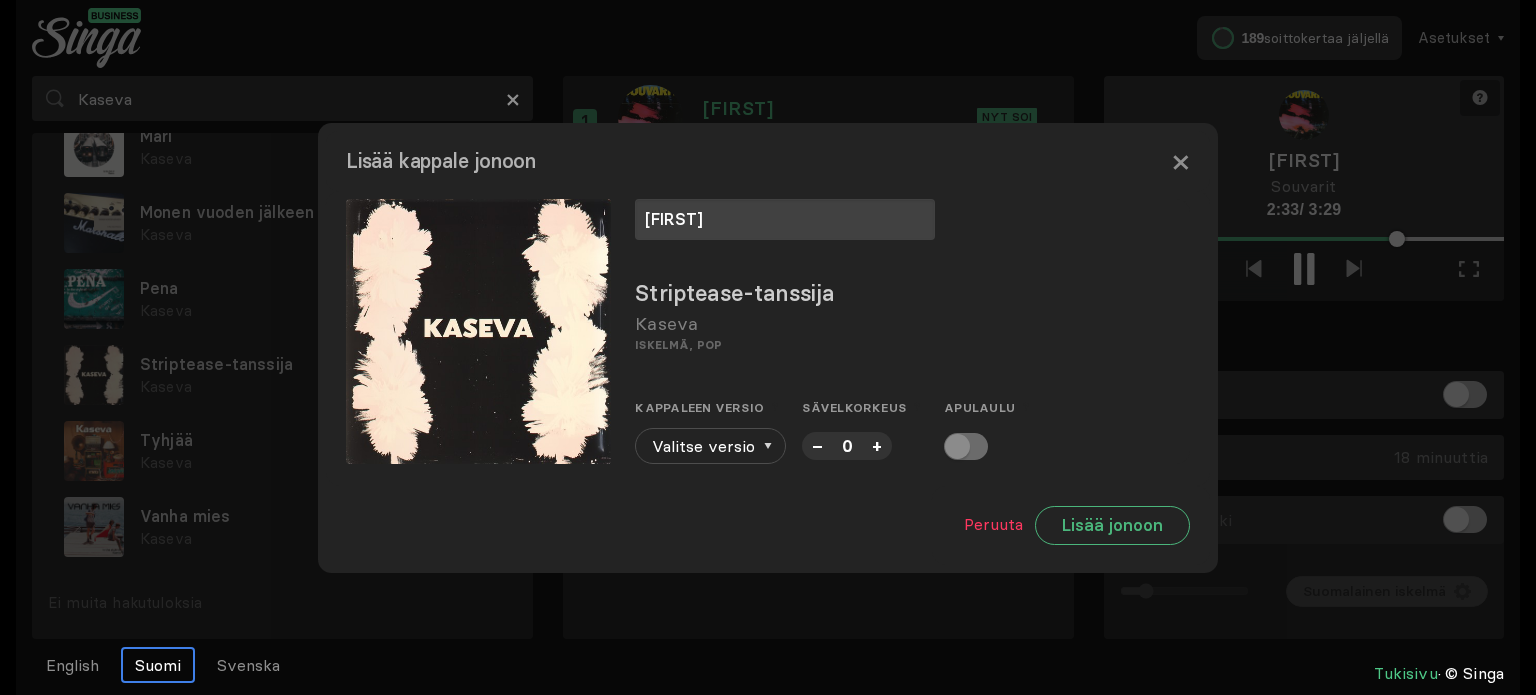 type on "[FIRST]" 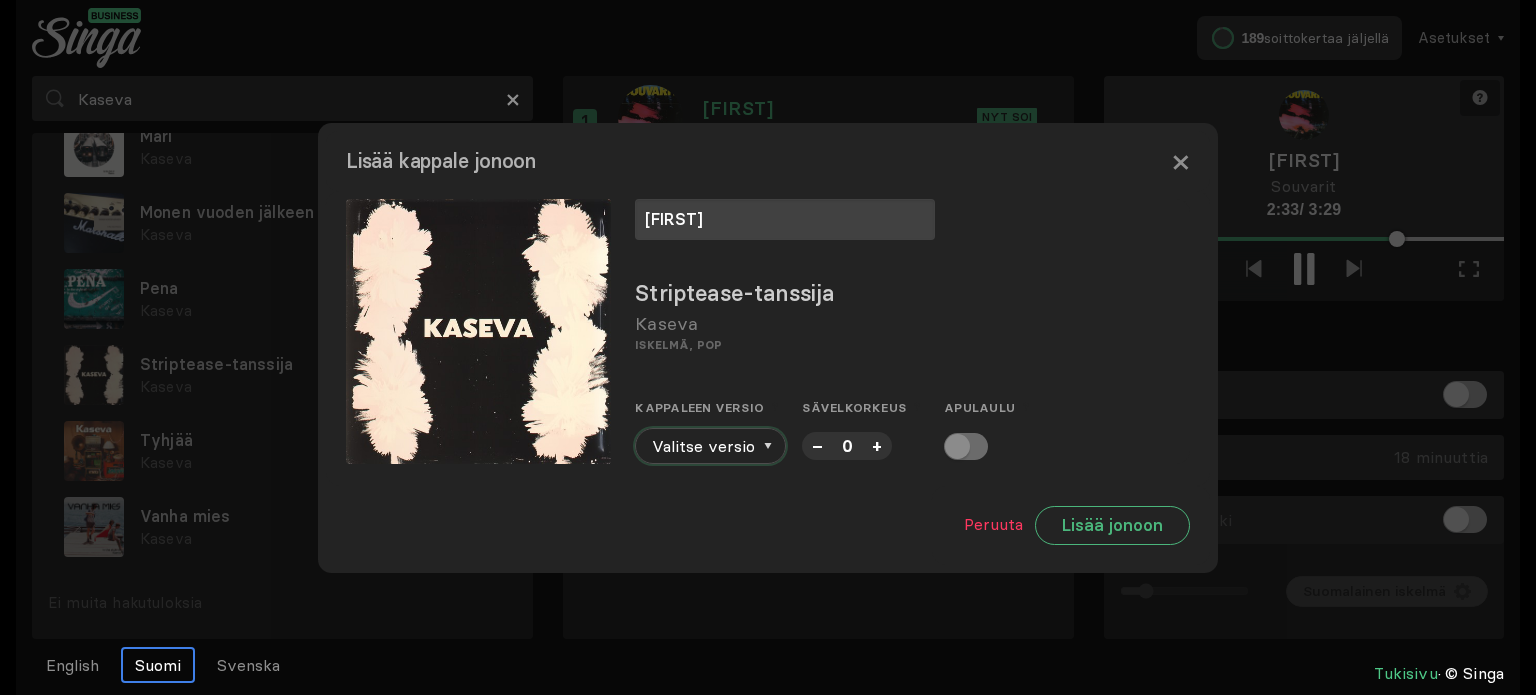click at bounding box center [768, 446] 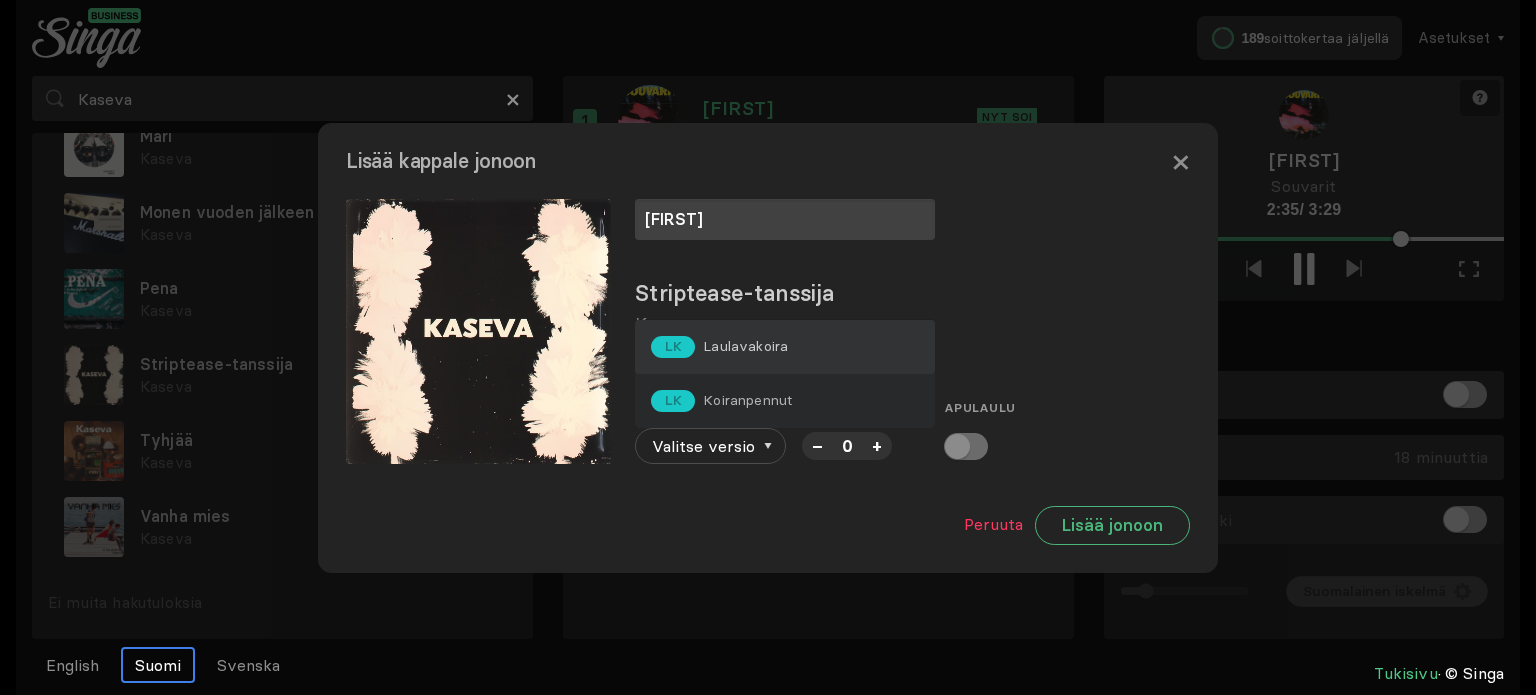 click on "Laulavakoira" at bounding box center (745, 346) 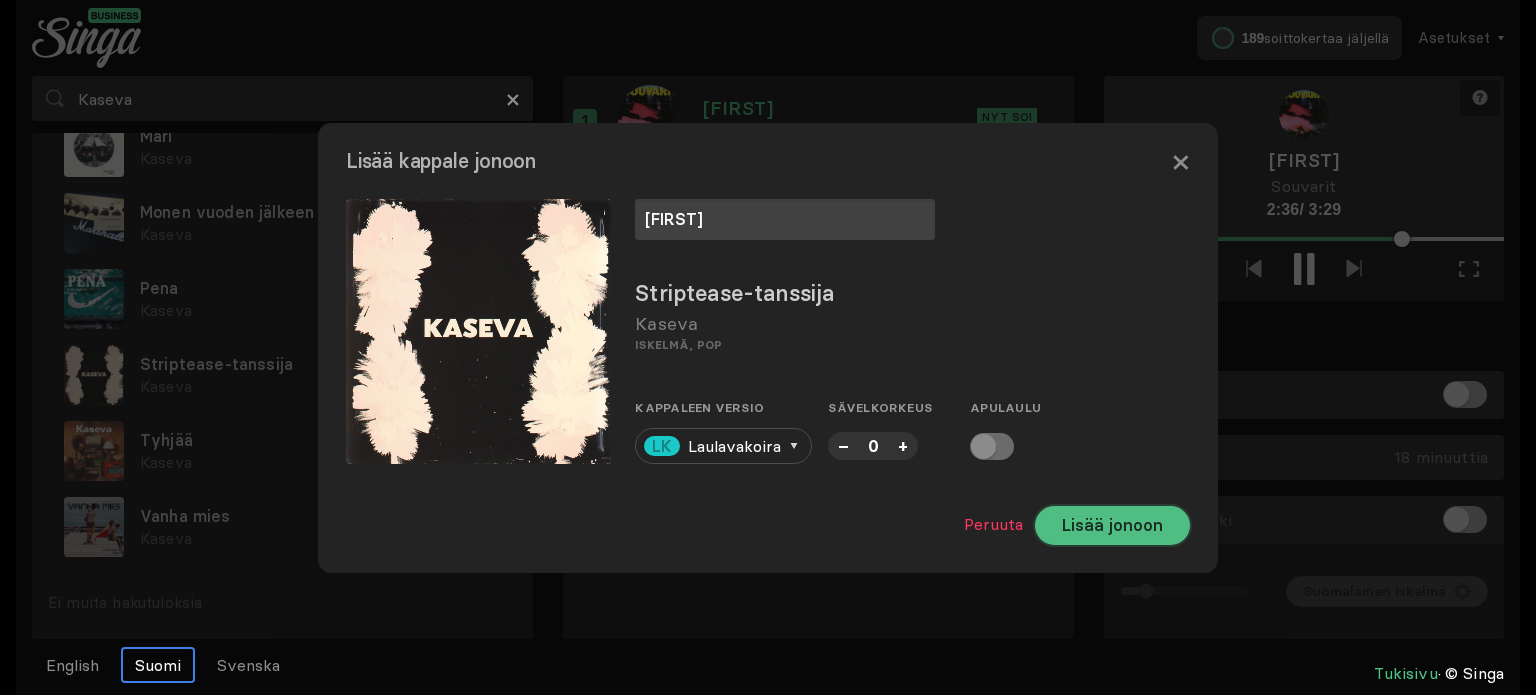 click on "Lisää jonoon" at bounding box center (1112, 525) 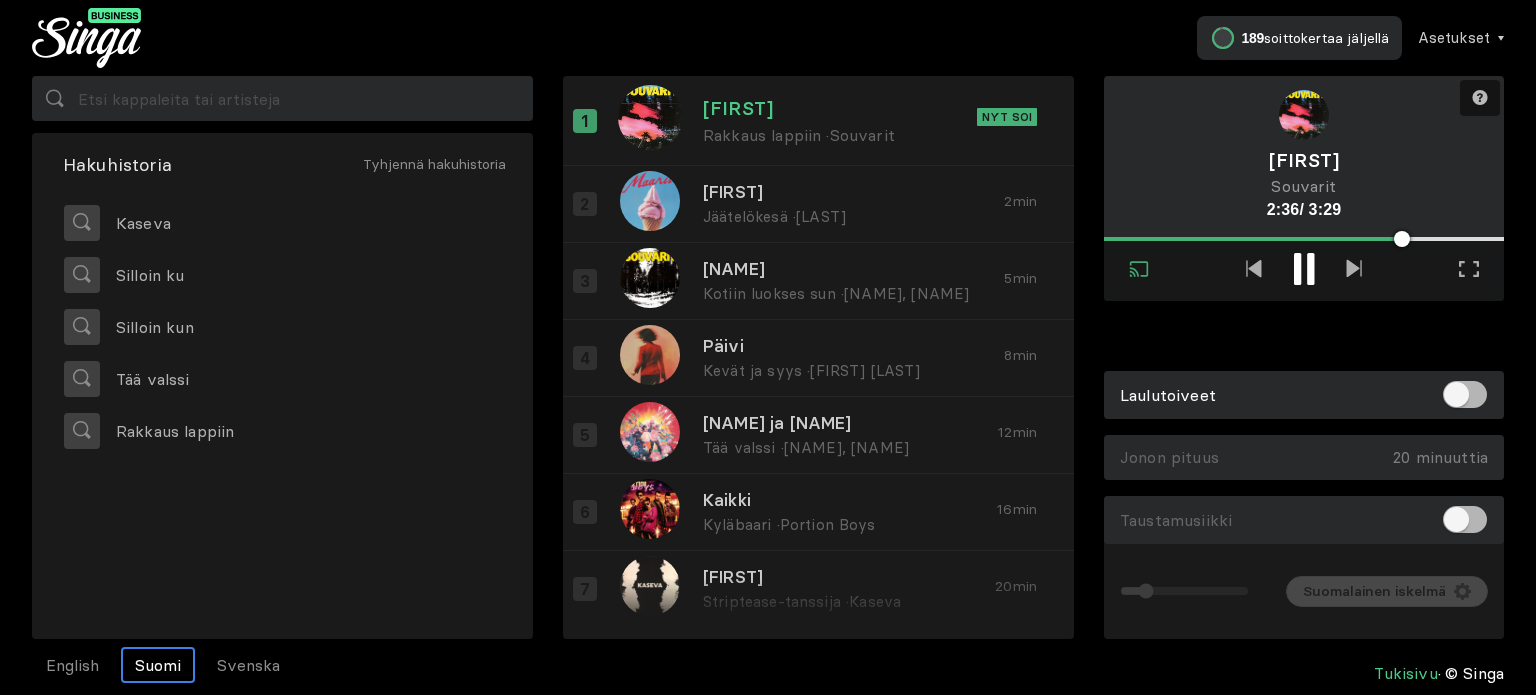 scroll, scrollTop: 0, scrollLeft: 0, axis: both 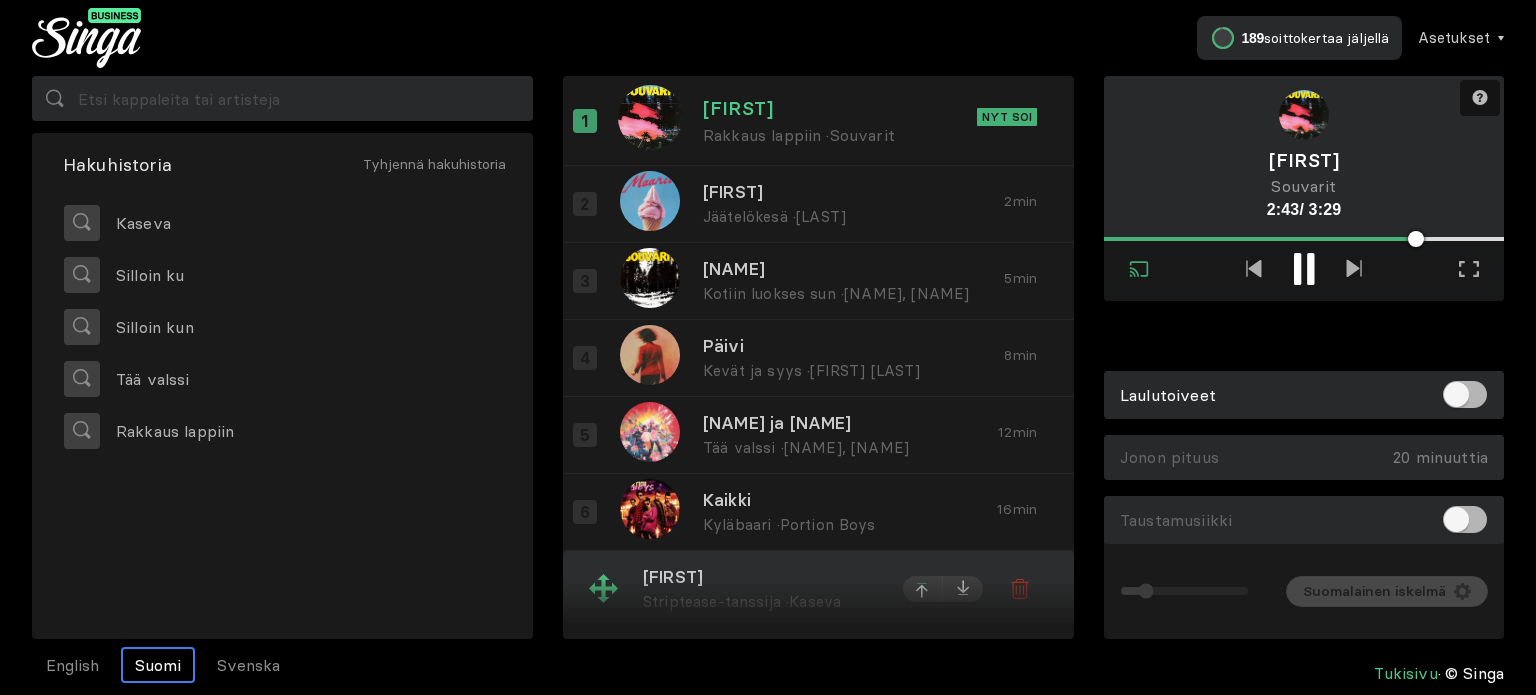 click at bounding box center (923, 592) 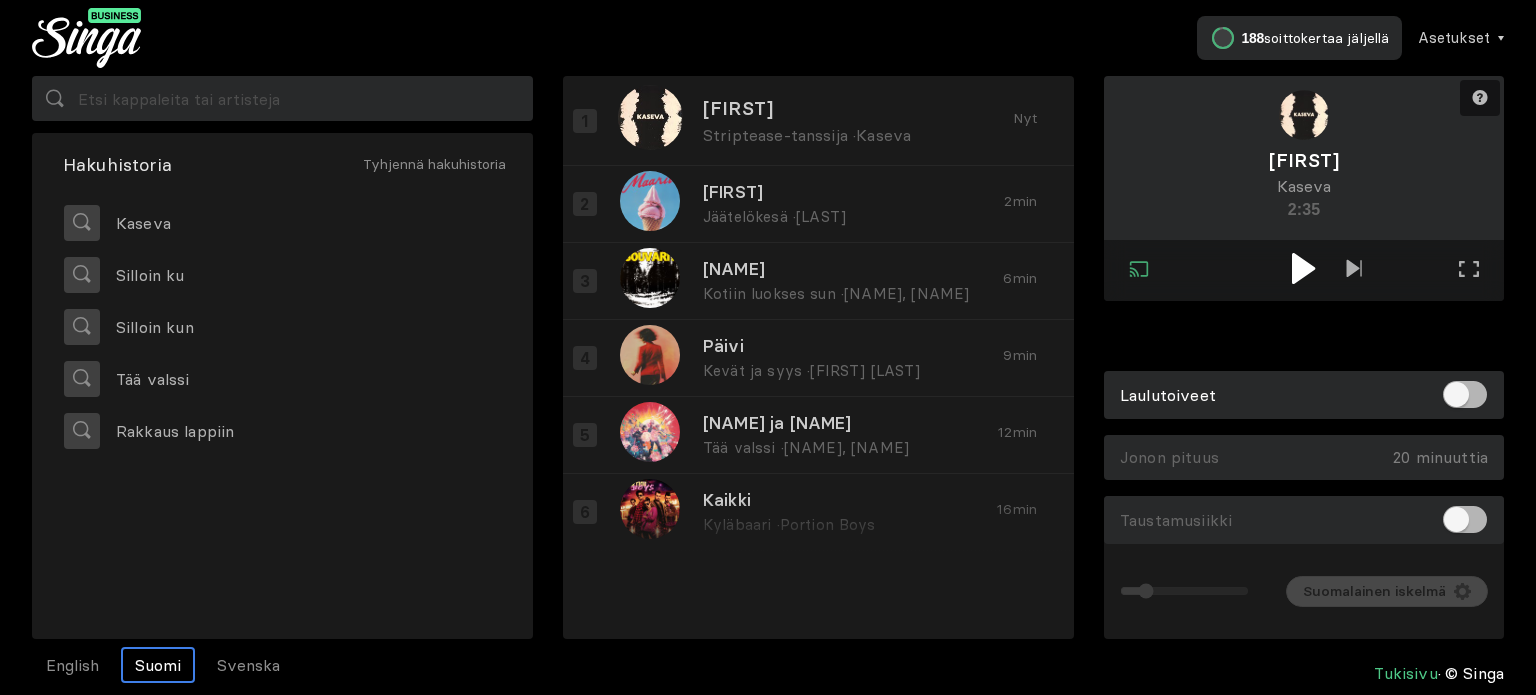 click at bounding box center (1303, 268) 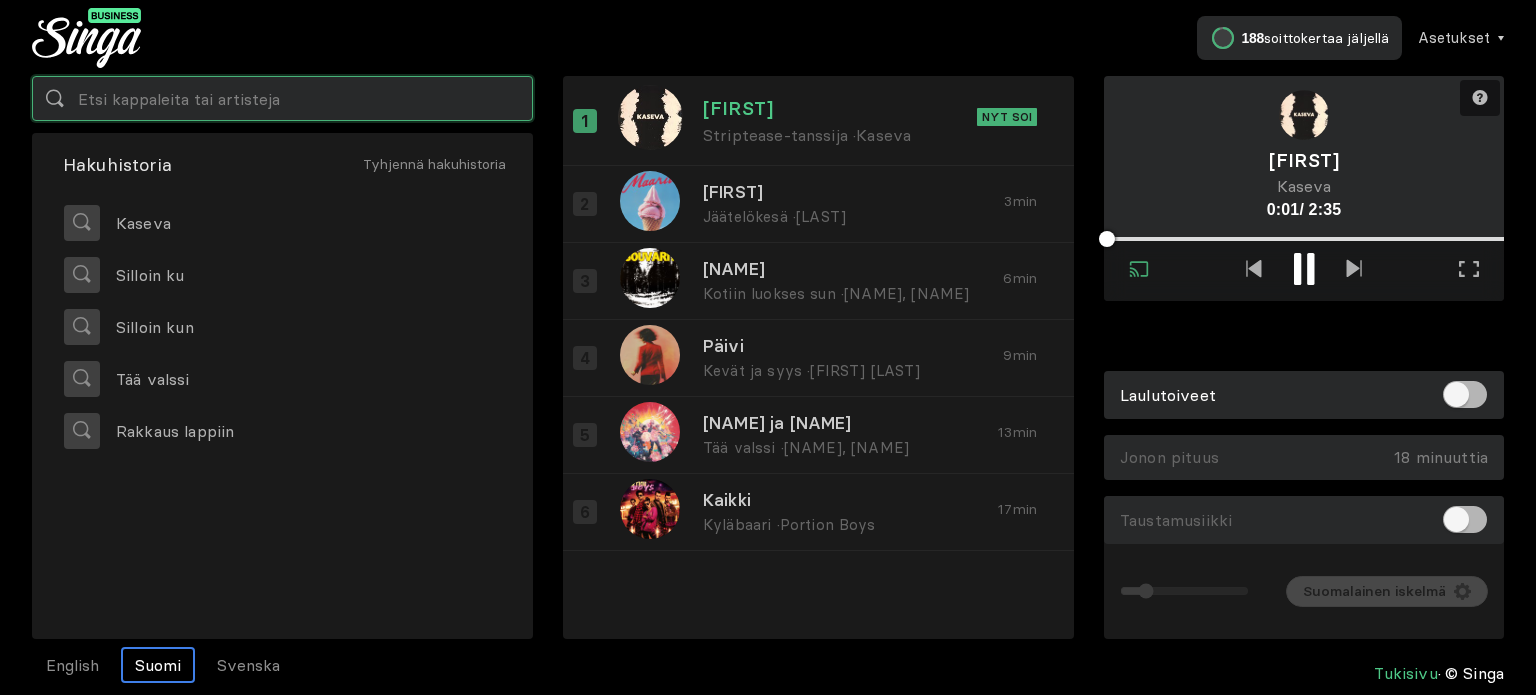 click at bounding box center (282, 98) 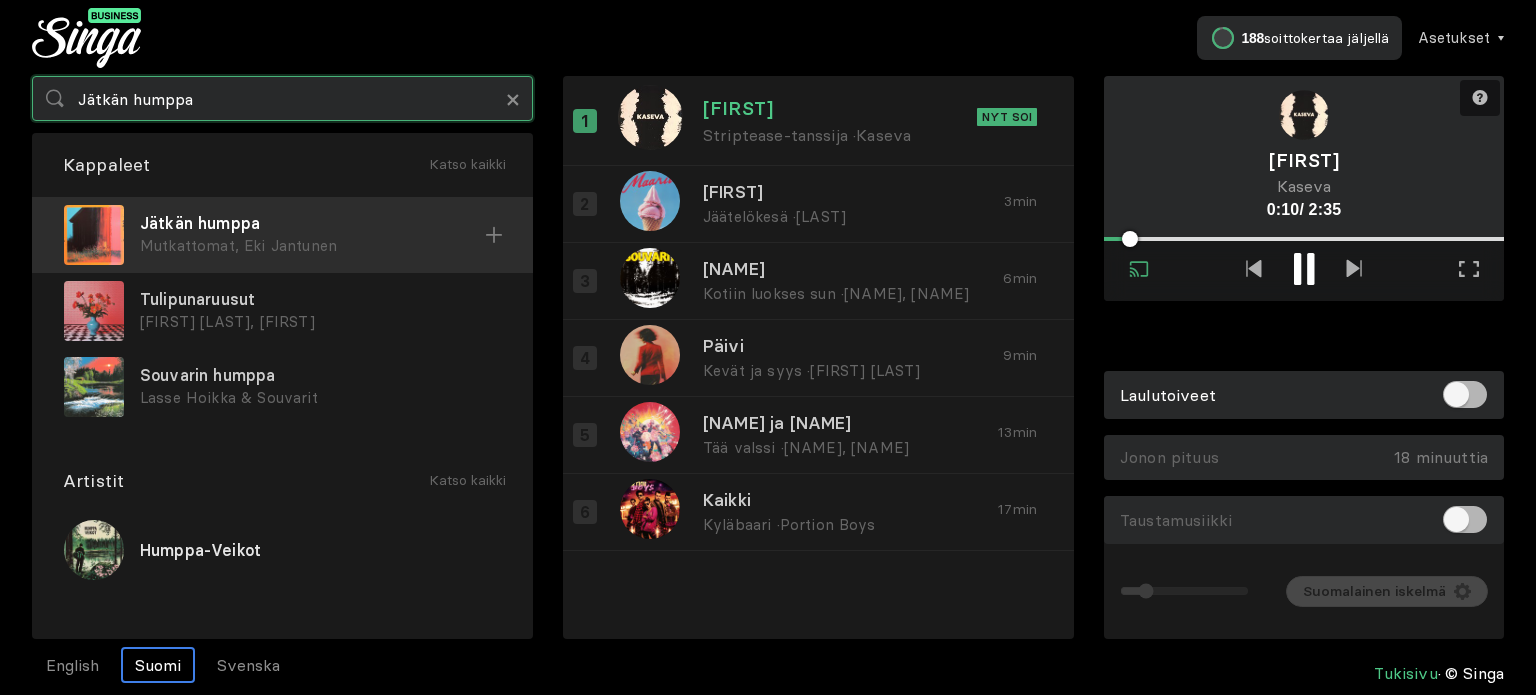type on "Jätkän humppa" 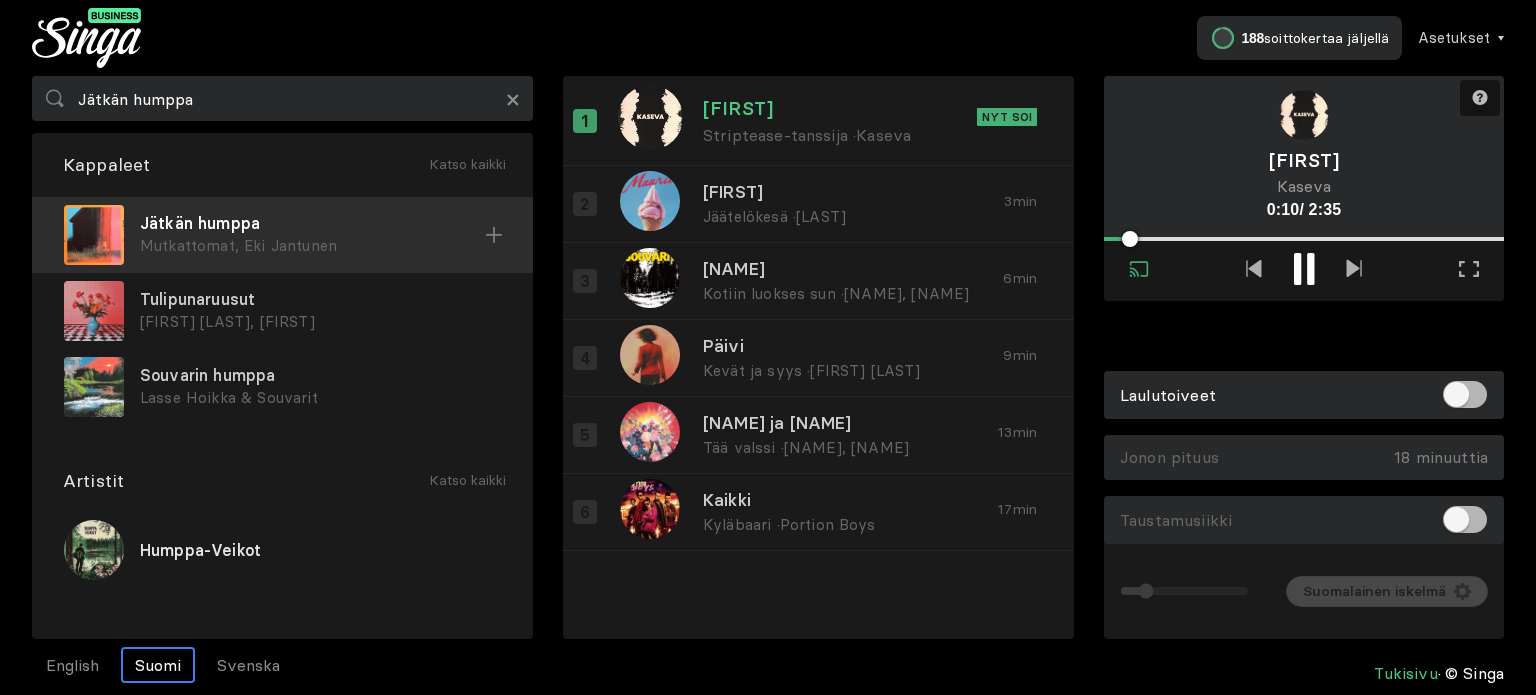 click on "Jätkän humppa" at bounding box center (312, 223) 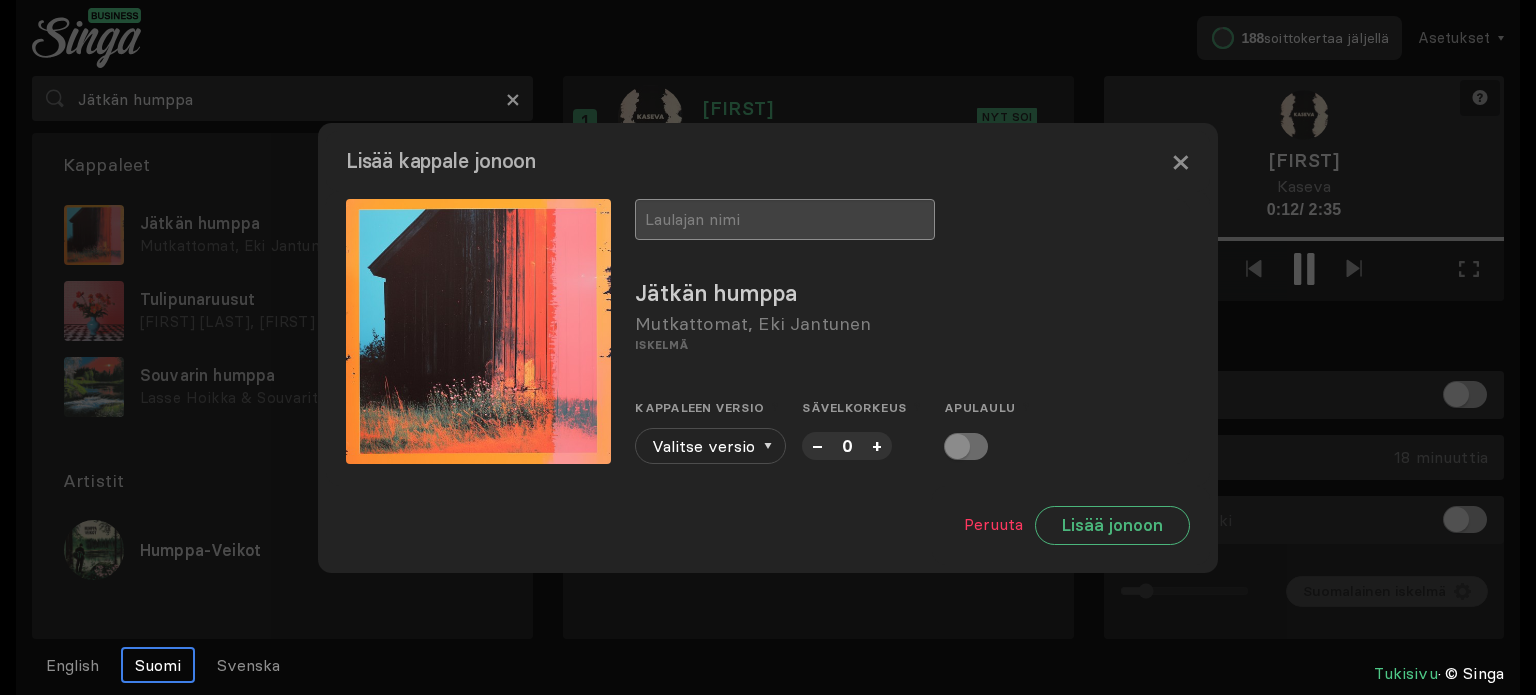 click at bounding box center (785, 219) 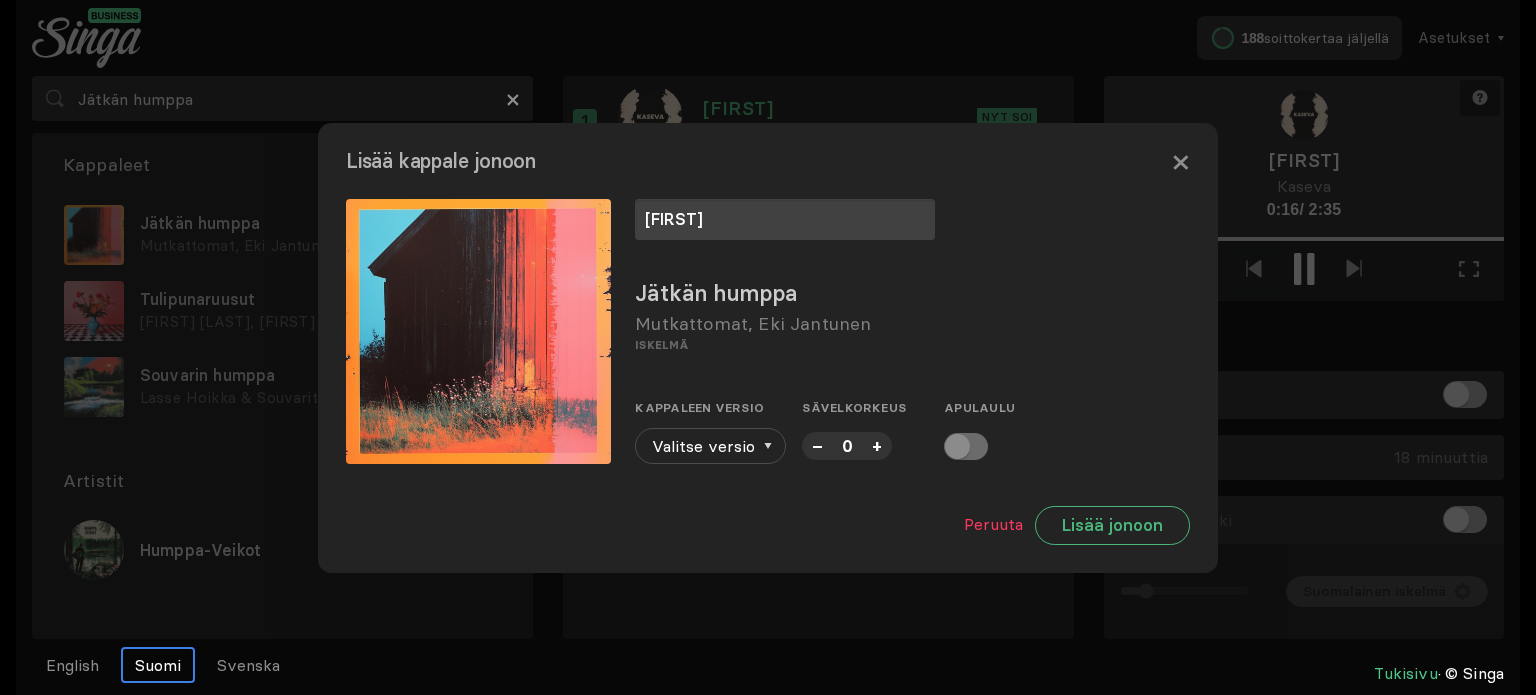 type on "[FIRST]" 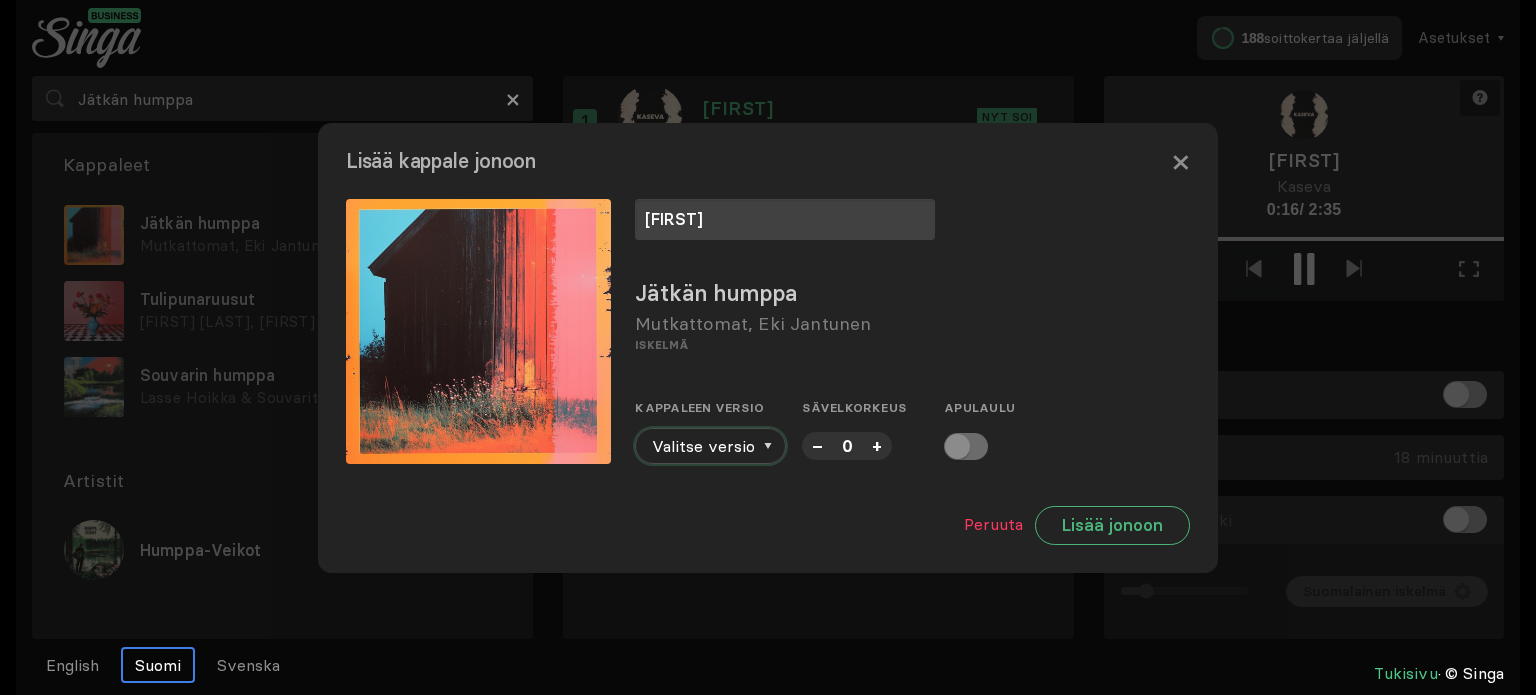 click at bounding box center [768, 446] 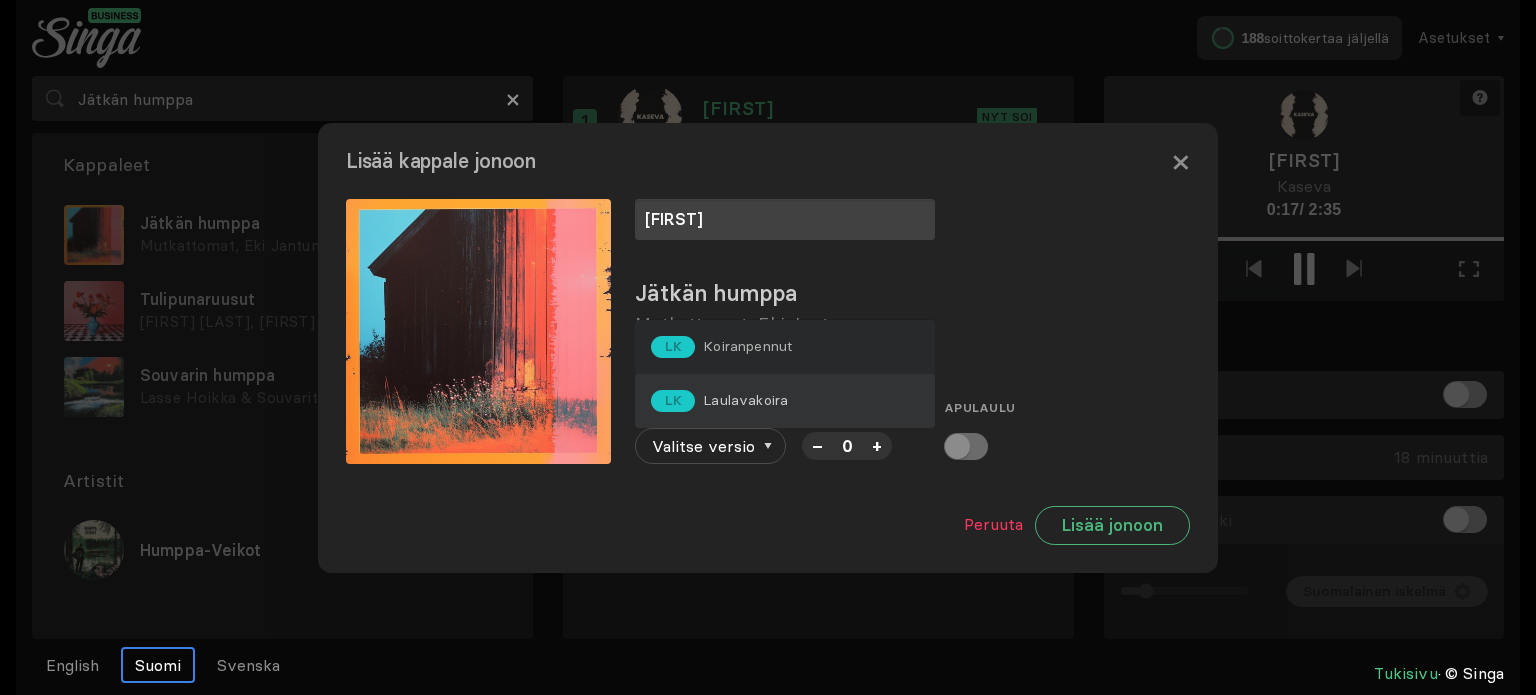 click on "Laulavakoira" at bounding box center (747, 346) 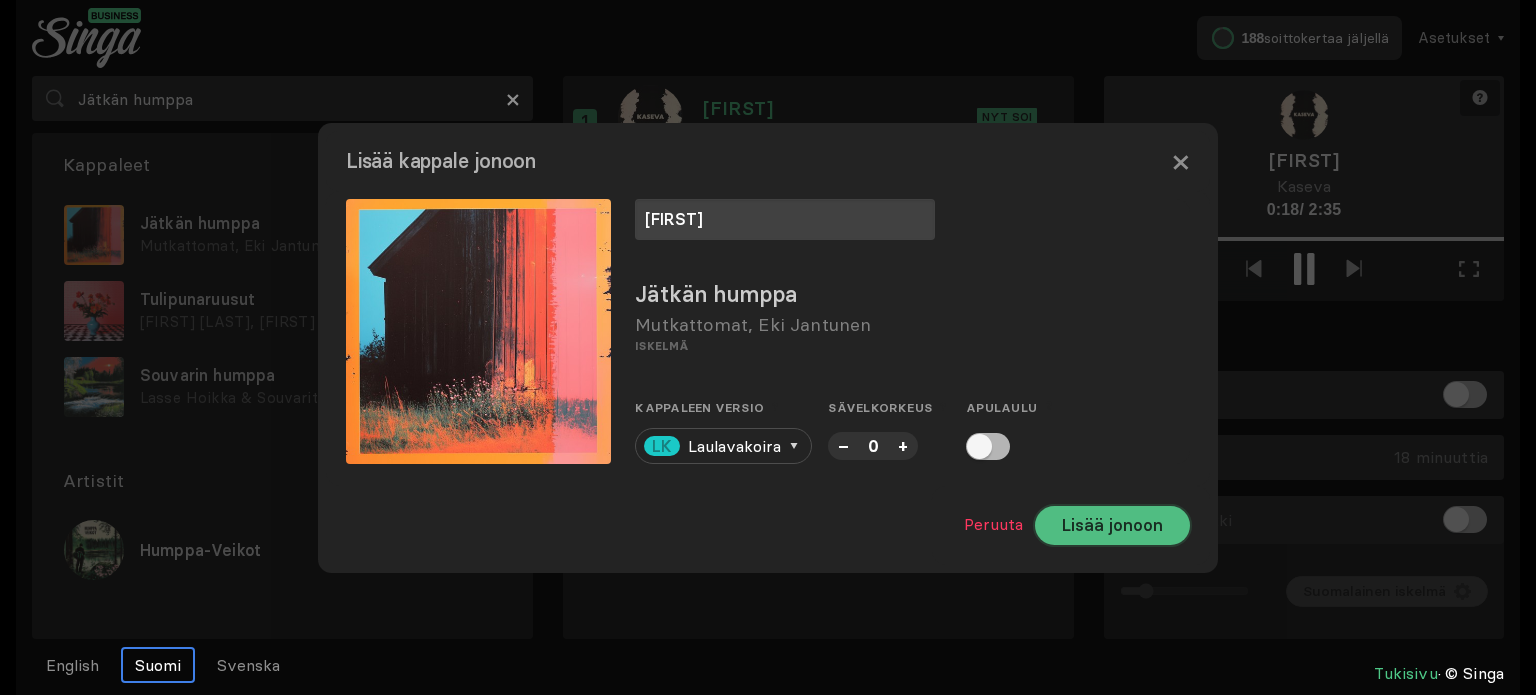 click on "Lisää jonoon" at bounding box center (1112, 525) 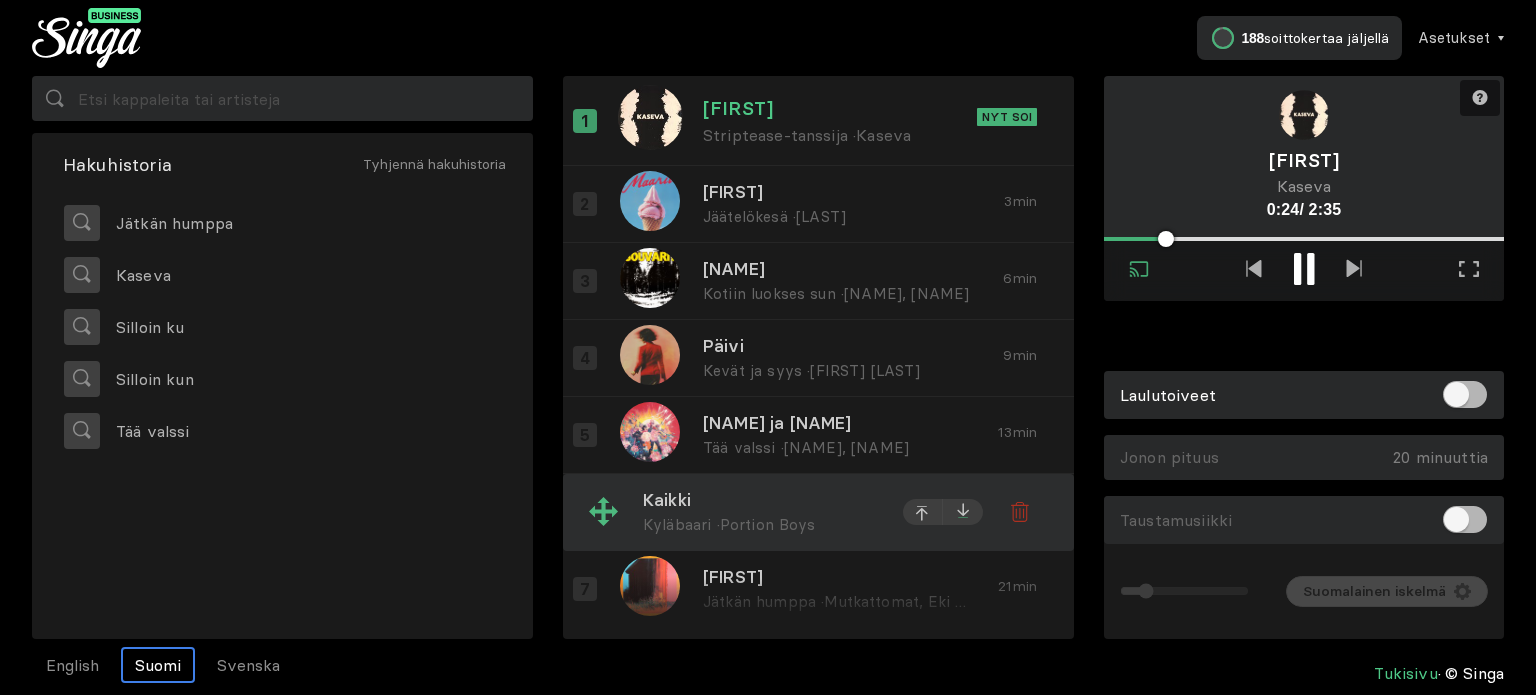 click at bounding box center [963, 202] 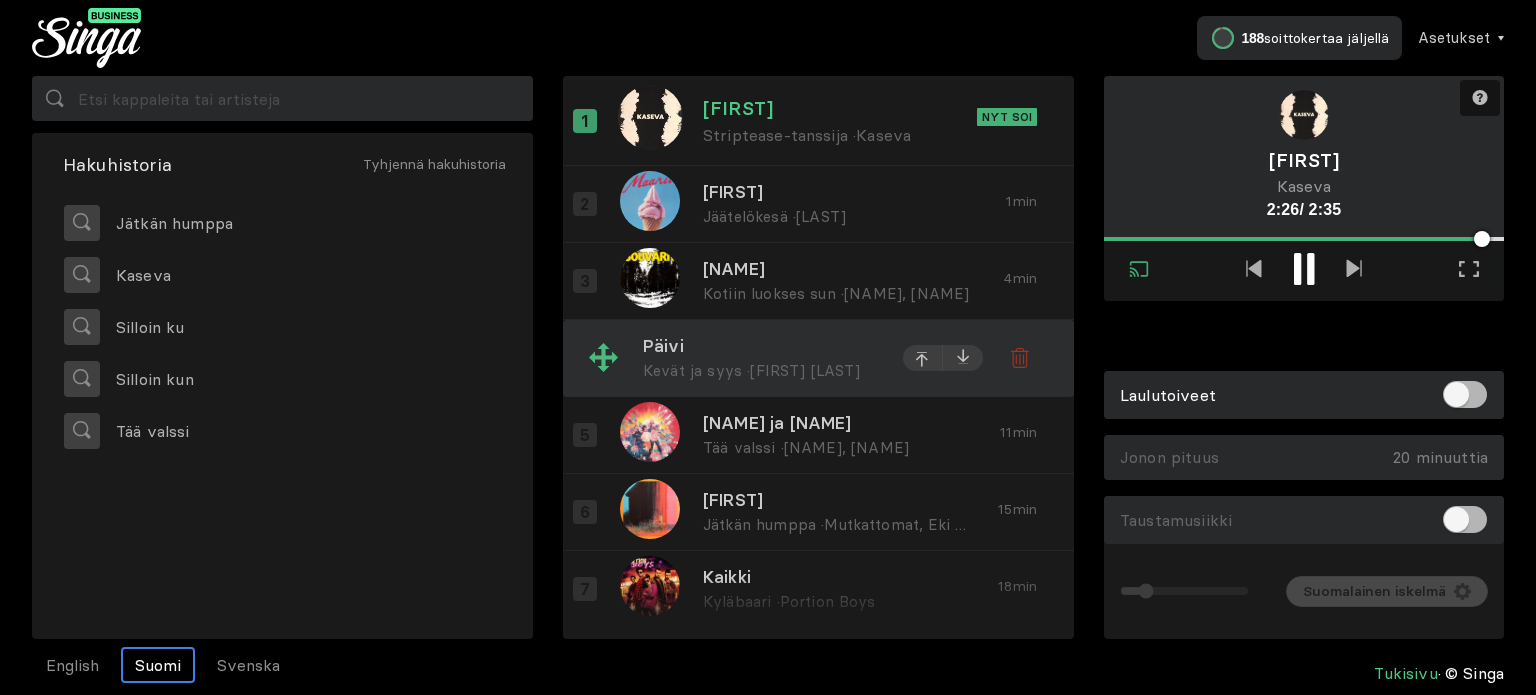 click at bounding box center [963, 355] 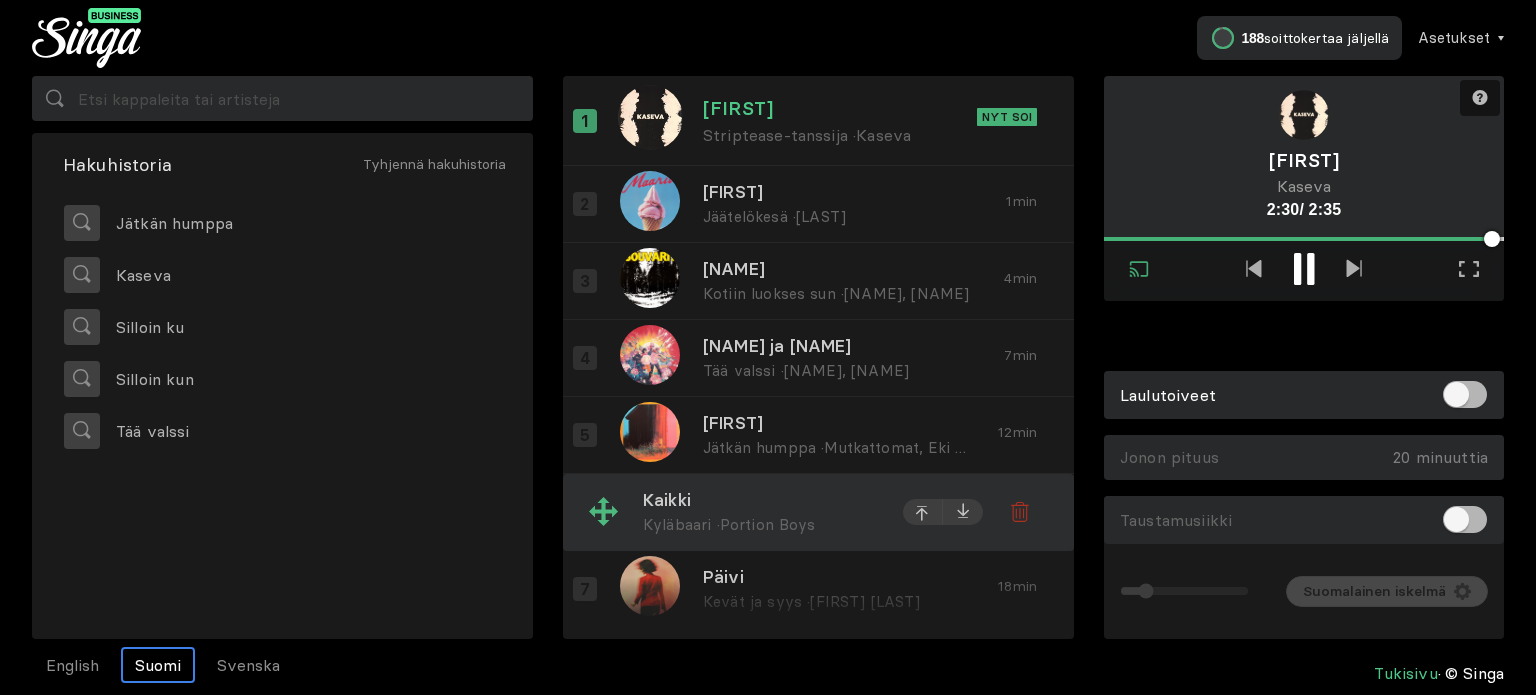 drag, startPoint x: 943, startPoint y: 511, endPoint x: 942, endPoint y: 531, distance: 20.024984 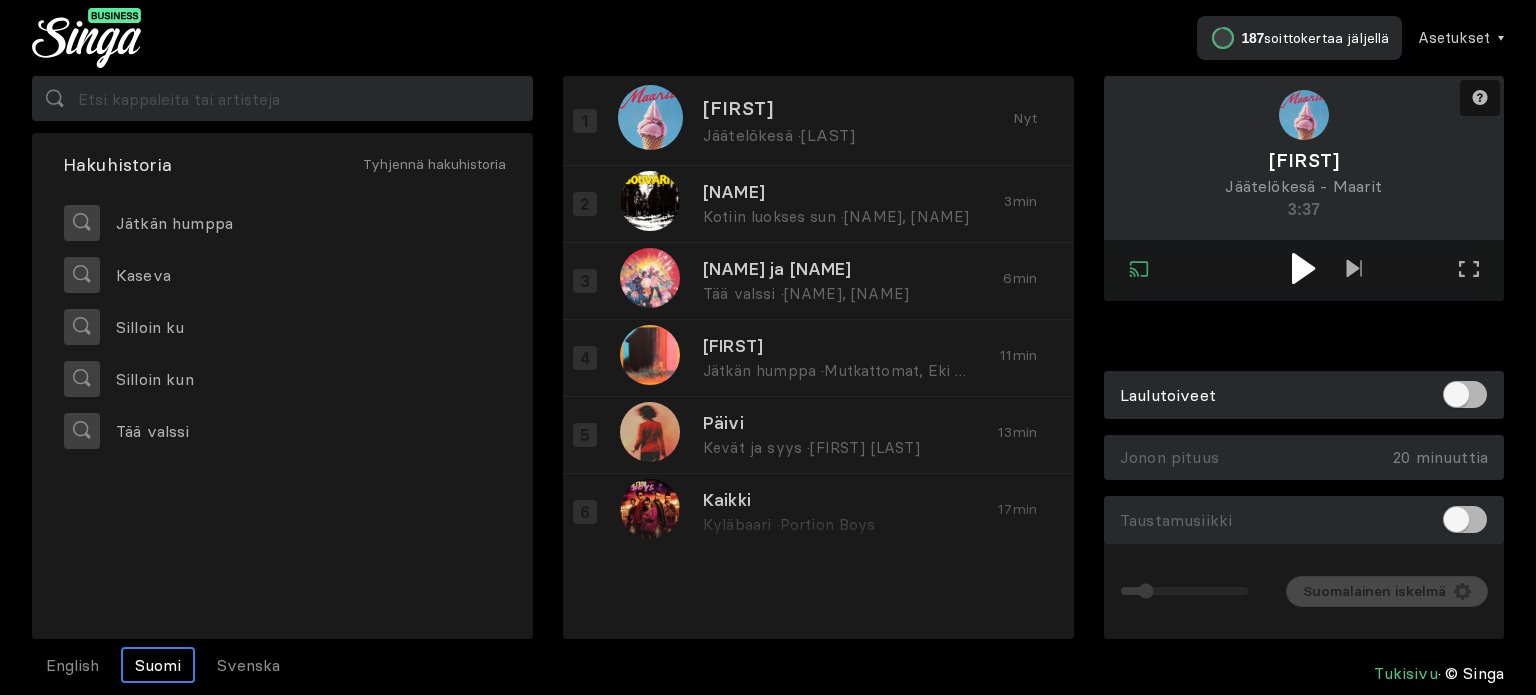 click at bounding box center (1303, 268) 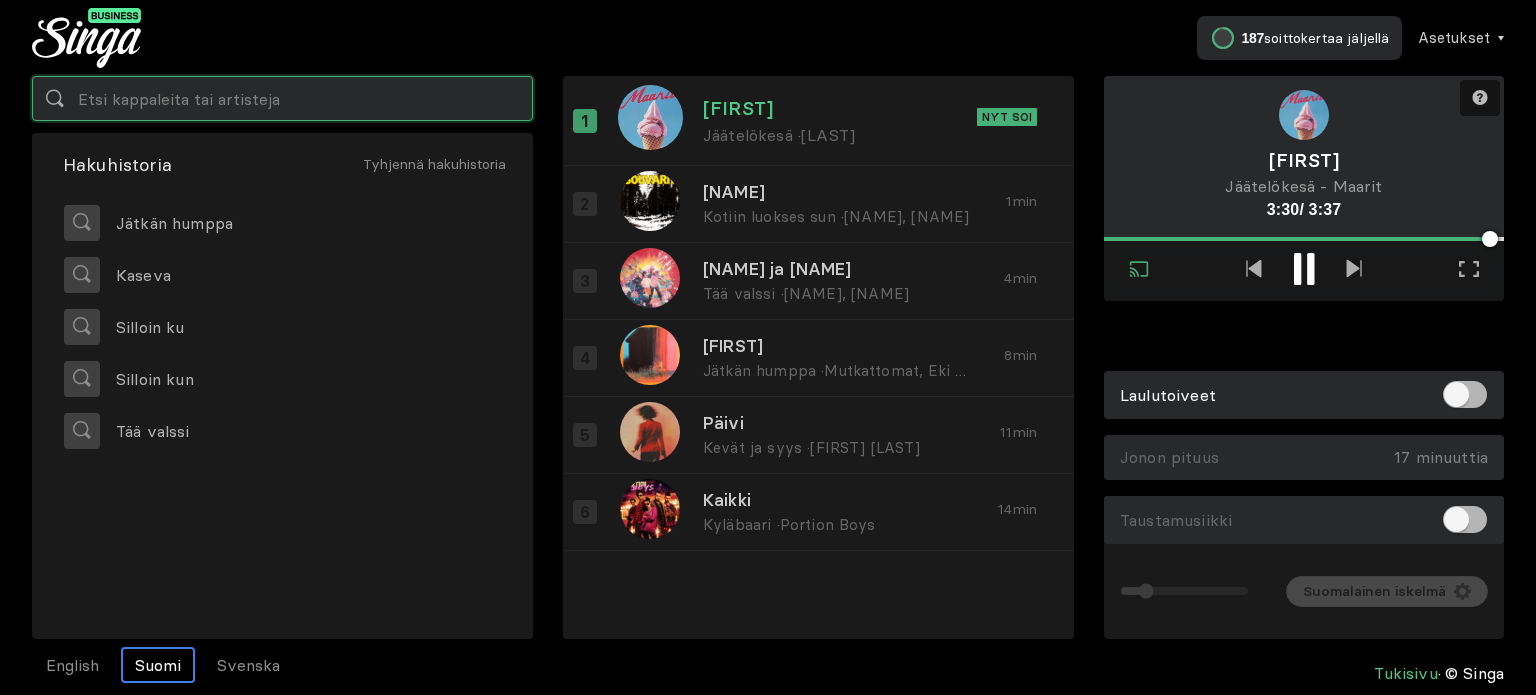 click at bounding box center (282, 98) 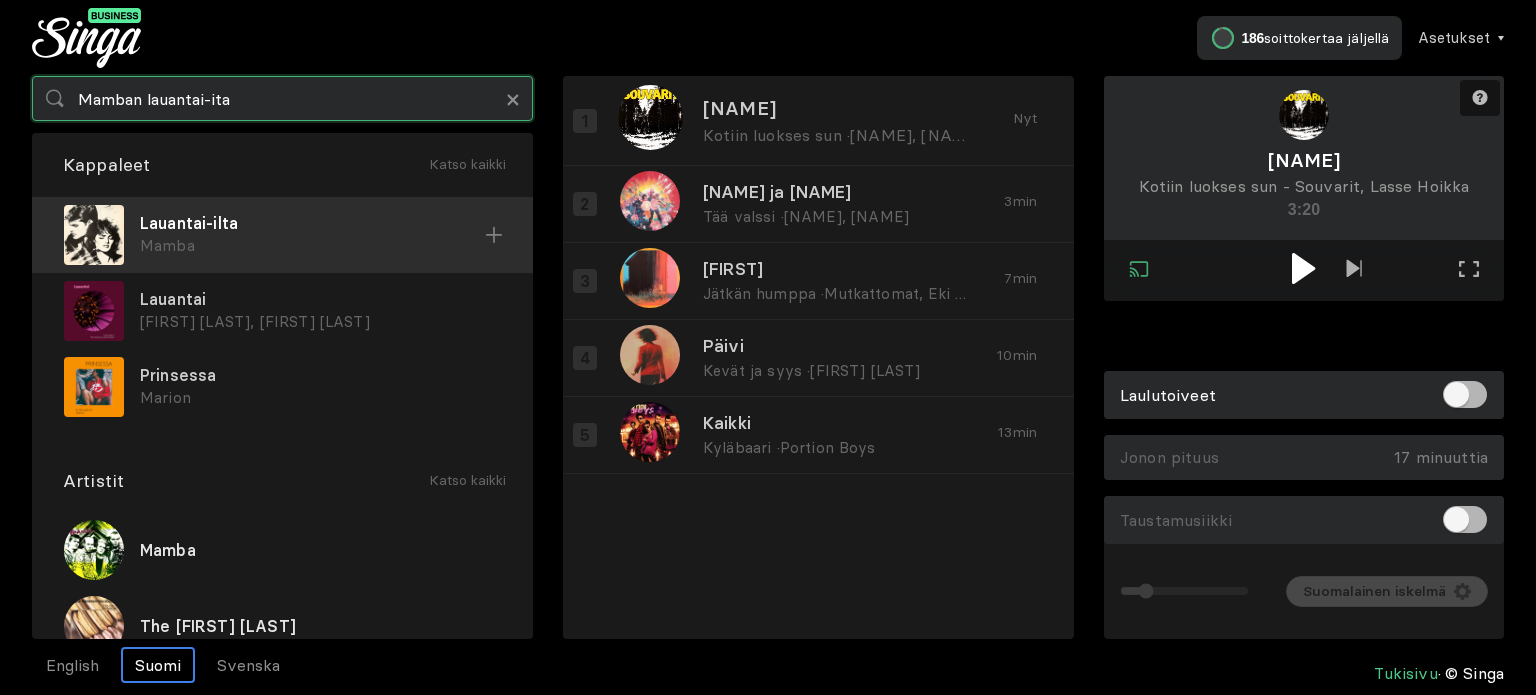 type on "Mamban lauantai-ita" 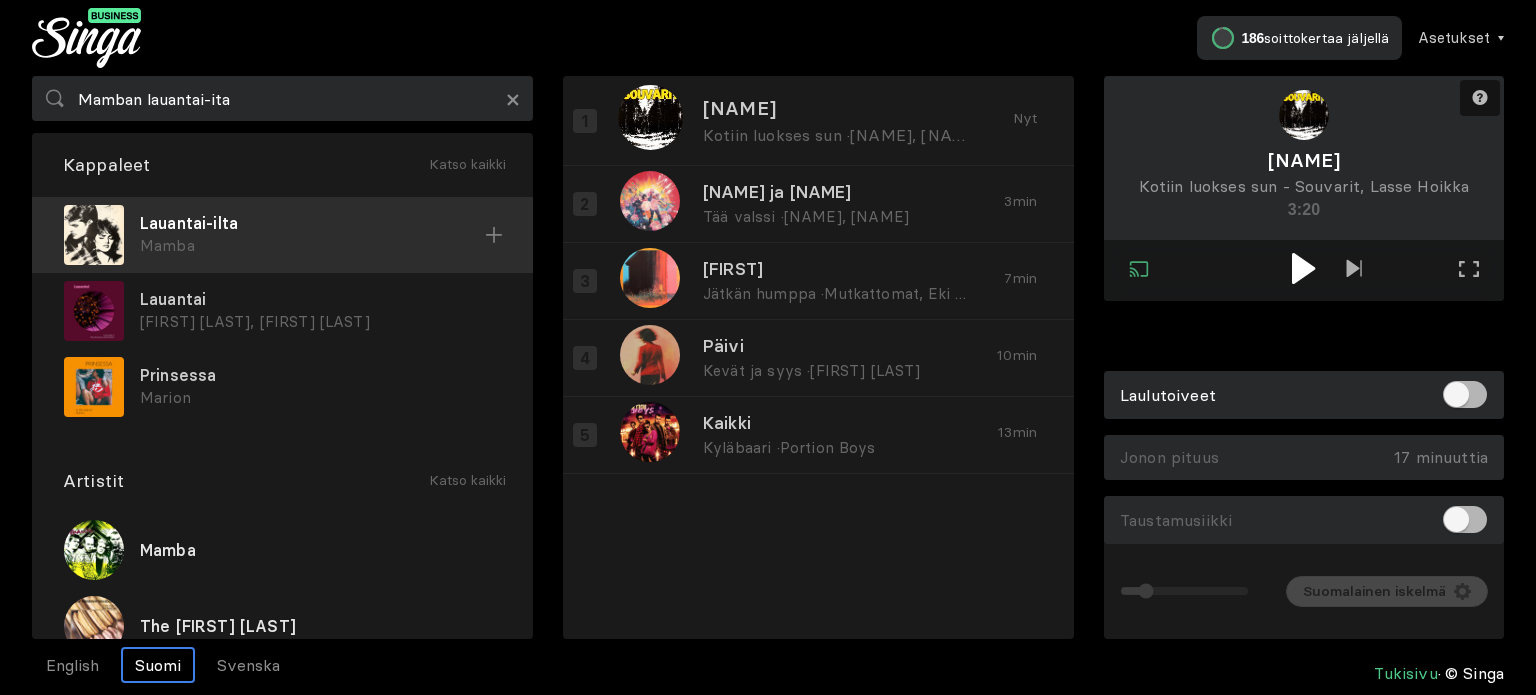 click on "Lauantai-ilta" at bounding box center [312, 223] 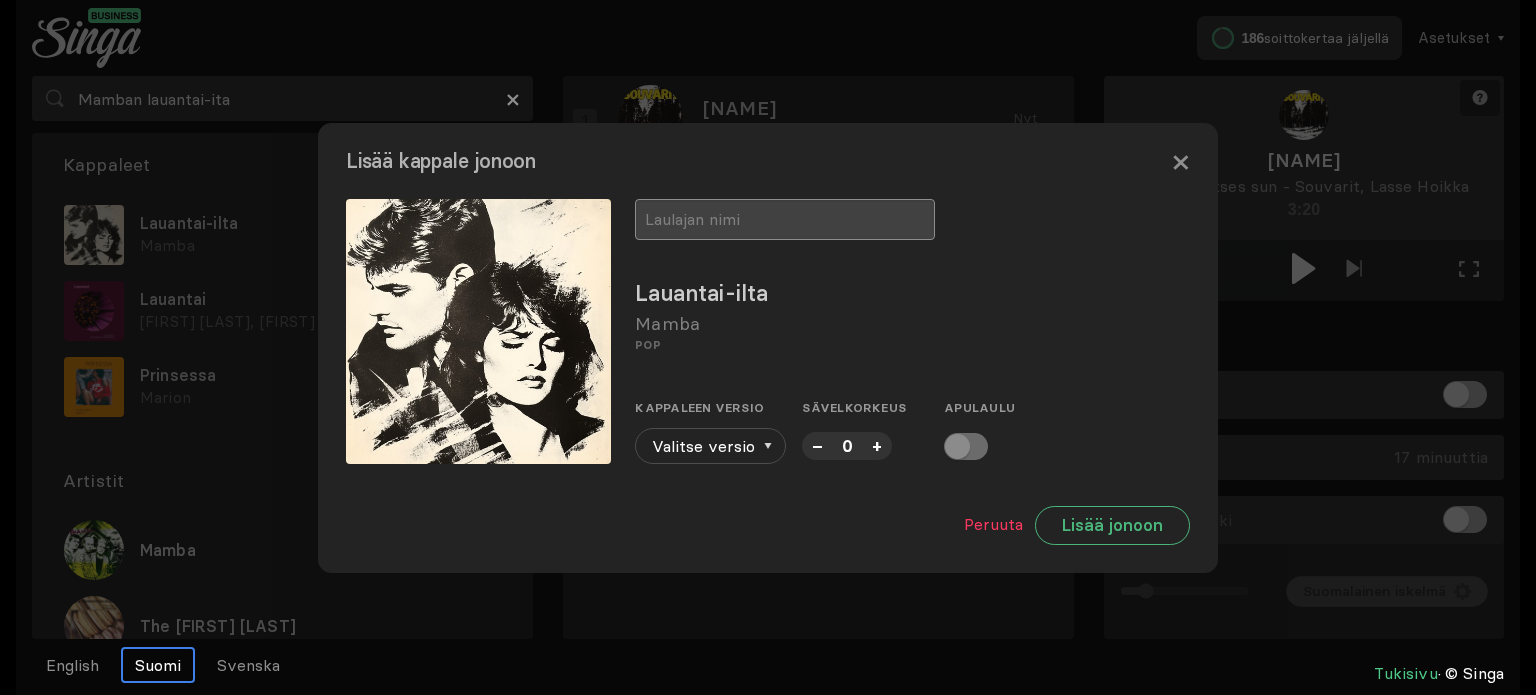 click at bounding box center [785, 219] 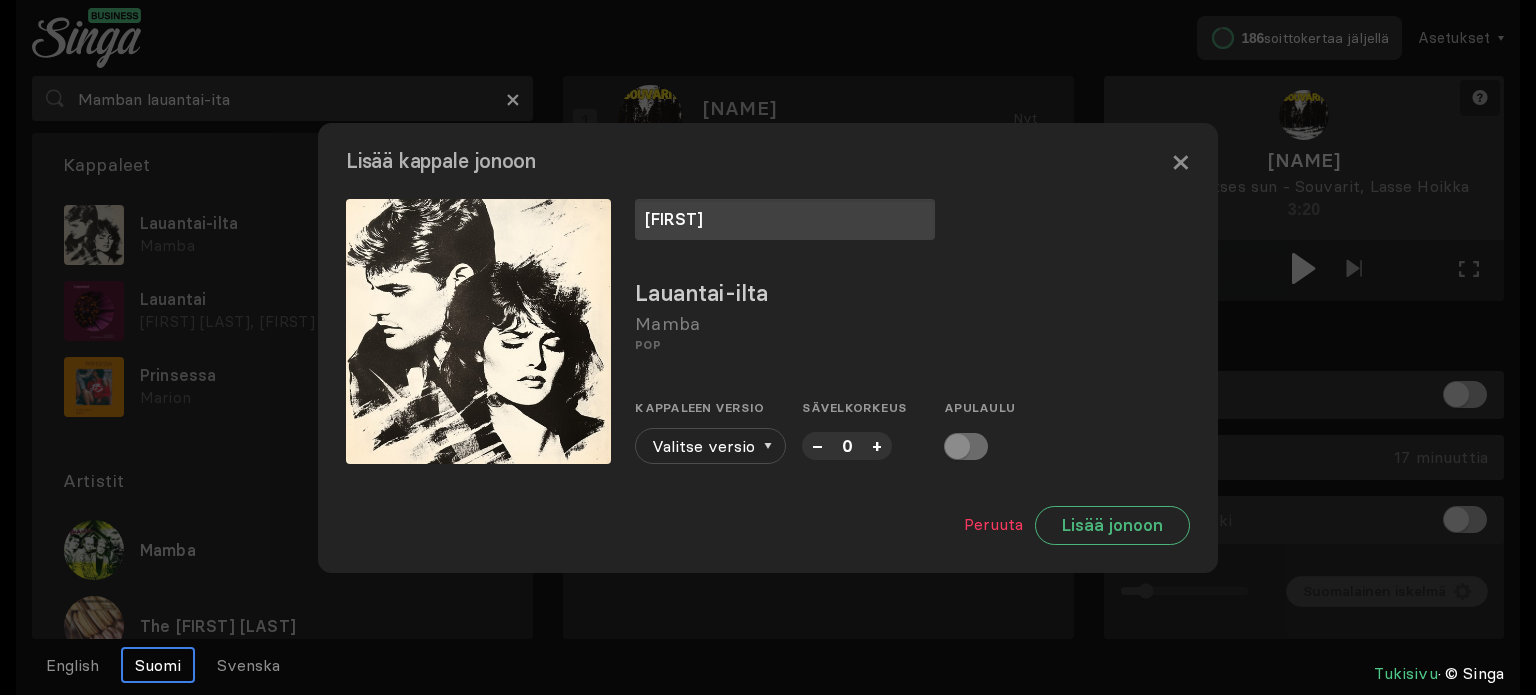 type on "[FIRST]" 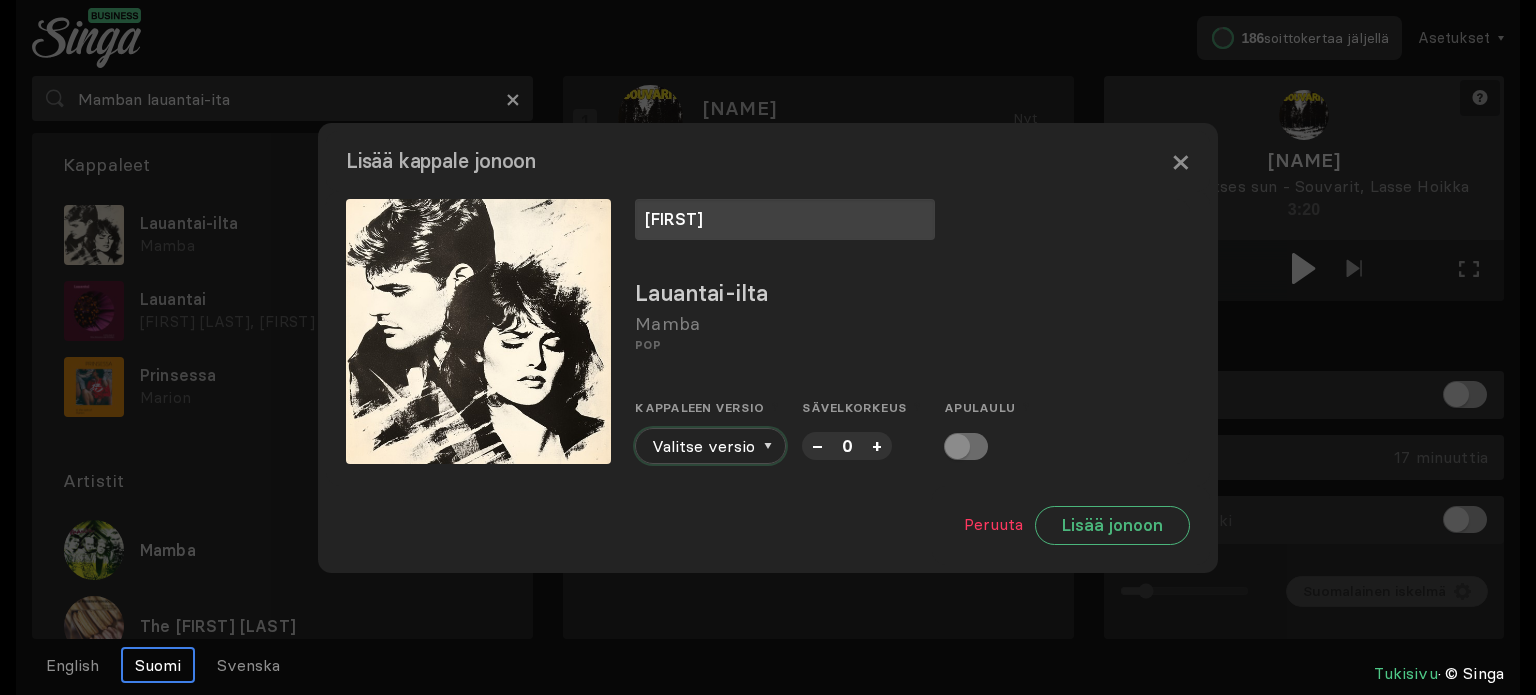 click at bounding box center [768, 446] 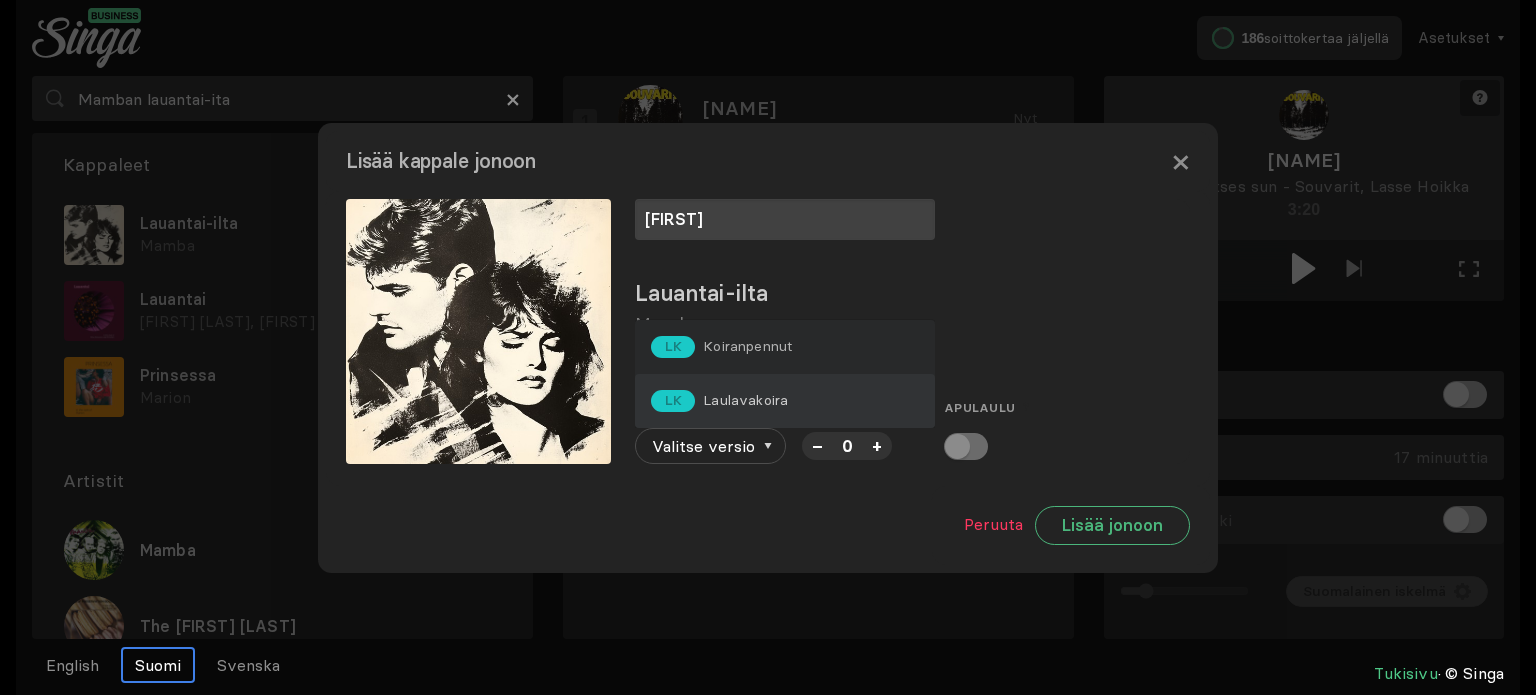 click on "Laulavakoira" at bounding box center (747, 346) 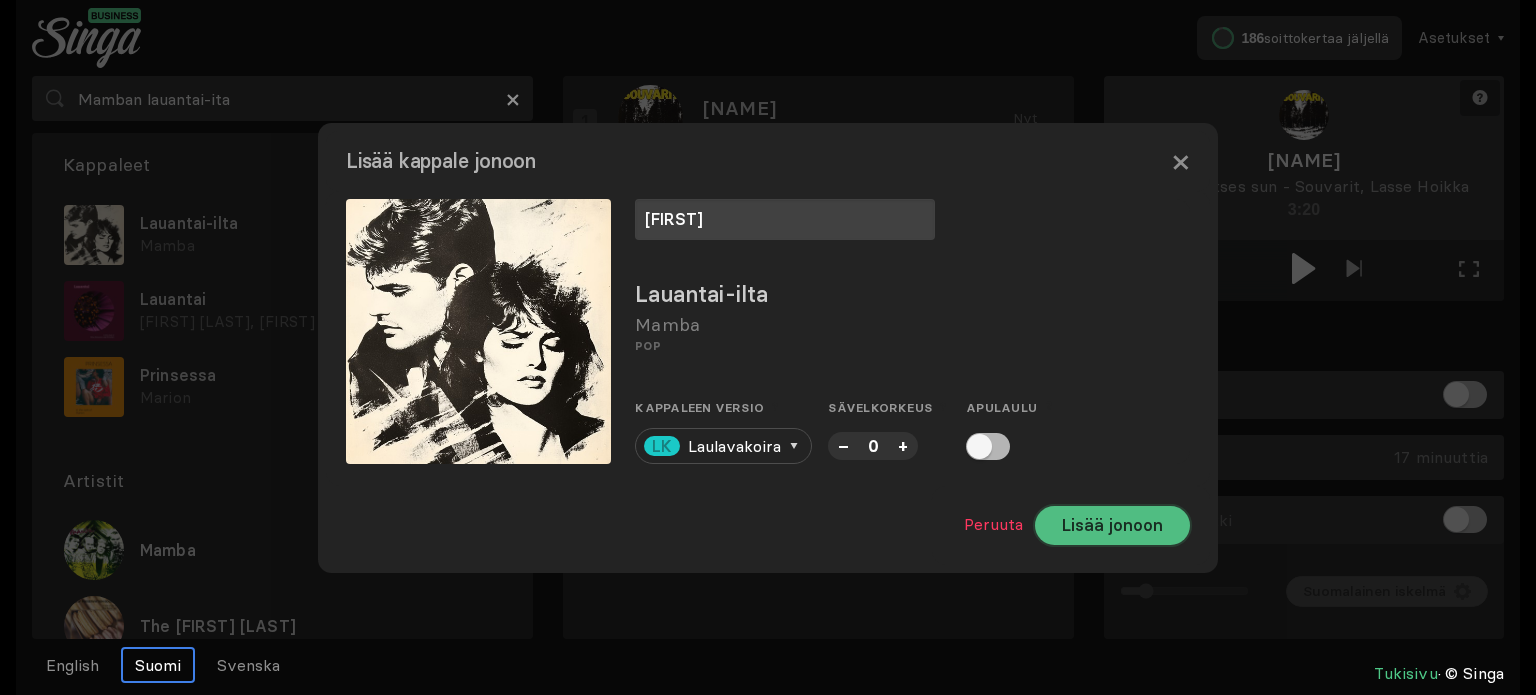 click on "Lisää jonoon" at bounding box center (1112, 525) 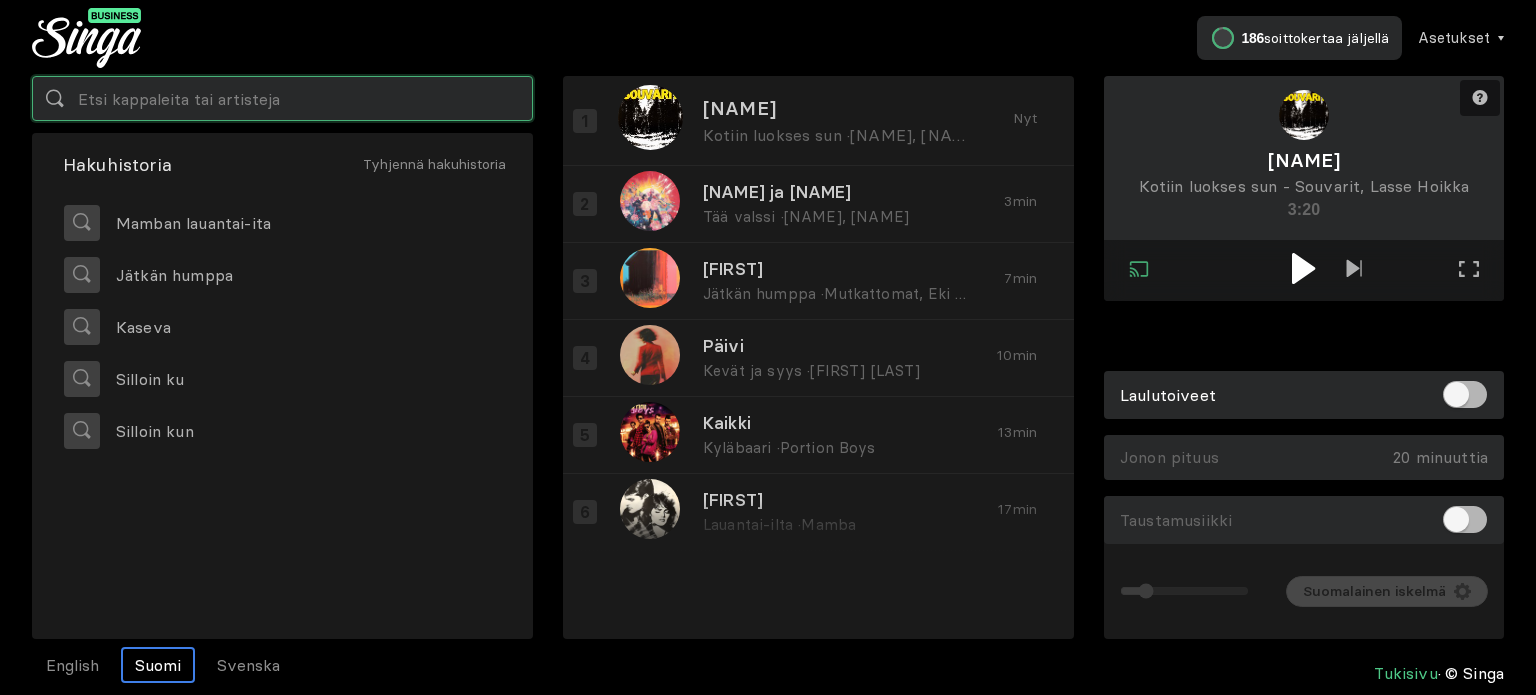 click at bounding box center (282, 98) 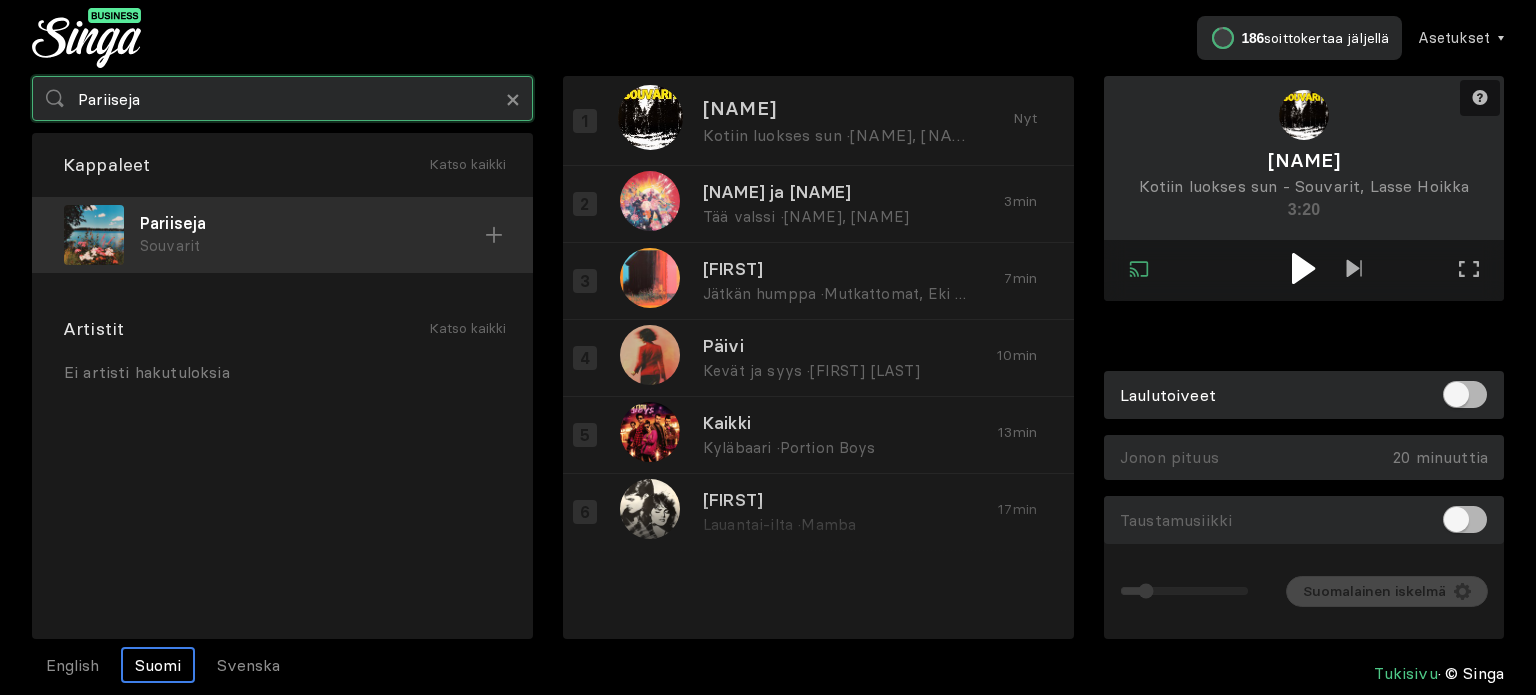 type on "Pariiseja" 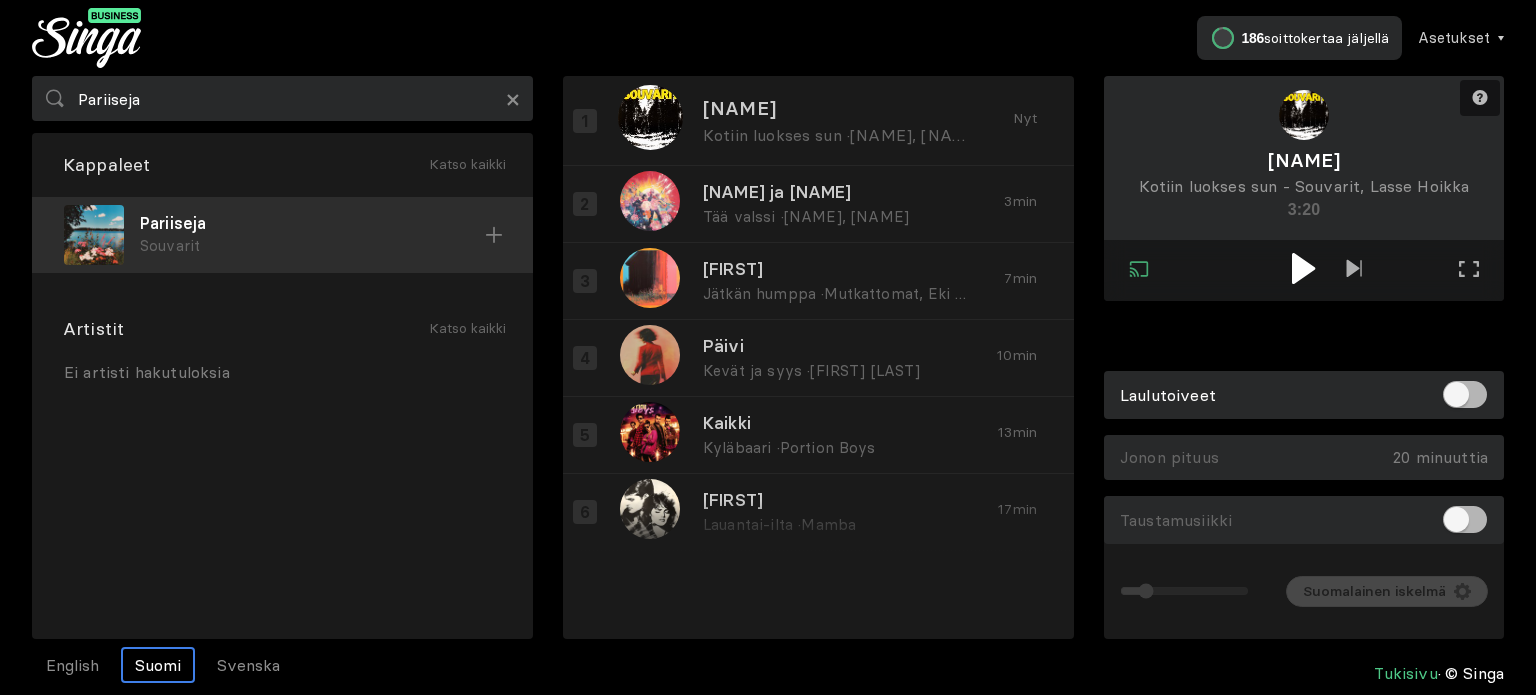 click on "Souvarit" at bounding box center [312, 246] 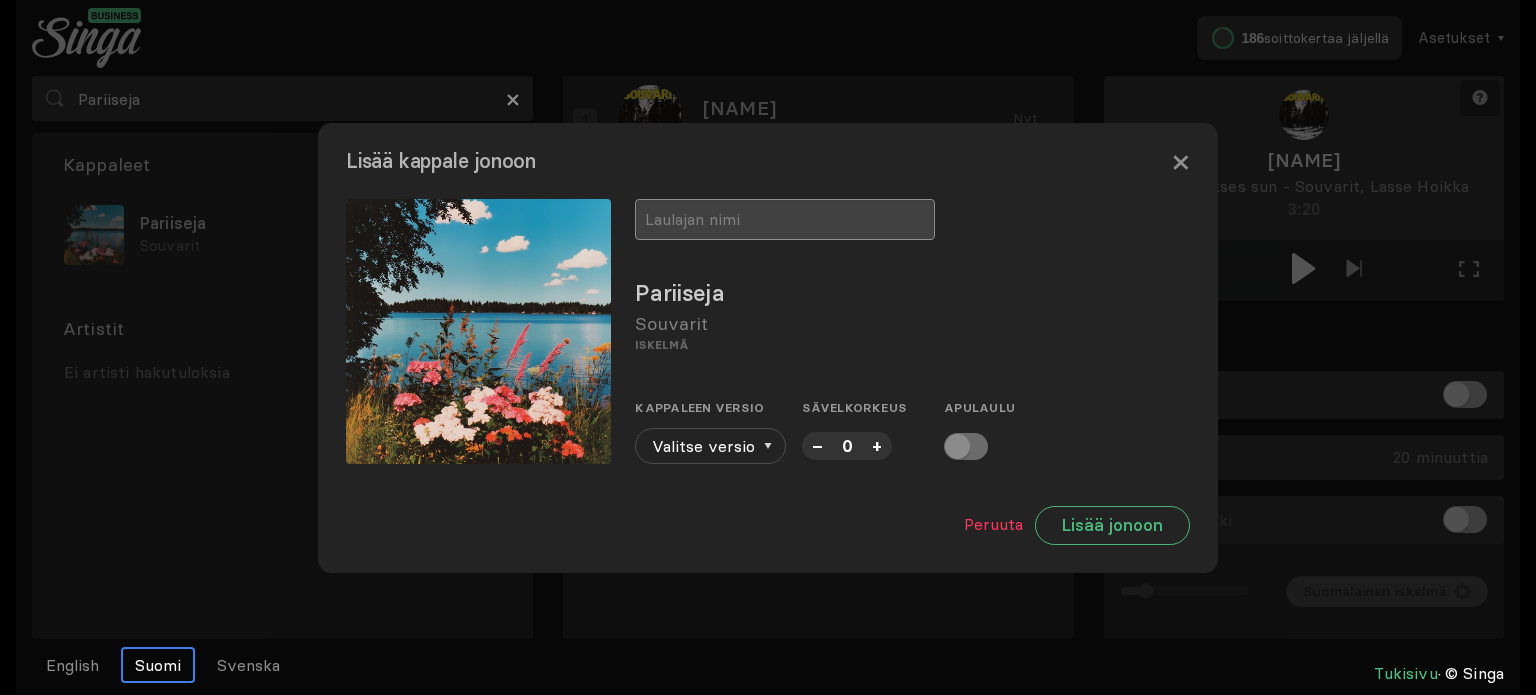 click at bounding box center [785, 219] 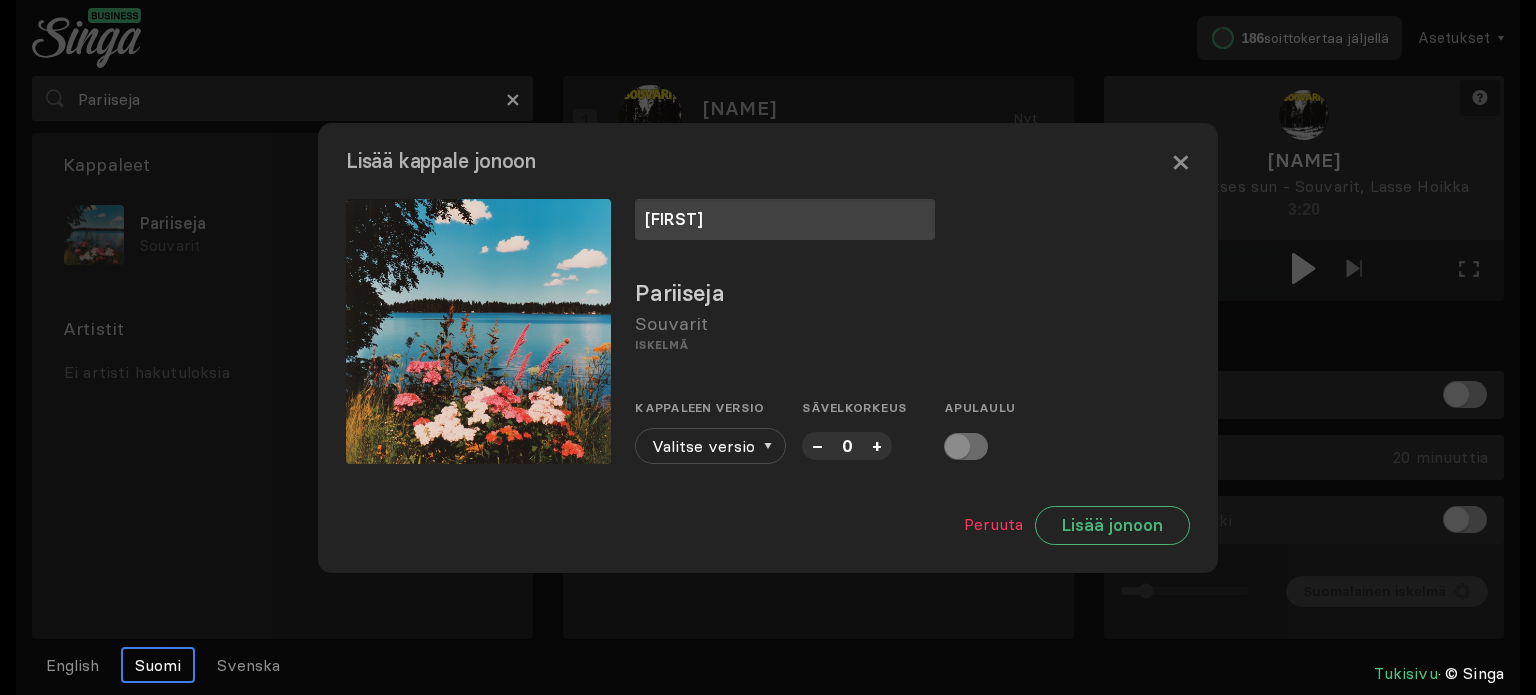 type on "[FIRST]" 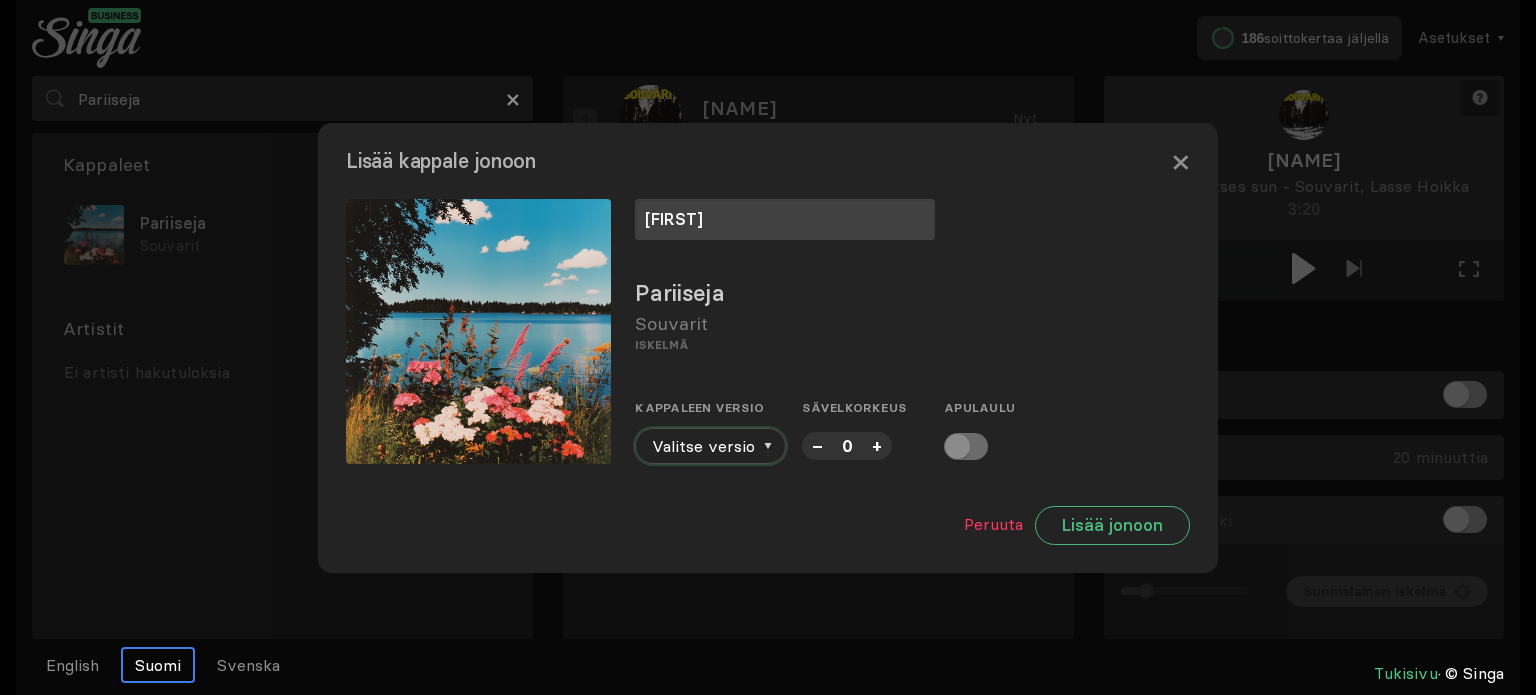 click on "Valitse versio" at bounding box center (710, 446) 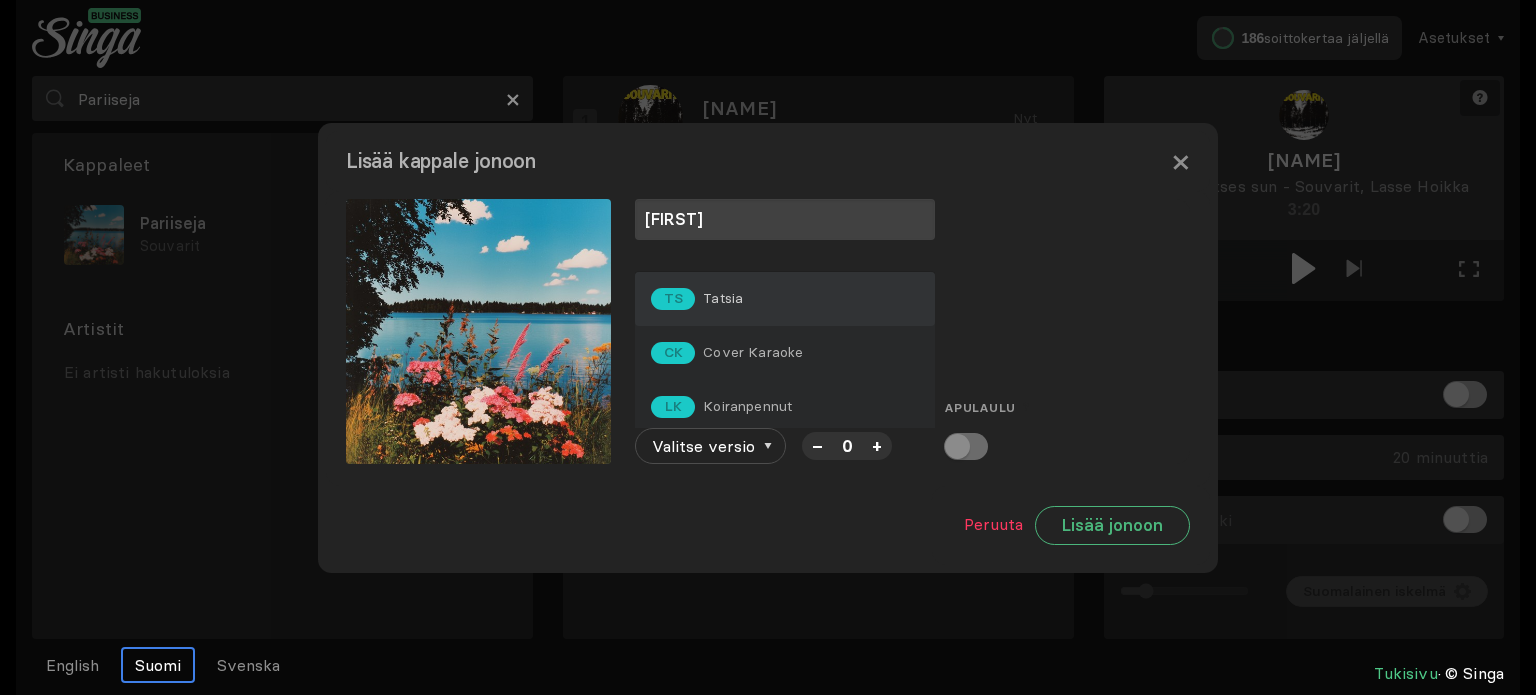 click on "Tatsia" at bounding box center [723, 298] 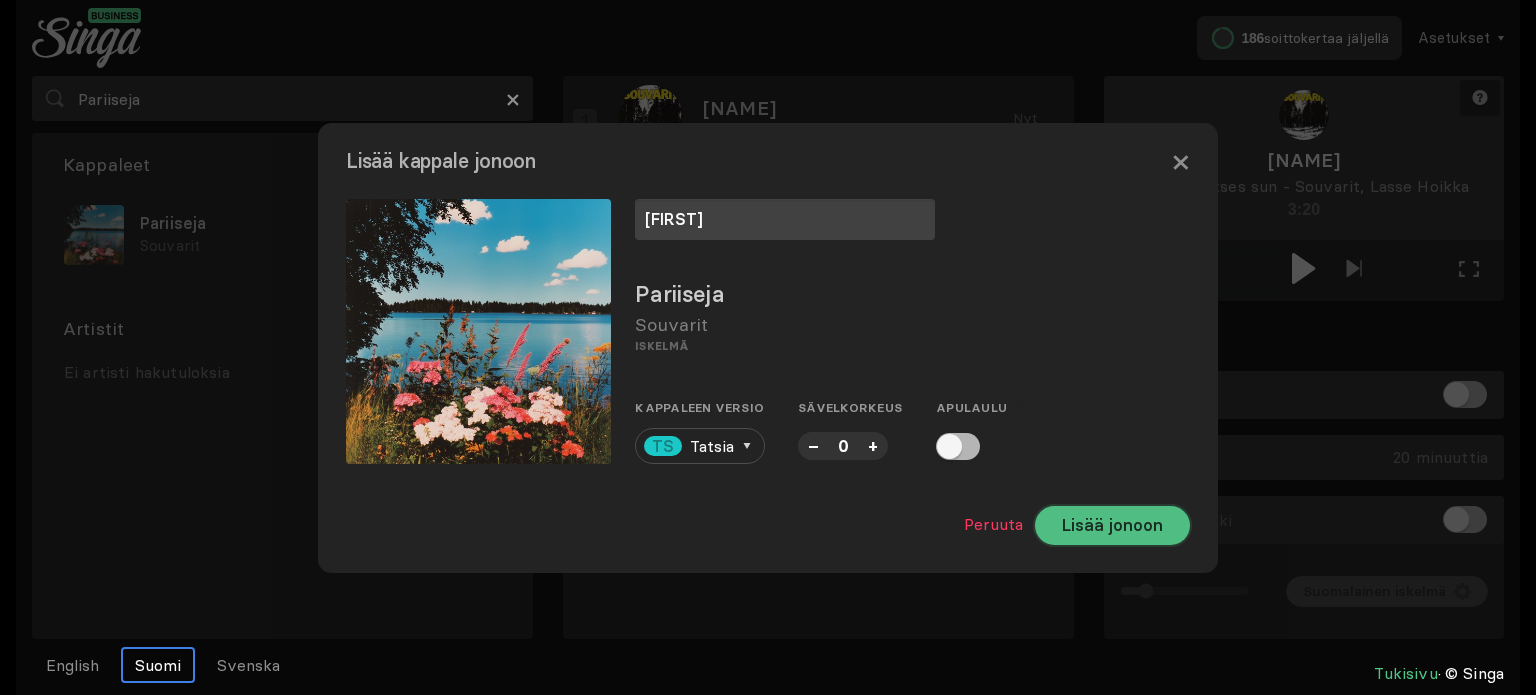 click on "Lisää jonoon" at bounding box center [1112, 525] 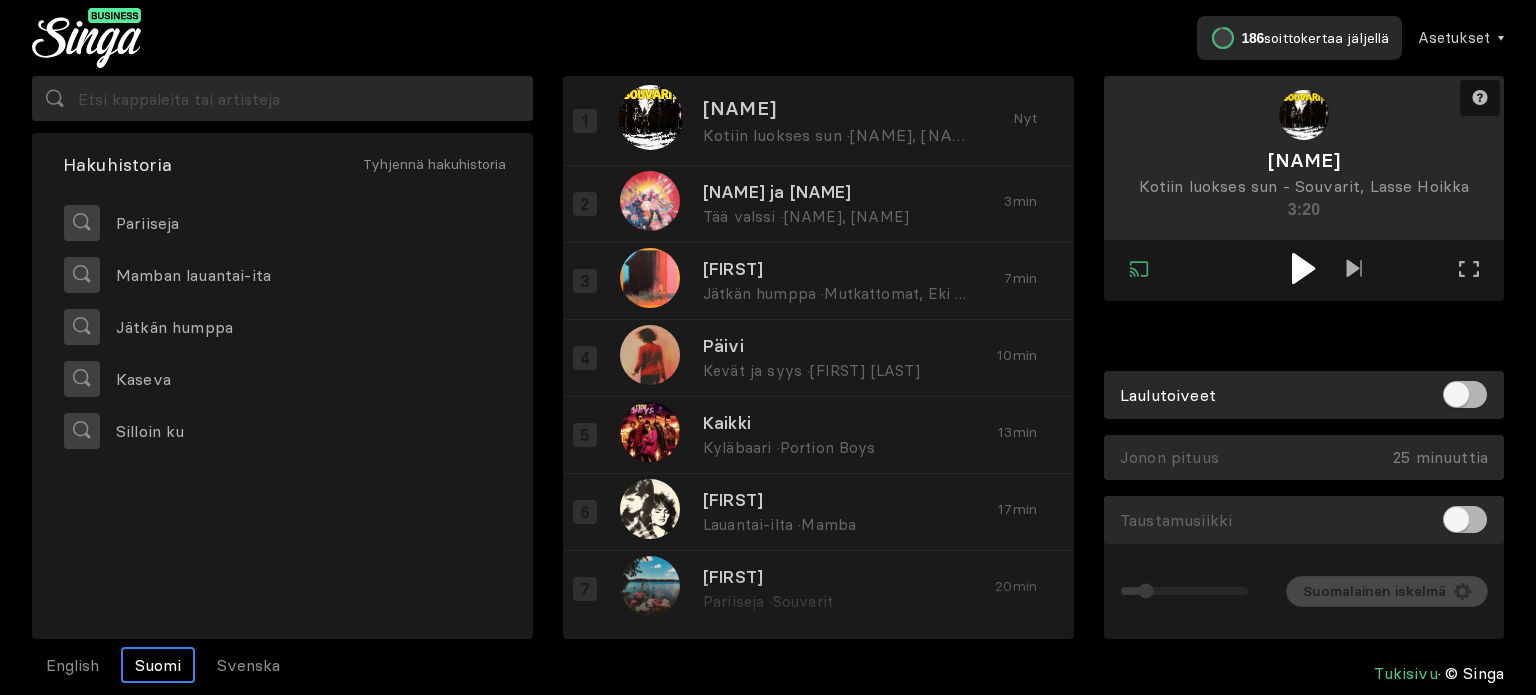 click at bounding box center (1303, 268) 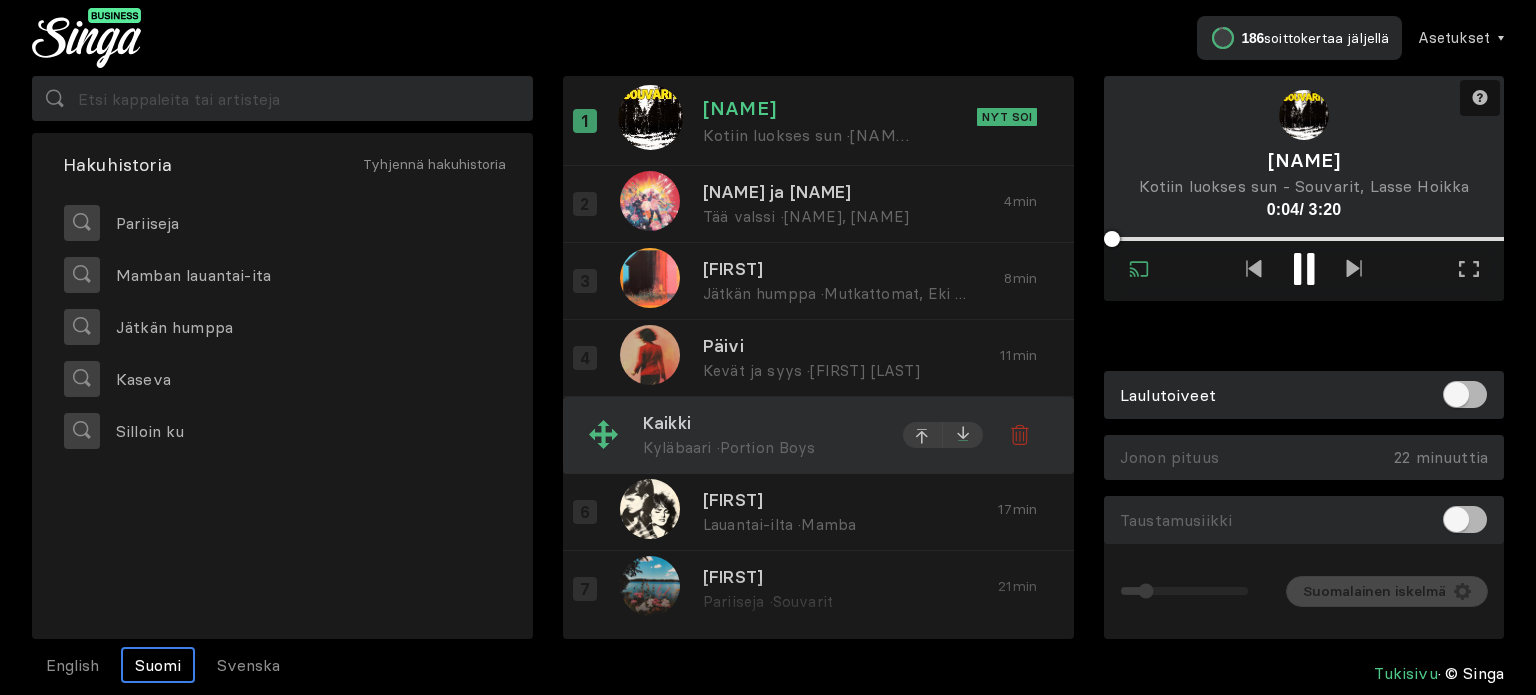 click at bounding box center (963, 201) 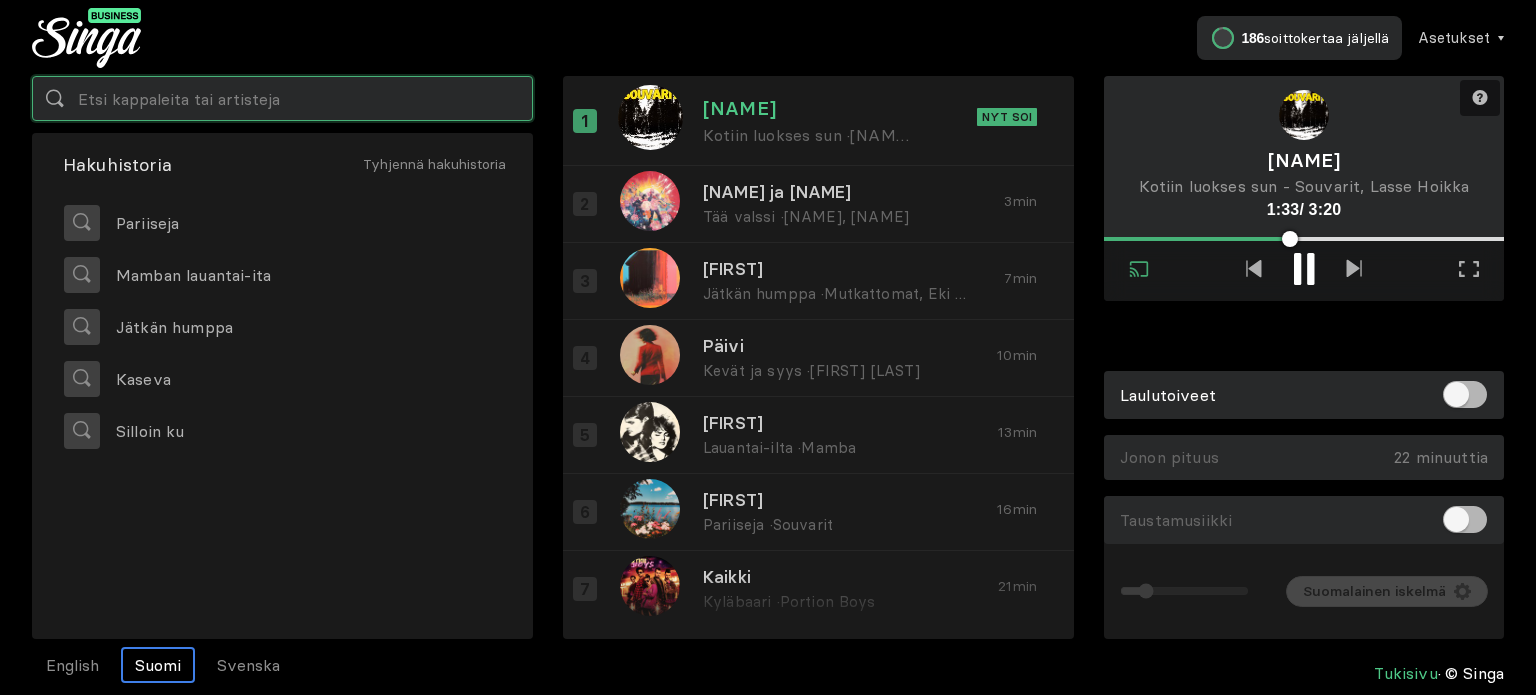 click at bounding box center (282, 98) 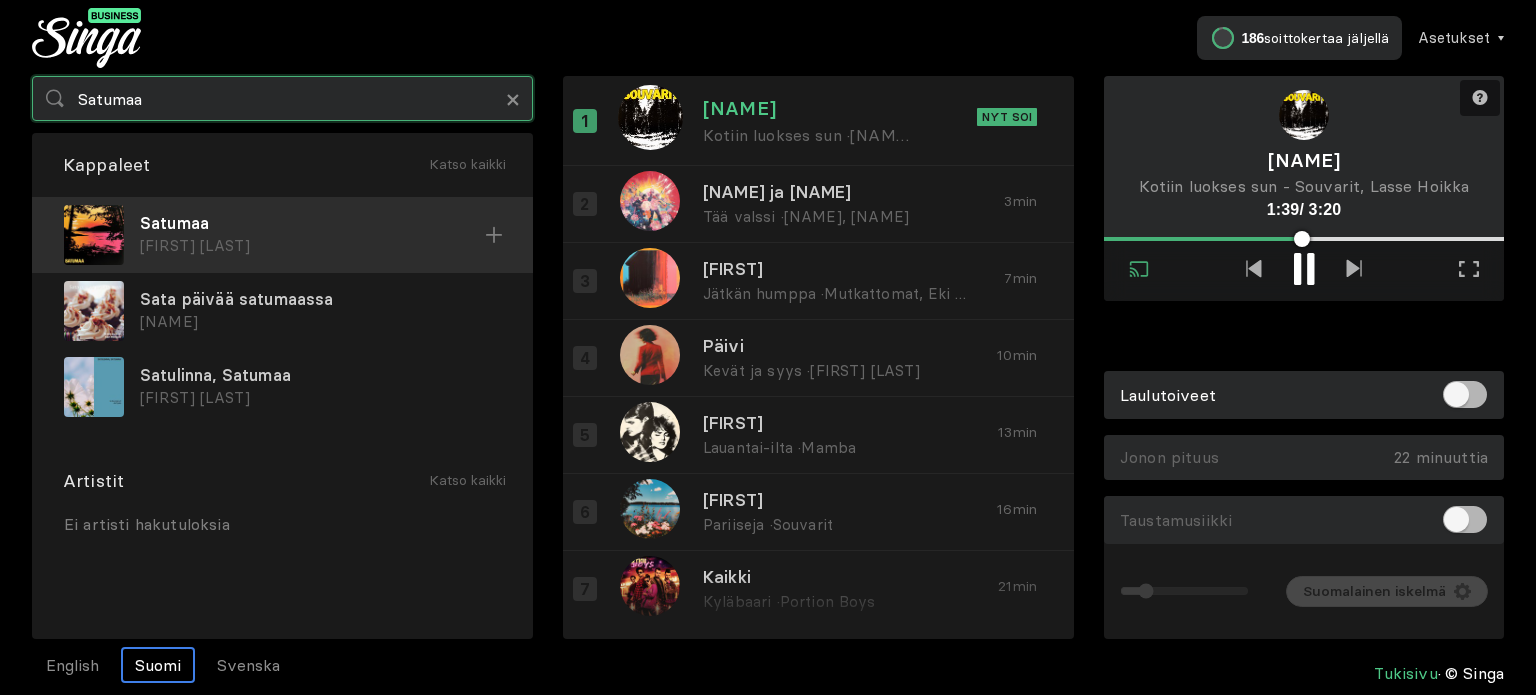 type on "Satumaa" 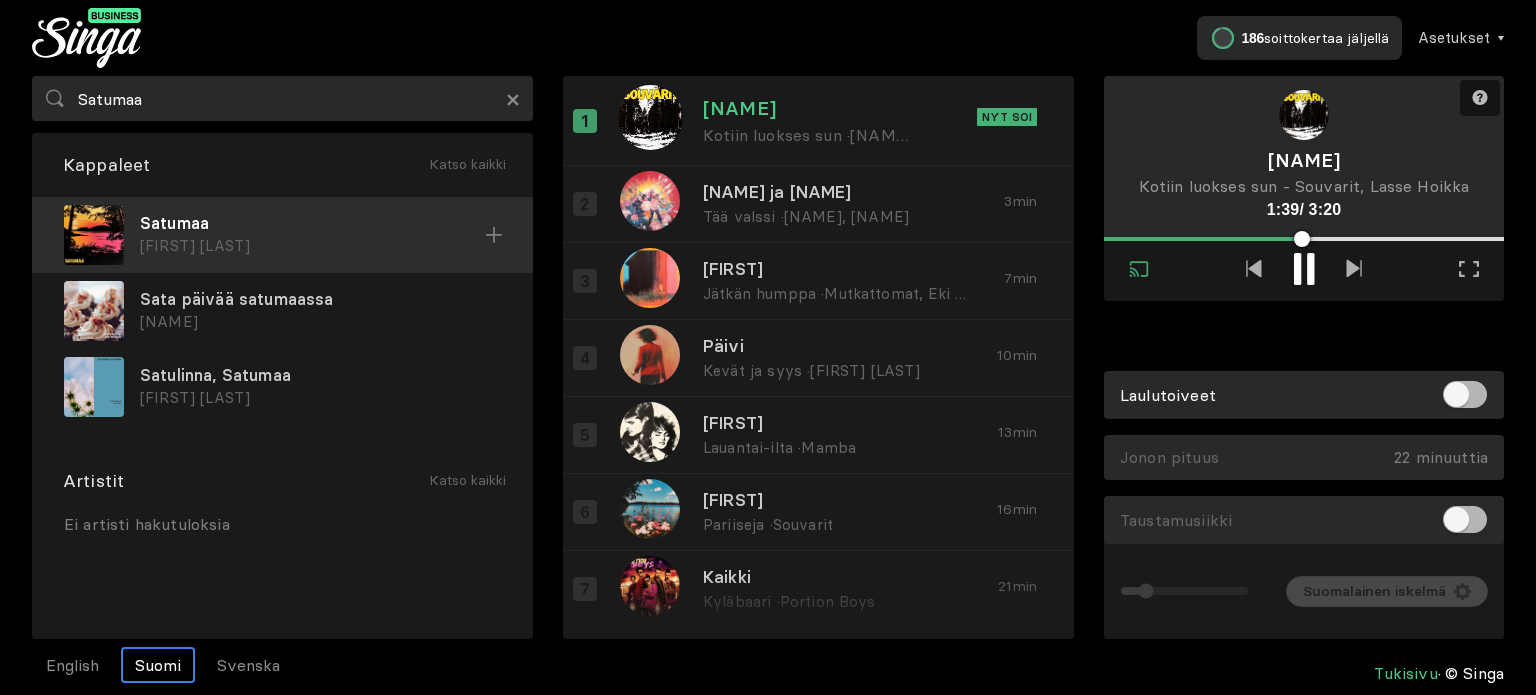 click on "Satumaa" at bounding box center (312, 223) 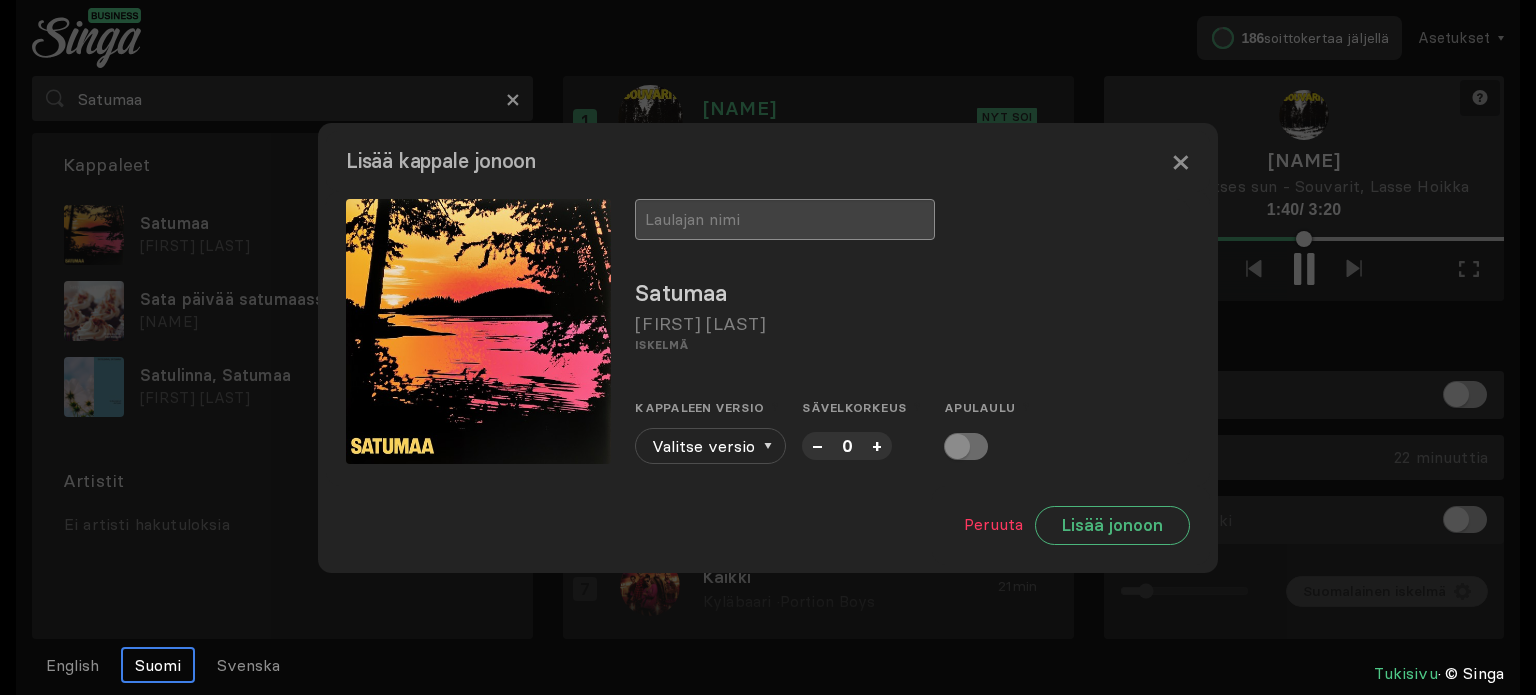 click at bounding box center [785, 219] 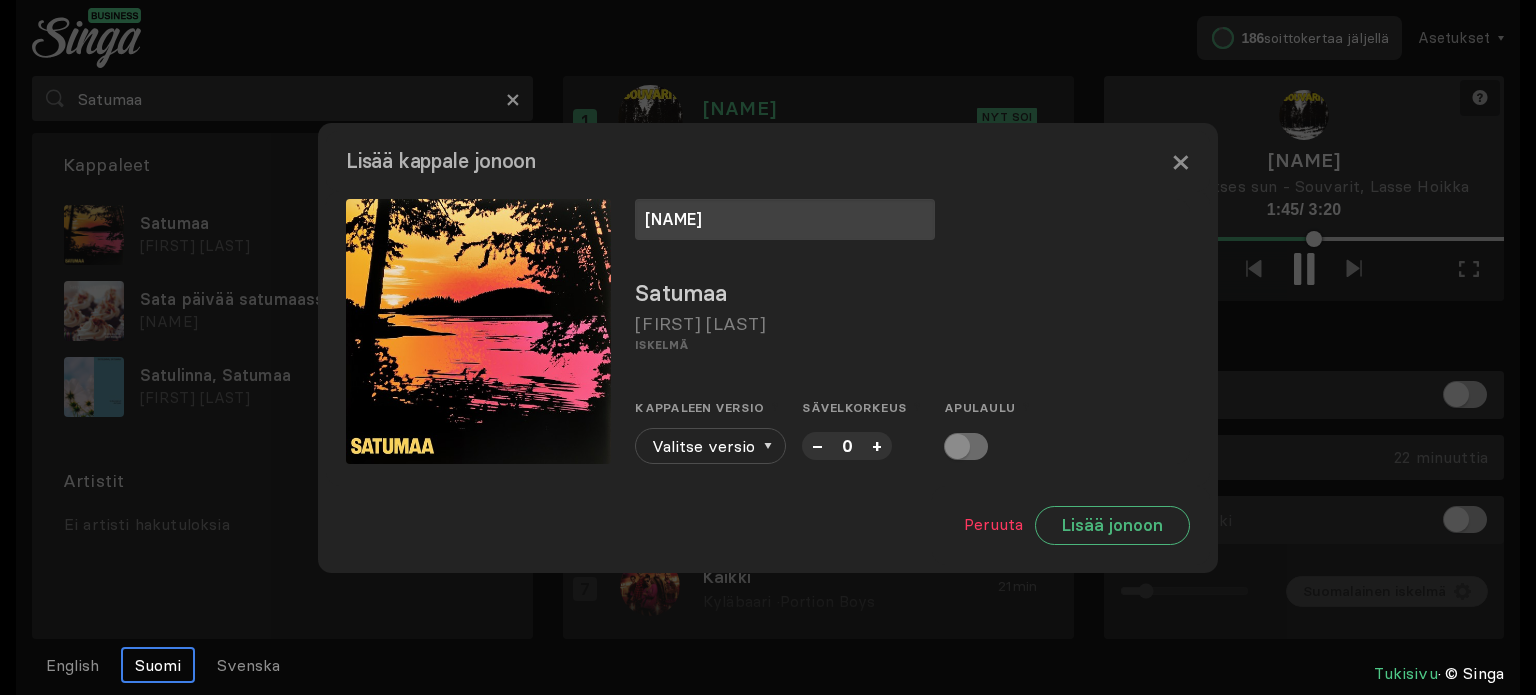type on "[NAME]" 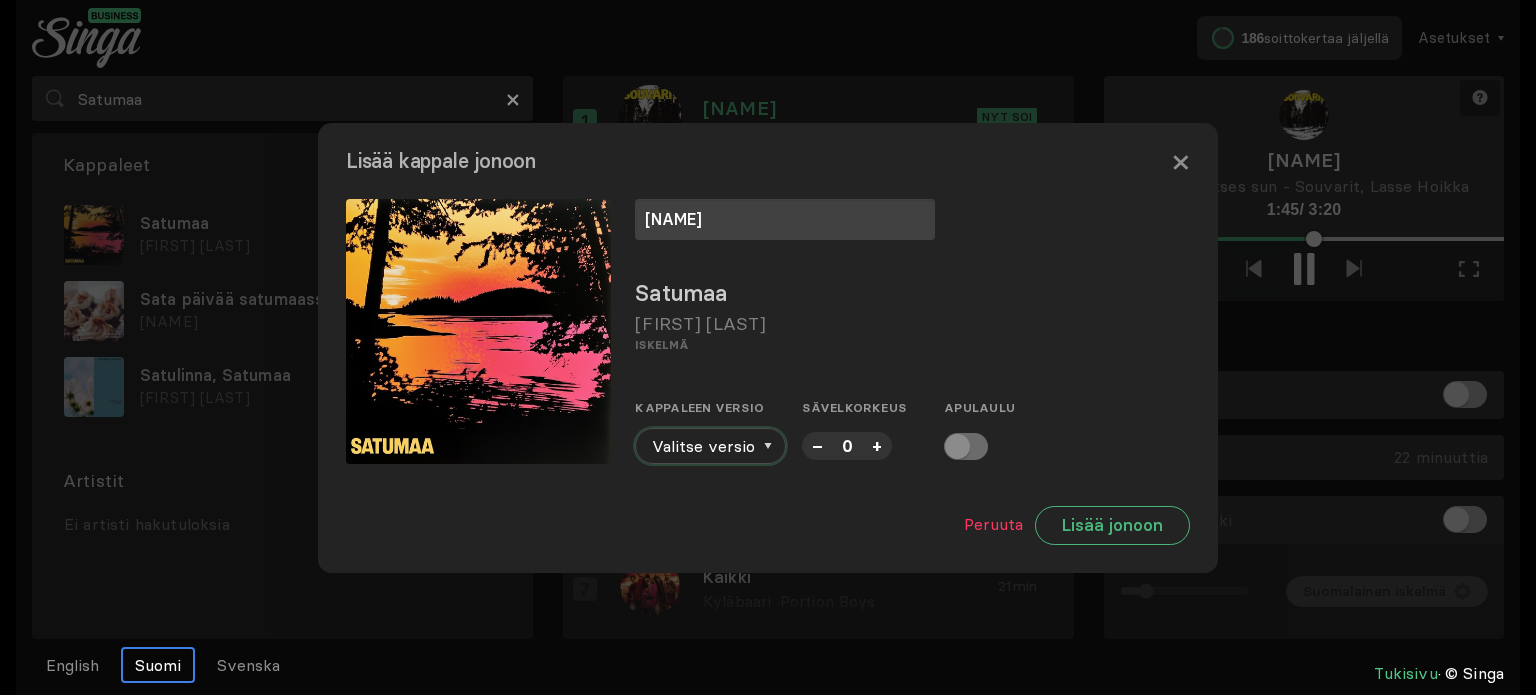 click on "Valitse versio" at bounding box center [710, 446] 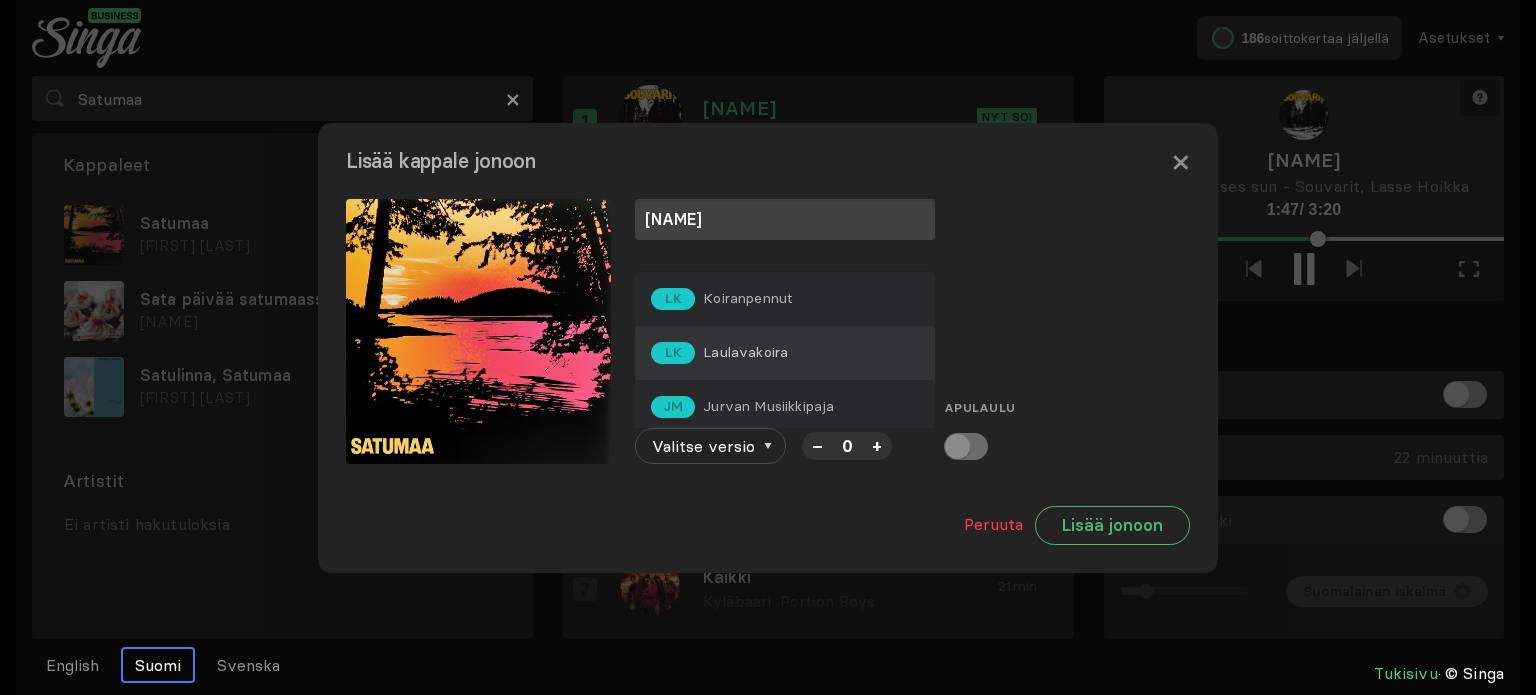 click on "Laulavakoira" at bounding box center (747, 298) 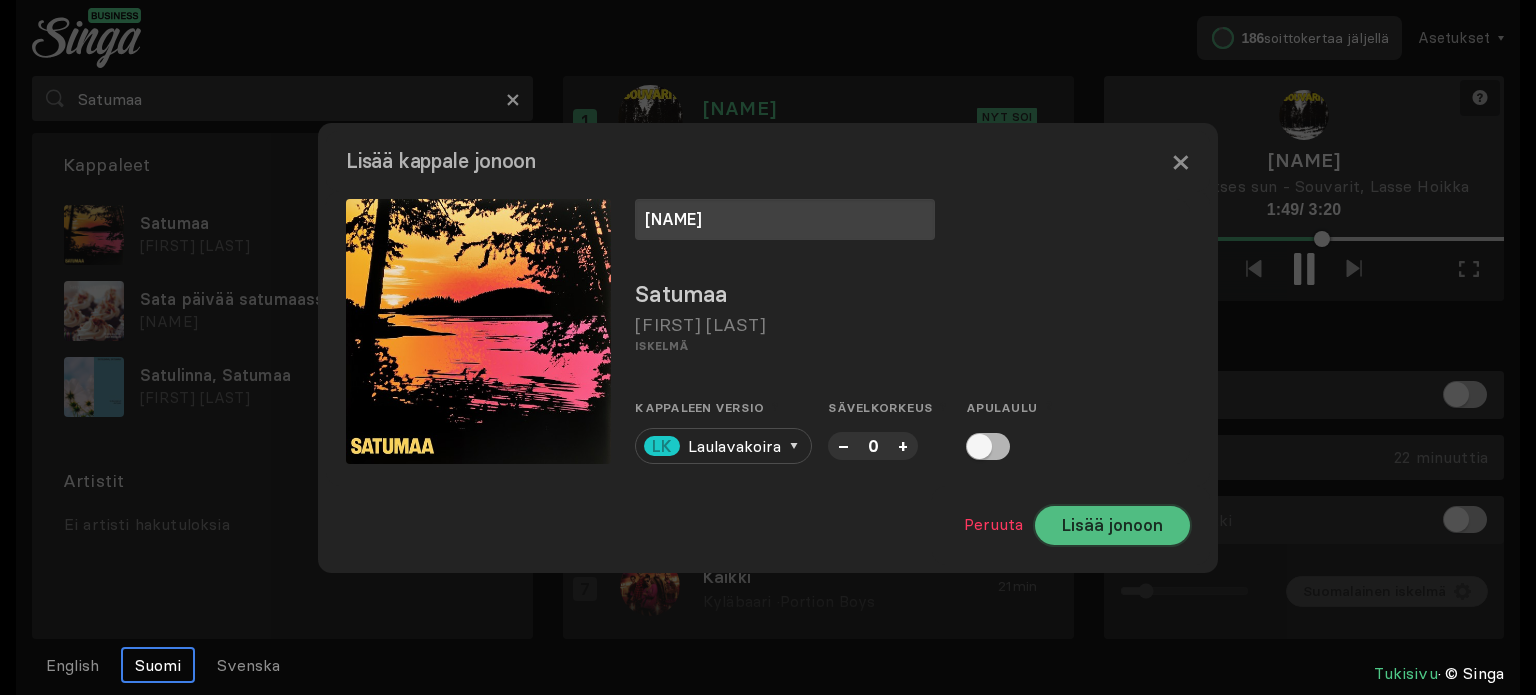 click on "Lisää jonoon" at bounding box center [1112, 525] 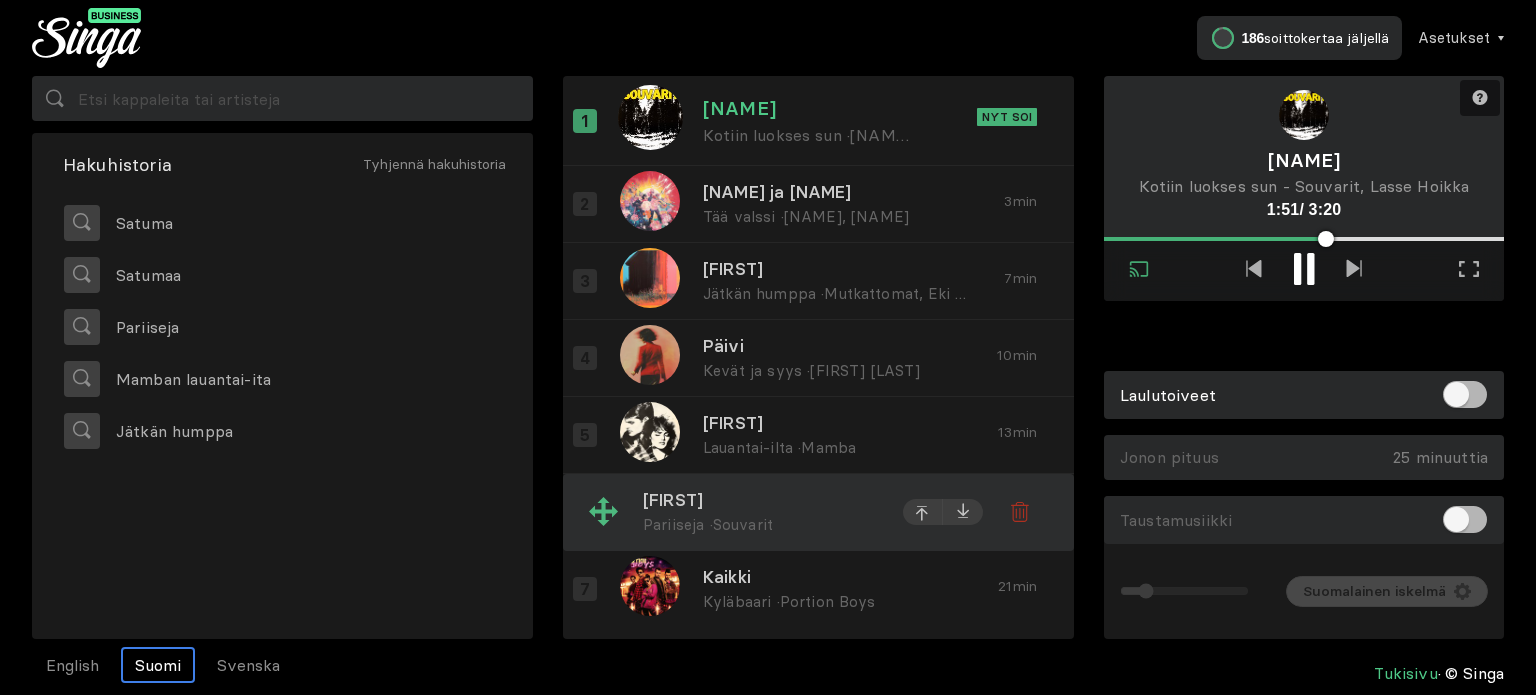 scroll, scrollTop: 81, scrollLeft: 0, axis: vertical 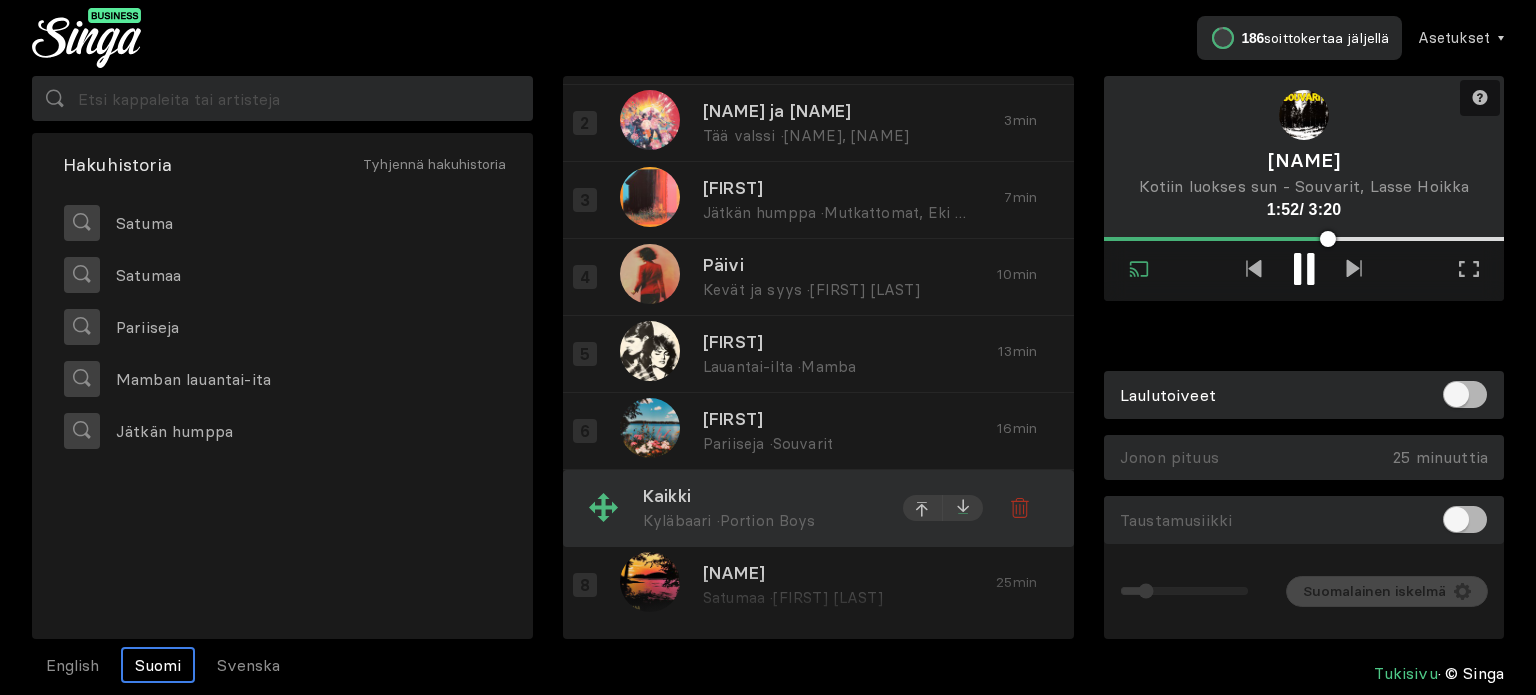 click at bounding box center [963, 120] 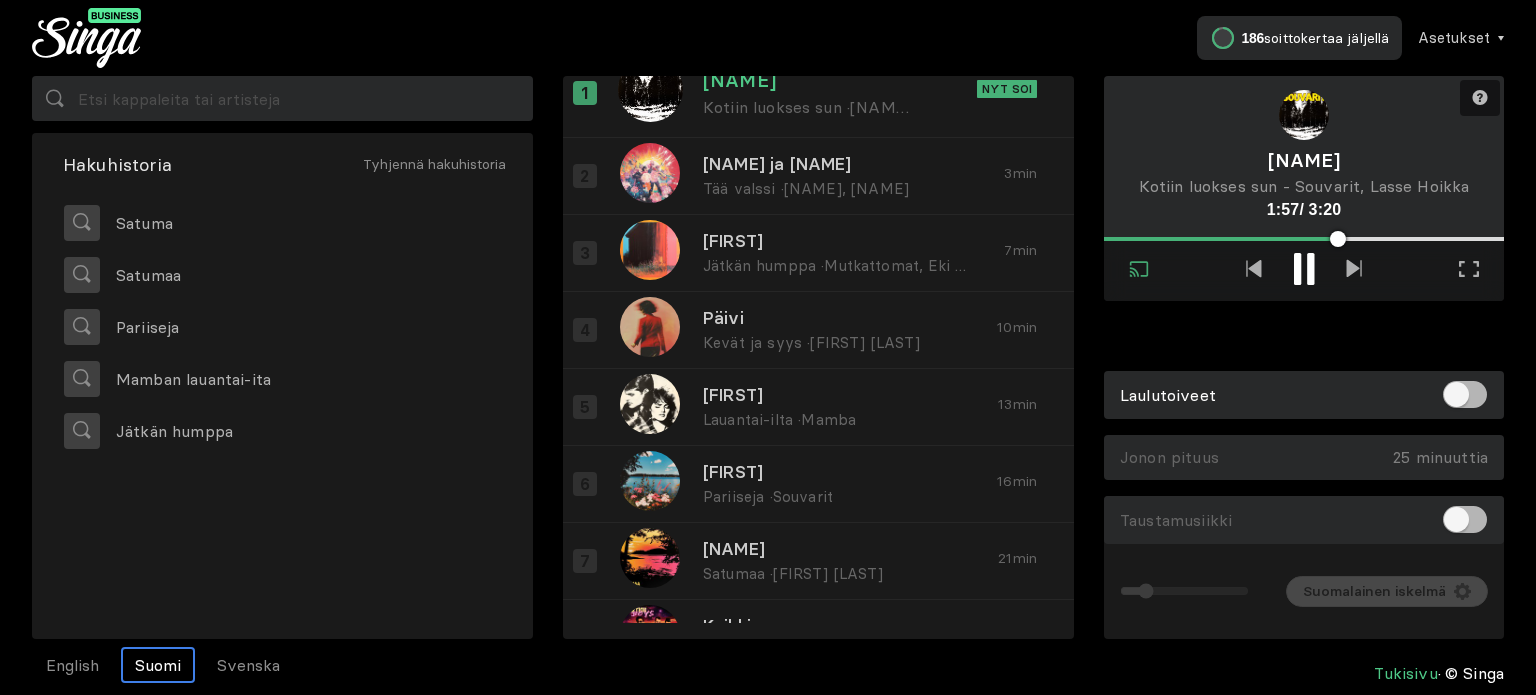scroll, scrollTop: 0, scrollLeft: 0, axis: both 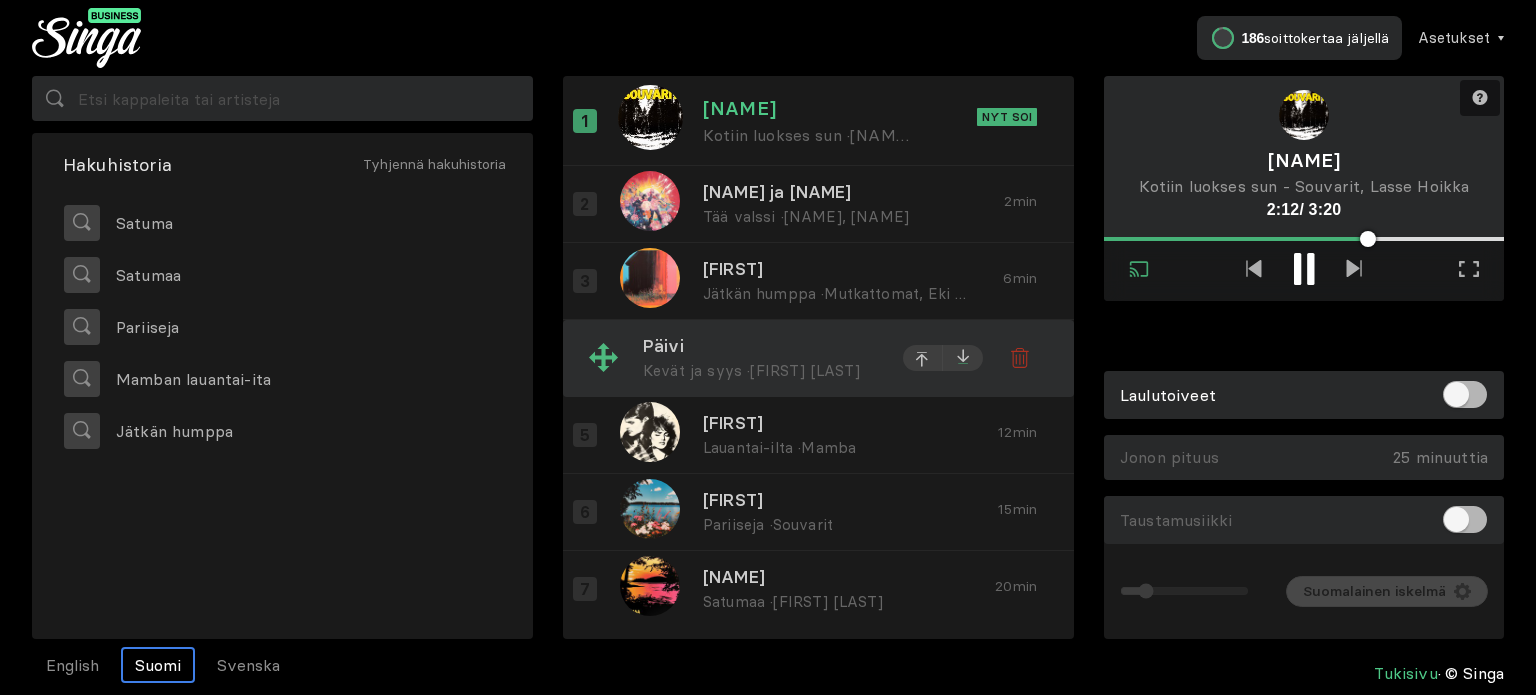 click at bounding box center (963, 202) 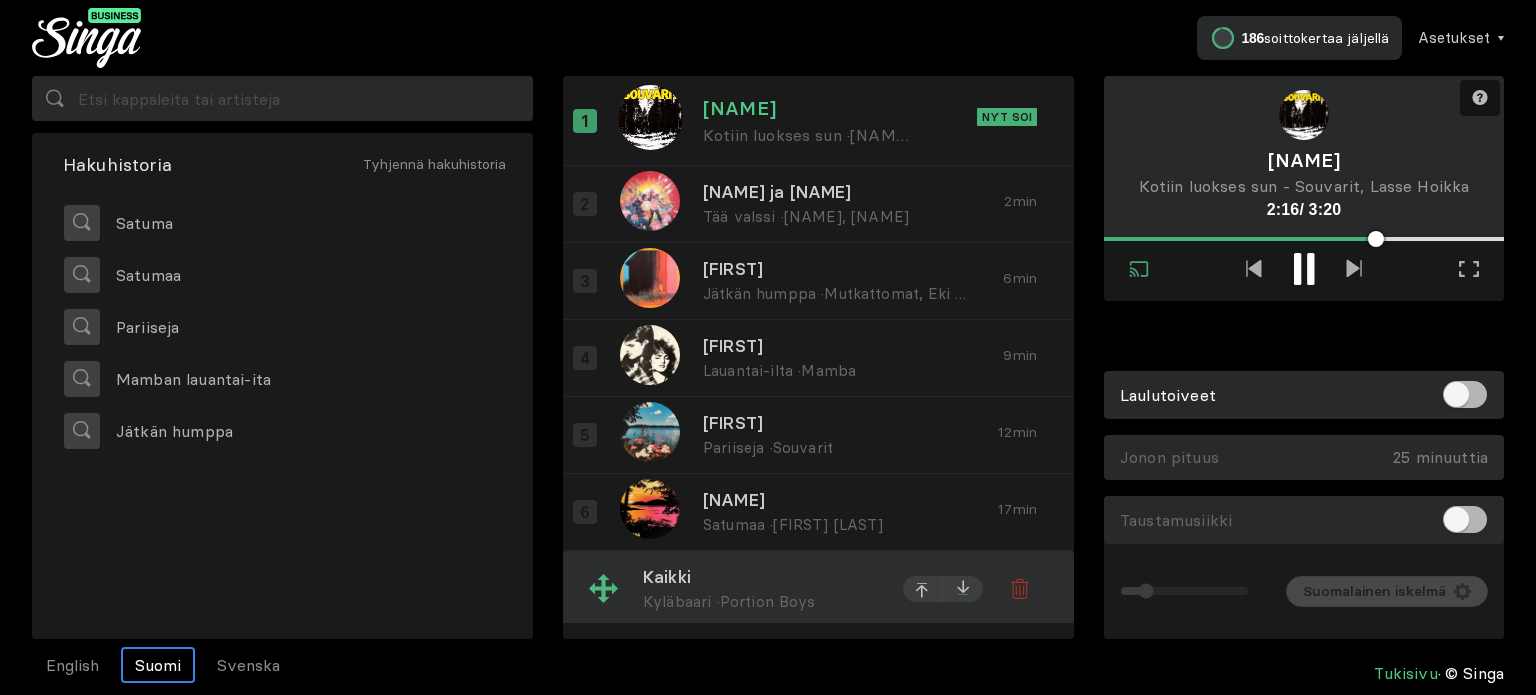 click at bounding box center (963, 201) 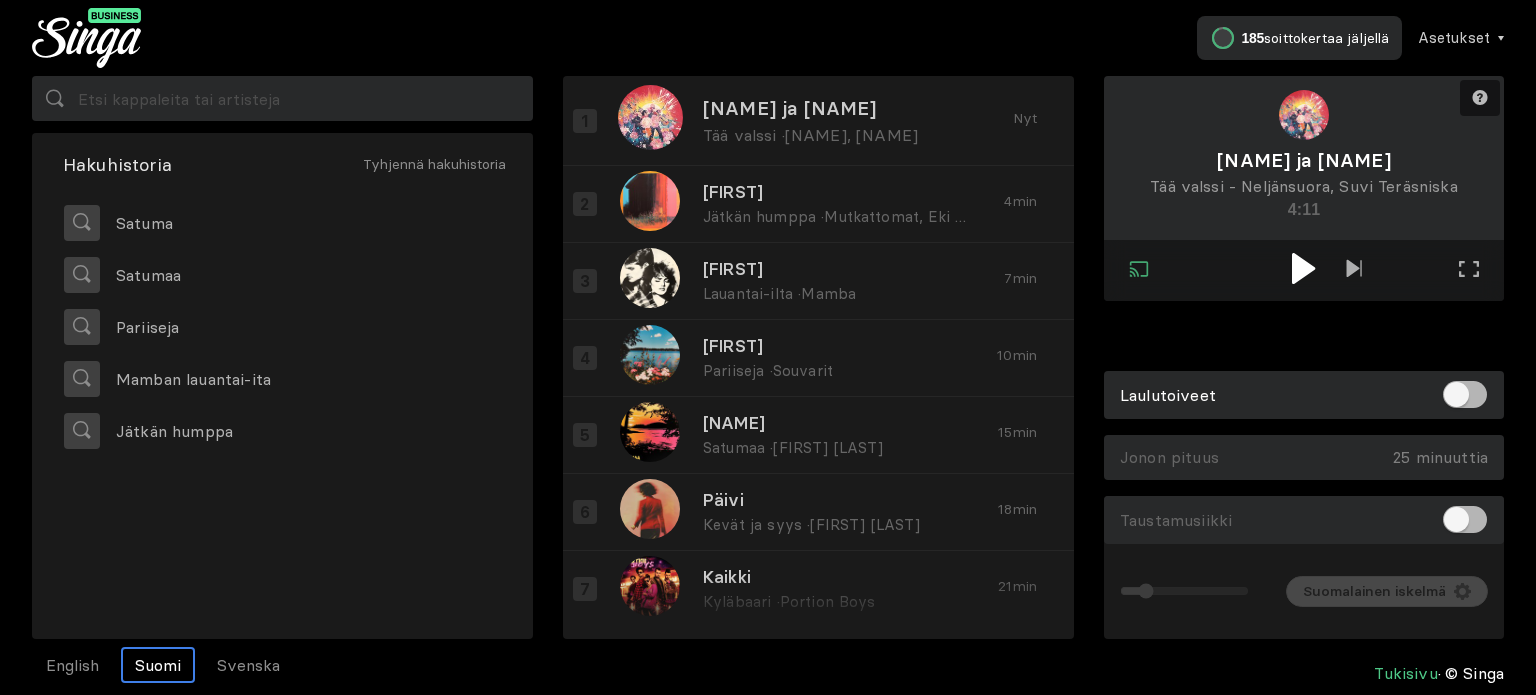 click at bounding box center (1303, 268) 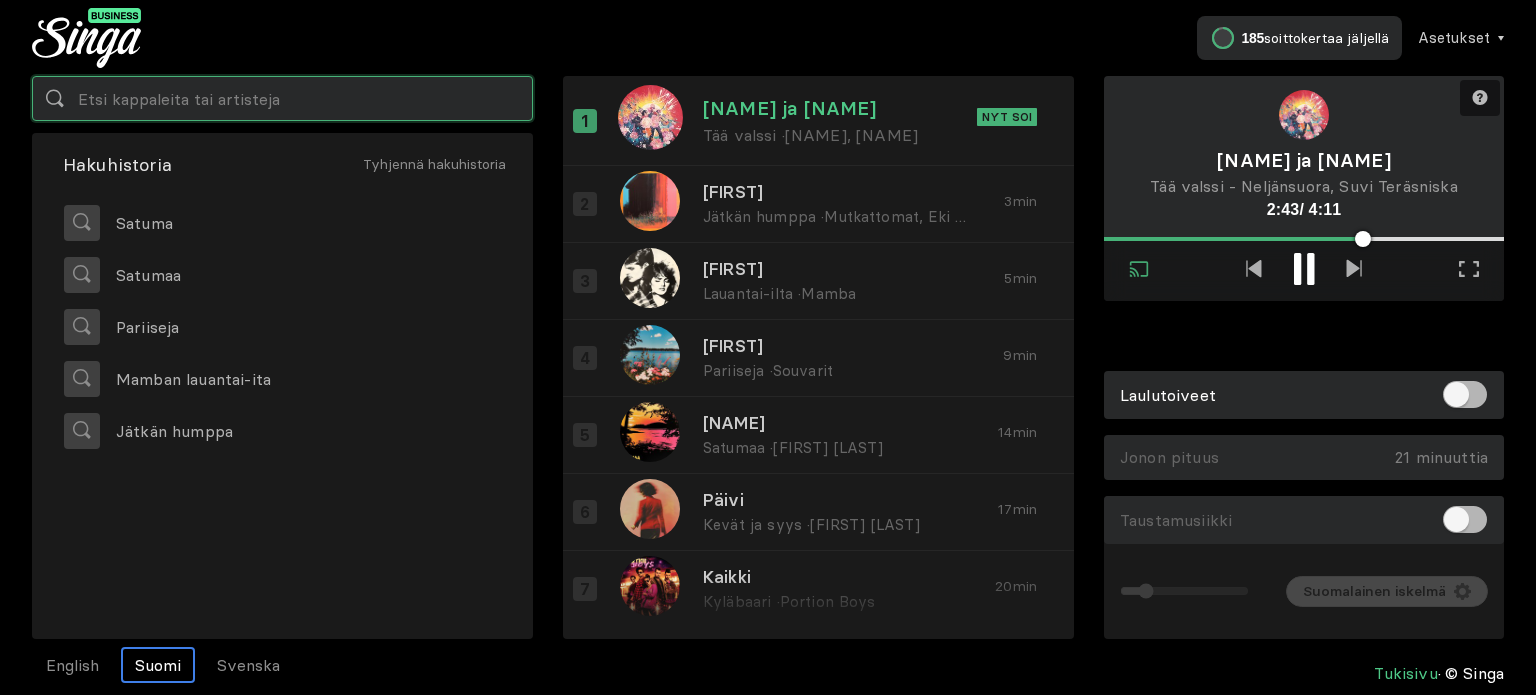 click at bounding box center (282, 98) 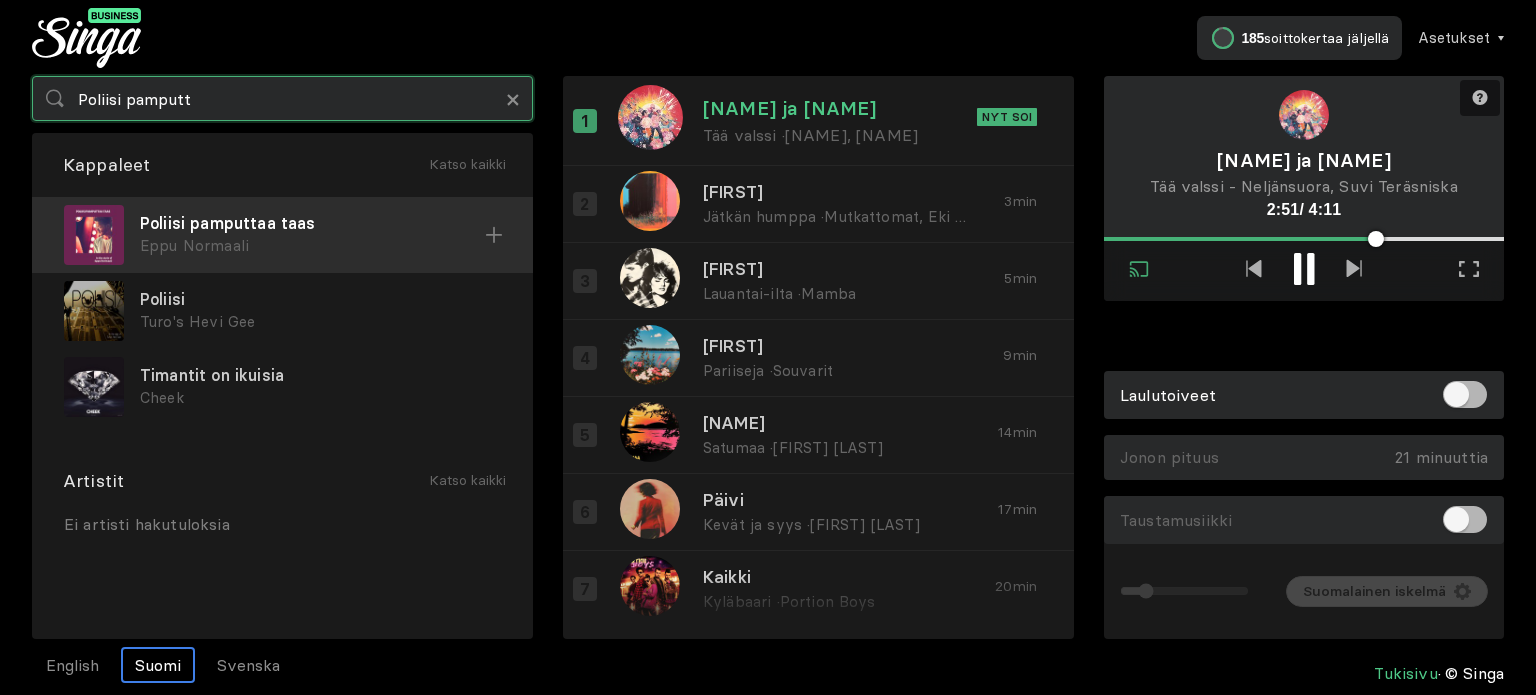 type on "Poliisi pamputt" 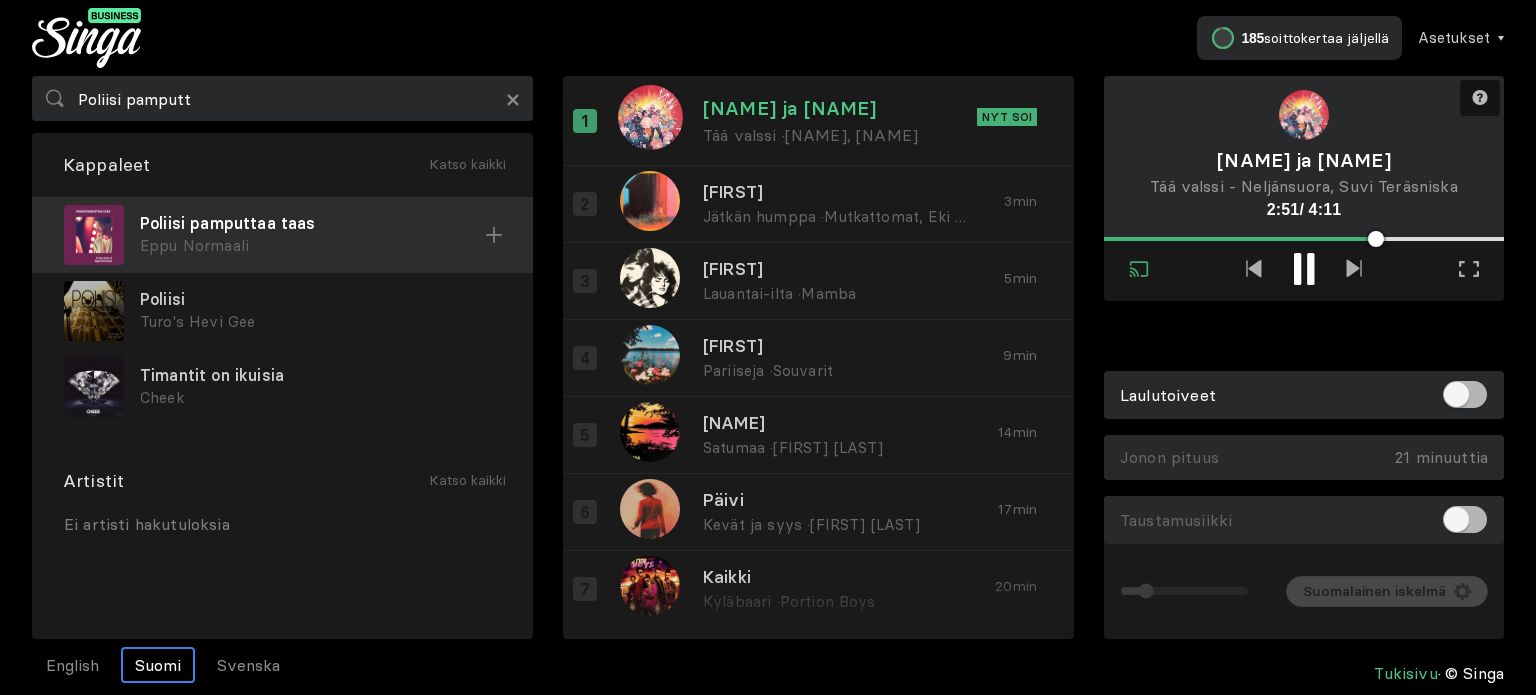 click on "Poliisi pamputtaa taas" at bounding box center (312, 223) 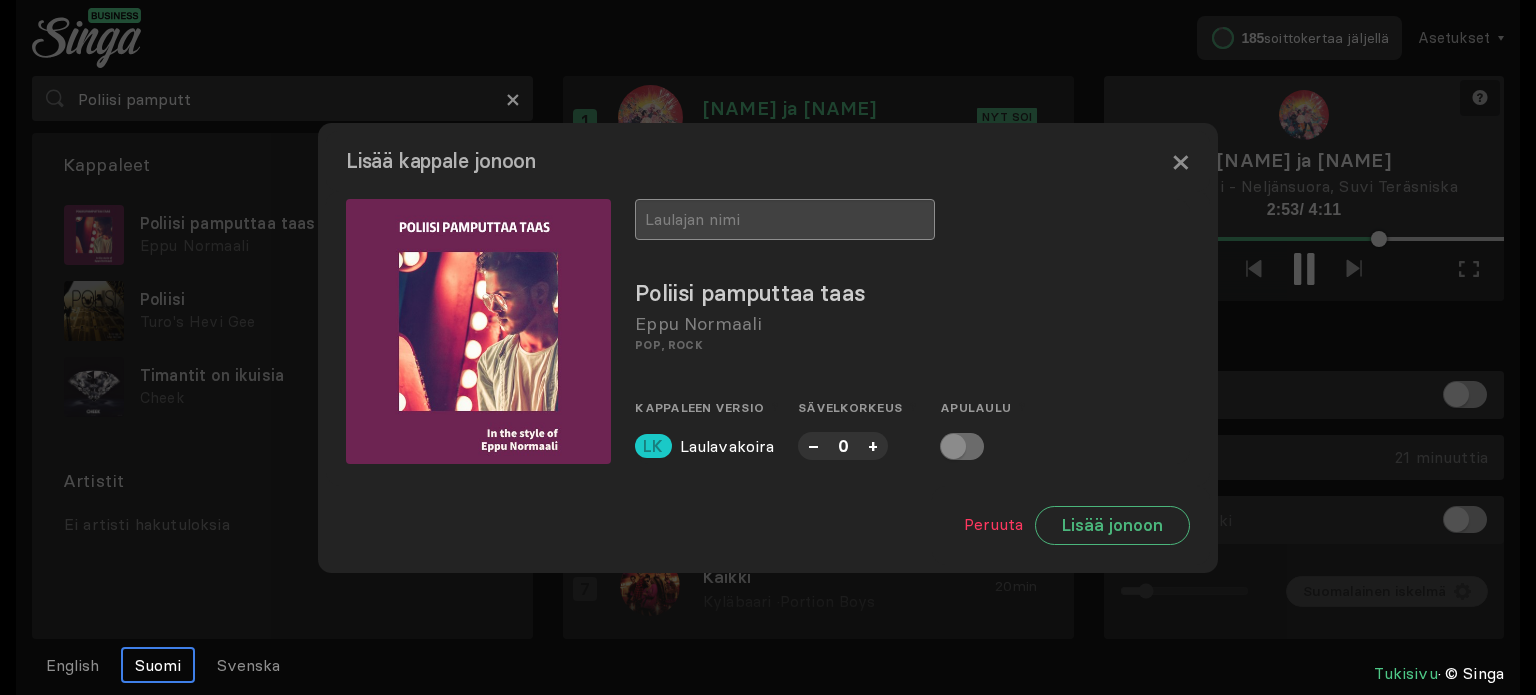 click at bounding box center (785, 219) 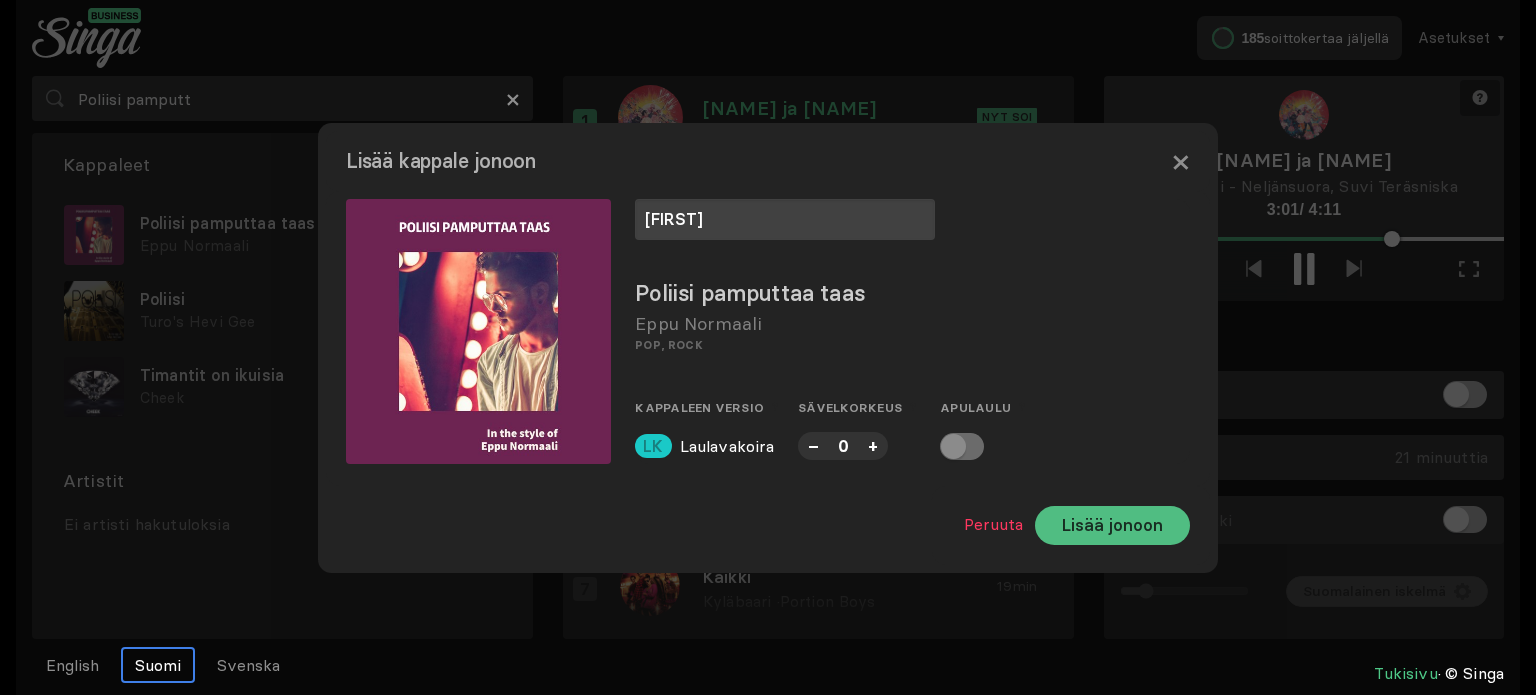 type on "[FIRST]" 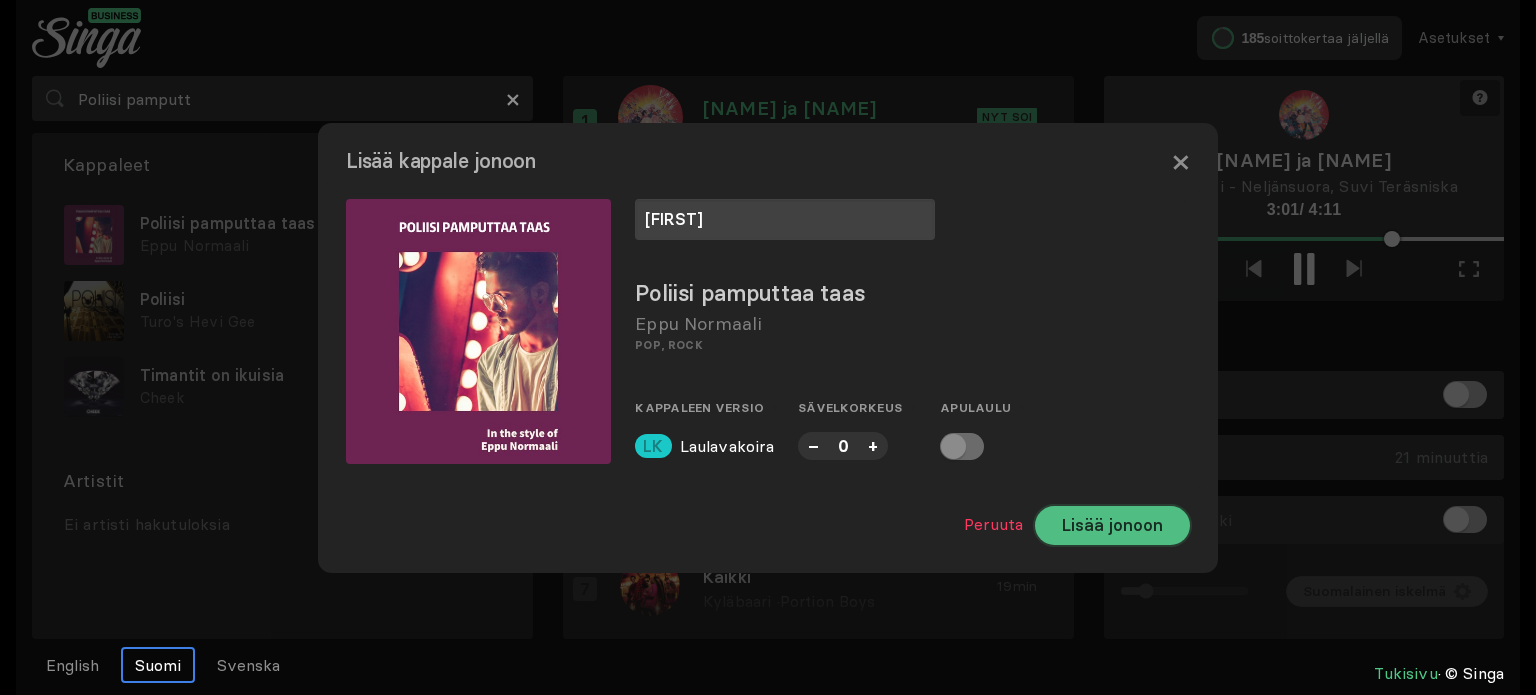 click on "Lisää jonoon" at bounding box center (1112, 525) 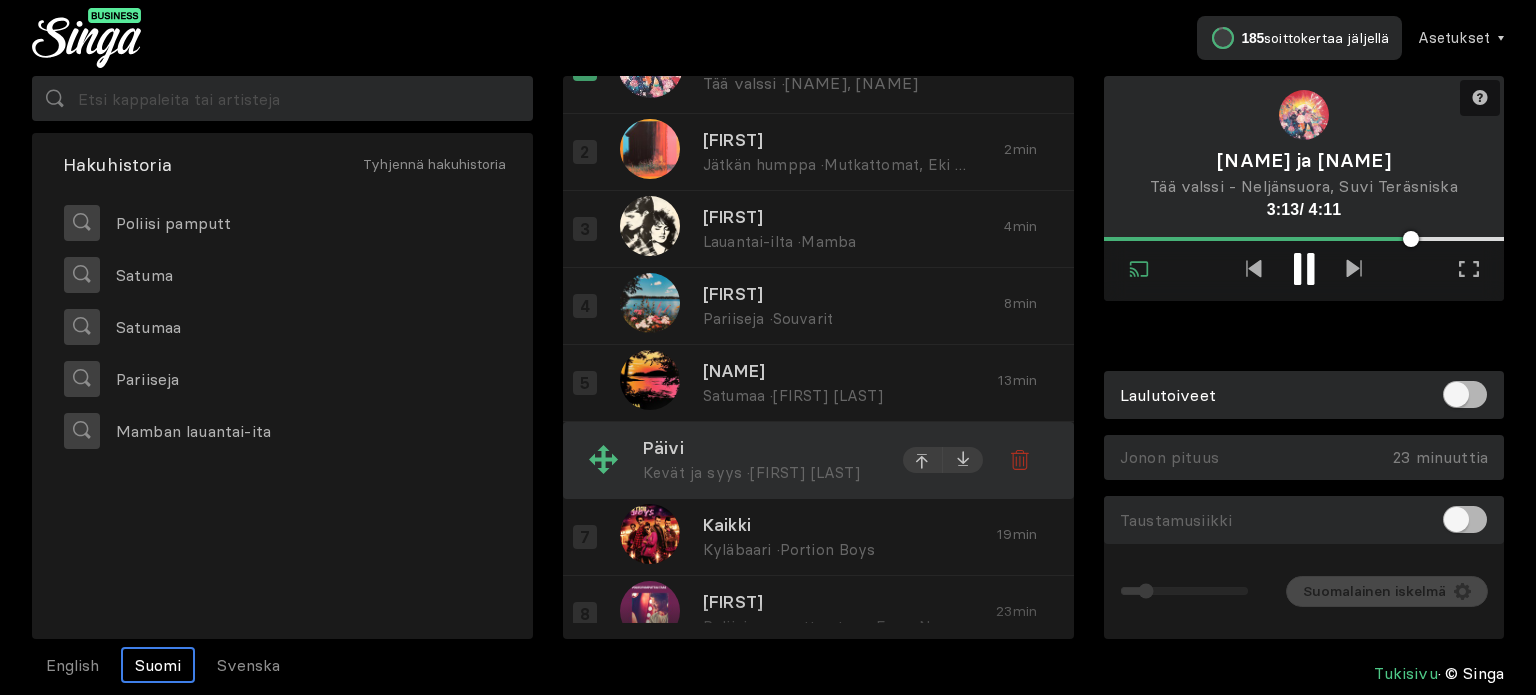 scroll, scrollTop: 81, scrollLeft: 0, axis: vertical 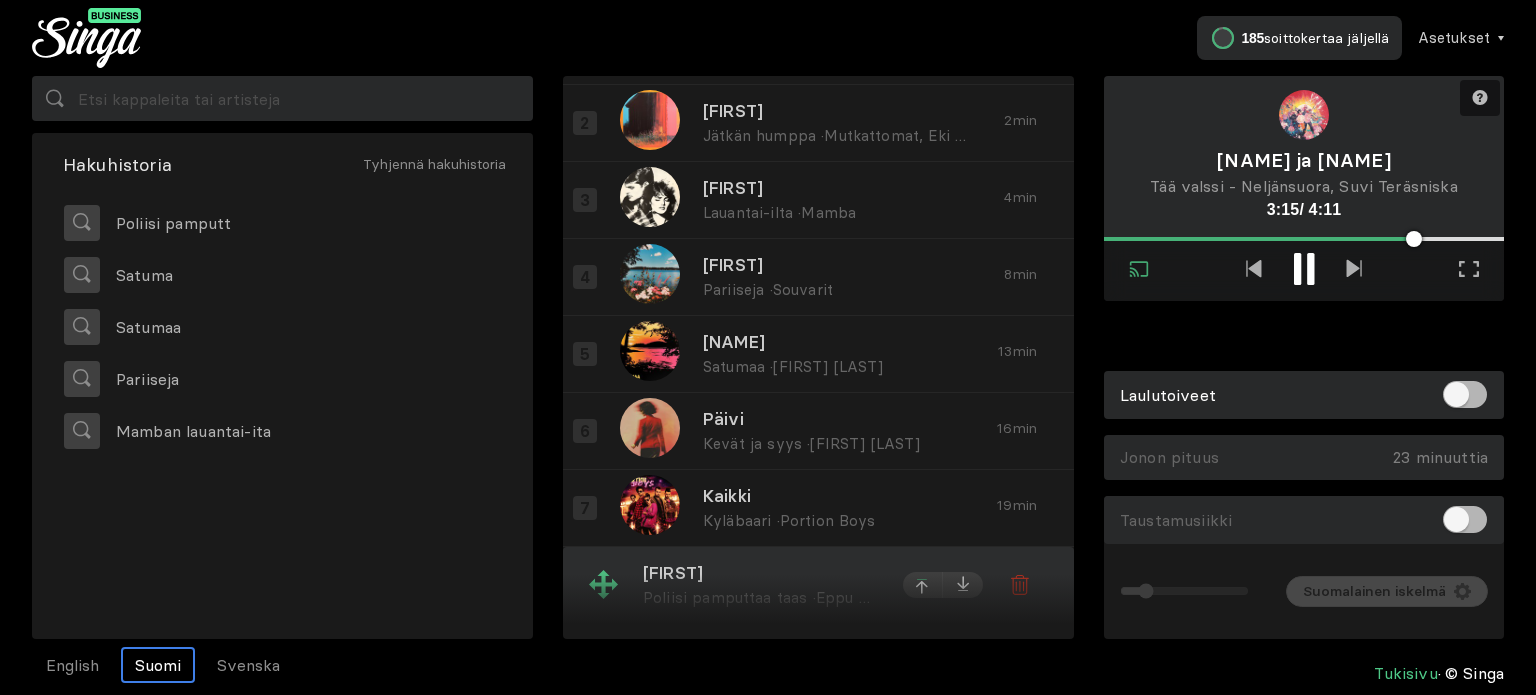 click at bounding box center [923, 587] 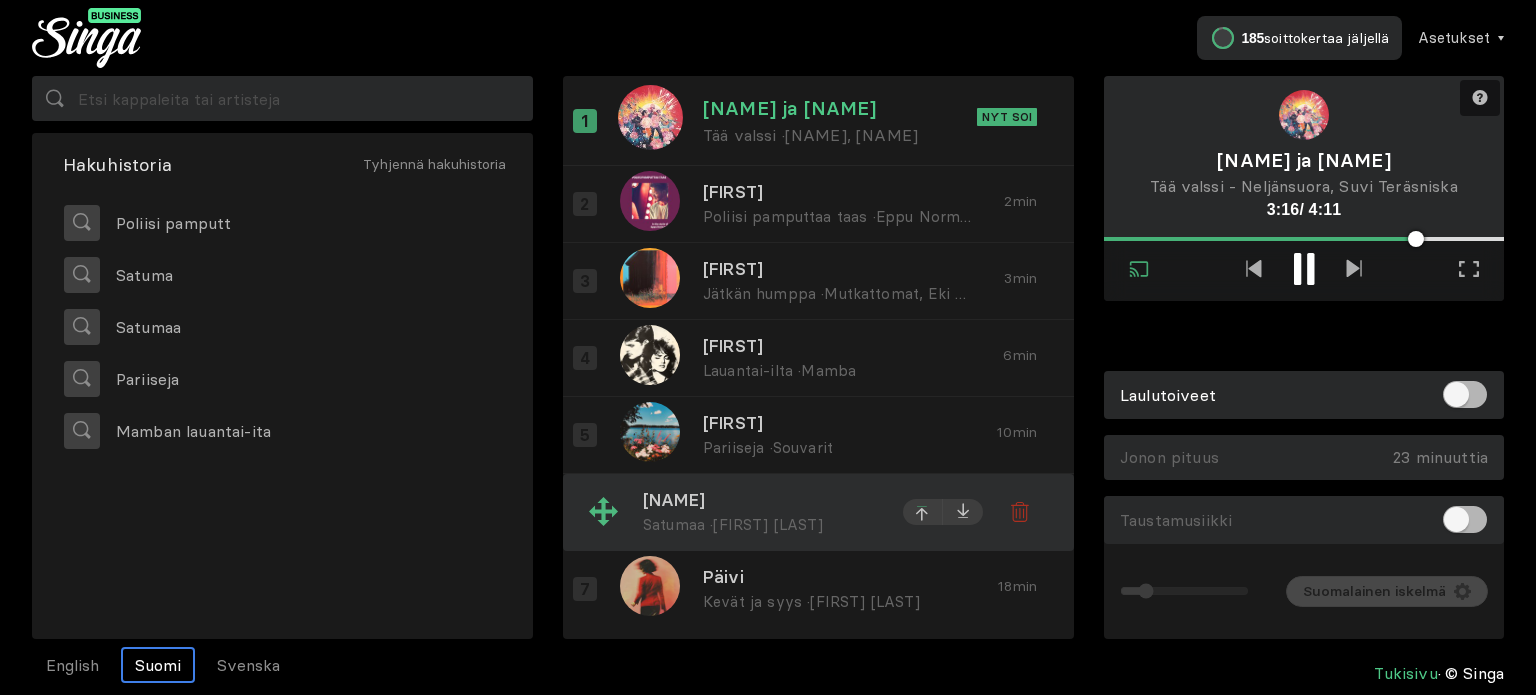 scroll, scrollTop: 0, scrollLeft: 0, axis: both 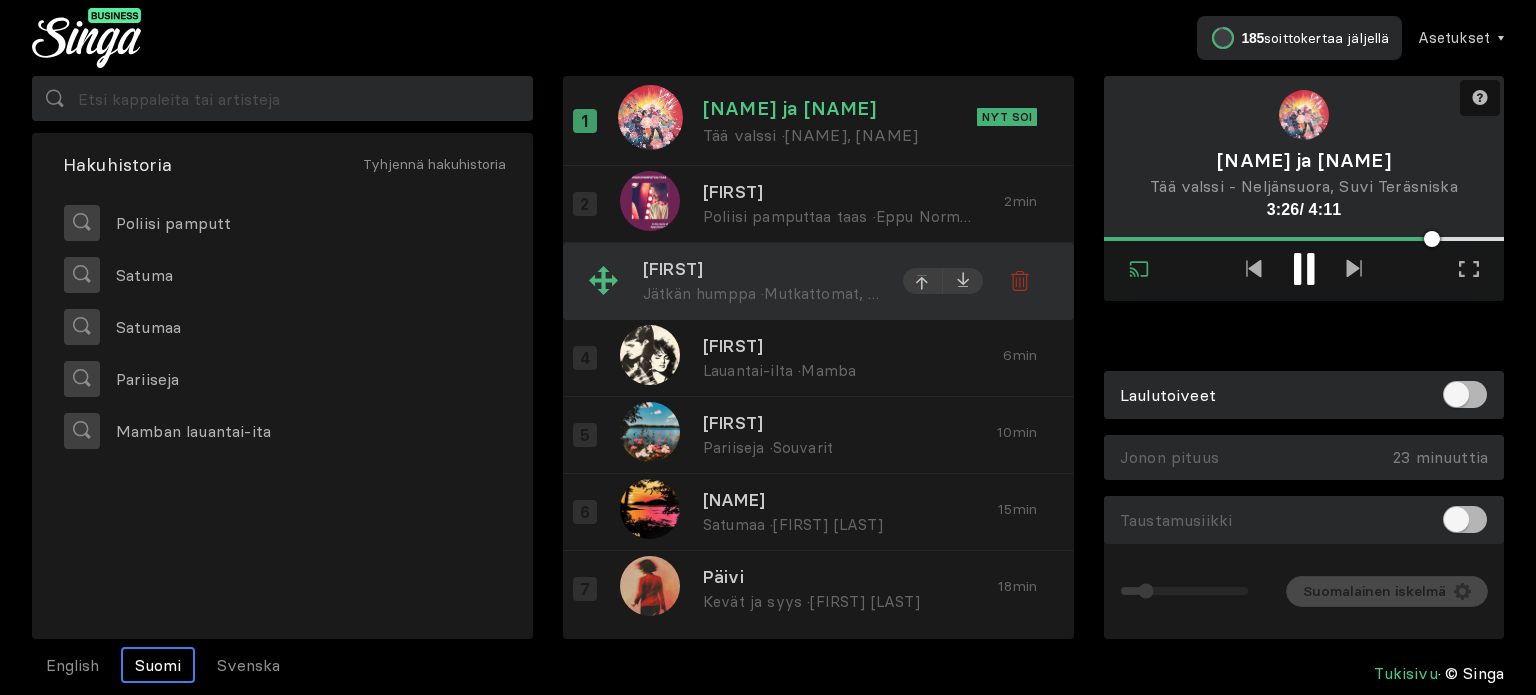 click at bounding box center [923, 283] 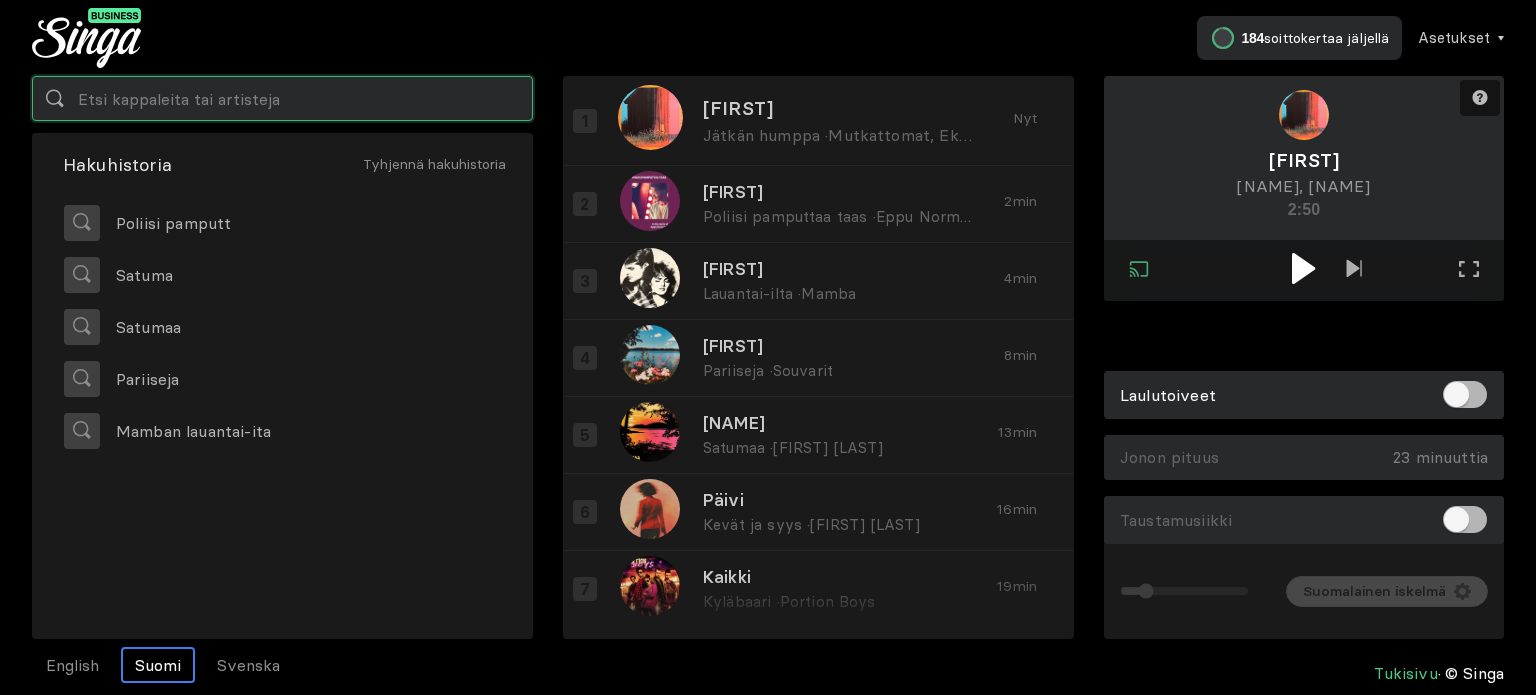 click at bounding box center (282, 98) 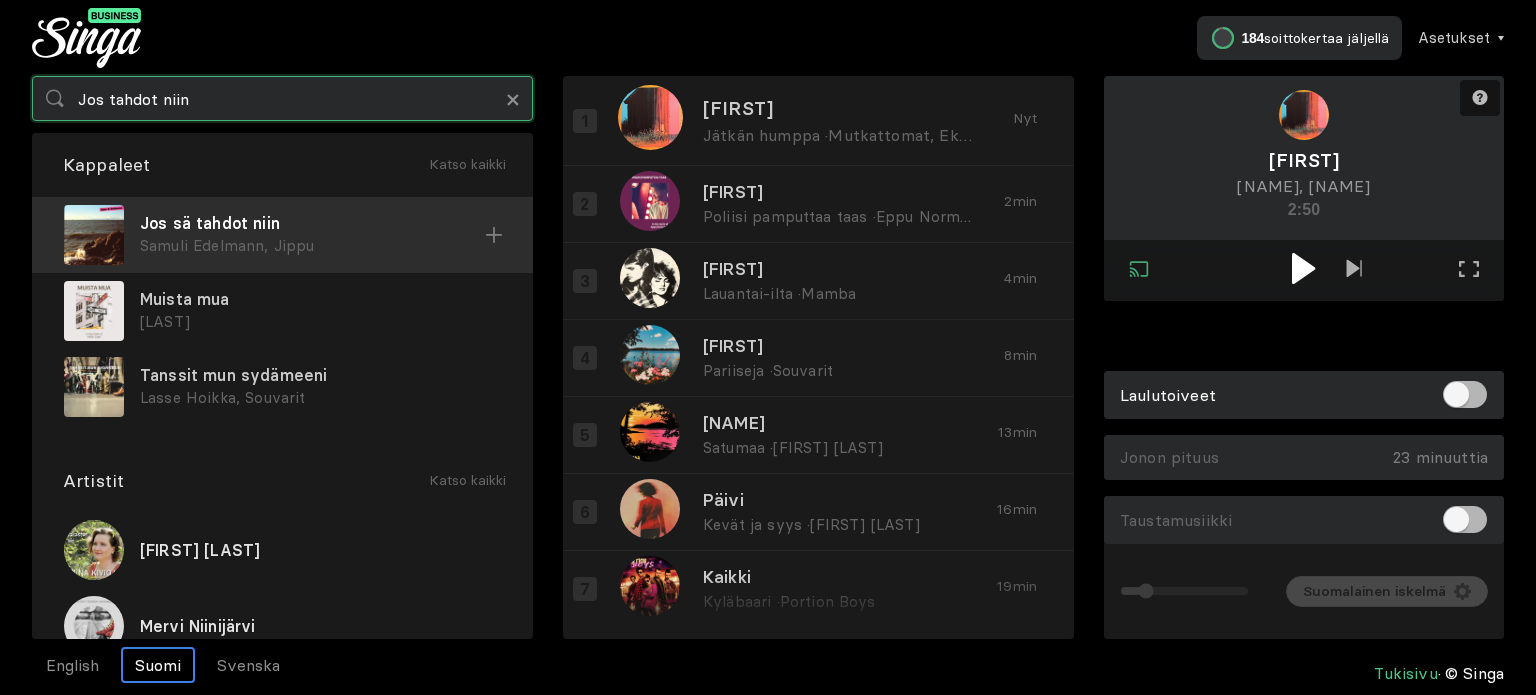 type on "Jos tahdot niin" 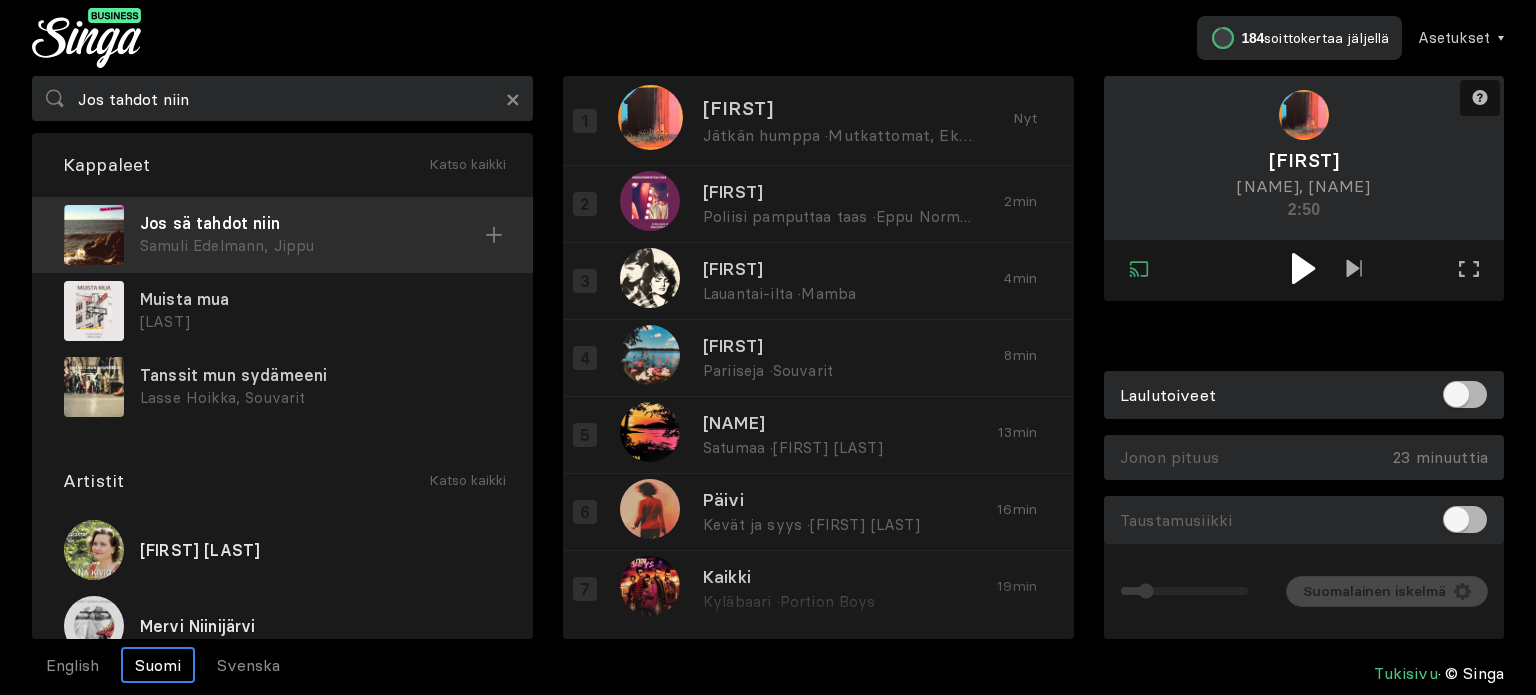 click on "Jos sä tahdot niin" at bounding box center [312, 223] 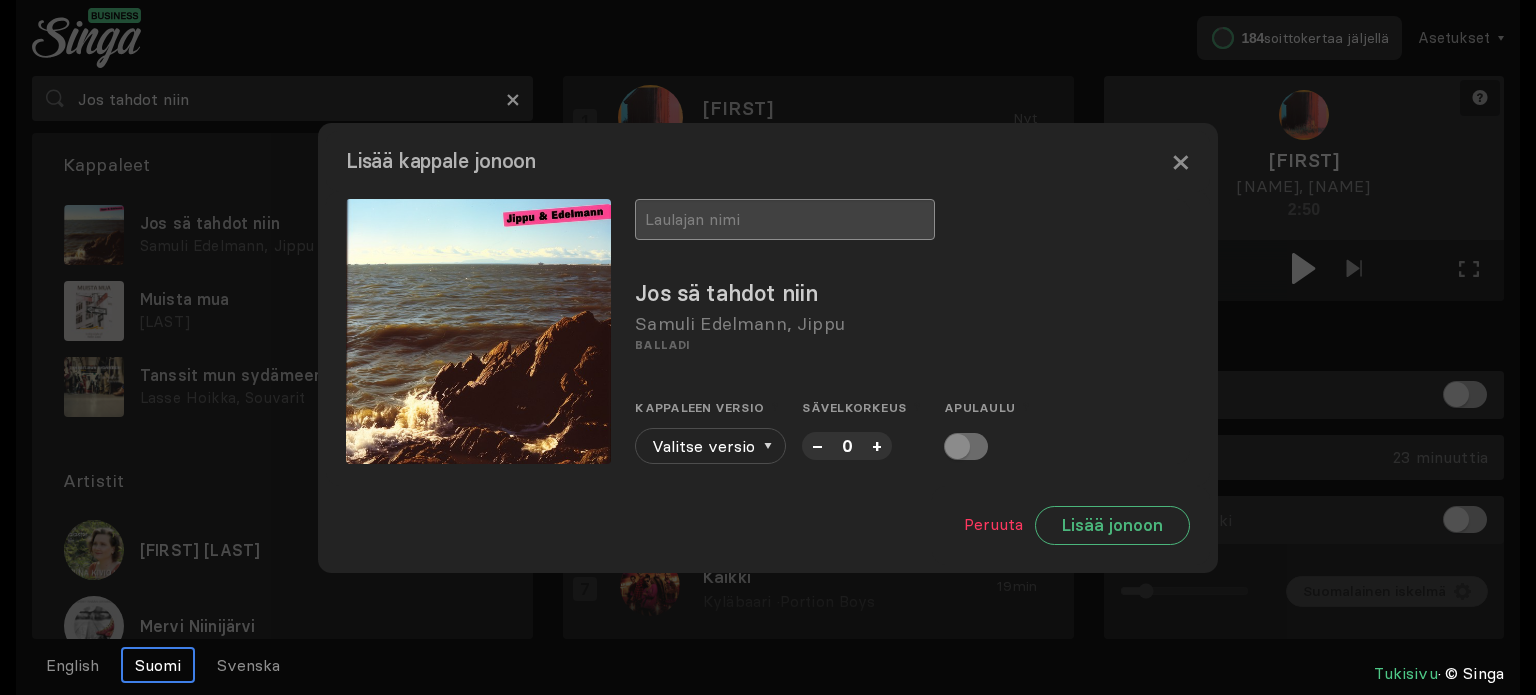 click at bounding box center (785, 219) 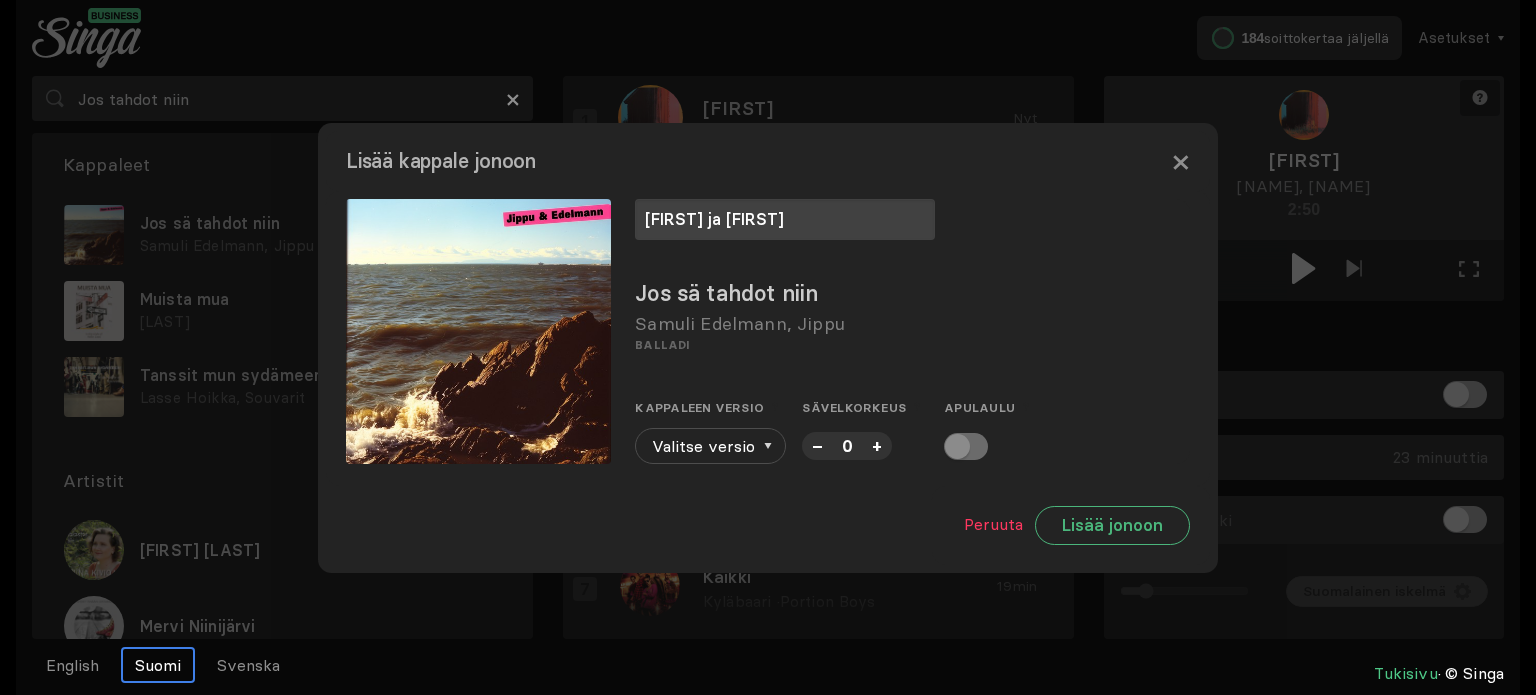 type on "[FIRST] ja [FIRST]" 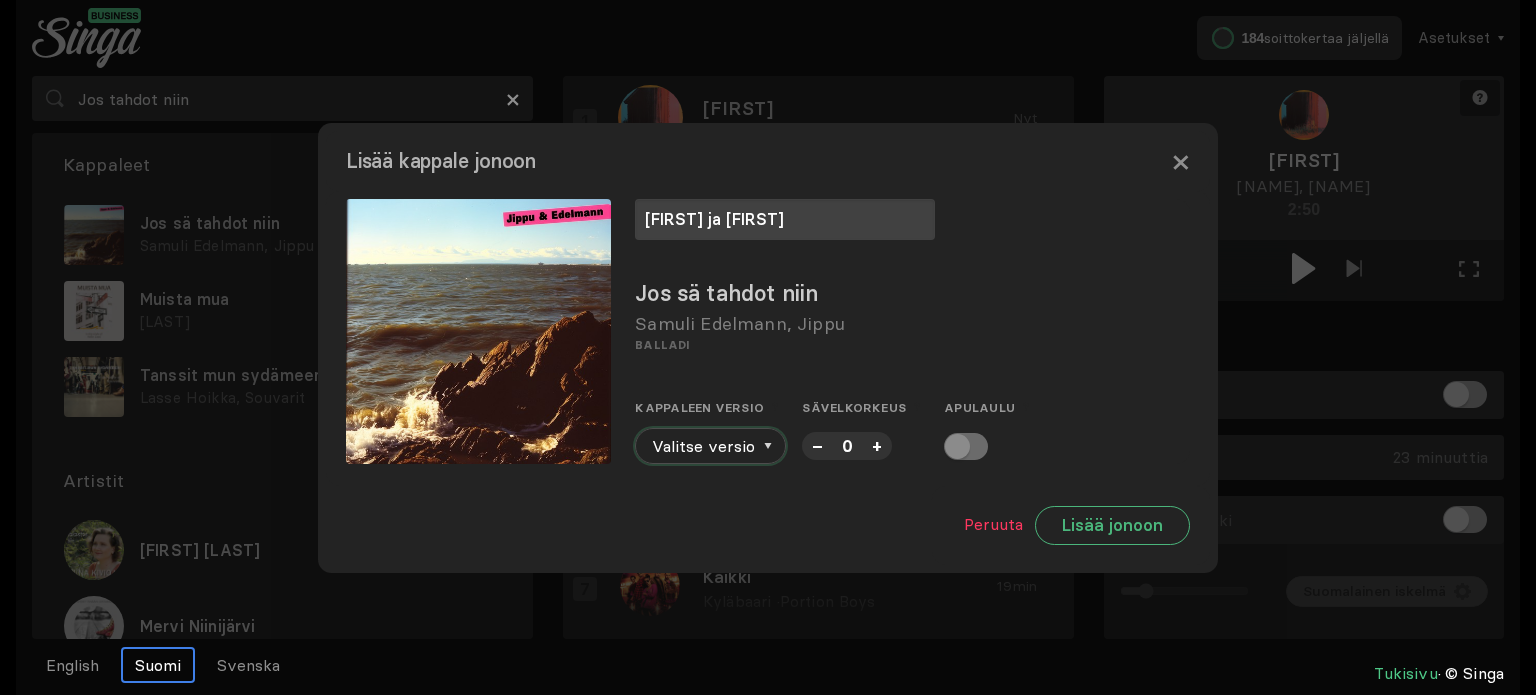 click on "Valitse versio" at bounding box center [710, 446] 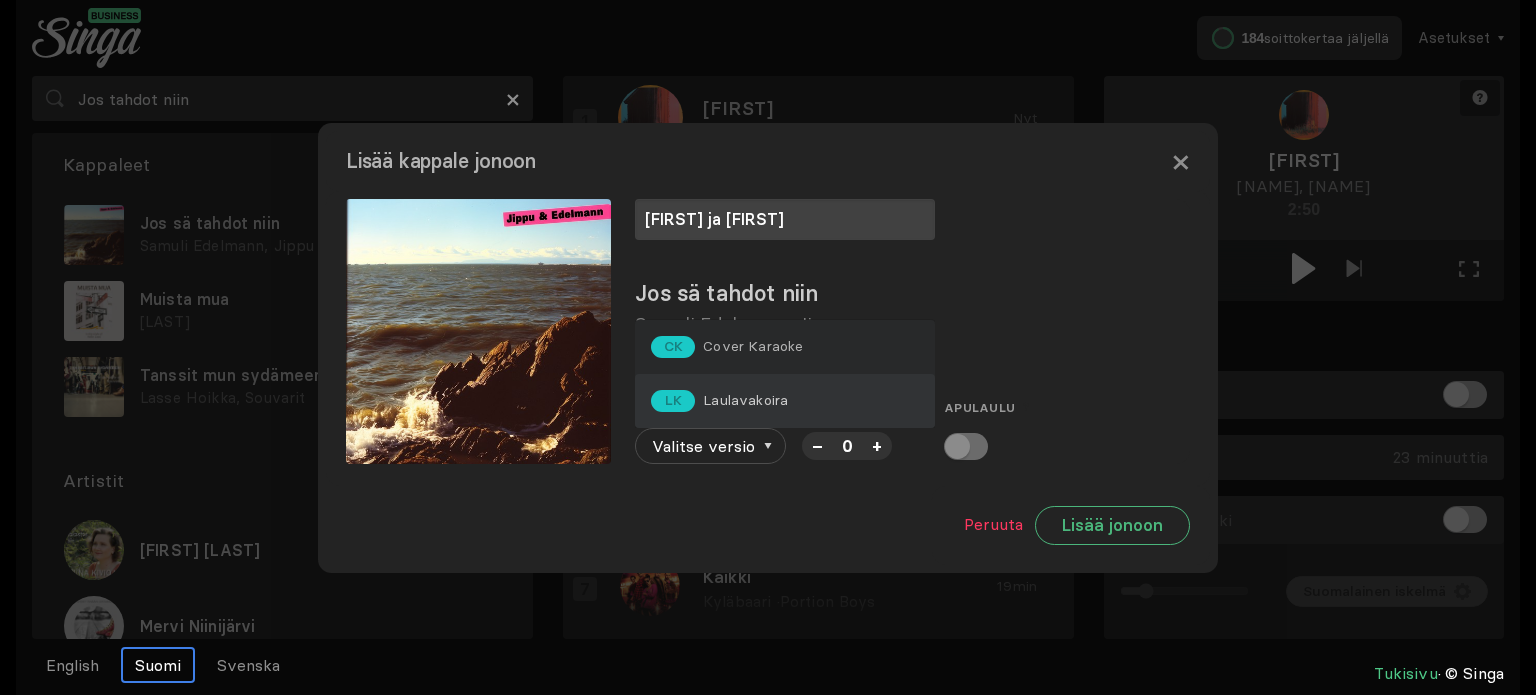click on "Laulavakoira" at bounding box center [753, 346] 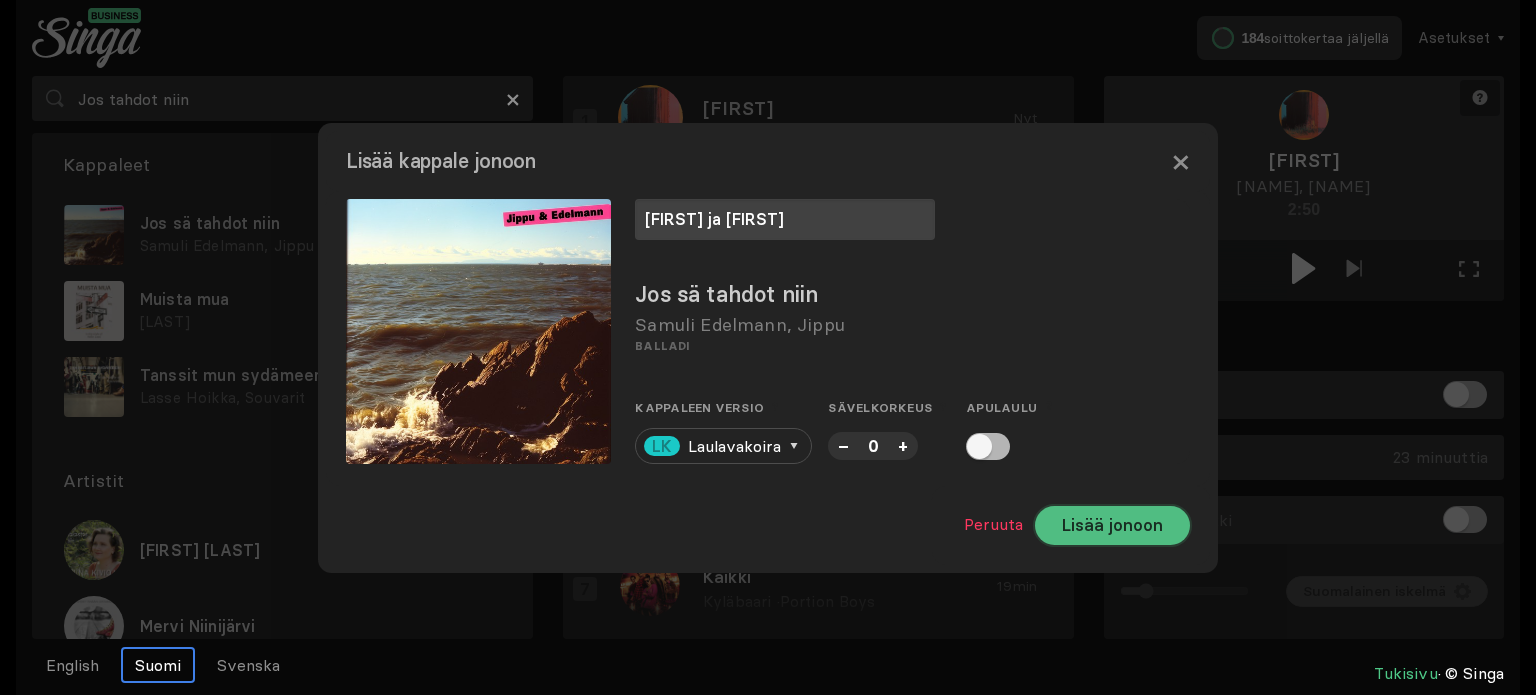 click on "Lisää jonoon" at bounding box center (1112, 525) 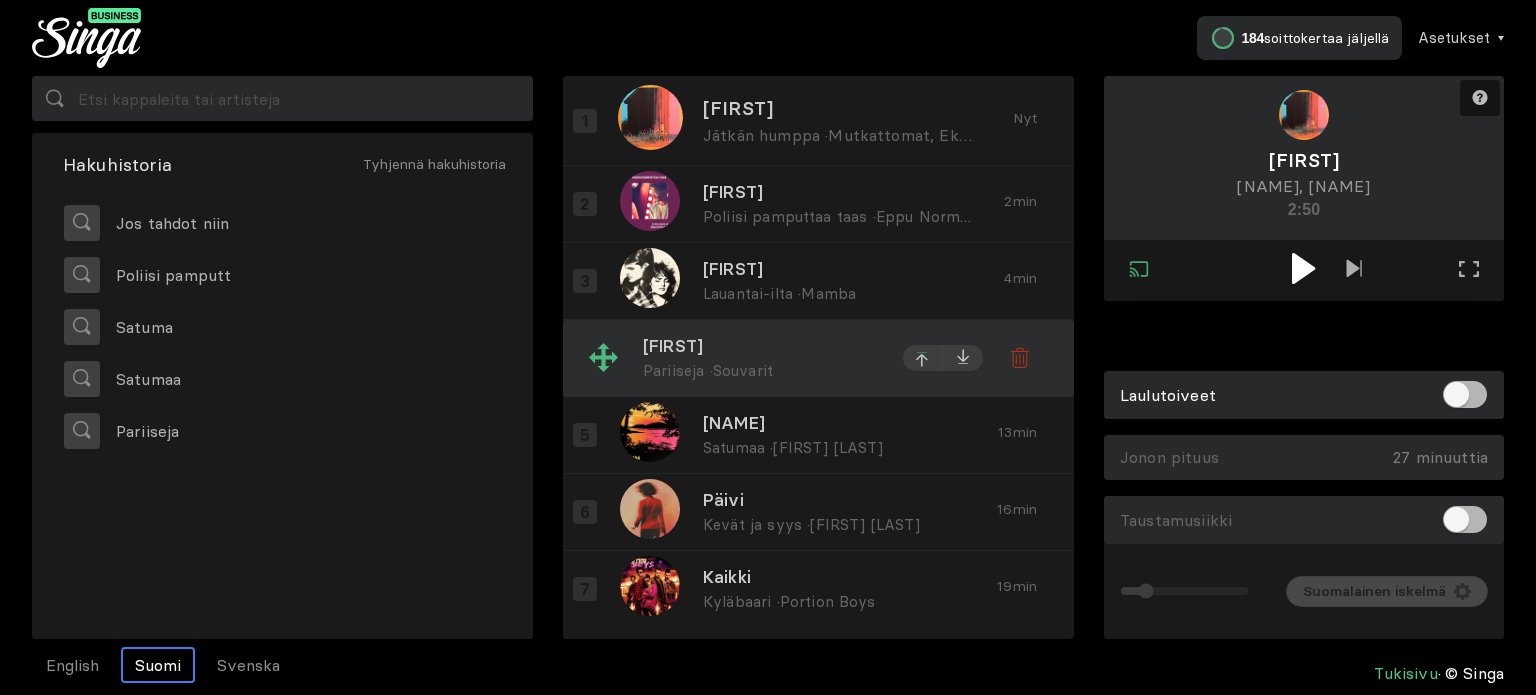 click at bounding box center [923, 123] 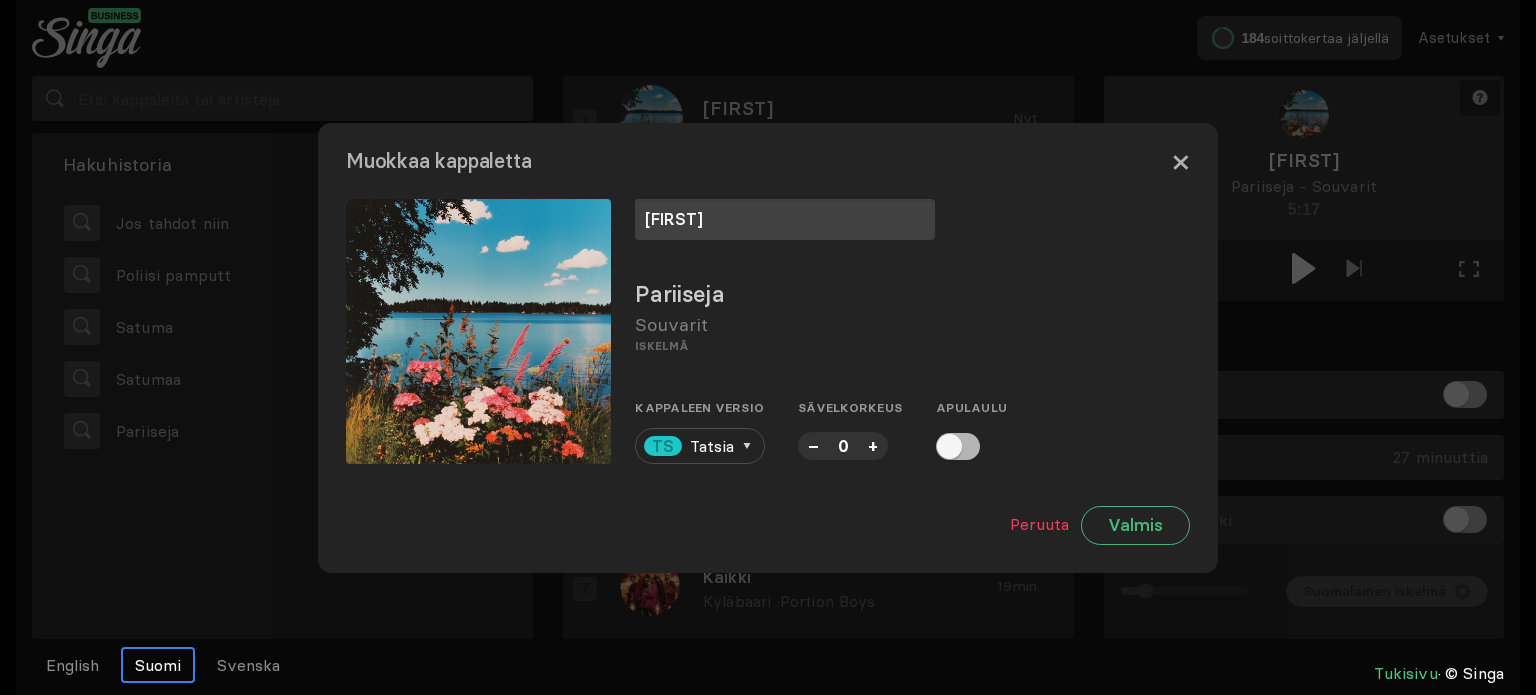 click on "×" at bounding box center (1180, 161) 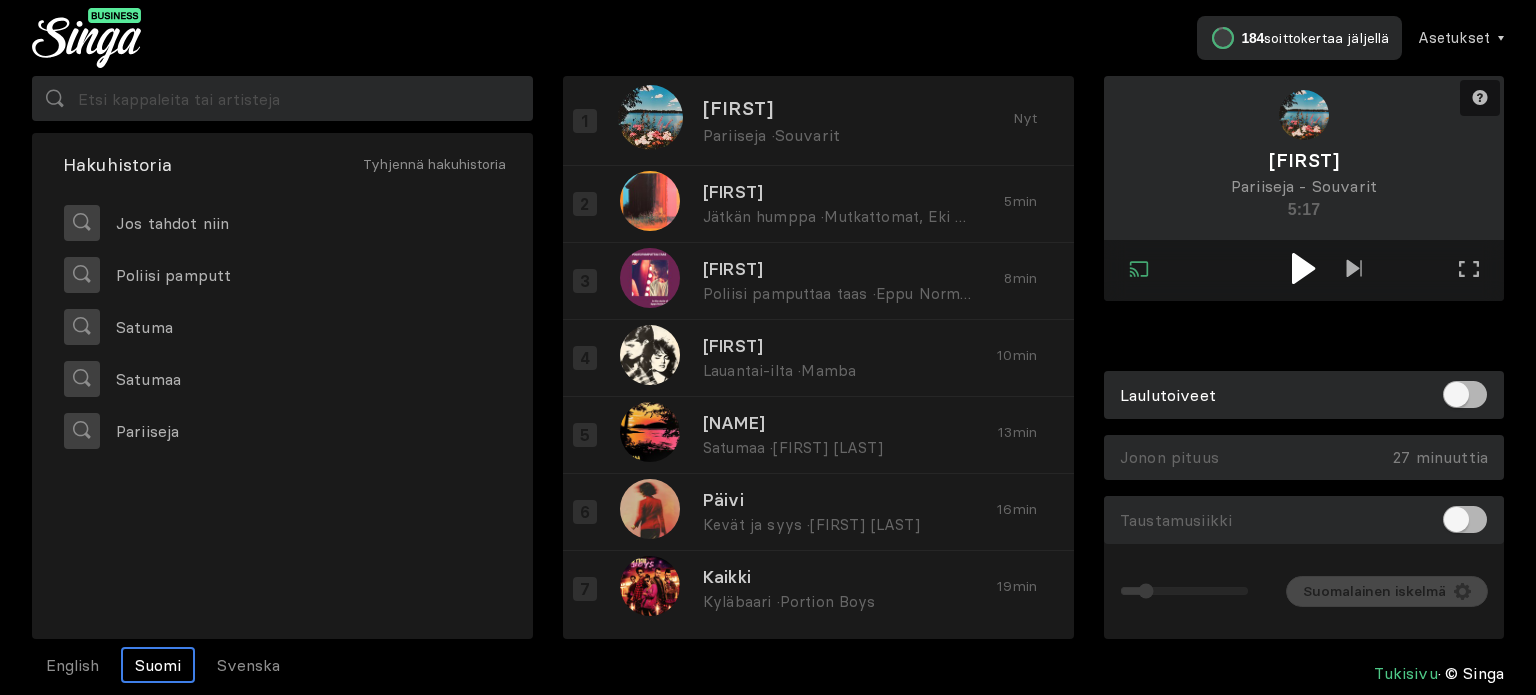 click at bounding box center (1303, 268) 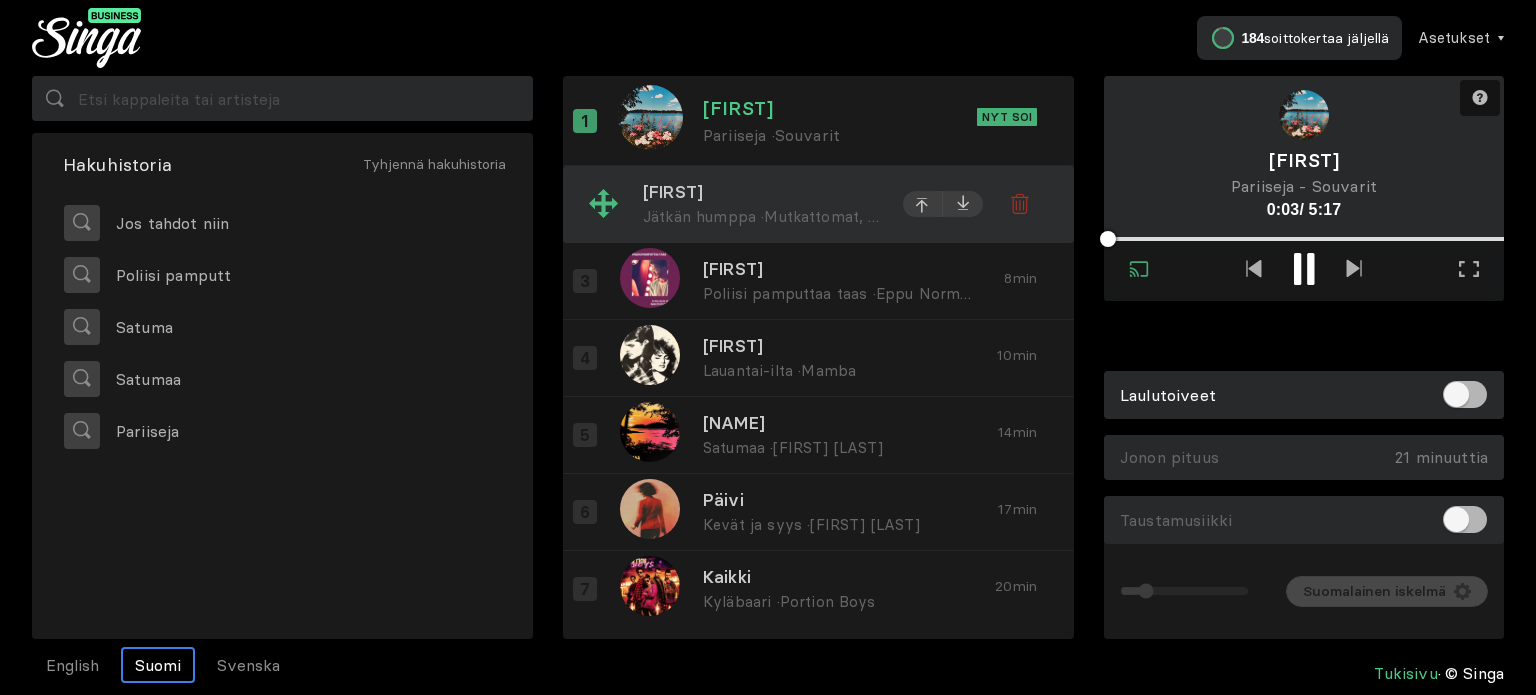 click on "Jätkän humppa ·" at bounding box center [703, 216] 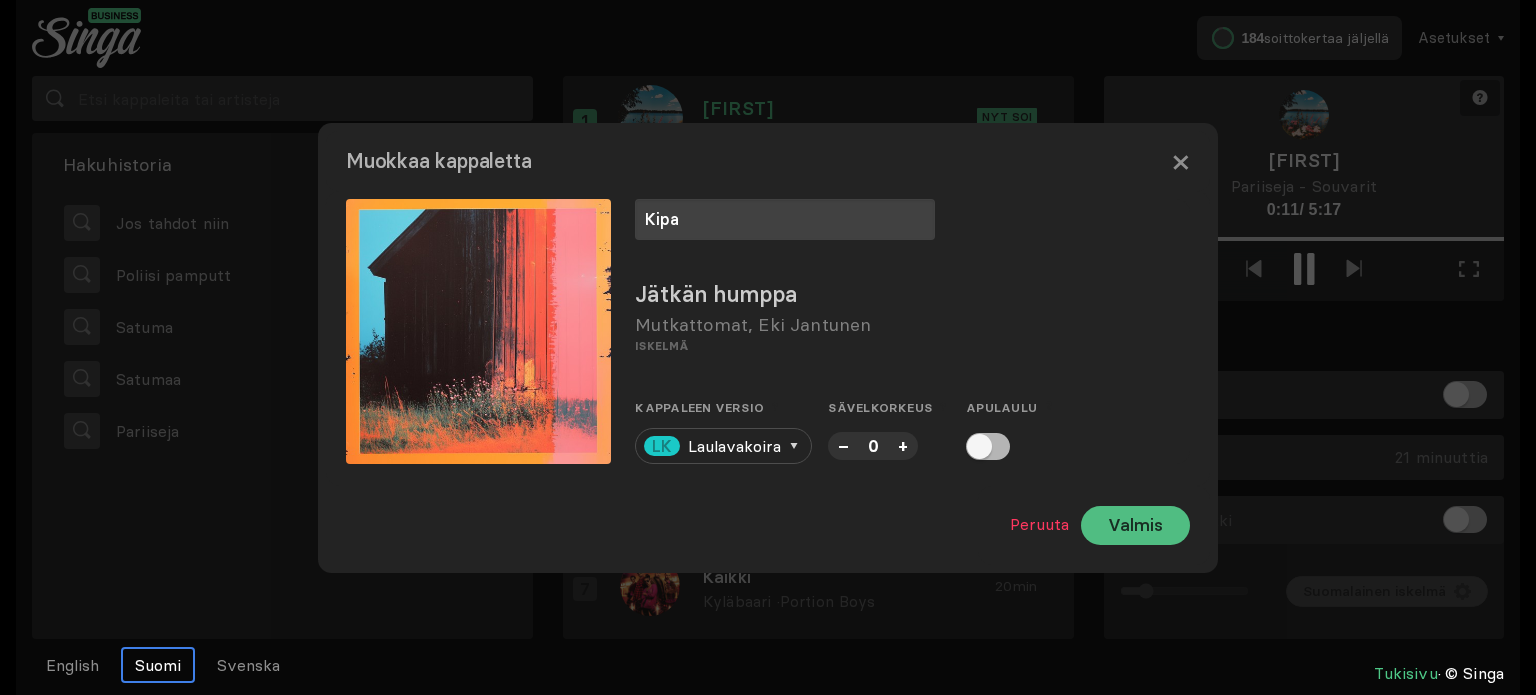 type on "Kipa" 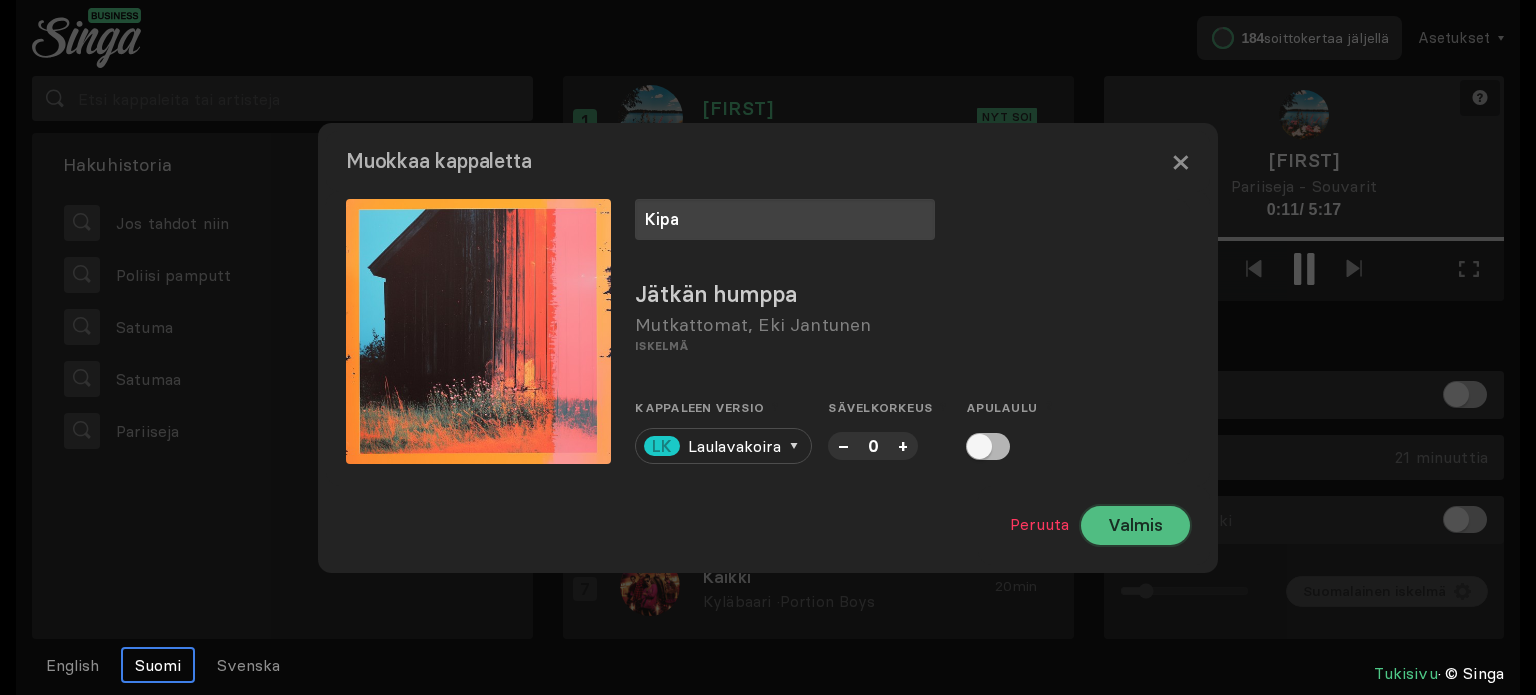 click on "Valmis" at bounding box center [1135, 525] 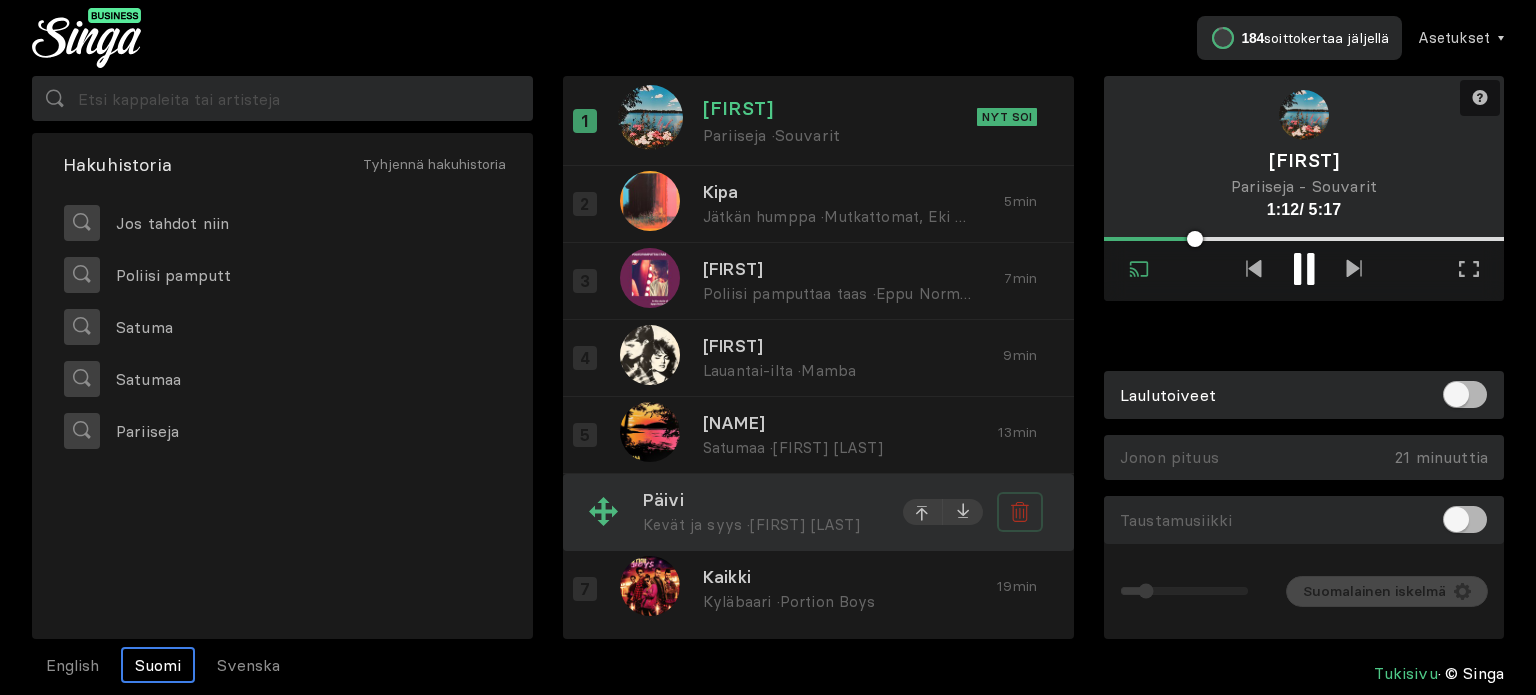 click at bounding box center (1020, 512) 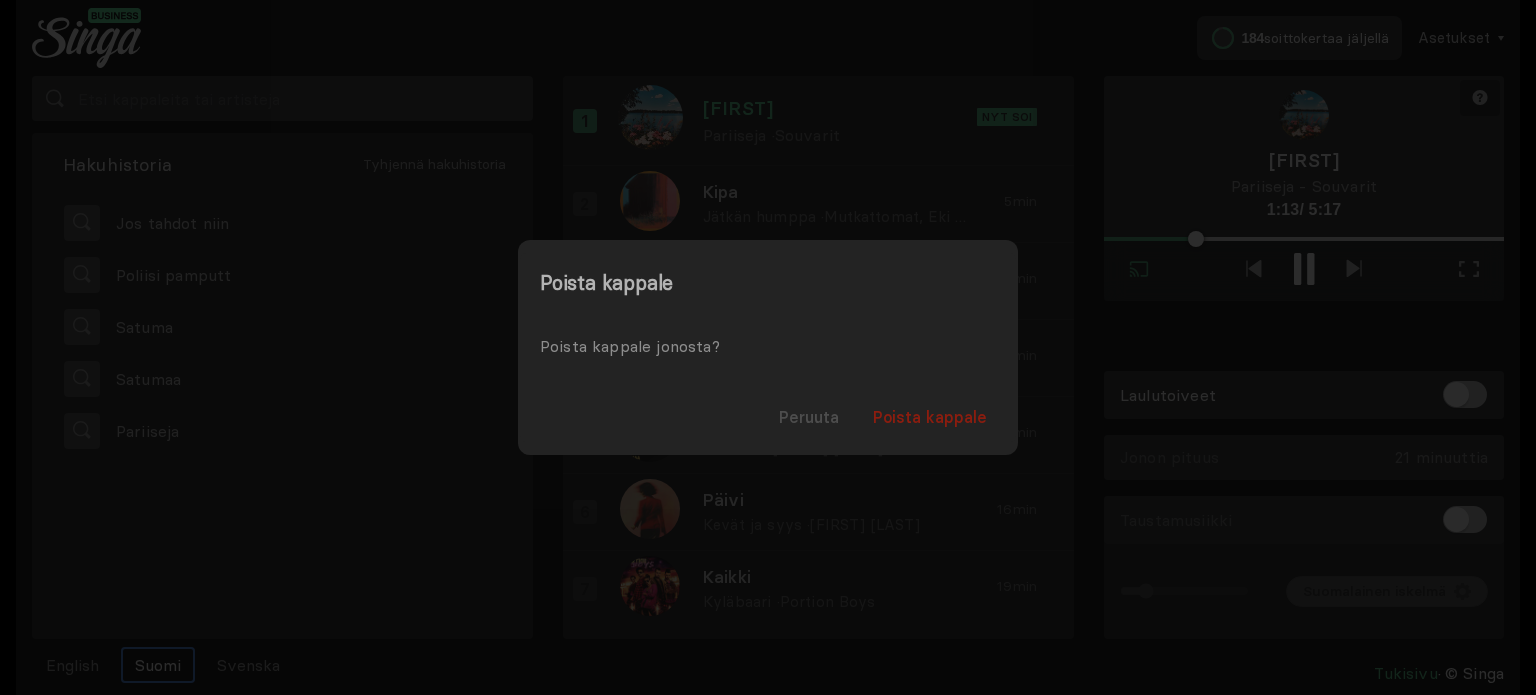 click on "Poista kappale" at bounding box center [930, 417] 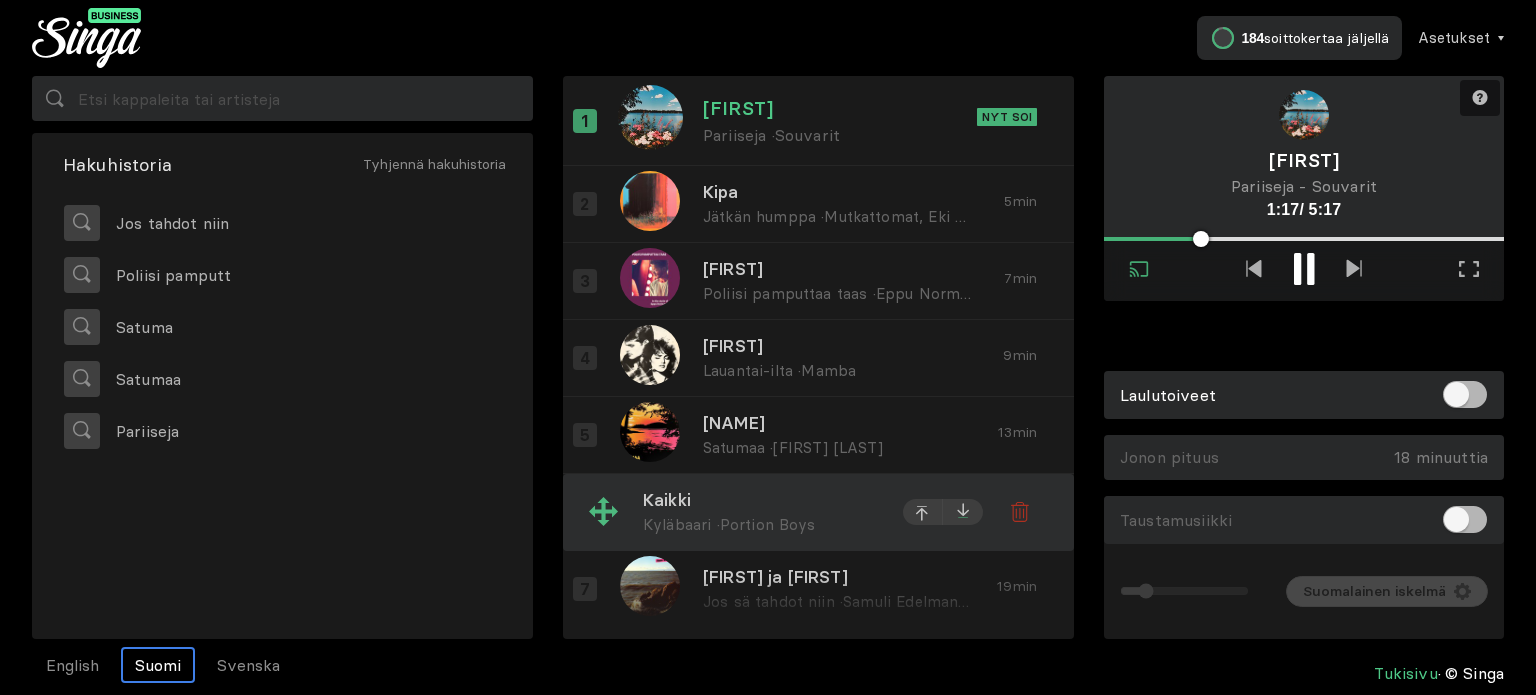 click at bounding box center (963, 510) 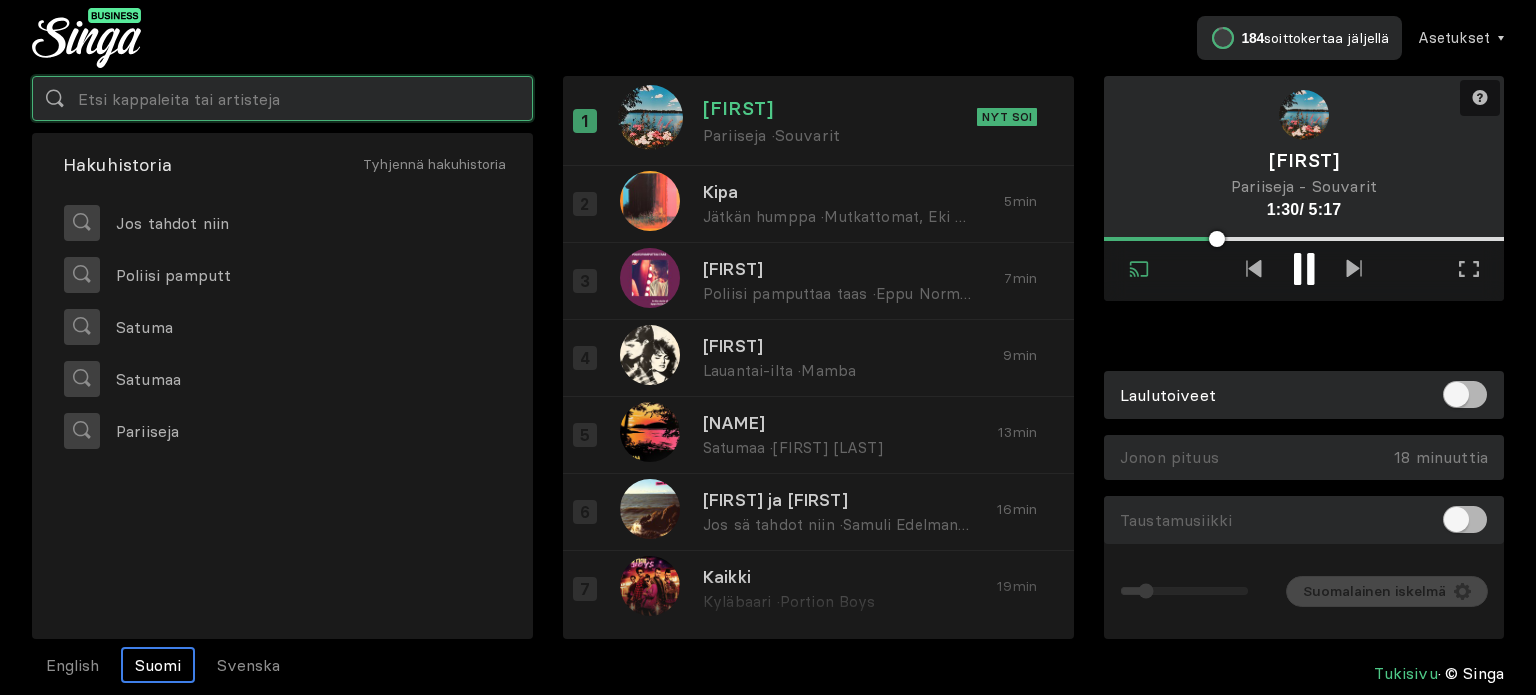 click at bounding box center (282, 98) 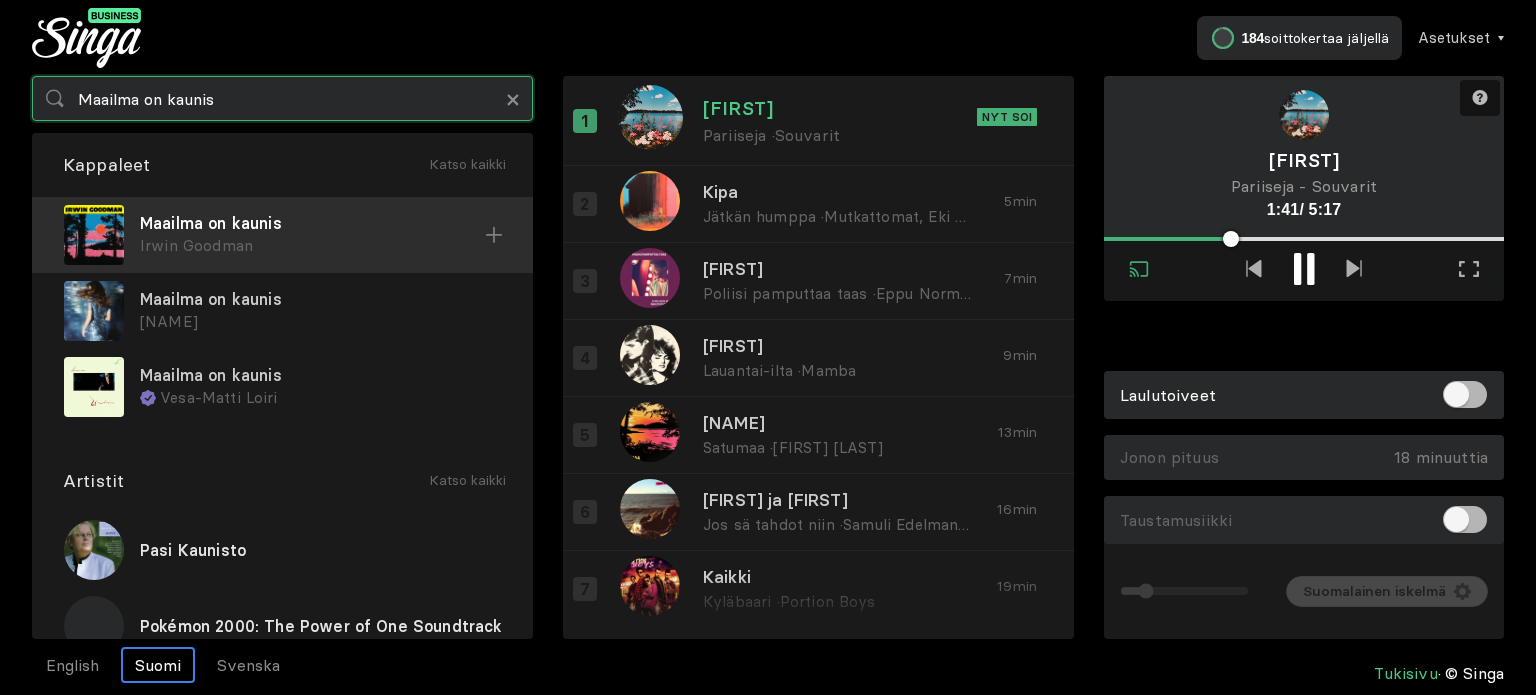 type on "Maailma on kaunis" 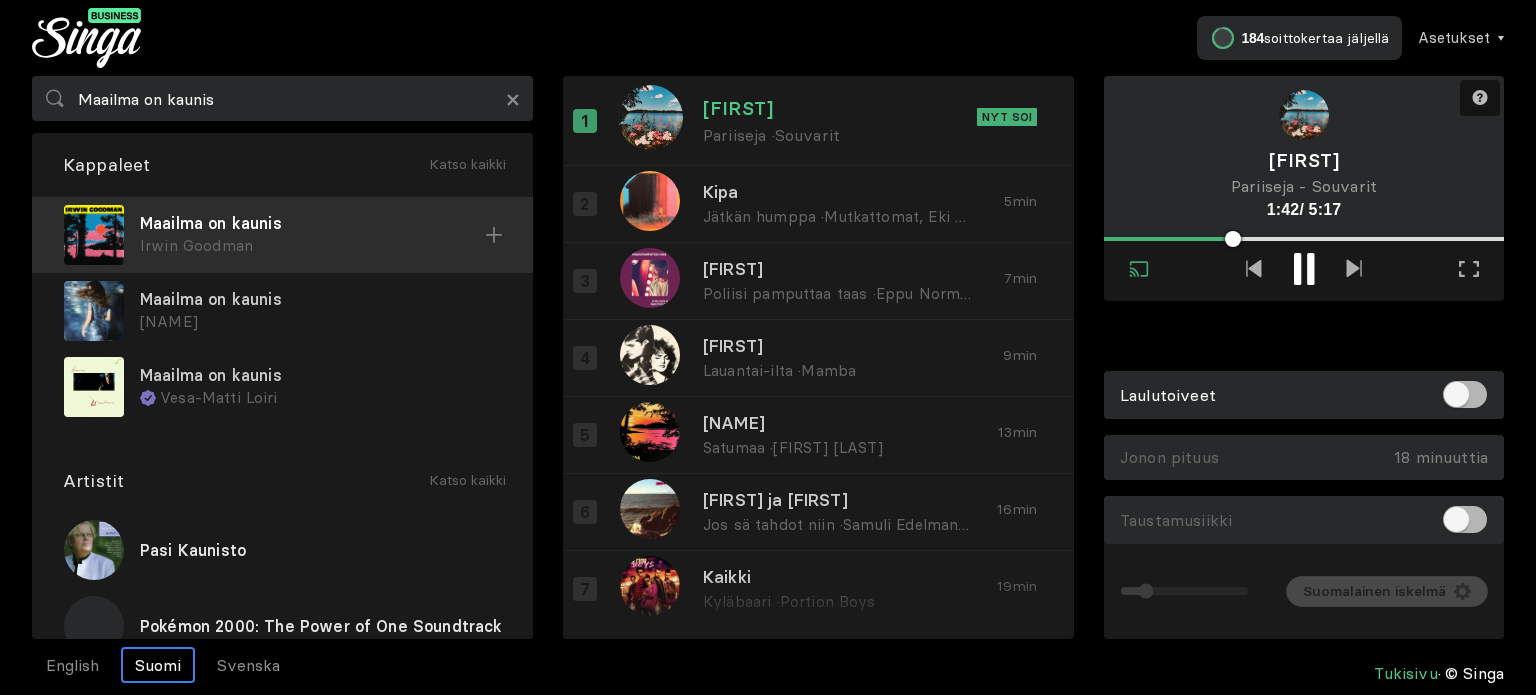 click on "Maailma on kaunis" at bounding box center (312, 223) 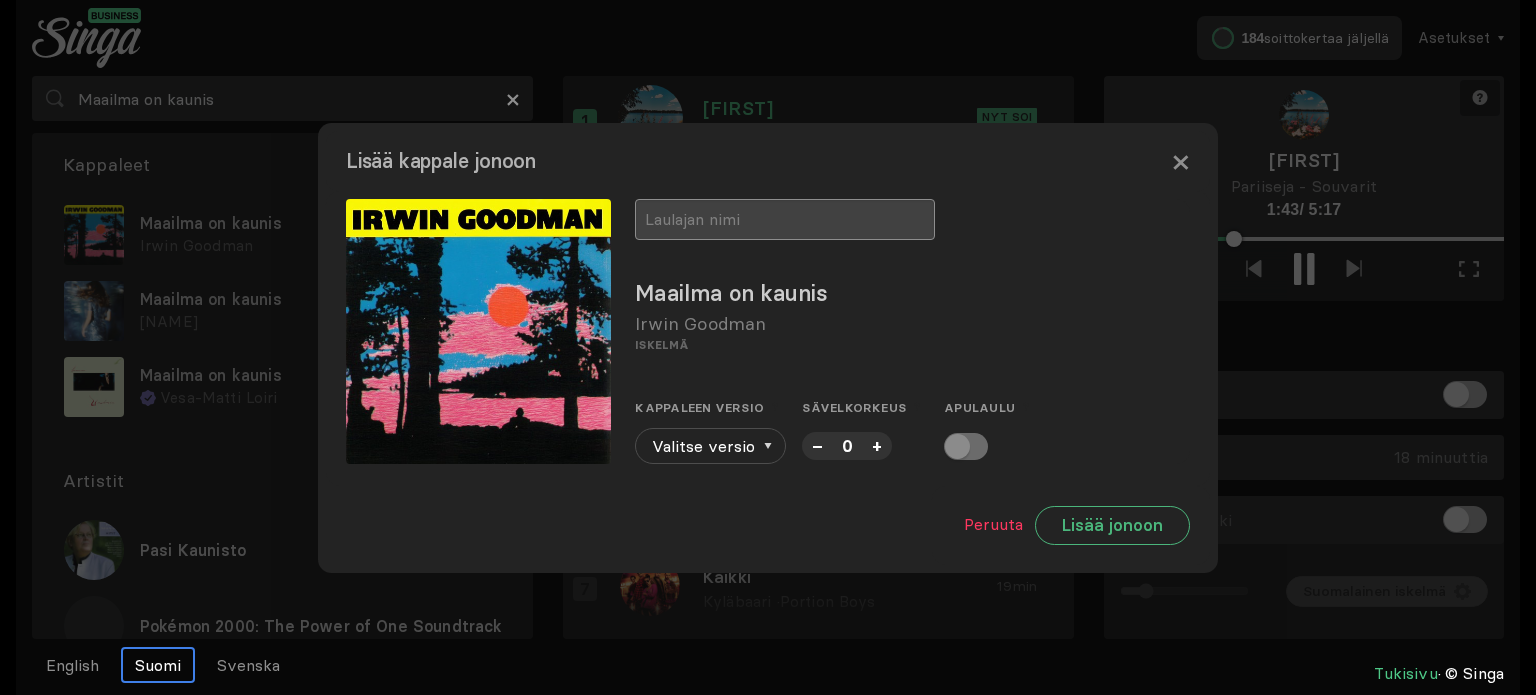 click at bounding box center [785, 219] 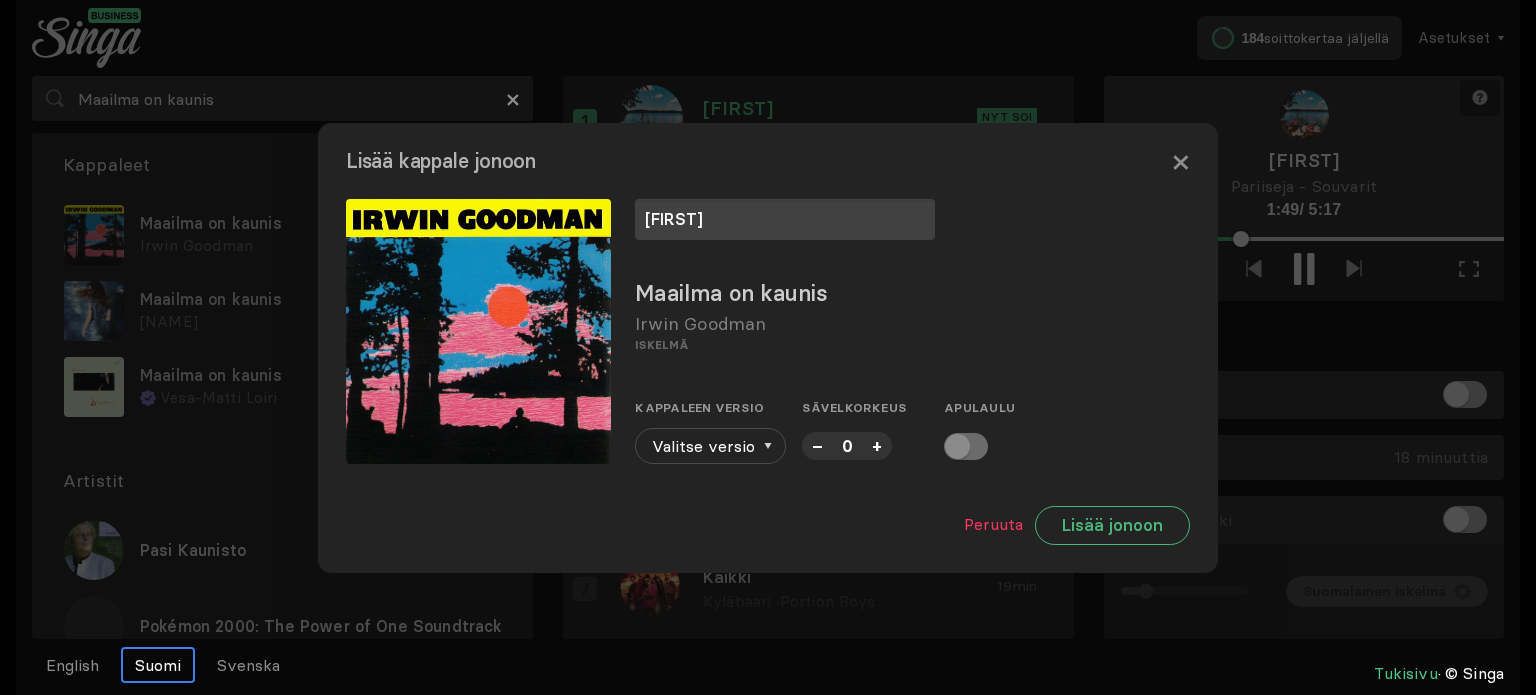 type on "[FIRST]" 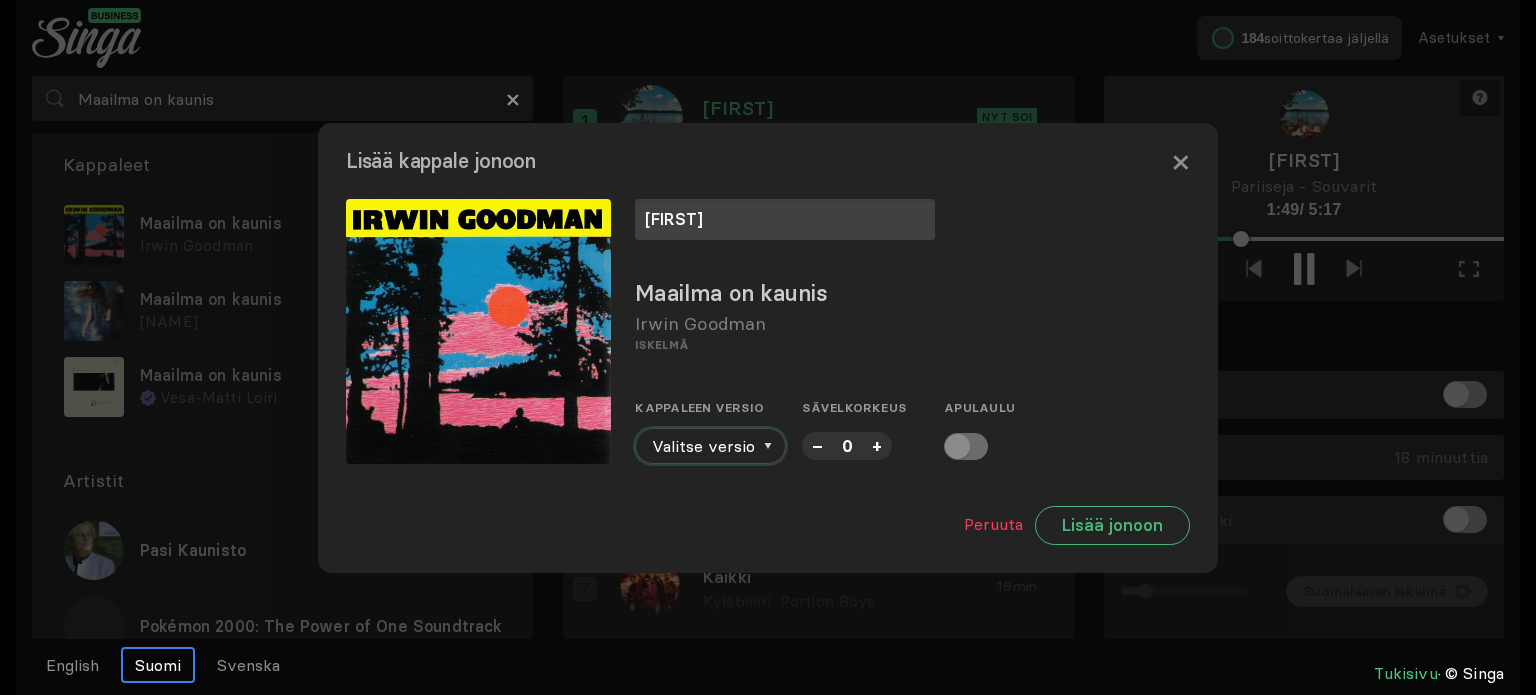 click on "Valitse versio" at bounding box center (710, 446) 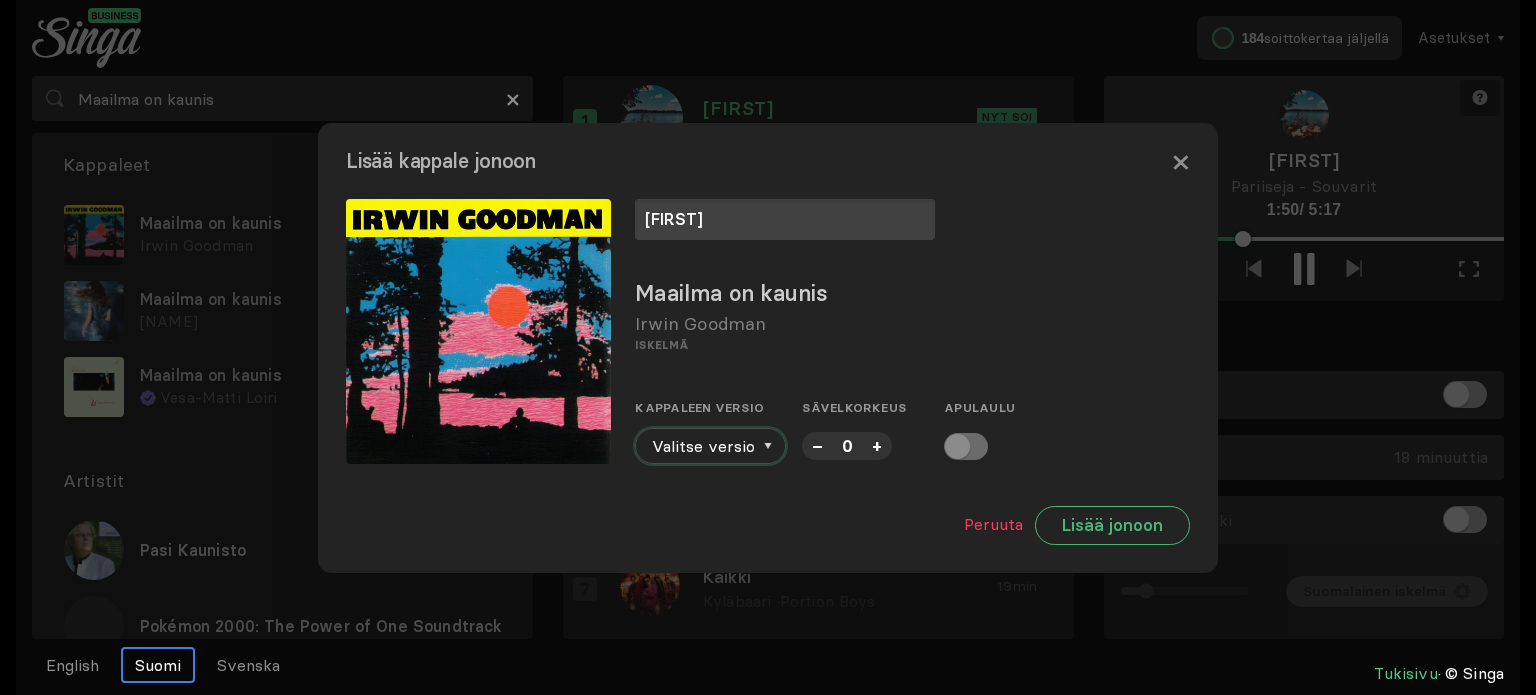 click at bounding box center (768, 446) 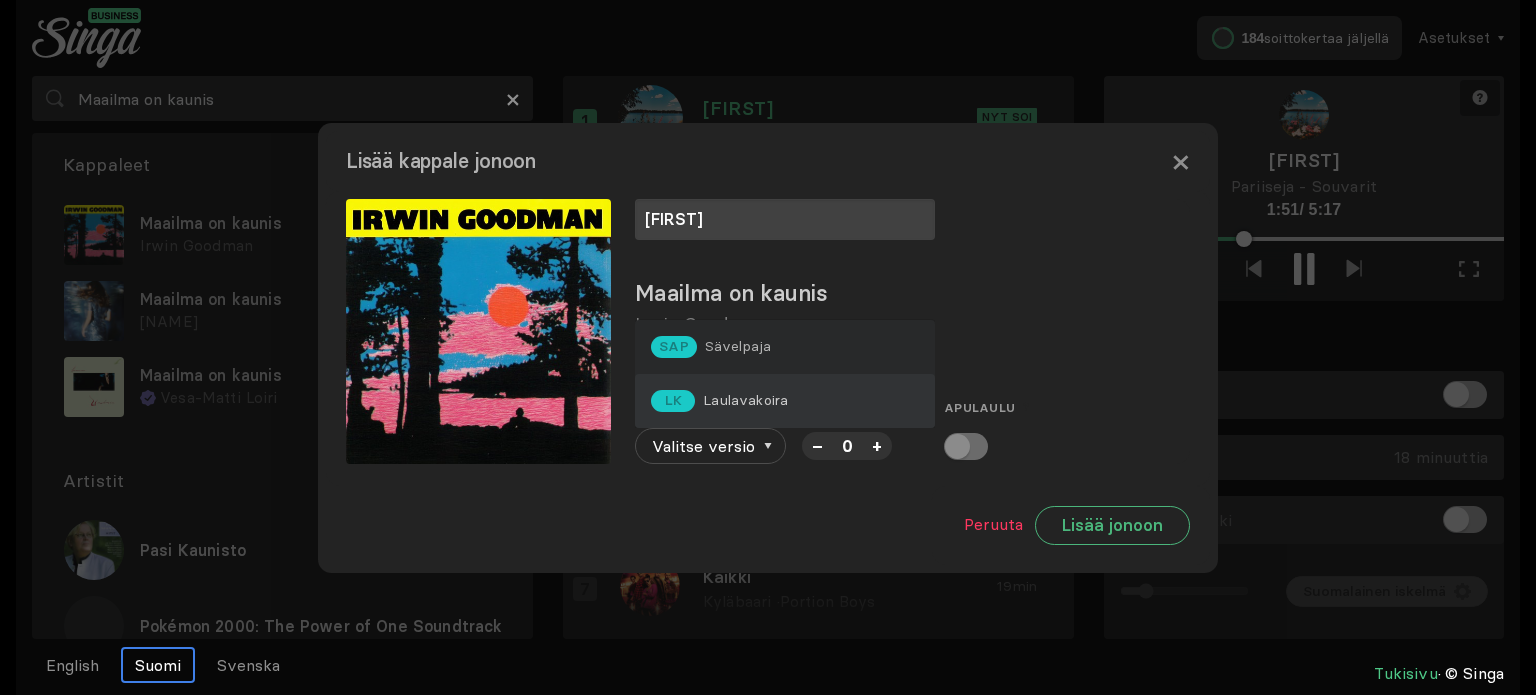 click on "Laulavakoira" at bounding box center [738, 346] 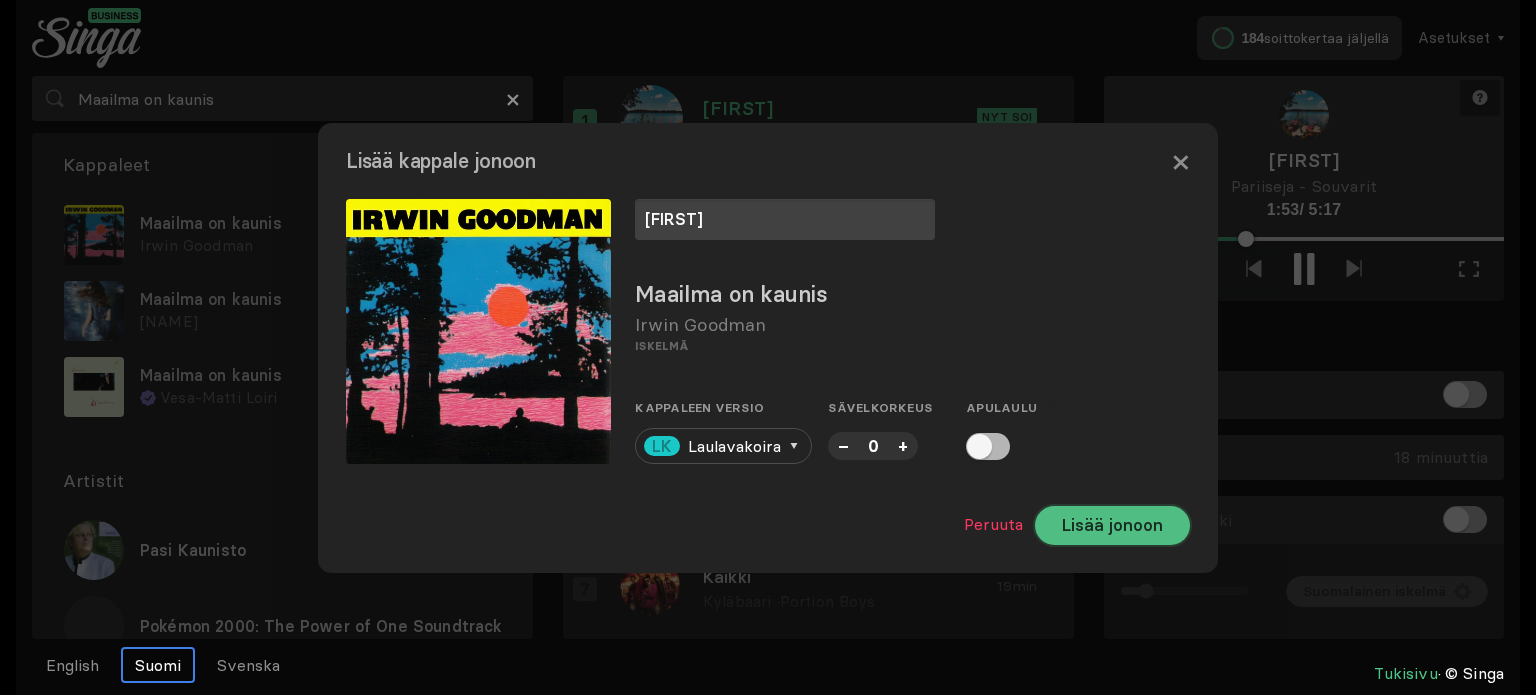 click on "Lisää jonoon" at bounding box center [1112, 525] 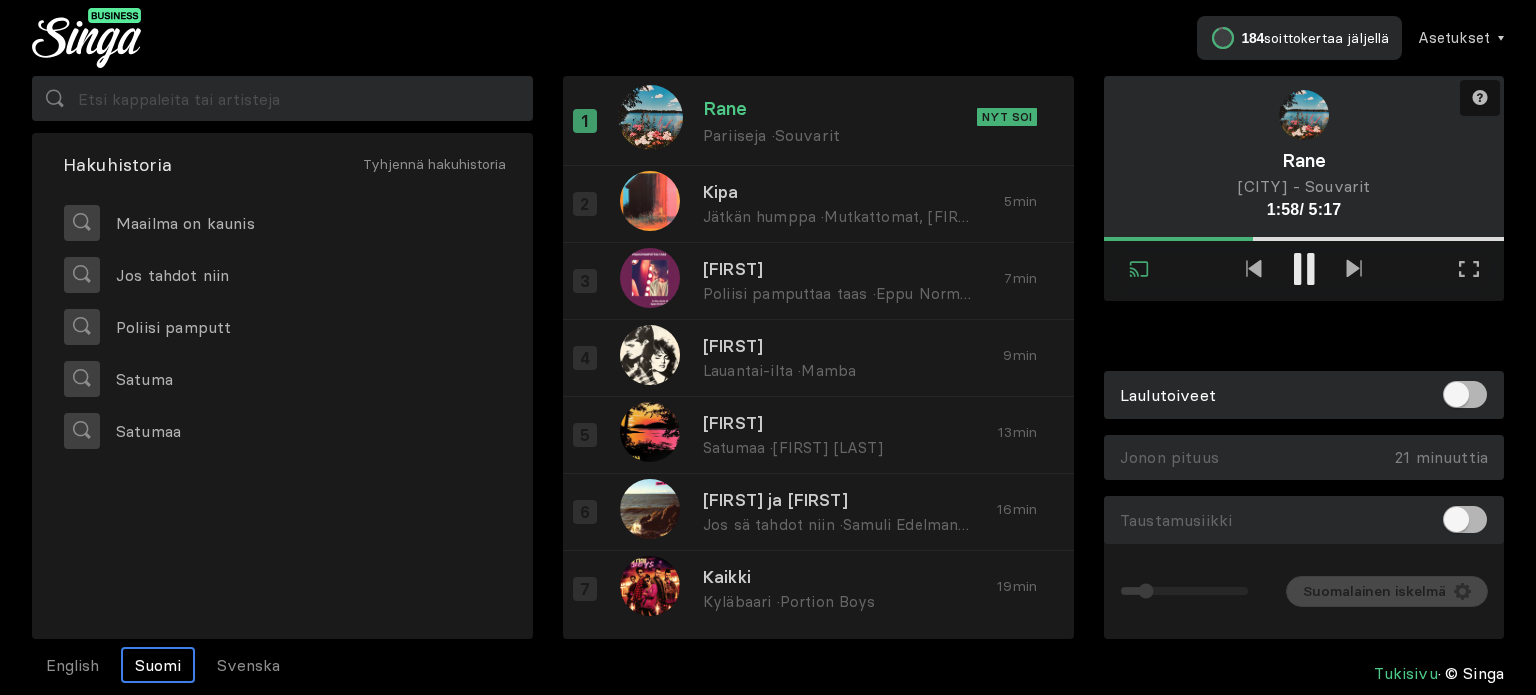 scroll, scrollTop: 0, scrollLeft: 0, axis: both 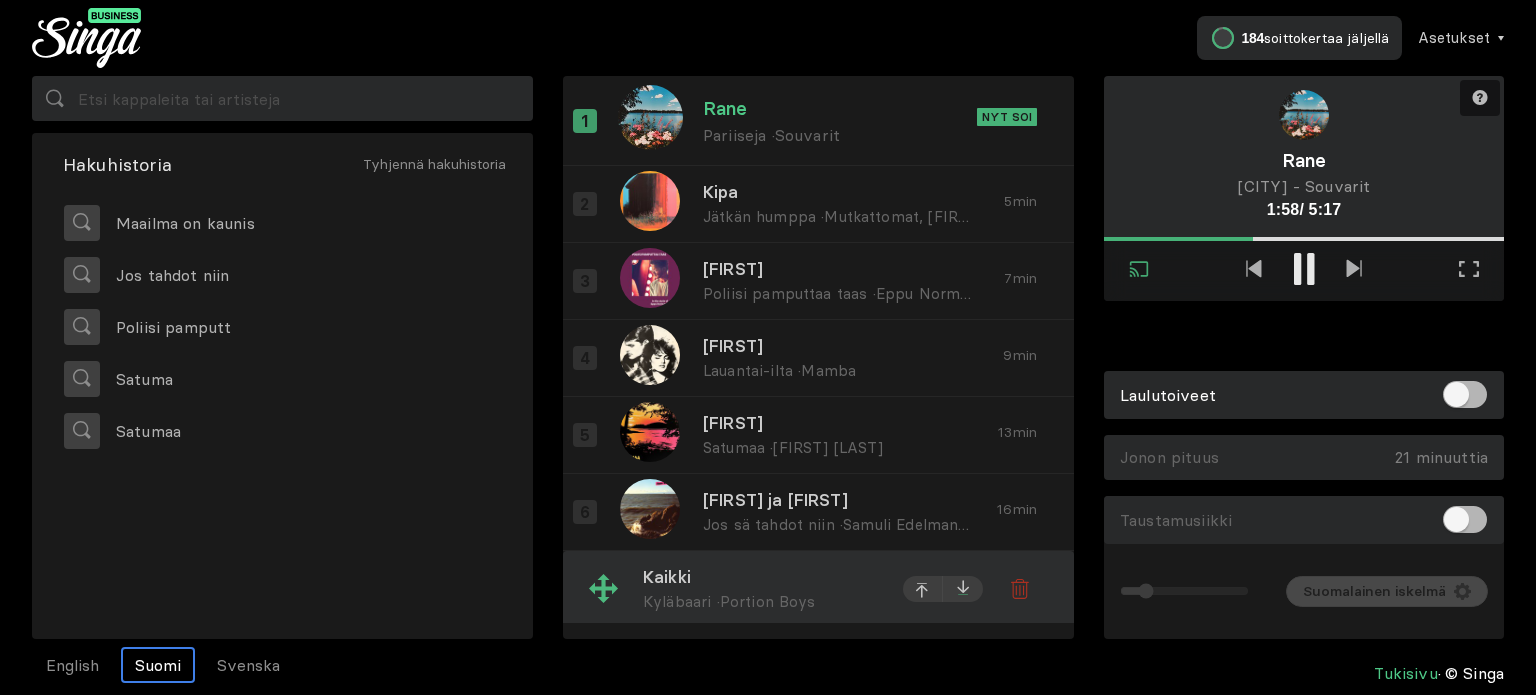 click at bounding box center (963, 586) 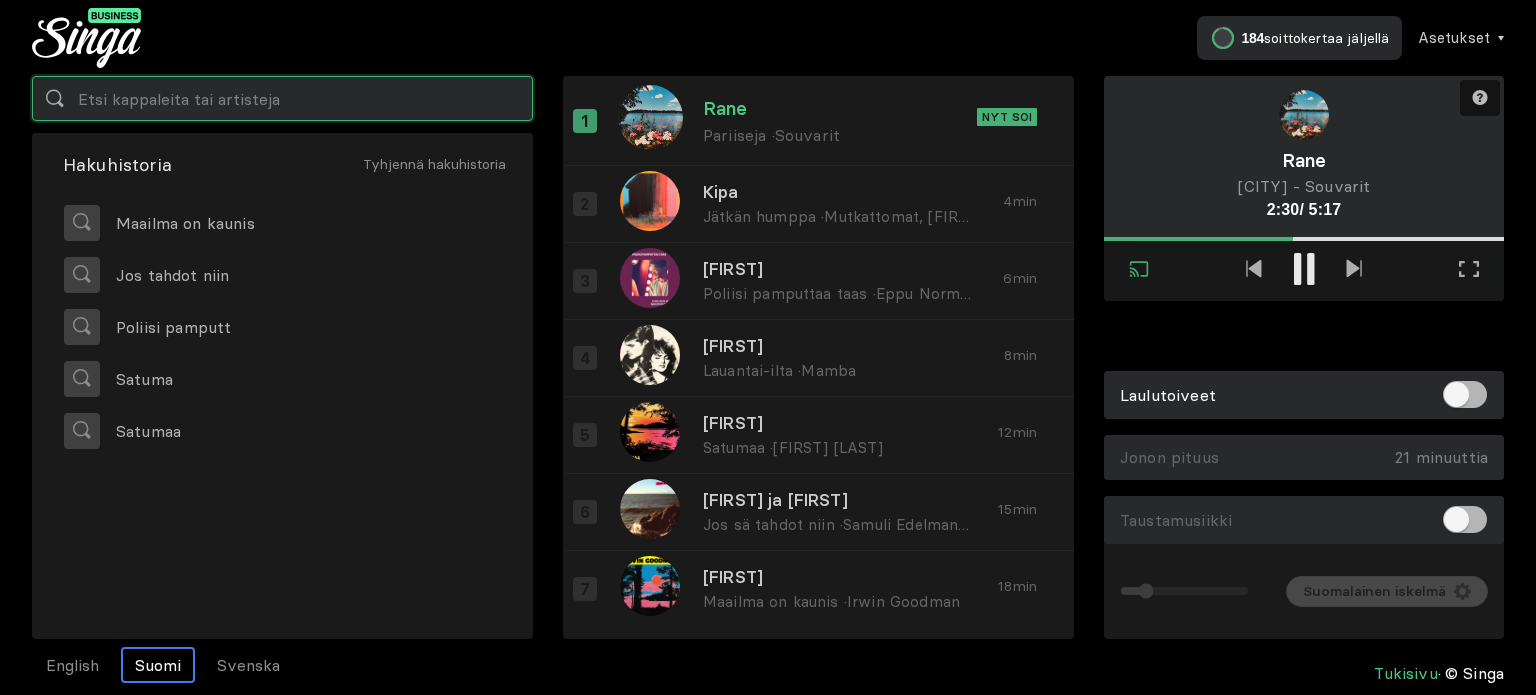 click at bounding box center [282, 98] 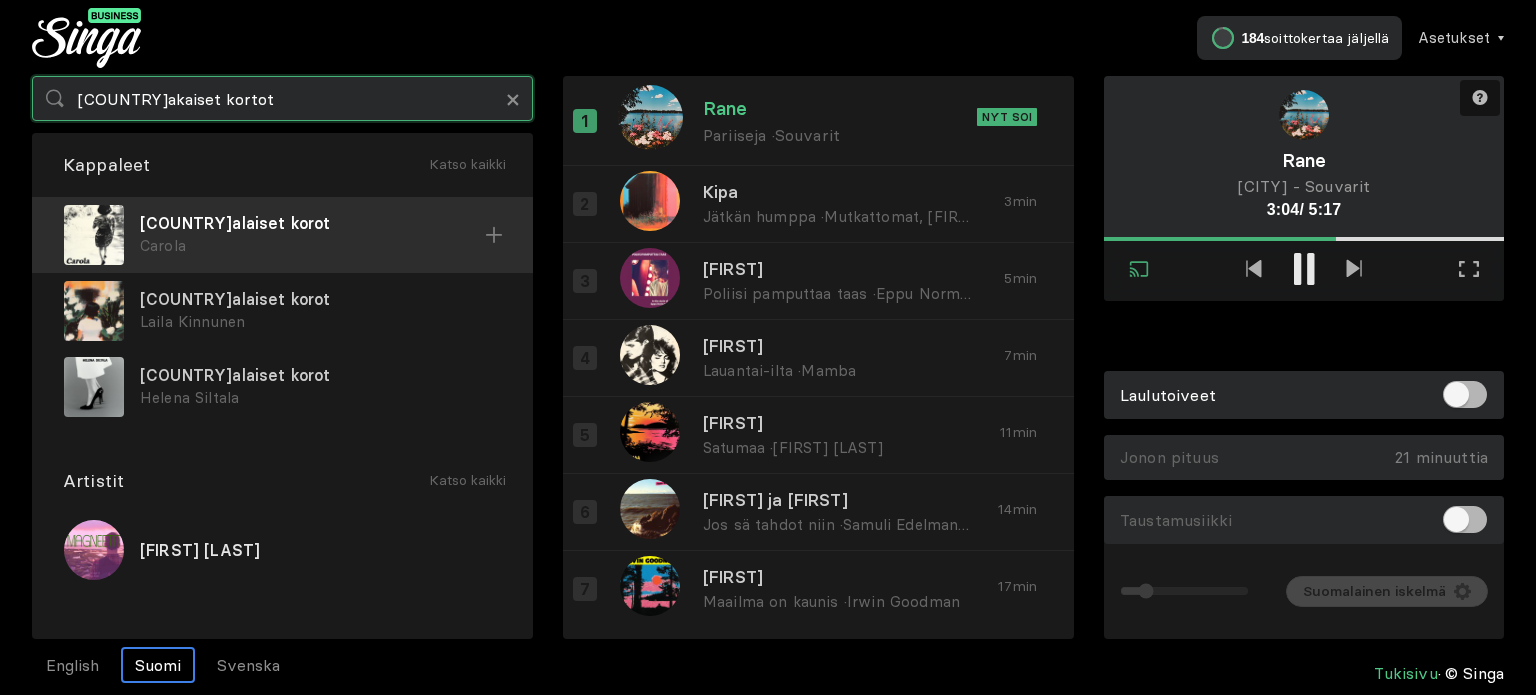 type on "Ransakaiset kortot" 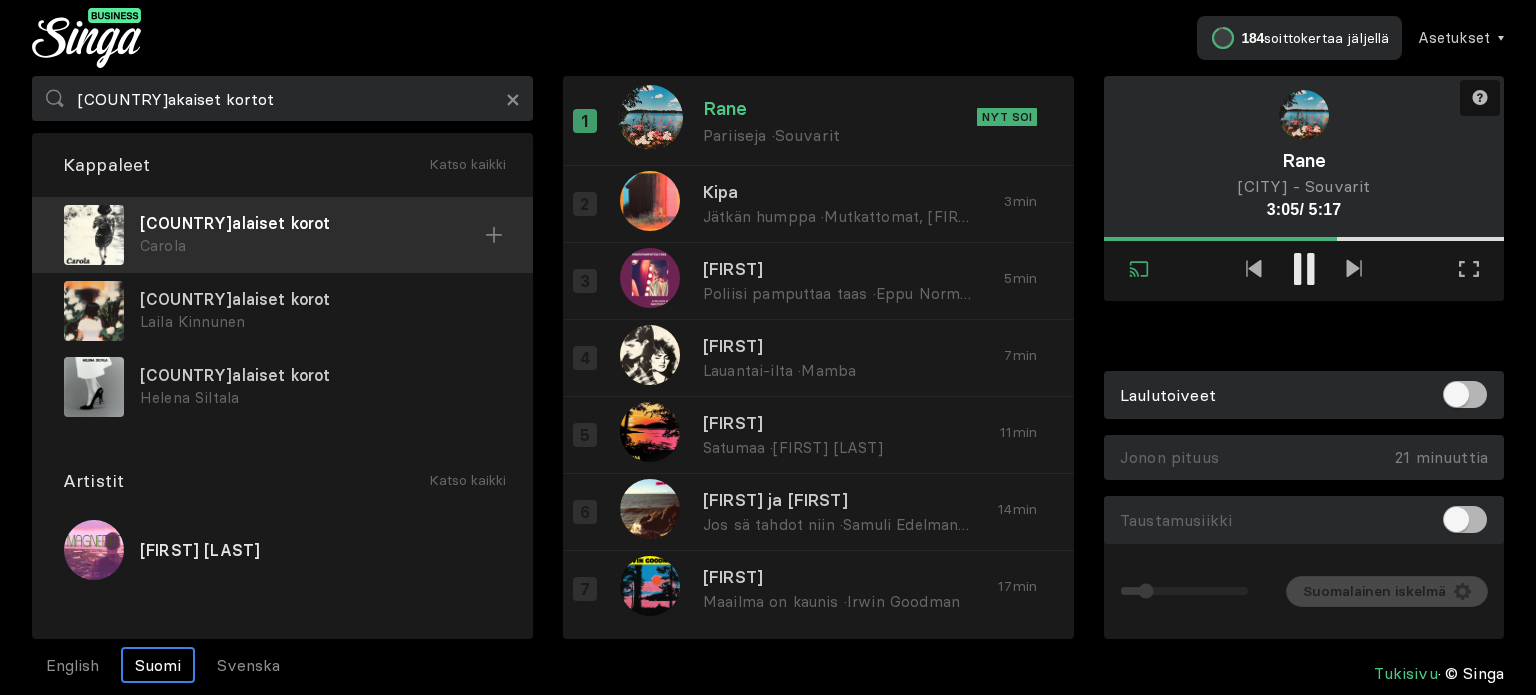 click on "Ranskalaiset korot" at bounding box center [312, 223] 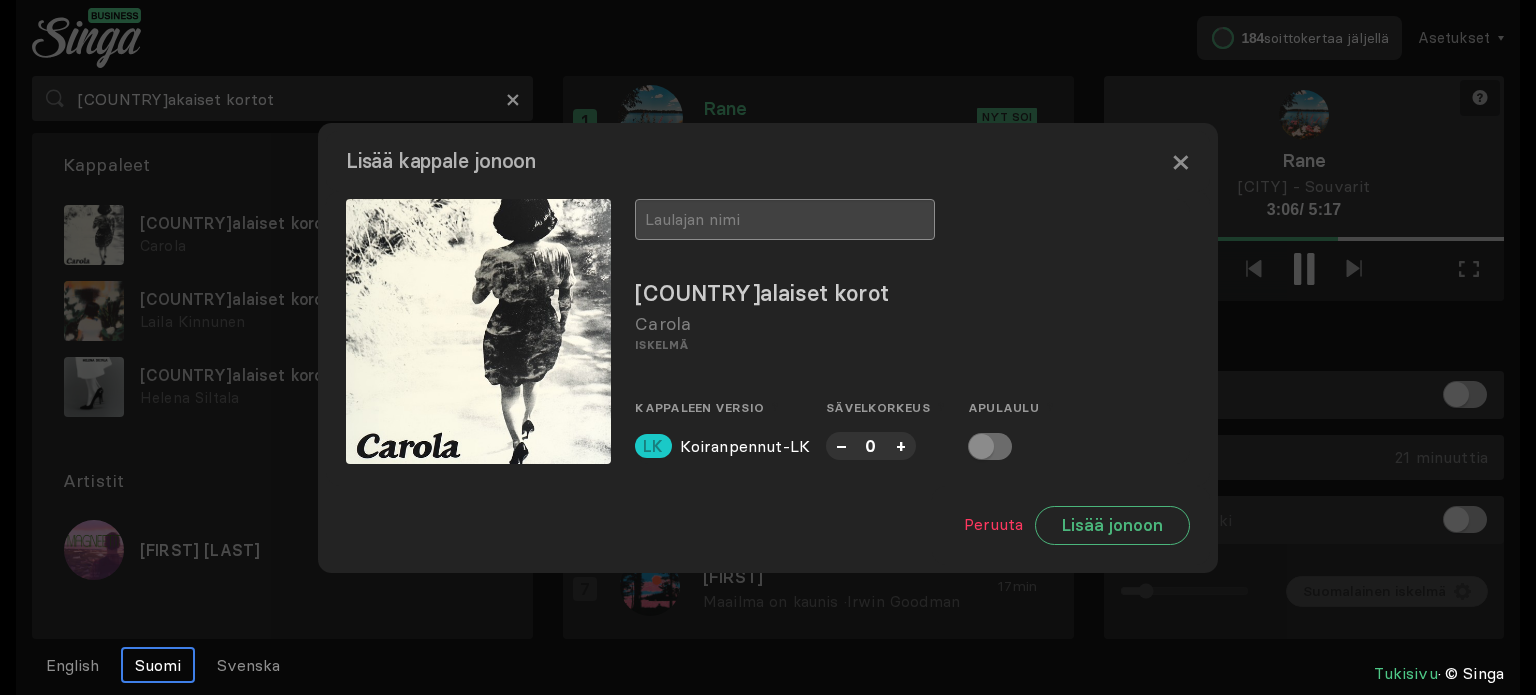 click at bounding box center (785, 219) 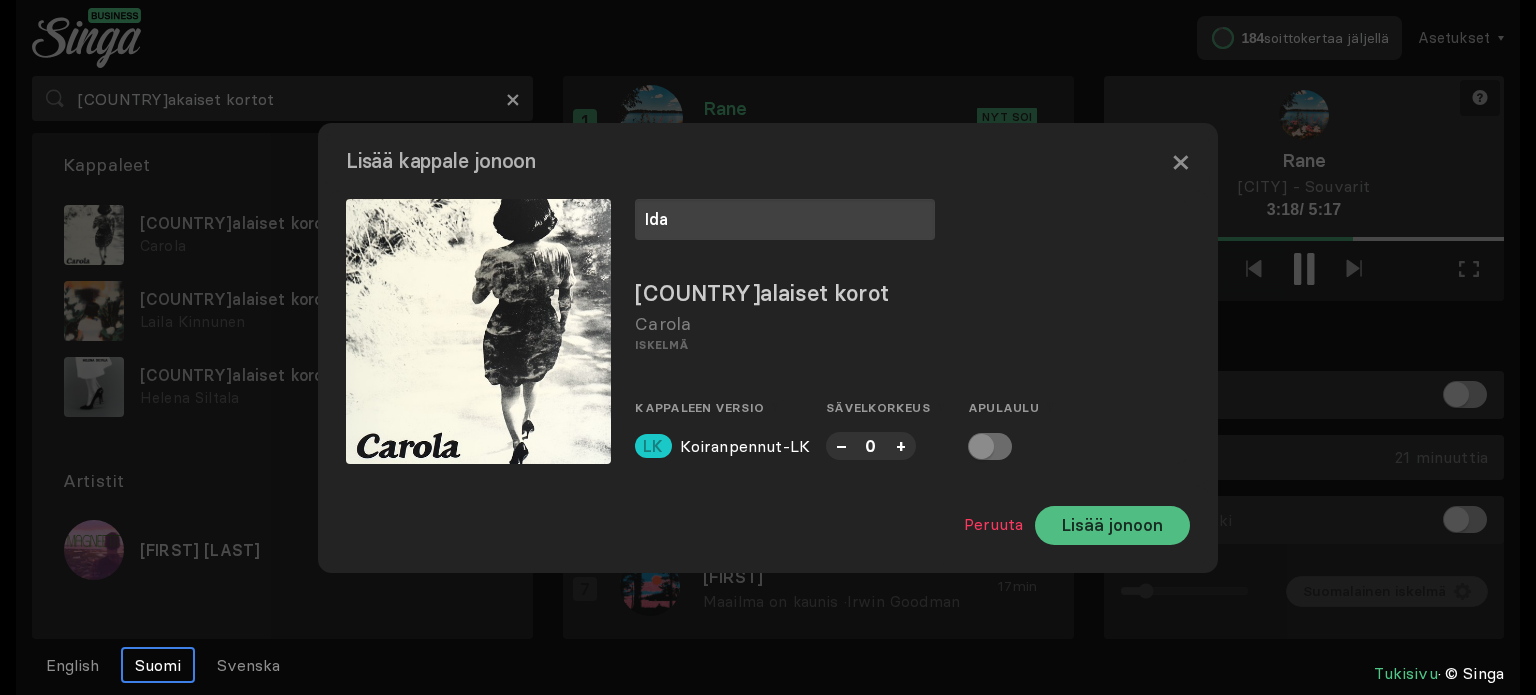 type on "Ida" 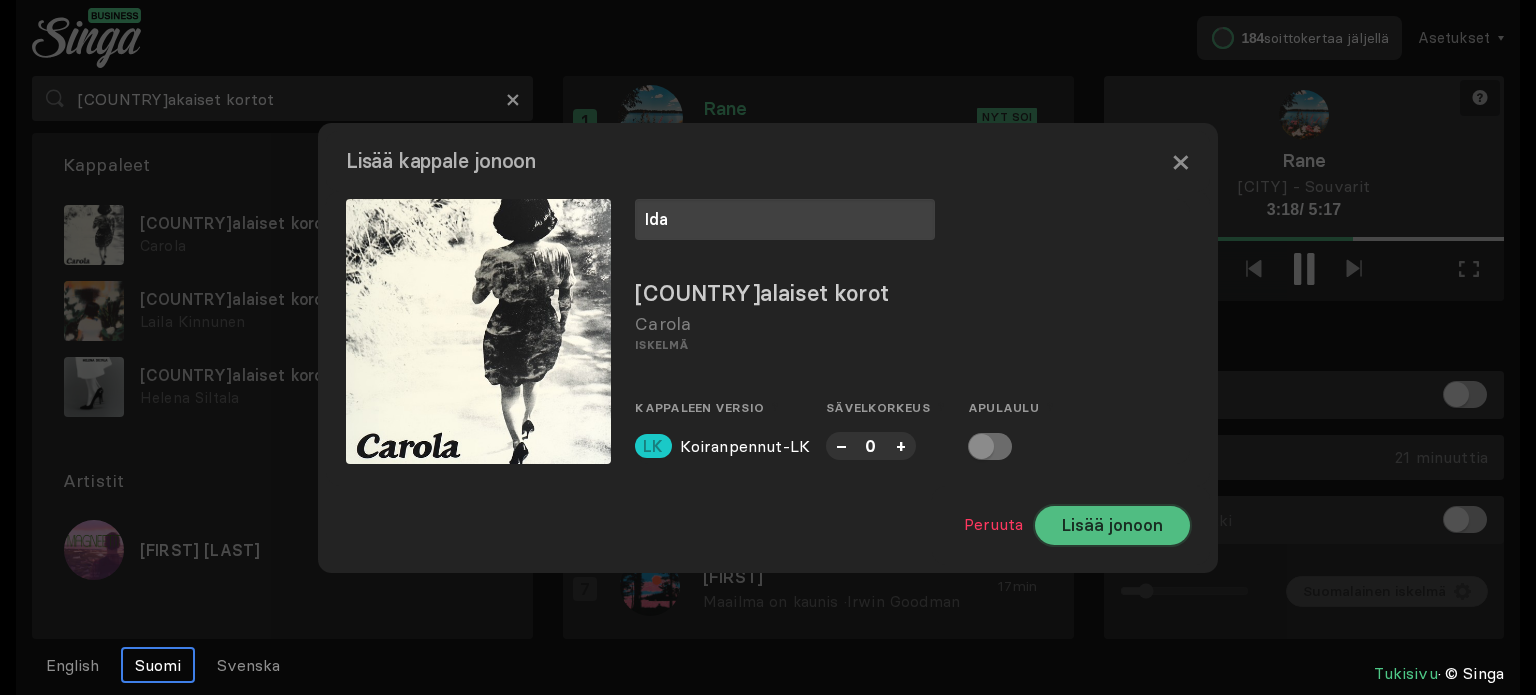 click on "Lisää jonoon" at bounding box center [1112, 525] 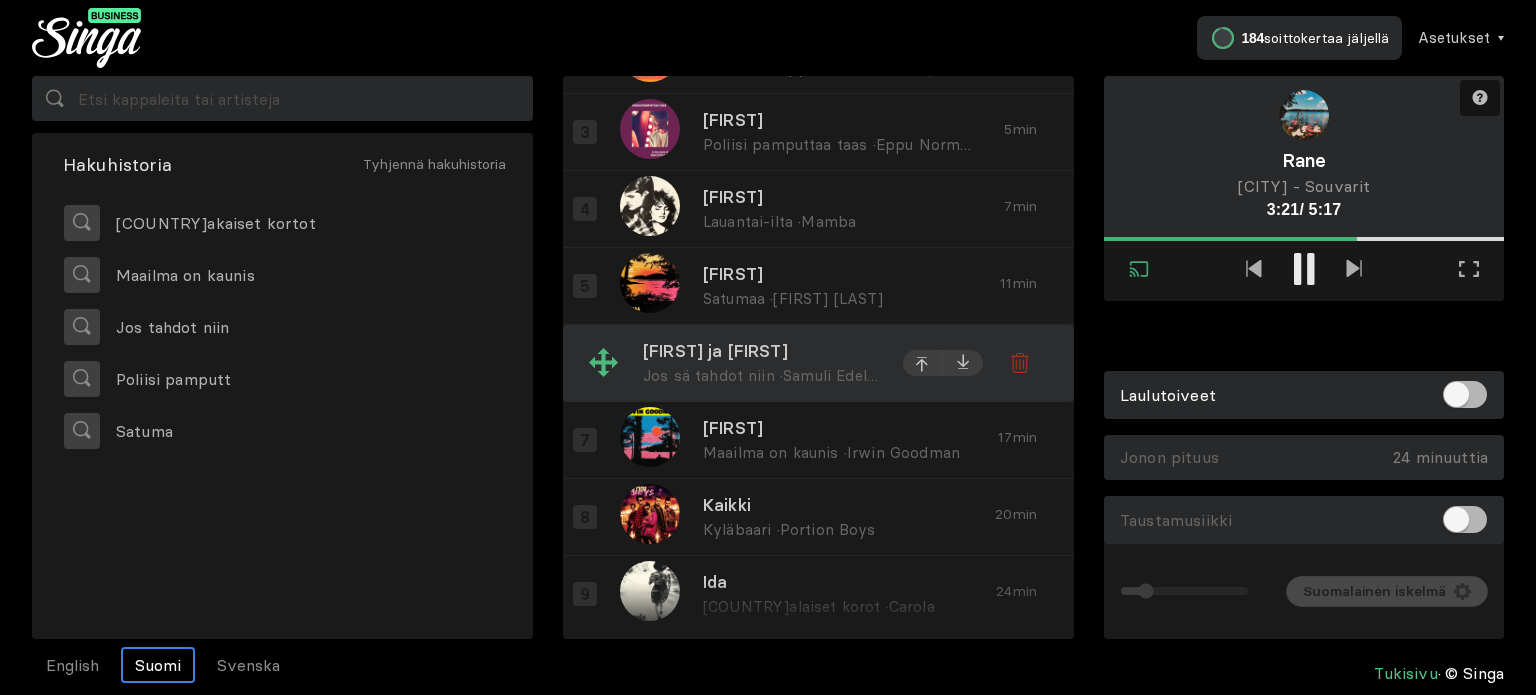 scroll, scrollTop: 159, scrollLeft: 0, axis: vertical 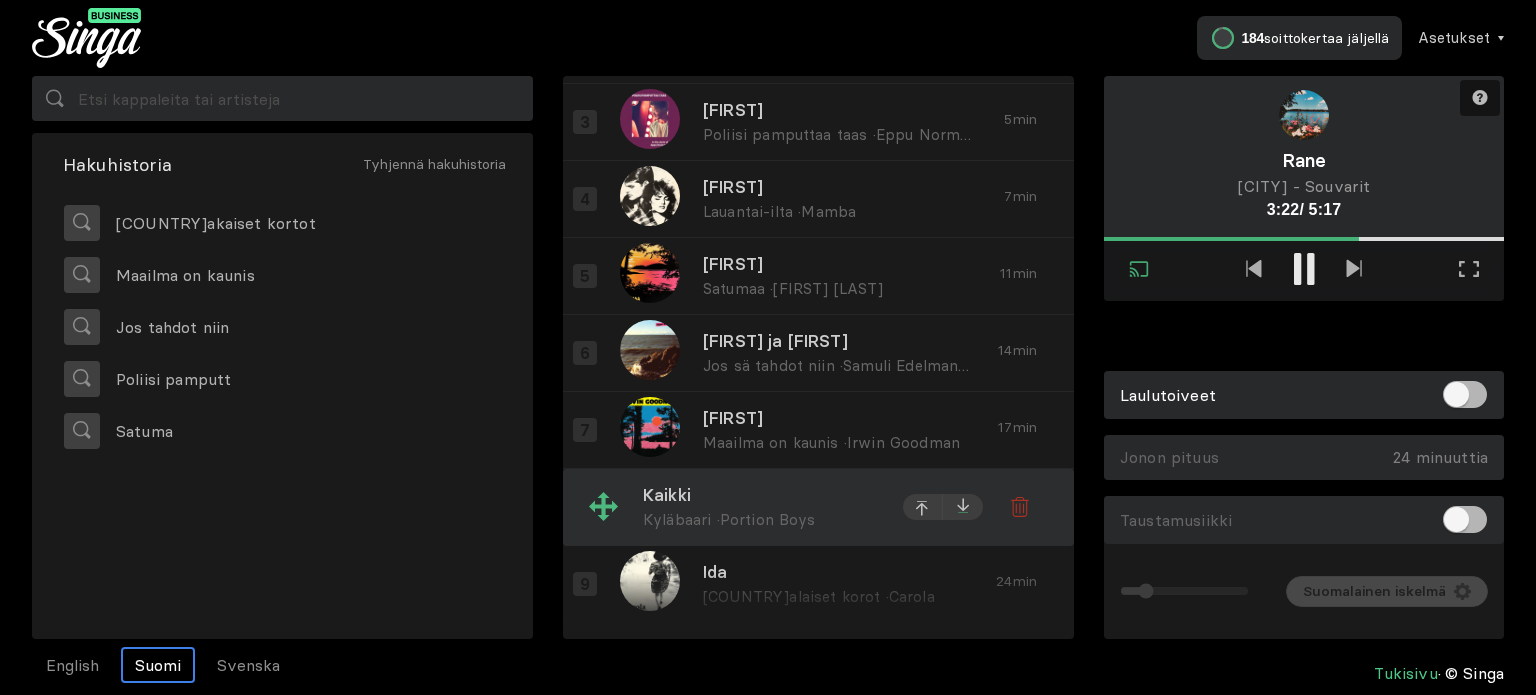 click at bounding box center [963, 43] 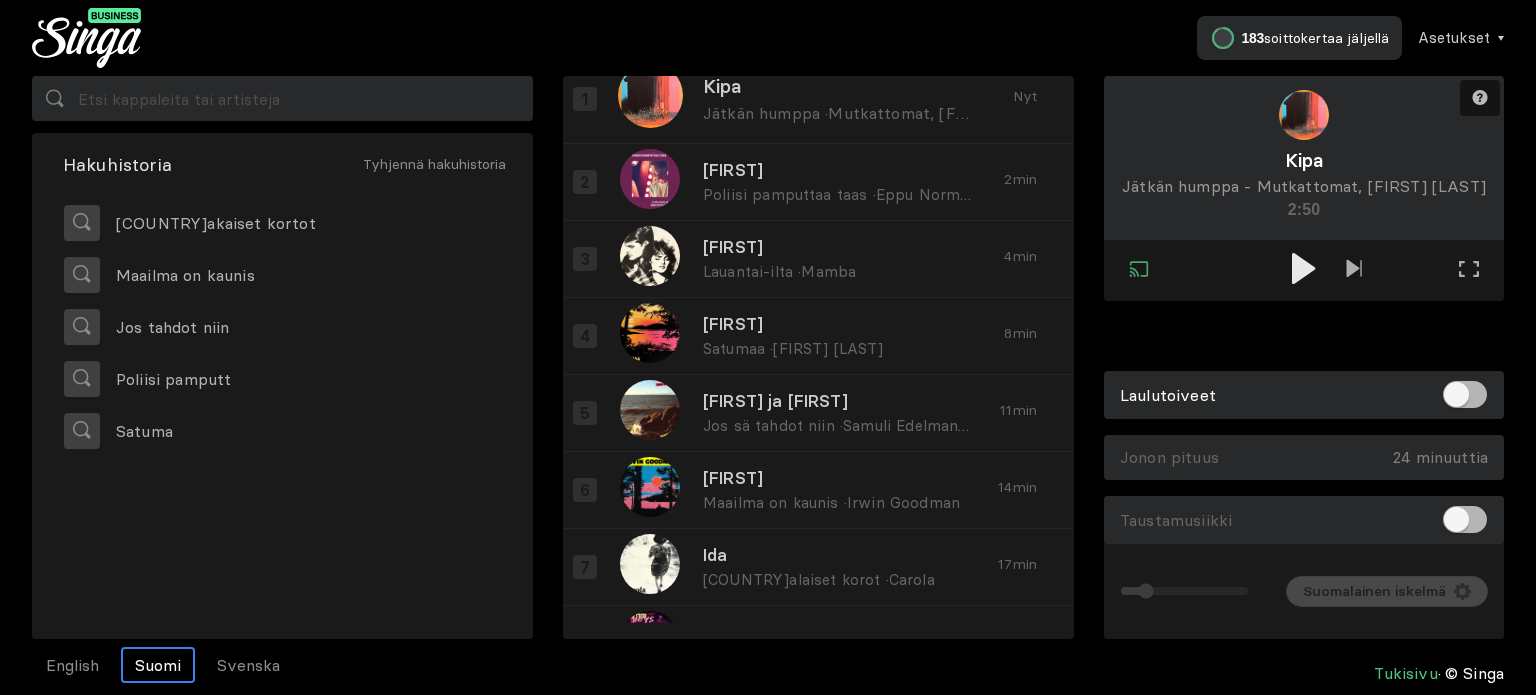 scroll, scrollTop: 0, scrollLeft: 0, axis: both 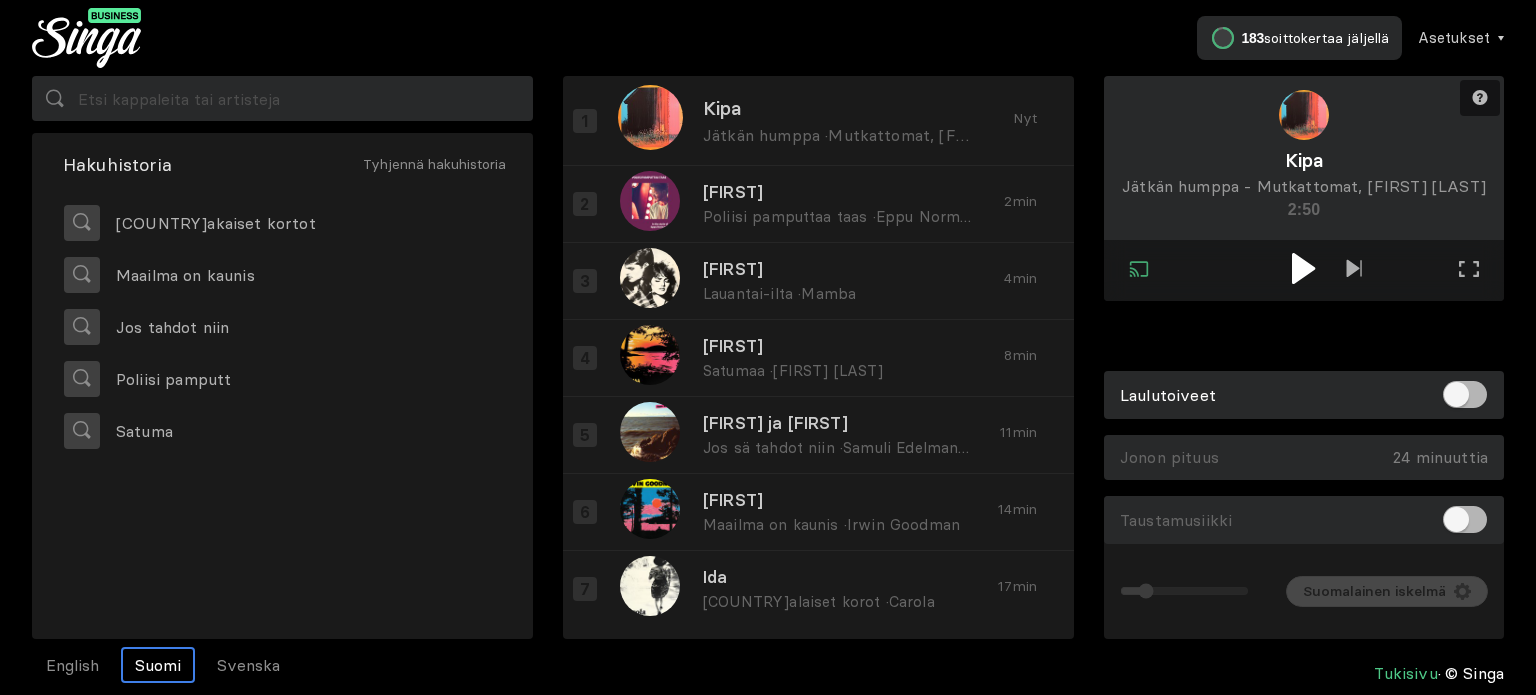 click at bounding box center [1303, 268] 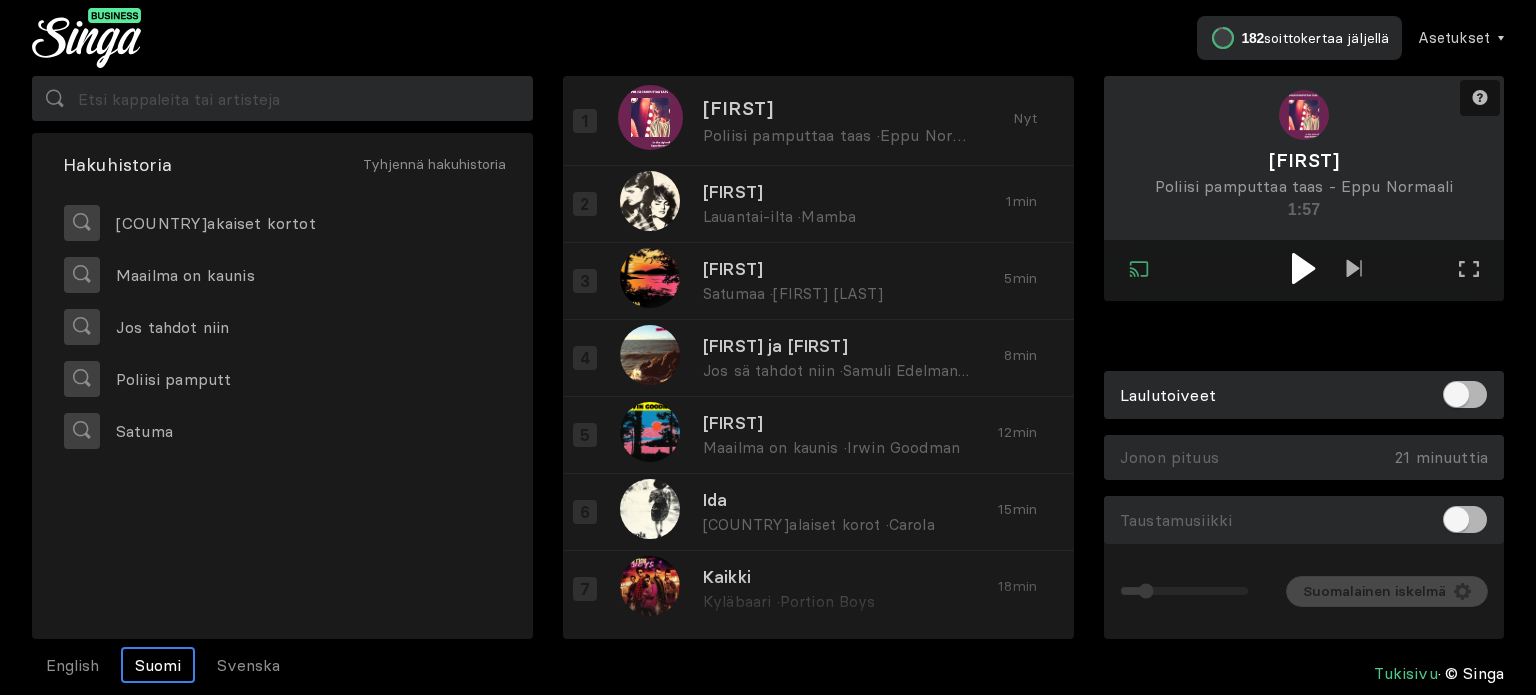 click at bounding box center [1303, 268] 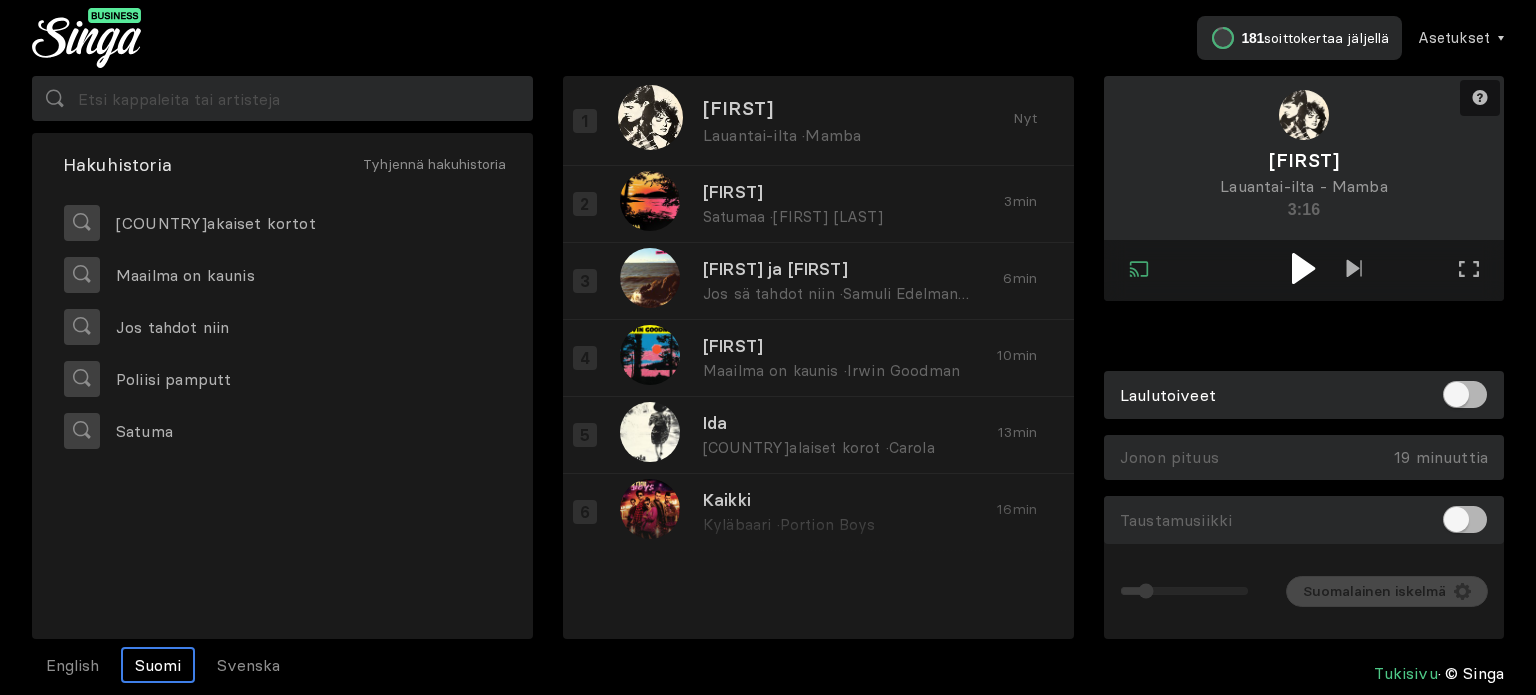 click at bounding box center [1303, 268] 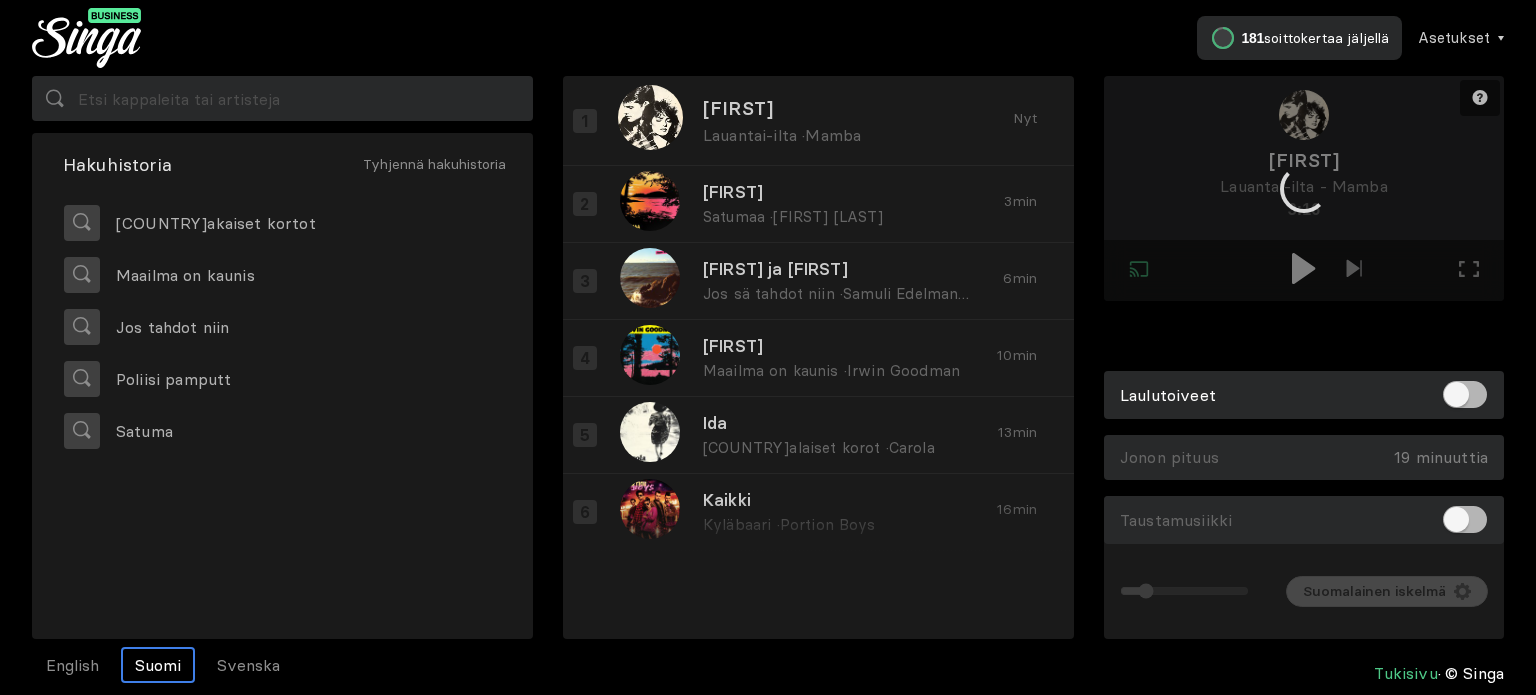 click at bounding box center (1304, 188) 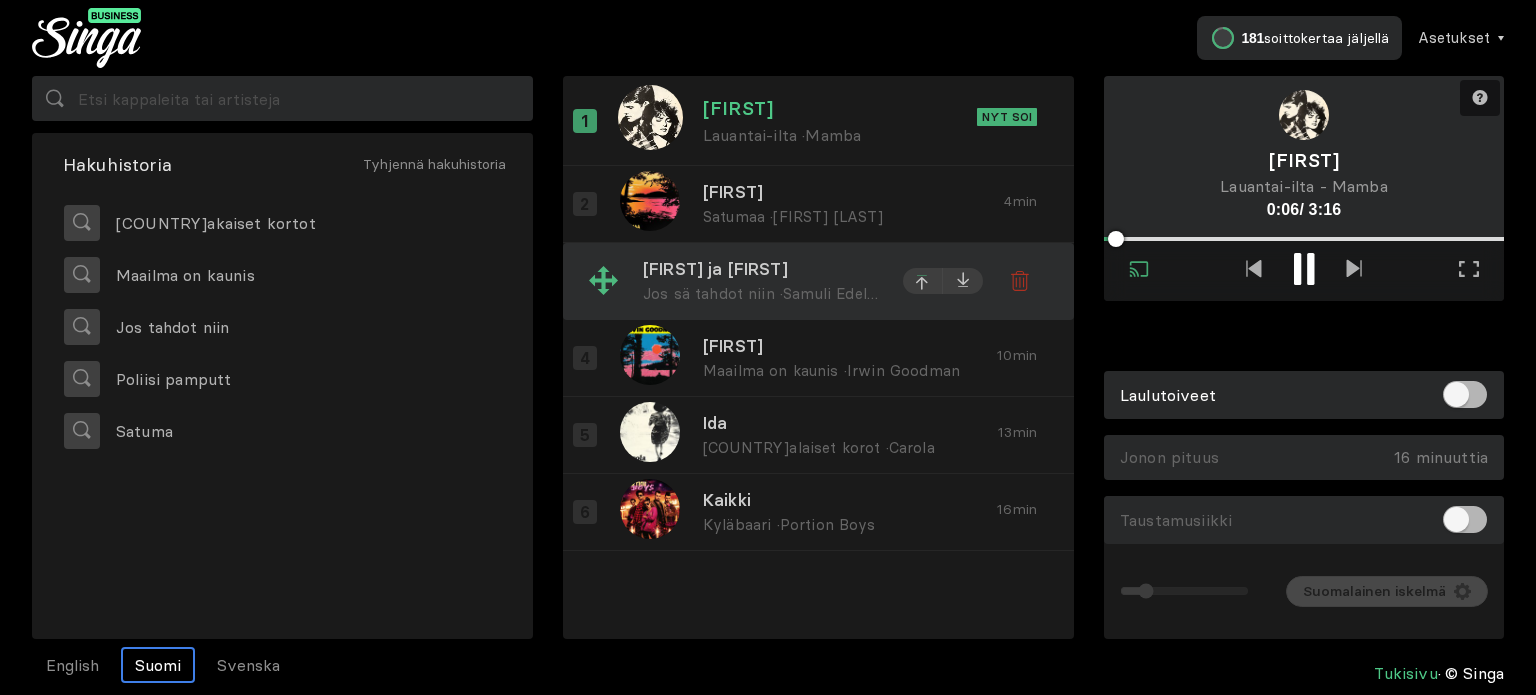 click at bounding box center (923, 206) 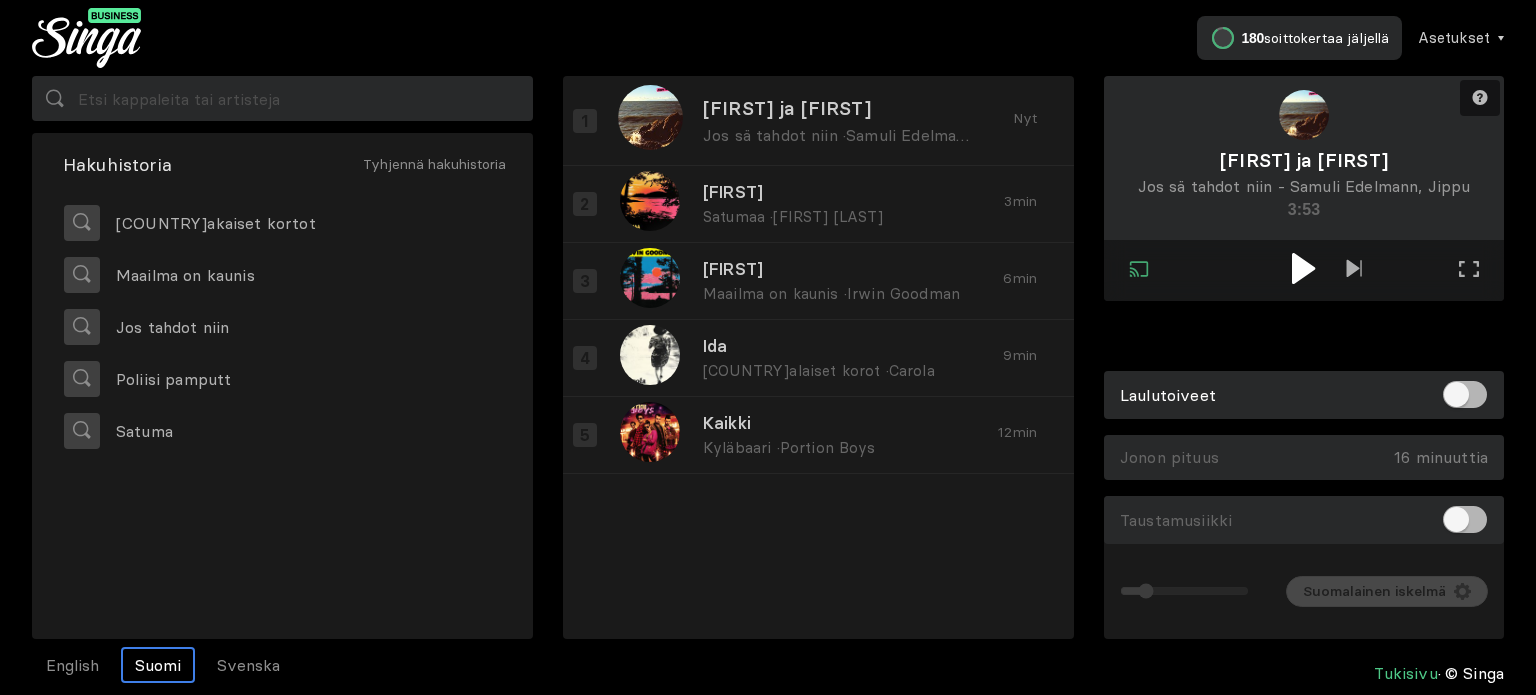click at bounding box center [1303, 268] 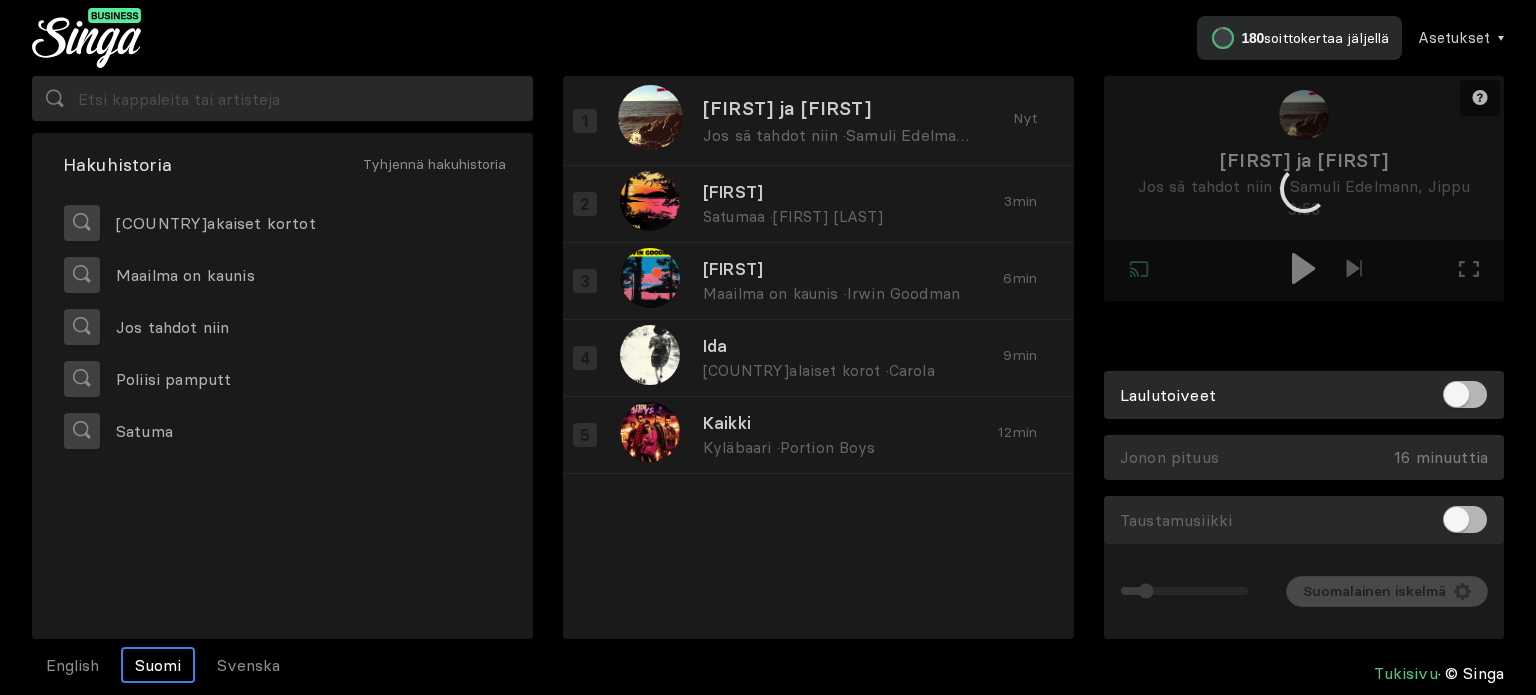 click at bounding box center (1304, 188) 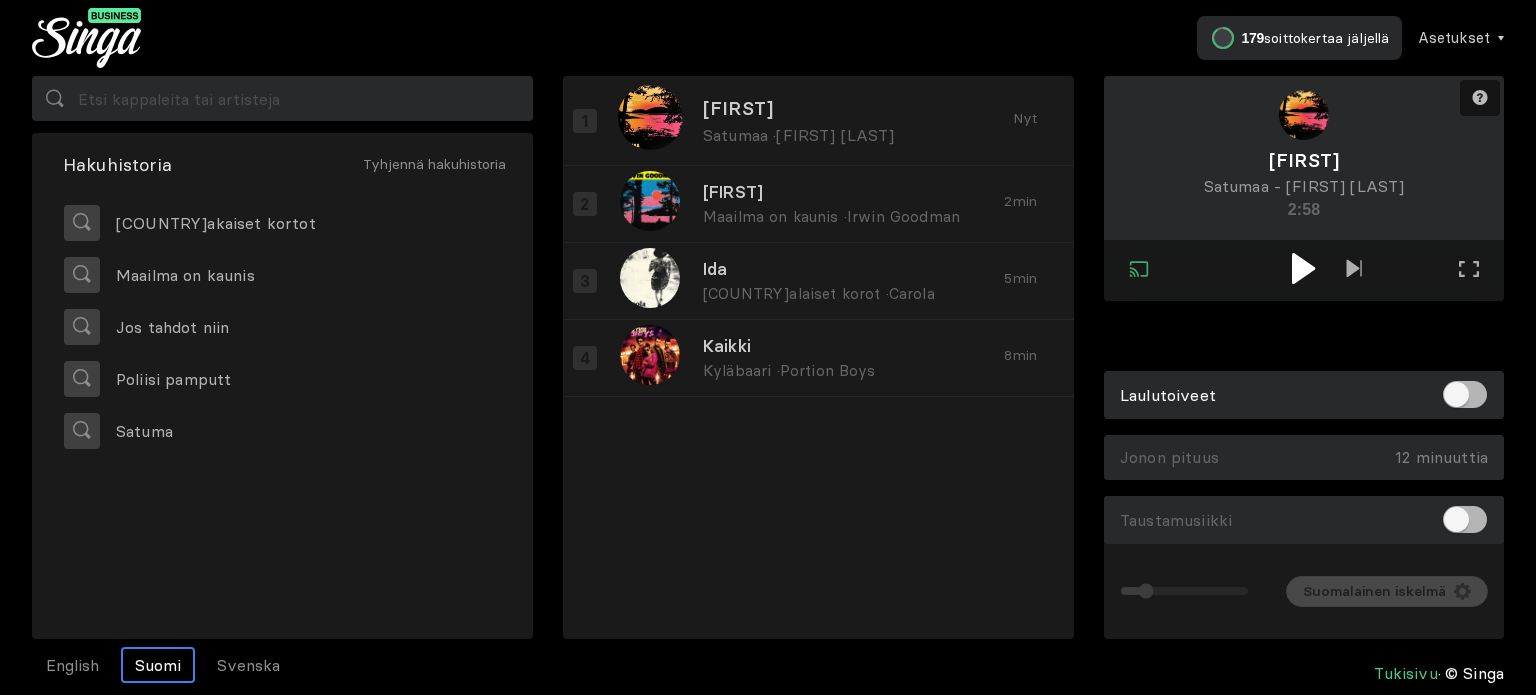 click at bounding box center [1303, 268] 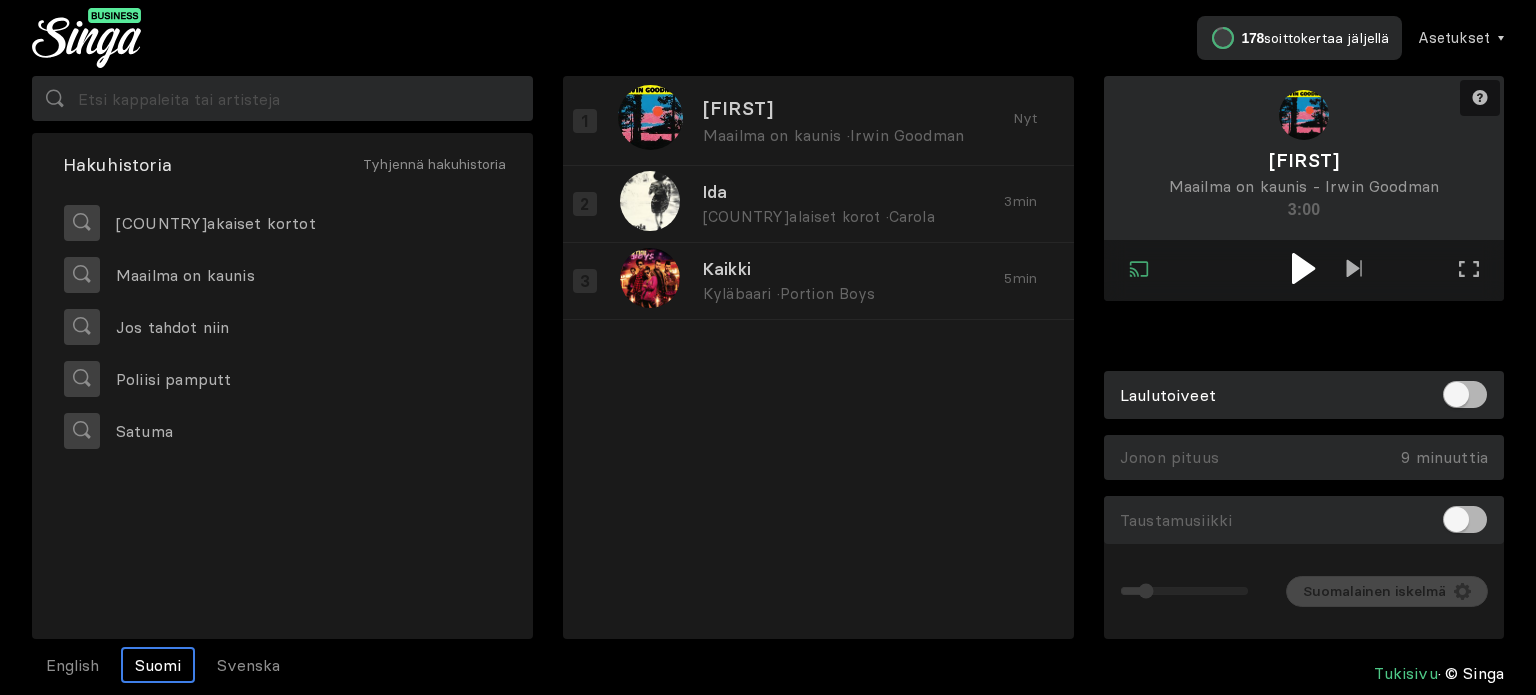 click at bounding box center (1304, 268) 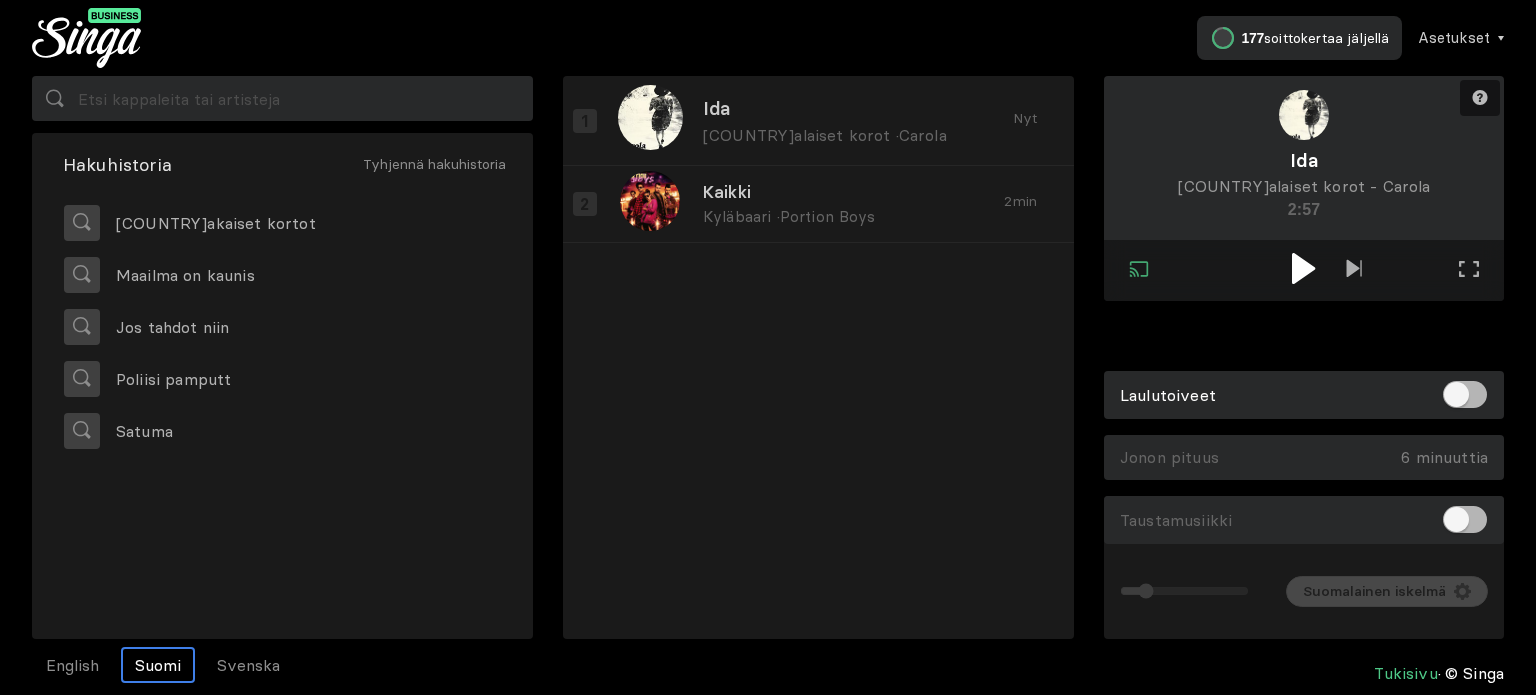 click at bounding box center [1304, 268] 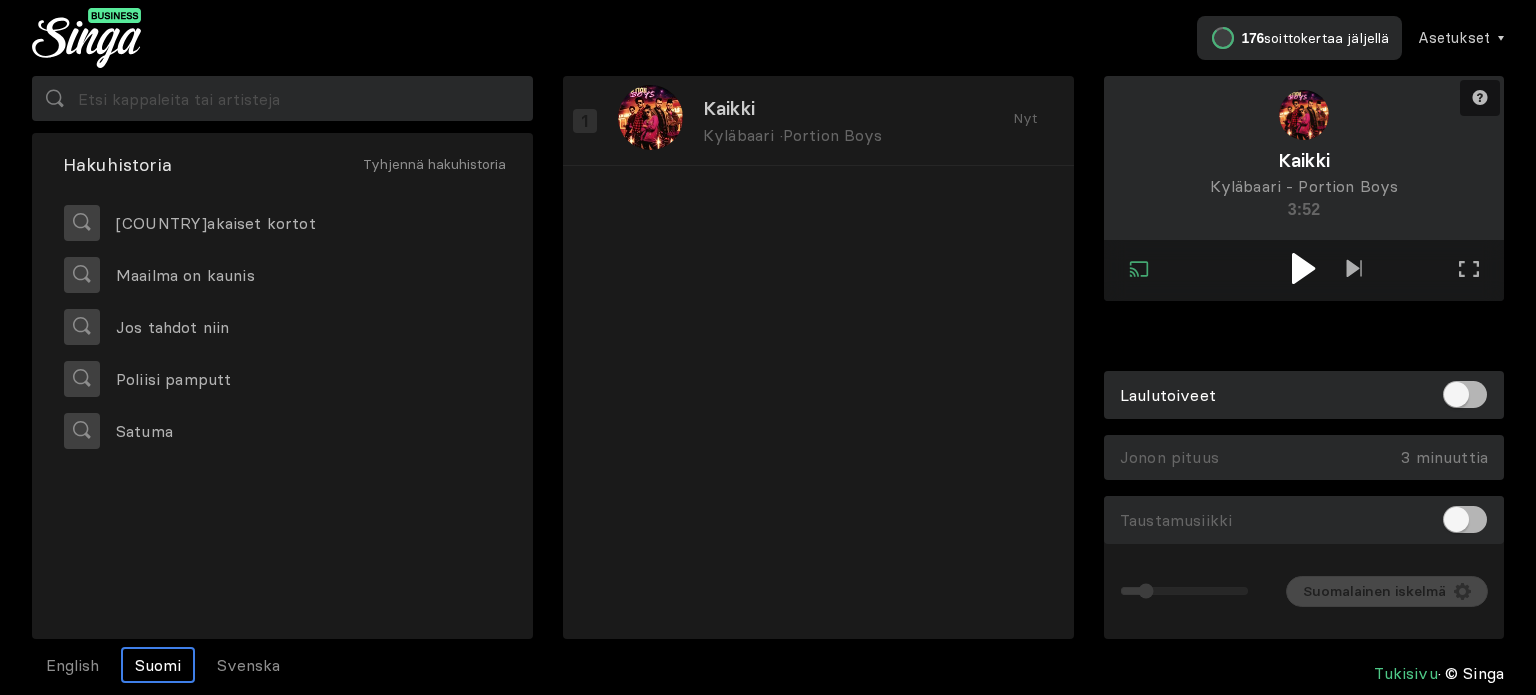 click at bounding box center (1303, 268) 